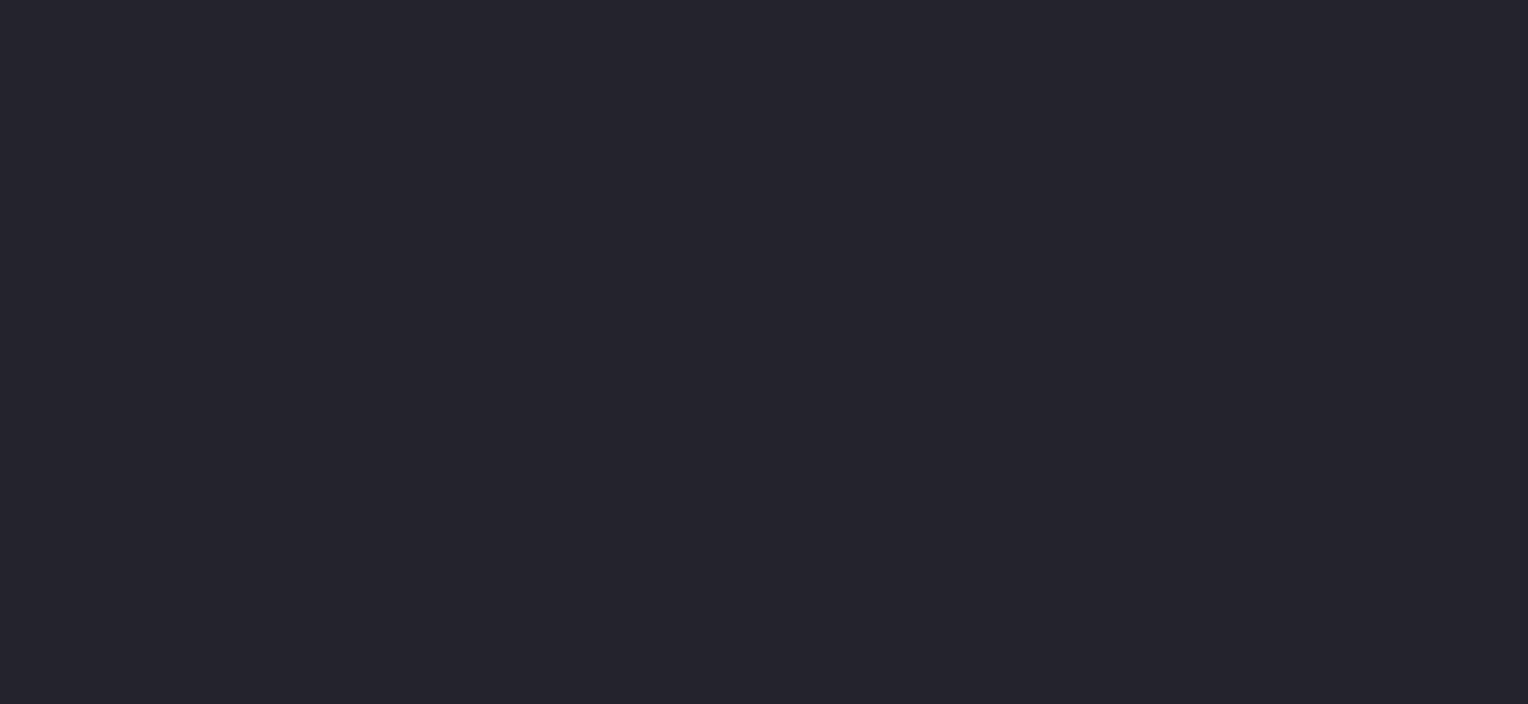 scroll, scrollTop: 0, scrollLeft: 0, axis: both 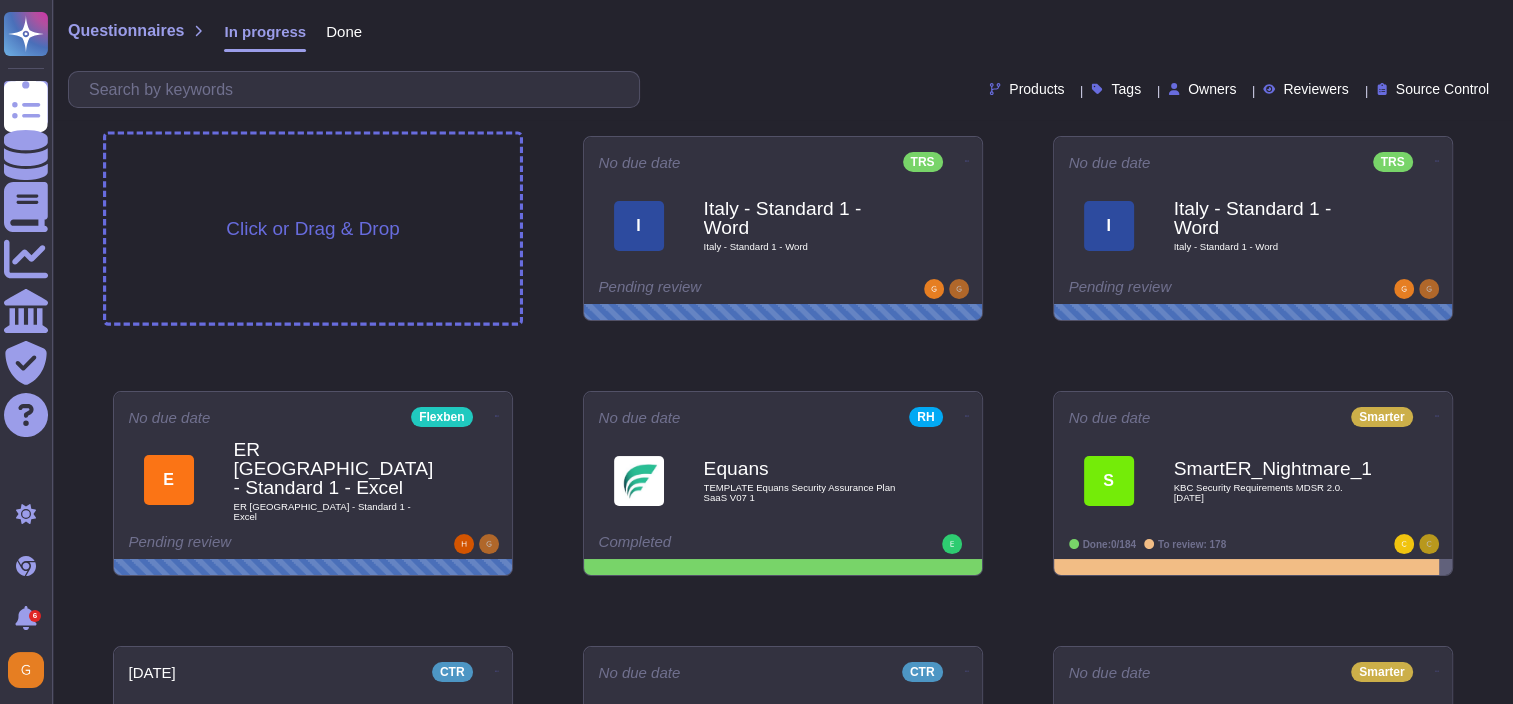 click on "Click or Drag & Drop" at bounding box center (312, 228) 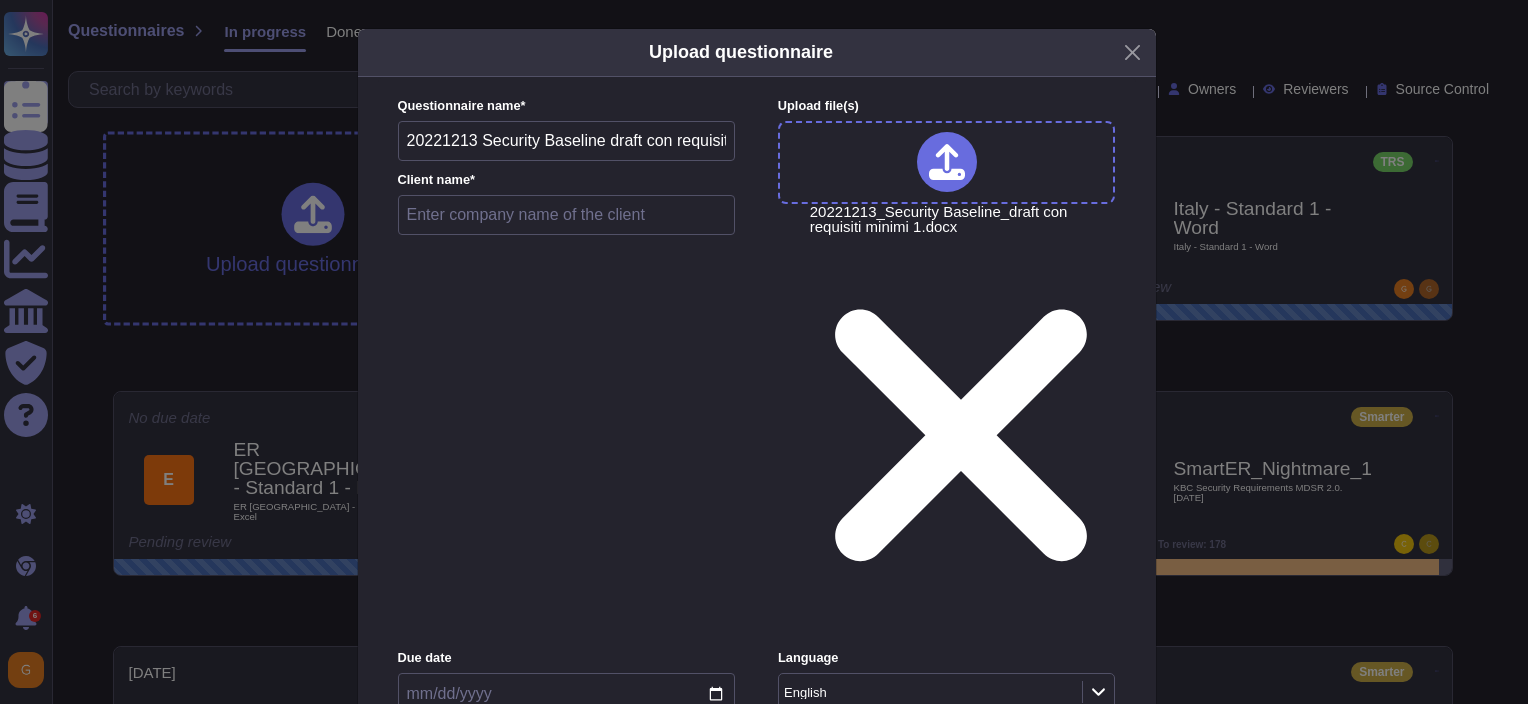 click on "20221213 Security Baseline draft con requisiti minimi 1" at bounding box center (567, 141) 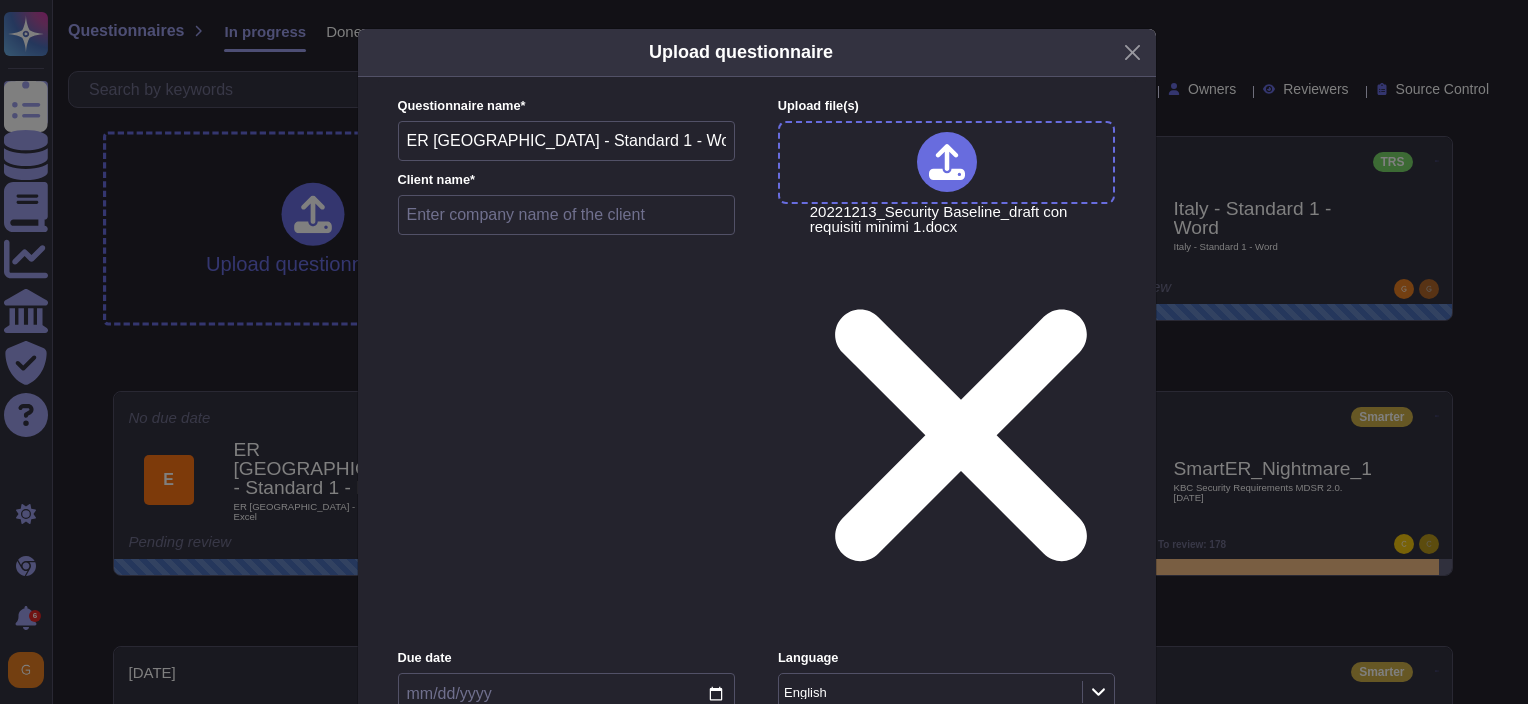 type on "ER [GEOGRAPHIC_DATA] - Standard 1 - Word - GM" 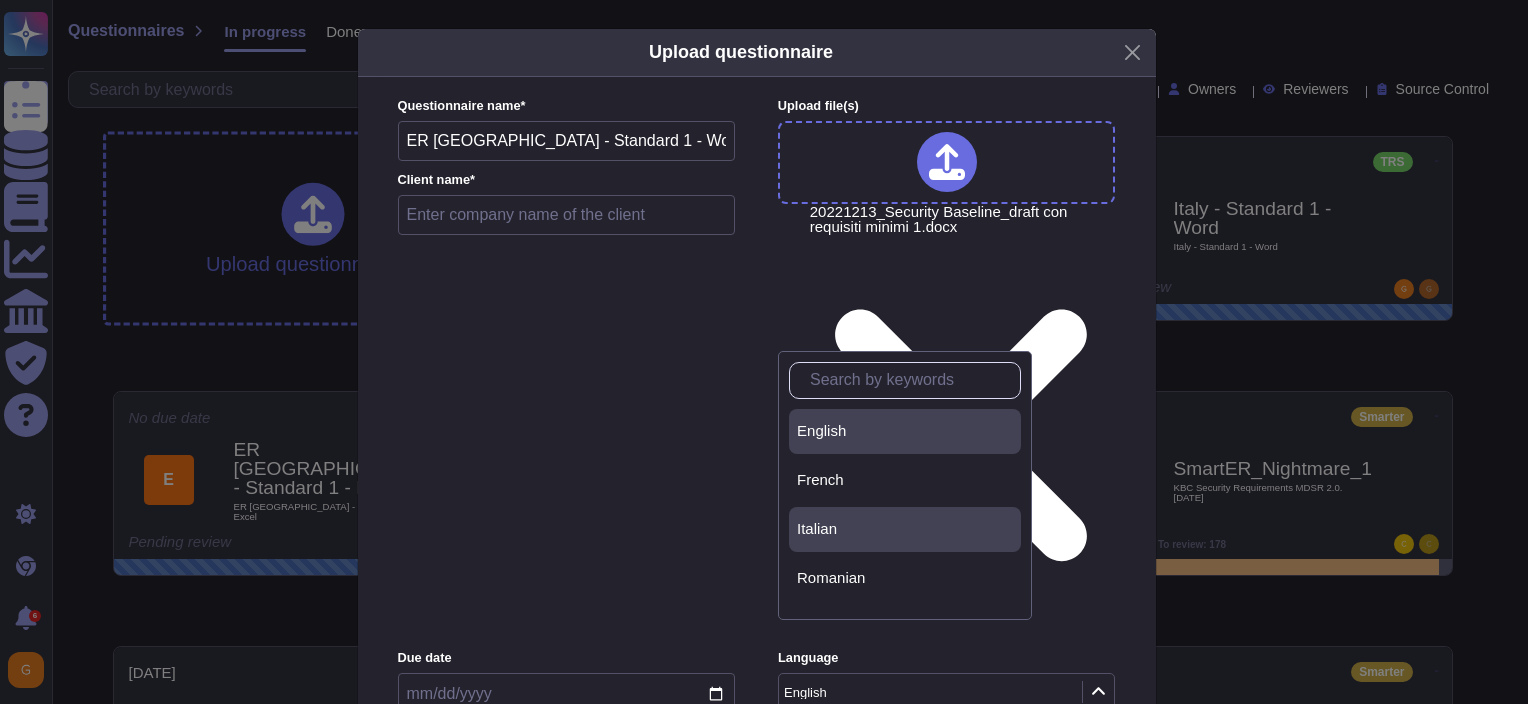 click on "Italian" at bounding box center (817, 529) 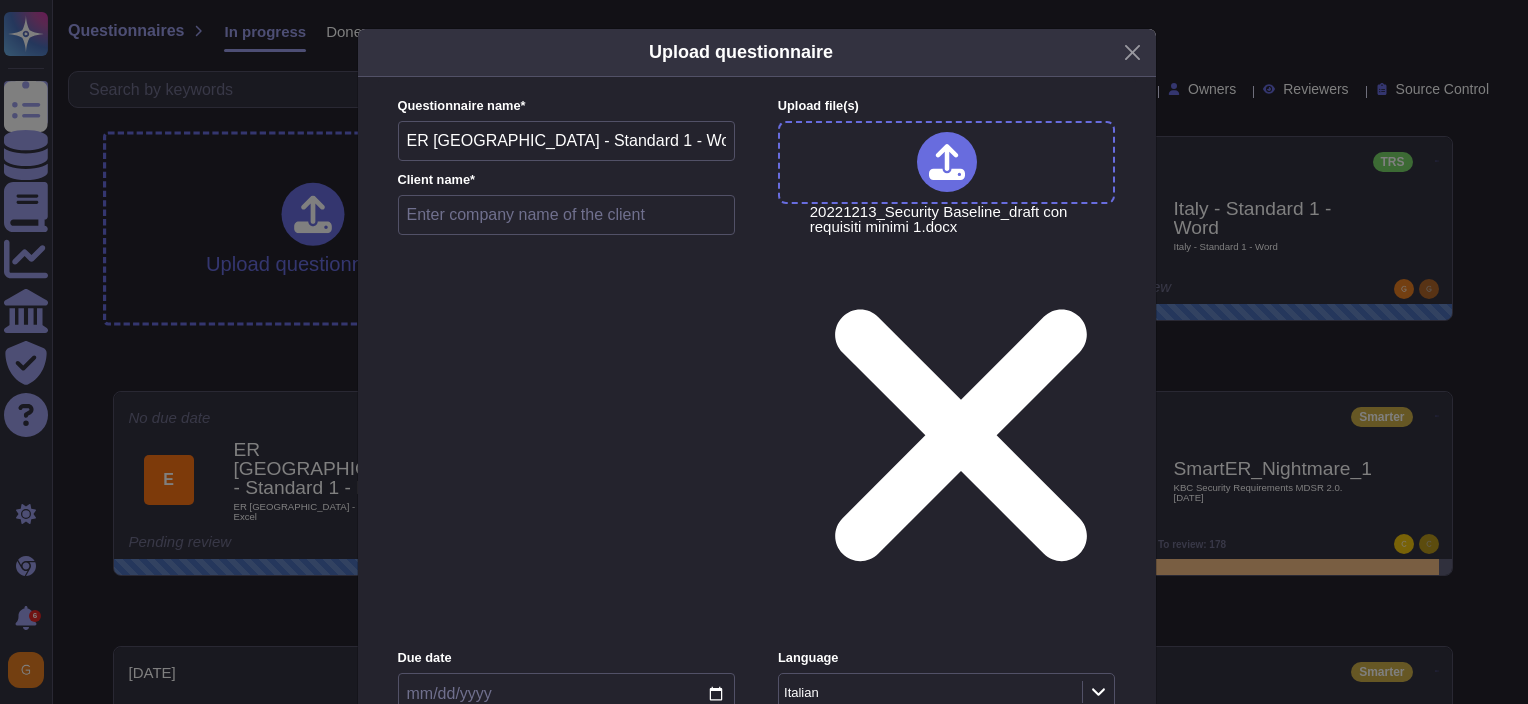 click on "Edenred Wide" at bounding box center (944, 778) 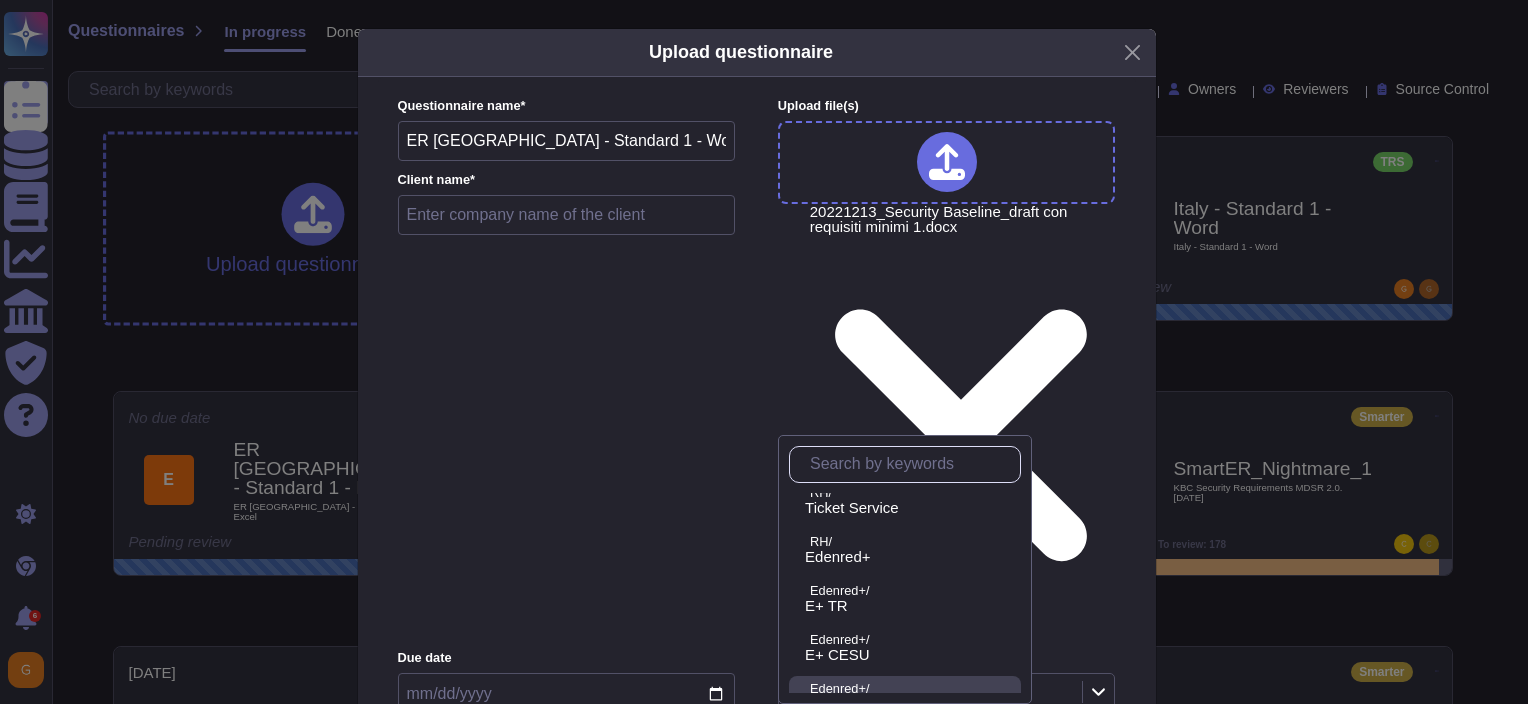 scroll, scrollTop: 300, scrollLeft: 0, axis: vertical 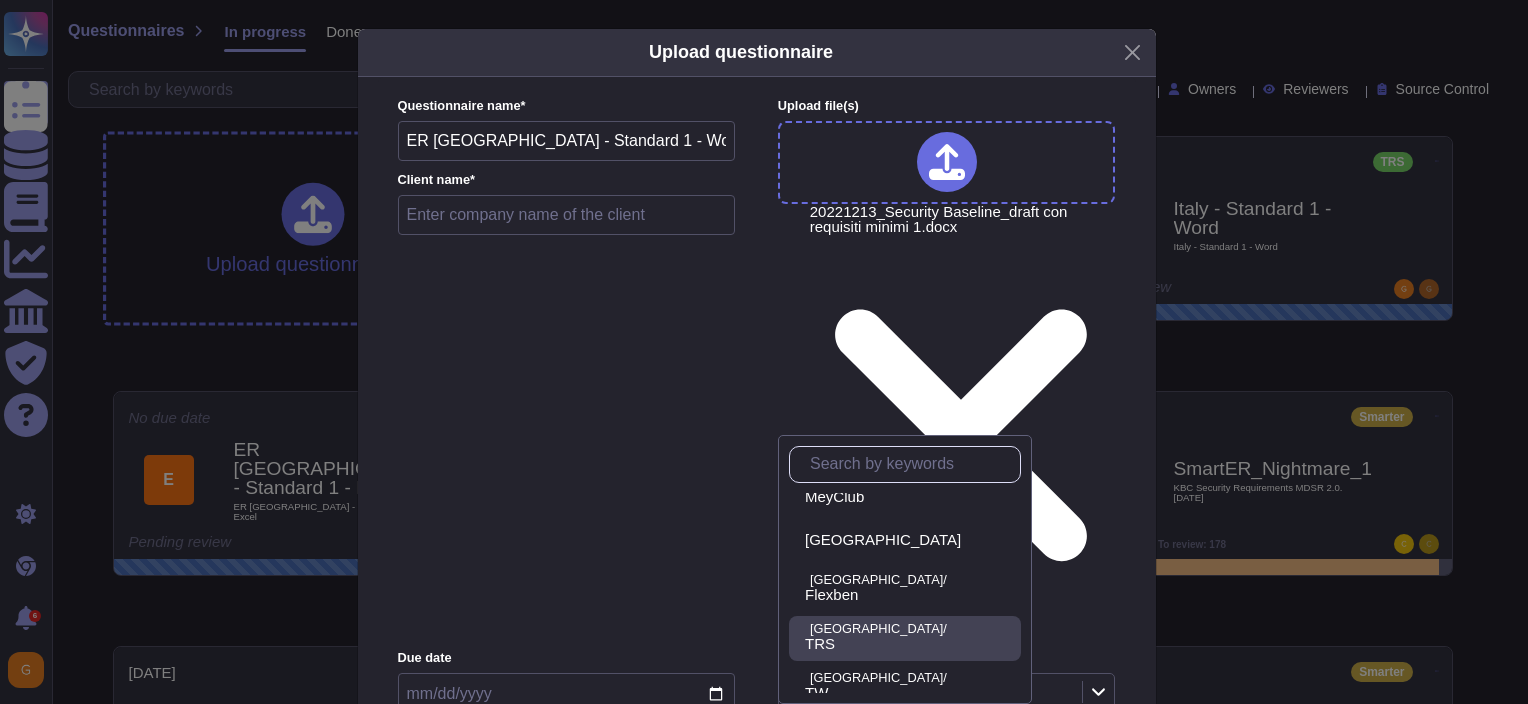 click on "TRS" at bounding box center [909, 644] 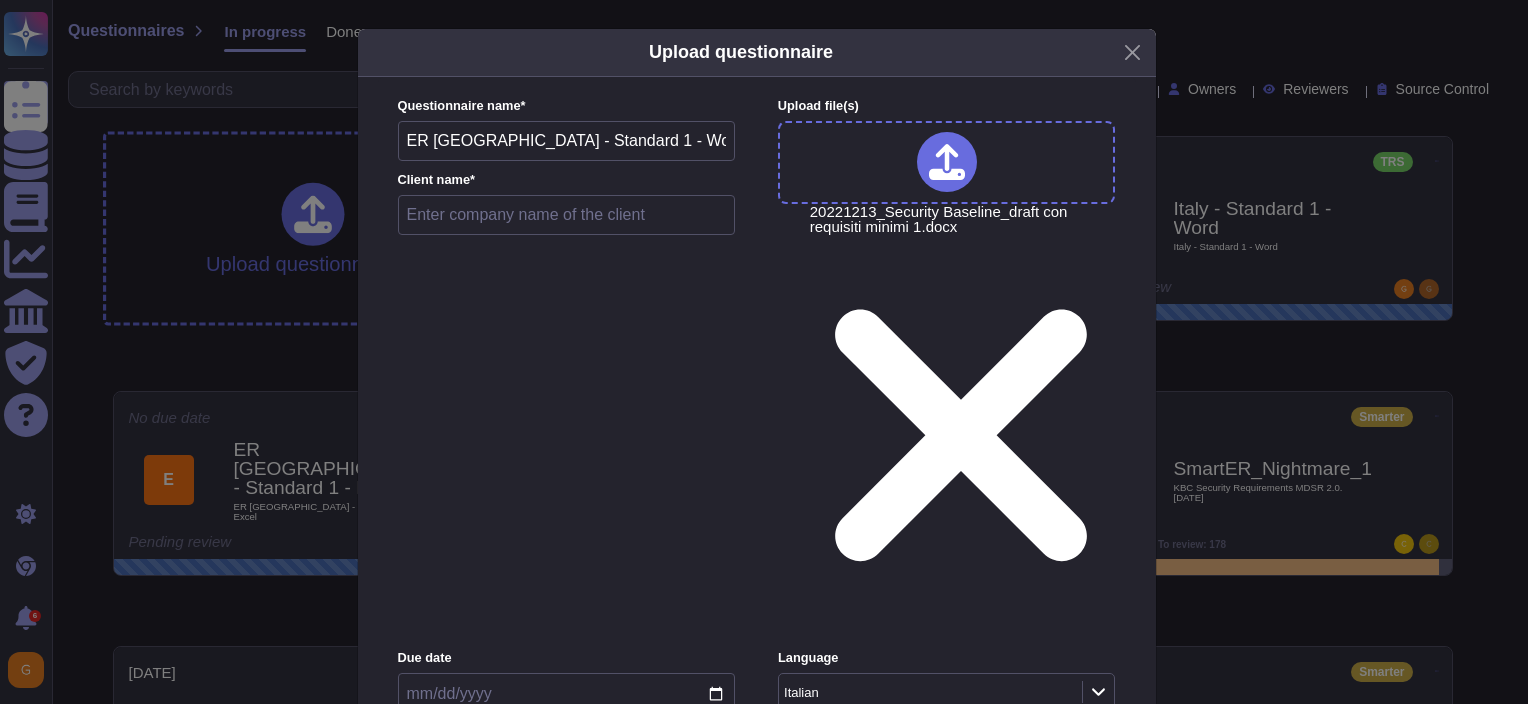 click on "More options" at bounding box center (757, 1192) 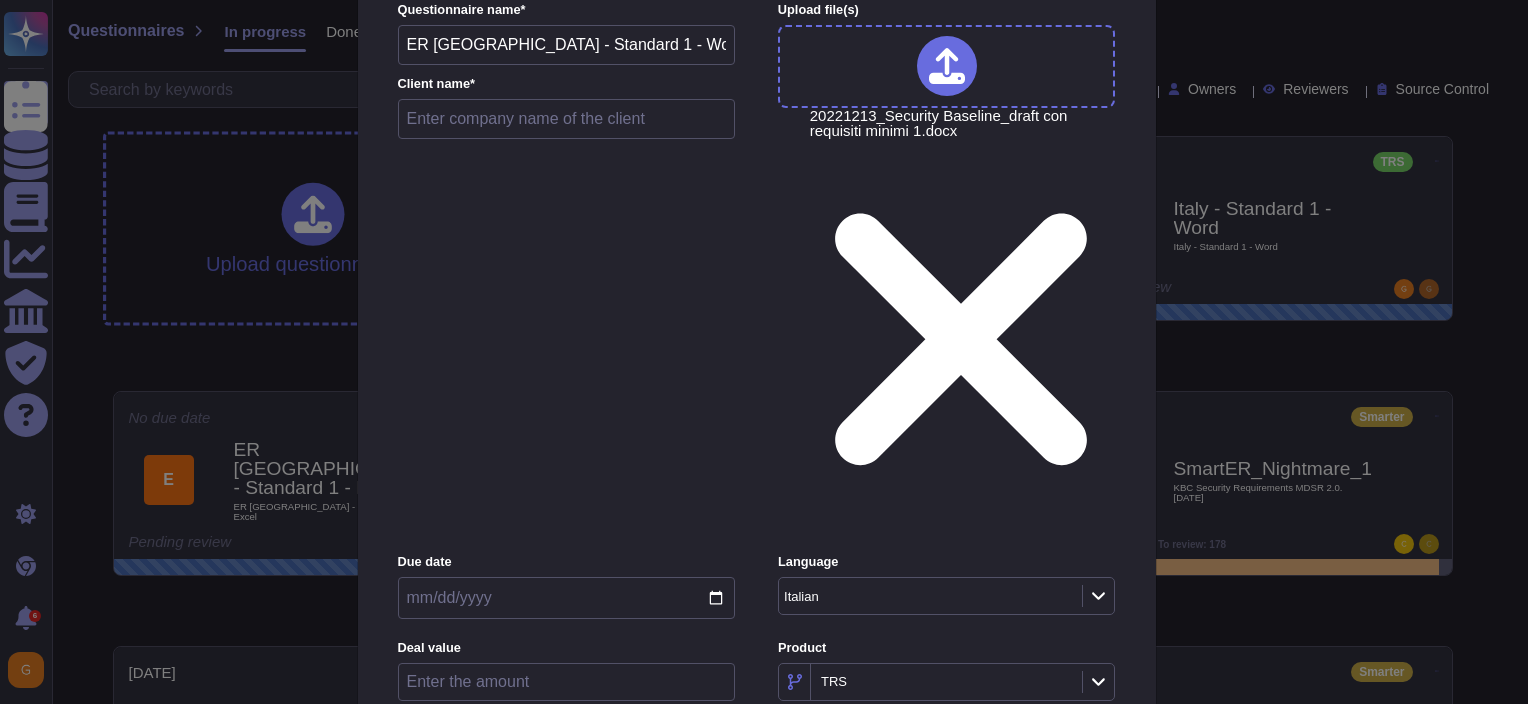 scroll, scrollTop: 93, scrollLeft: 0, axis: vertical 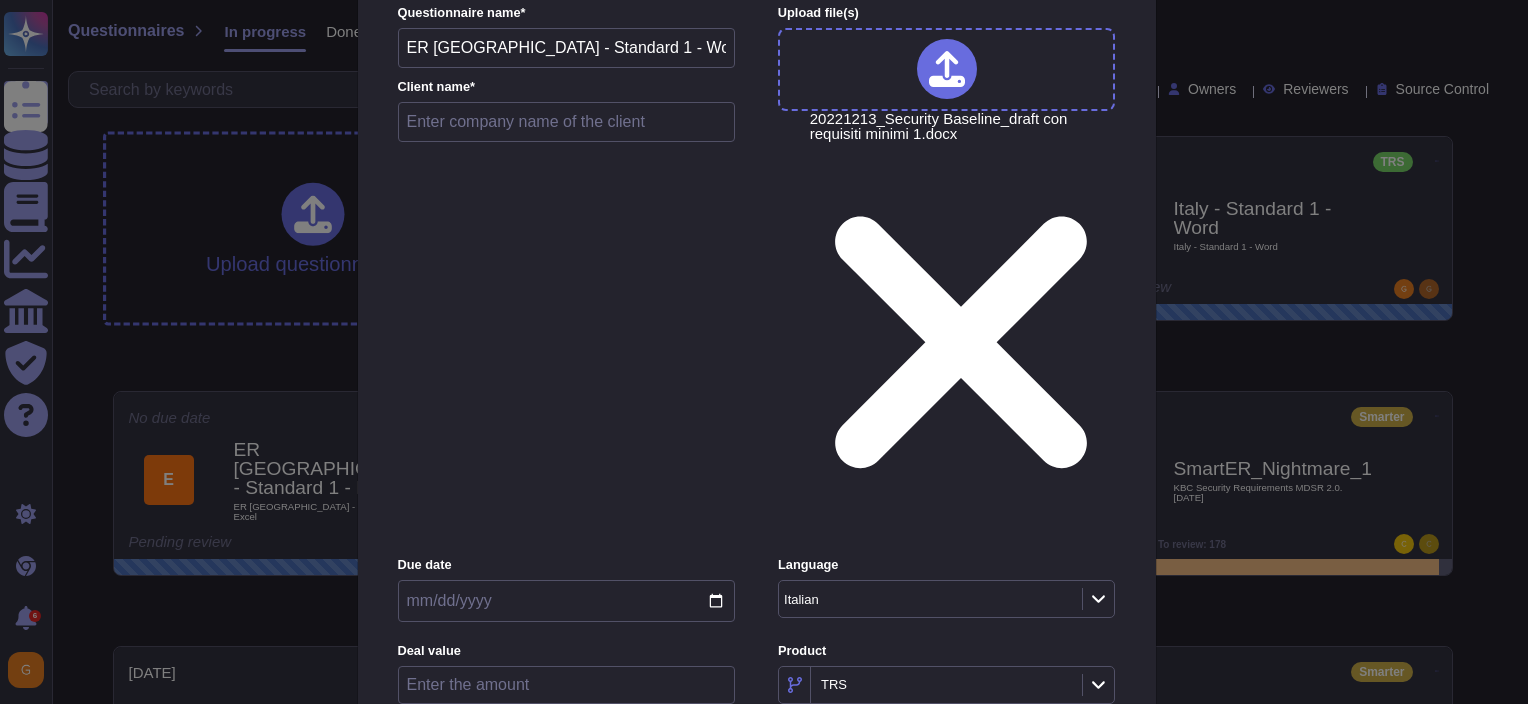 click at bounding box center (567, 122) 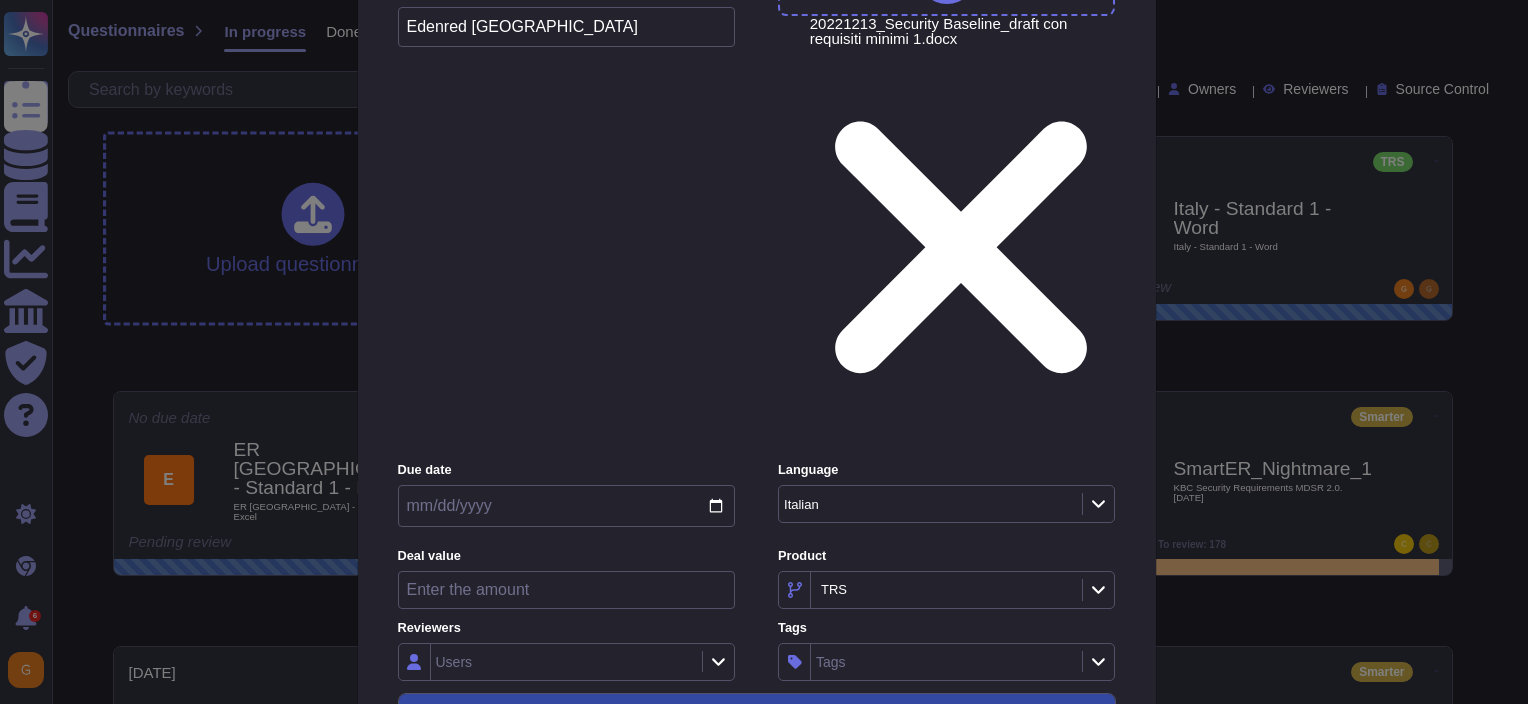 scroll, scrollTop: 193, scrollLeft: 0, axis: vertical 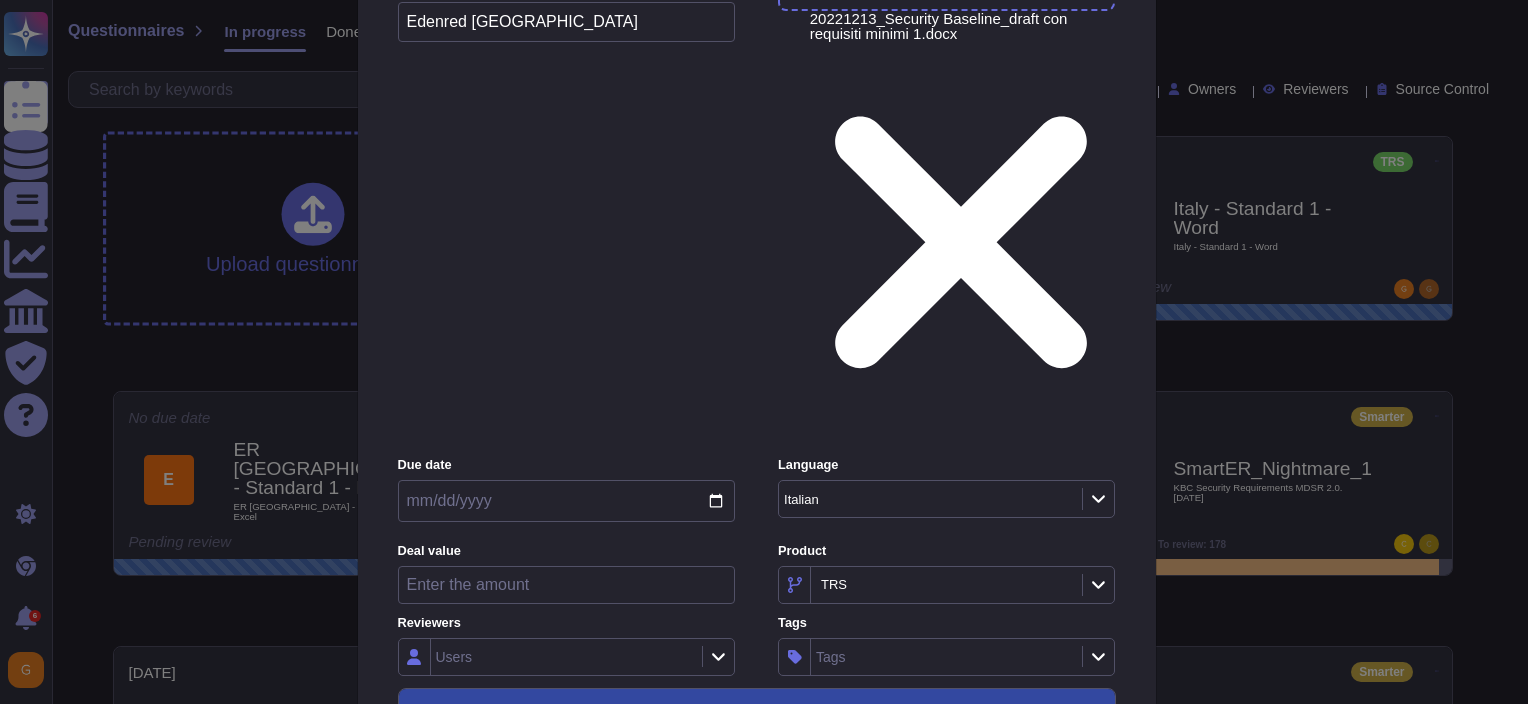 click on "Upload" at bounding box center [756, 1034] 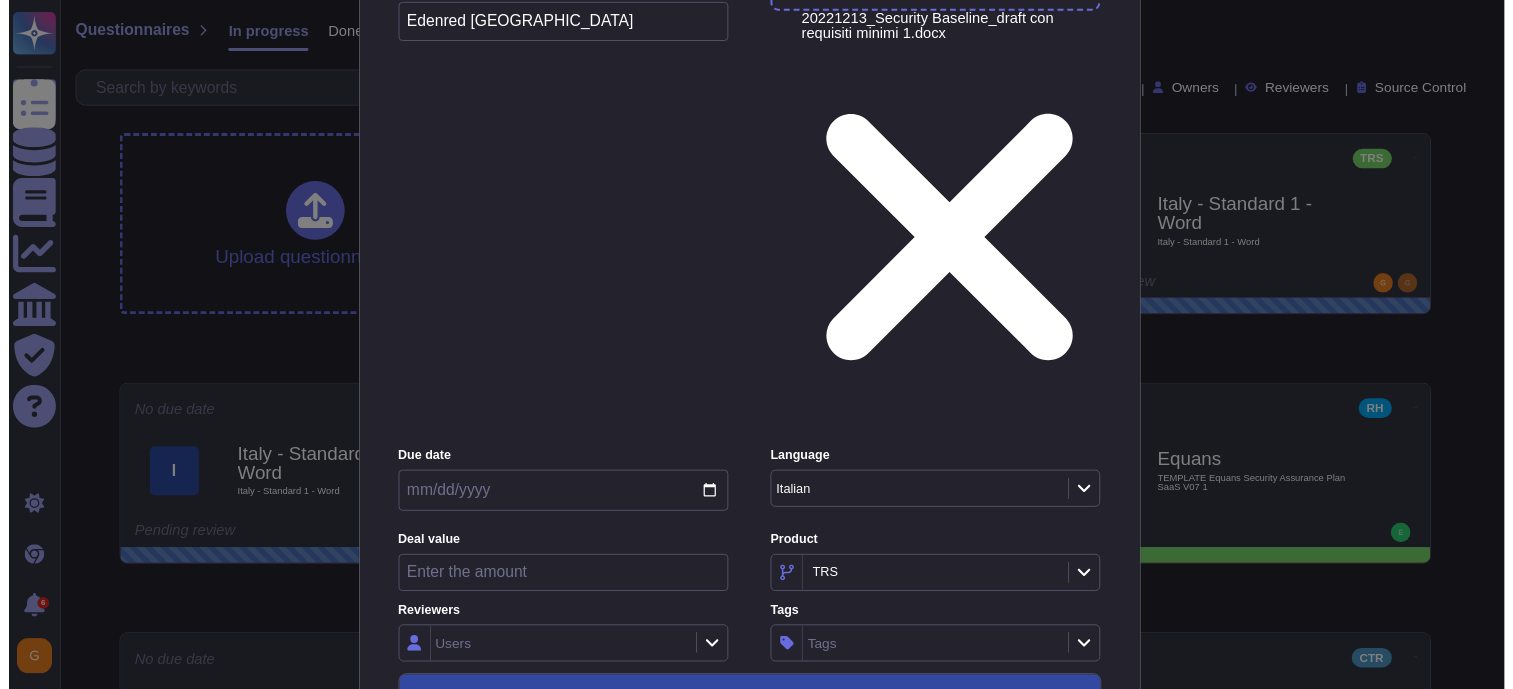 scroll, scrollTop: 125, scrollLeft: 0, axis: vertical 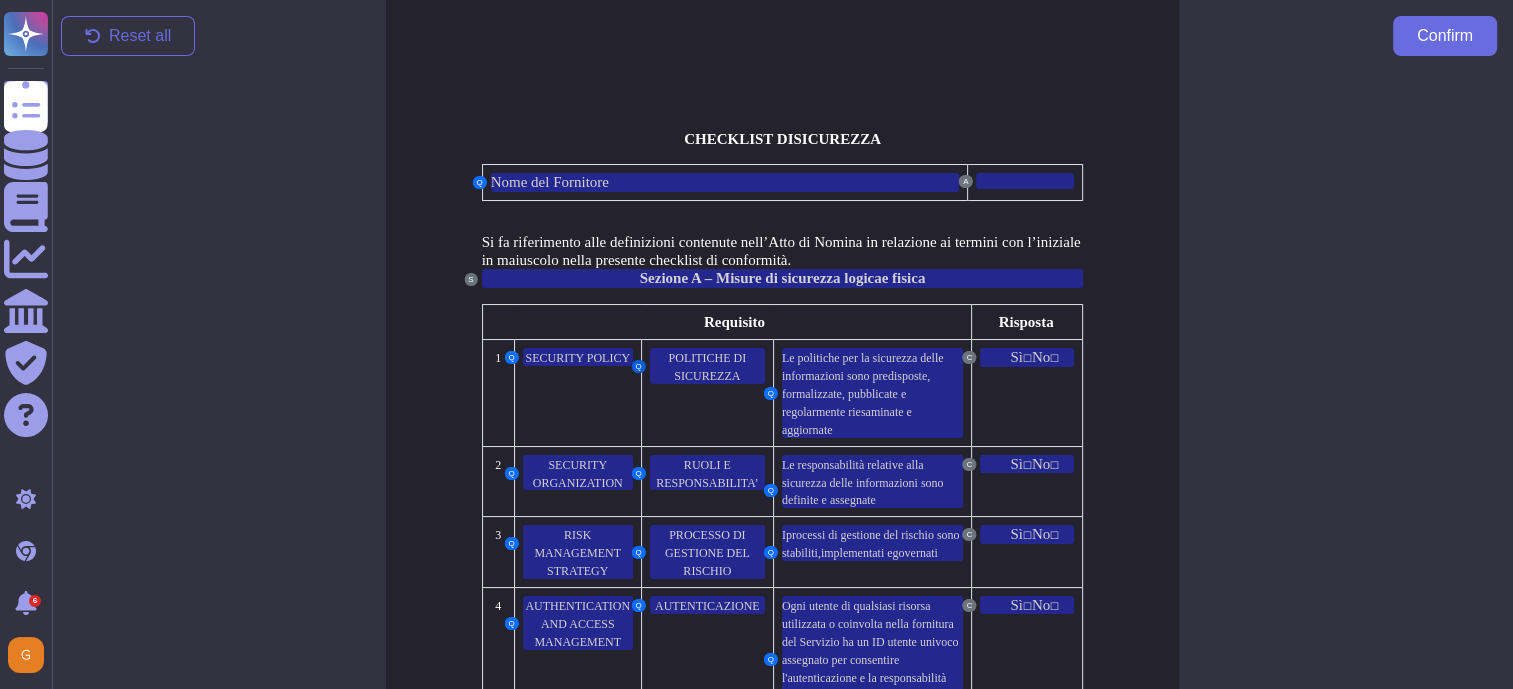 click on "Q" at bounding box center (639, 366) 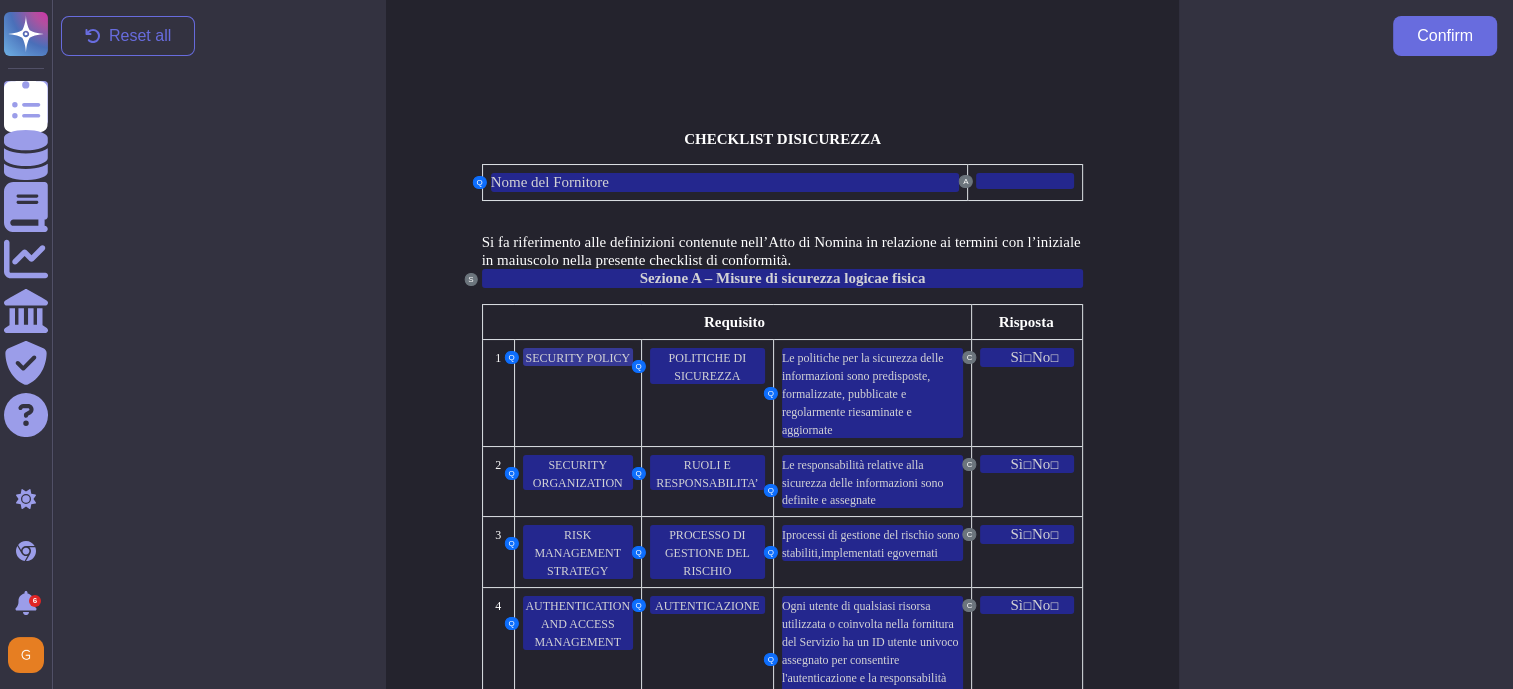 click on "SECURITY POLICY" at bounding box center (577, 358) 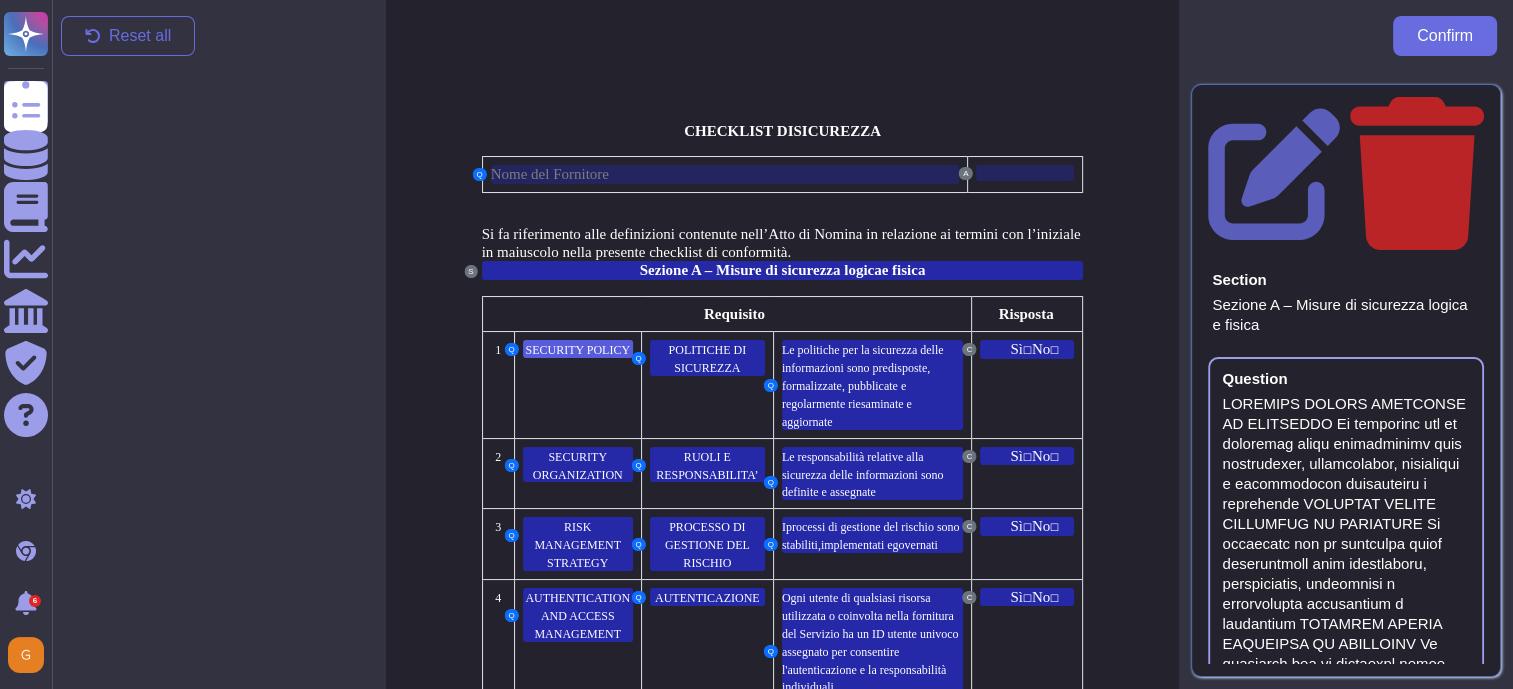 scroll, scrollTop: 0, scrollLeft: 0, axis: both 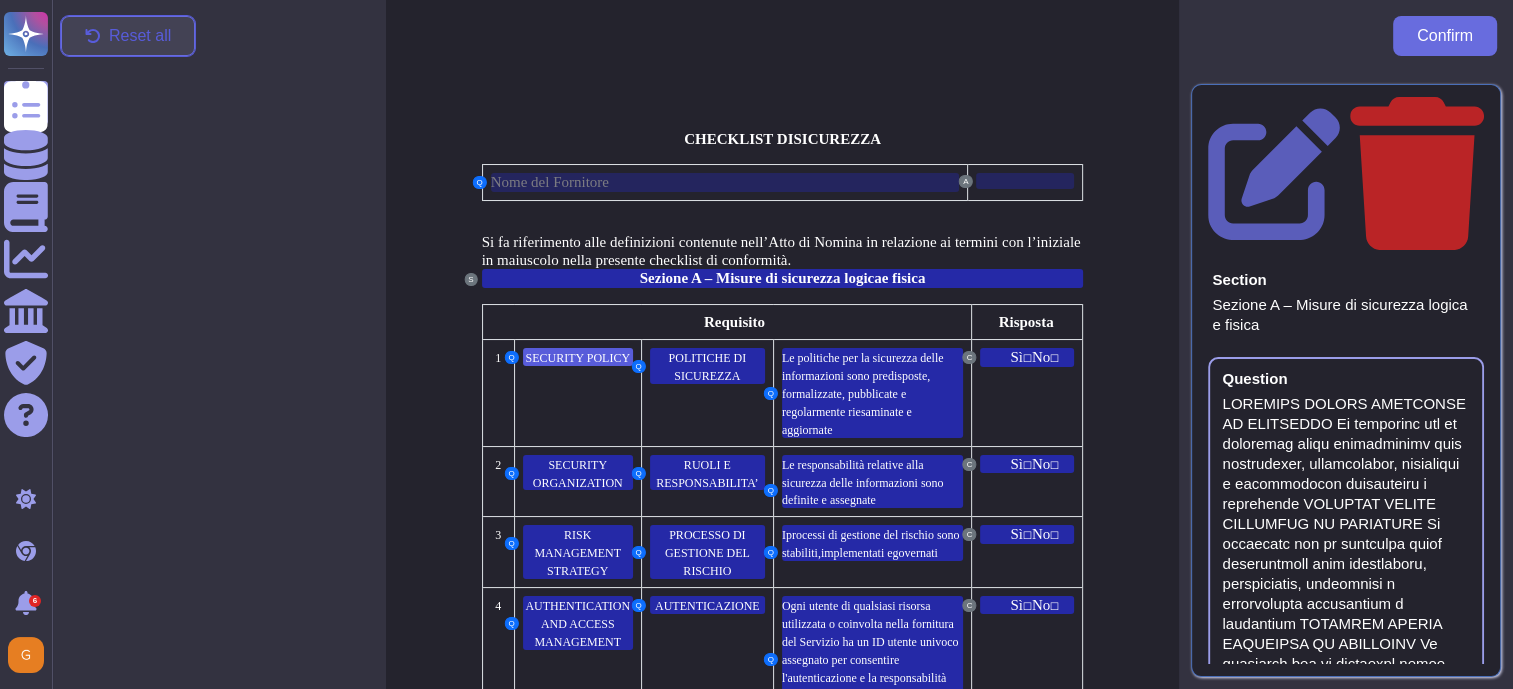 click on "Reset all" at bounding box center (140, 36) 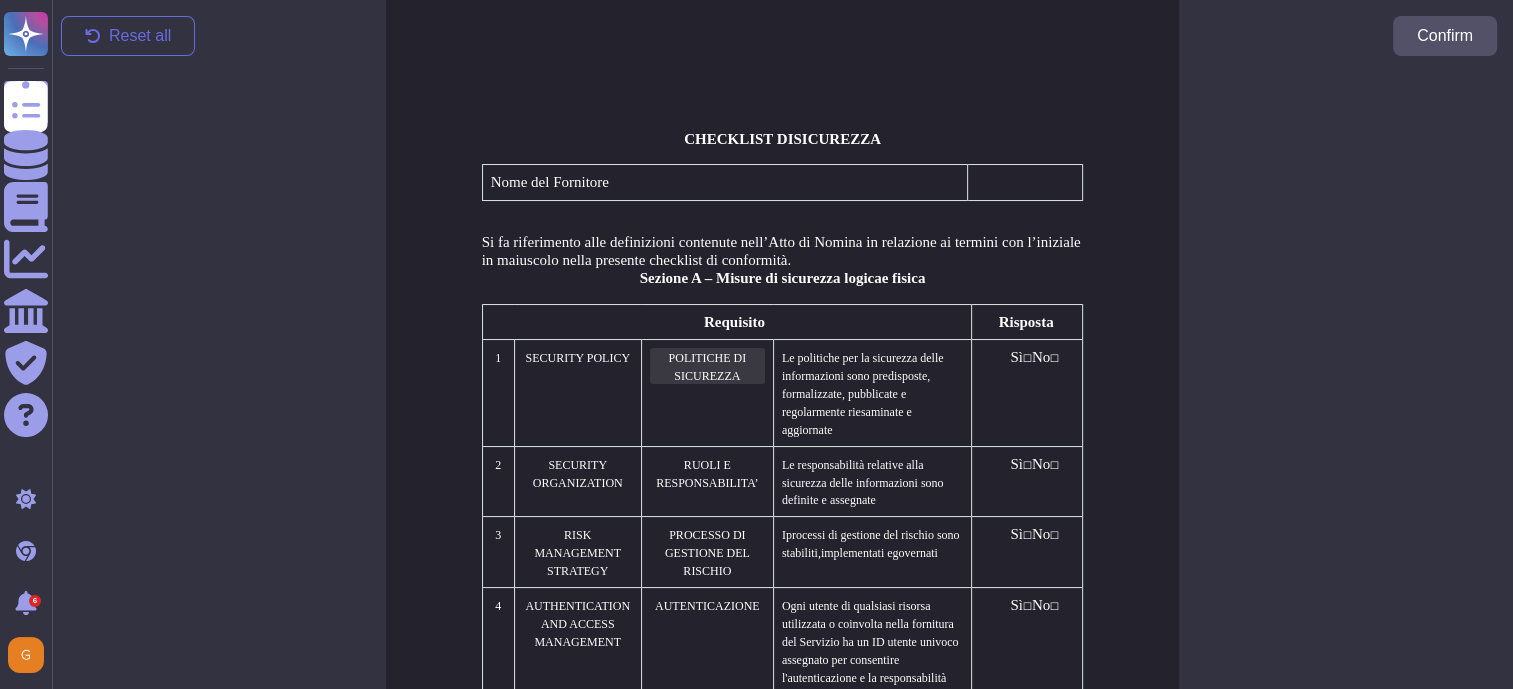 click on "POLITICHE DI SICUREZZA" at bounding box center (707, 367) 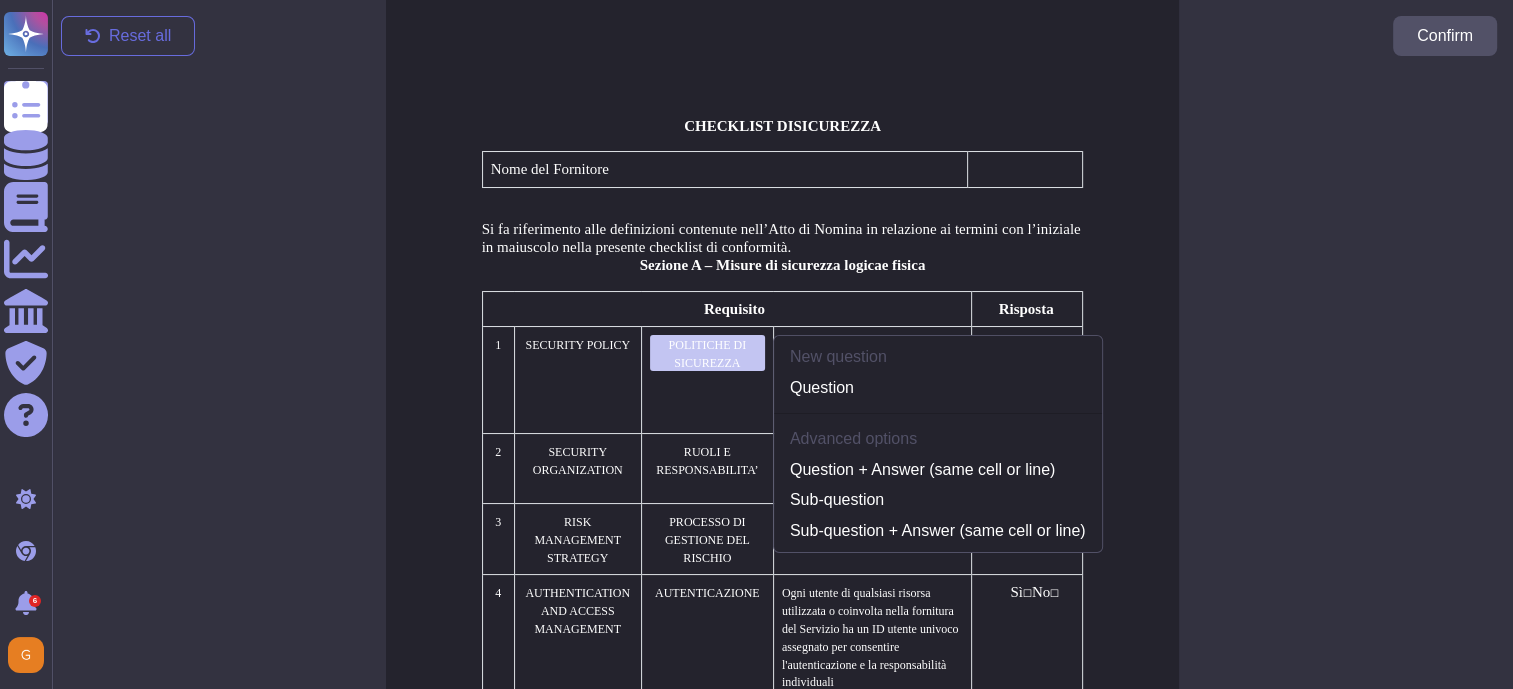 scroll, scrollTop: 20, scrollLeft: 0, axis: vertical 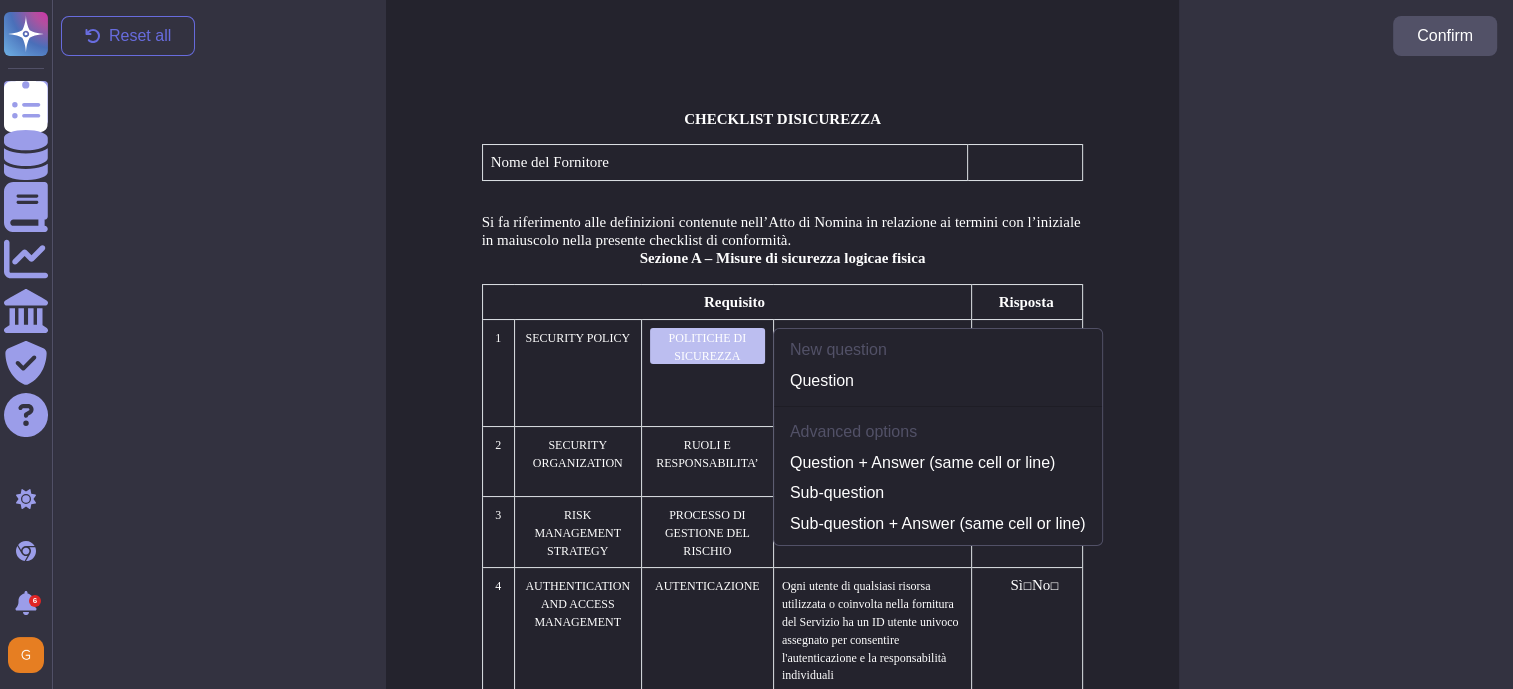click at bounding box center [1346, 380] 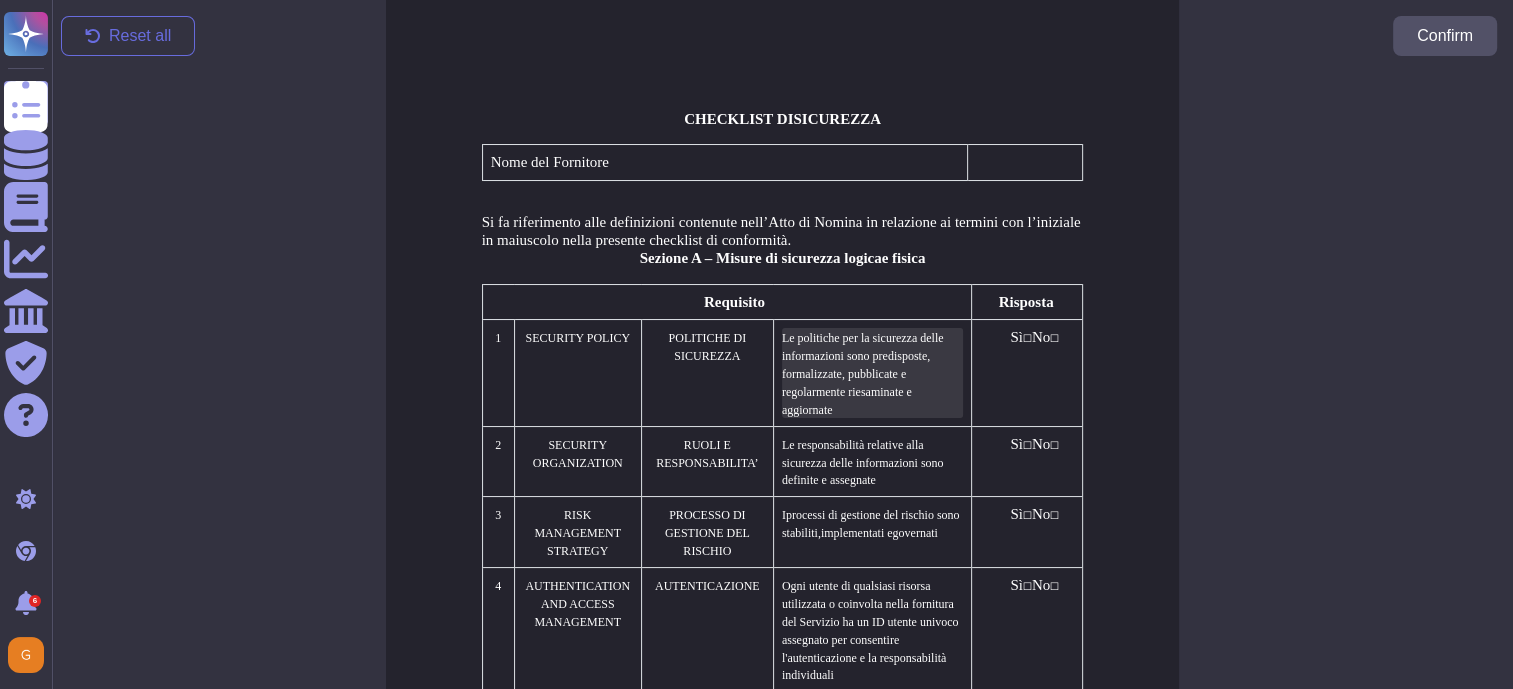 click on "e politiche per la sicurezza delle informazioni sono predisposte, formalizzate, pubblicate e regolarmente riesaminate e aggiornate" at bounding box center (863, 374) 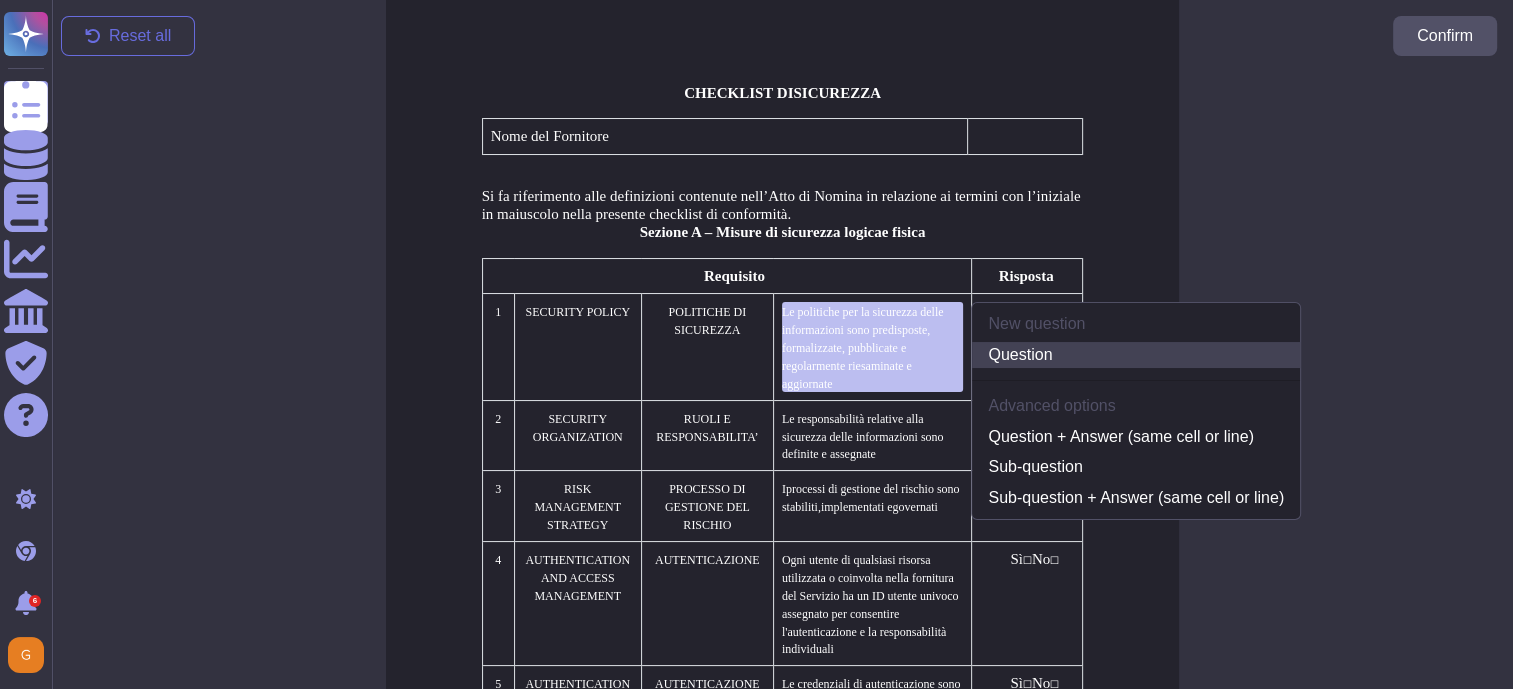 click on "Question" at bounding box center (1136, 355) 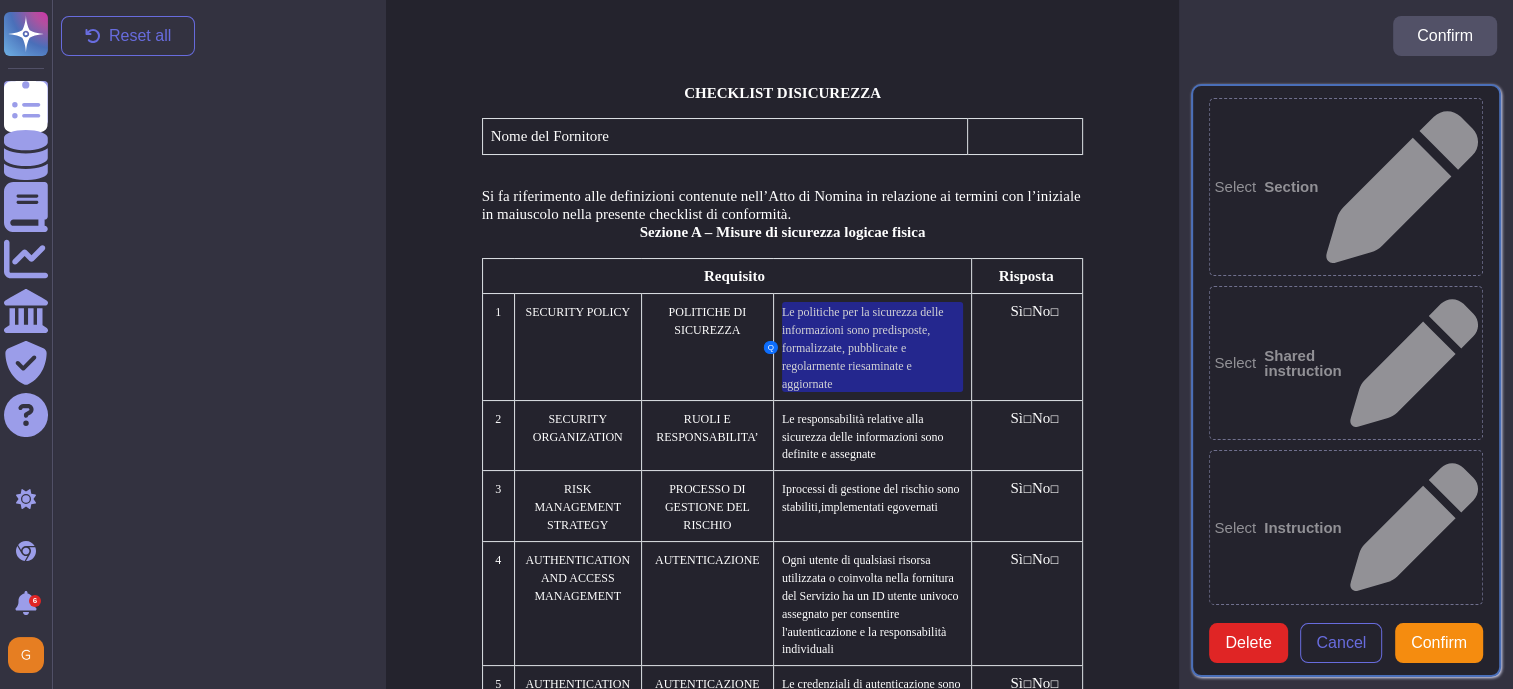 type on "Le politiche per la sicurezza delle informazioni sono predisposte, formalizzate, pubblicate e regolarmente riesaminate e aggiornate" 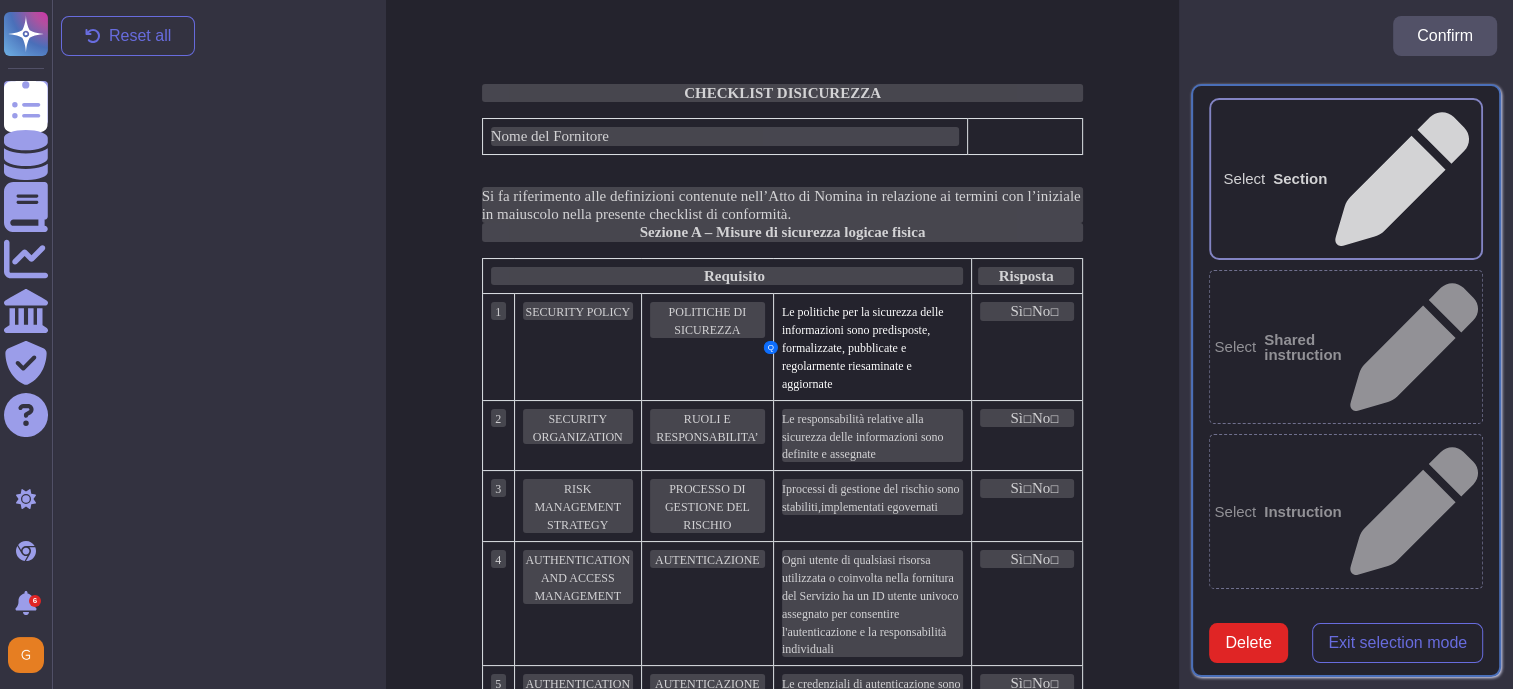 click on "Select Section" at bounding box center (1346, 179) 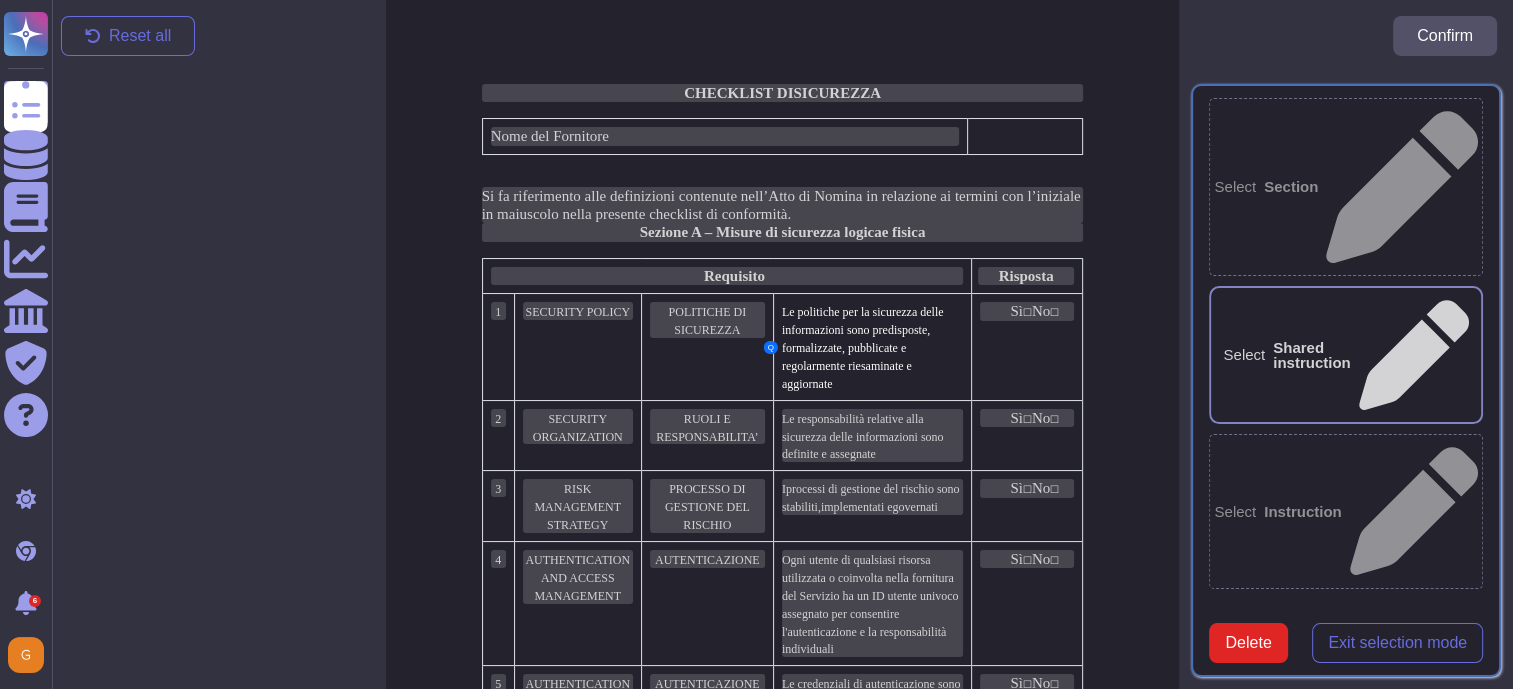 click on "Instruction" at bounding box center (1303, 511) 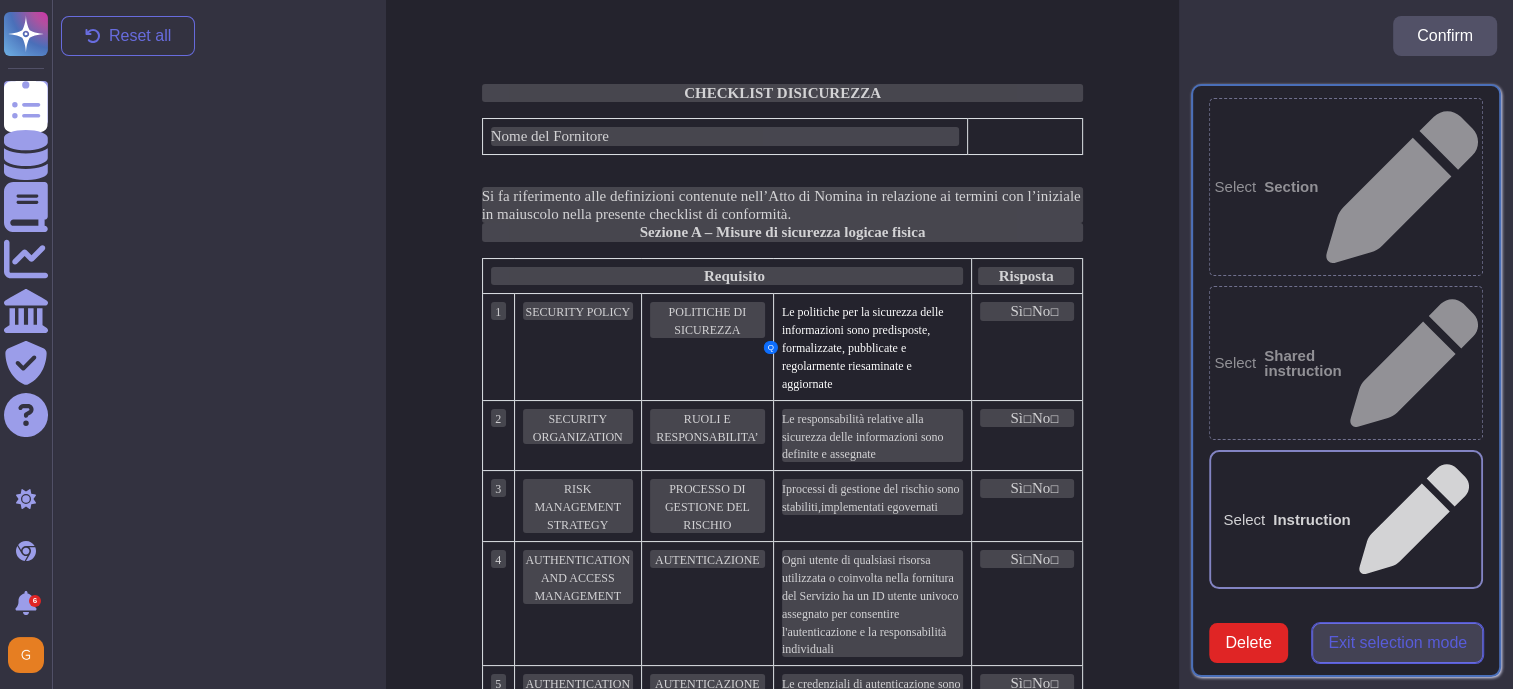 click on "Exit selection mode" at bounding box center [1397, 643] 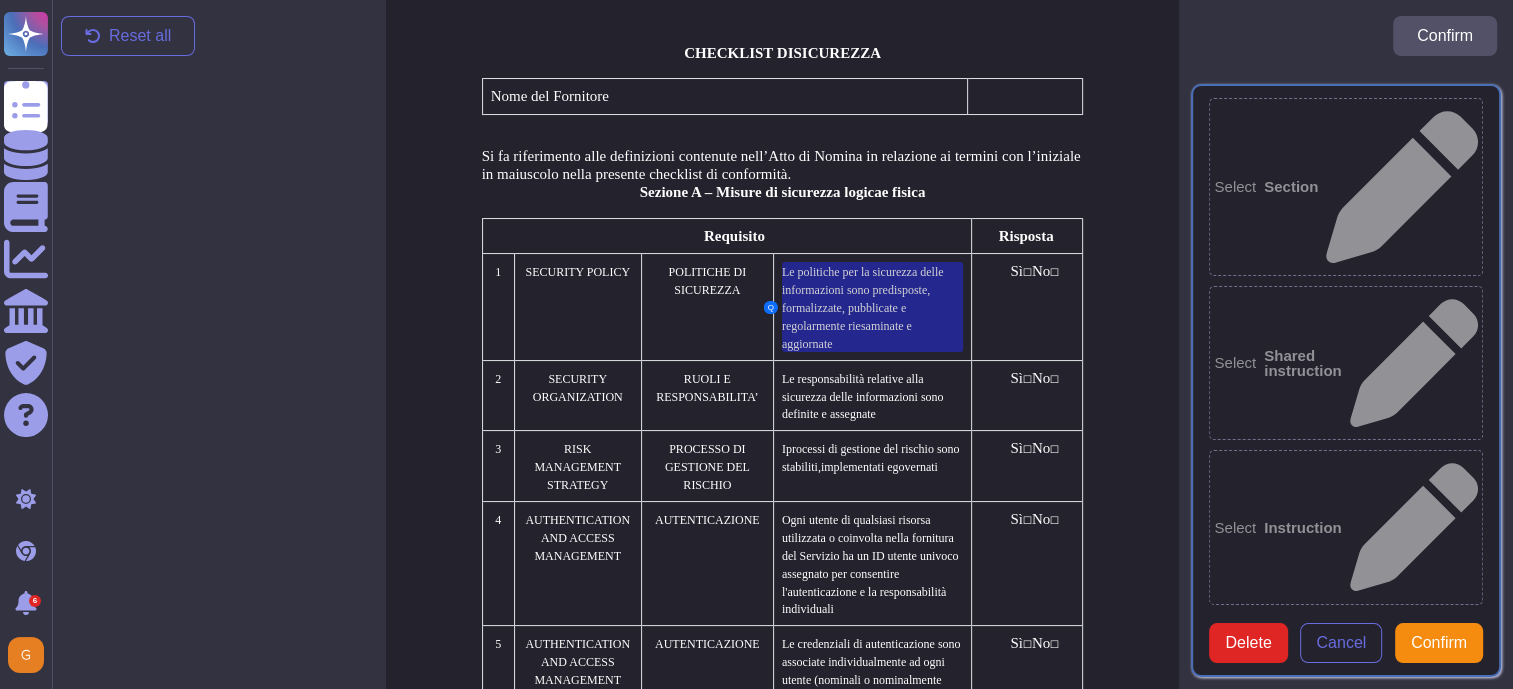 scroll, scrollTop: 146, scrollLeft: 0, axis: vertical 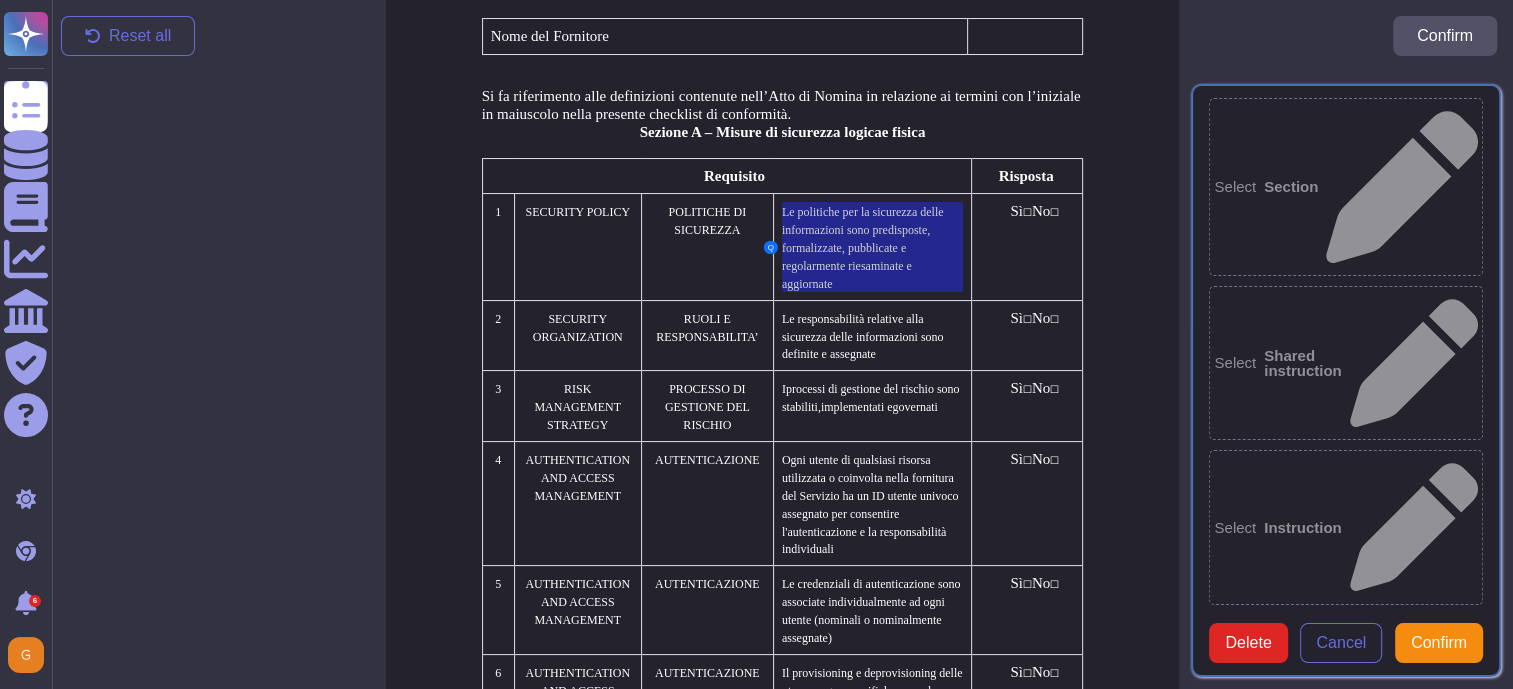 click on "Answer" at bounding box center [1291, 1177] 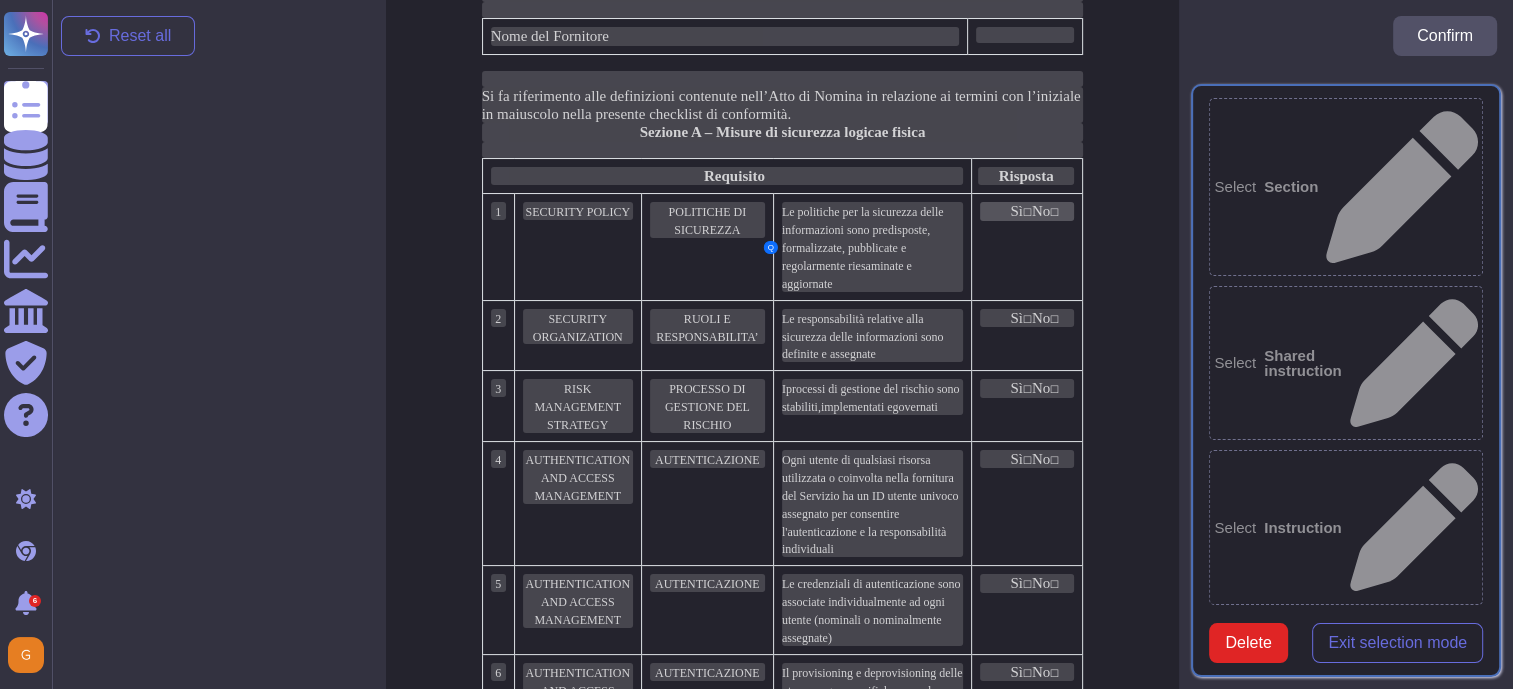 click on "☐" at bounding box center (1027, 211) 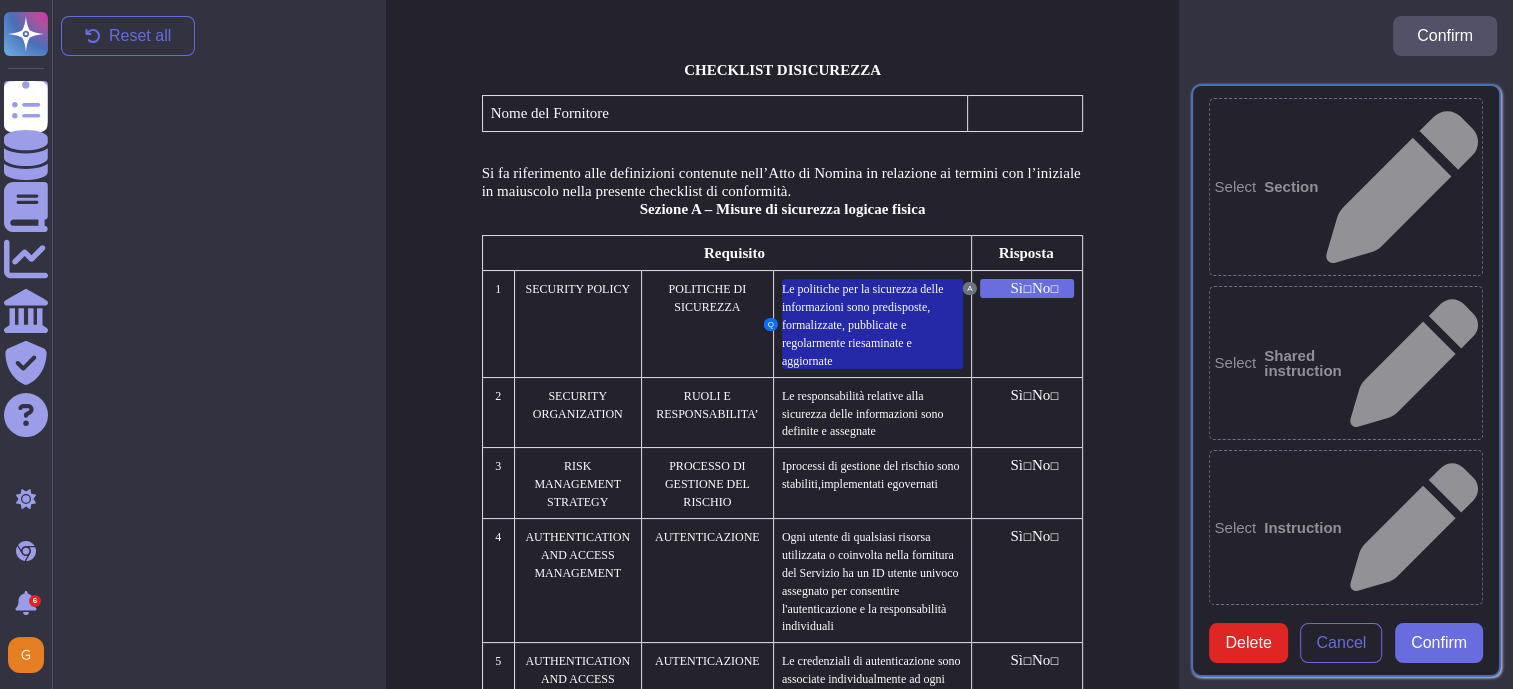type on "Sì ☐        No ☐" 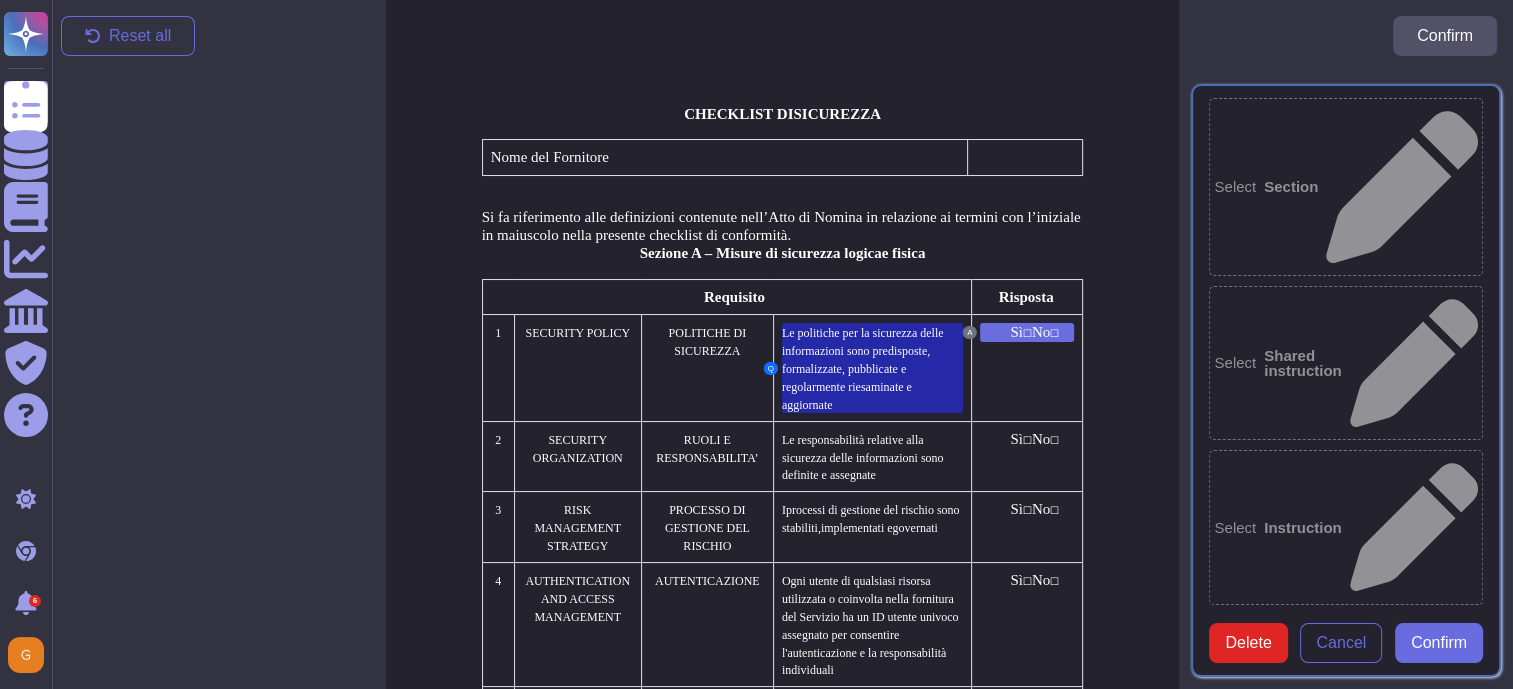 scroll, scrollTop: 11, scrollLeft: 0, axis: vertical 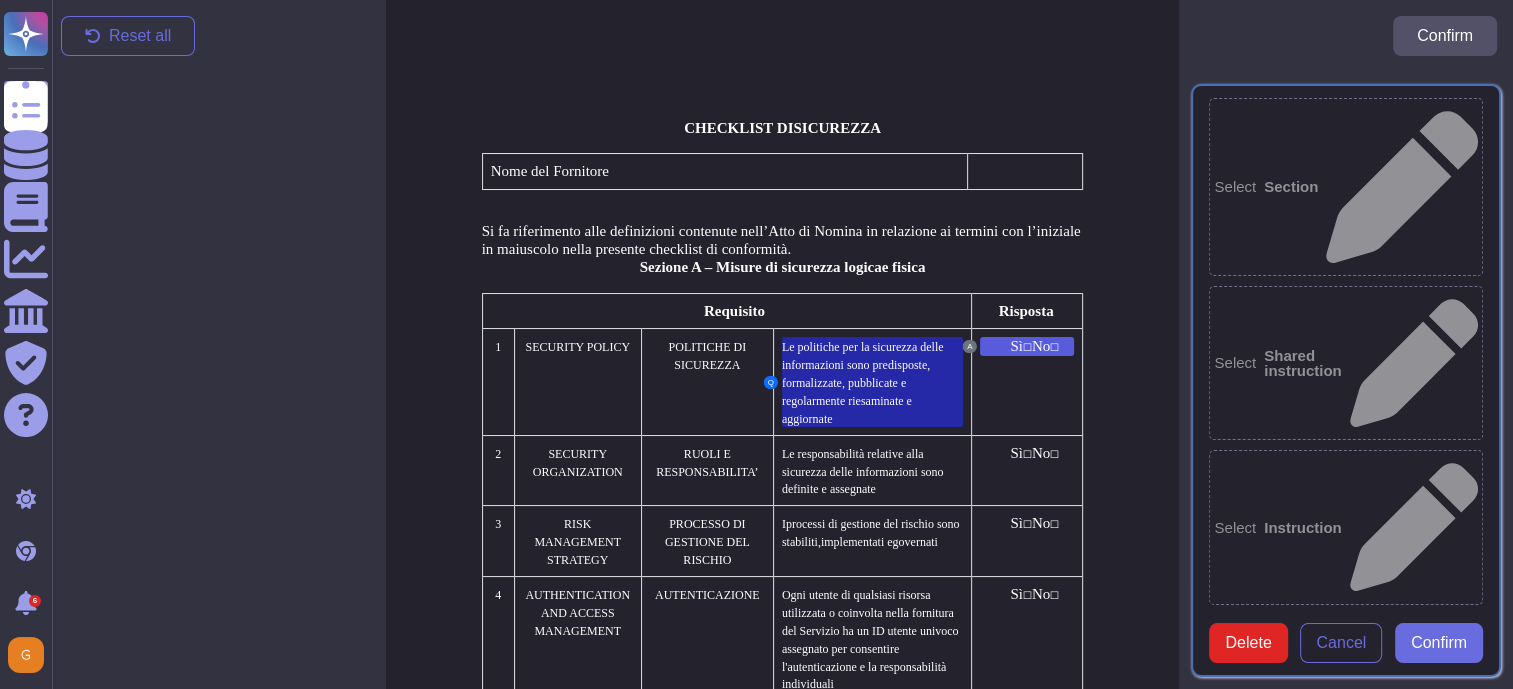 click on "Sì ☐        No ☐" at bounding box center (1346, 1195) 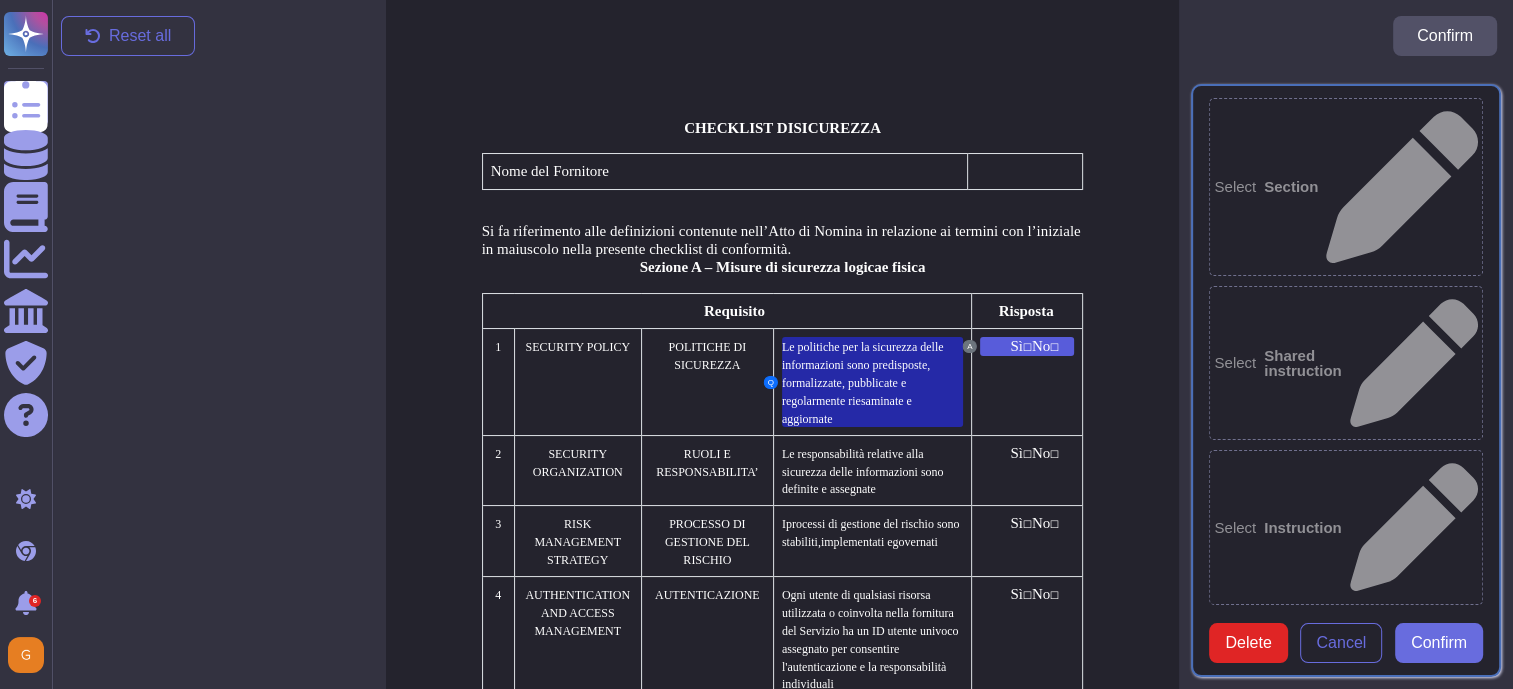 scroll, scrollTop: 80, scrollLeft: 0, axis: vertical 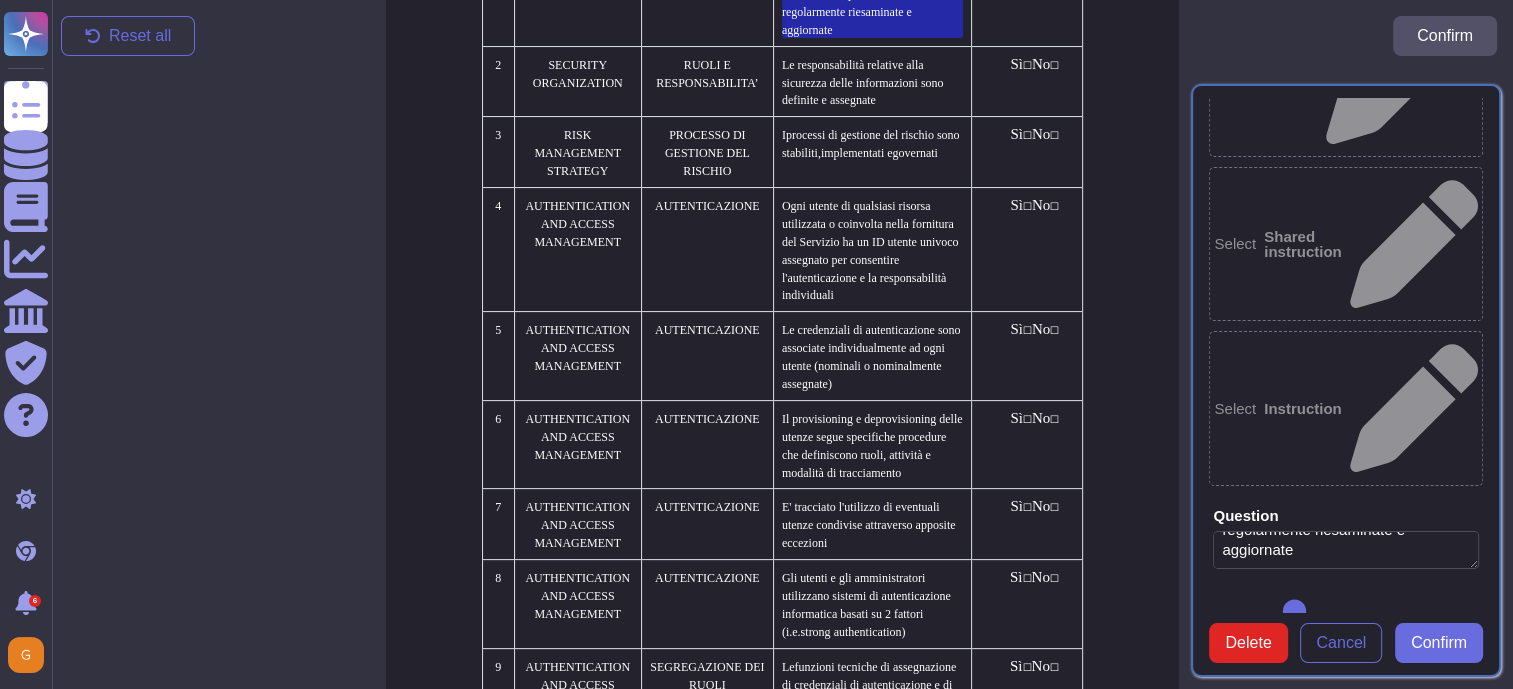 click on "Short answer (Yes / No)" at bounding box center [1304, 1424] 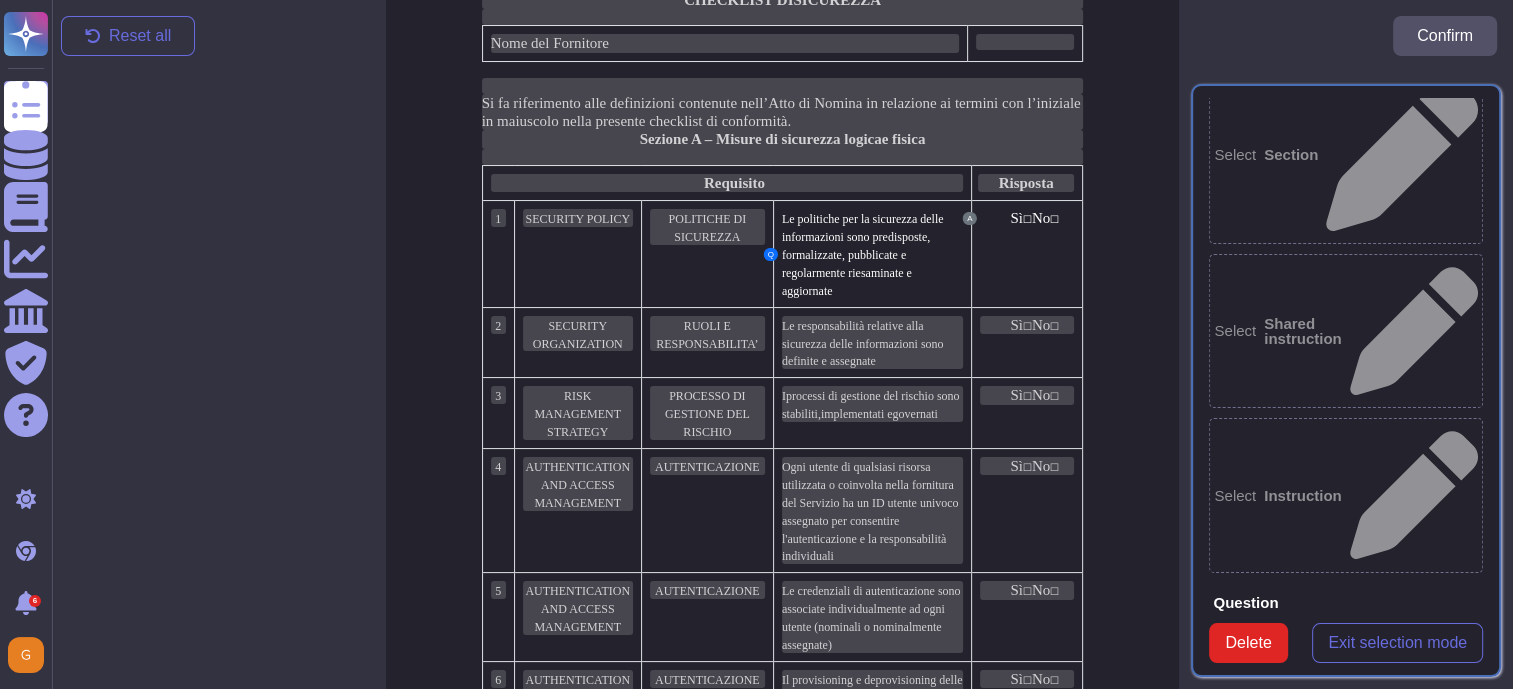 scroll, scrollTop: 0, scrollLeft: 0, axis: both 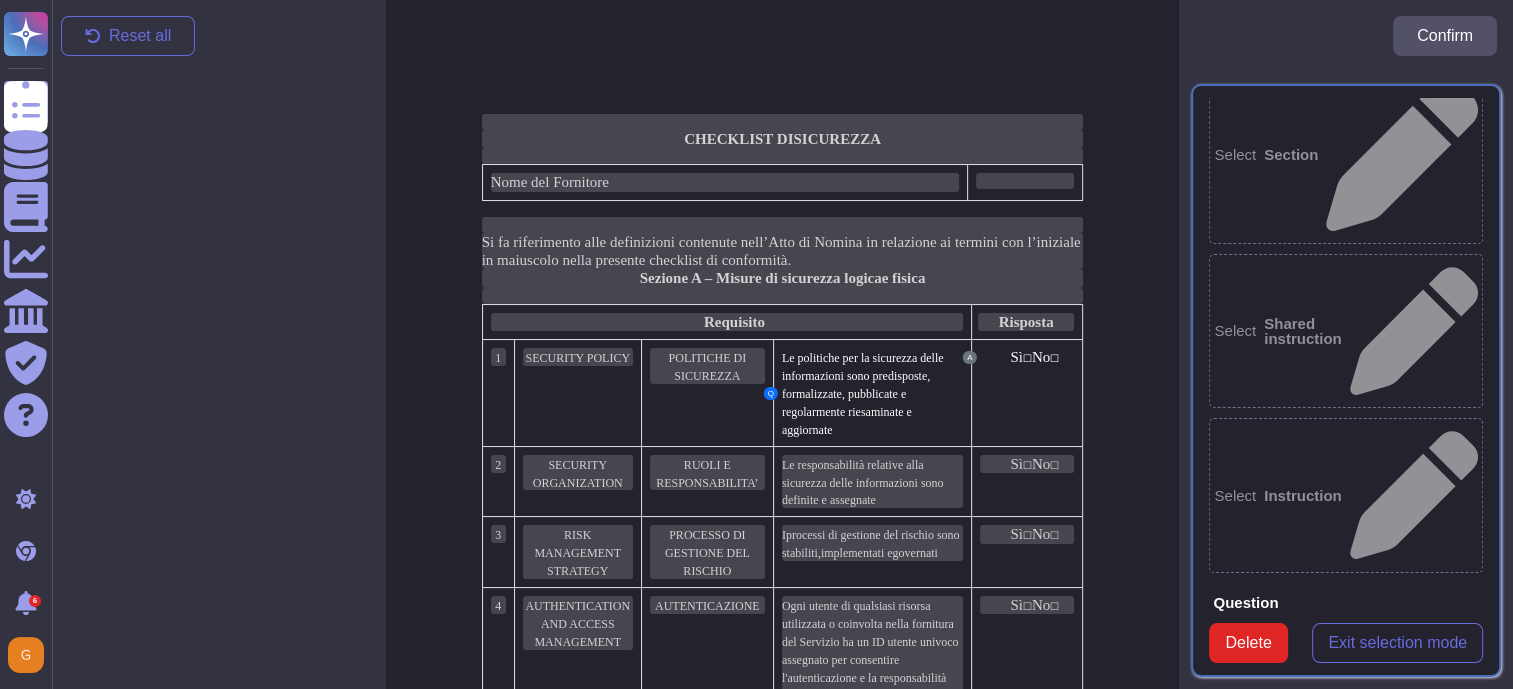 click on "Checkbox(es)" at bounding box center (1313, 1567) 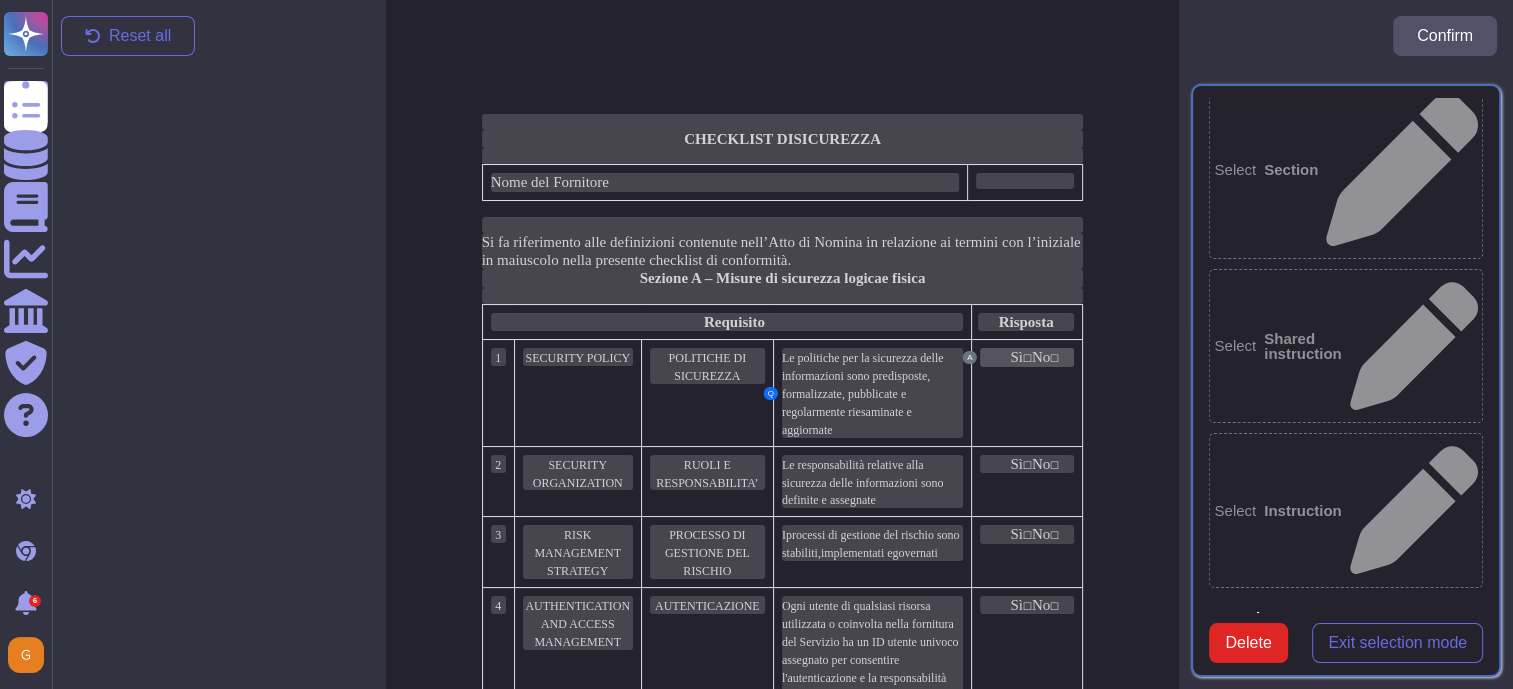 click on "☐" at bounding box center (1027, 357) 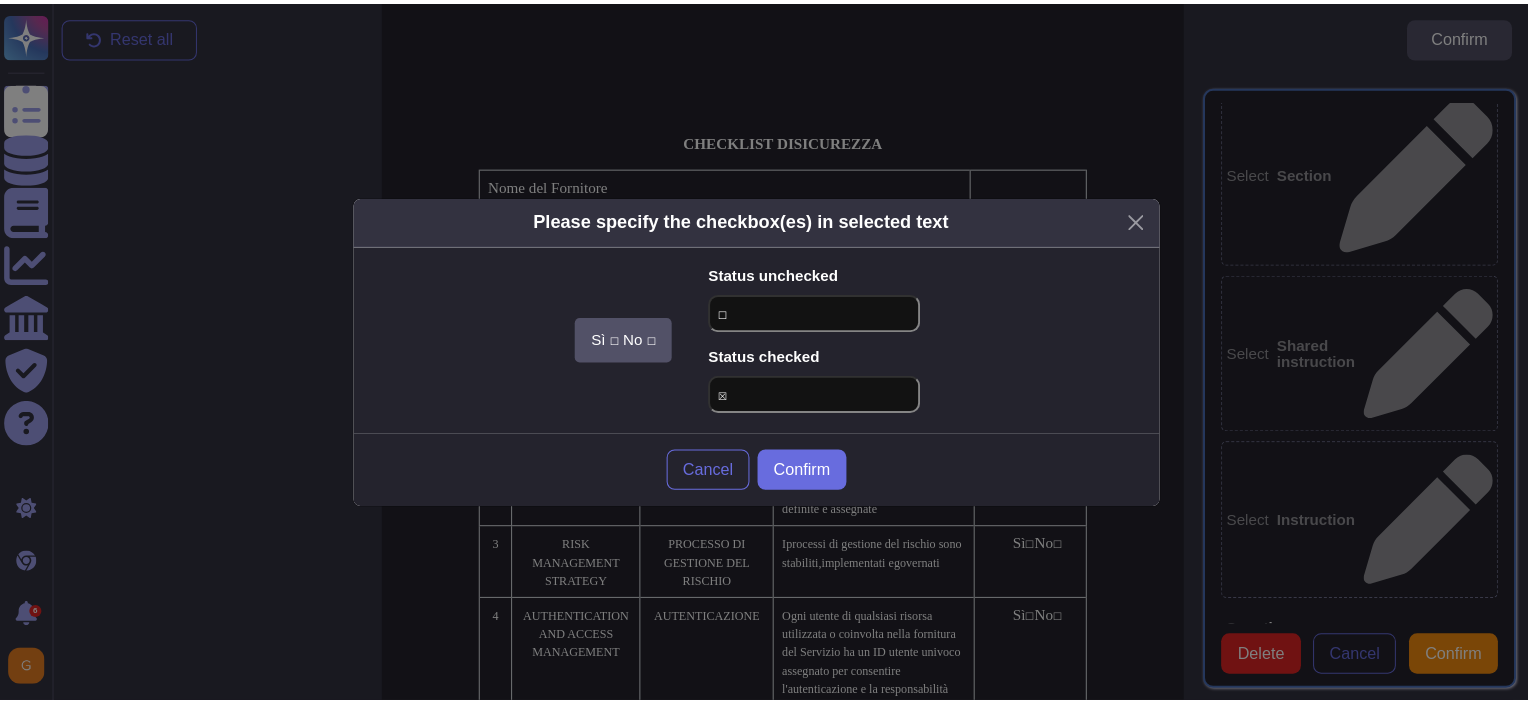scroll, scrollTop: 11, scrollLeft: 0, axis: vertical 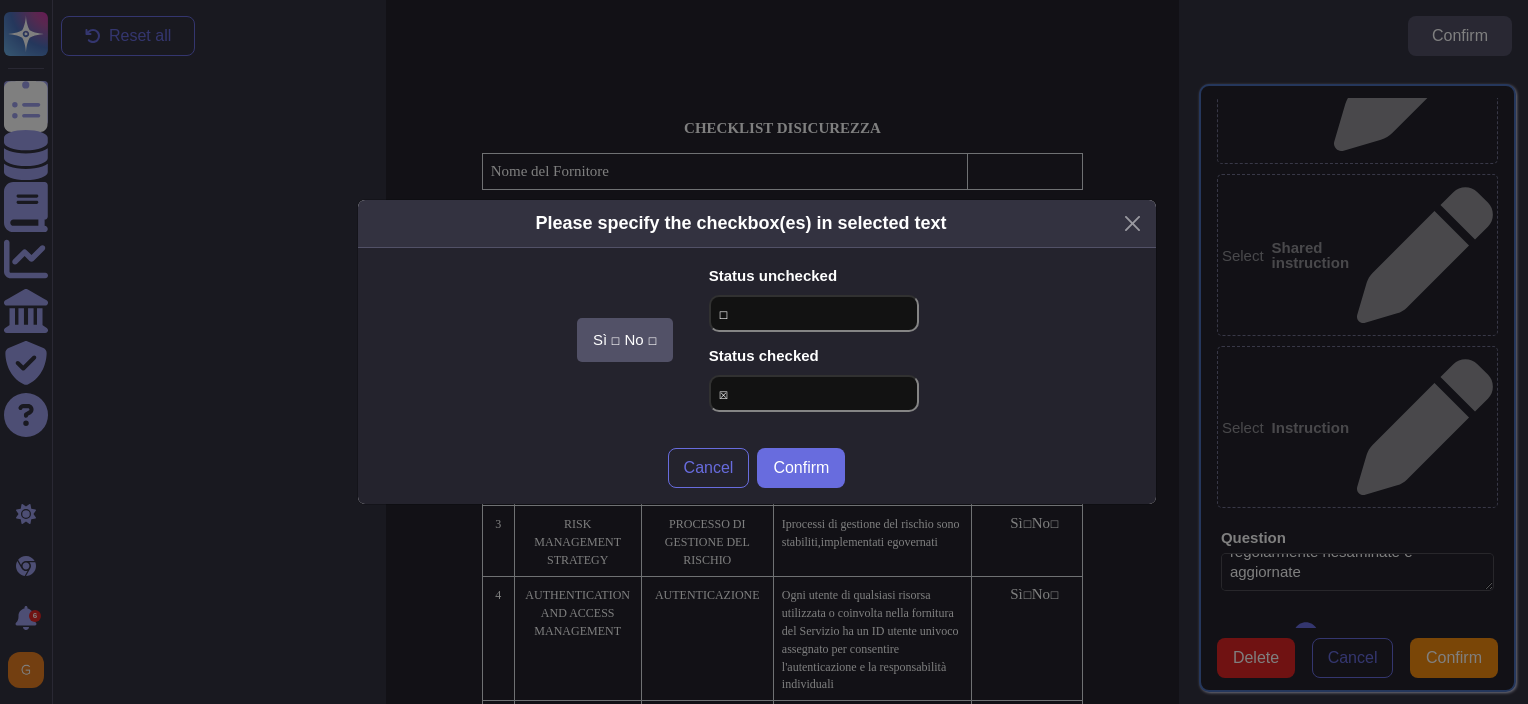 click on "Confirm" at bounding box center (801, 468) 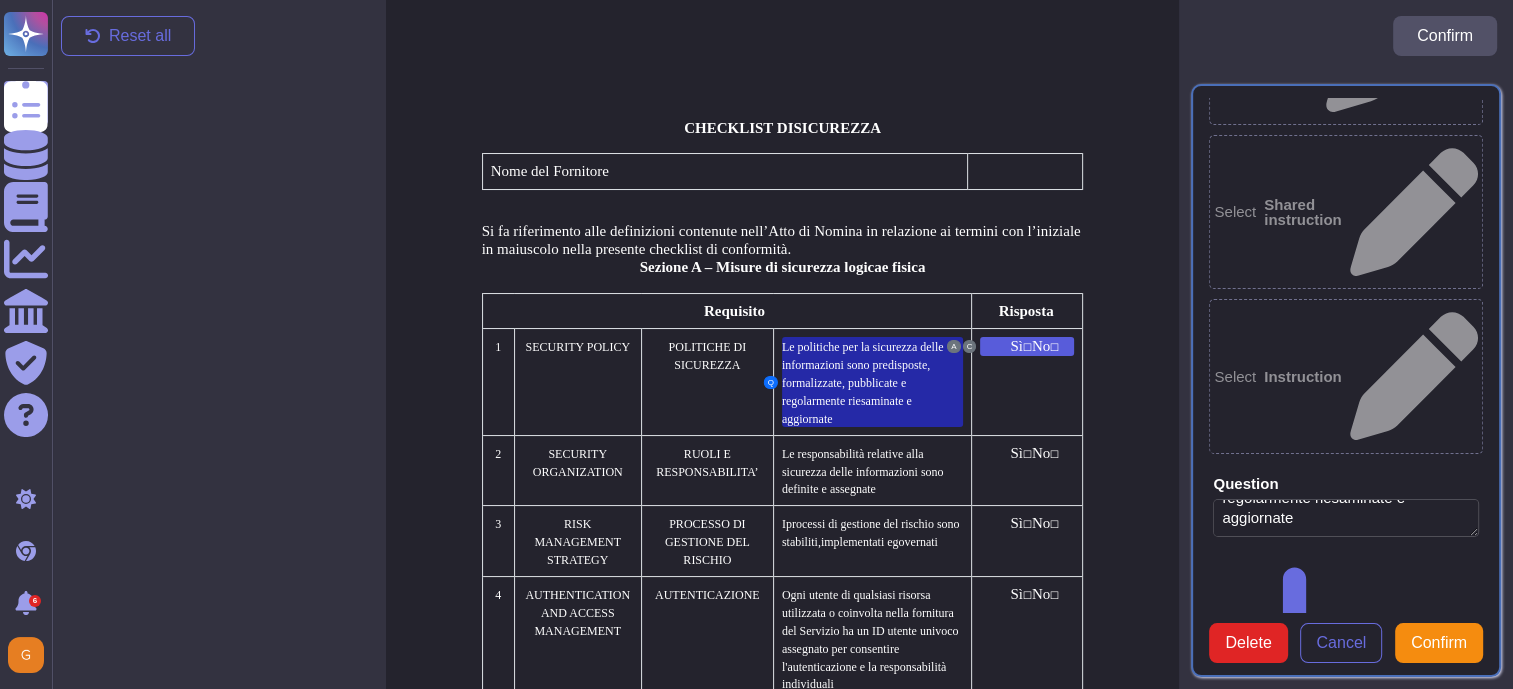 scroll, scrollTop: 168, scrollLeft: 0, axis: vertical 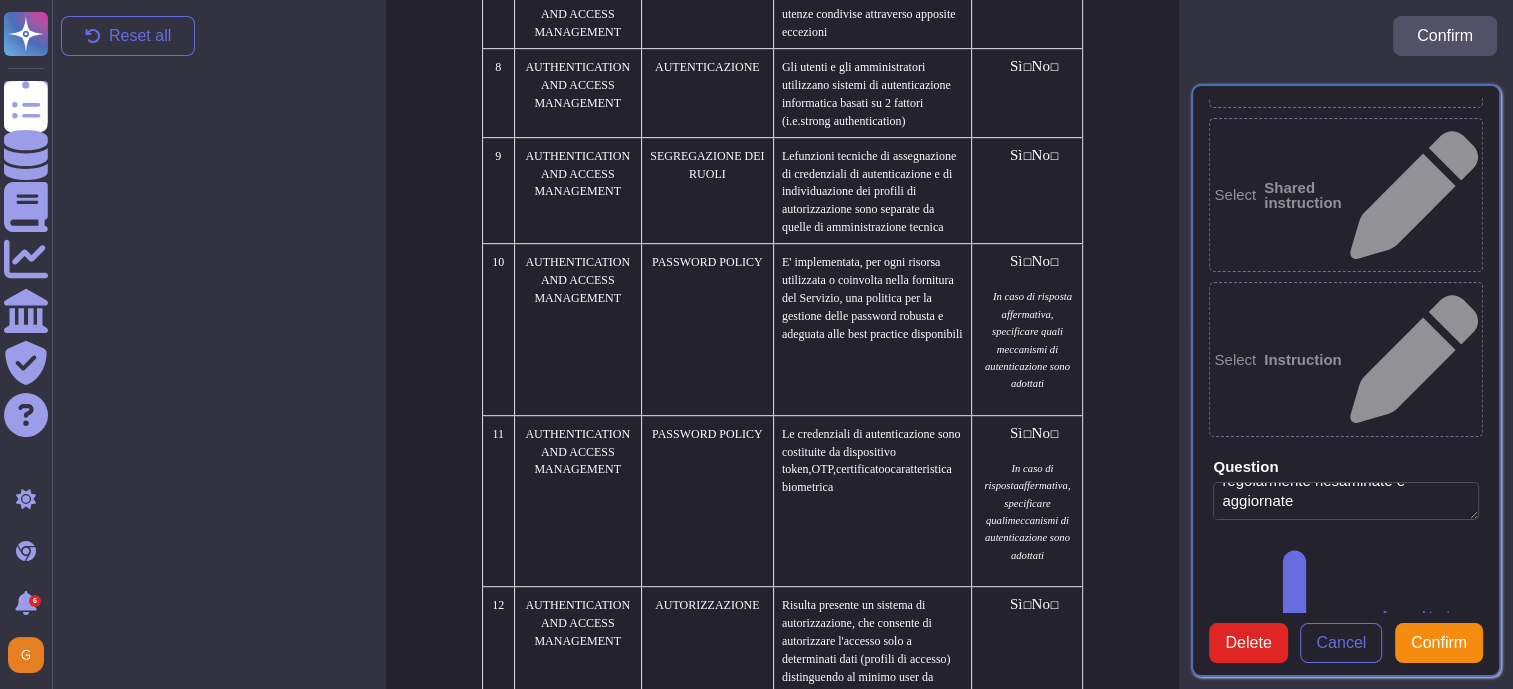 click at bounding box center [1281, 1519] 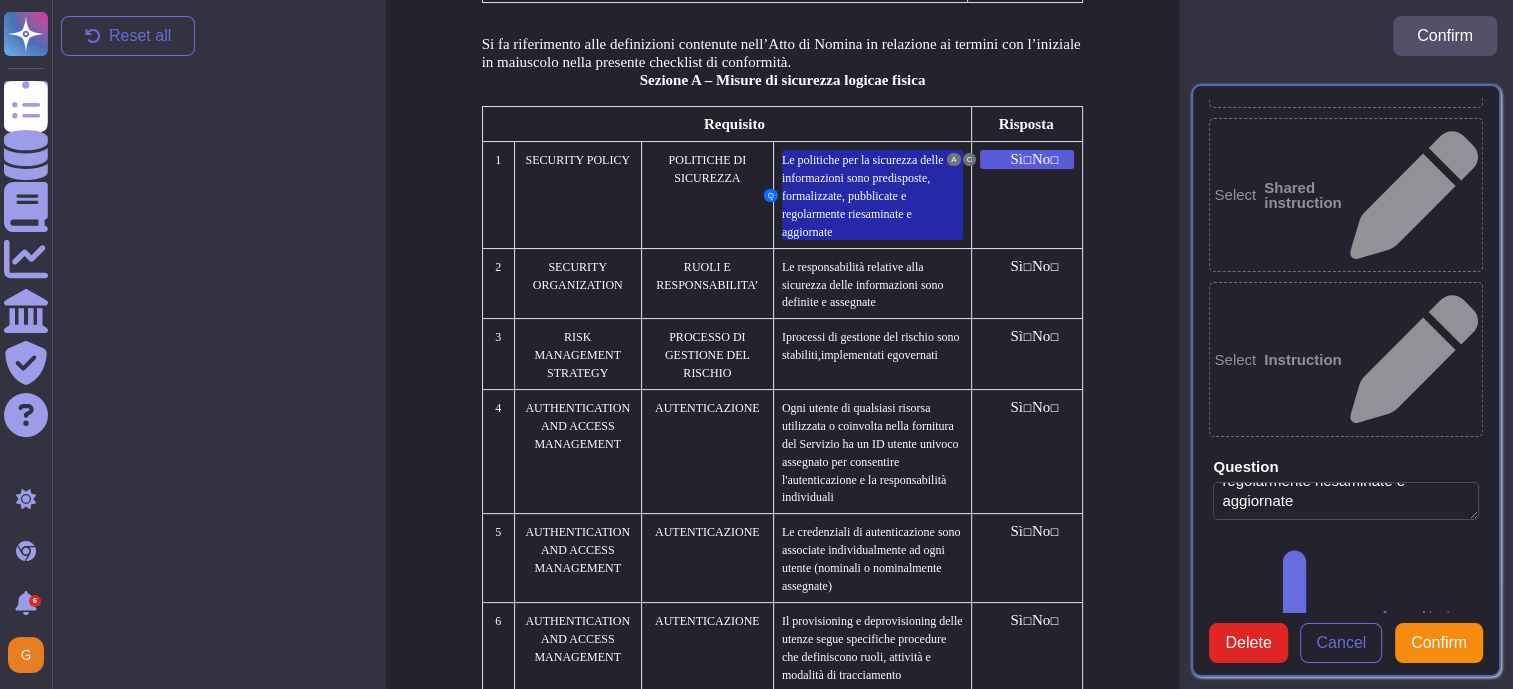 scroll, scrollTop: 200, scrollLeft: 0, axis: vertical 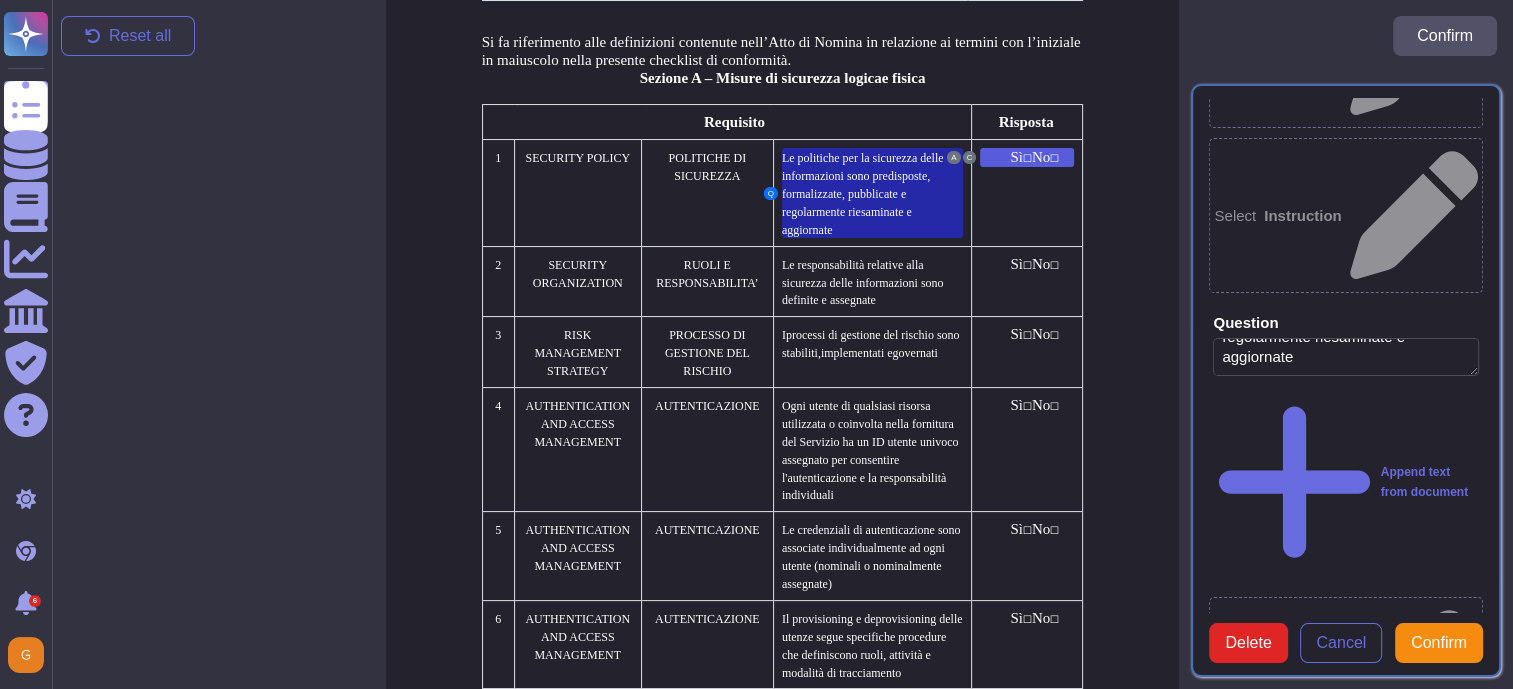 click at bounding box center (1342, 1470) 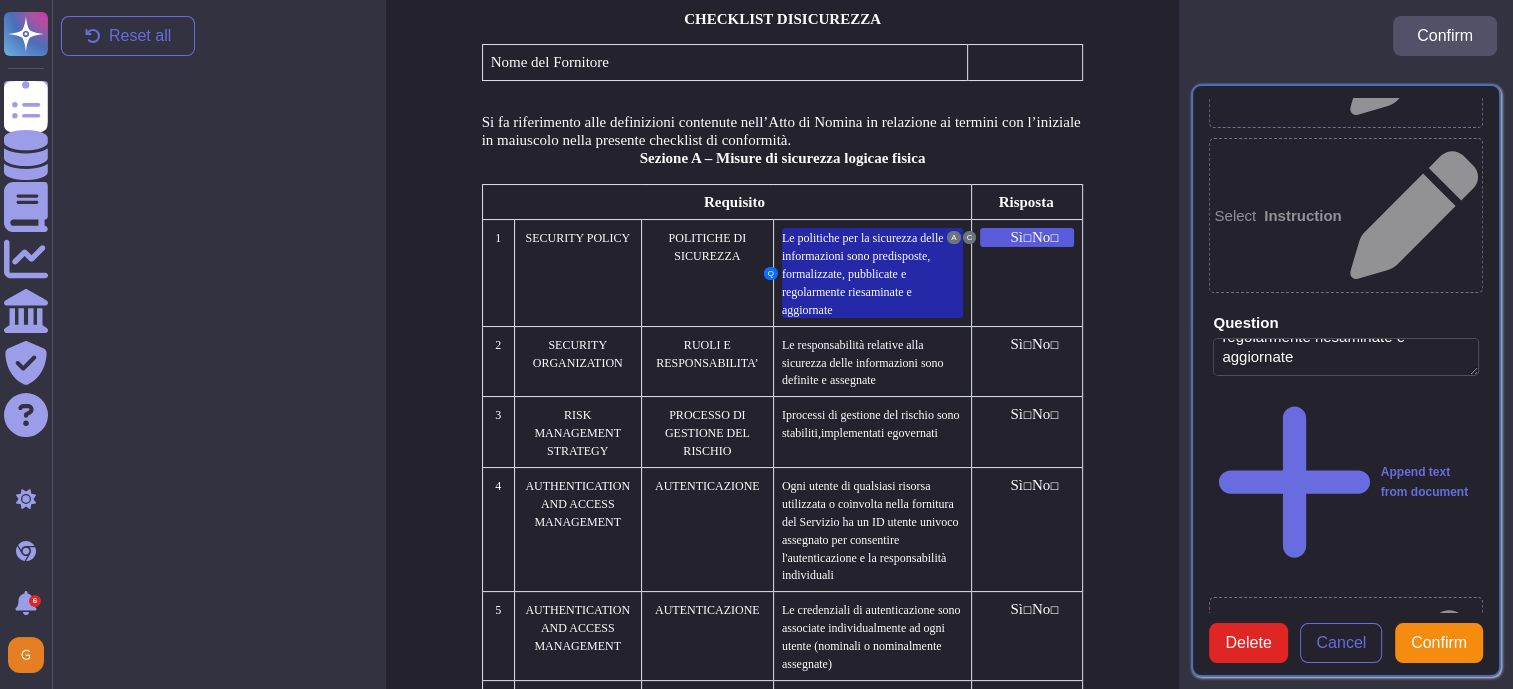 scroll, scrollTop: 11, scrollLeft: 0, axis: vertical 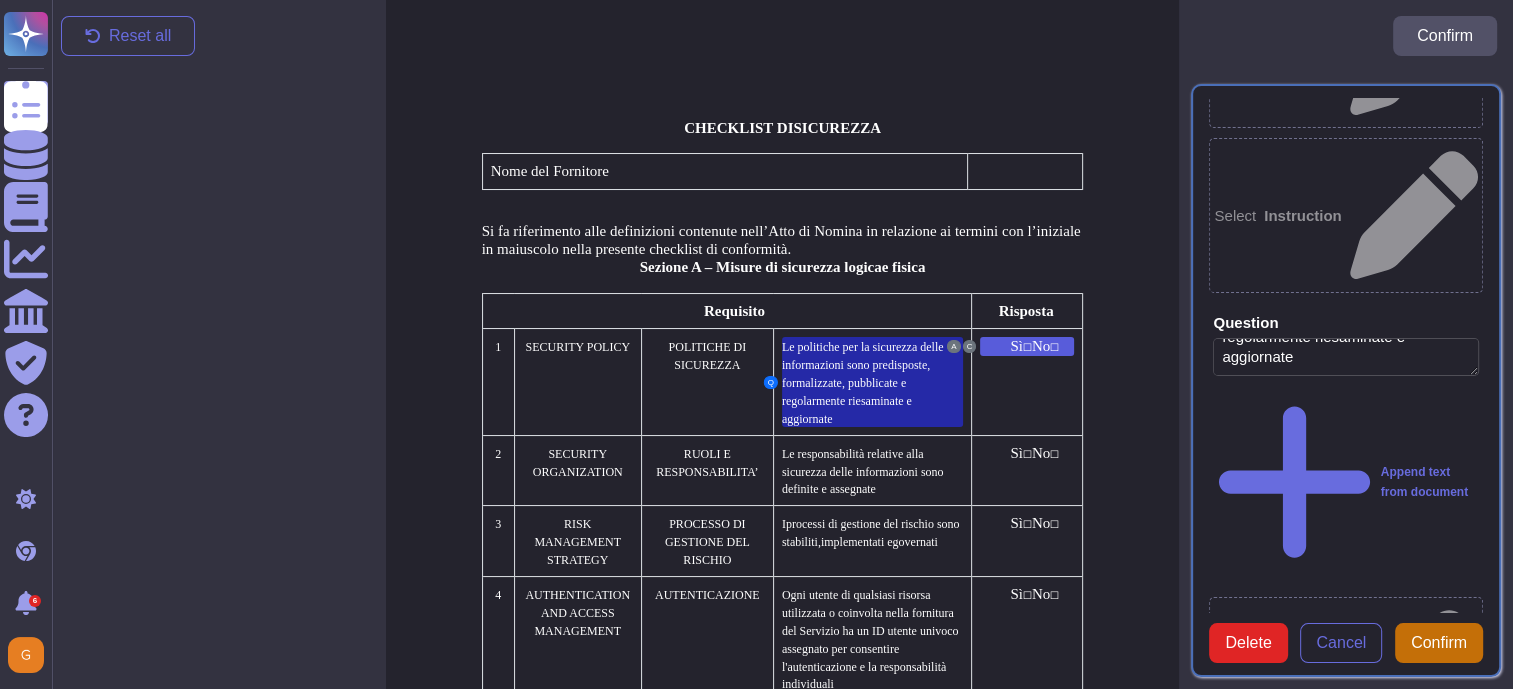 type on "Sì" 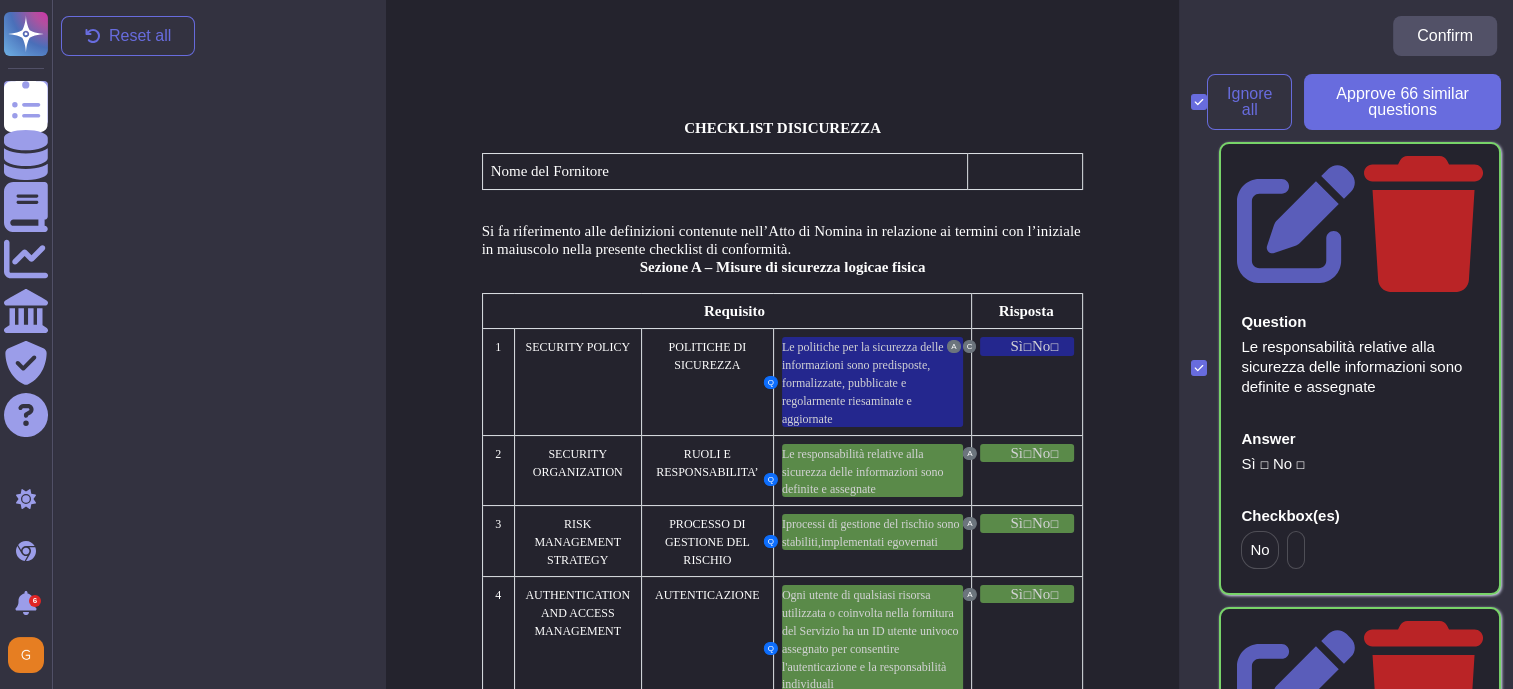 scroll, scrollTop: 0, scrollLeft: 0, axis: both 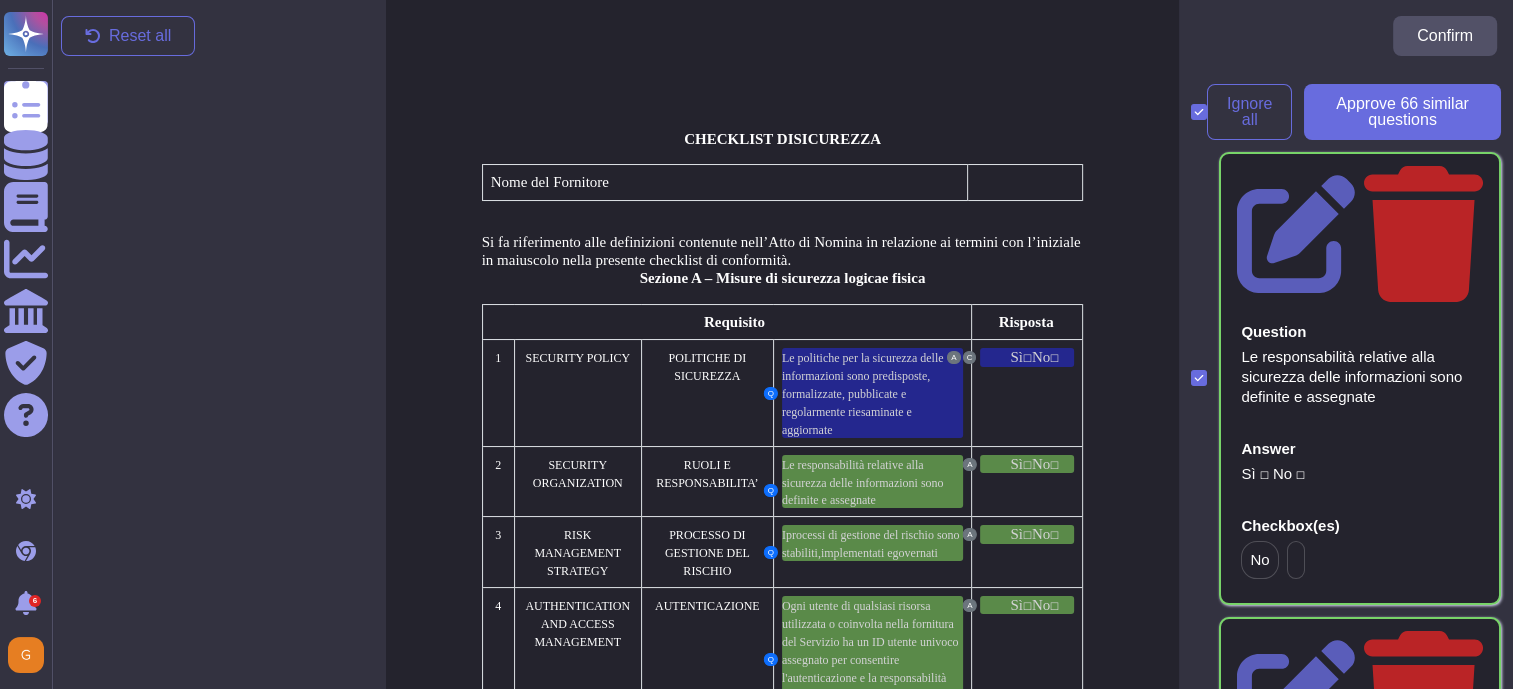 click at bounding box center (1296, 560) 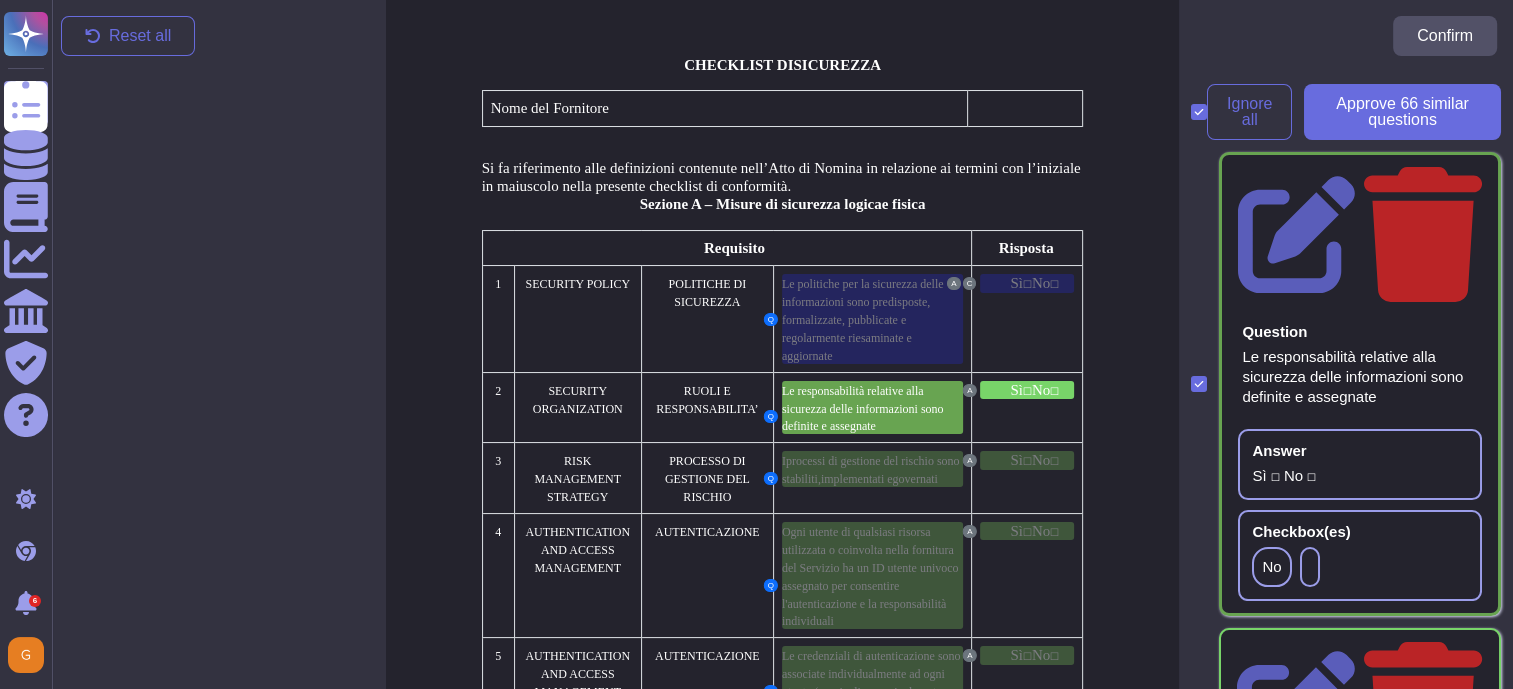 scroll, scrollTop: 117, scrollLeft: 0, axis: vertical 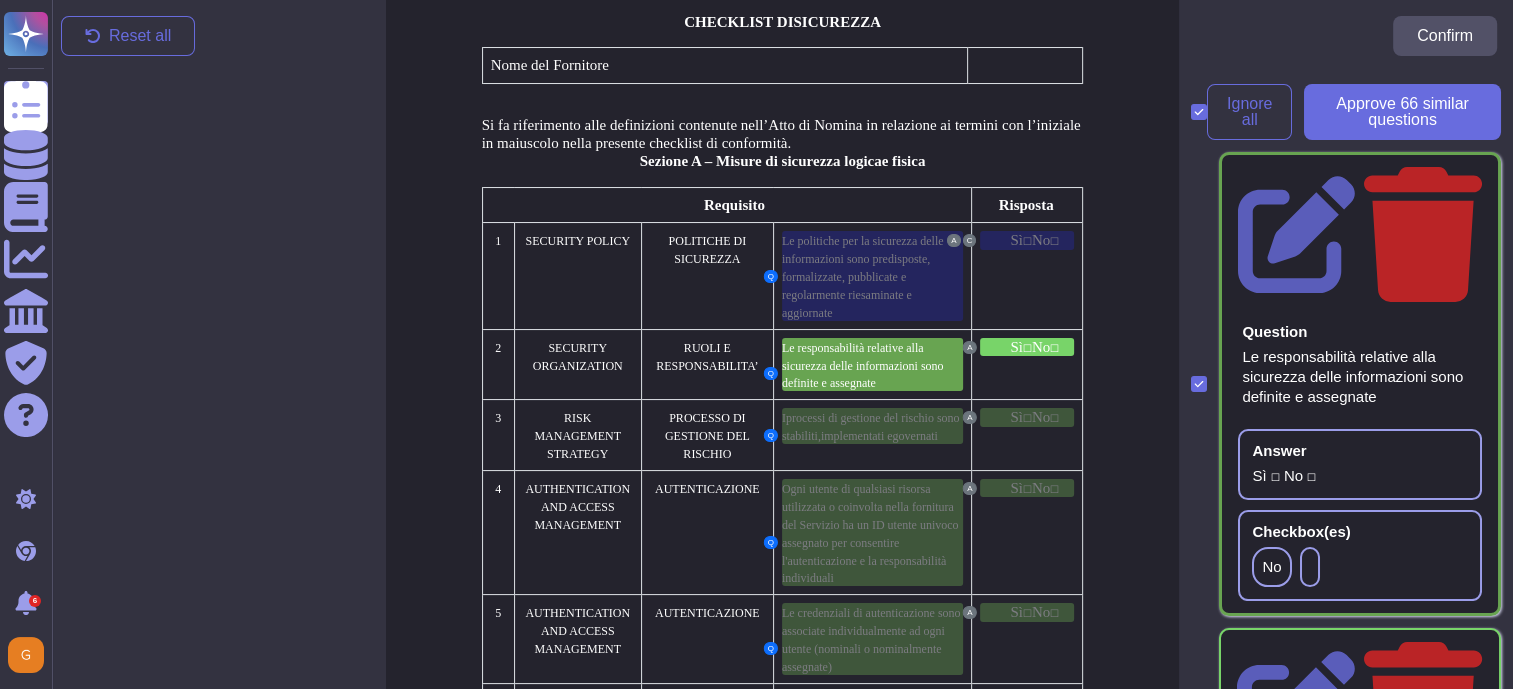 click at bounding box center (1310, 567) 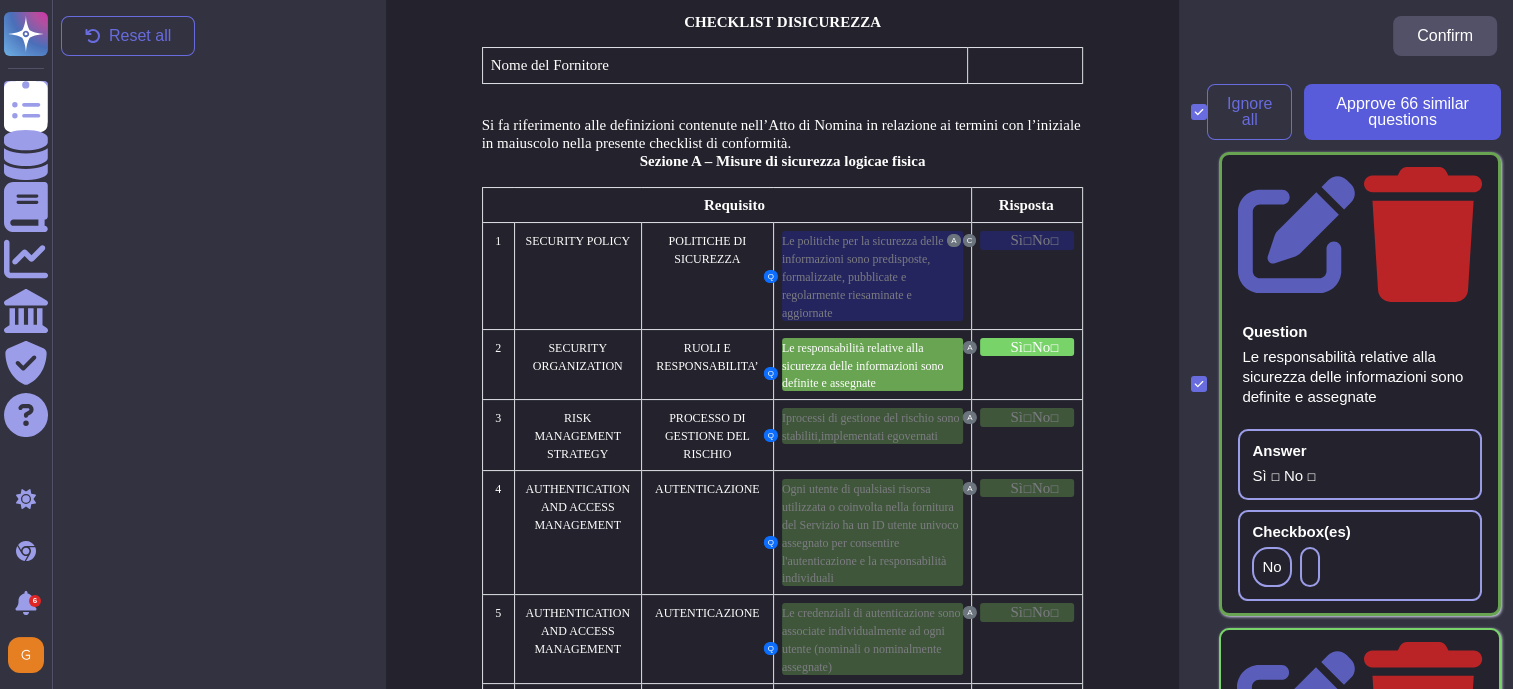 click on "Approve   66   similar question s" at bounding box center [1402, 112] 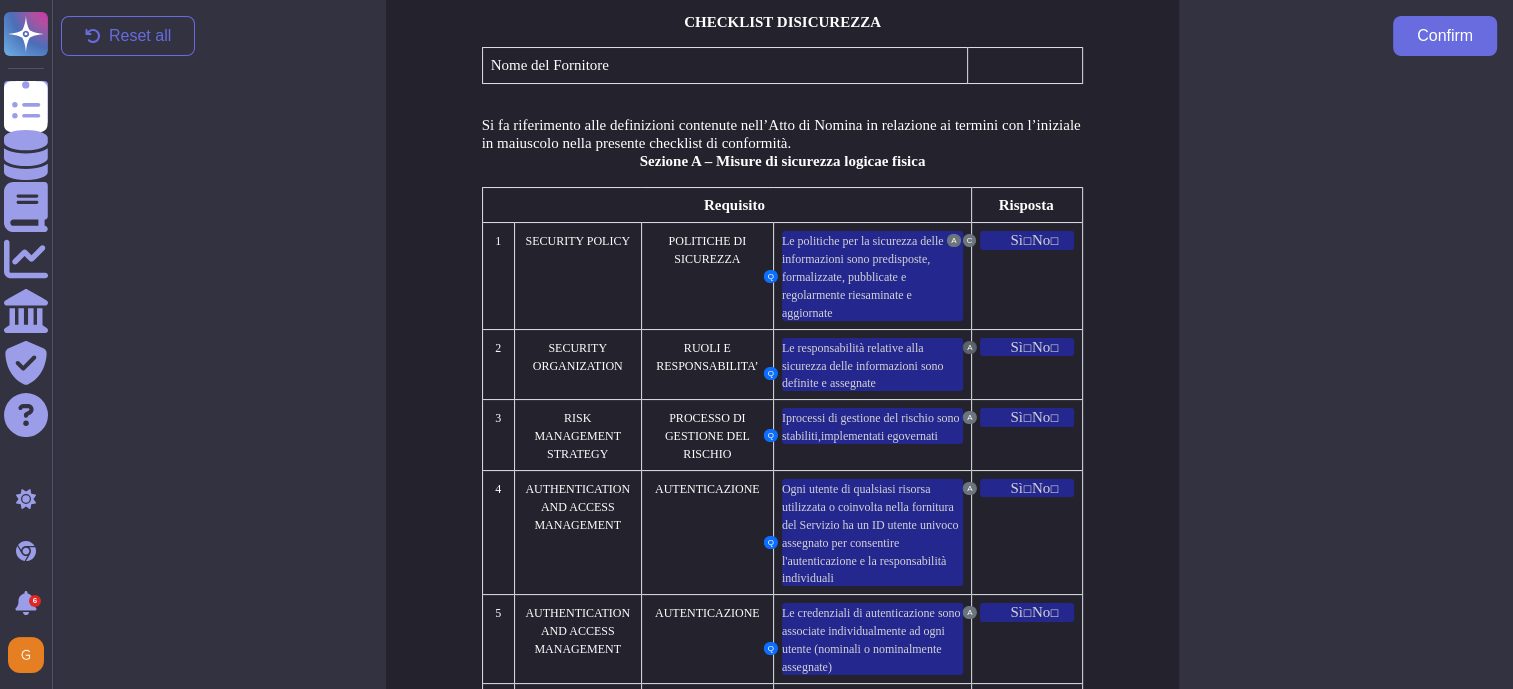 click on "A" at bounding box center [969, 347] 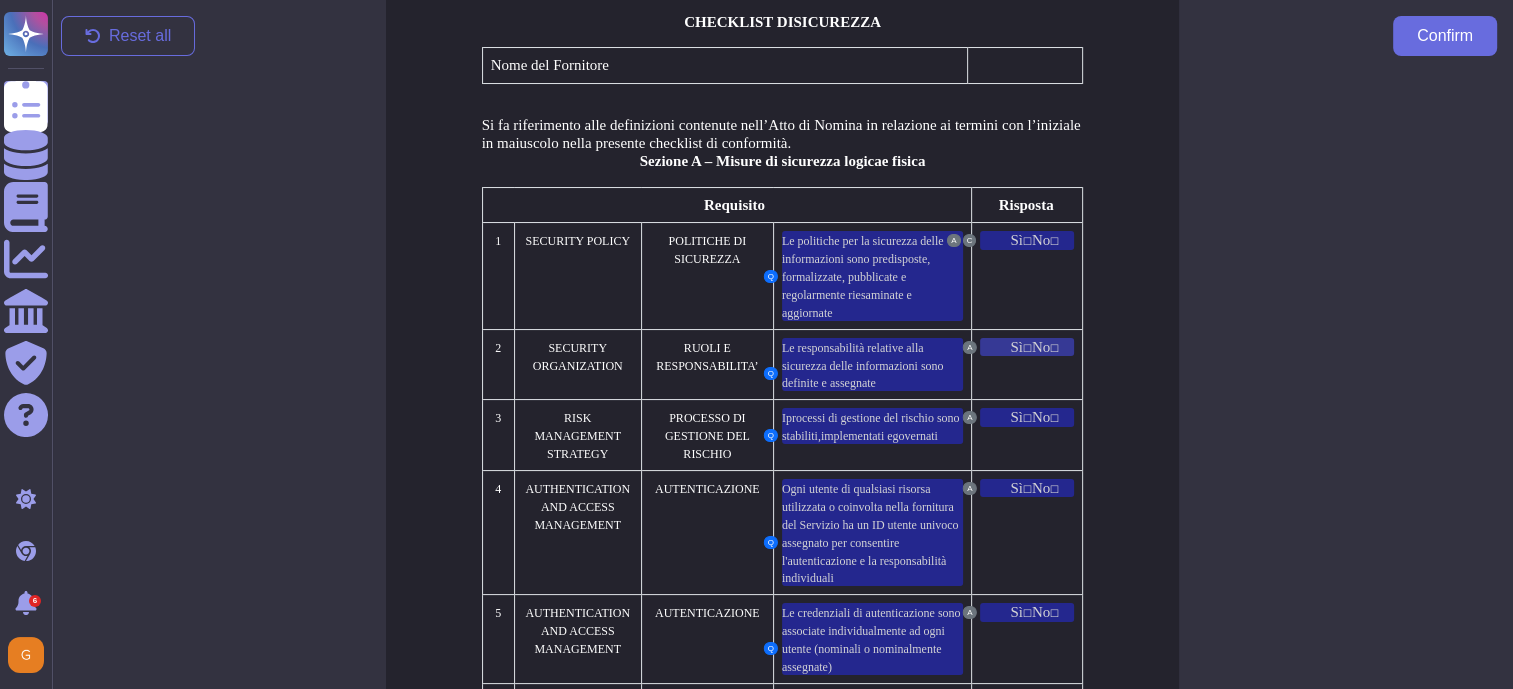 click on "Sì  ☐         No  ☐" at bounding box center (1027, 347) 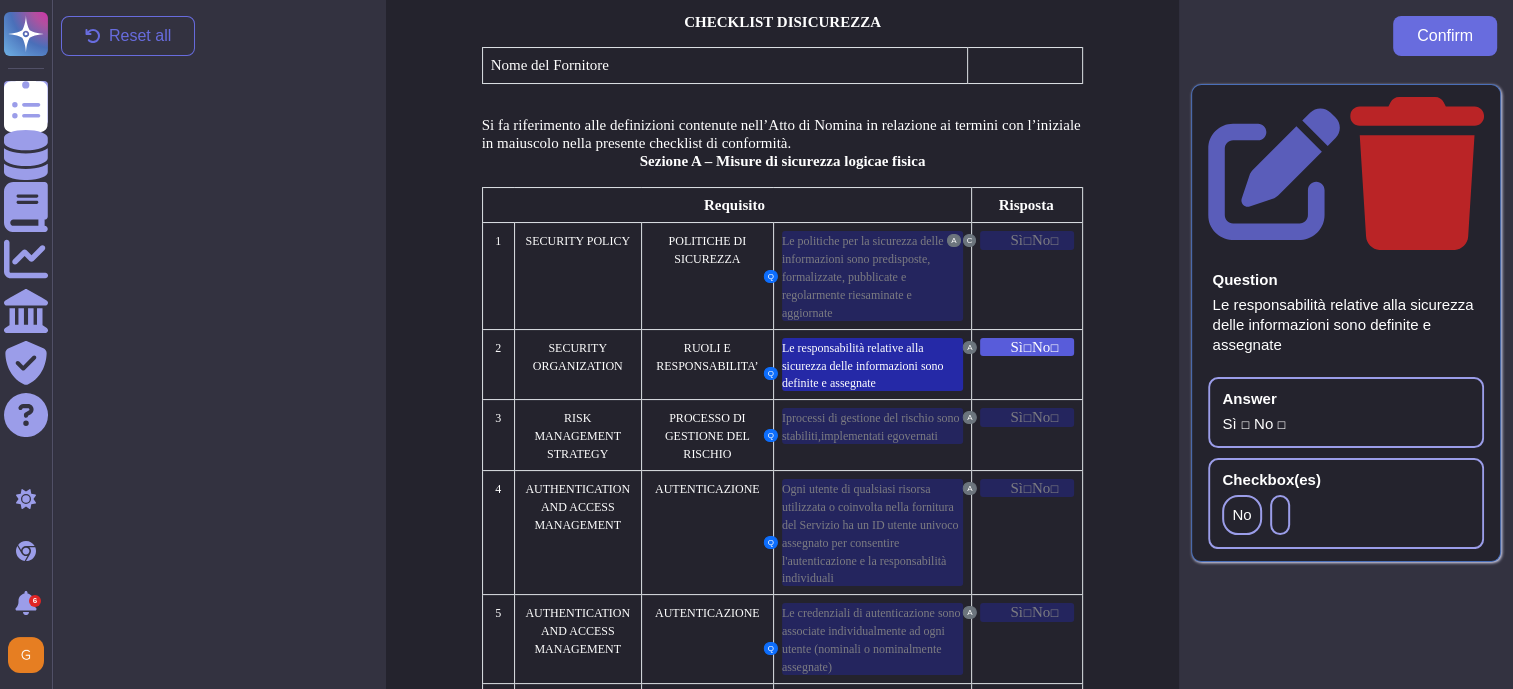 click at bounding box center [1280, 515] 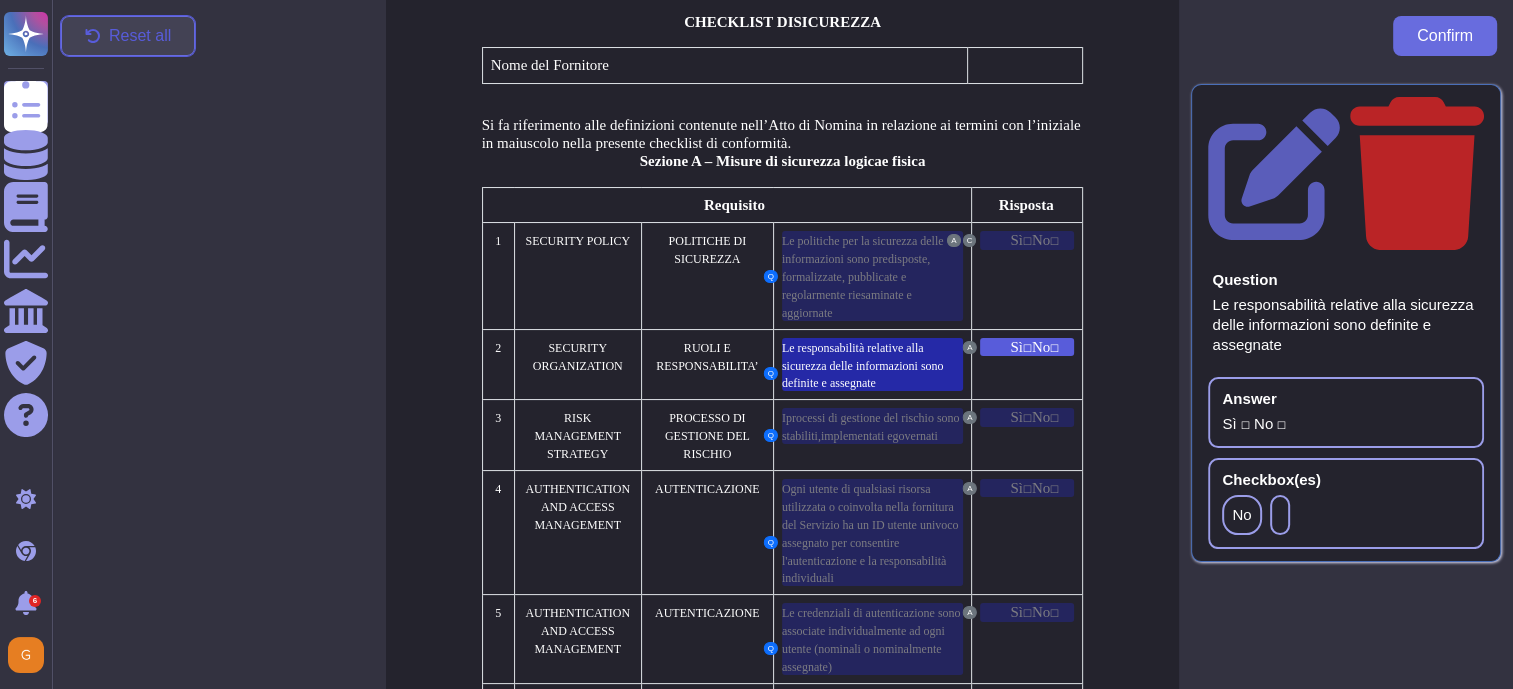 click on "Reset all" at bounding box center [140, 36] 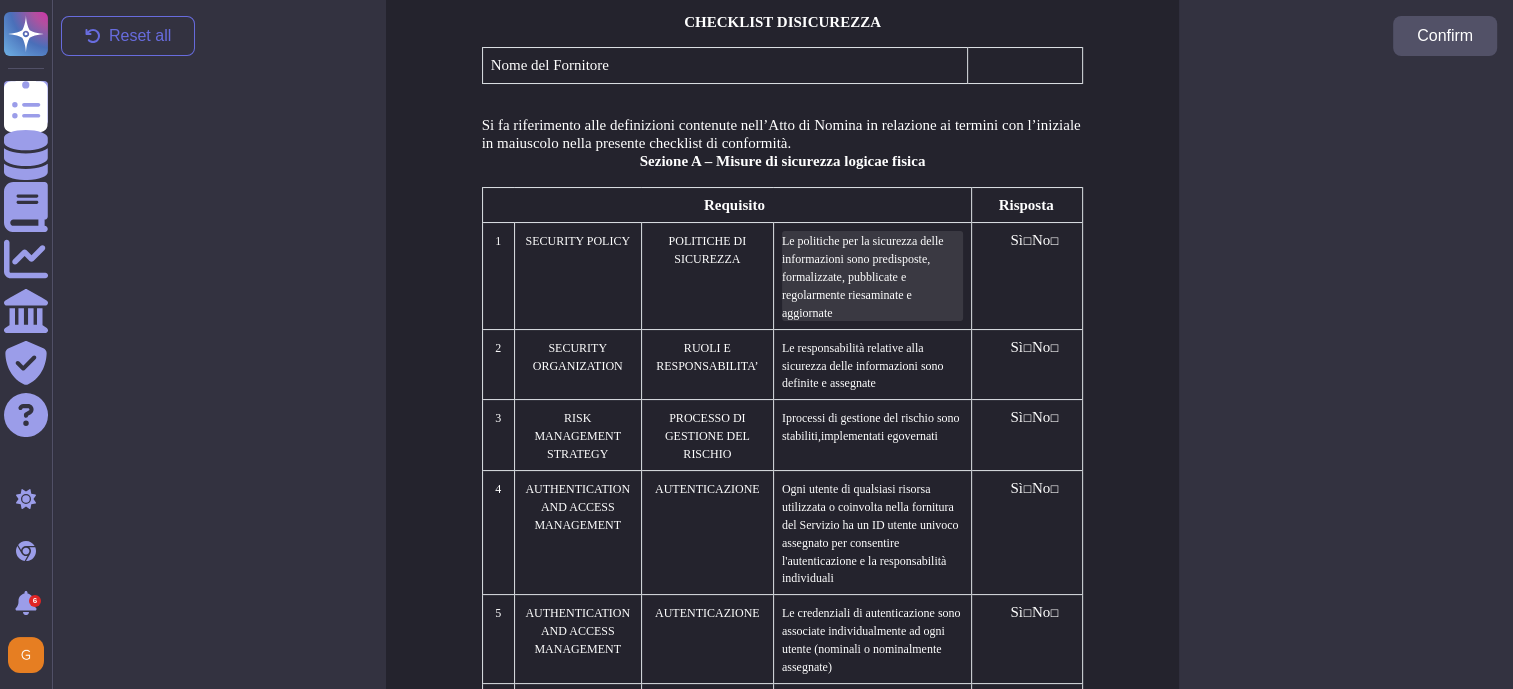 click on "e politiche per la sicurezza delle informazioni sono predisposte, formalizzate, pubblicate e regolarmente riesaminate e aggiornate" at bounding box center [863, 277] 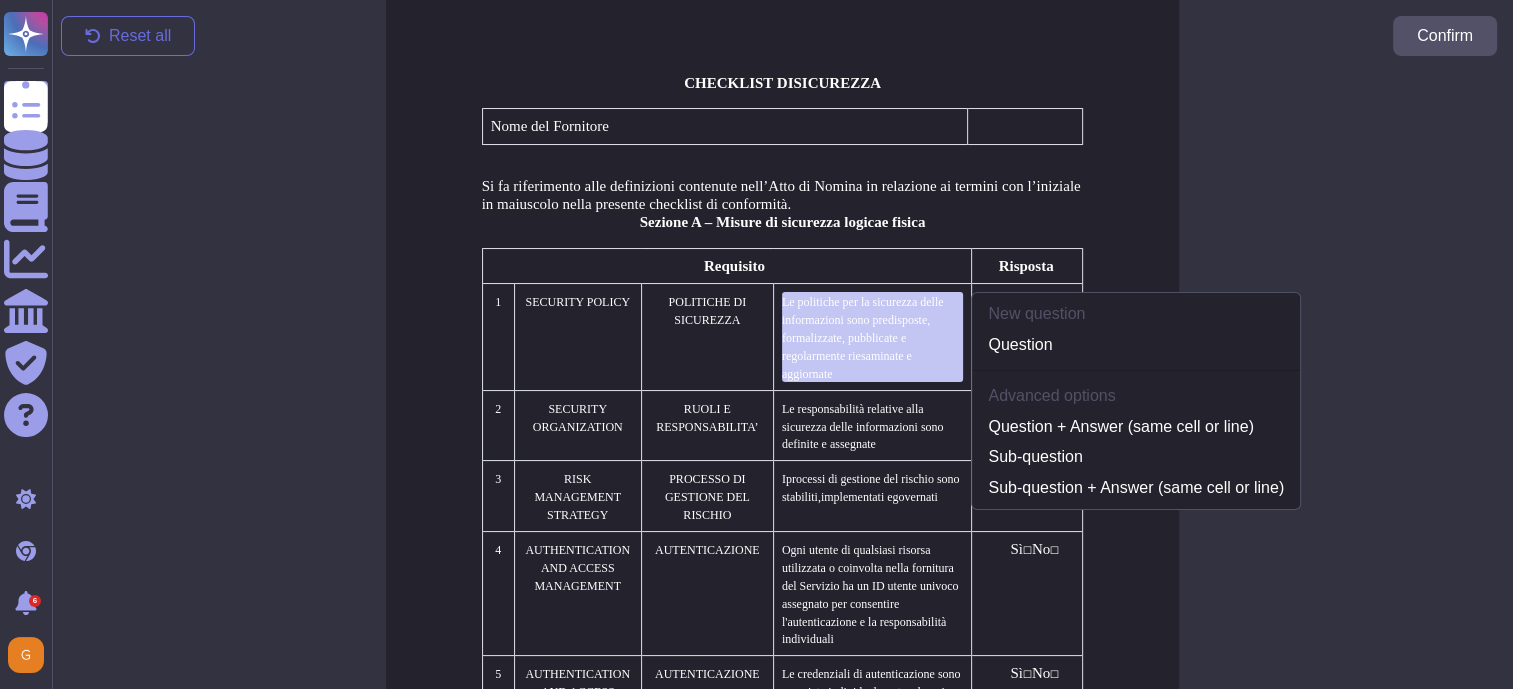 scroll, scrollTop: 46, scrollLeft: 0, axis: vertical 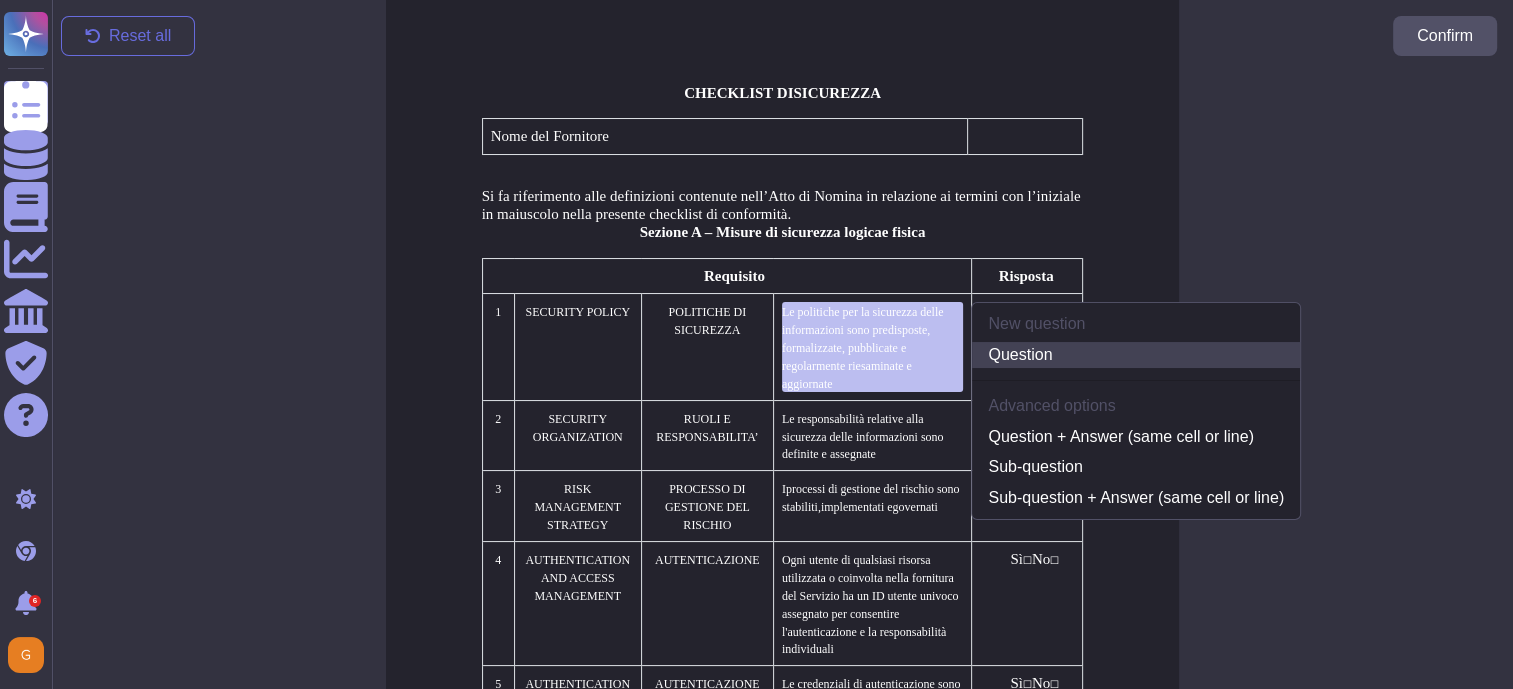 click on "Question" at bounding box center [1136, 355] 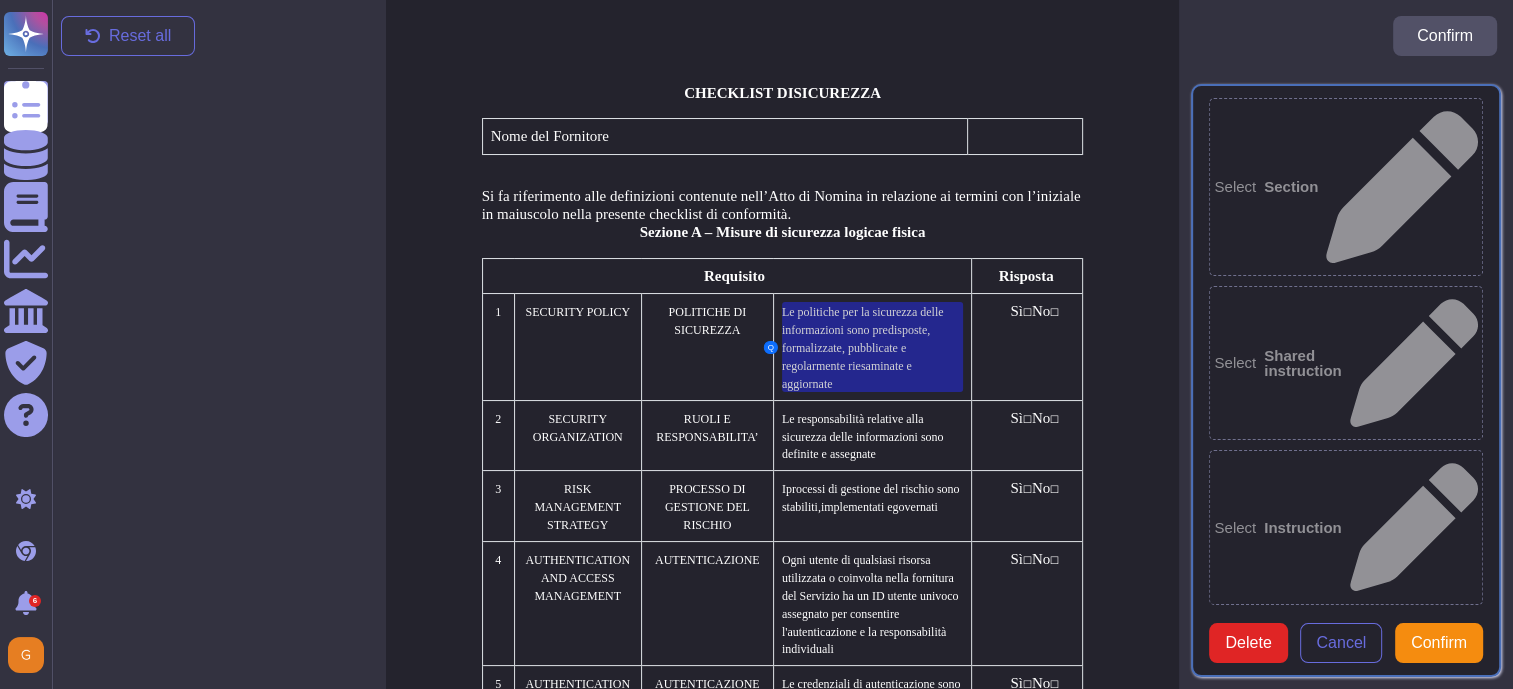 type on "Le politiche per la sicurezza delle informazioni sono predisposte, formalizzate, pubblicate e regolarmente riesaminate e aggiornate" 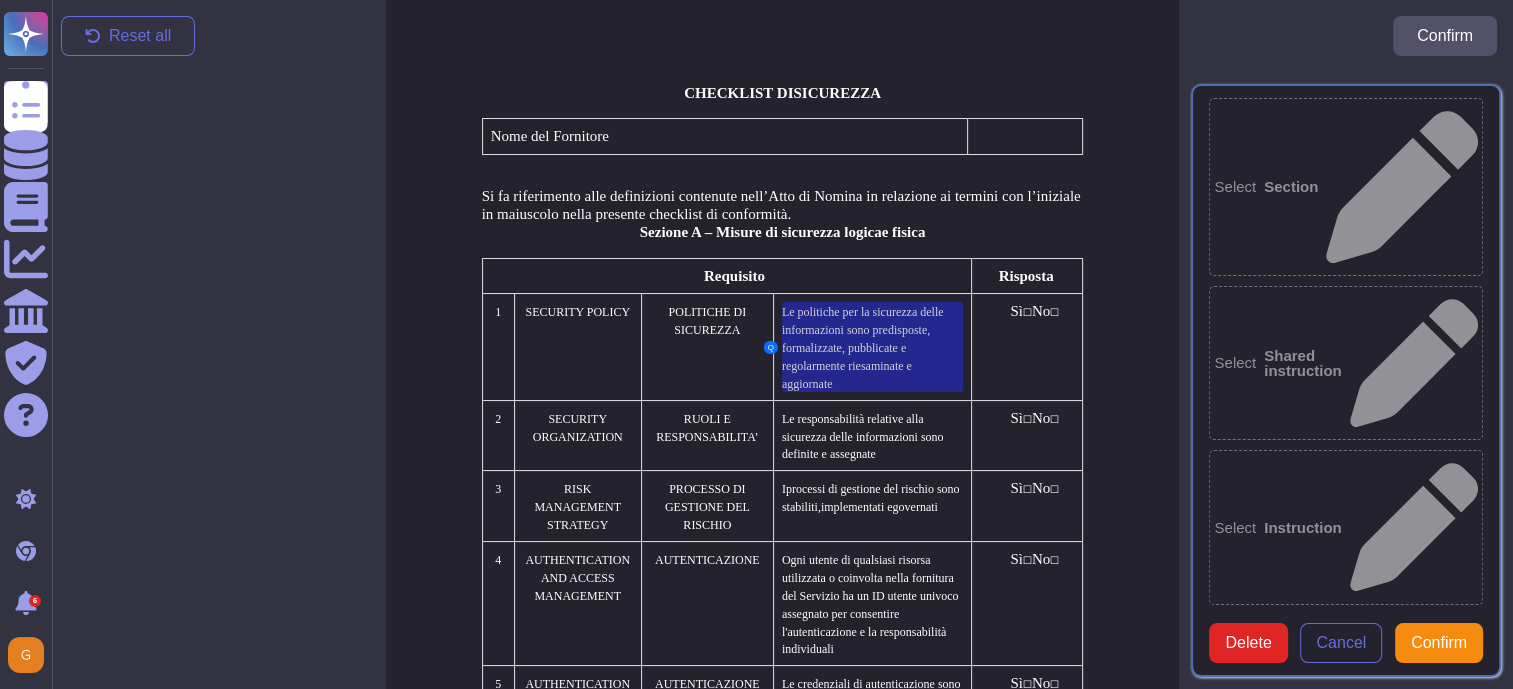 click 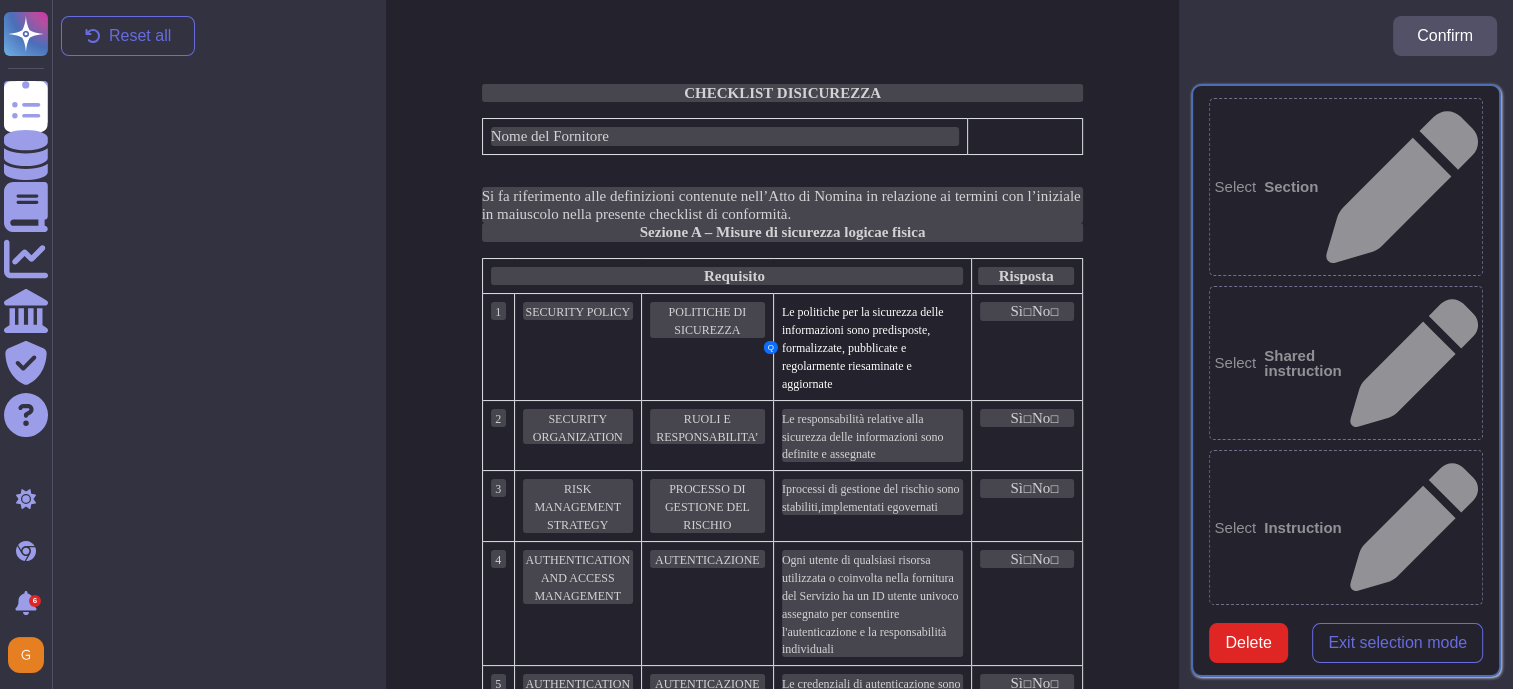scroll, scrollTop: 0, scrollLeft: 0, axis: both 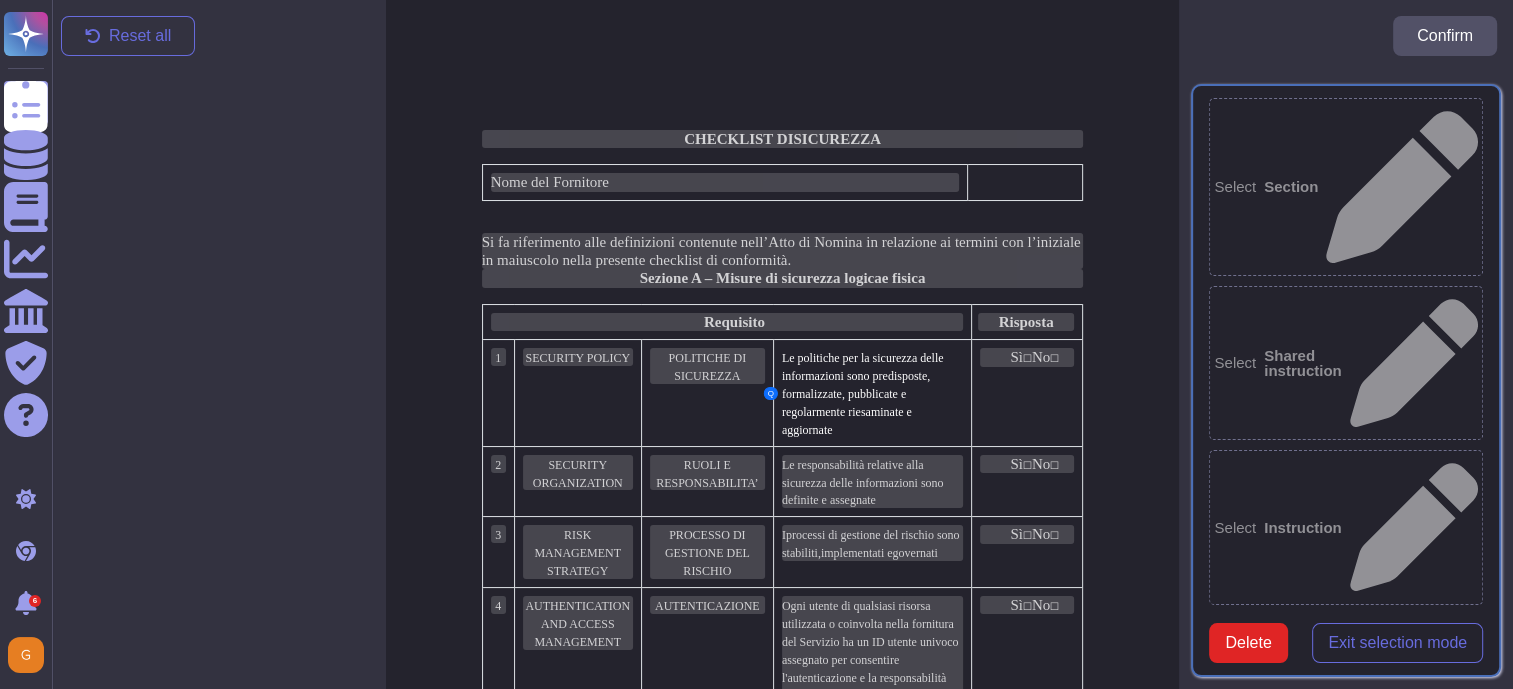 click on "Append text from document" at bounding box center [1346, 886] 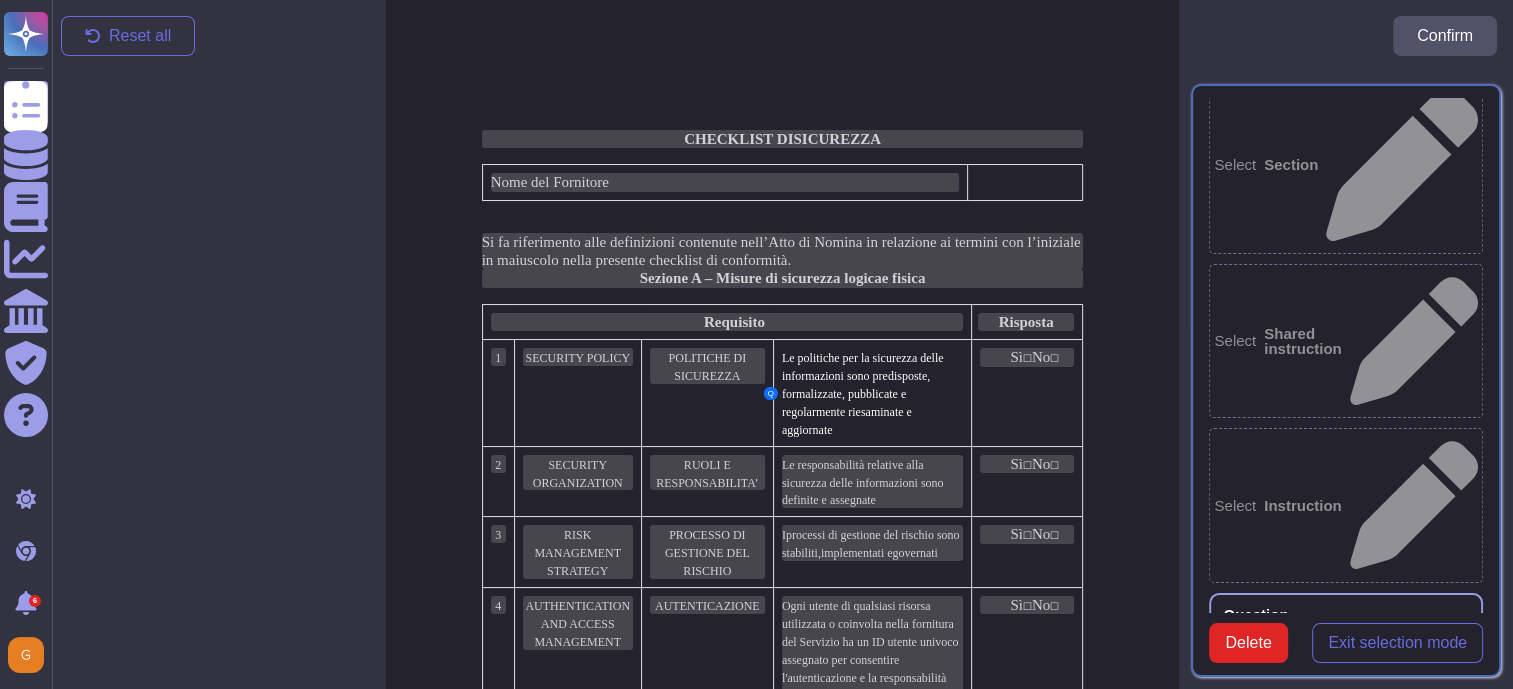 scroll, scrollTop: 43, scrollLeft: 0, axis: vertical 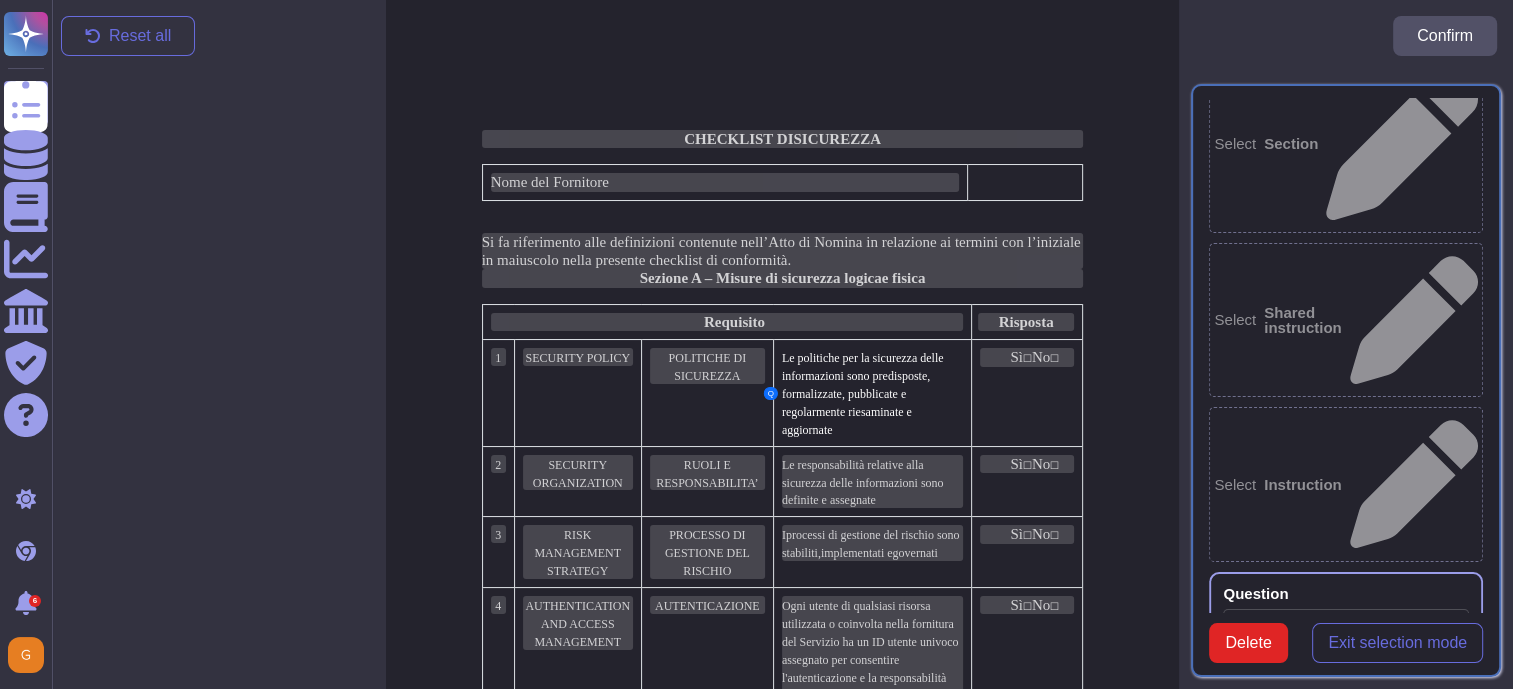 click on "Exit selection mode" at bounding box center (1397, 643) 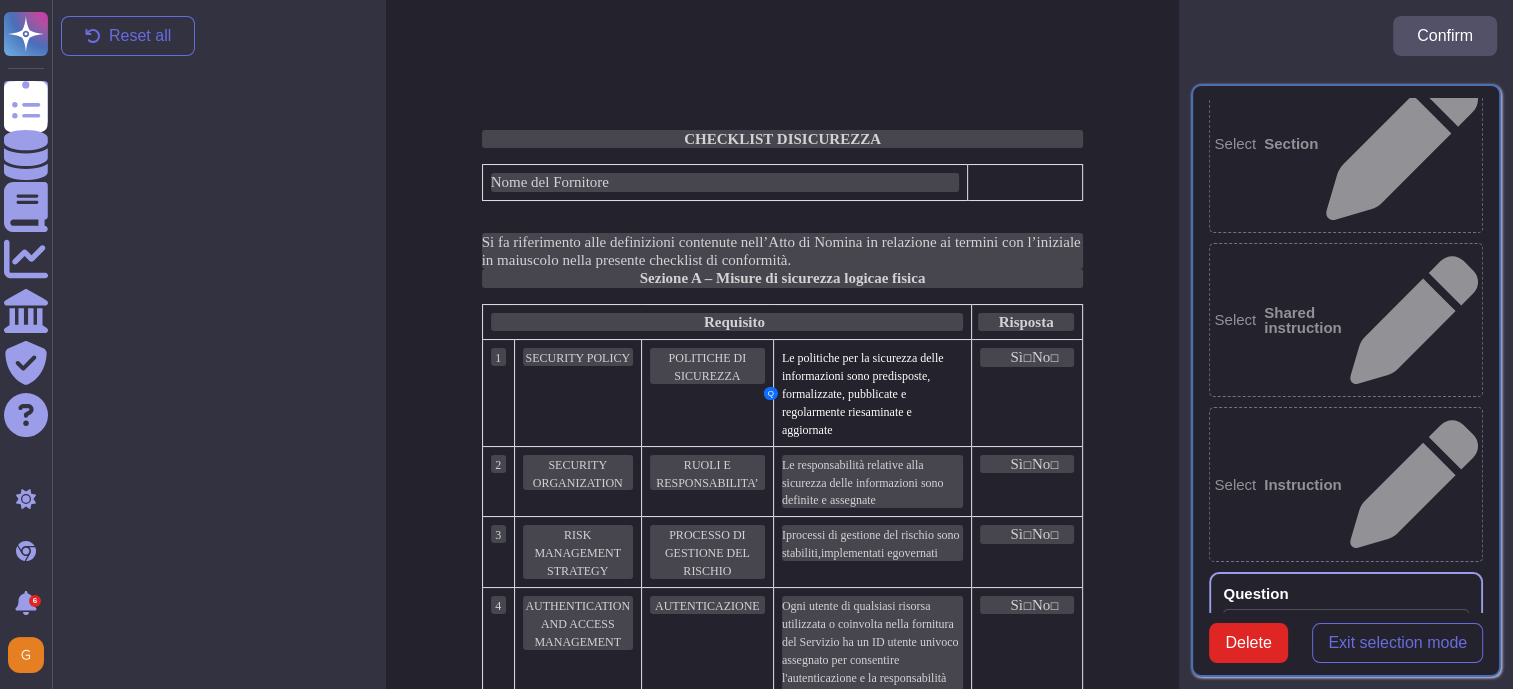 scroll, scrollTop: 0, scrollLeft: 0, axis: both 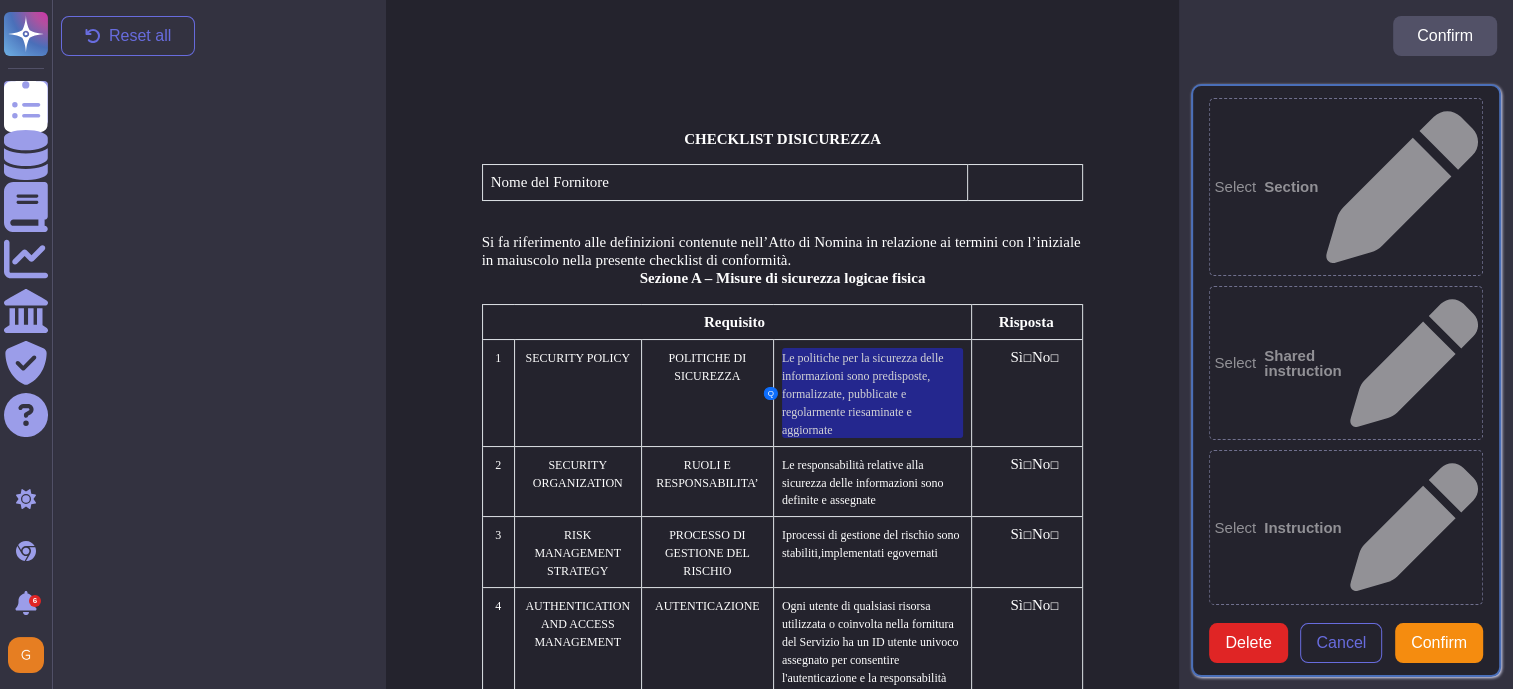 click on "Sì  ☐         No  ☐" at bounding box center (1027, 393) 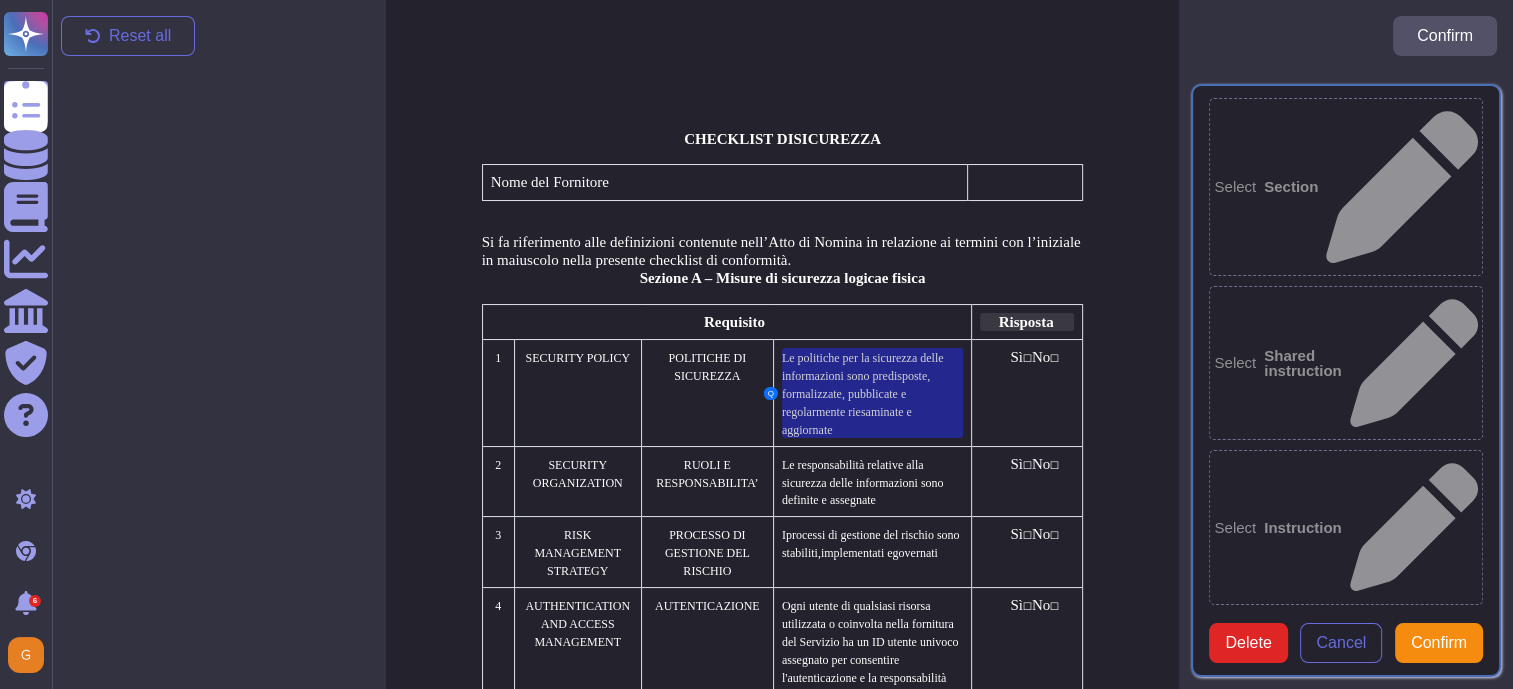 click on "Risposta" at bounding box center [1026, 322] 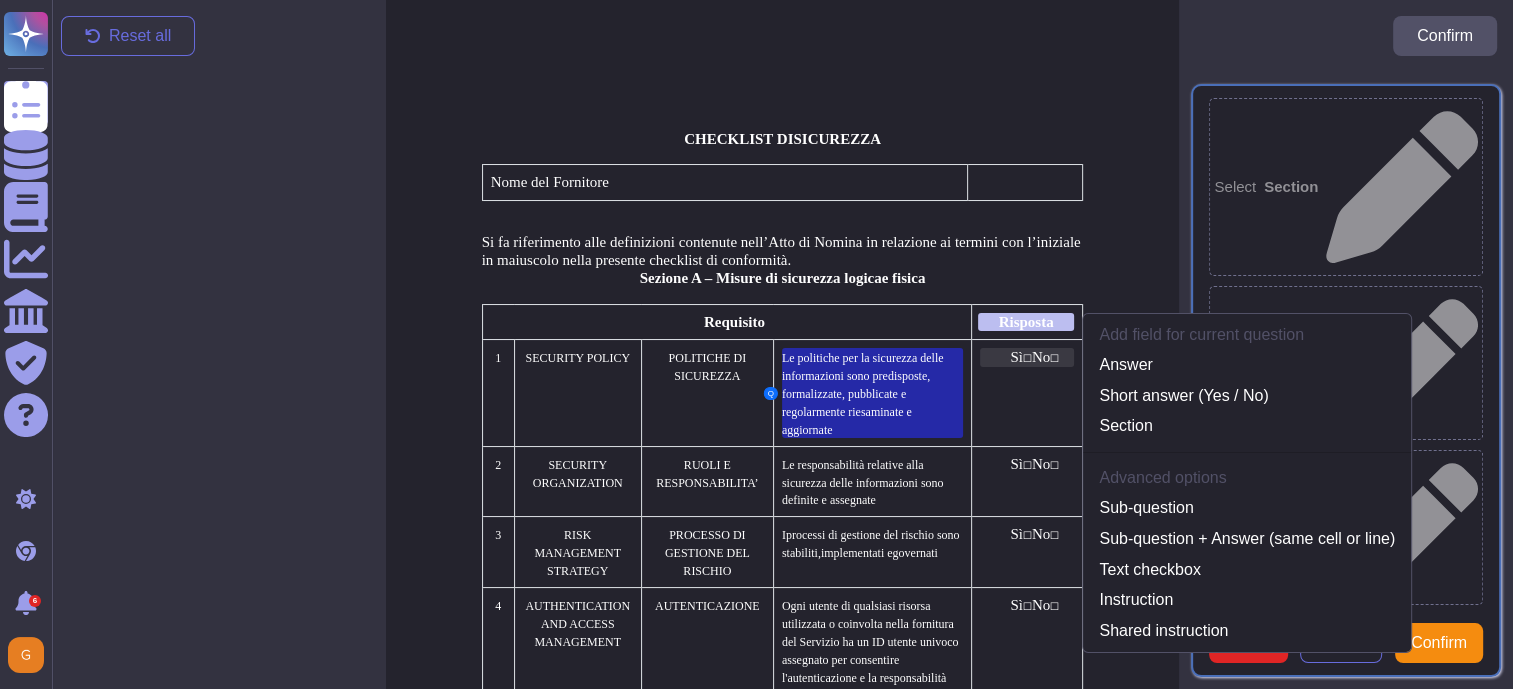 click on "☐" at bounding box center [1027, 357] 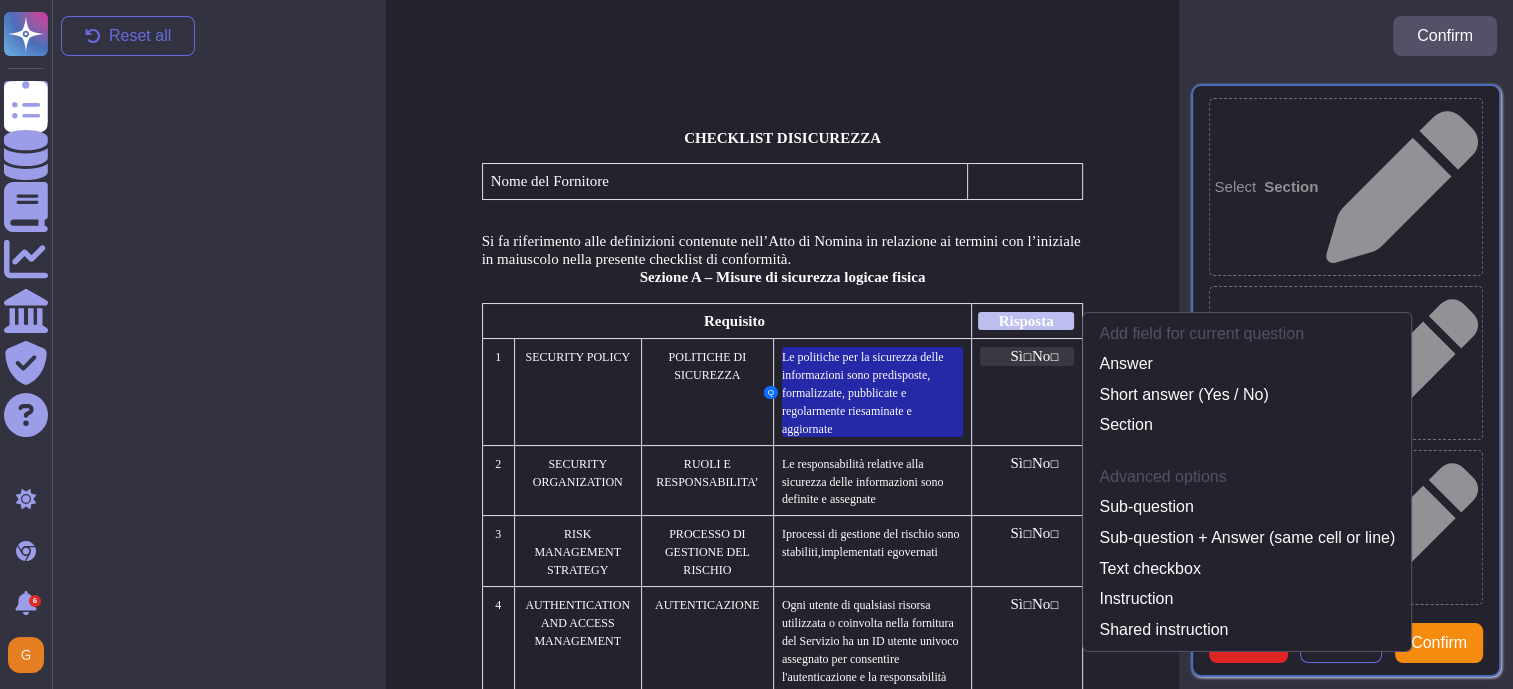 scroll, scrollTop: 11, scrollLeft: 0, axis: vertical 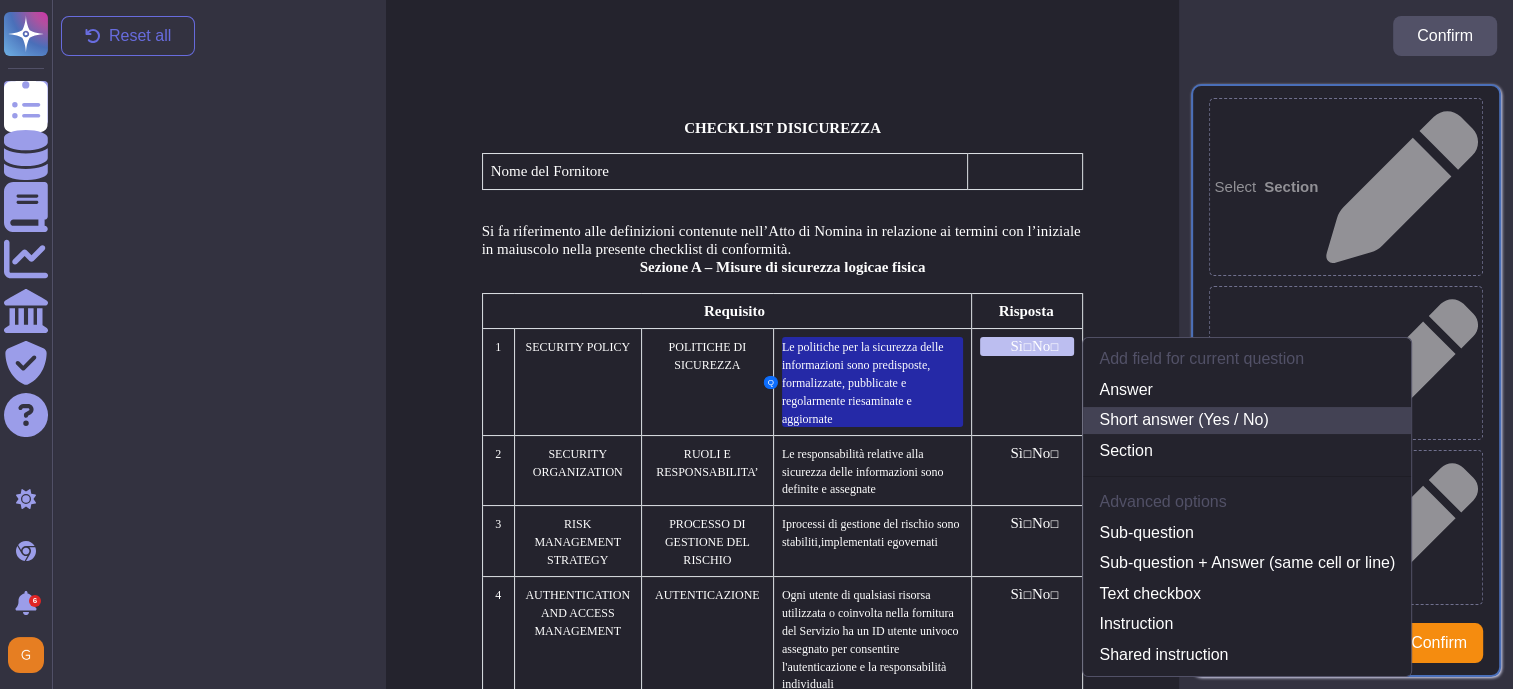 click on "Short answer (Yes / No)" at bounding box center [1247, 420] 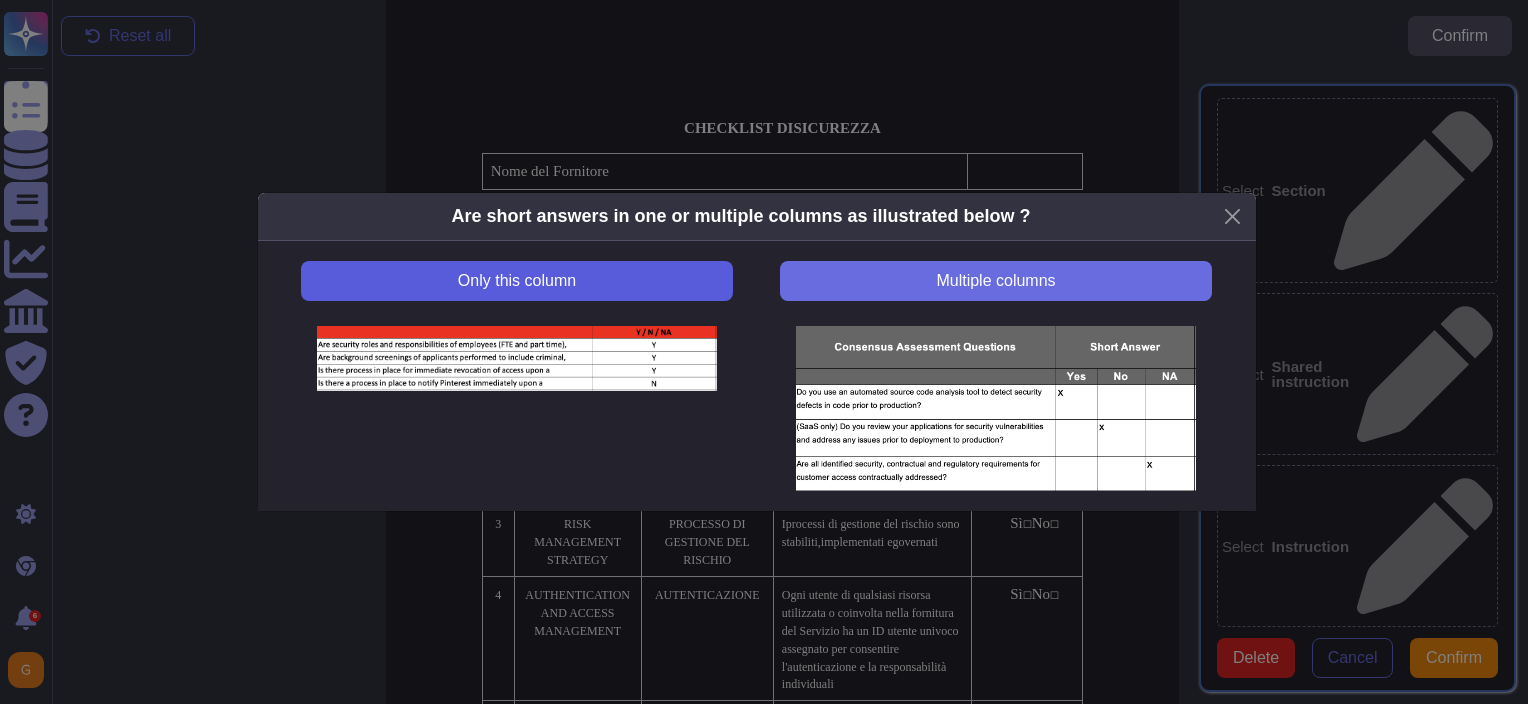 click on "Only this column" at bounding box center [516, 281] 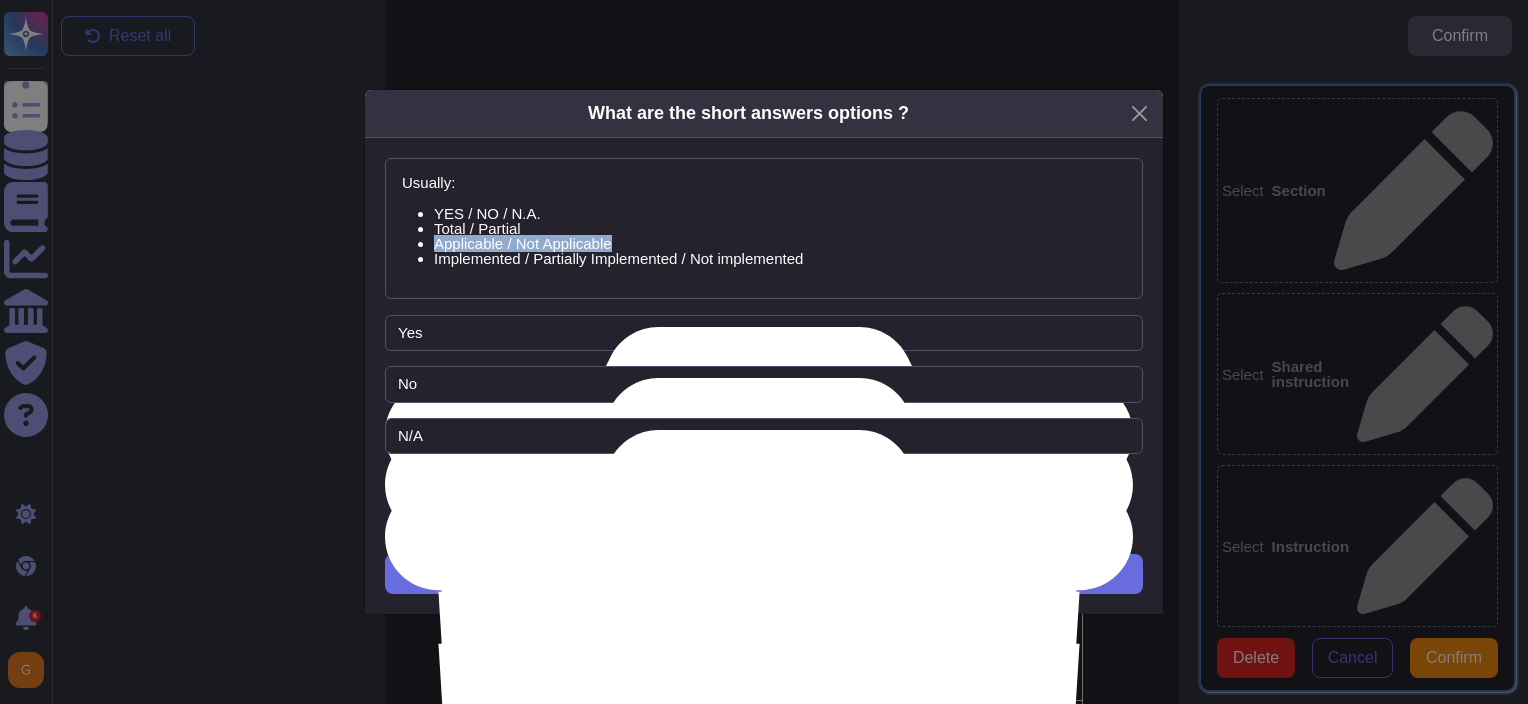 drag, startPoint x: 864, startPoint y: 249, endPoint x: 536, endPoint y: 220, distance: 329.2795 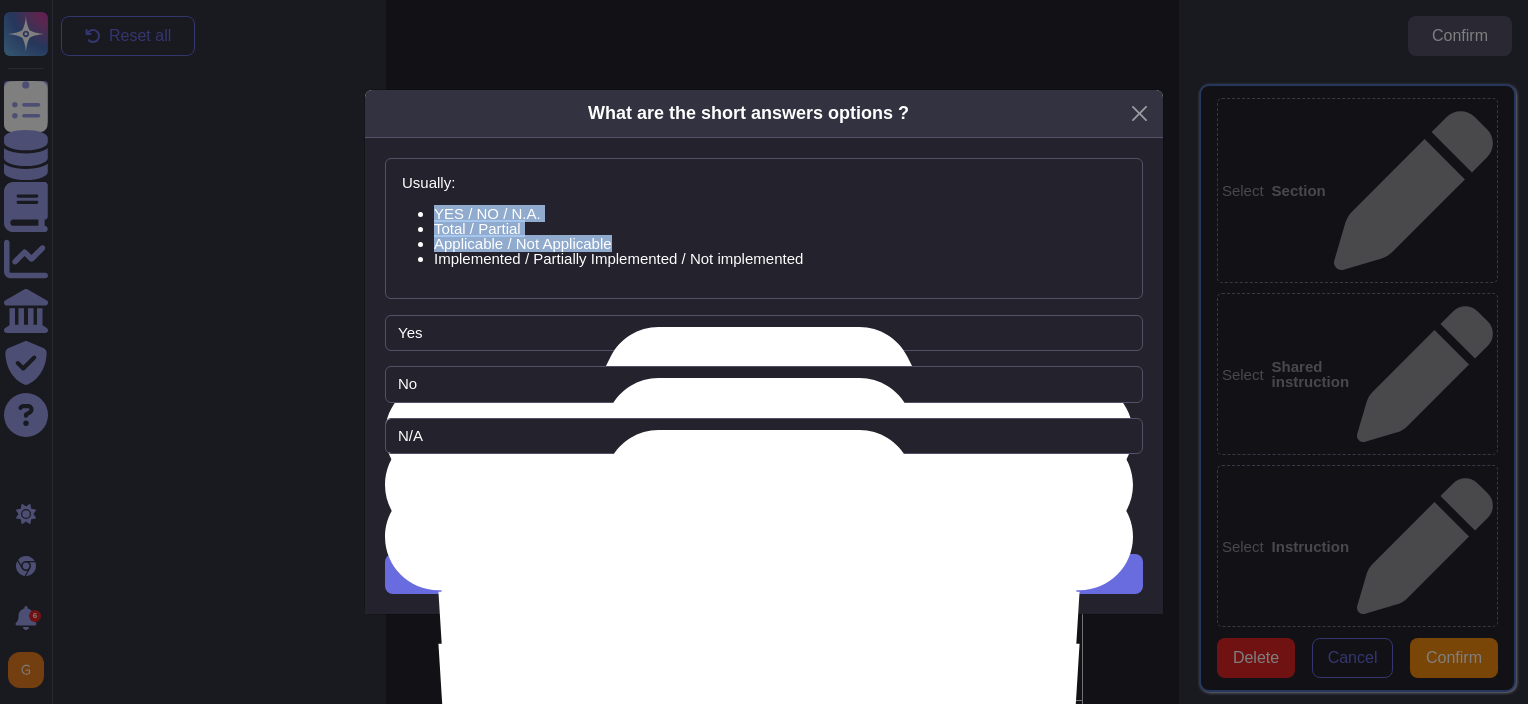 drag, startPoint x: 623, startPoint y: 243, endPoint x: 417, endPoint y: 200, distance: 210.44002 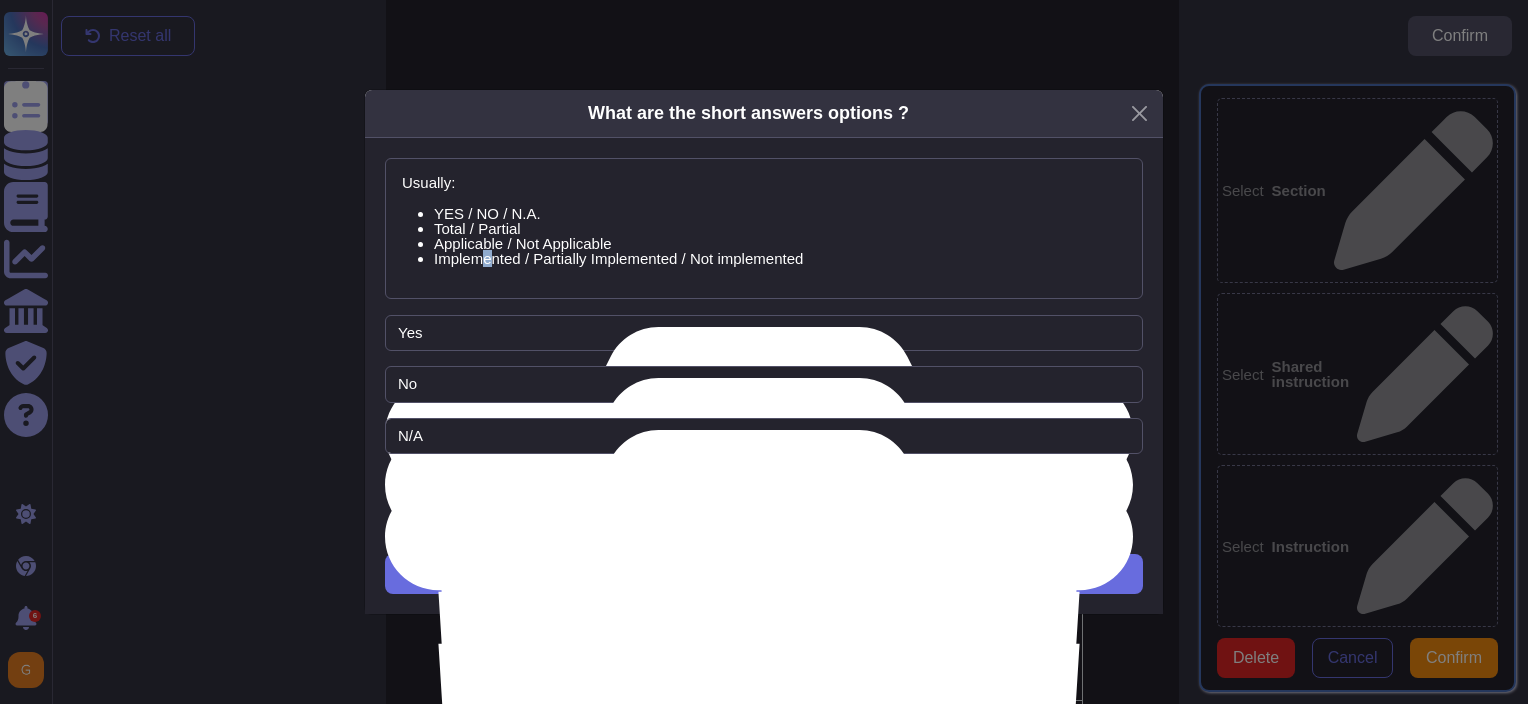 drag, startPoint x: 417, startPoint y: 200, endPoint x: 488, endPoint y: 256, distance: 90.426765 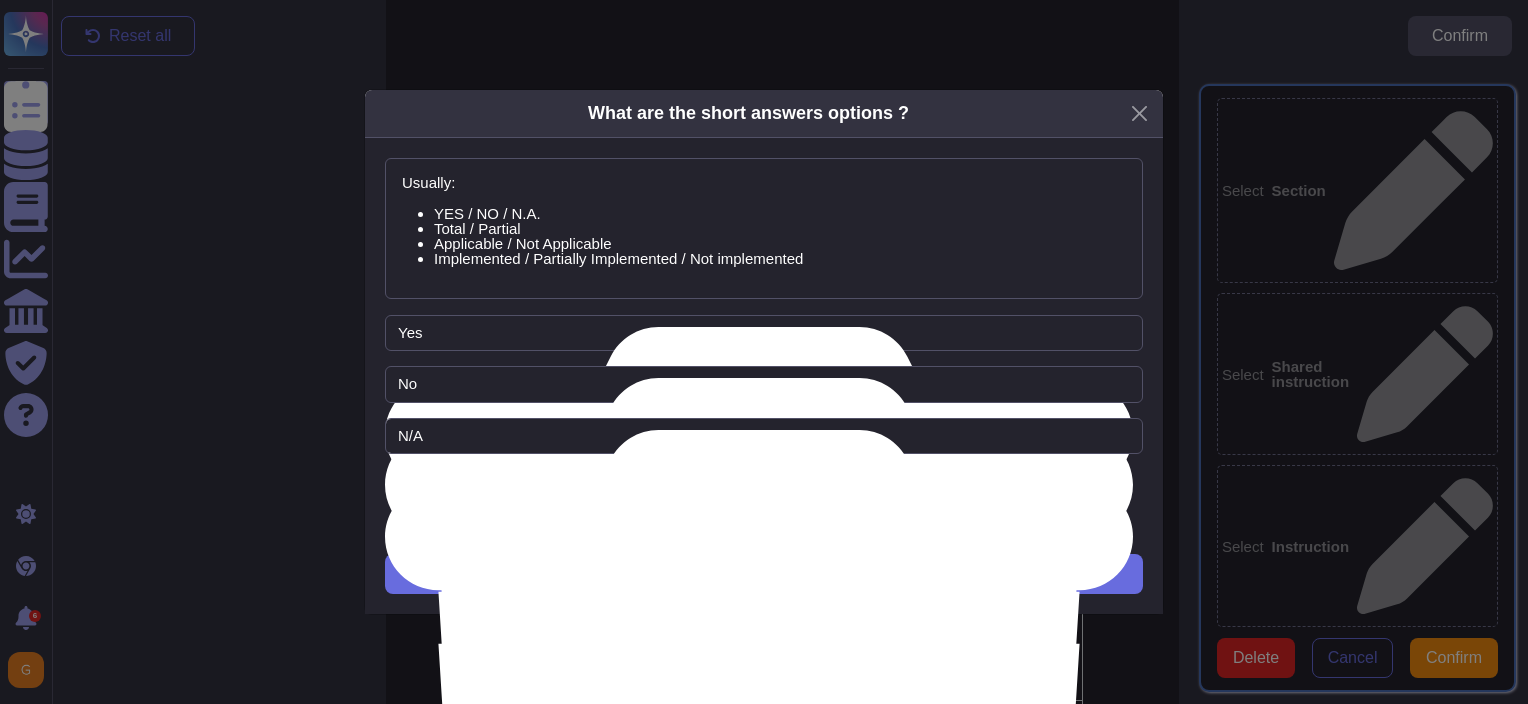 drag, startPoint x: 488, startPoint y: 255, endPoint x: 498, endPoint y: 262, distance: 12.206555 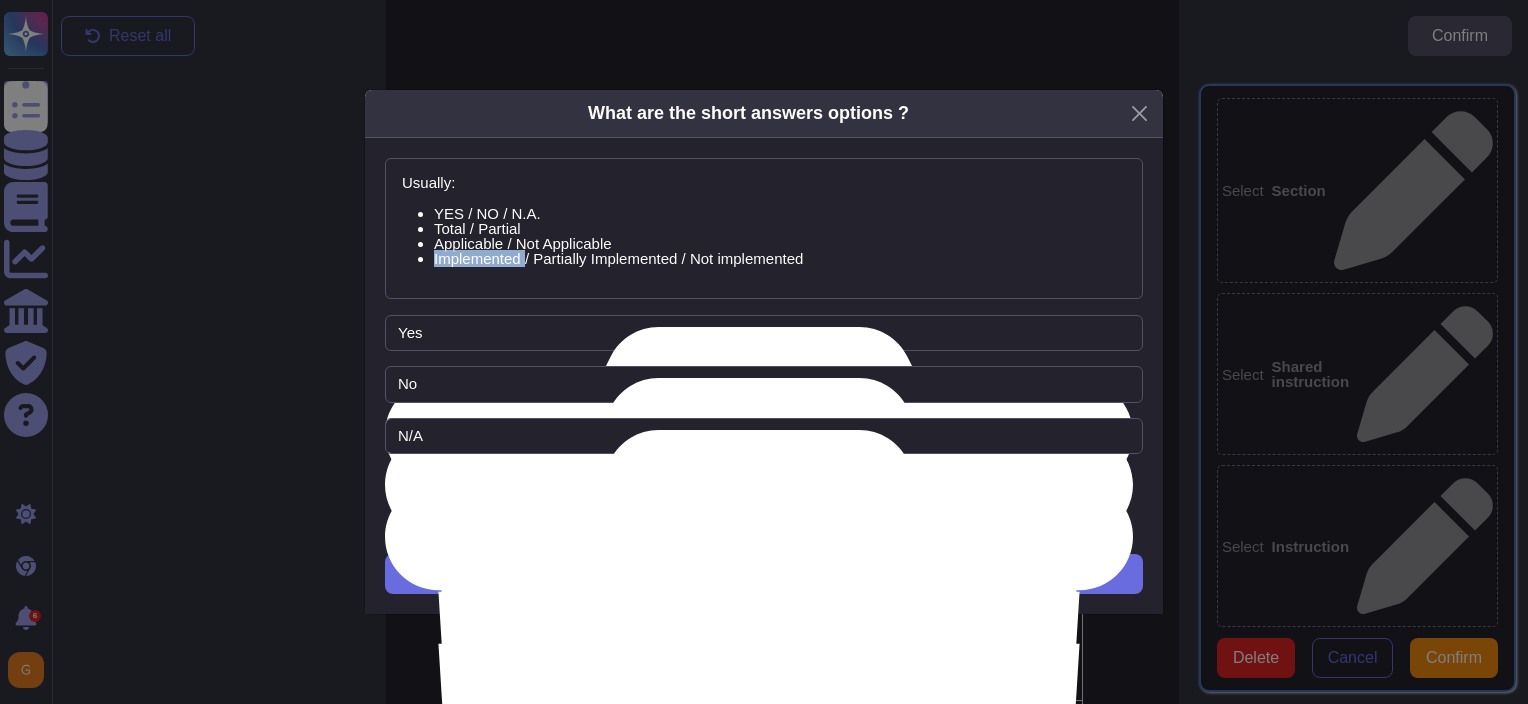 click on "Implemented / Partially Implemented / Not implemented" at bounding box center (780, 258) 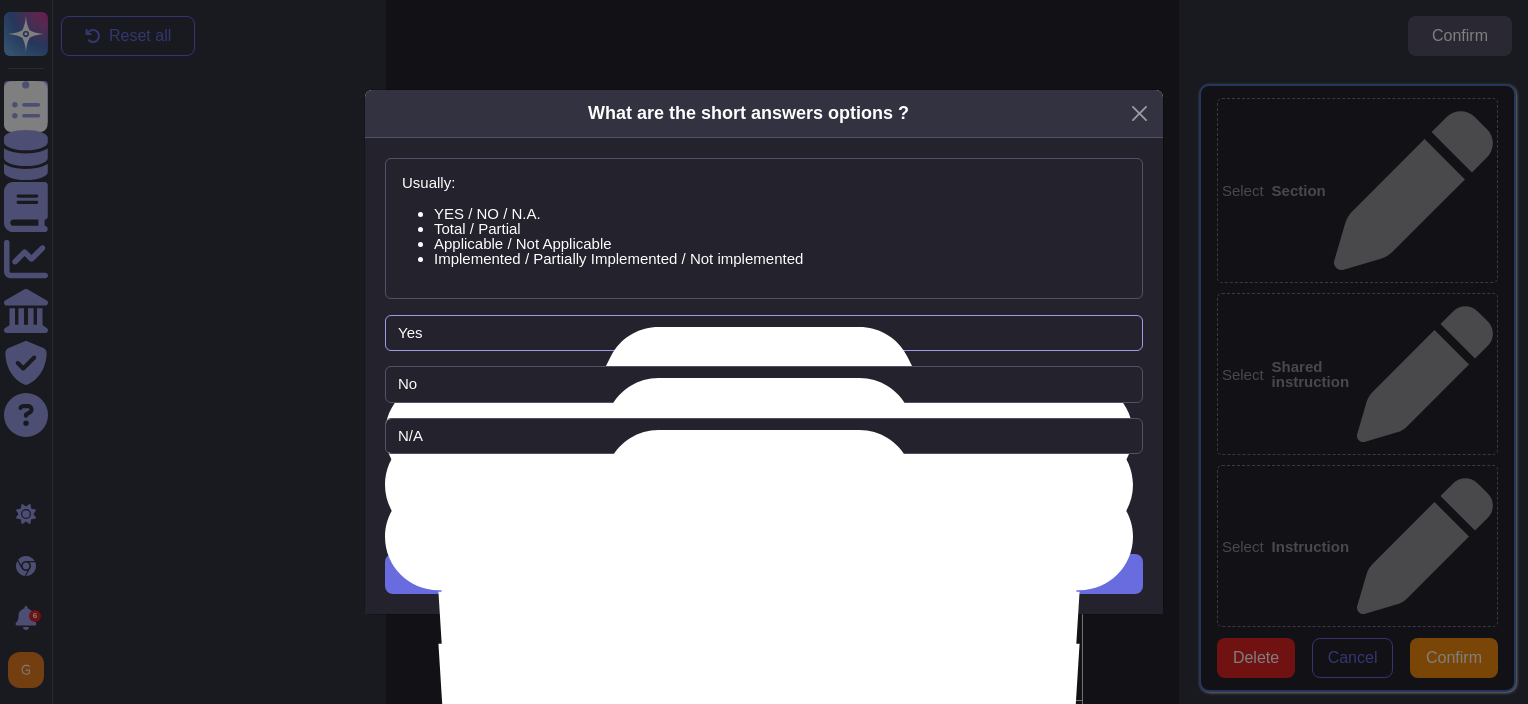 click on "Yes" at bounding box center [764, 333] 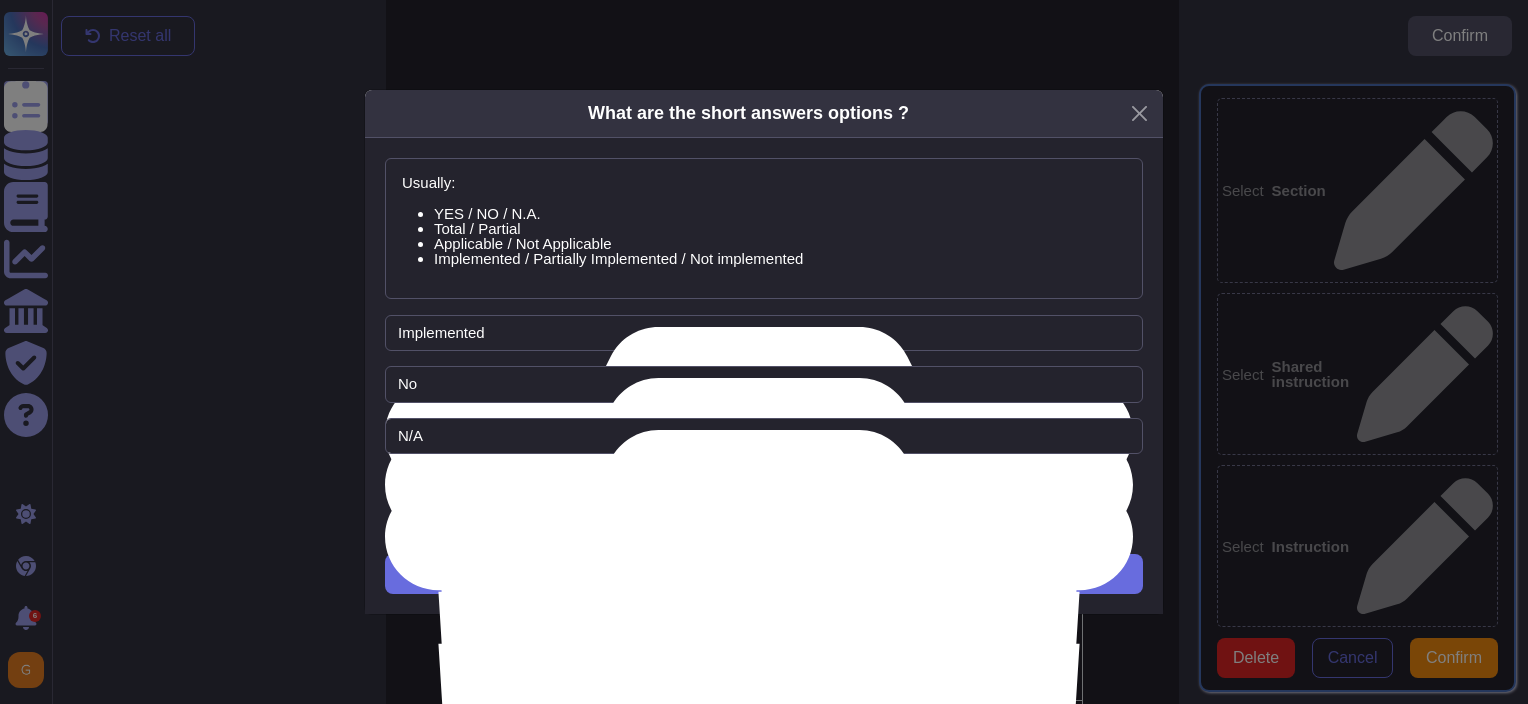 type on "Implemented" 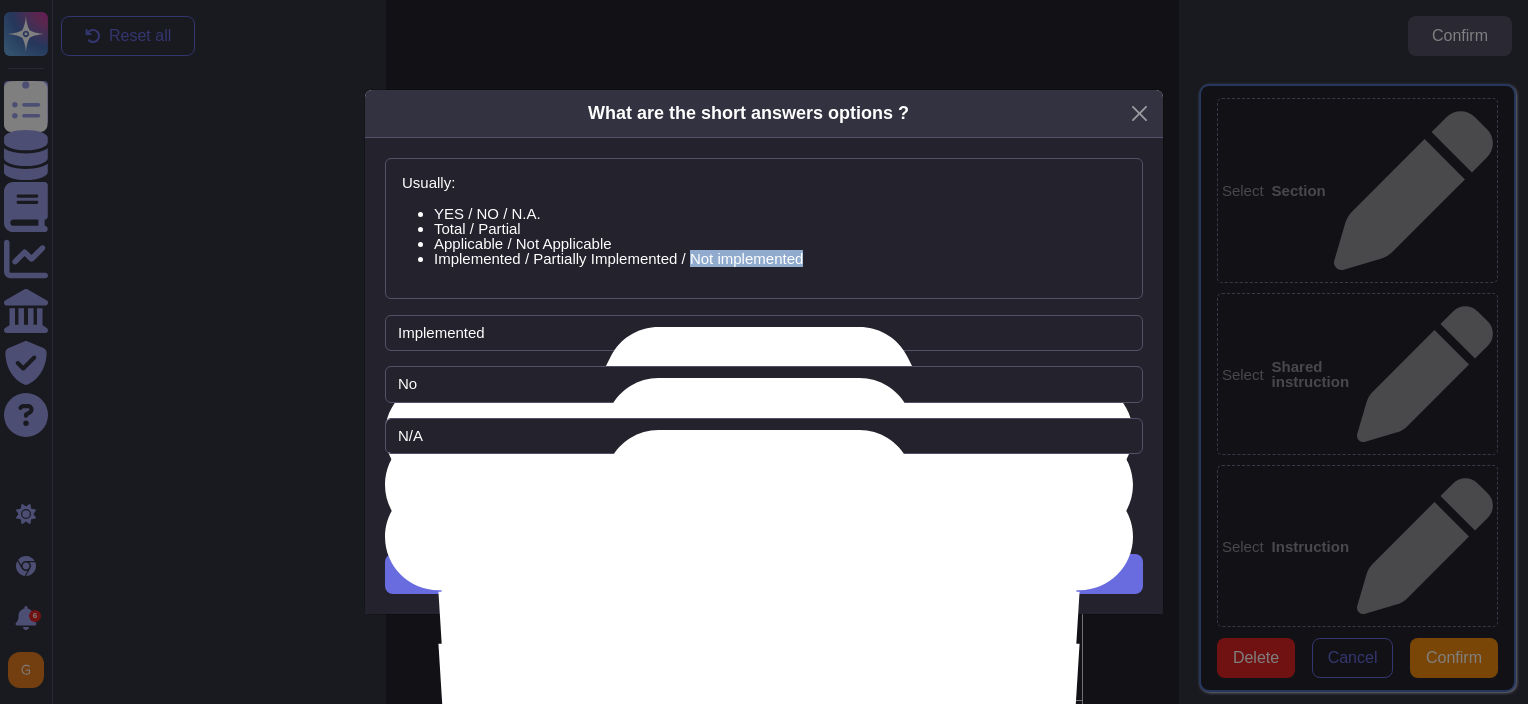 drag, startPoint x: 698, startPoint y: 256, endPoint x: 824, endPoint y: 267, distance: 126.47925 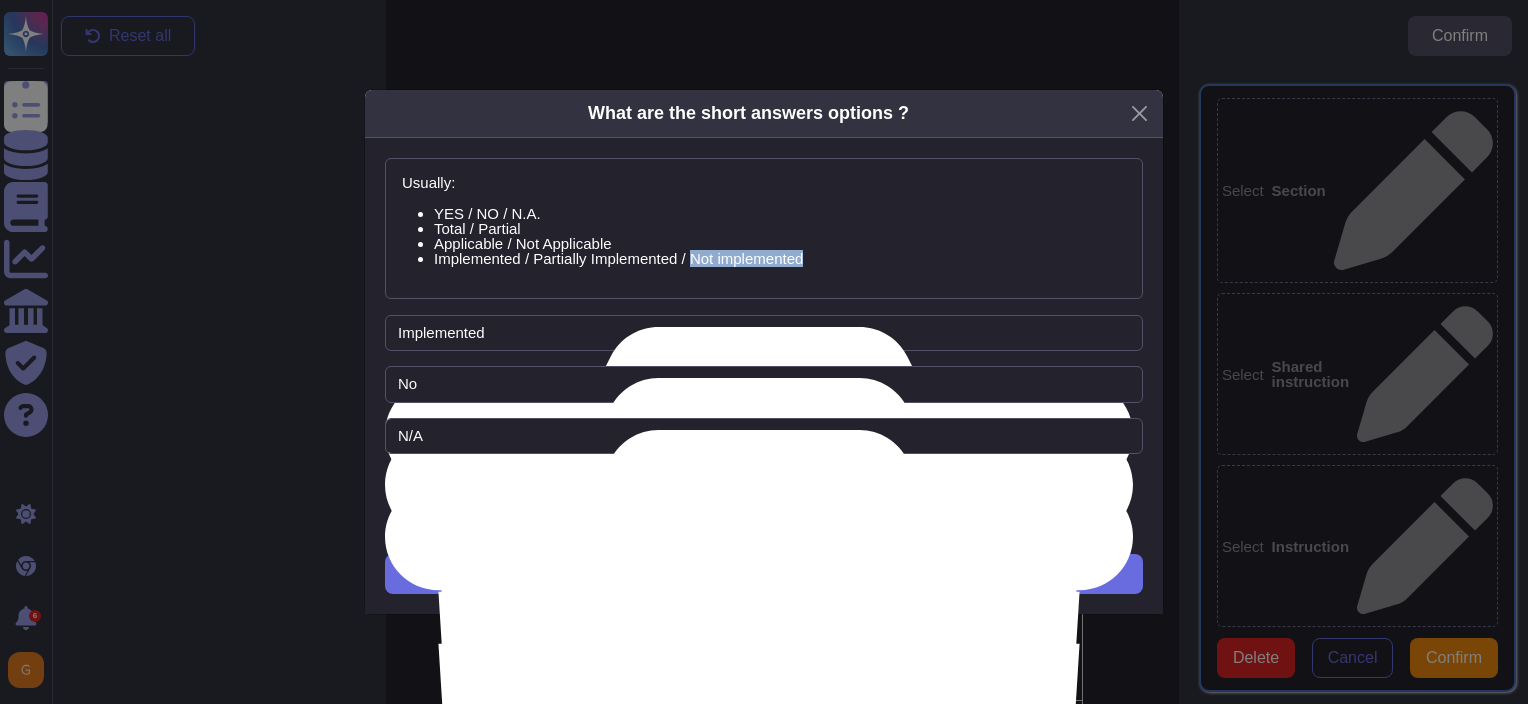 copy on "Not implemented" 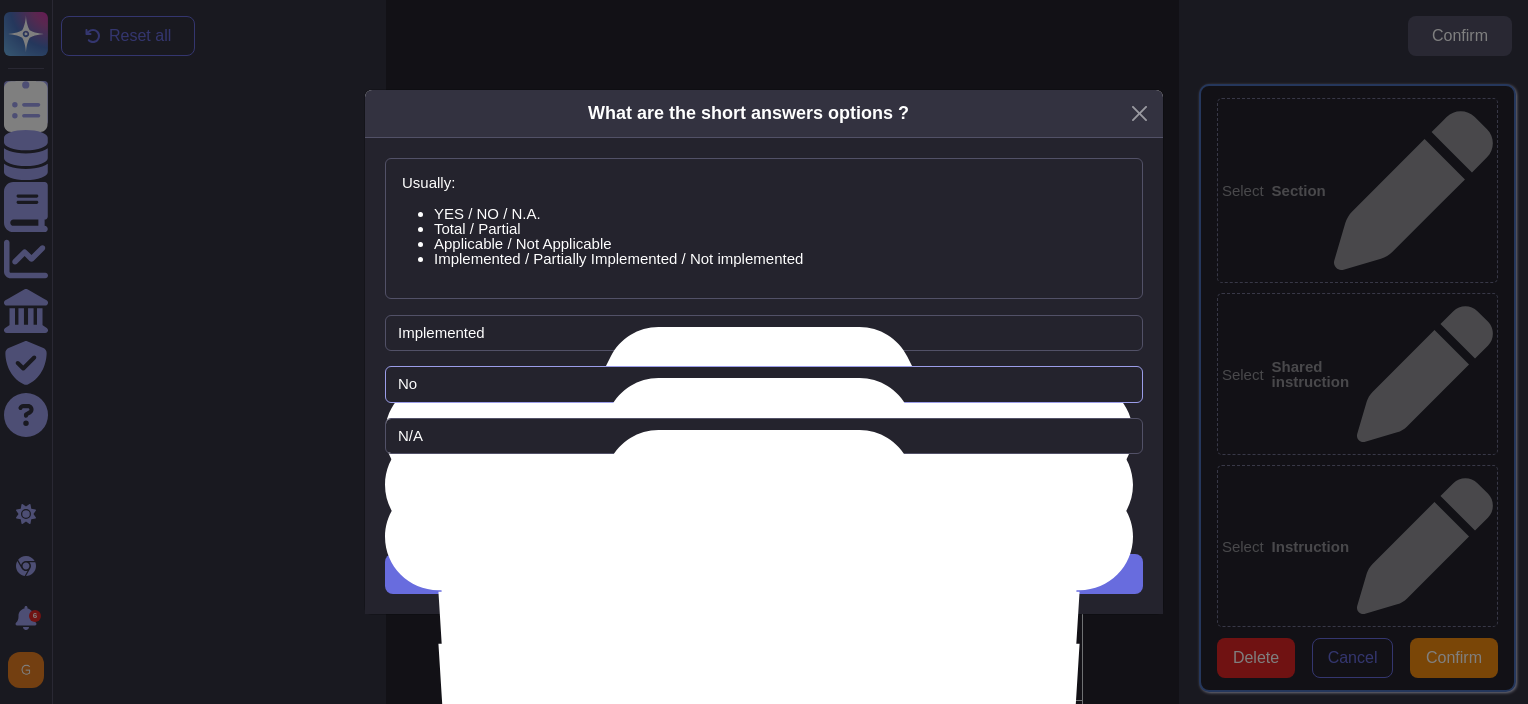 click on "No" at bounding box center (764, 384) 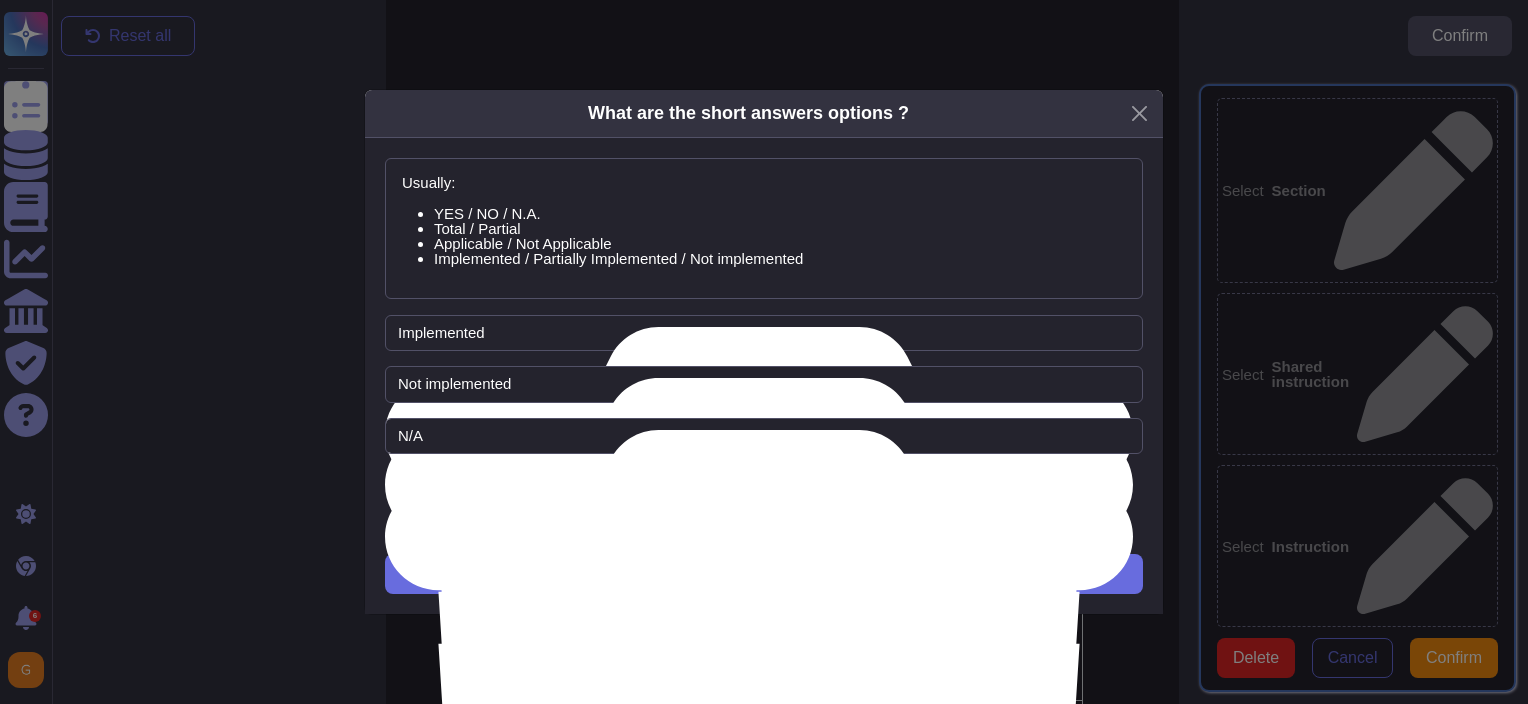 type on "Not implemented" 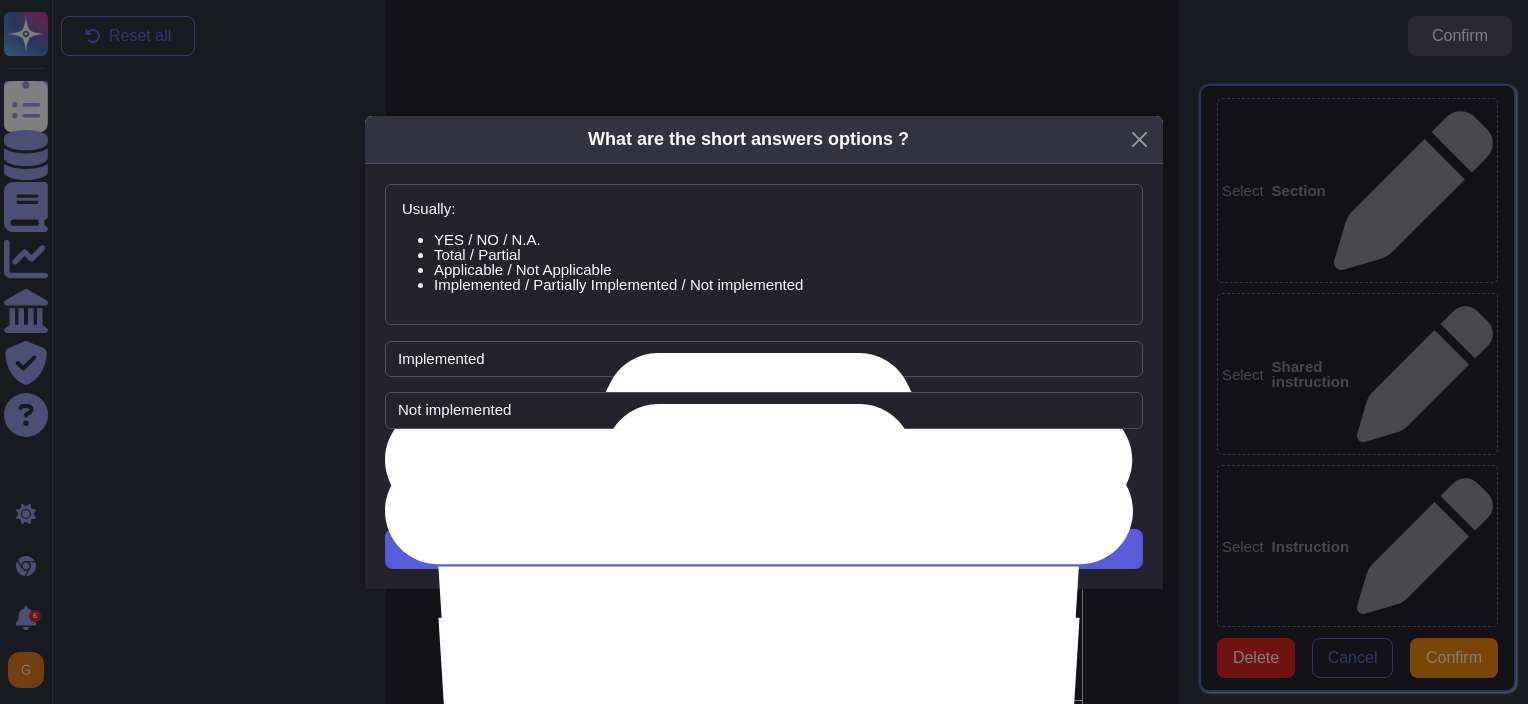 click on "Next" at bounding box center (764, 549) 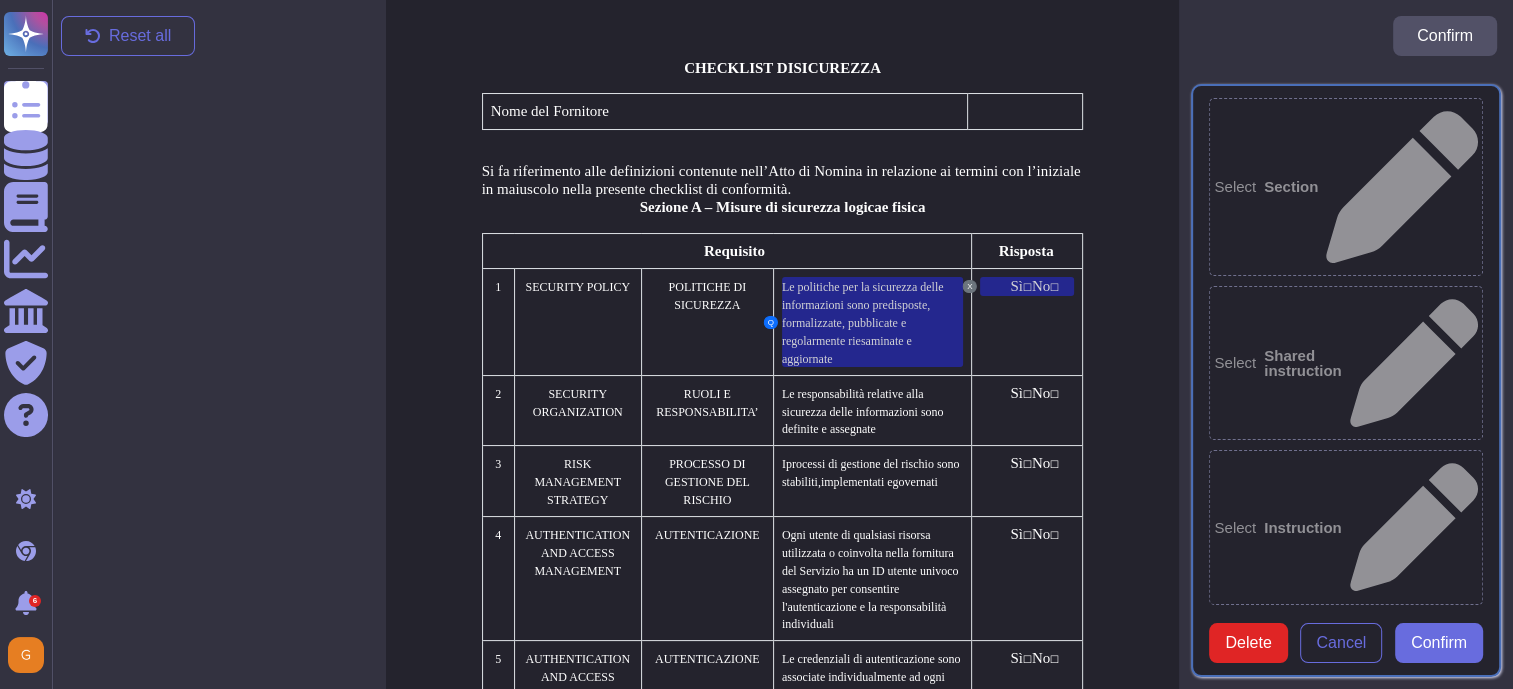 scroll, scrollTop: 0, scrollLeft: 0, axis: both 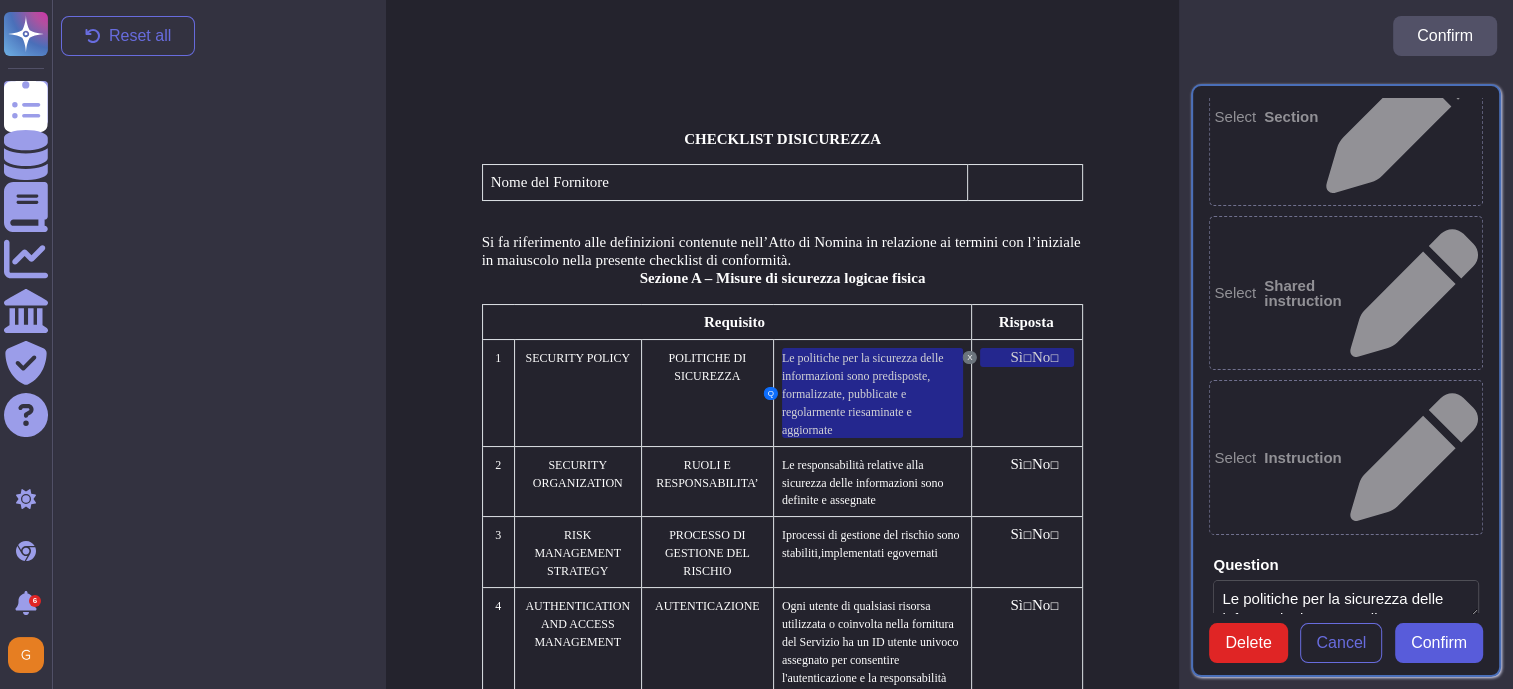 click on "Confirm" at bounding box center (1439, 643) 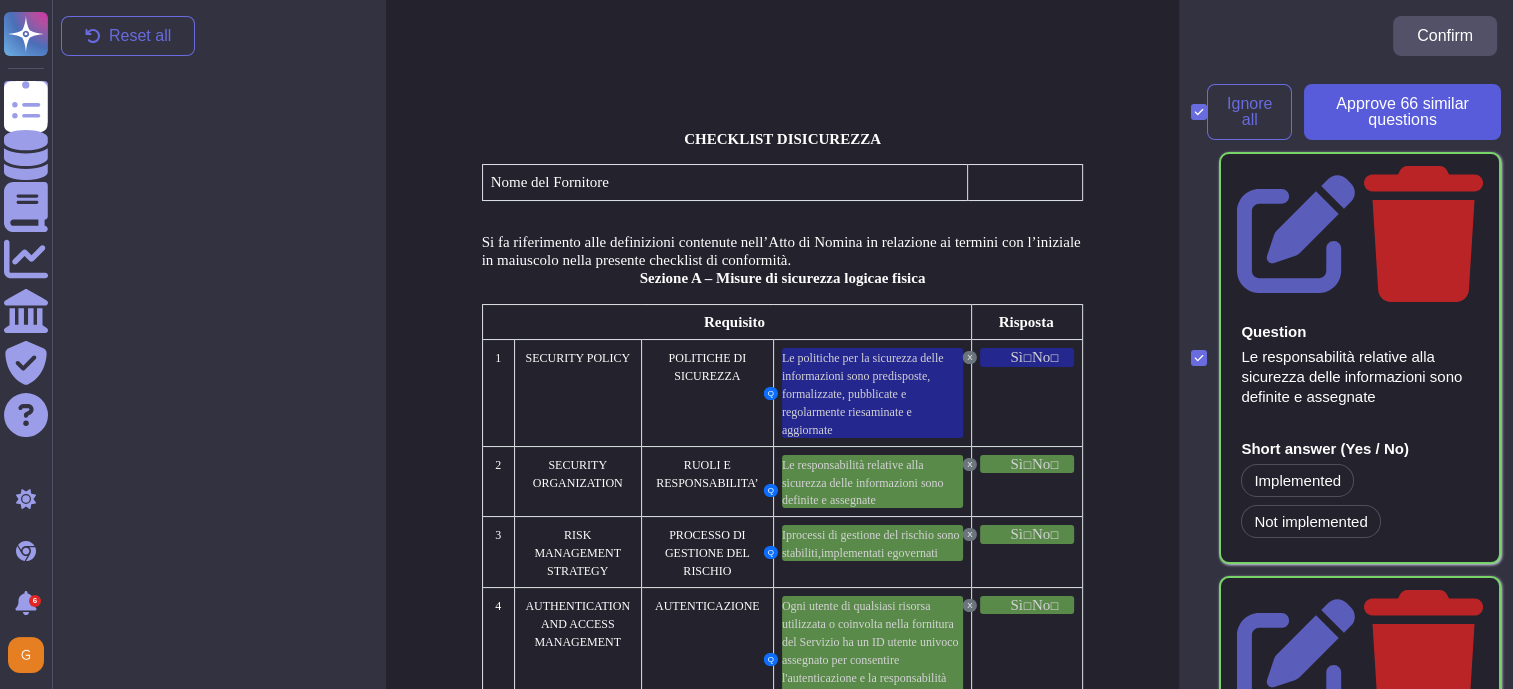 click on "Approve   66   similar question s" at bounding box center (1402, 112) 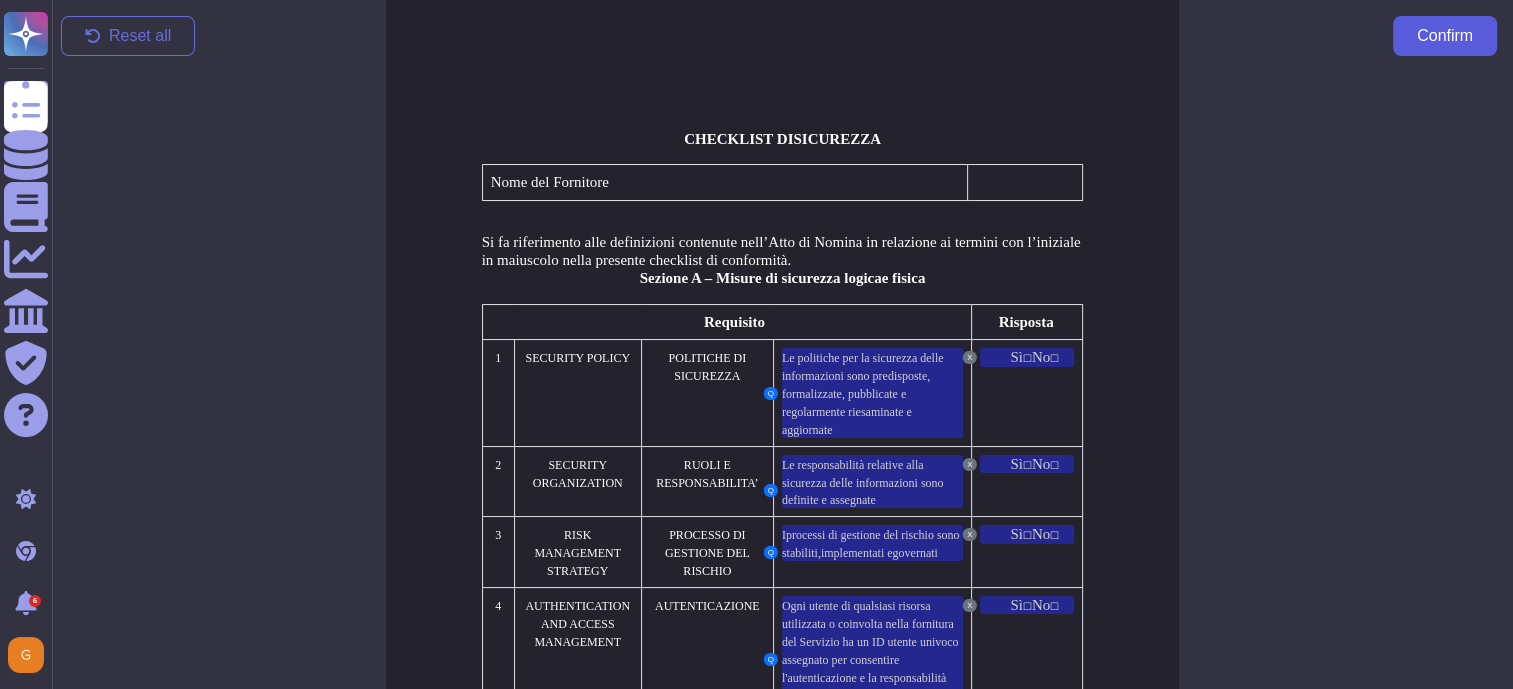 click on "Confirm" at bounding box center [1445, 36] 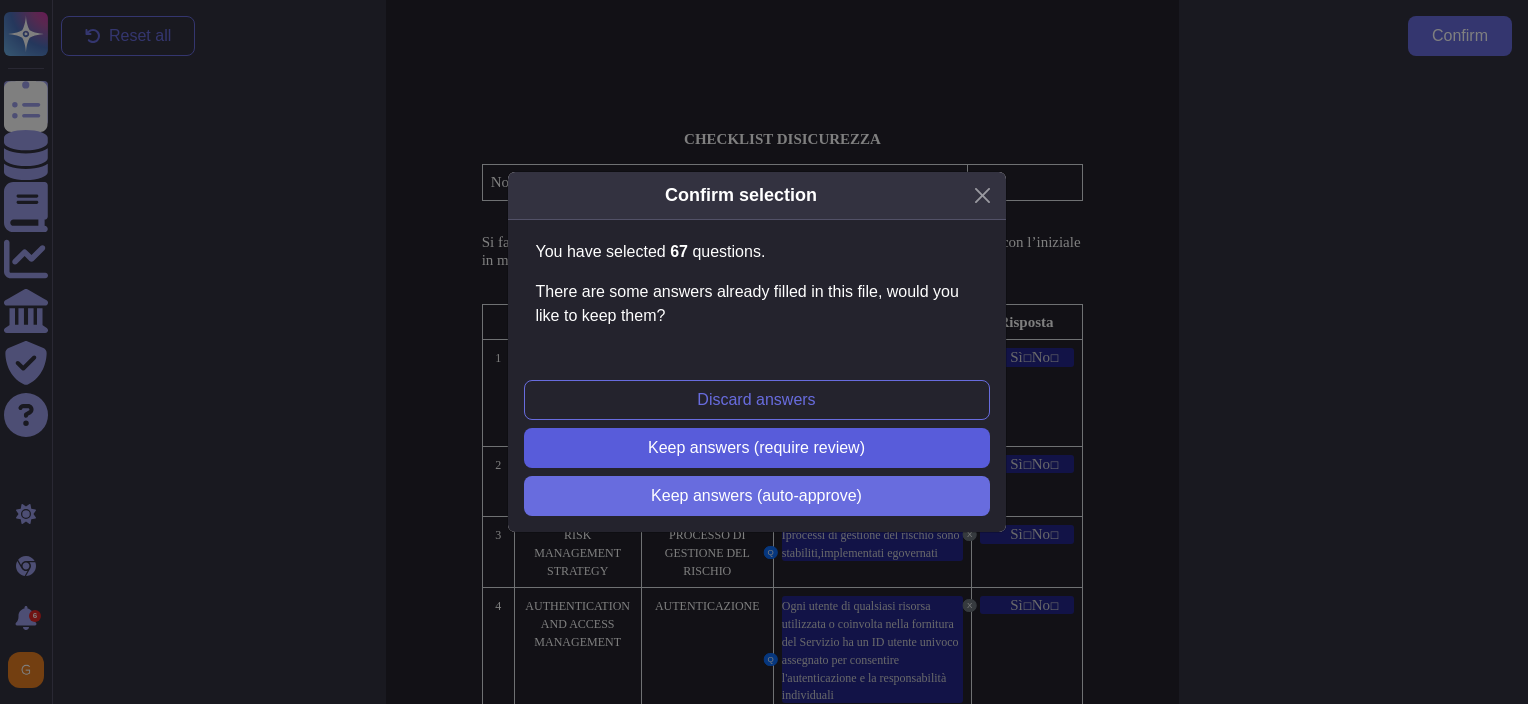 click on "Keep answers (require review)" at bounding box center (757, 448) 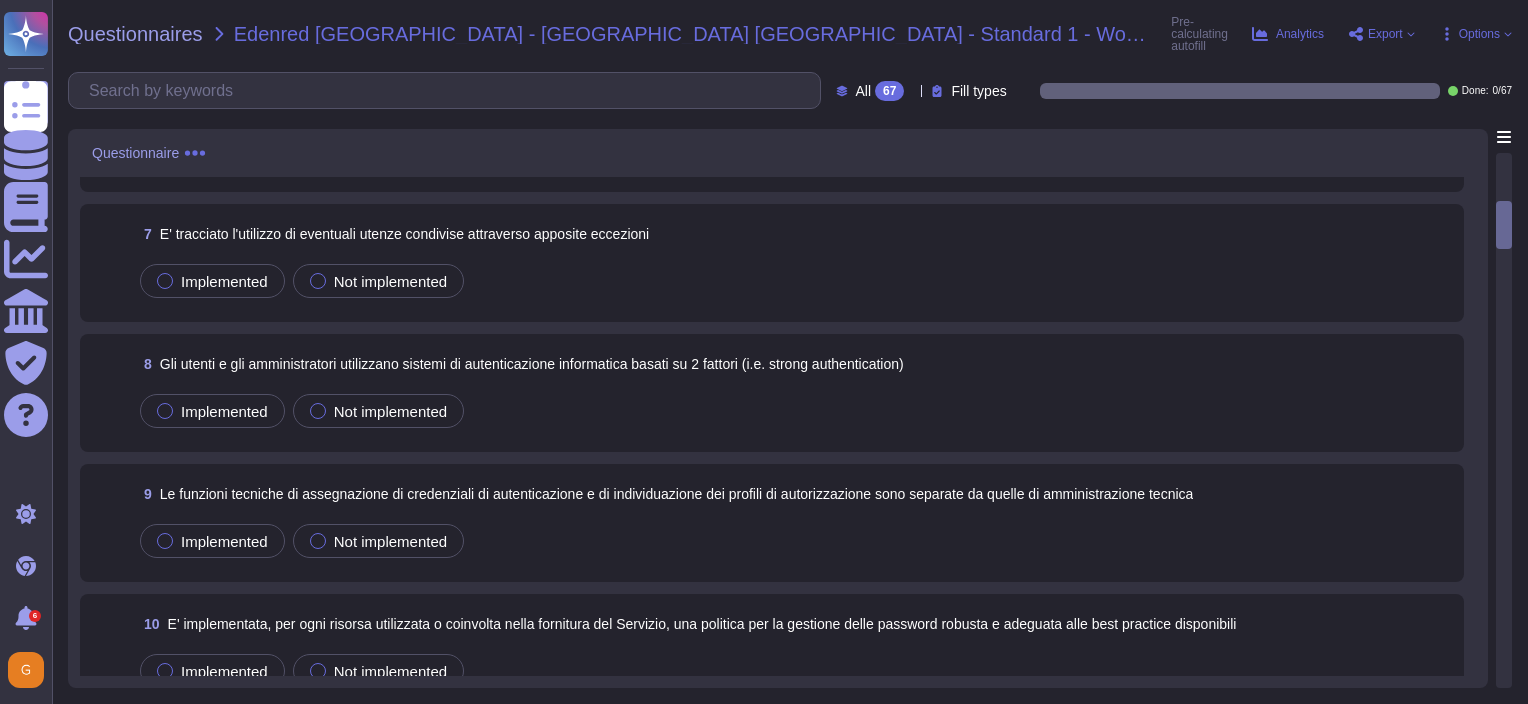 scroll, scrollTop: 900, scrollLeft: 0, axis: vertical 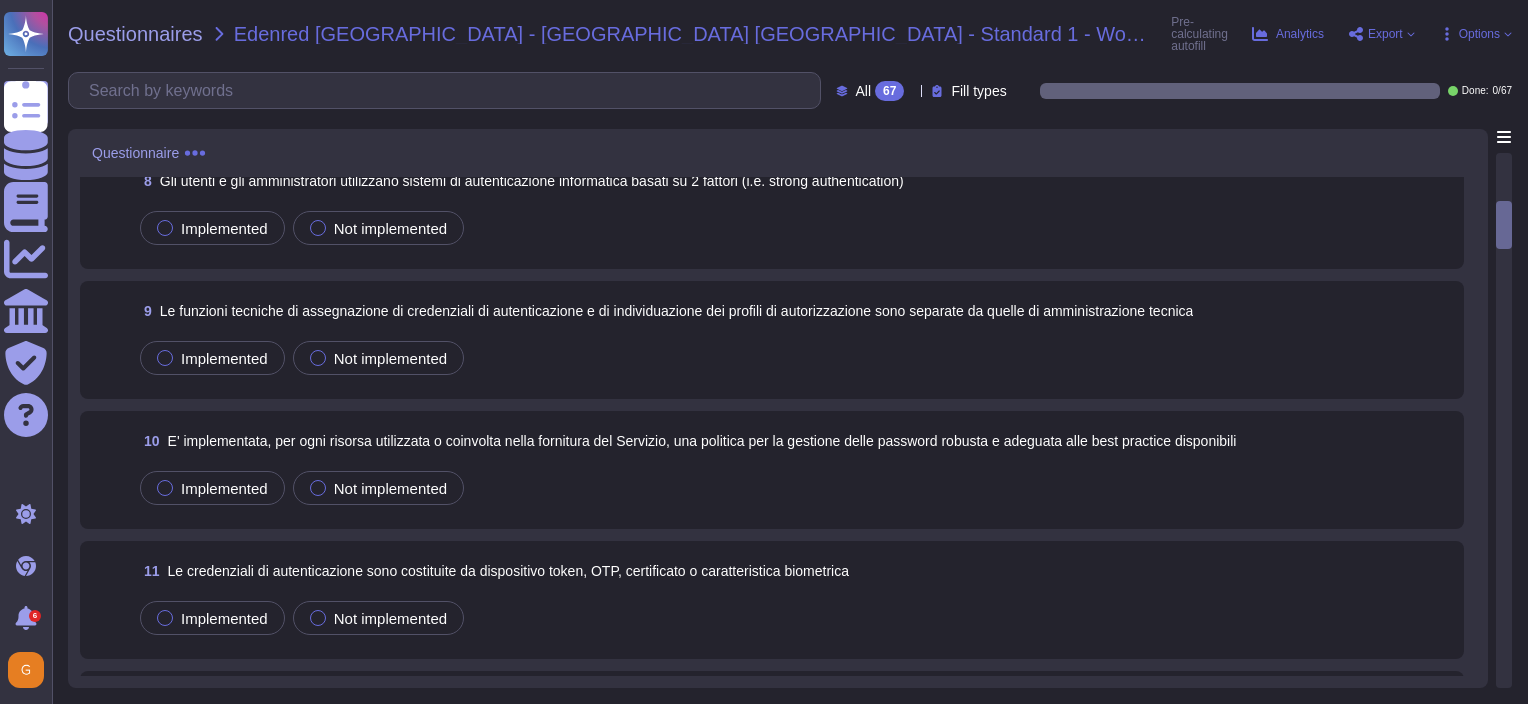 drag, startPoint x: 1504, startPoint y: 199, endPoint x: 1500, endPoint y: 339, distance: 140.05713 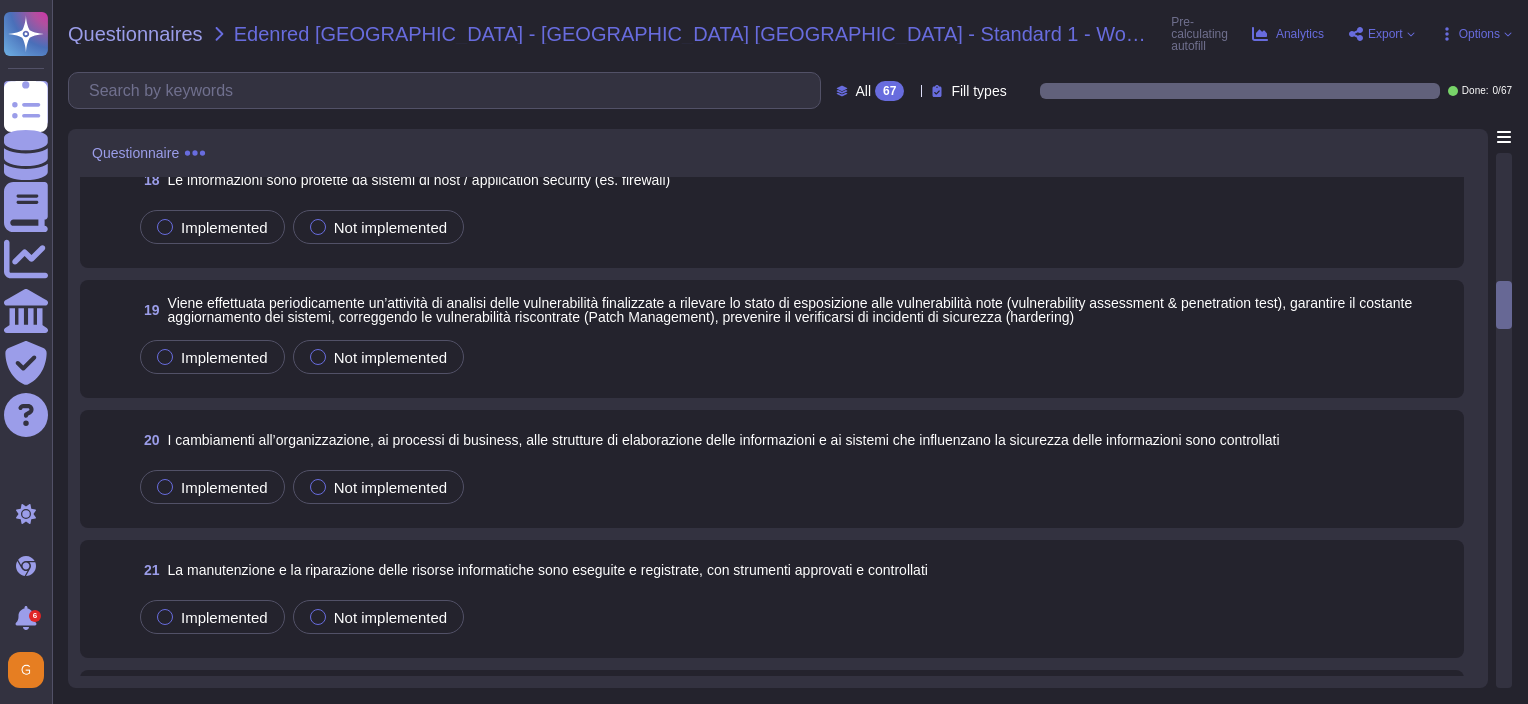 scroll, scrollTop: 2068, scrollLeft: 0, axis: vertical 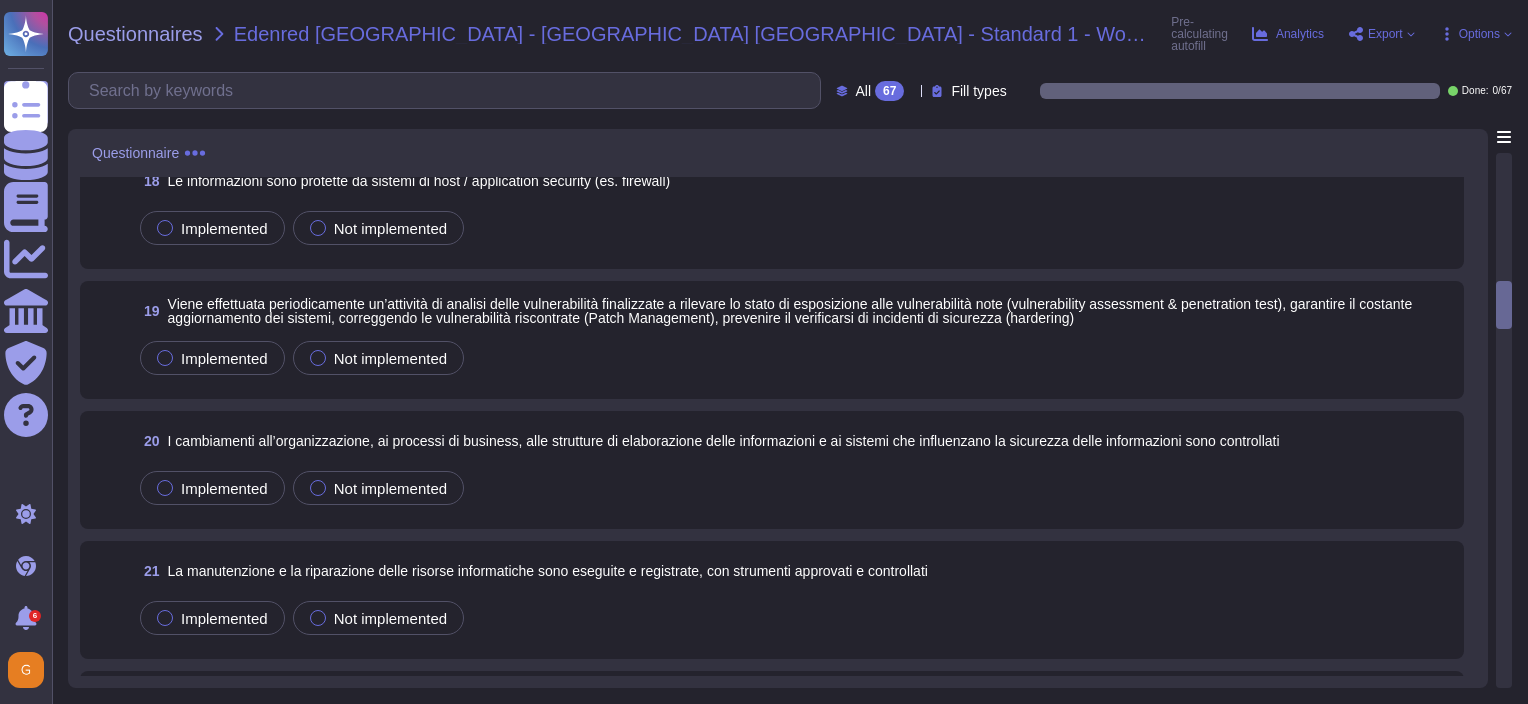 drag, startPoint x: 1511, startPoint y: 152, endPoint x: 1494, endPoint y: 152, distance: 17 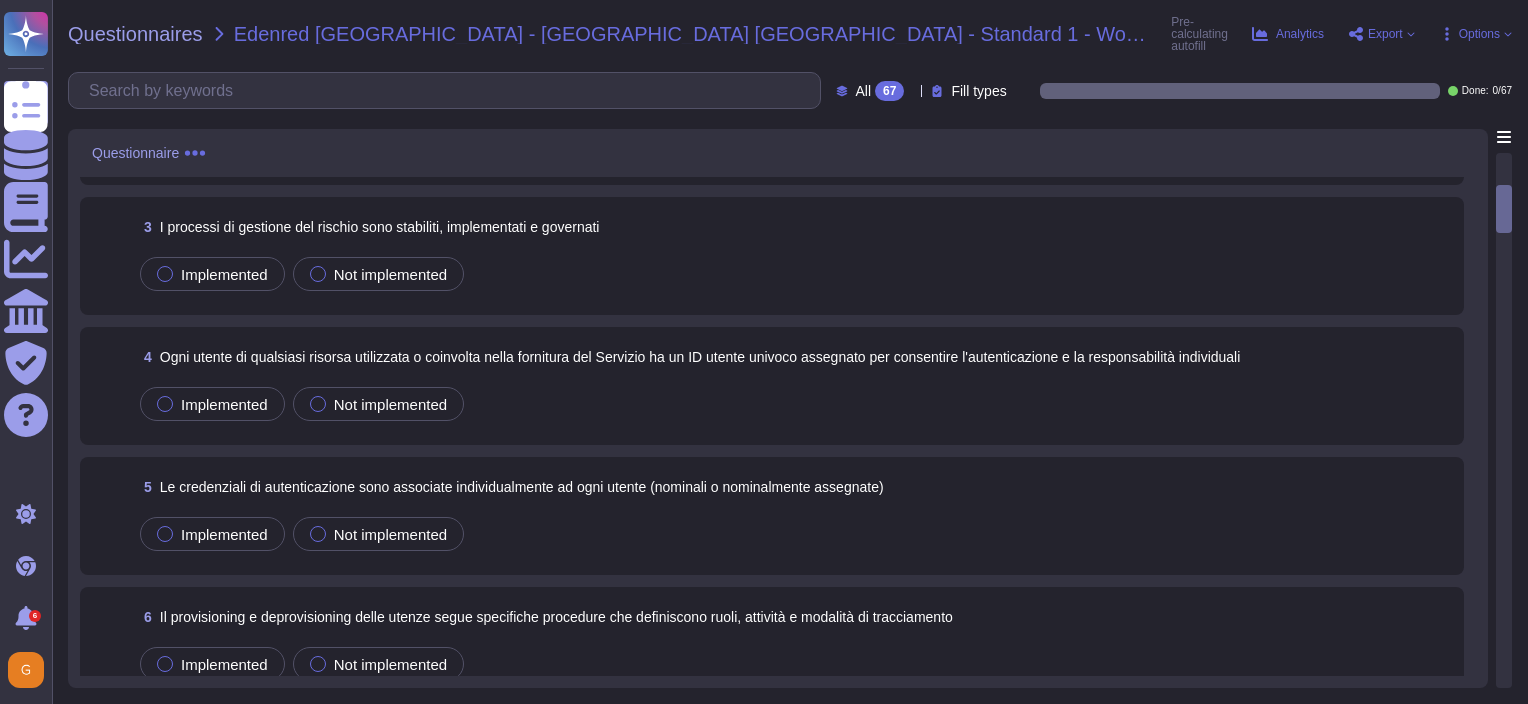 scroll, scrollTop: 118, scrollLeft: 0, axis: vertical 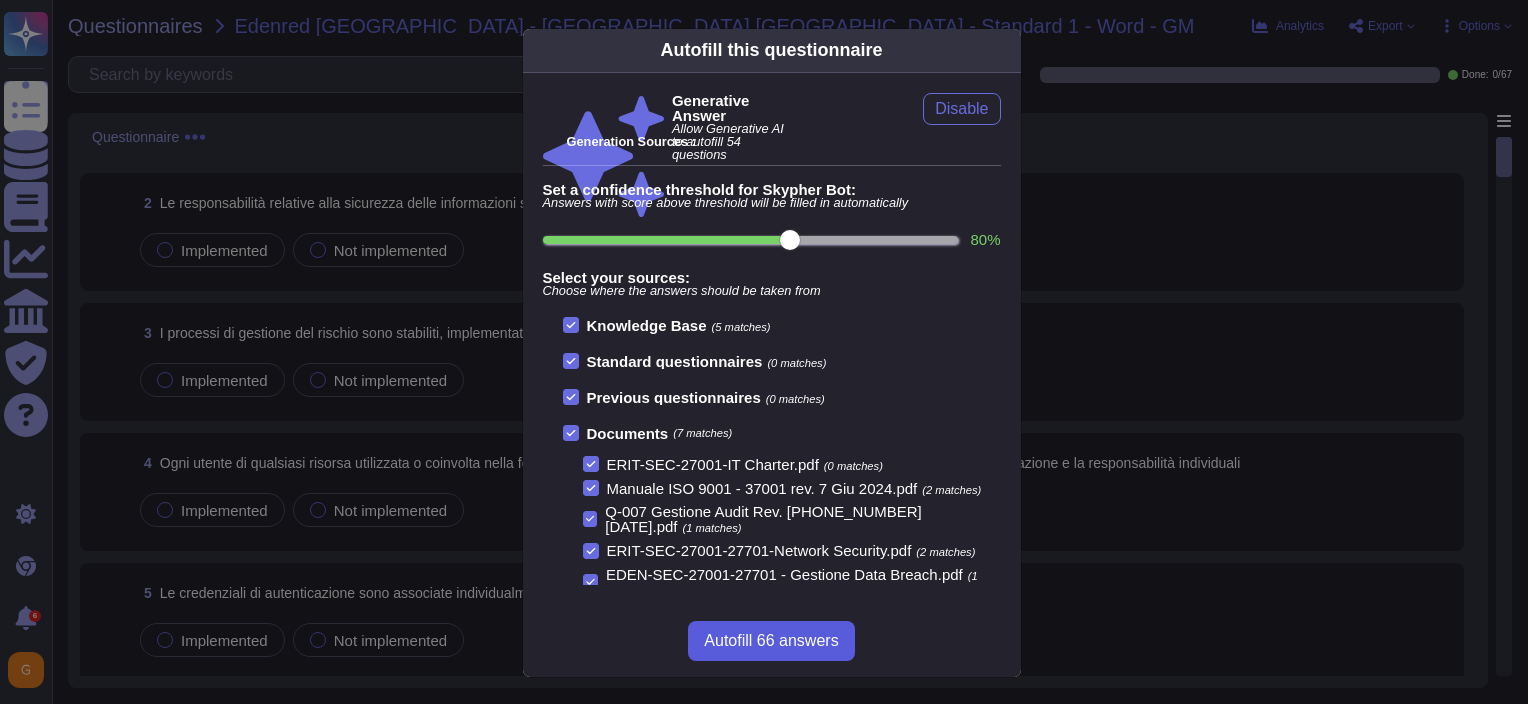 click on "Autofill 66 answers" at bounding box center (771, 641) 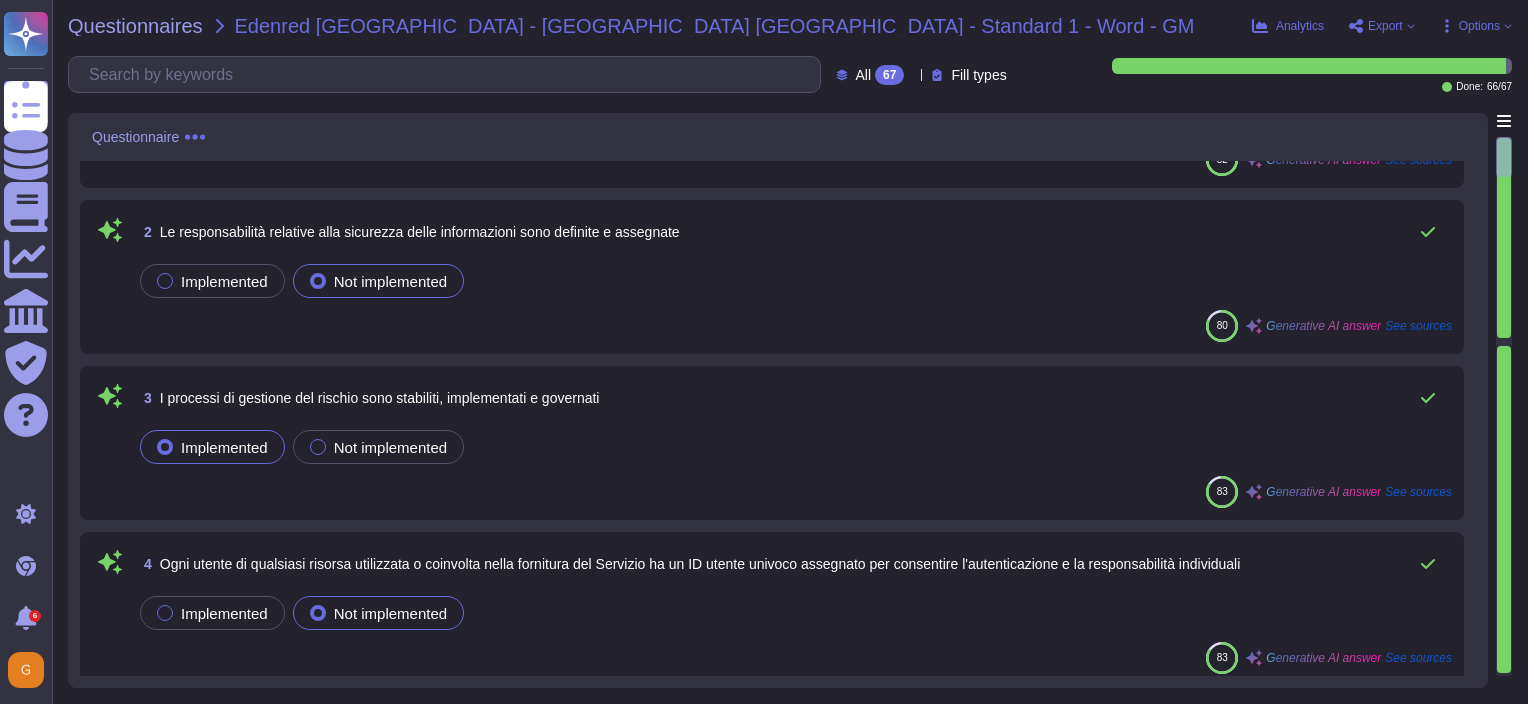 scroll, scrollTop: 100, scrollLeft: 0, axis: vertical 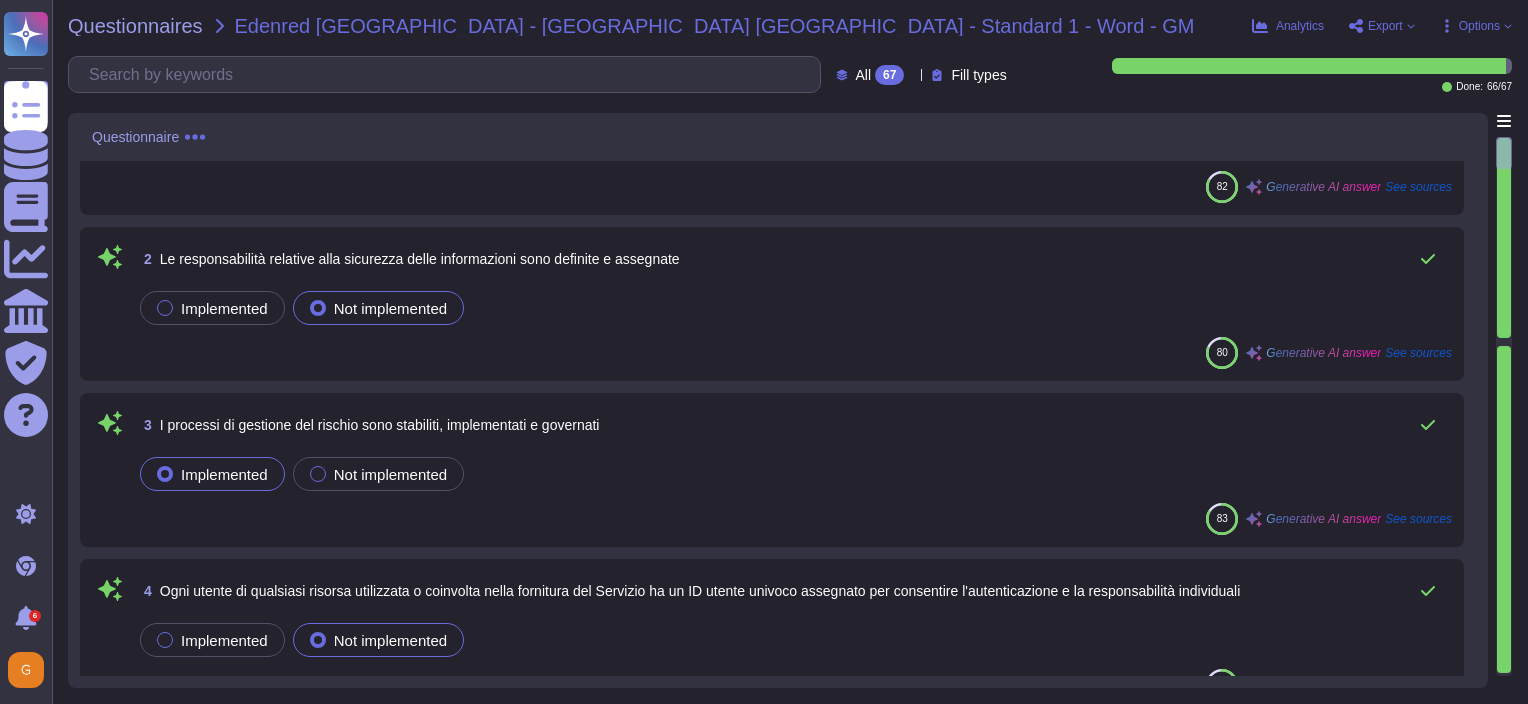 click at bounding box center (1504, 153) 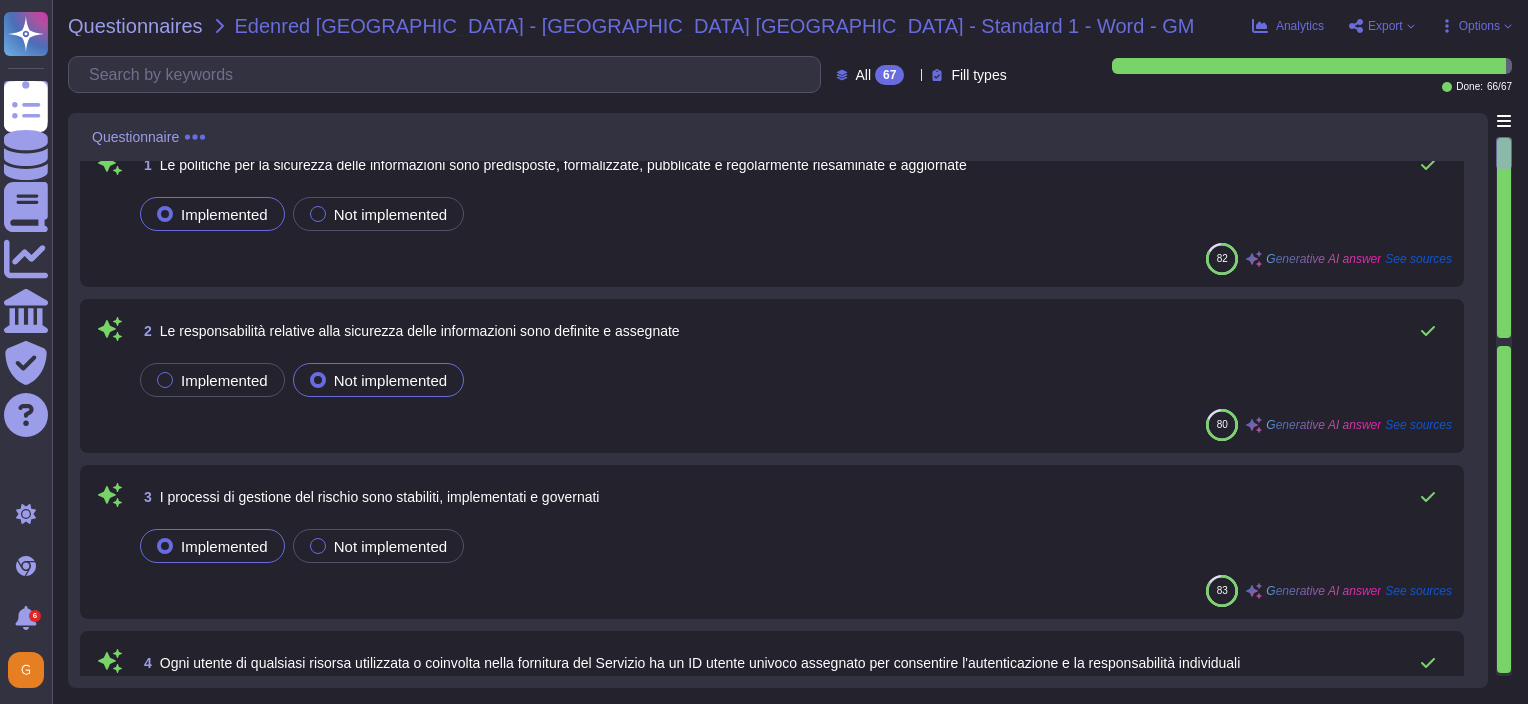 scroll, scrollTop: 0, scrollLeft: 0, axis: both 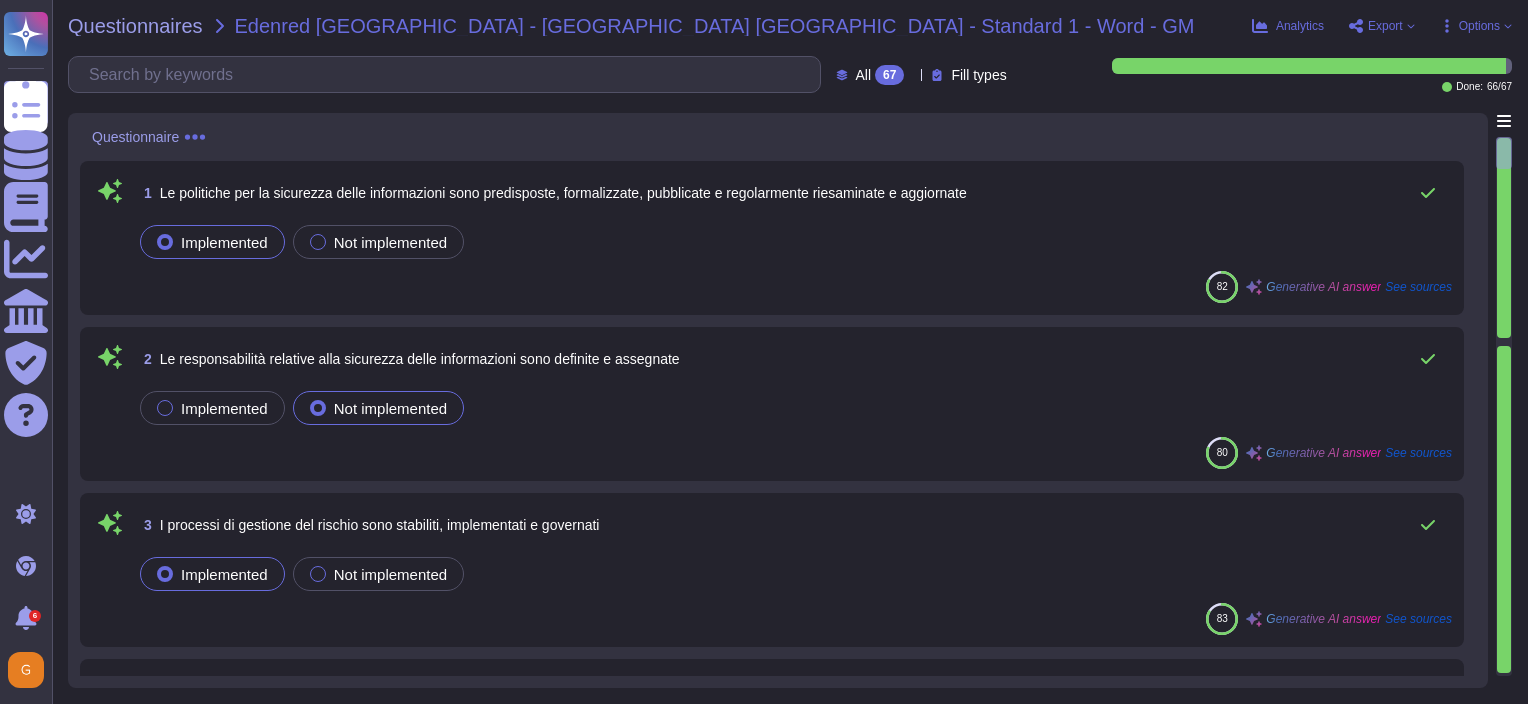 click on "80" at bounding box center (1222, 452) 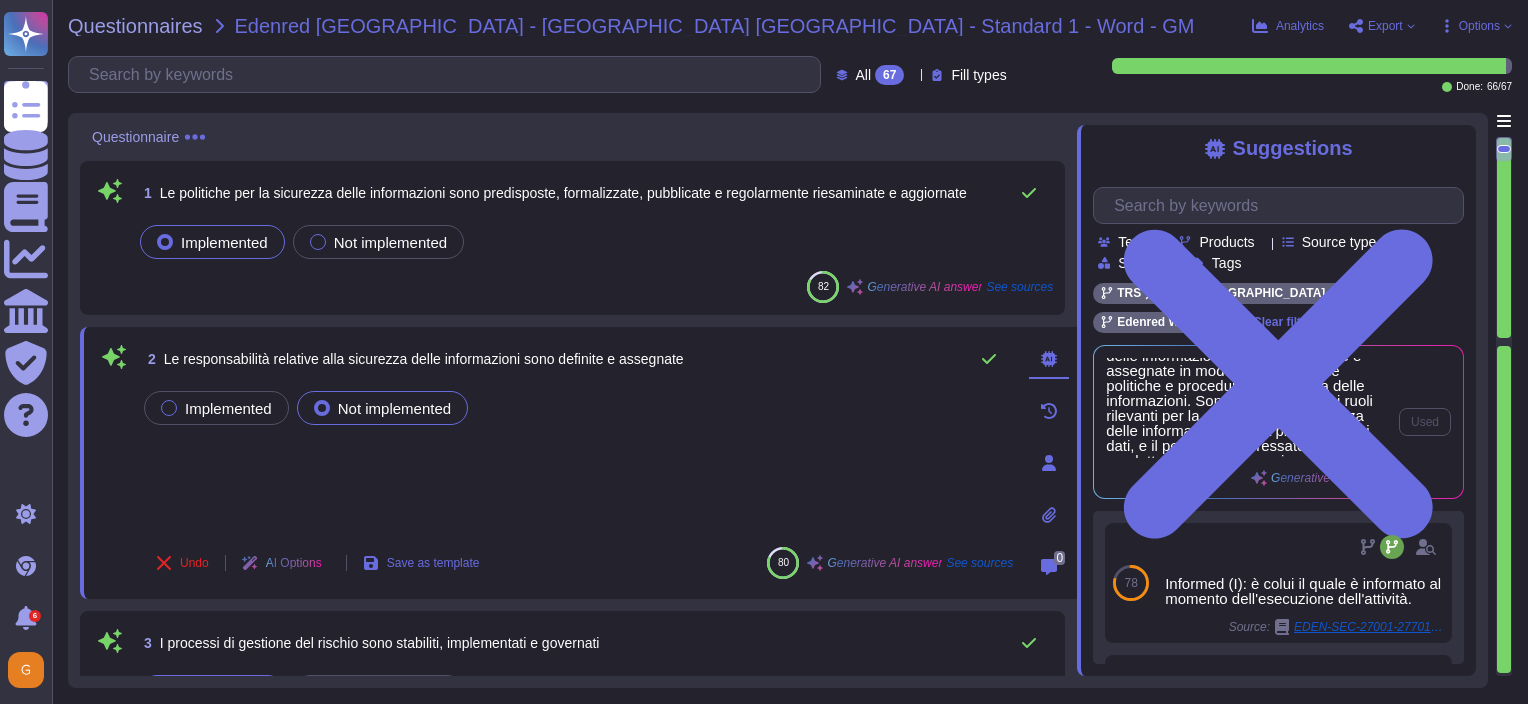 scroll, scrollTop: 0, scrollLeft: 0, axis: both 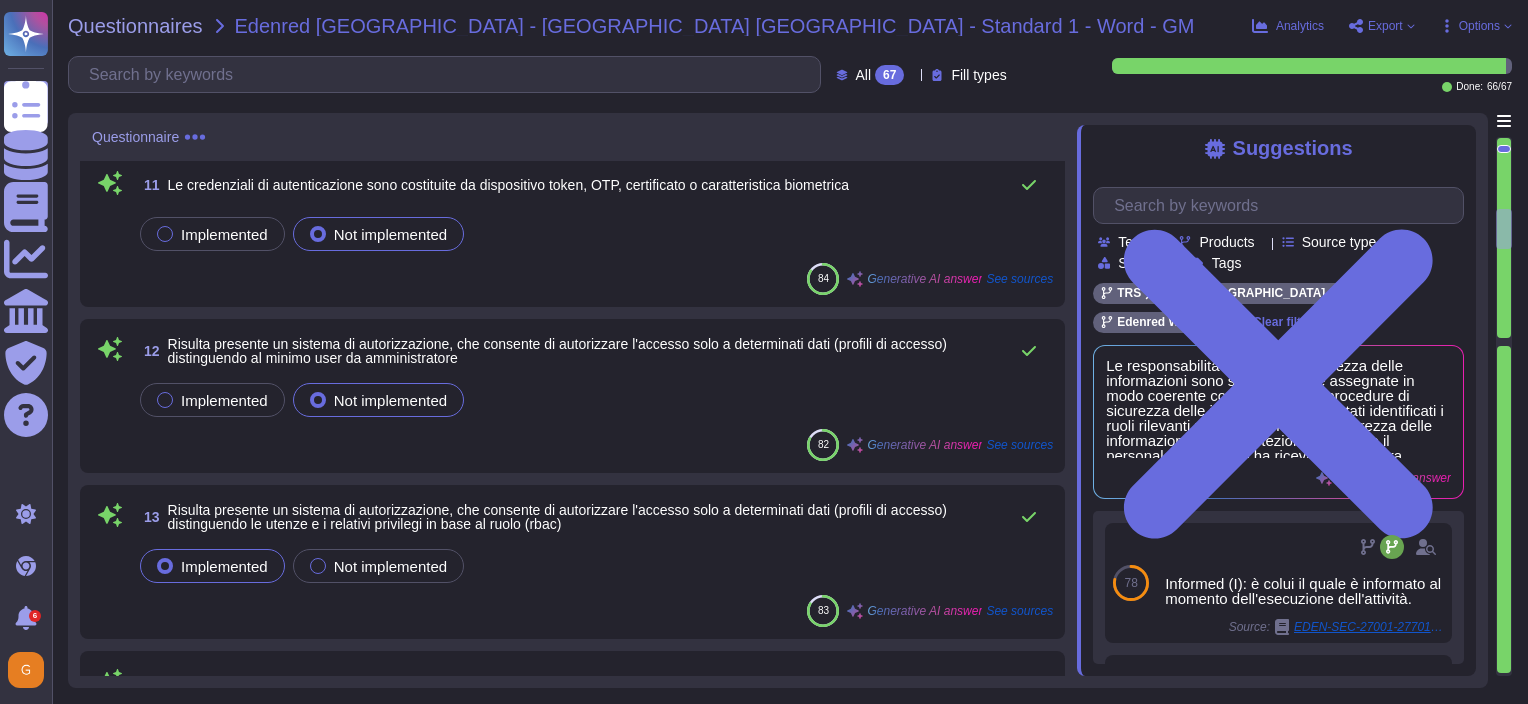 click on "Implemented Not implemented" at bounding box center (594, 400) 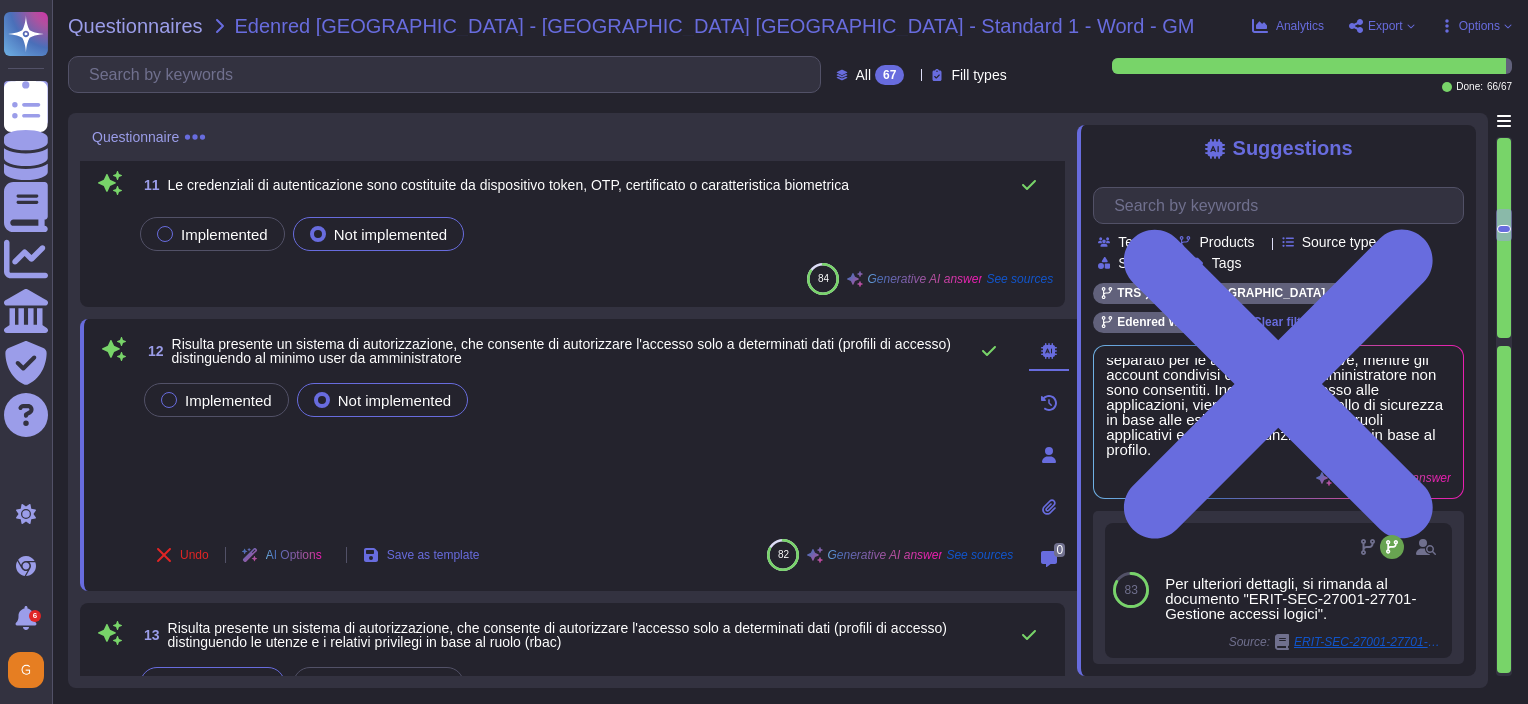 scroll, scrollTop: 81, scrollLeft: 0, axis: vertical 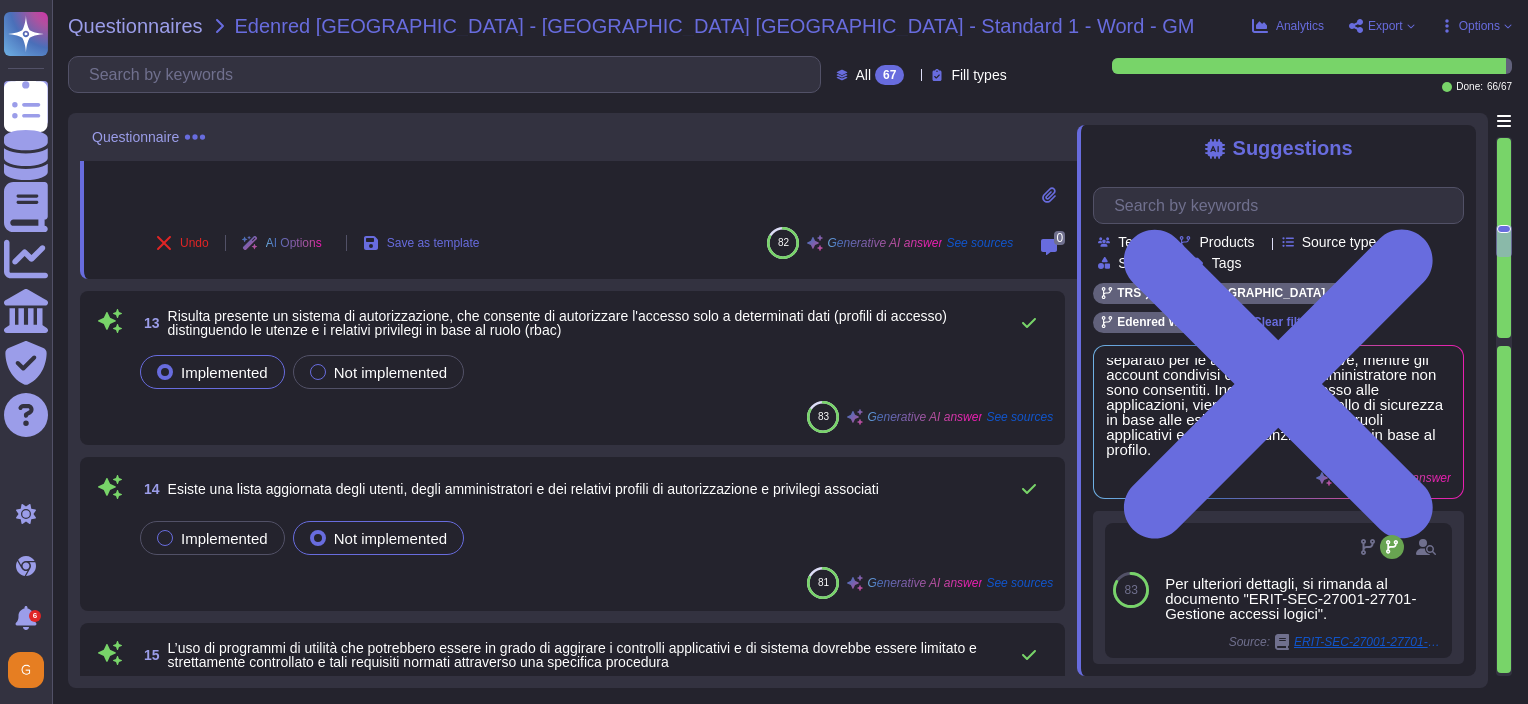 drag, startPoint x: 1507, startPoint y: 231, endPoint x: 1504, endPoint y: 268, distance: 37.12142 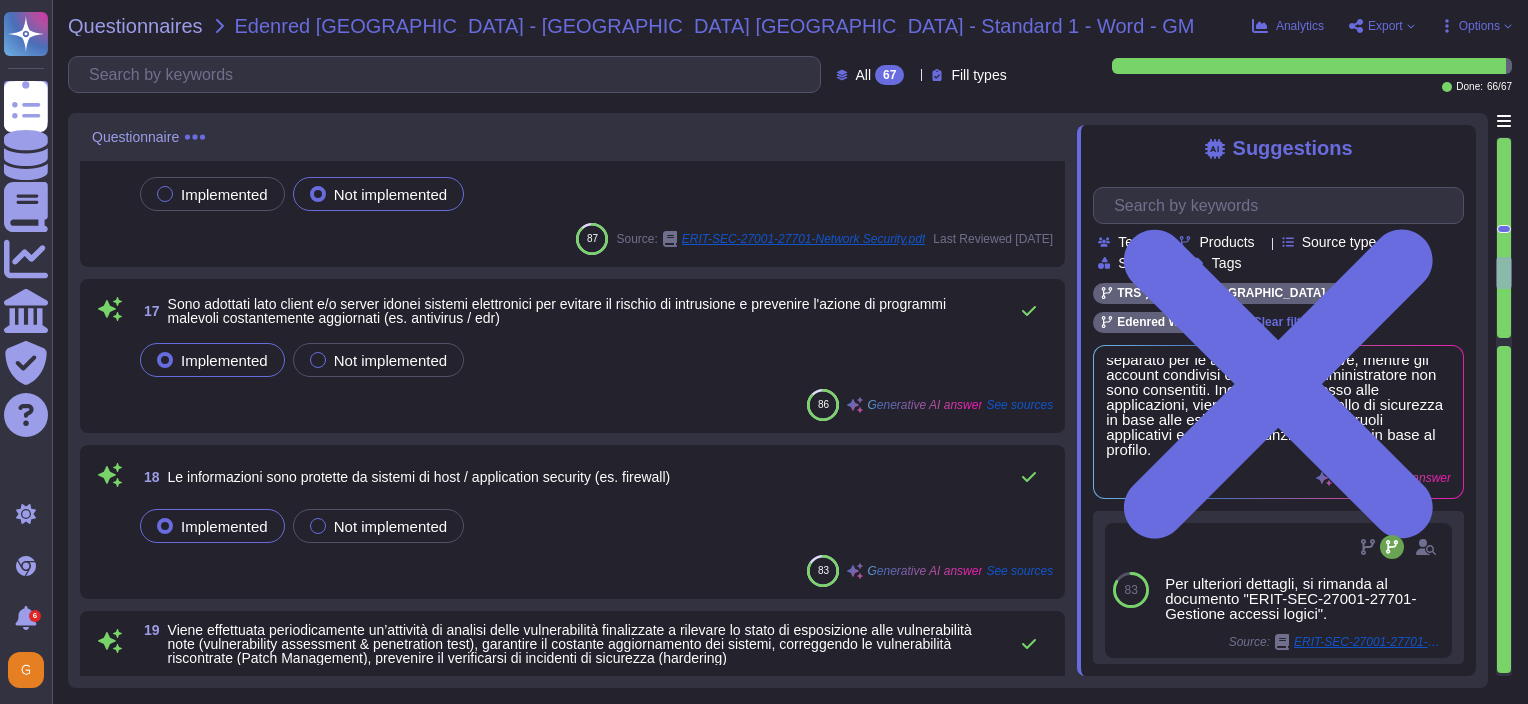 scroll, scrollTop: 2696, scrollLeft: 0, axis: vertical 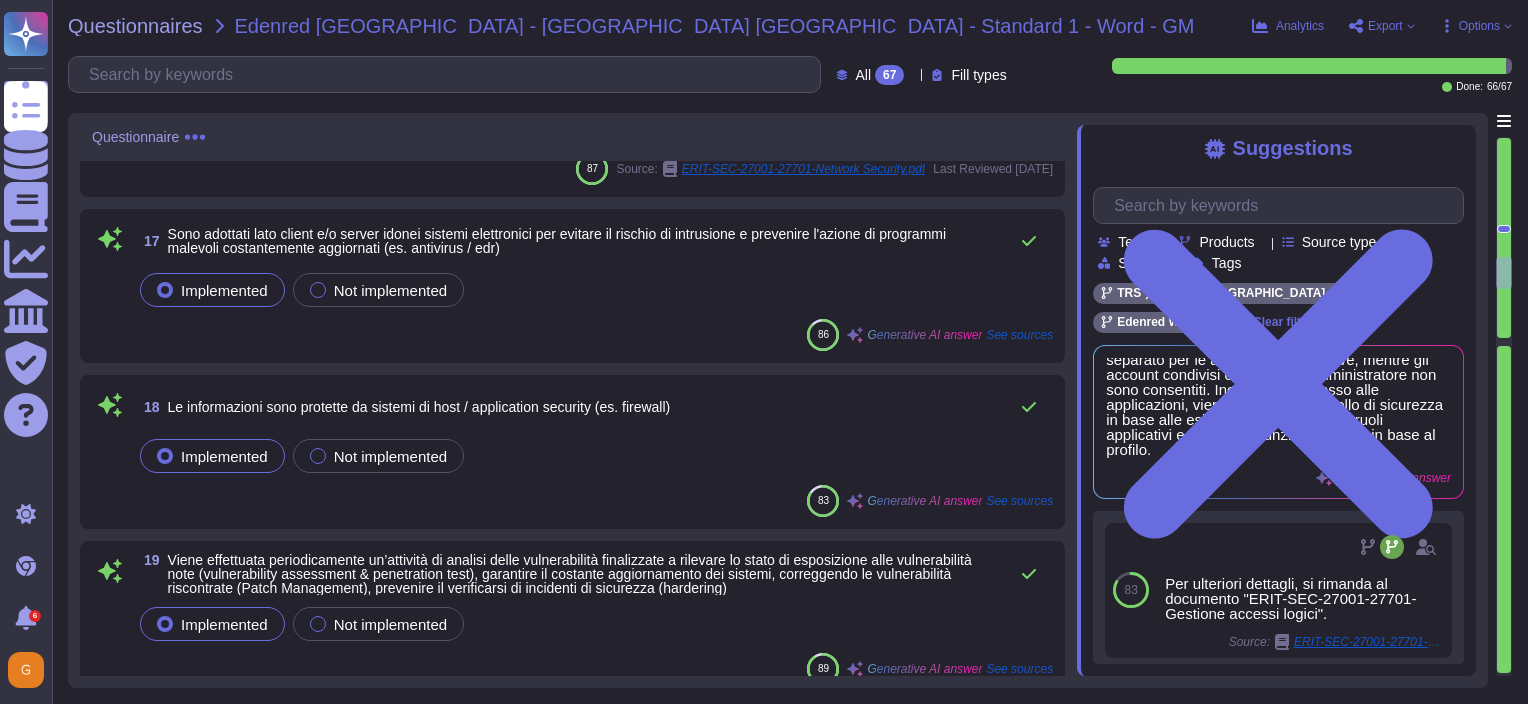 click at bounding box center (1504, 273) 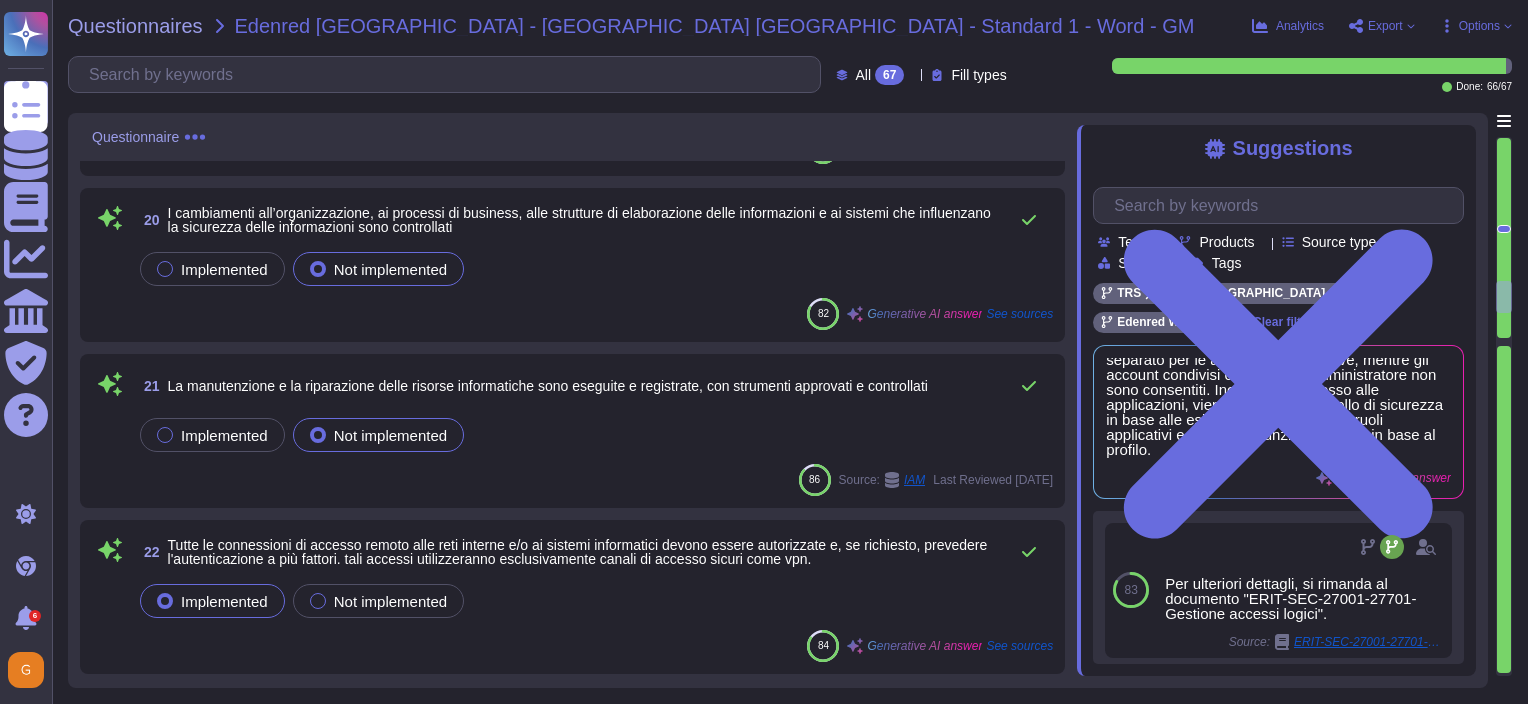 scroll, scrollTop: 3096, scrollLeft: 0, axis: vertical 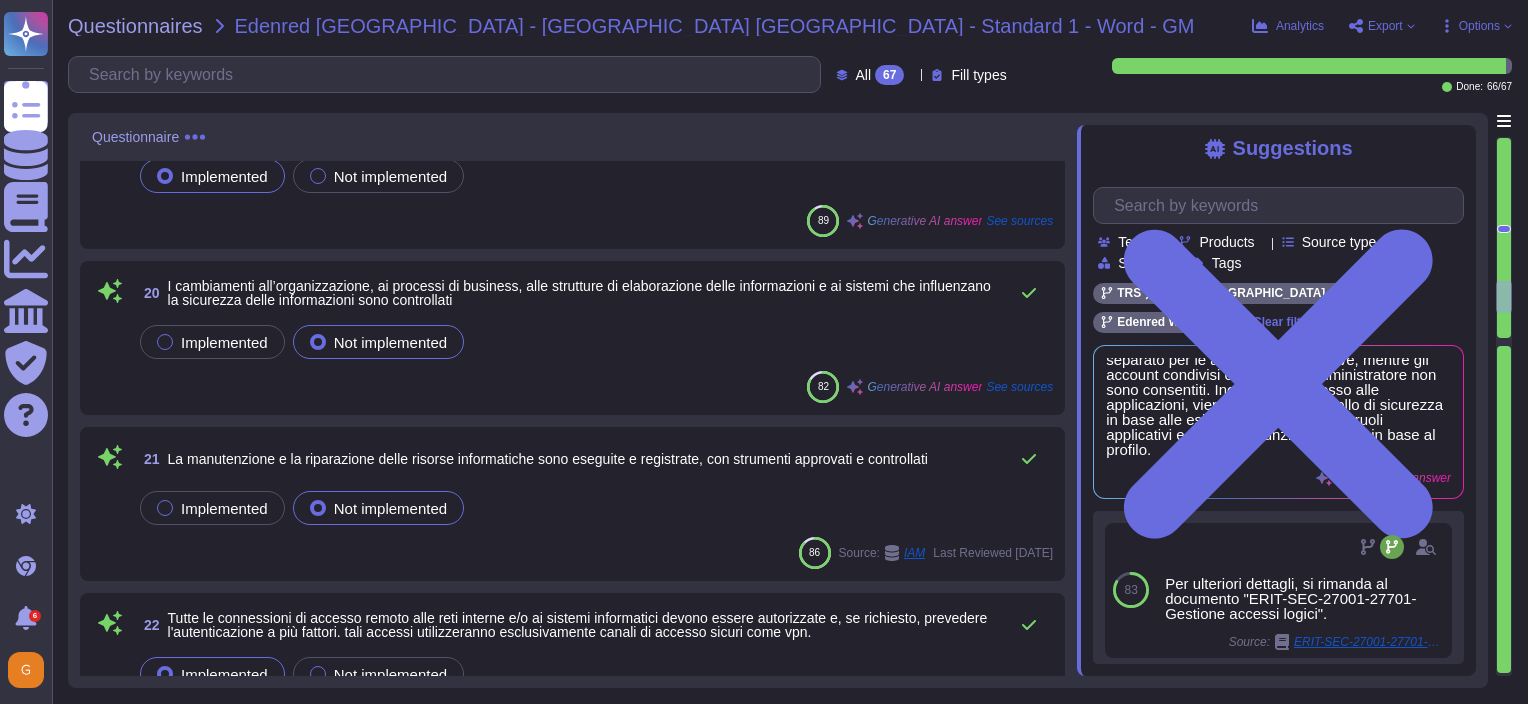 click on "Implemented Not implemented" at bounding box center [594, 508] 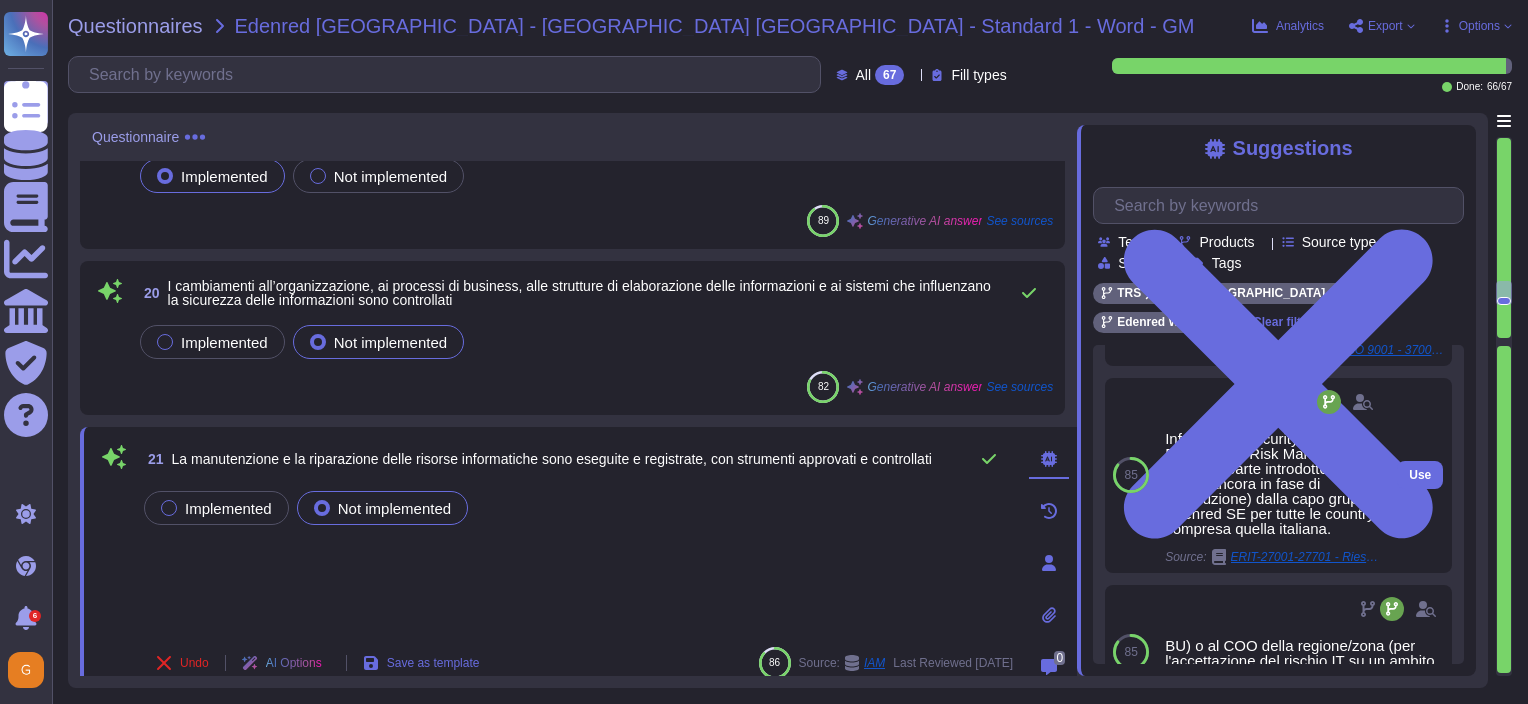 scroll, scrollTop: 400, scrollLeft: 0, axis: vertical 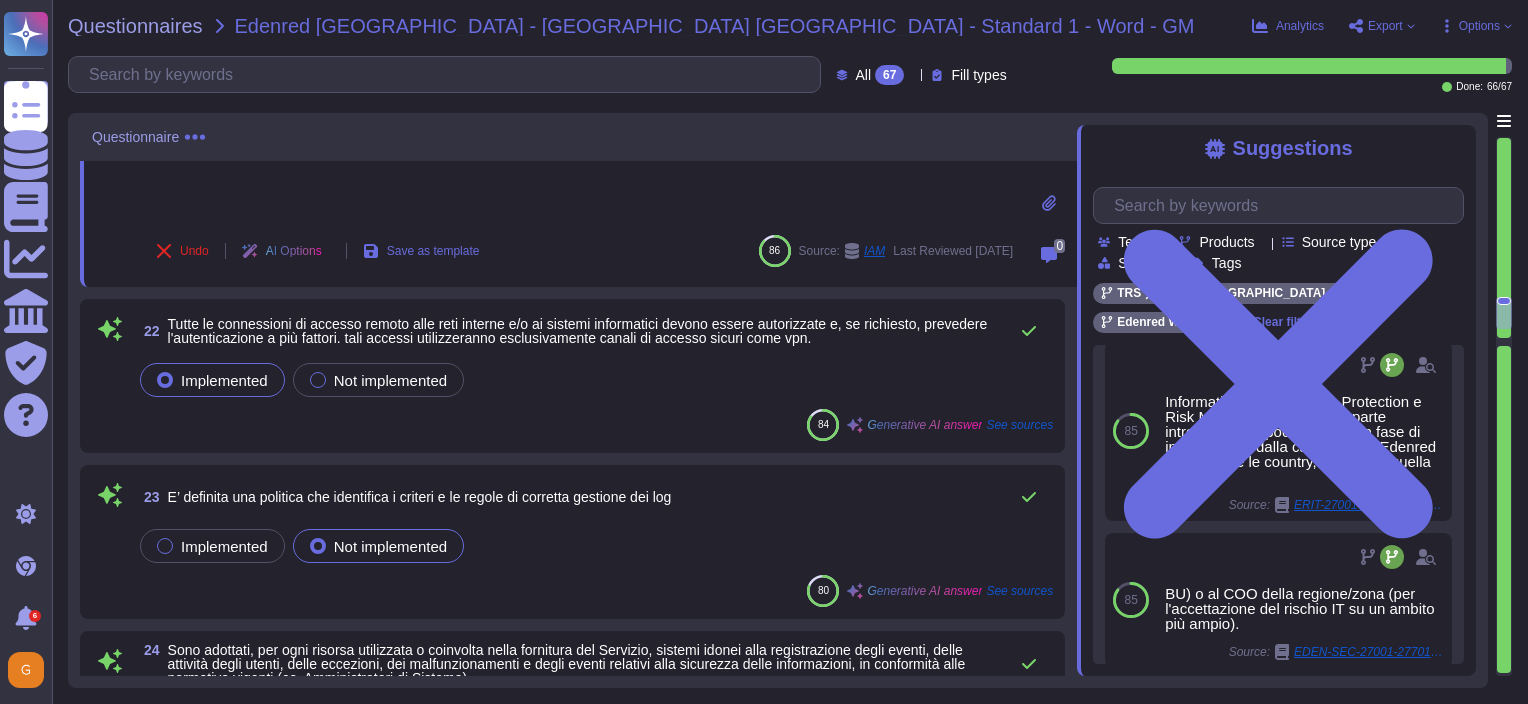 drag, startPoint x: 1506, startPoint y: 300, endPoint x: 1506, endPoint y: 316, distance: 16 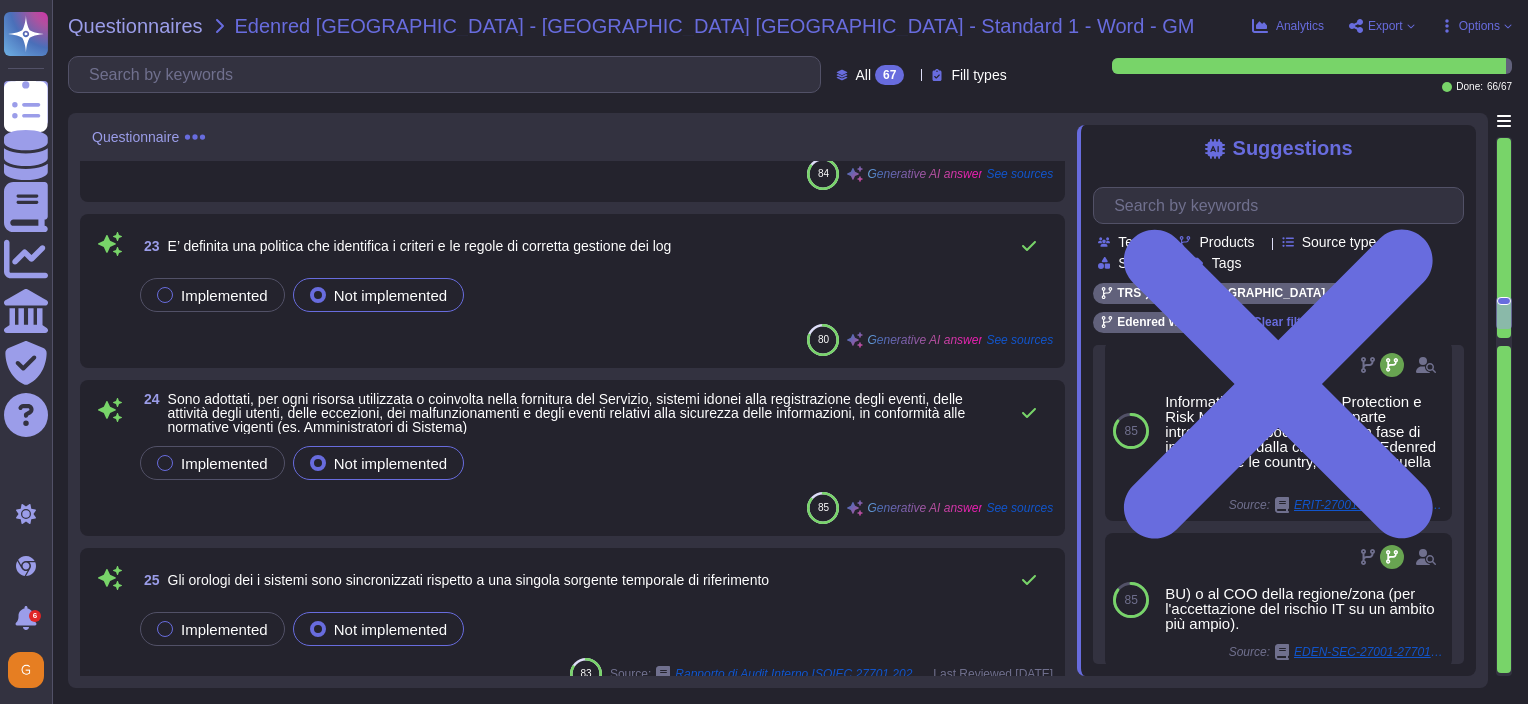 click at bounding box center [1504, 313] 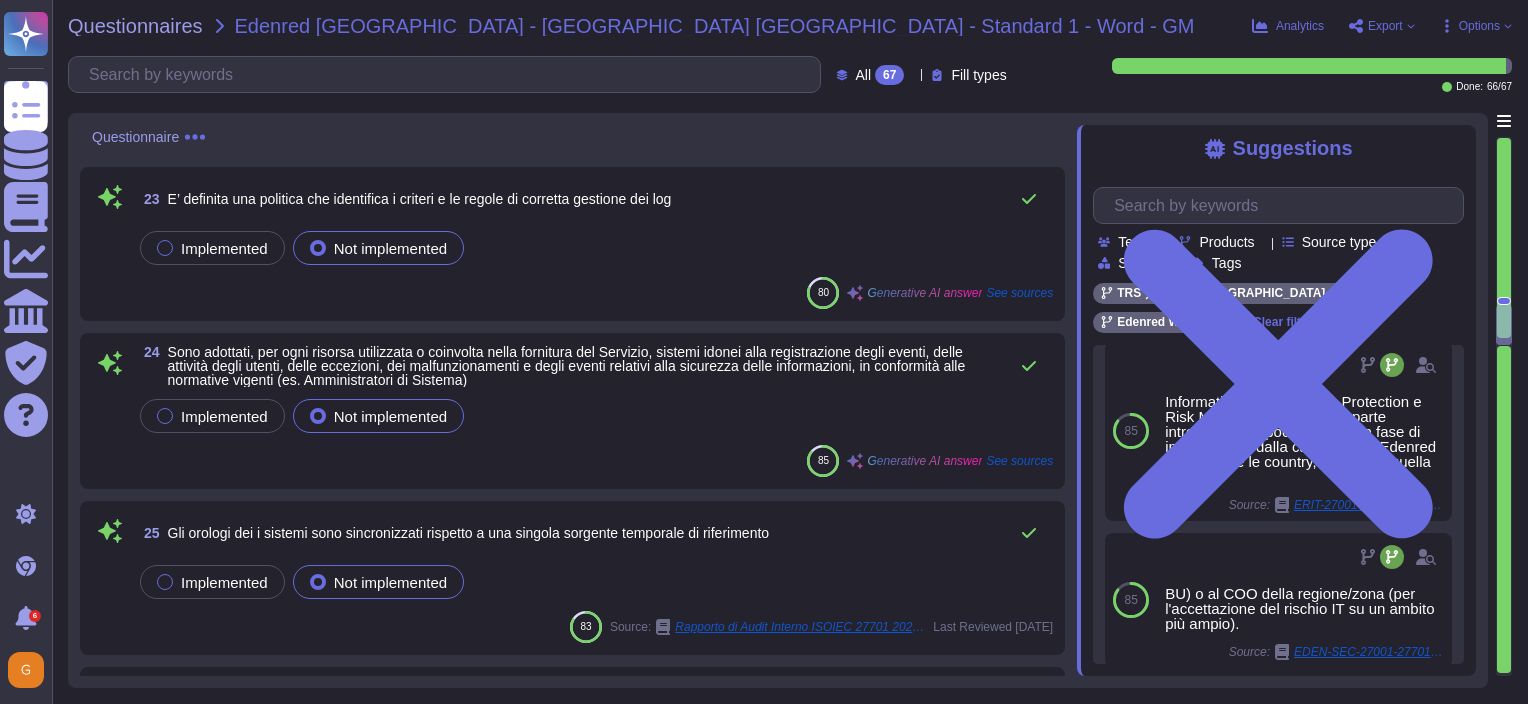scroll, scrollTop: 3738, scrollLeft: 0, axis: vertical 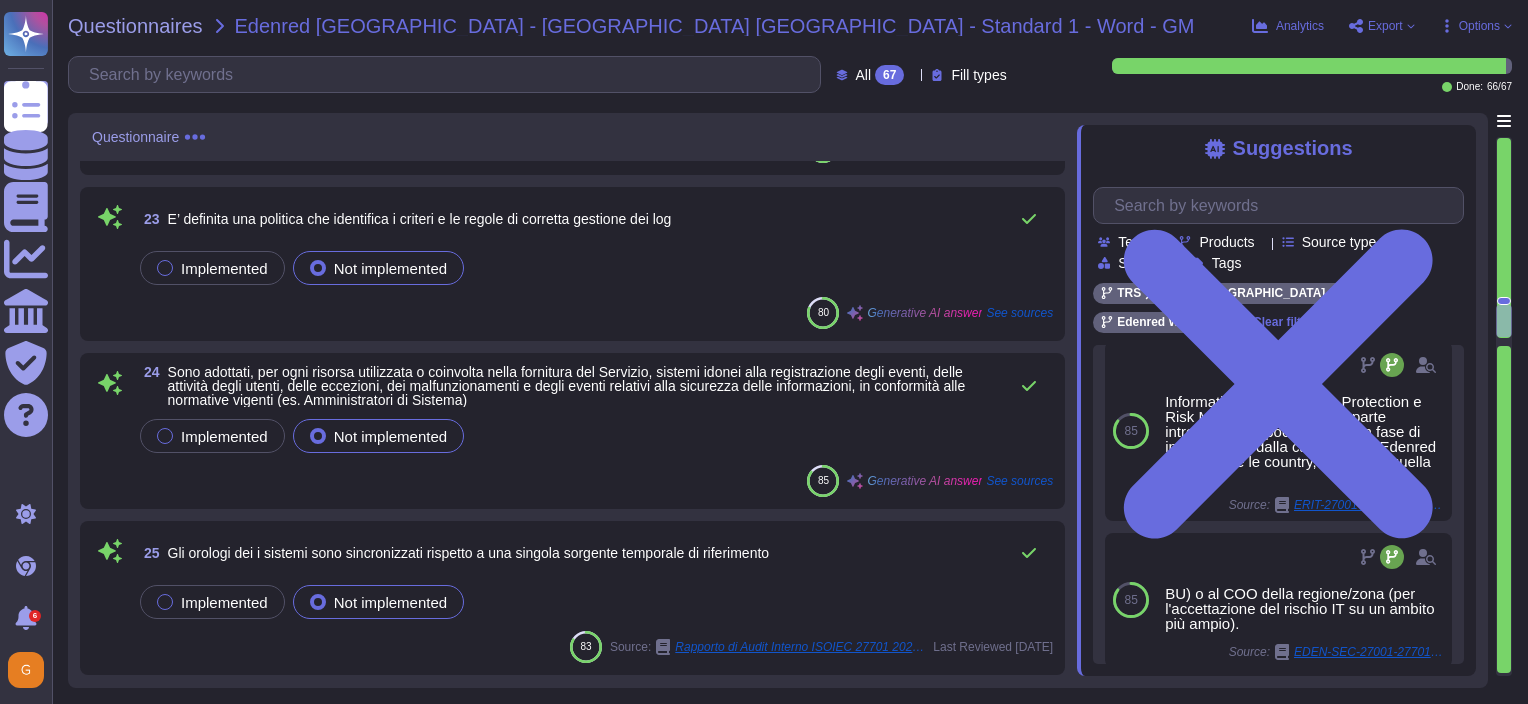 drag, startPoint x: 1499, startPoint y: 297, endPoint x: 1499, endPoint y: 311, distance: 14 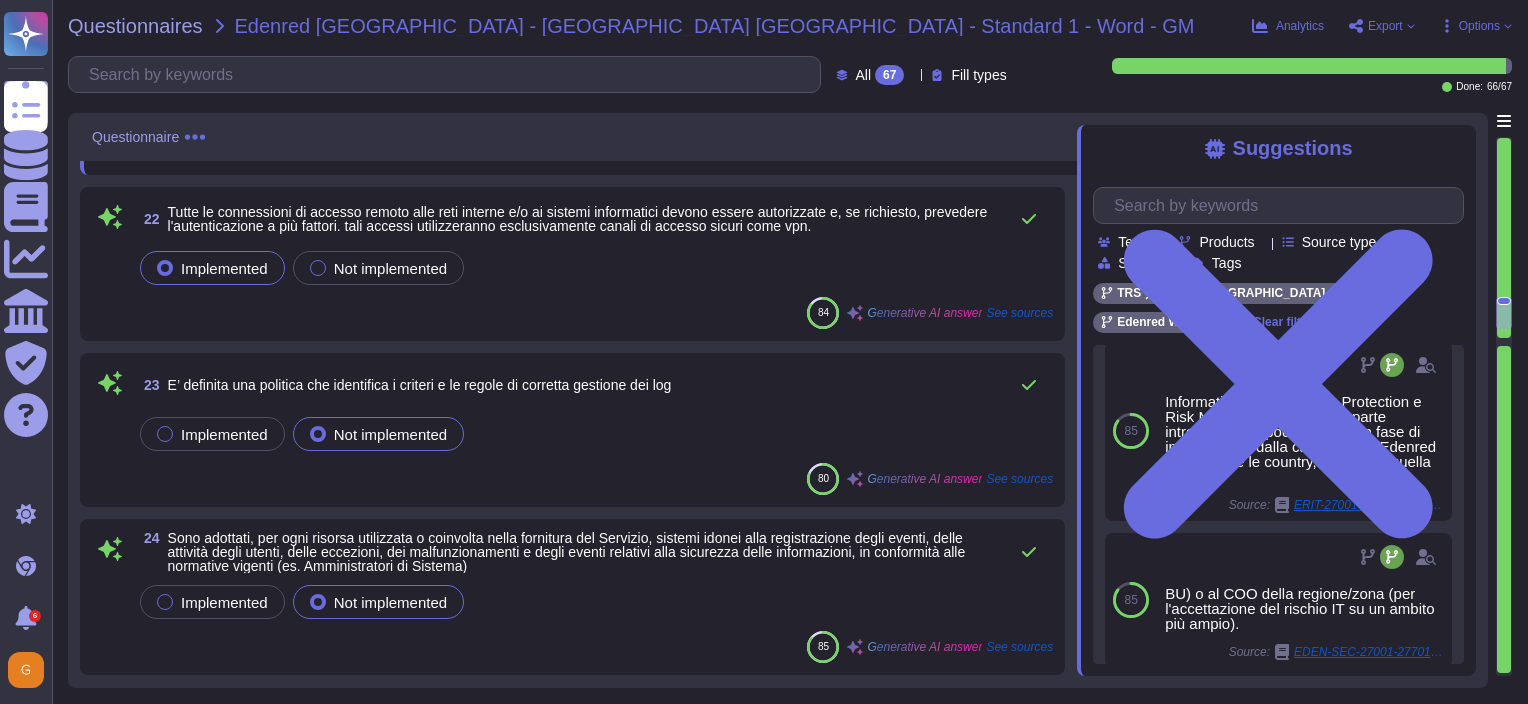 click at bounding box center (1504, 313) 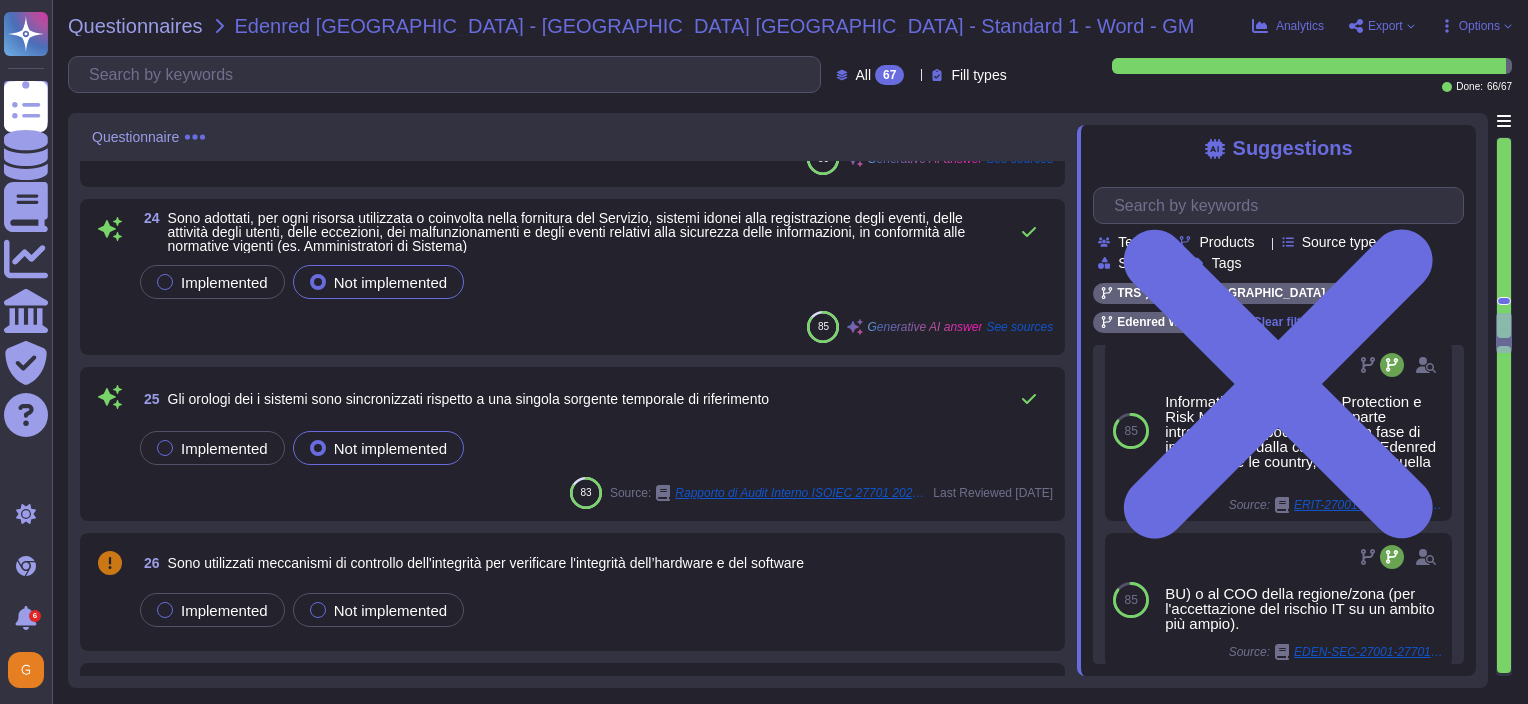 click at bounding box center (1504, 333) 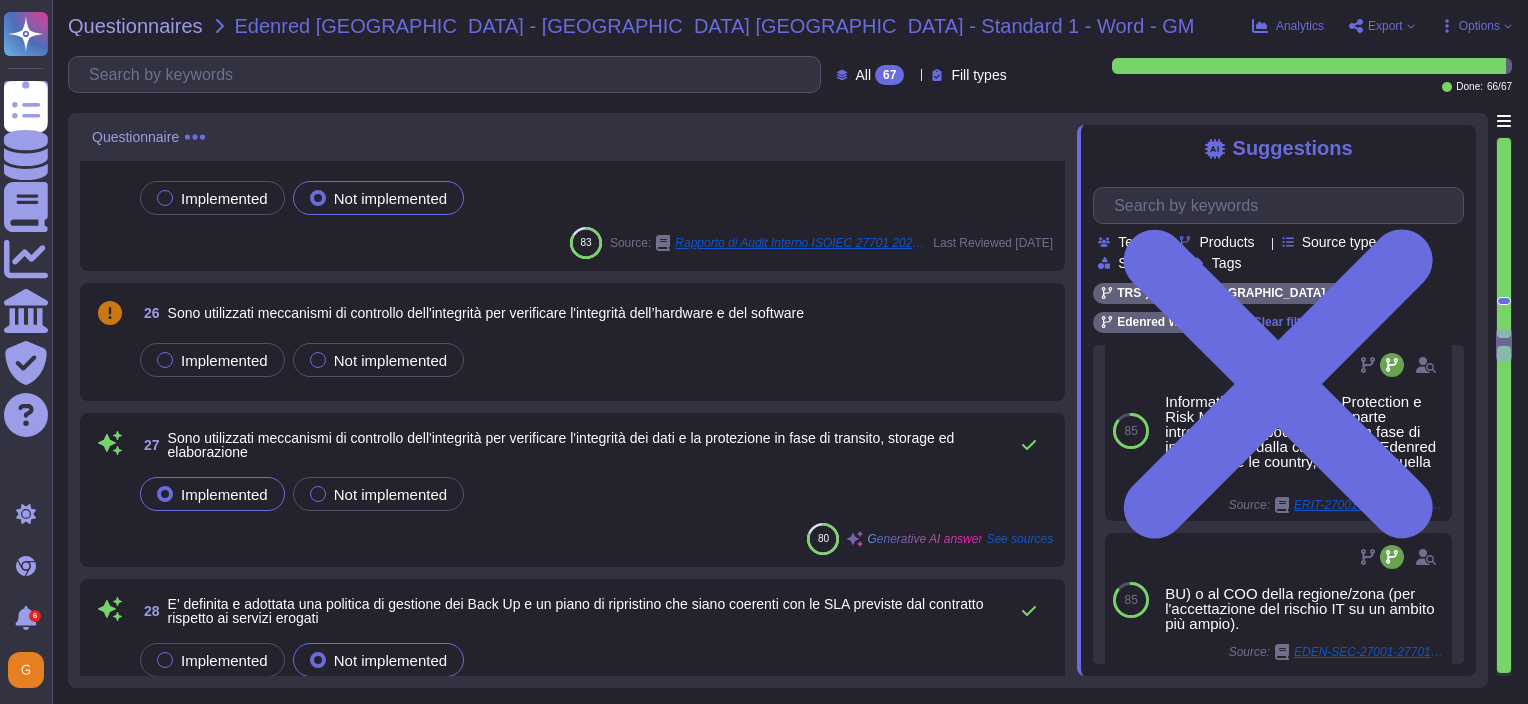 scroll, scrollTop: 4202, scrollLeft: 0, axis: vertical 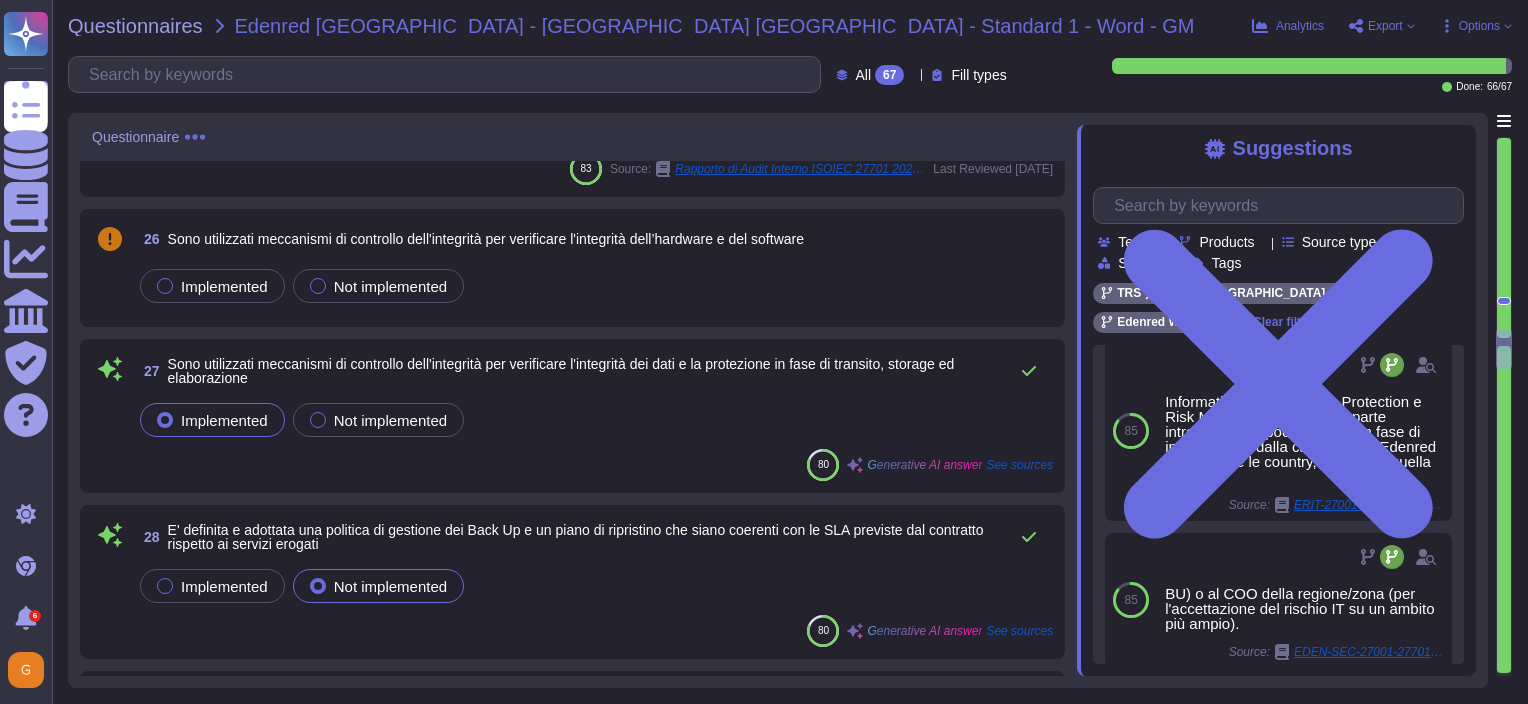 click on "Implemented Not implemented" at bounding box center [594, 586] 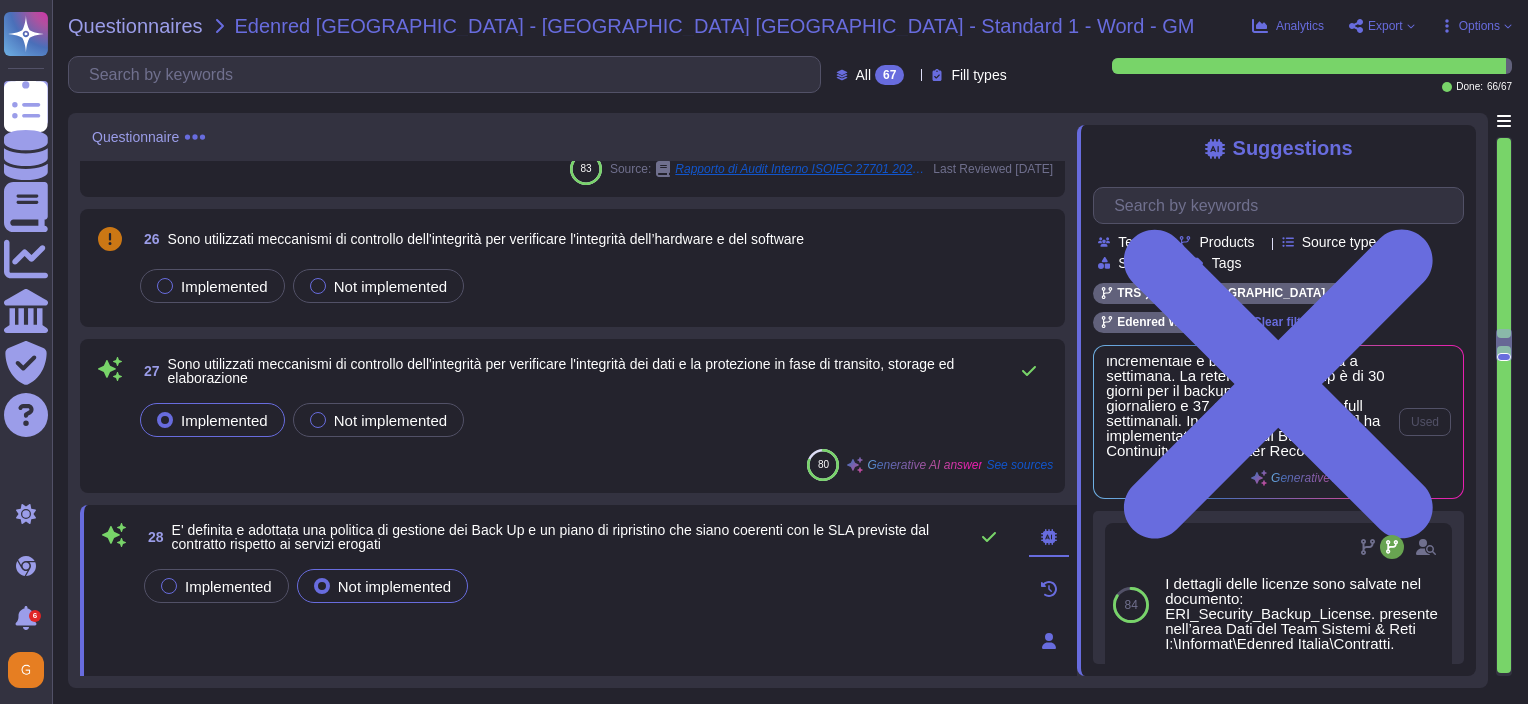 scroll, scrollTop: 120, scrollLeft: 0, axis: vertical 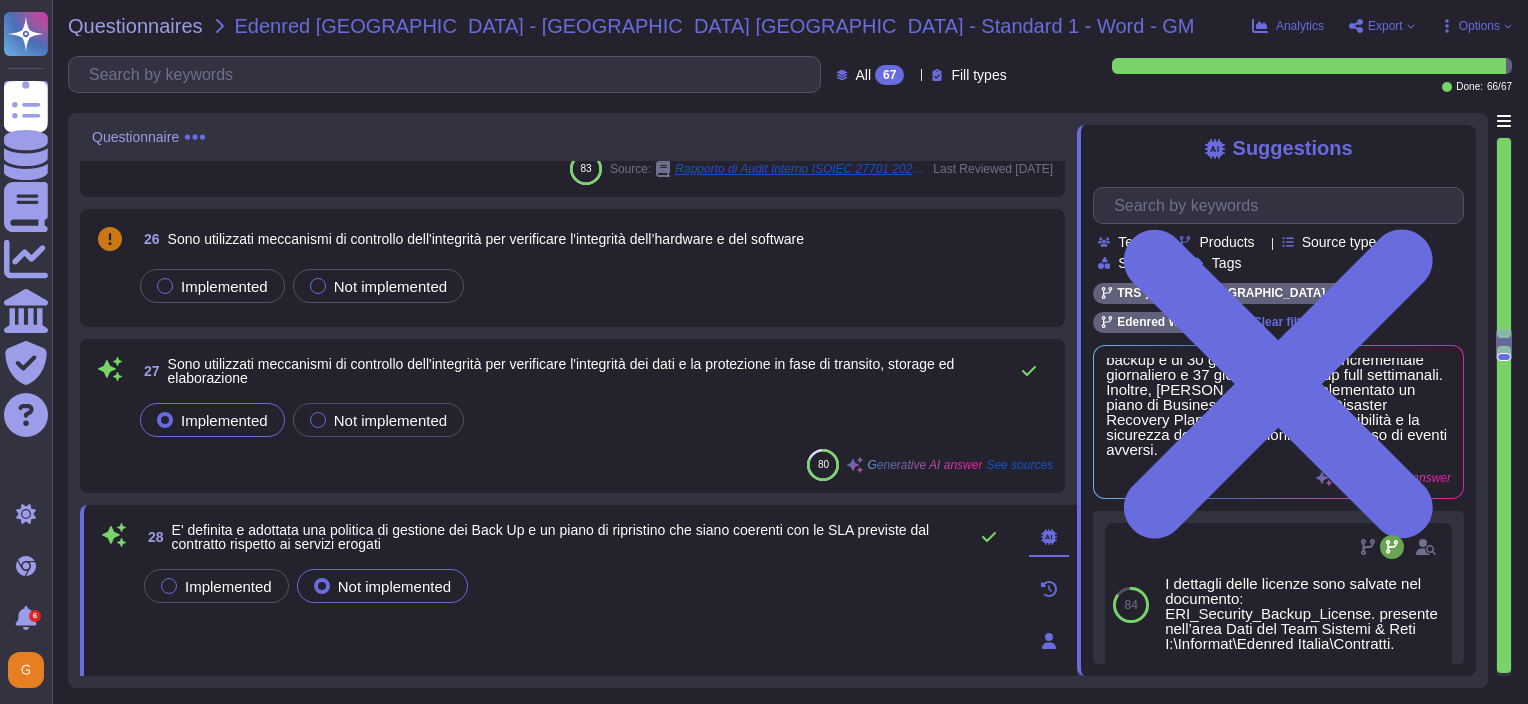 click on "Fill types" at bounding box center [978, 75] 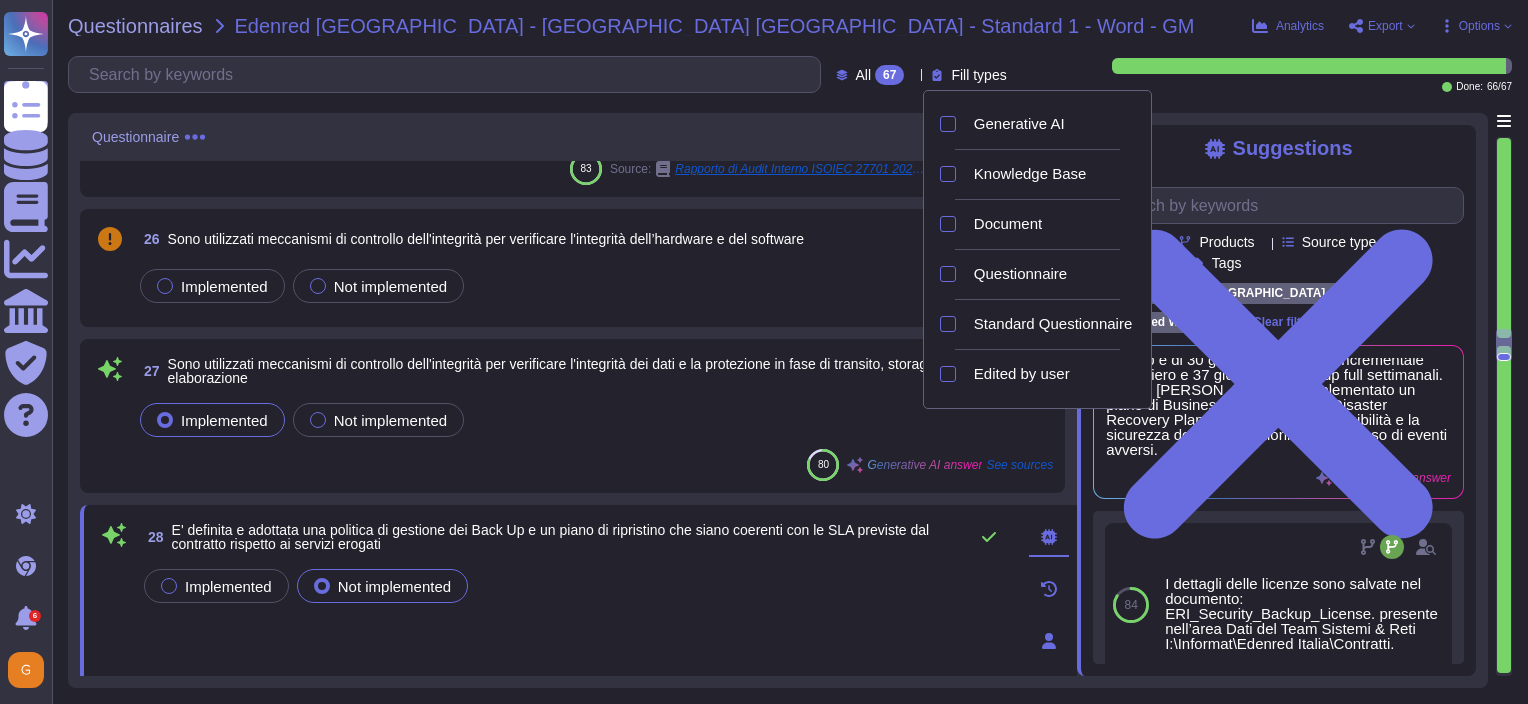 click on "Fill types" at bounding box center [978, 75] 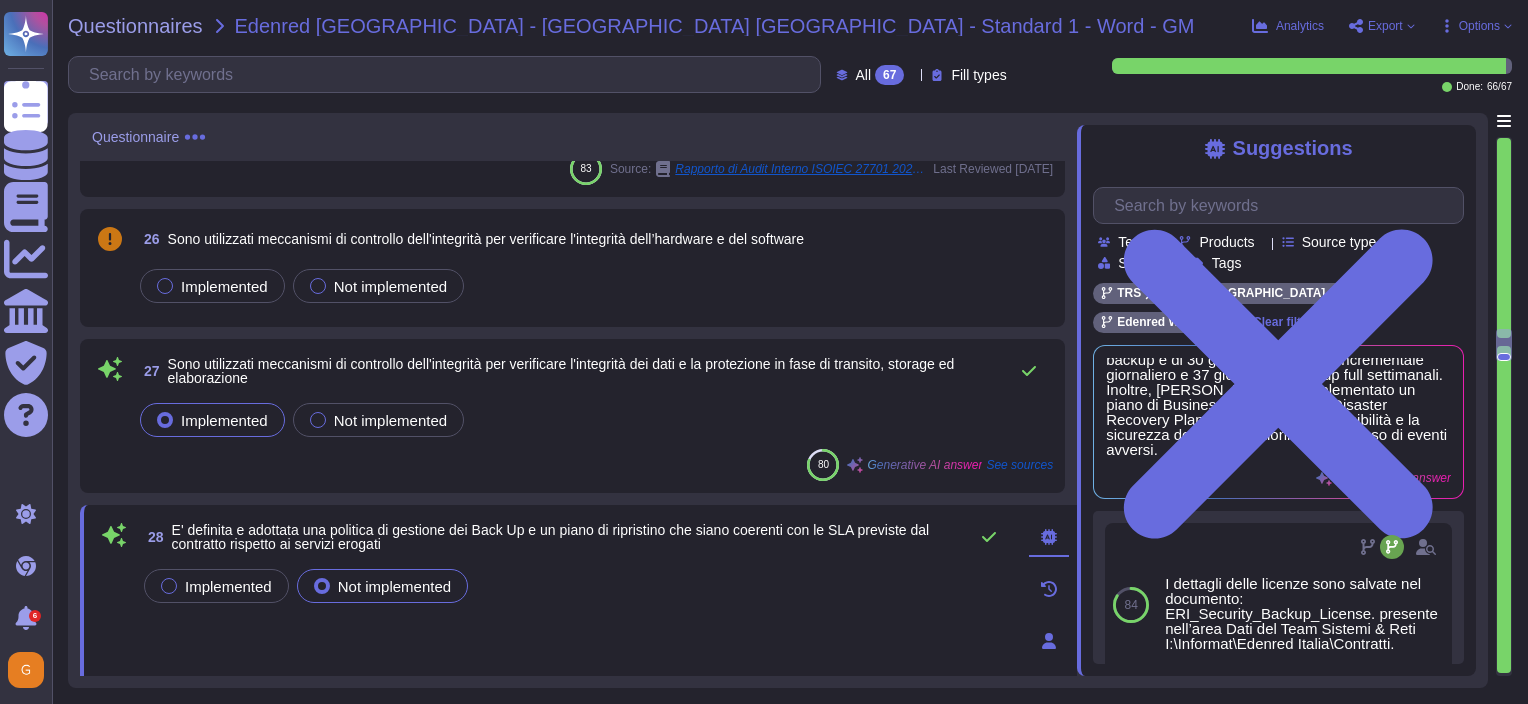 click on "67" at bounding box center [889, 75] 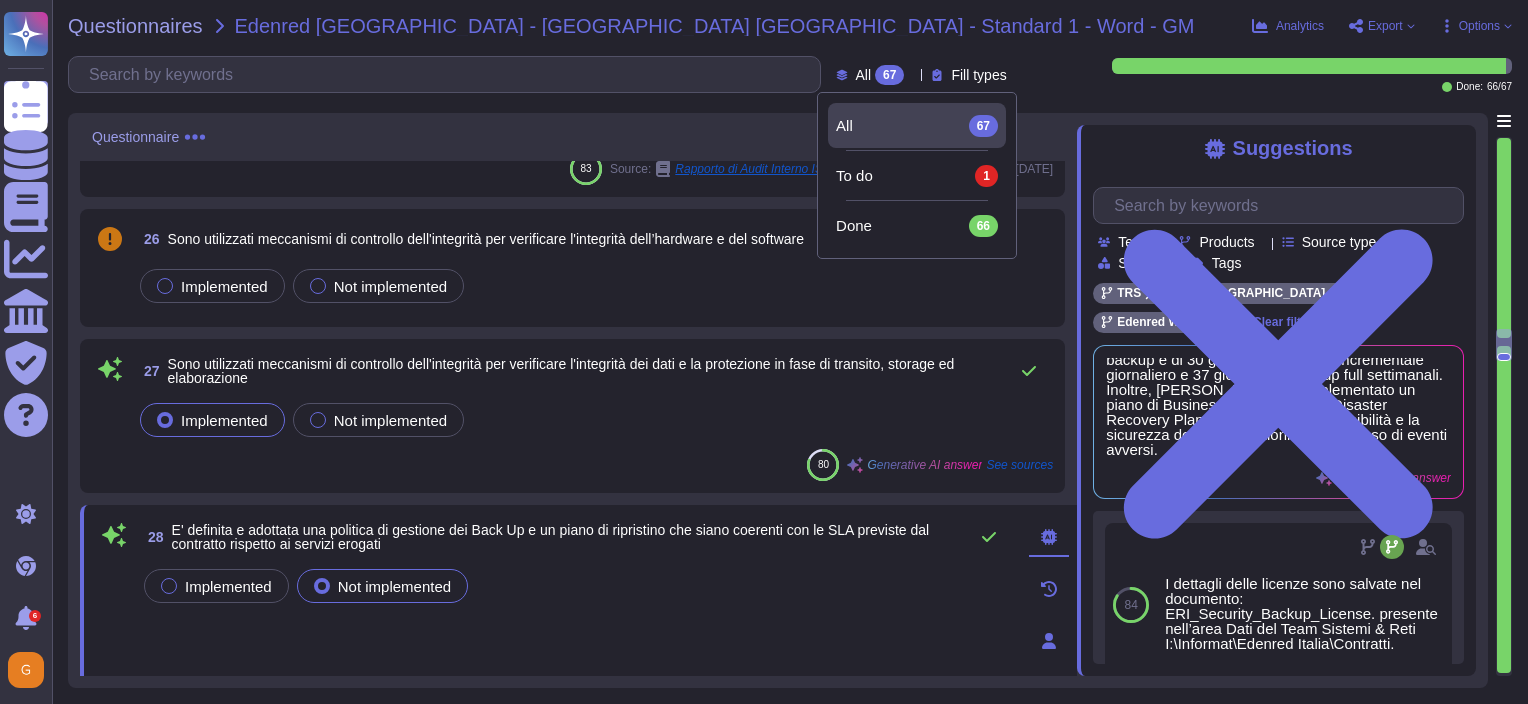 click on "67" at bounding box center (889, 75) 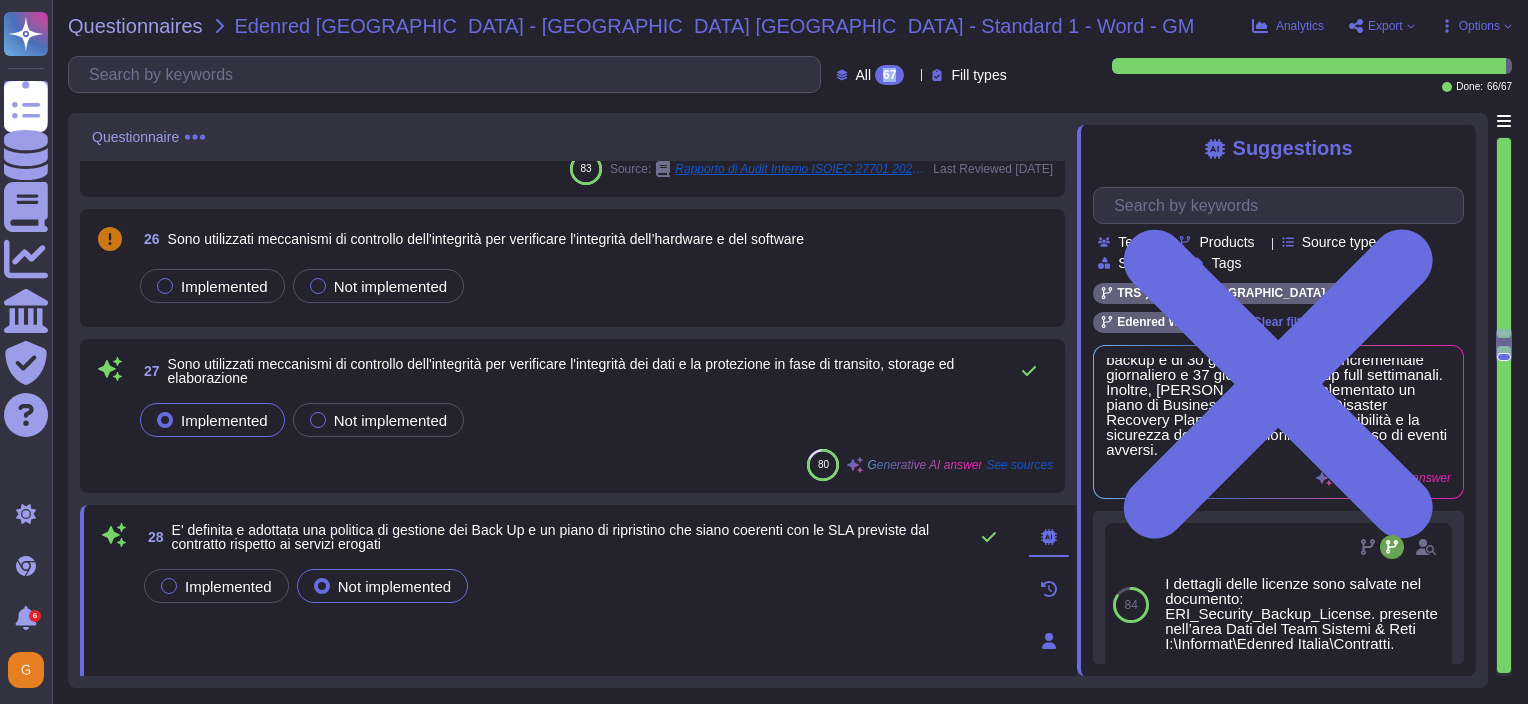 click on "67" at bounding box center (889, 75) 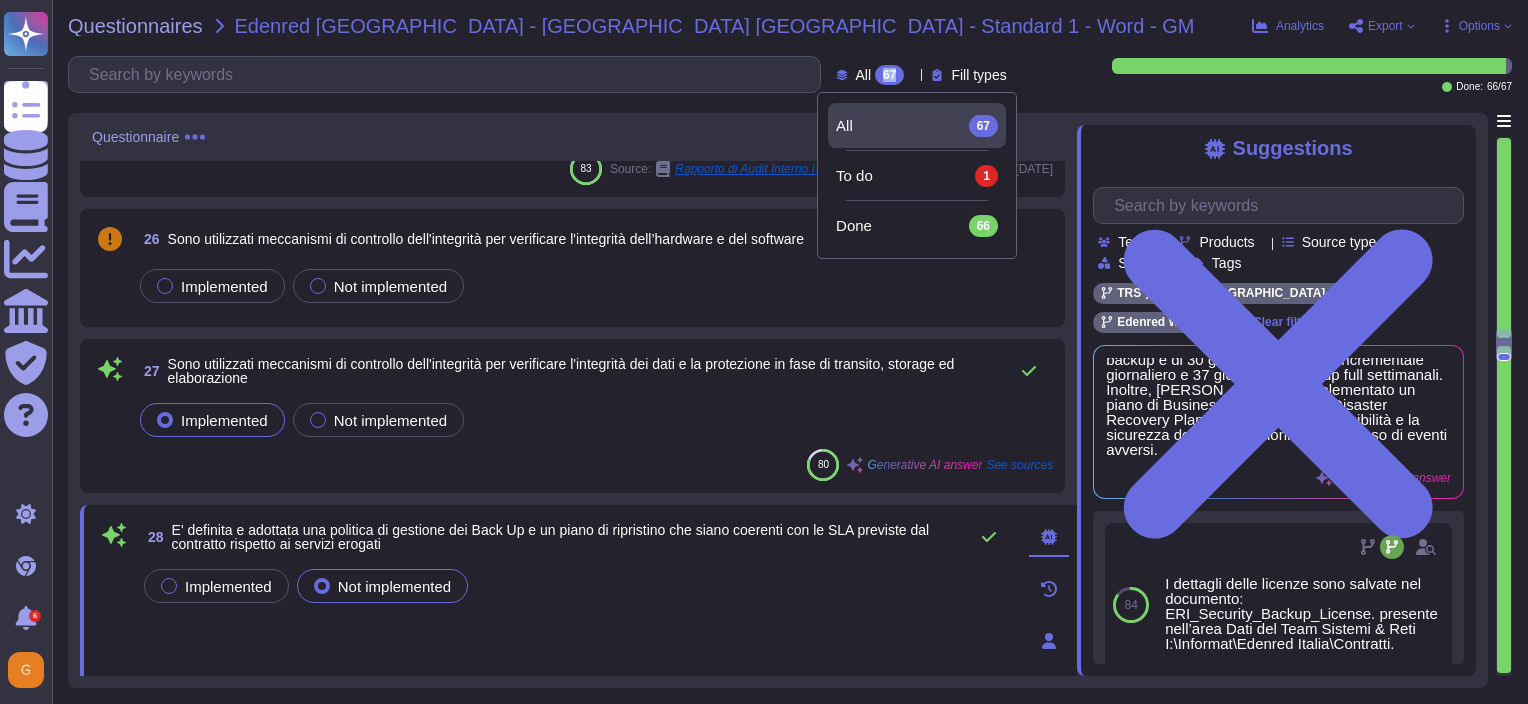 click on "67" at bounding box center (889, 75) 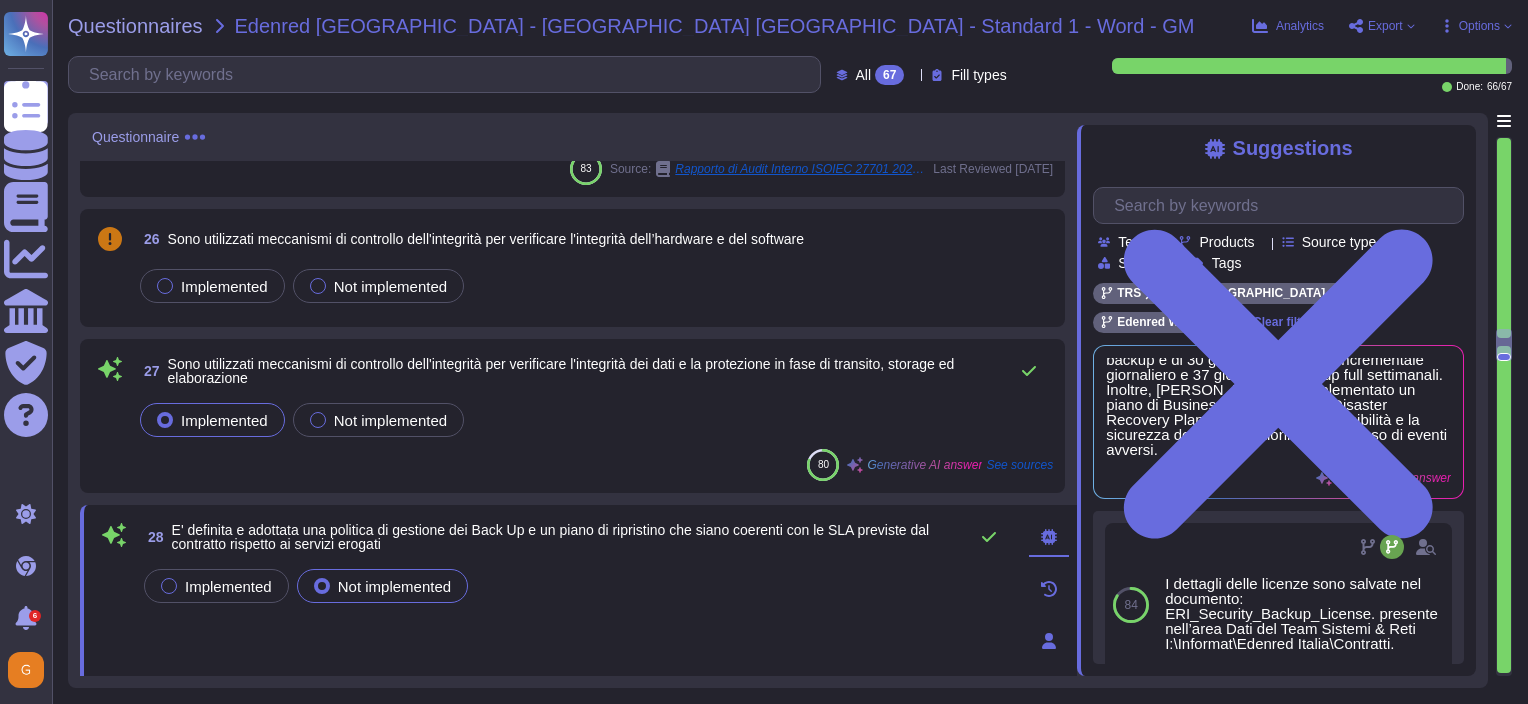 click on "Source type" at bounding box center (1339, 242) 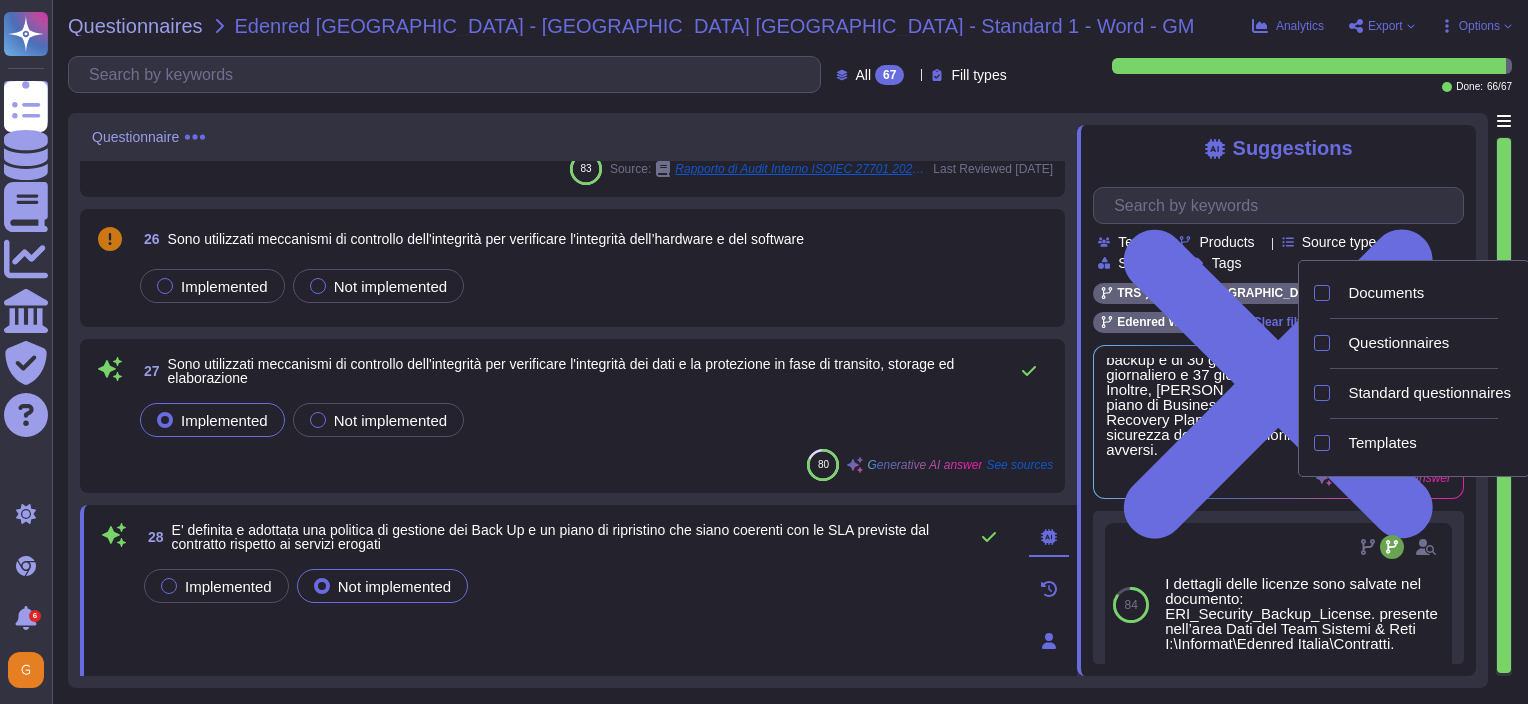 click on "Source type" at bounding box center (1339, 242) 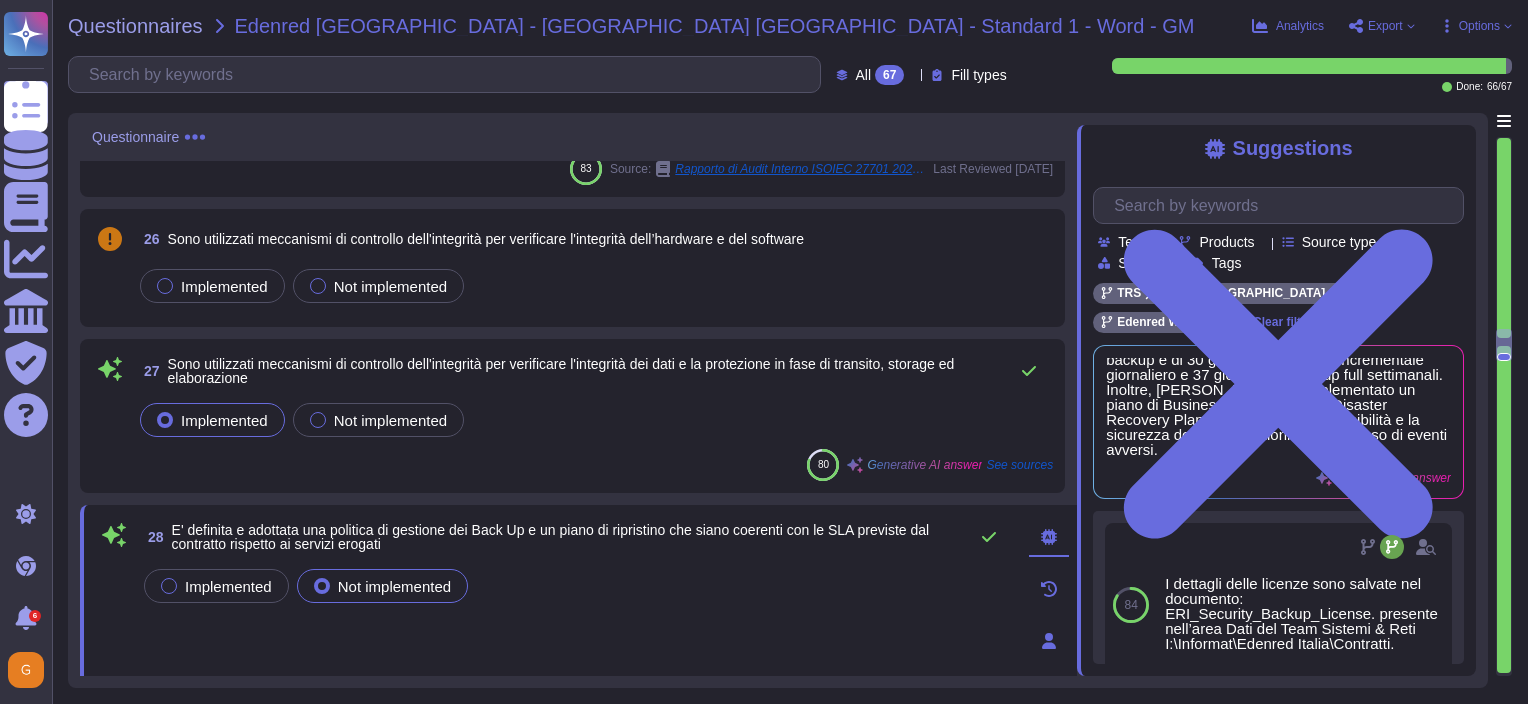 click on "Team" at bounding box center [1135, 242] 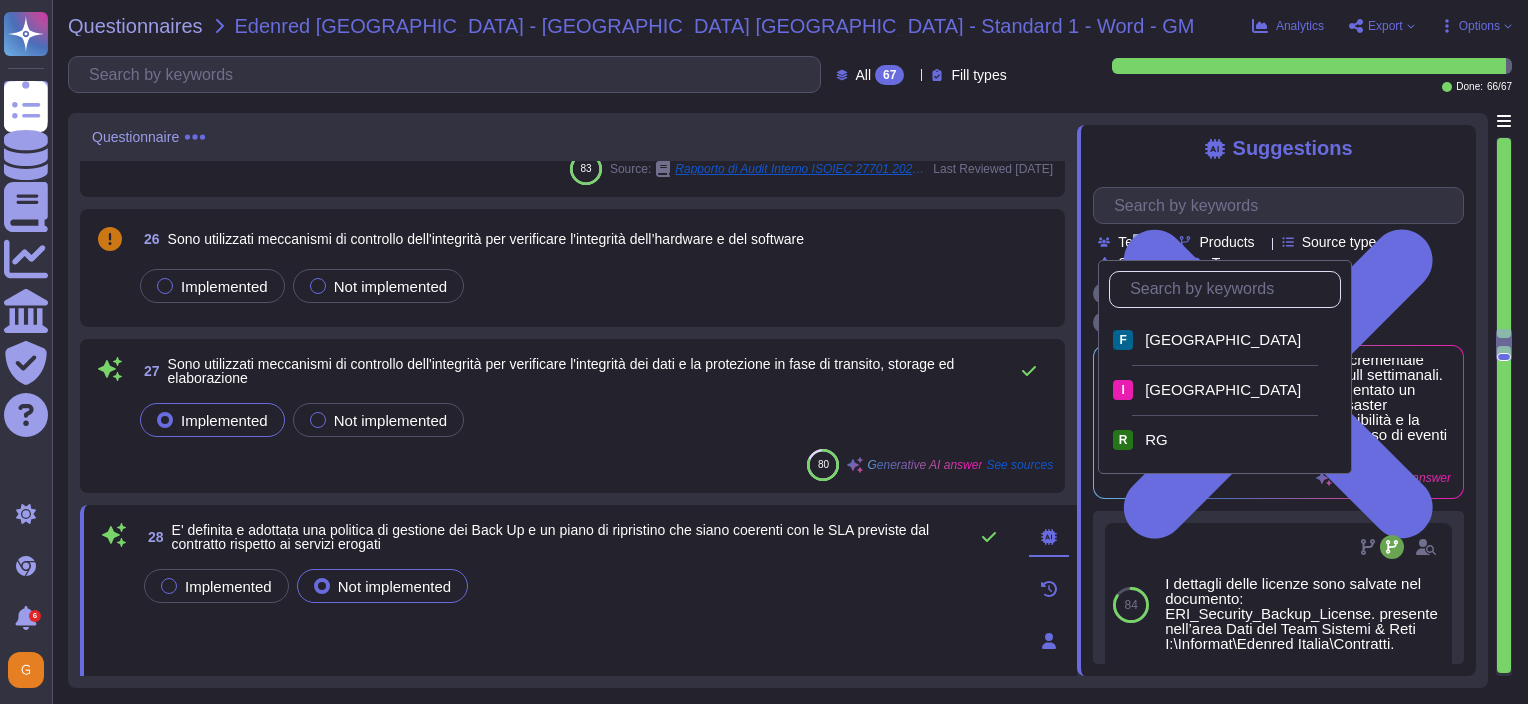click on "Team" at bounding box center (1135, 242) 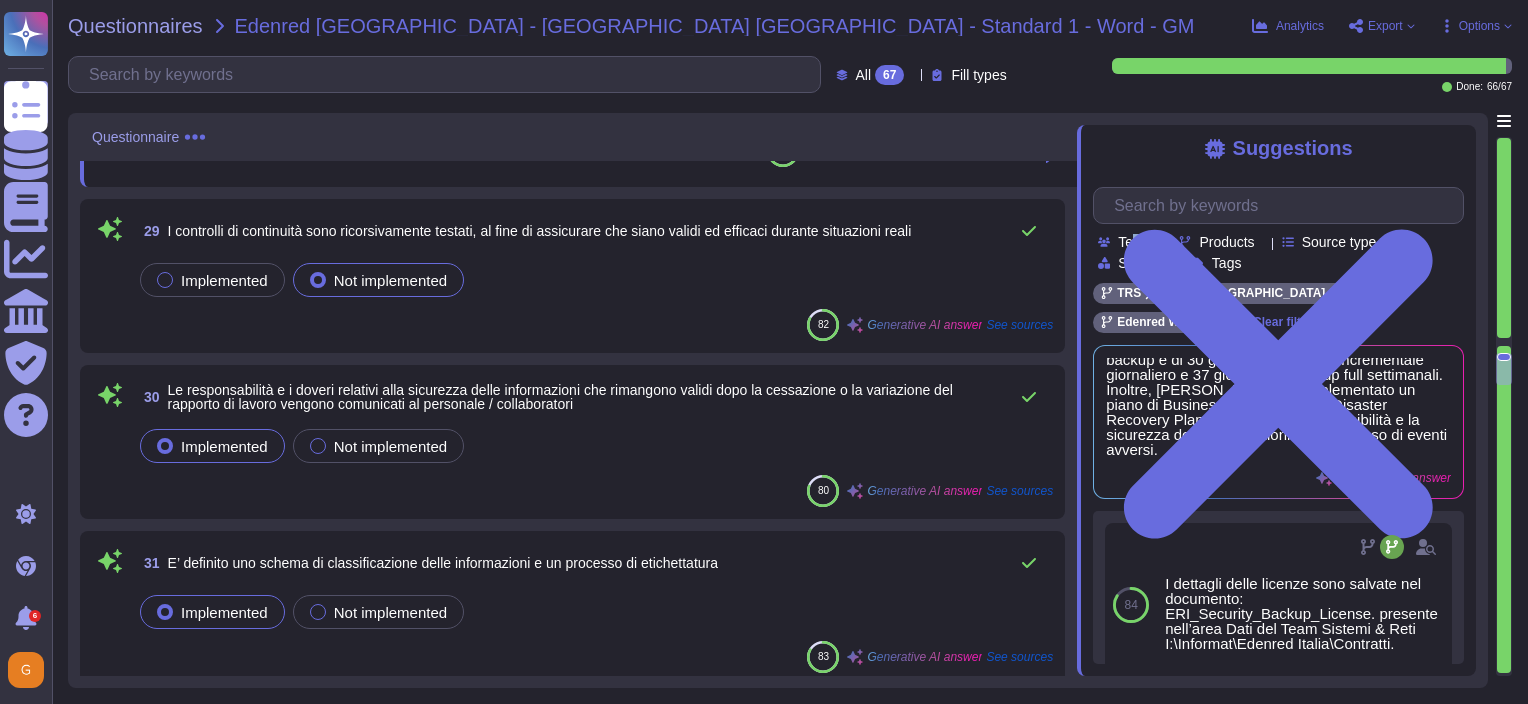 scroll, scrollTop: 4902, scrollLeft: 0, axis: vertical 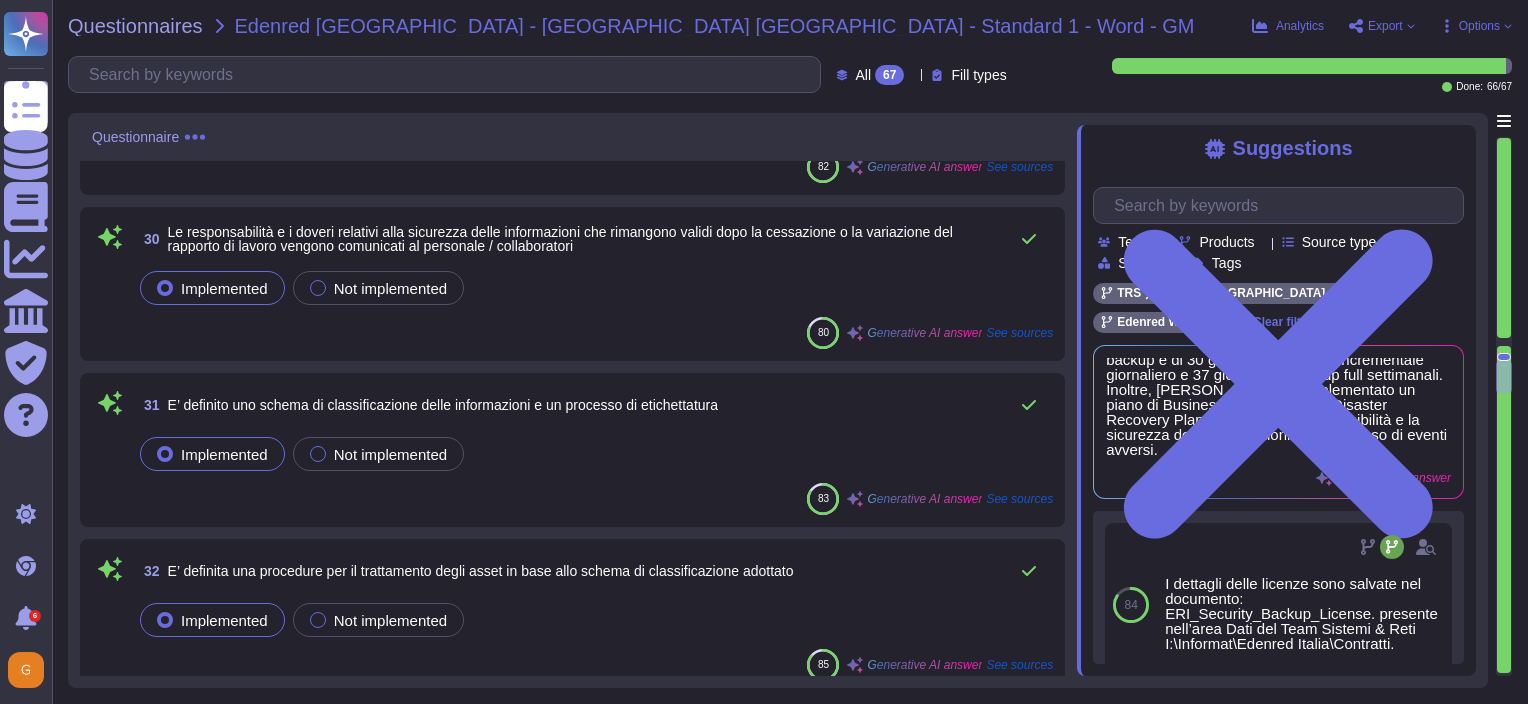 click on "Questionnaires Edenred Italy - ER Italy - Standard 1 - Word - GM Analytics Export Options All 67 Fill types Done: 66 / 67 Questionnaire 26 Sono utilizzati meccanismi di controllo dell'integrità per verificare l'integrità dell’hardware e del software Implemented Not implemented 27 Sono utilizzati meccanismi di controllo dell'integrità per verificare l'integrità dei dati e la protezione in fase di transito, storage ed elaborazione Implemented Not implemented 80 Generative AI answer See sources 28 E' definita e adottata una politica di gestione dei Back Up e un piano di ripristino che siano coerenti con le SLA previste dal contratto rispetto ai servizi erogati Implemented Not implemented Undo AI Options Save as template 80 Generative AI answer See sources 0 29 I controlli di continuità sono ricorsivamente testati, al fine di assicurare che siano validi ed efficaci durante situazioni reali Implemented Not implemented 82 Generative AI answer See sources 30 Implemented Not implemented 80 Generative AI answer" at bounding box center (790, 352) 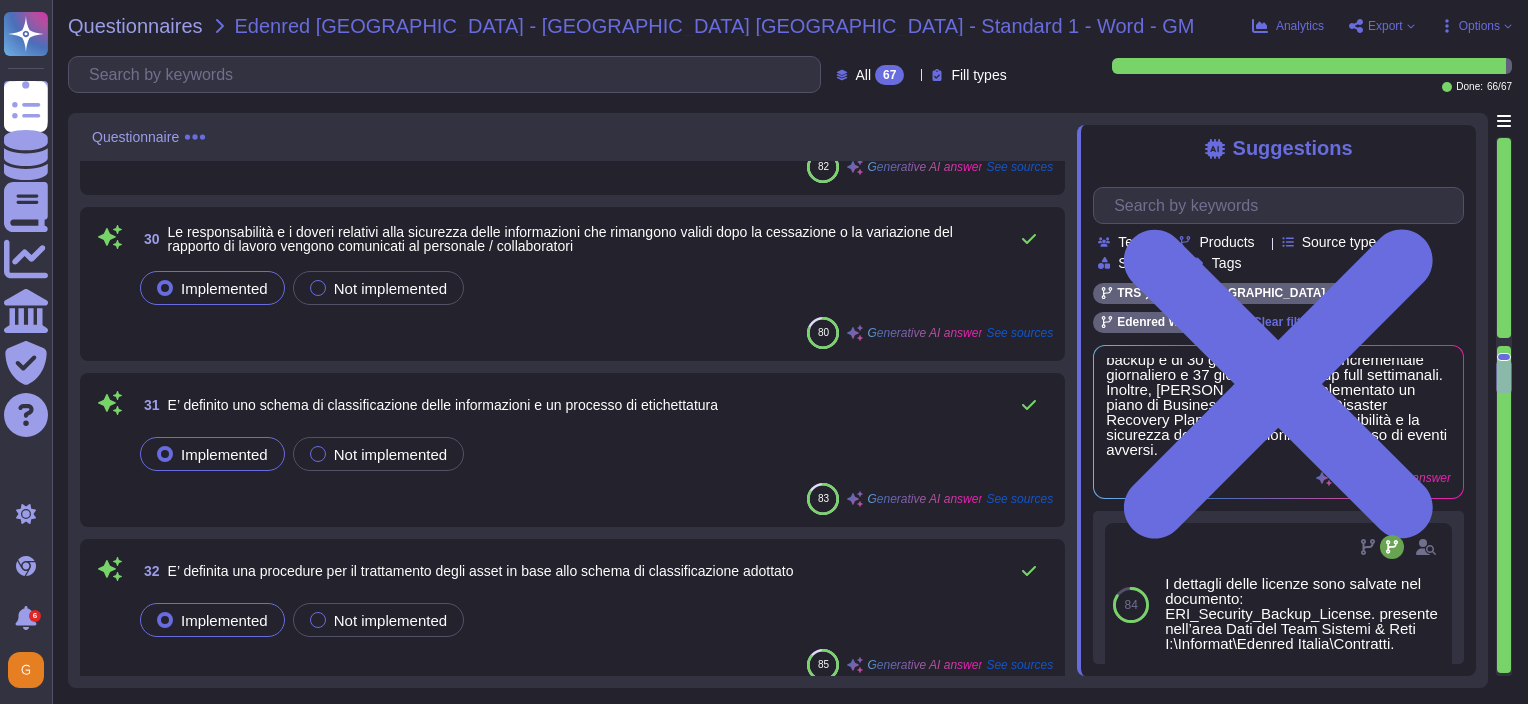 click at bounding box center [1504, 238] 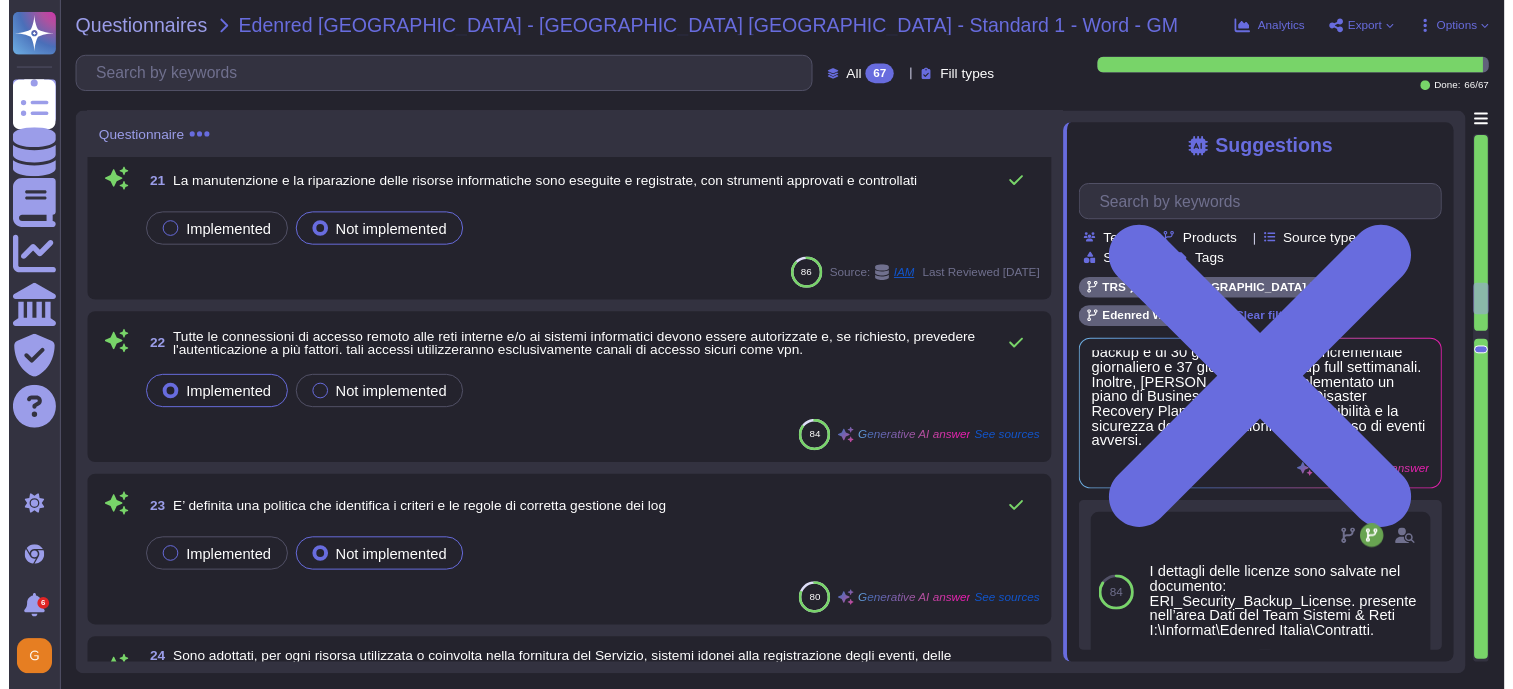 scroll, scrollTop: 3314, scrollLeft: 0, axis: vertical 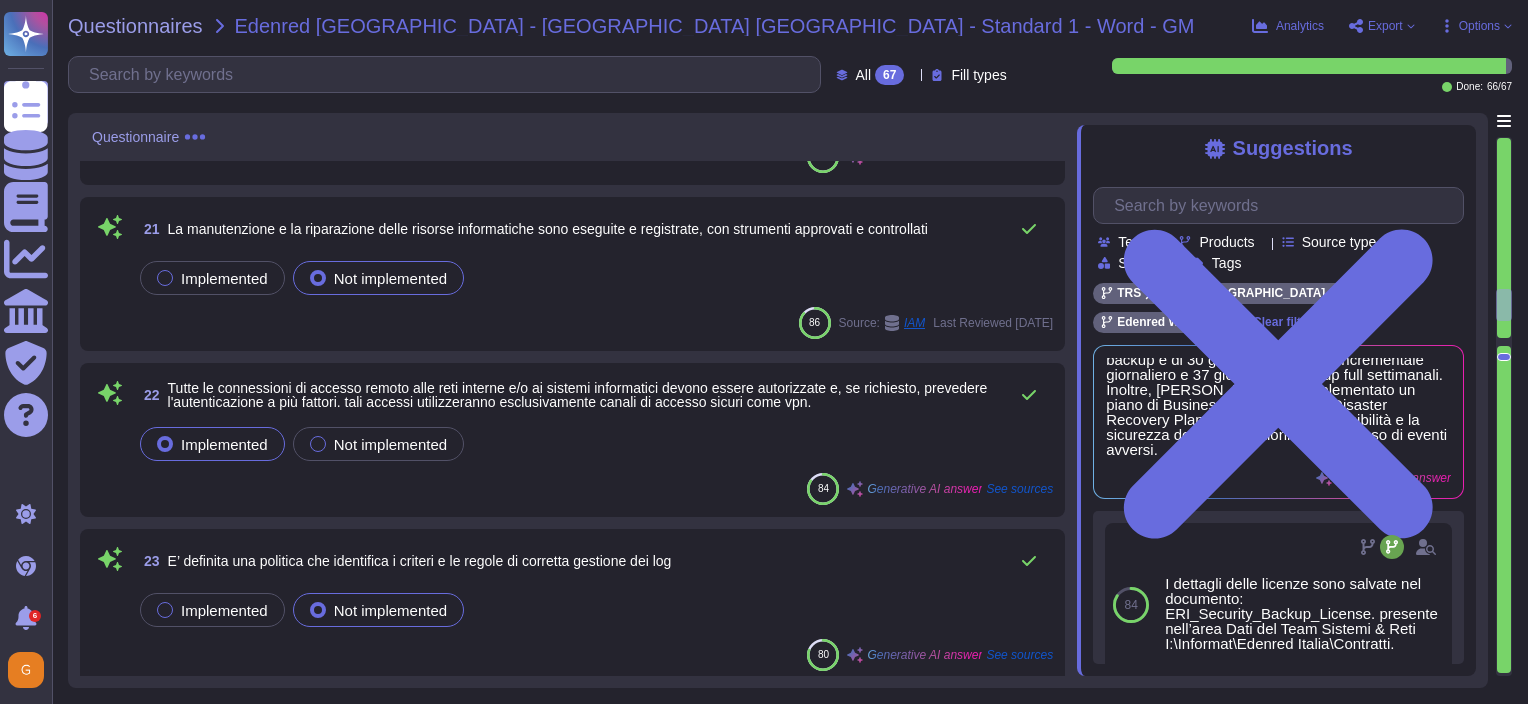 click on "23 E’ definita una politica che identifica i criteri e le regole di corretta gestione dei log" at bounding box center [594, 561] 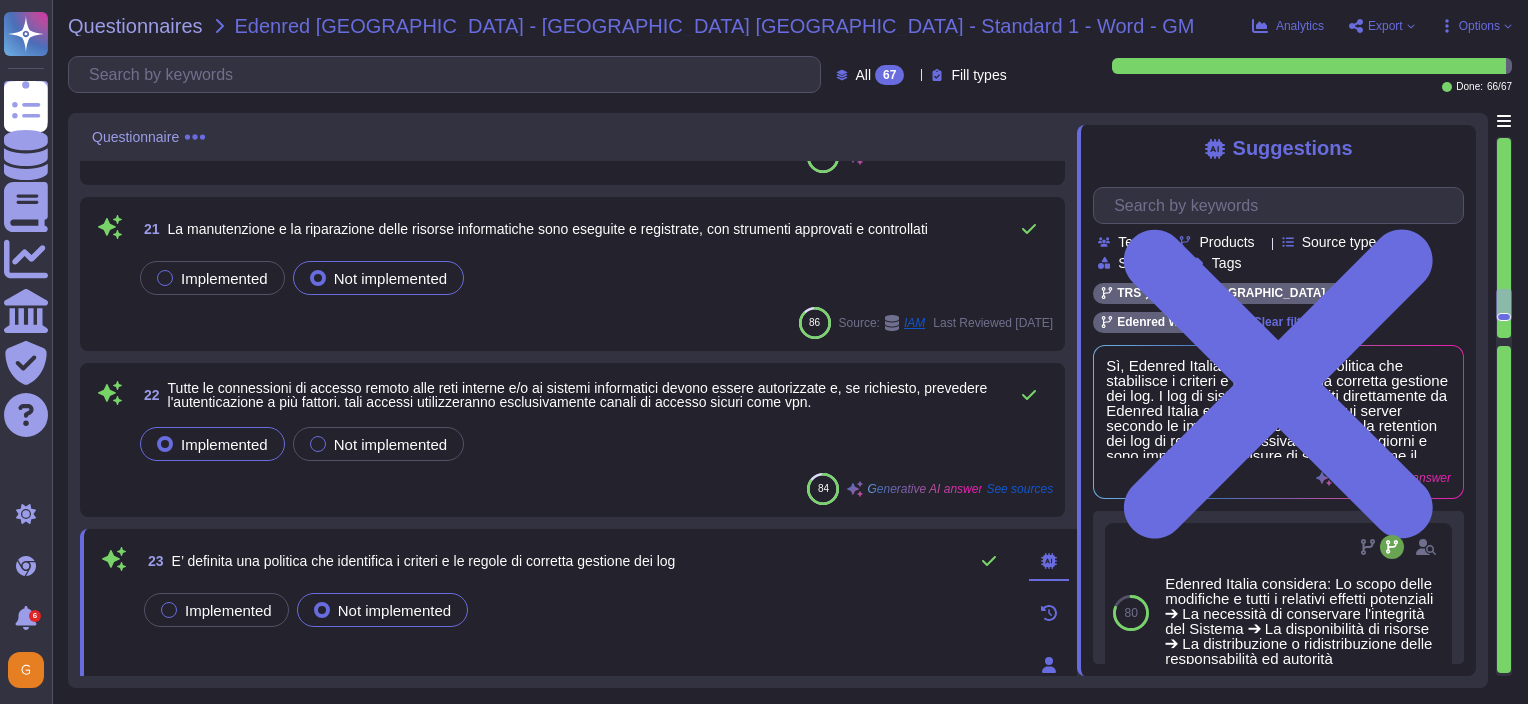 click 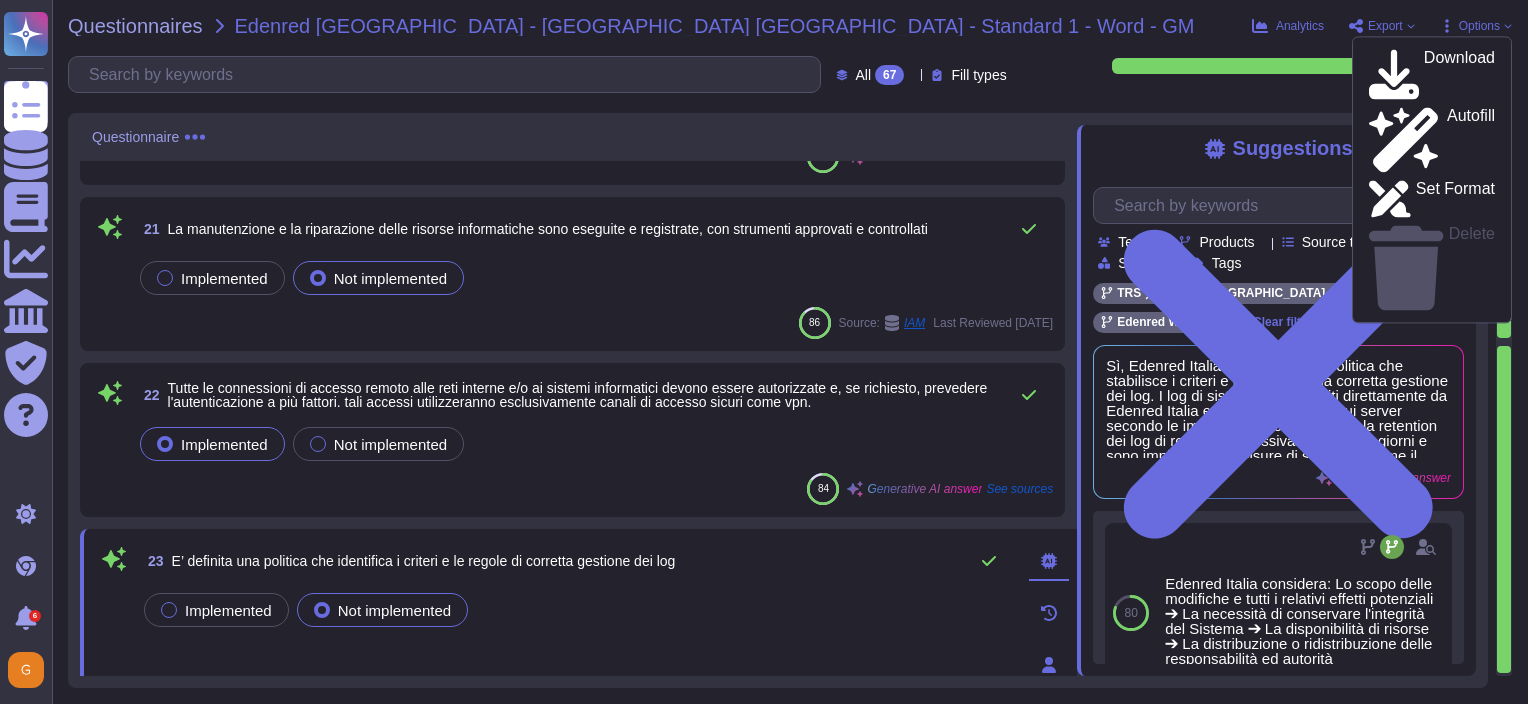 click 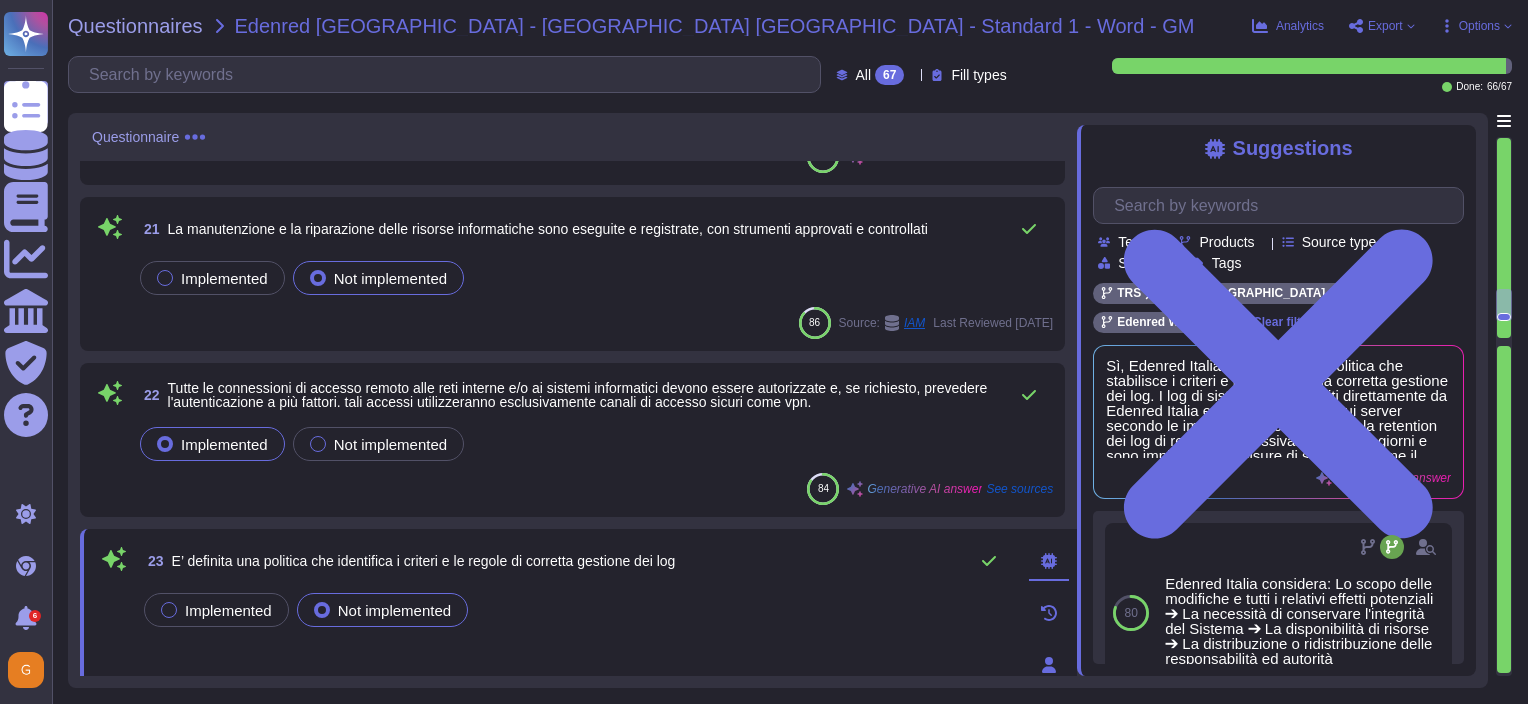 click 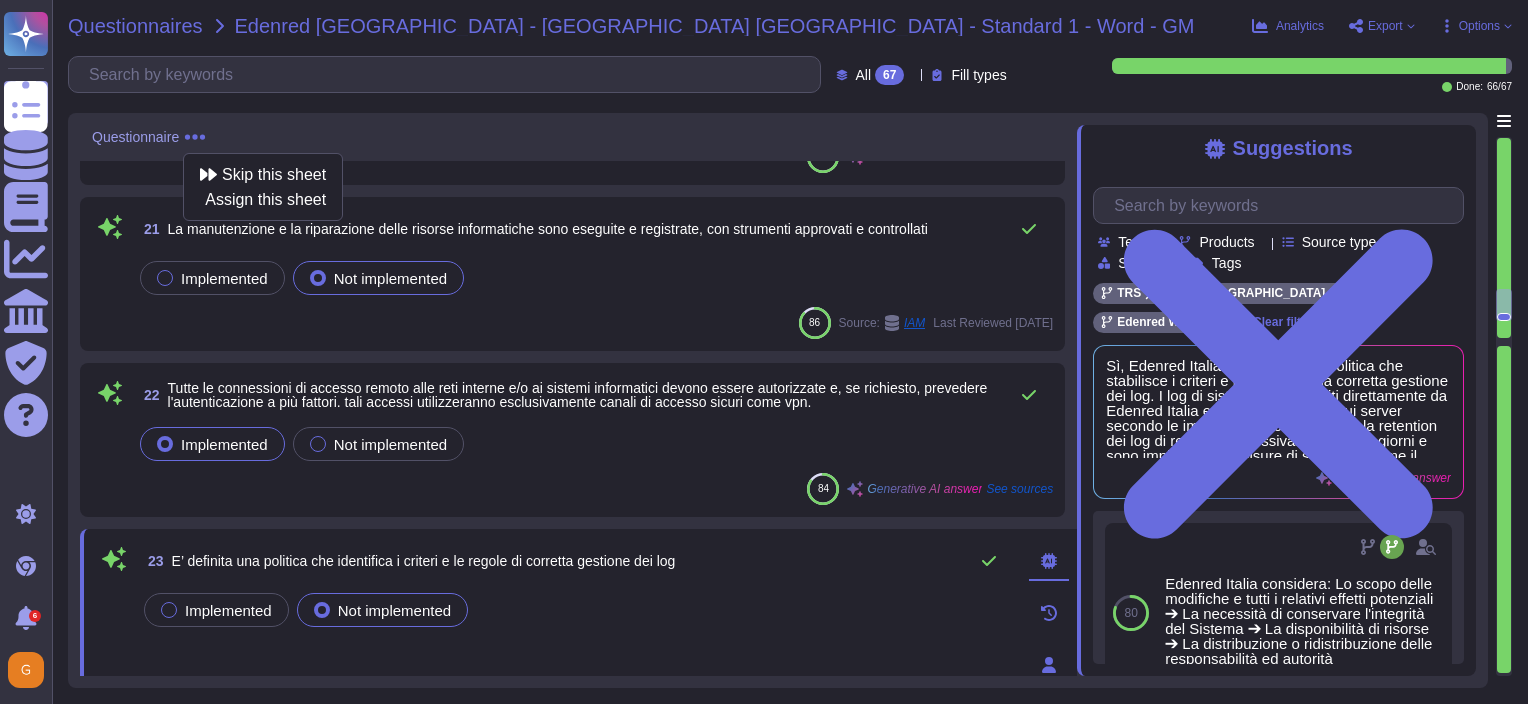 click on "Questionnaires" at bounding box center (135, 26) 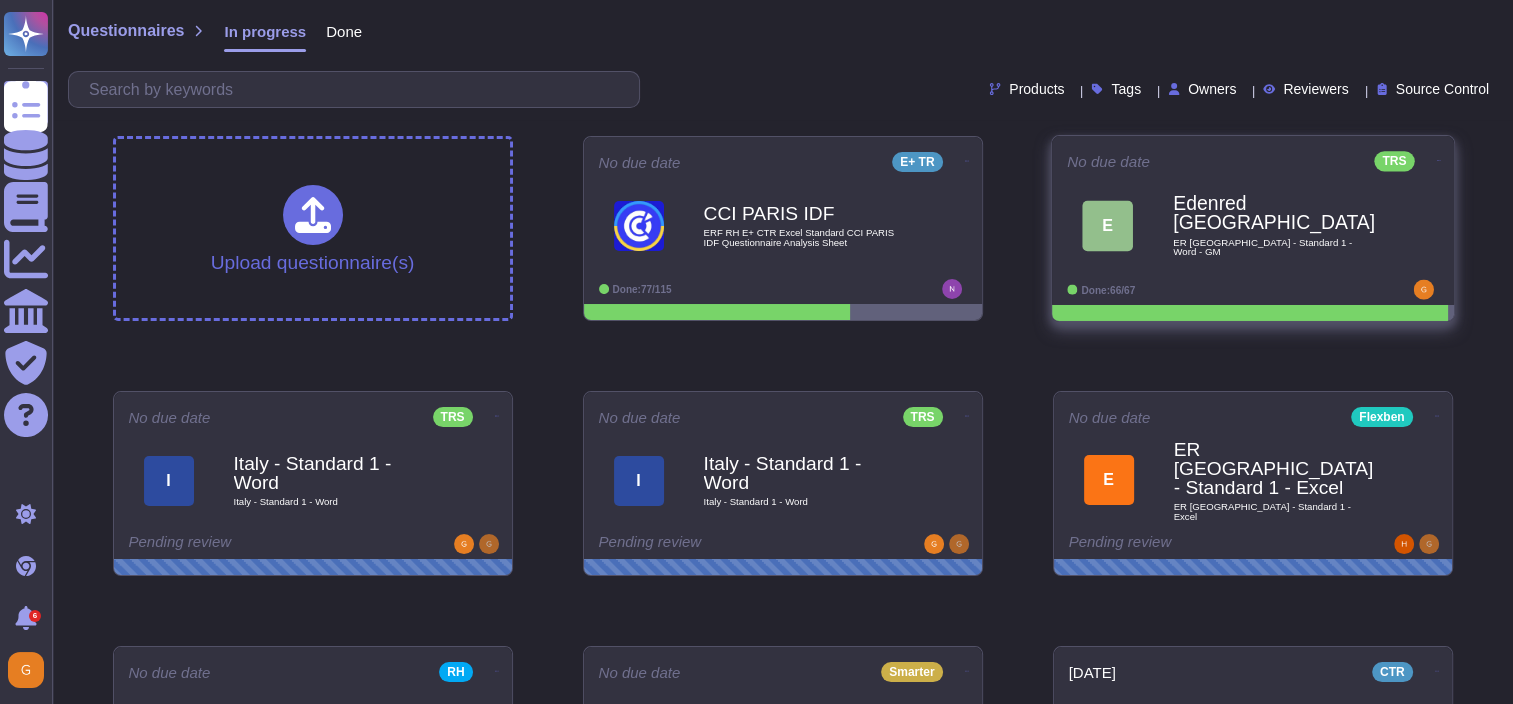 click 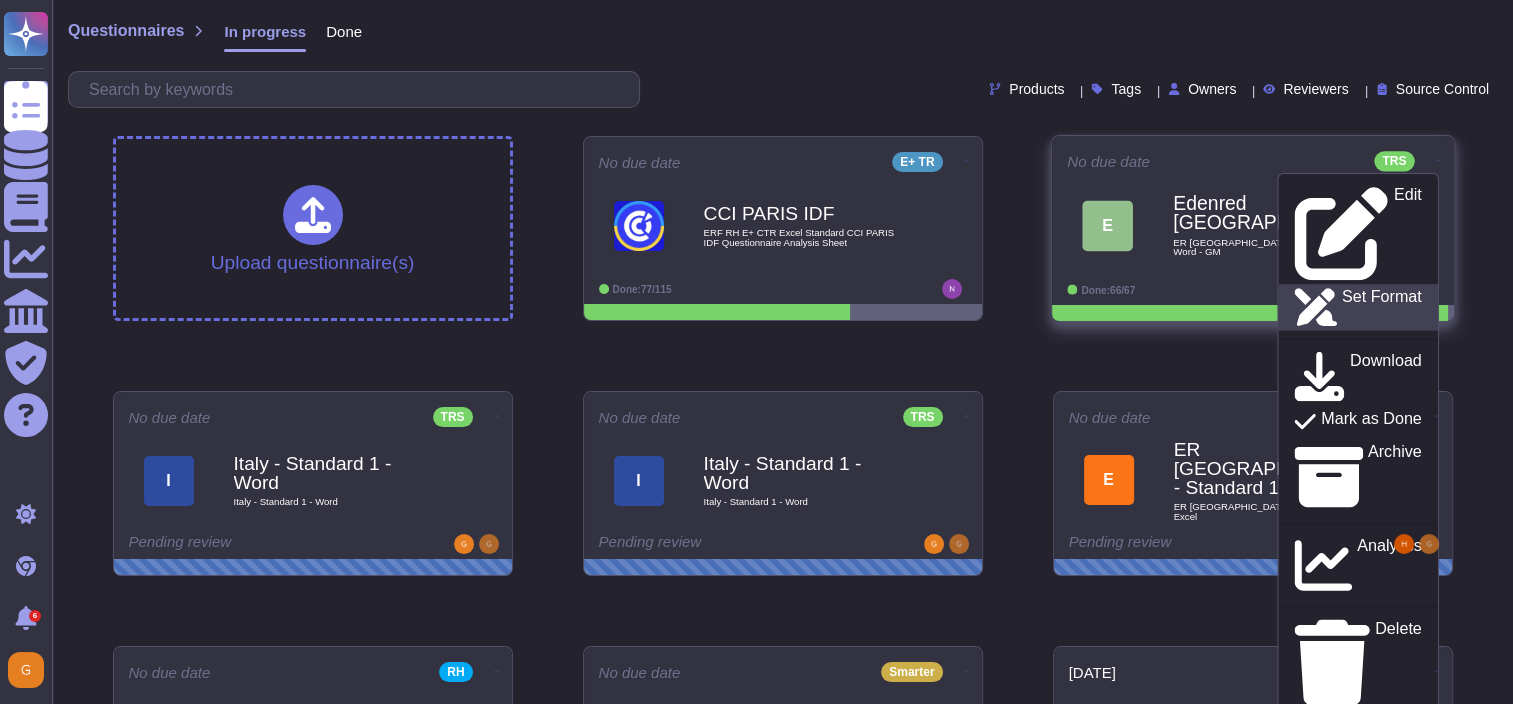 click on "Set Format" at bounding box center [1381, 308] 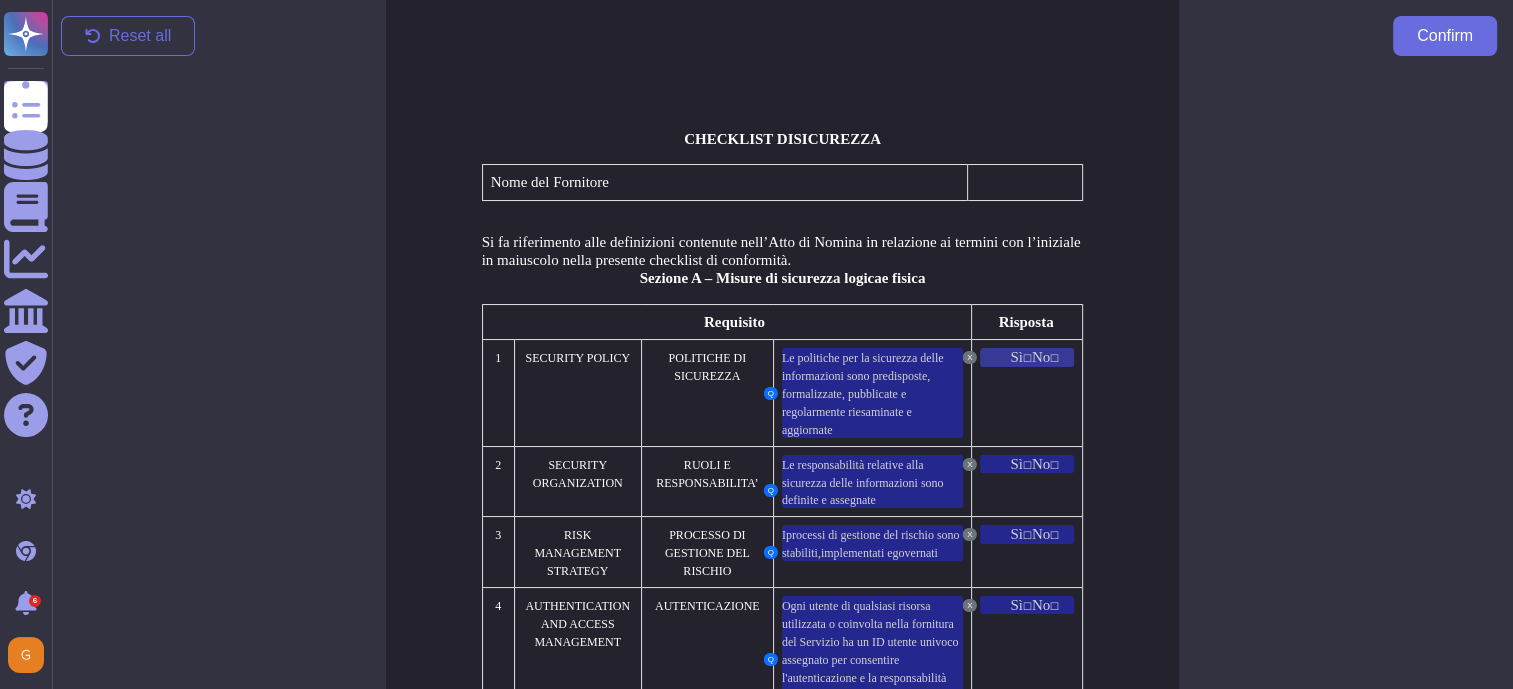 click on "No" at bounding box center [1041, 357] 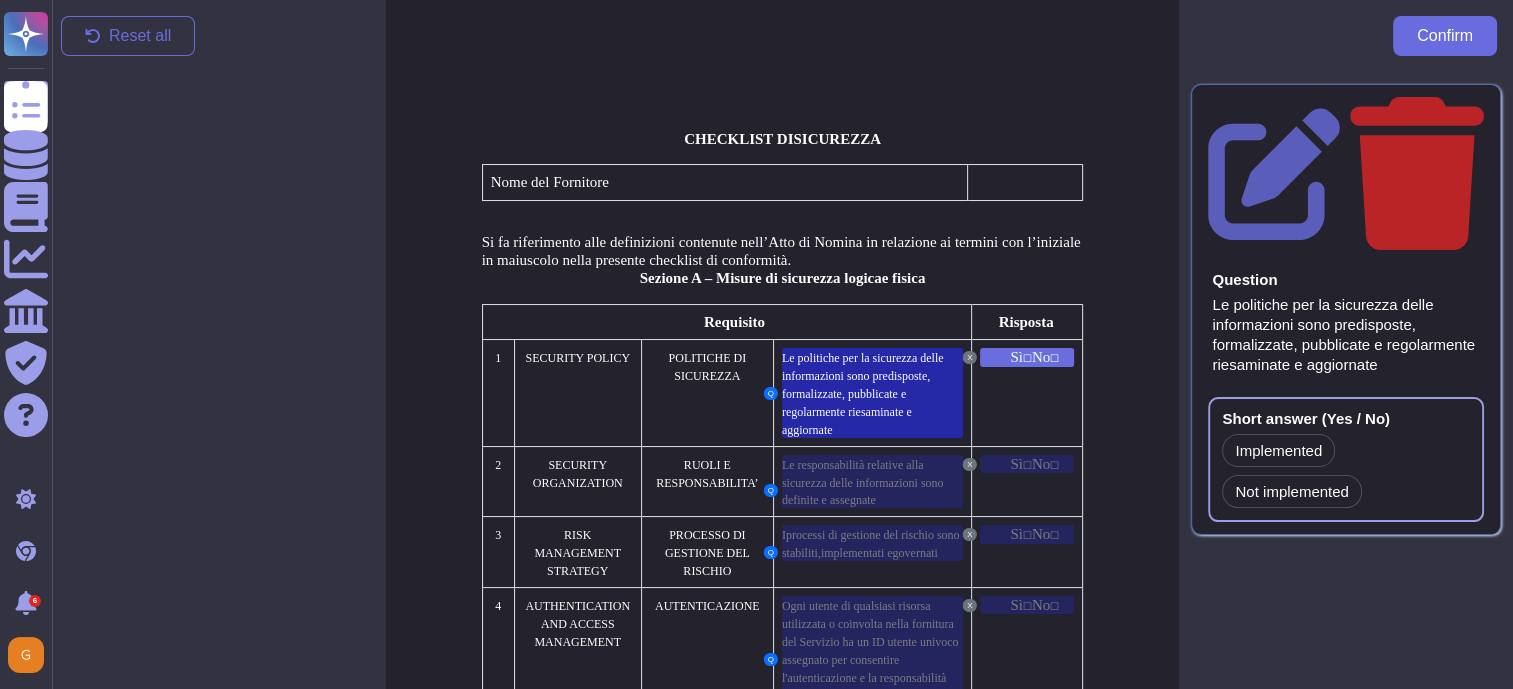 scroll, scrollTop: 11, scrollLeft: 0, axis: vertical 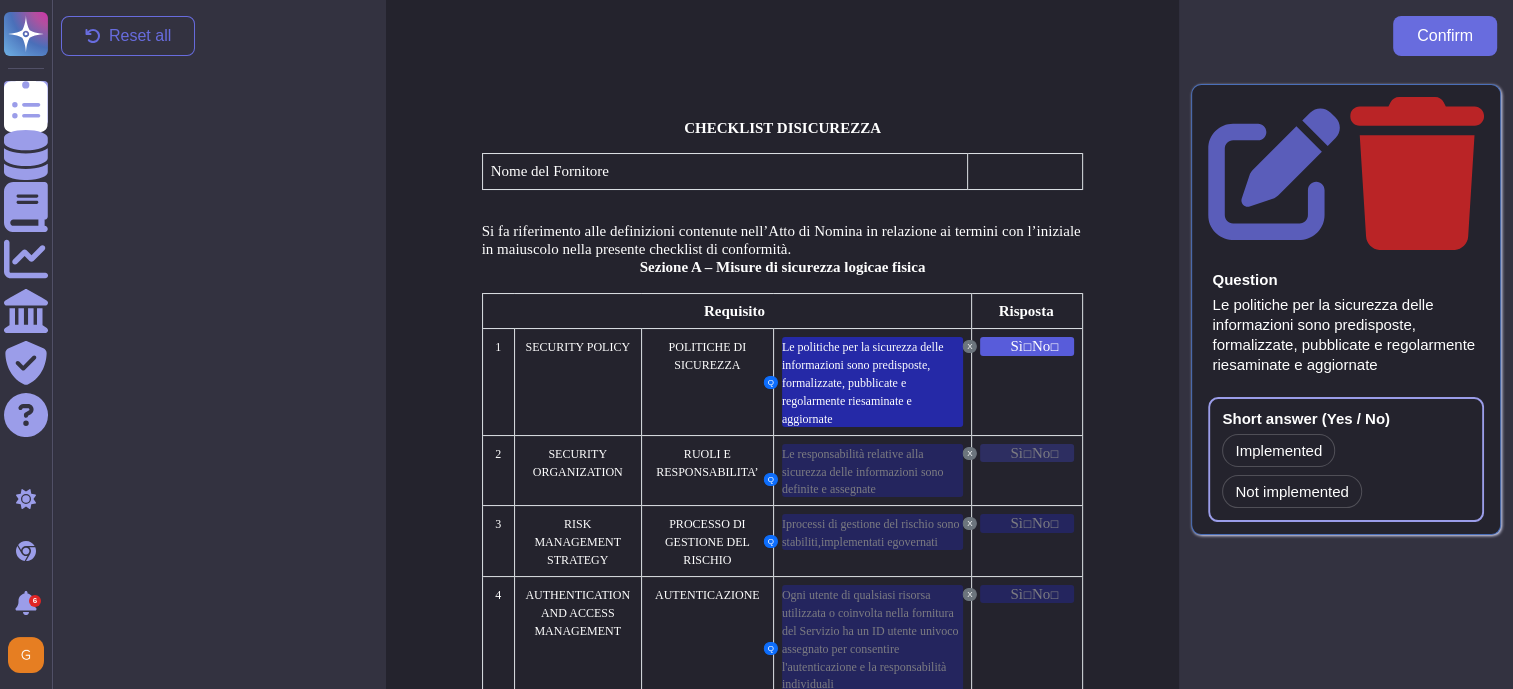 click on "☐" at bounding box center [1027, 453] 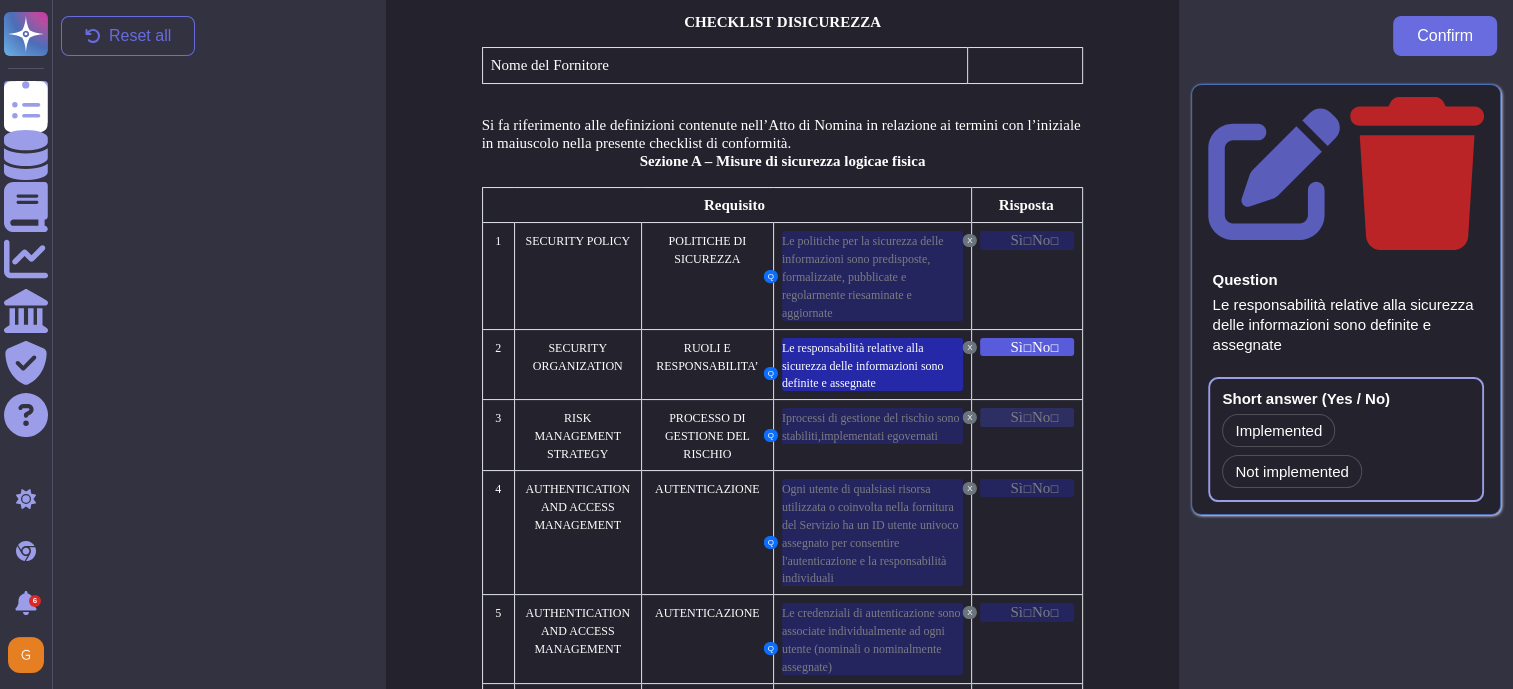 click on "☐" at bounding box center [1027, 417] 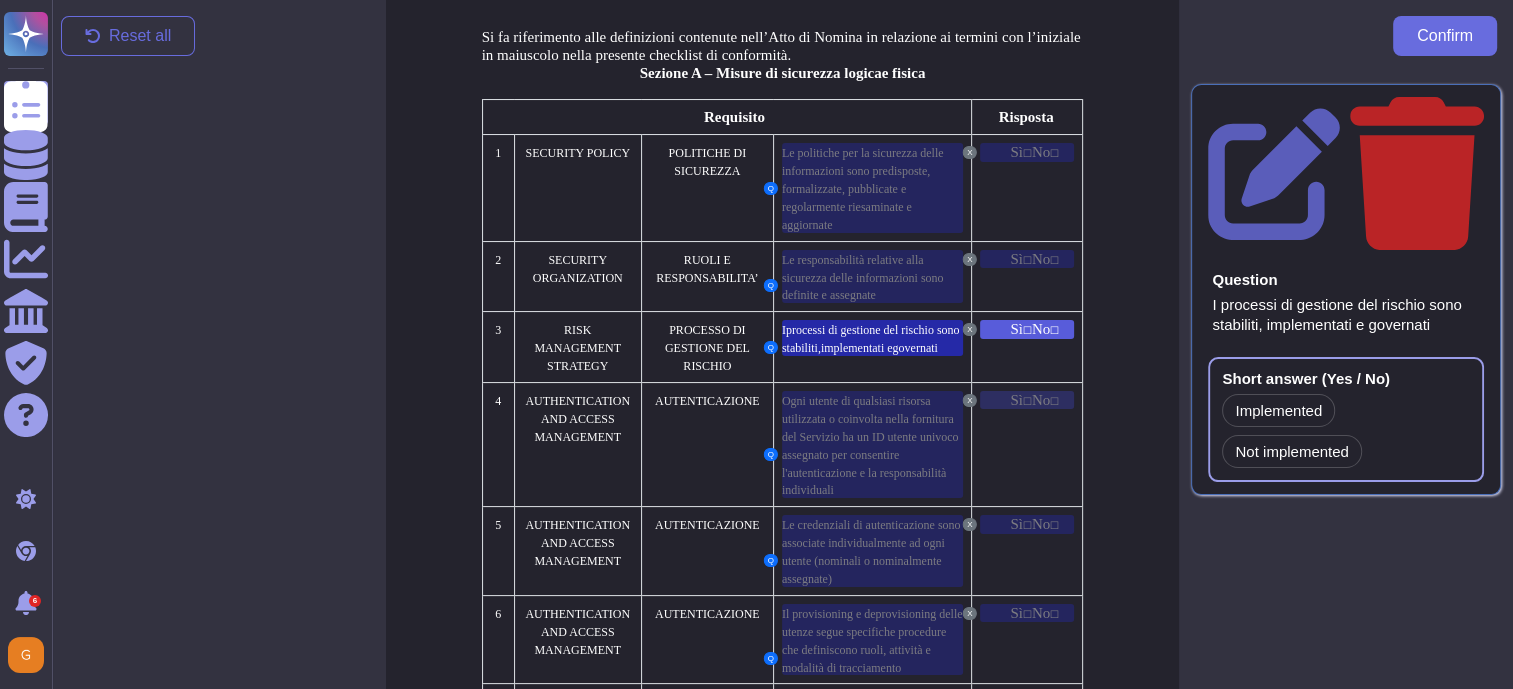 click on "☐" at bounding box center [1027, 399] 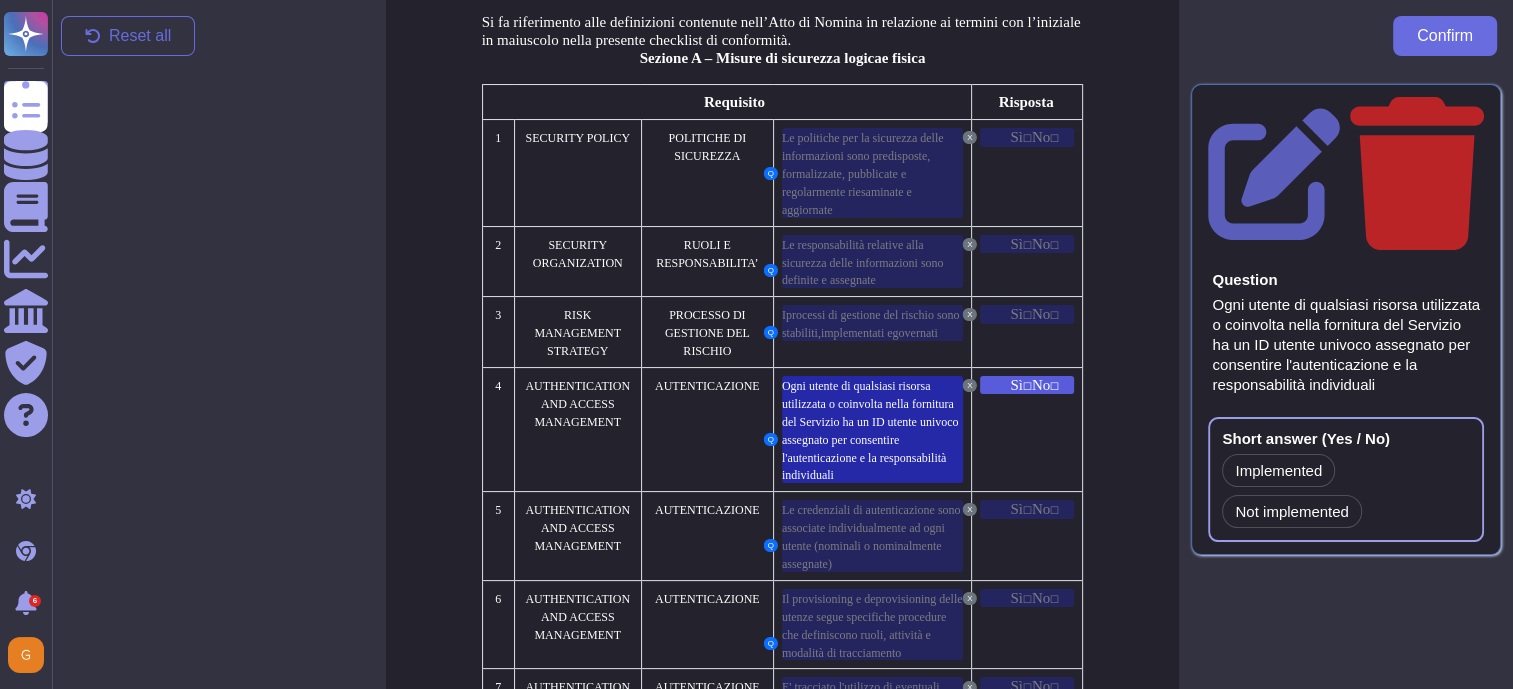 scroll, scrollTop: 276, scrollLeft: 0, axis: vertical 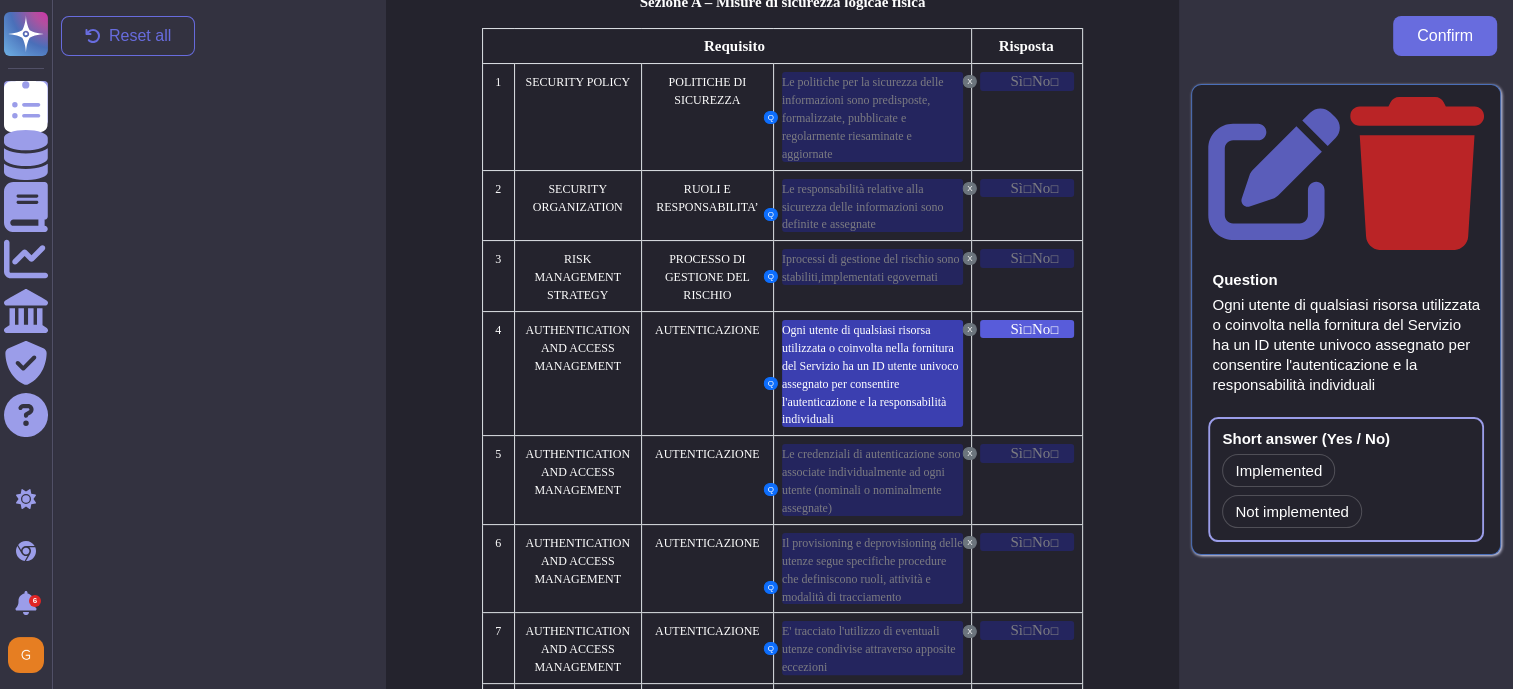 click on "Ogni utente di qualsiasi risorsa utilizzata o coinvolta nella fornitura del Servizio ha un ID utente univoco assegnato per consentire l'autenticazione e la responsabilità individuali" at bounding box center (870, 374) 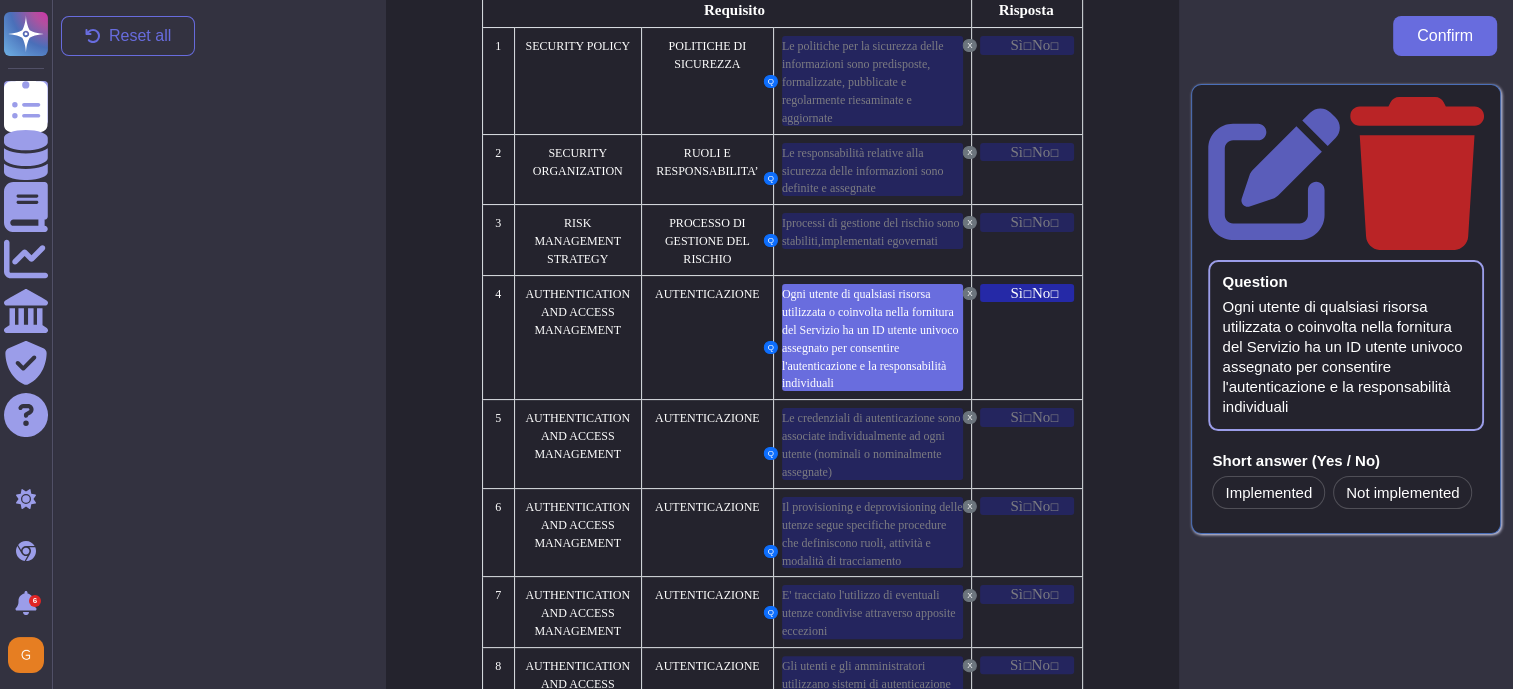 scroll, scrollTop: 329, scrollLeft: 0, axis: vertical 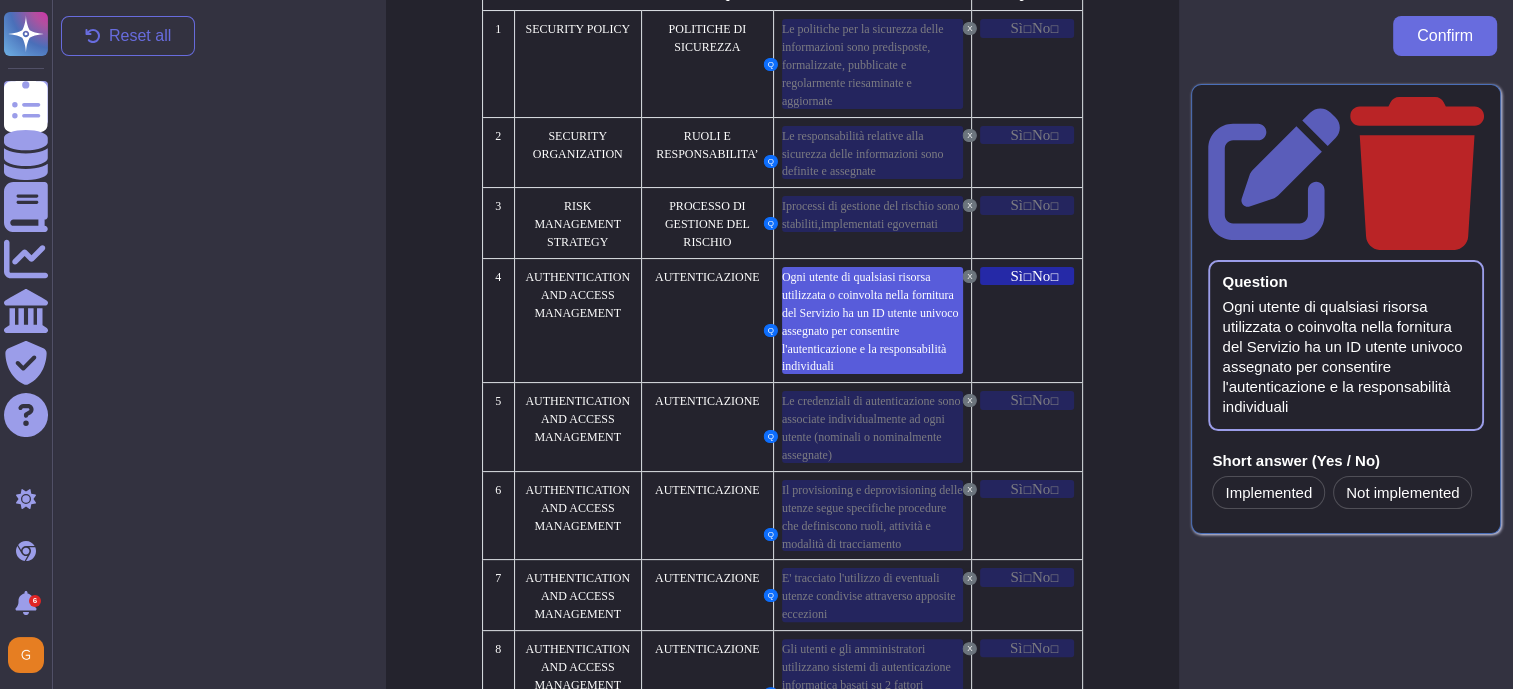 click on "X Sì  ☐         No  ☐" at bounding box center (1027, 320) 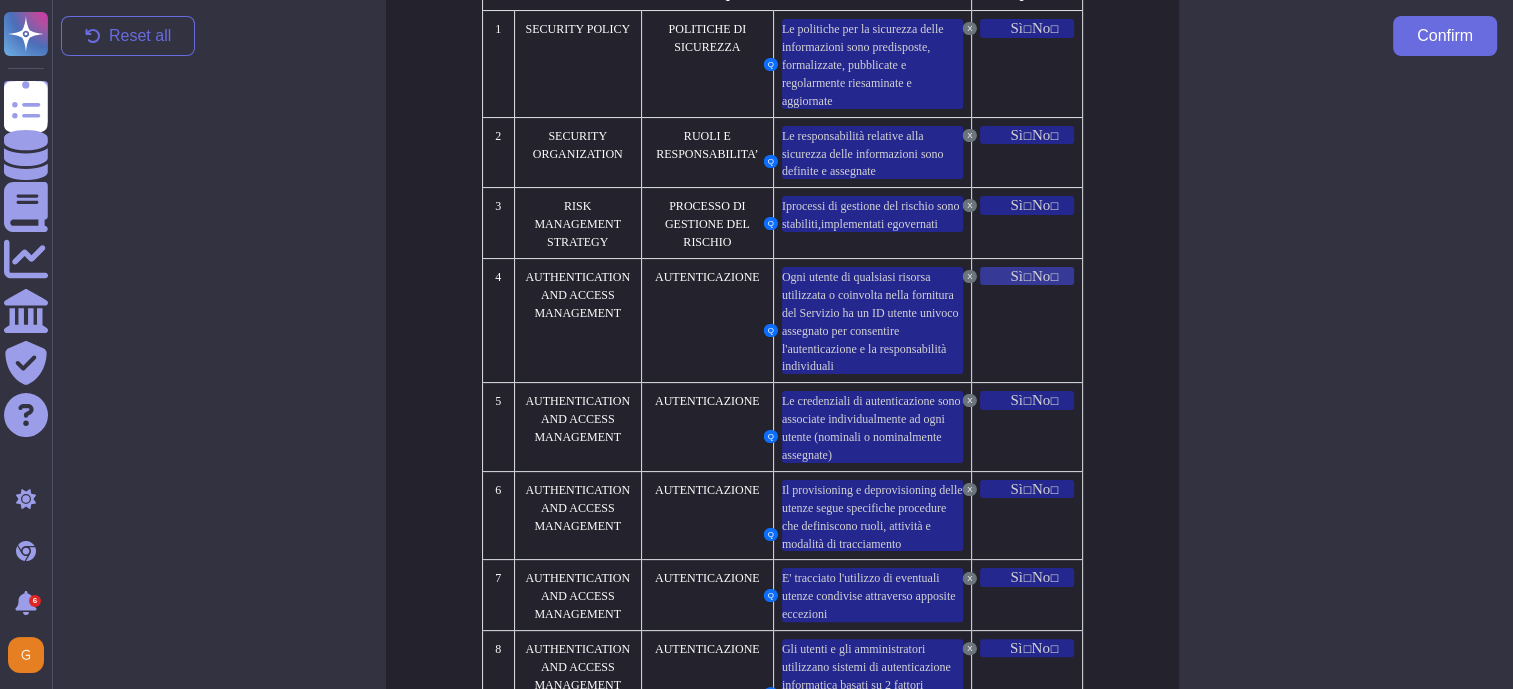 click on "Sì" at bounding box center (1016, 276) 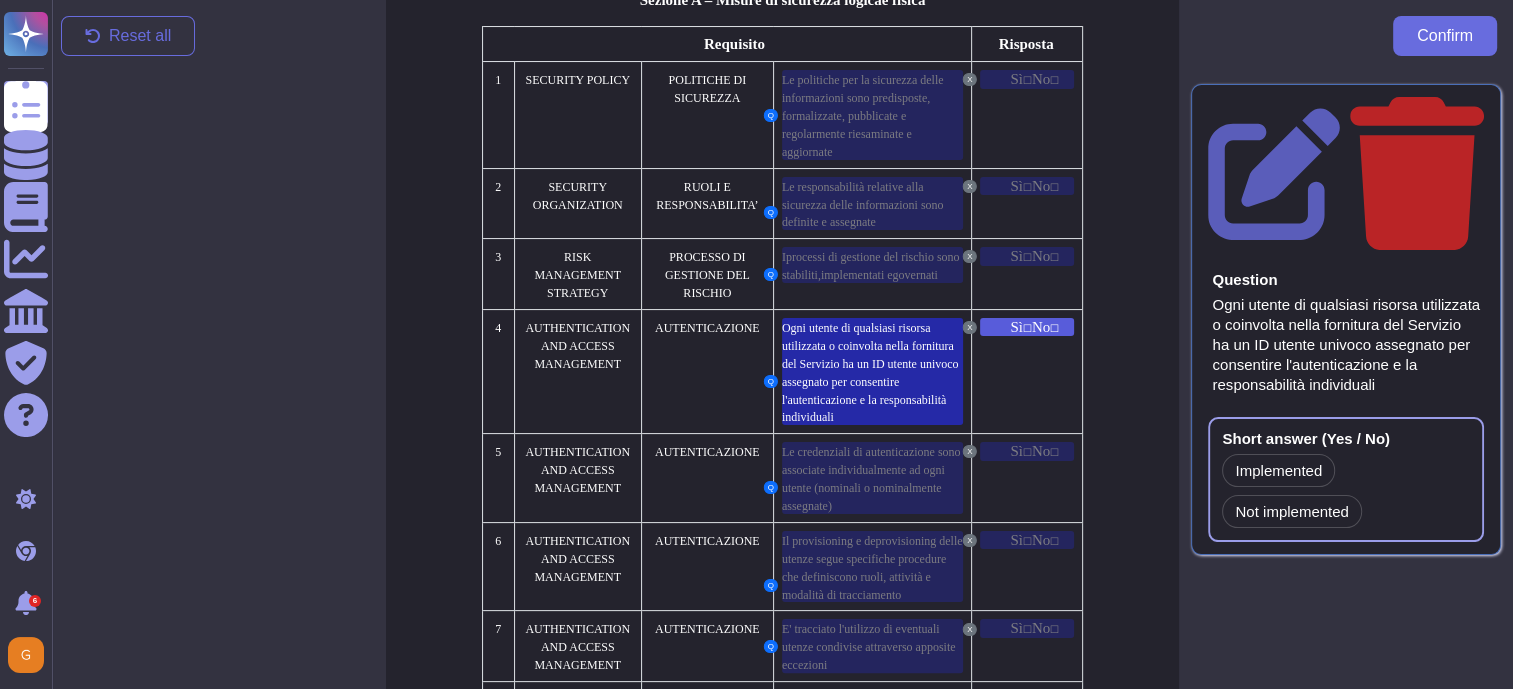 scroll, scrollTop: 276, scrollLeft: 0, axis: vertical 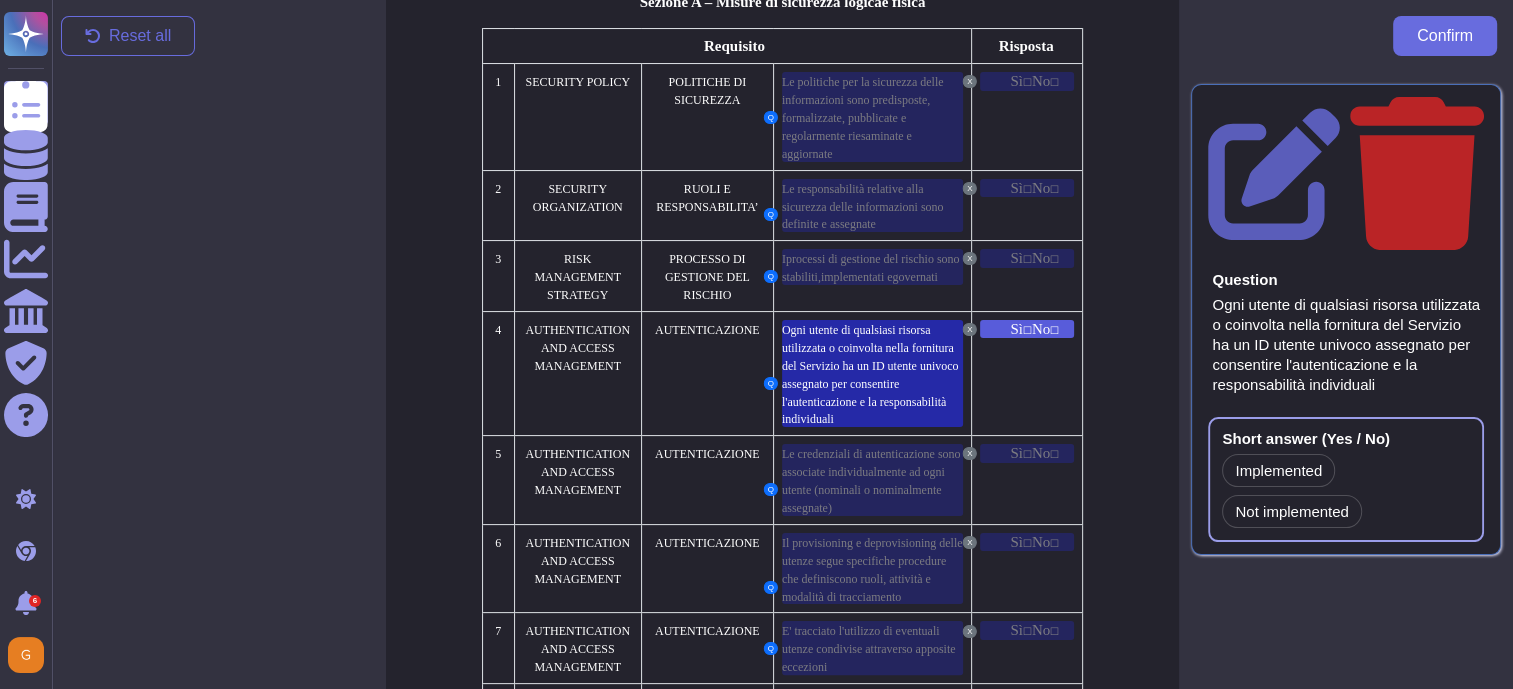click on "Question Ogni utente di qualsiasi risorsa utilizzata o coinvolta nella fornitura del Servizio ha un ID utente univoco assegnato per consentire l'autenticazione e la responsabilità individuali Short answer (Yes / No) Implemented Not implemented" at bounding box center (1346, 319) 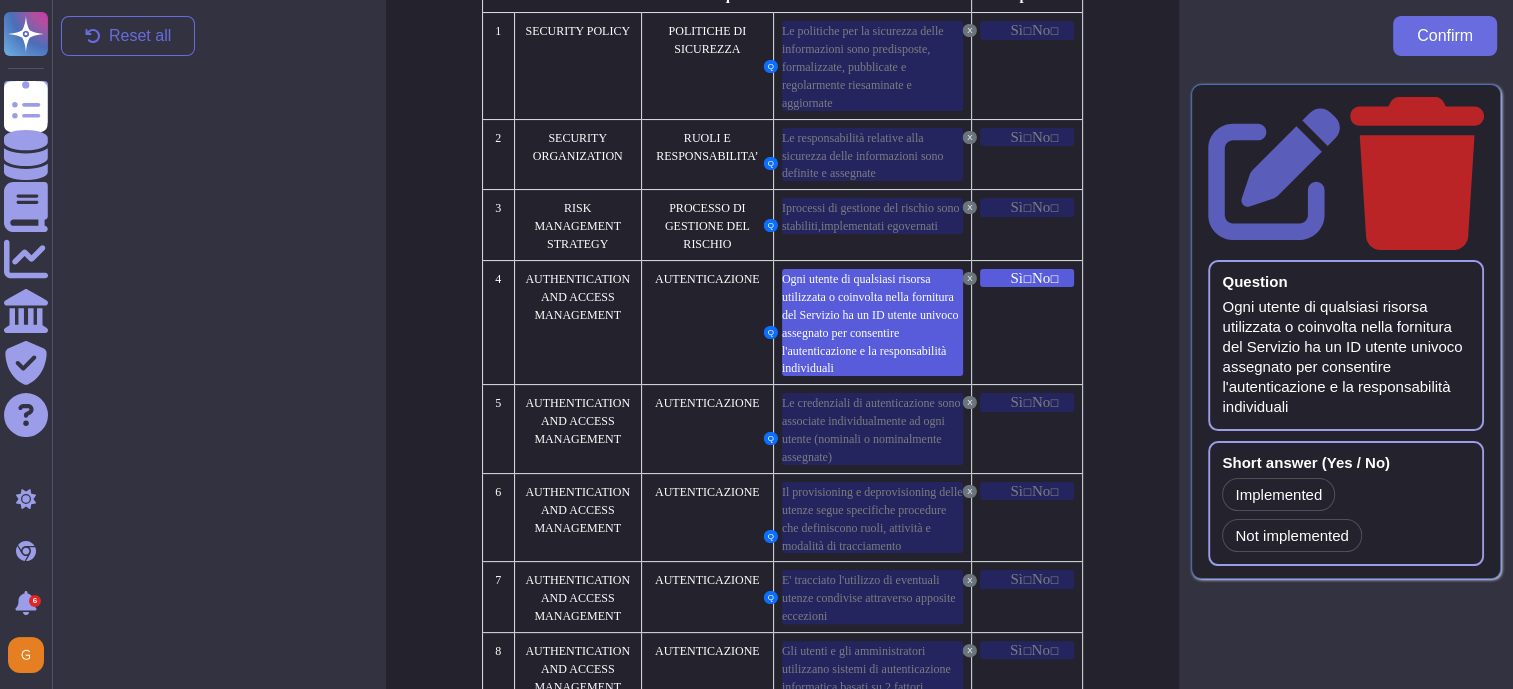 scroll, scrollTop: 329, scrollLeft: 0, axis: vertical 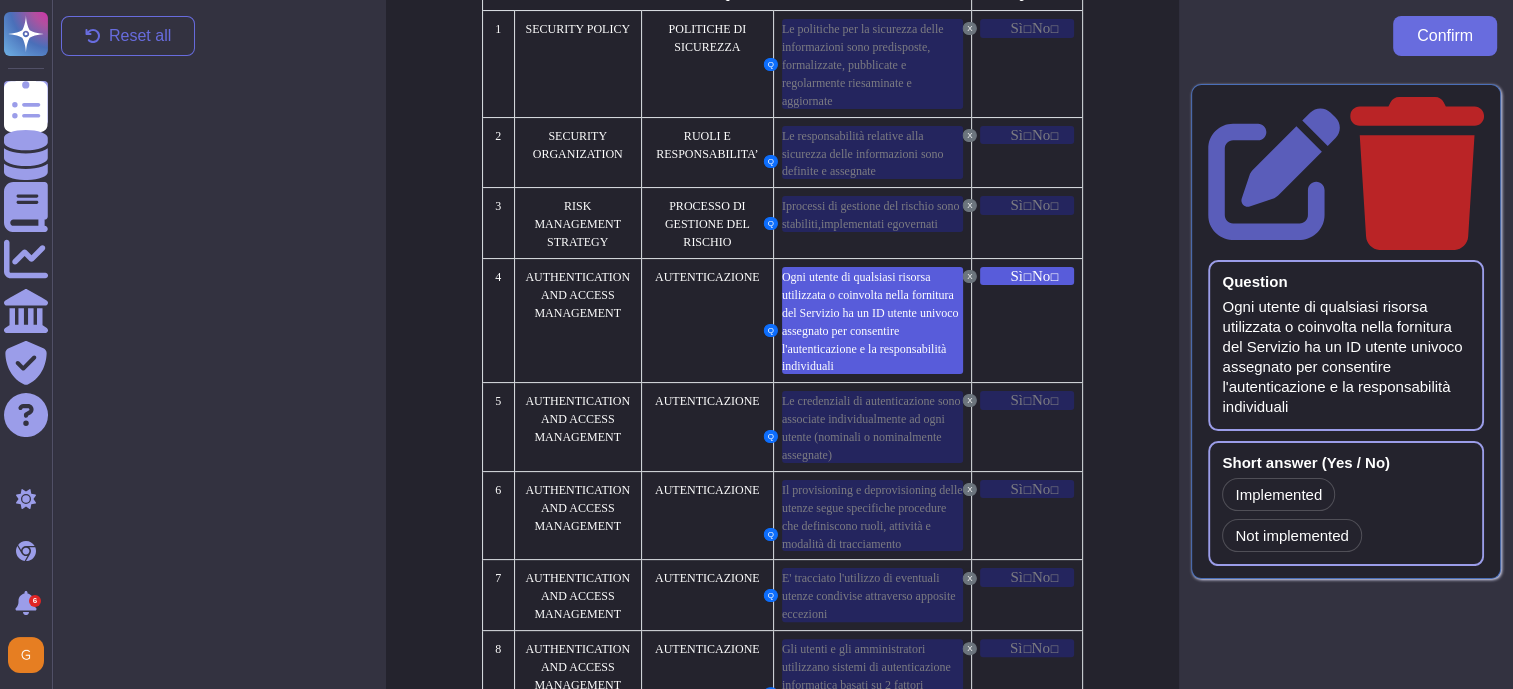click on "CHECKLIST DI  SICUREZZA Nome del Fornitore Si fa riferimento alle definizioni contenute nell’Atto di Nomina in relazione ai termini con l’iniziale in maiuscolo nella presente checklist di conformità. Sezione A – Misure di sicurezza logica  e fisica Requisito Risposta 1 SECURITY POLICY  POLITICHE DI SICUREZZA Q L e politiche per la sicurezza delle informazioni sono predisposte, formalizzate, pubblicate e regolarmente riesaminate e aggiornate X Sì  ☐         No  ☐ 2 SECURITY ORGANIZATION  RUOLI E RESPONSABILITA’ Q L e responsabilità relative alla sicurezza delle informazioni sono definite e assegnate X Sì  ☐         No  ☐ 3 RISK MANAGEMENT STRATEGY PROCESSO DI GESTIONE DEL RISCHIO  Q I  processi di gestione del rischio sono stabiliti,  implementati e  g overnati X Sì  ☐         No  ☐ 4 AUTHENTICATION AND ACCESS MANAGEMENT AUTENTICAZIONE Q X Sì  ☐         No  ☐ 5 AUTHENTICATION AND ACCESS MANAGEMENT AUTENTICAZIONE Q X Sì  ☐         No  ☐ 6 AUTHENTICATION AND ACCESS MANAGEMENT Q" at bounding box center (783, 3952) 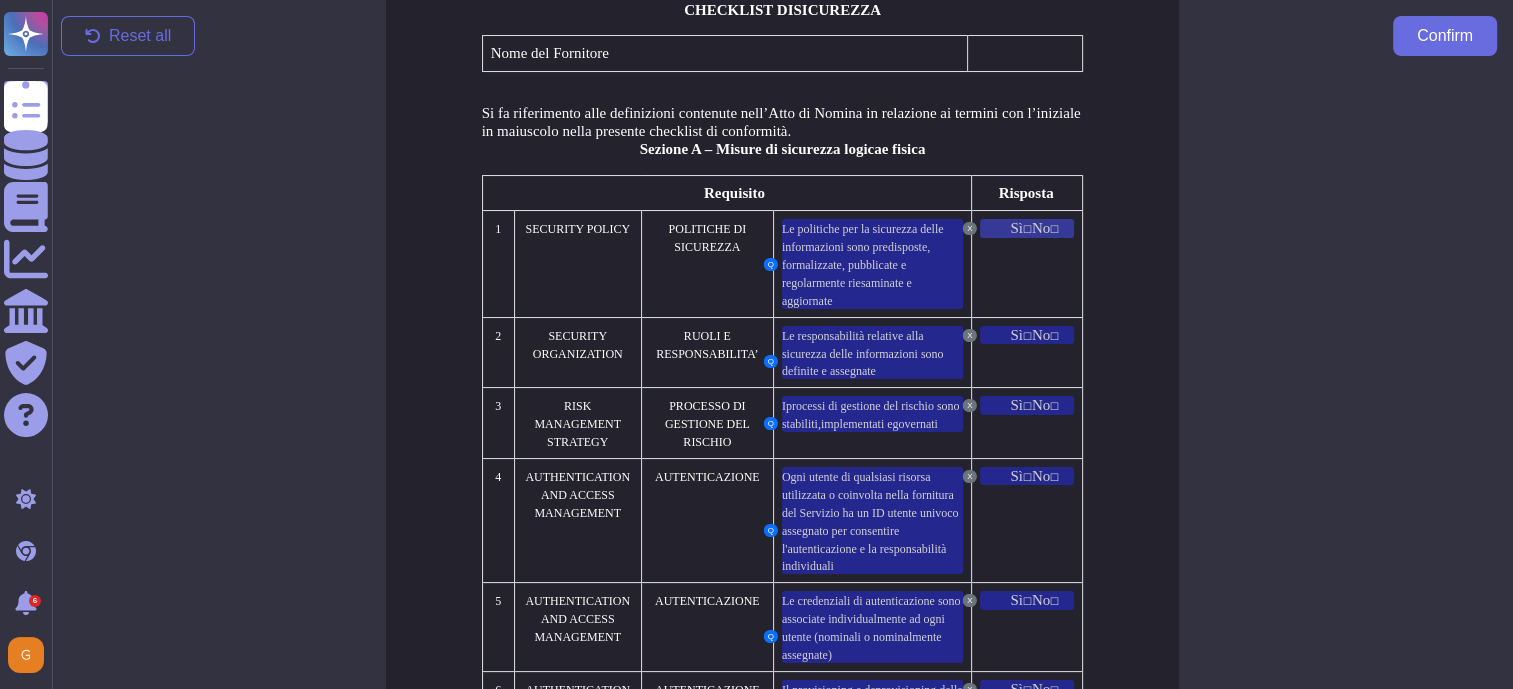 click on "No" at bounding box center (1041, 228) 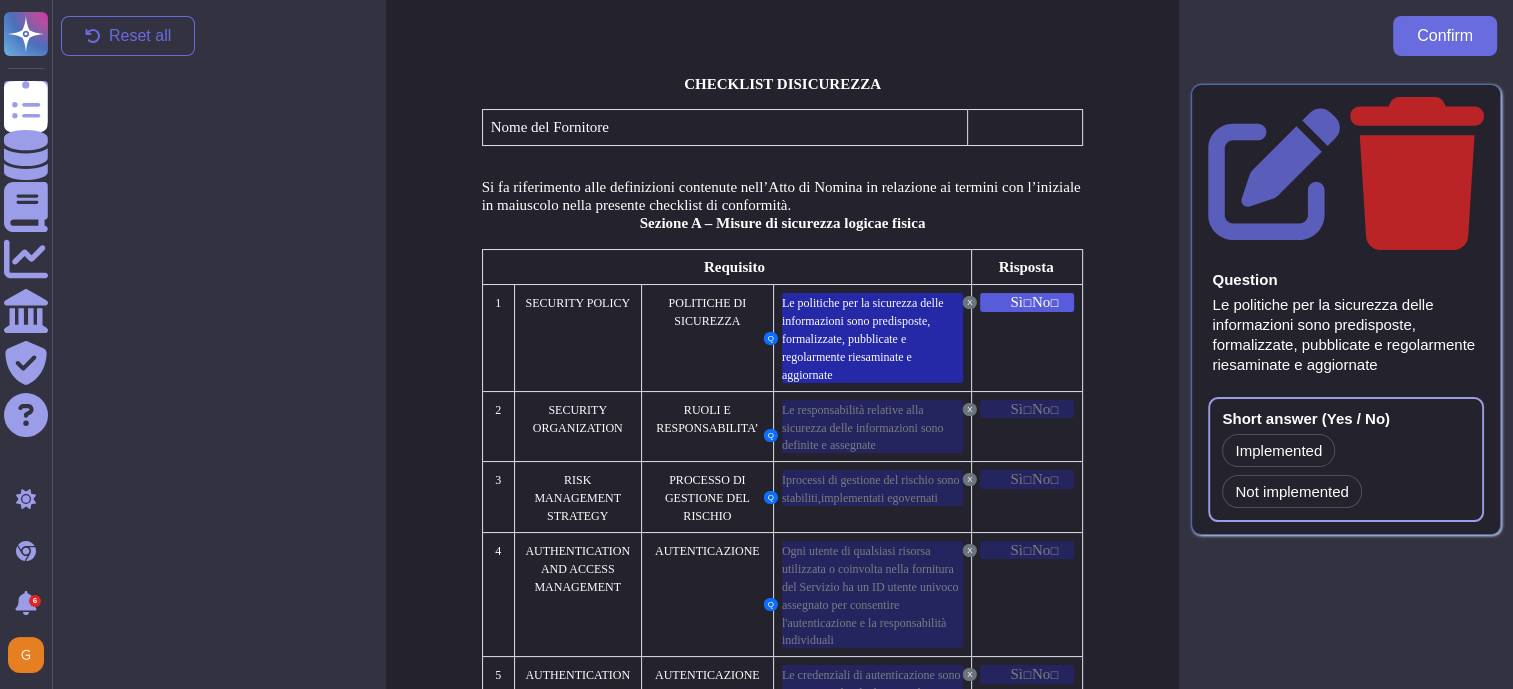 scroll, scrollTop: 11, scrollLeft: 0, axis: vertical 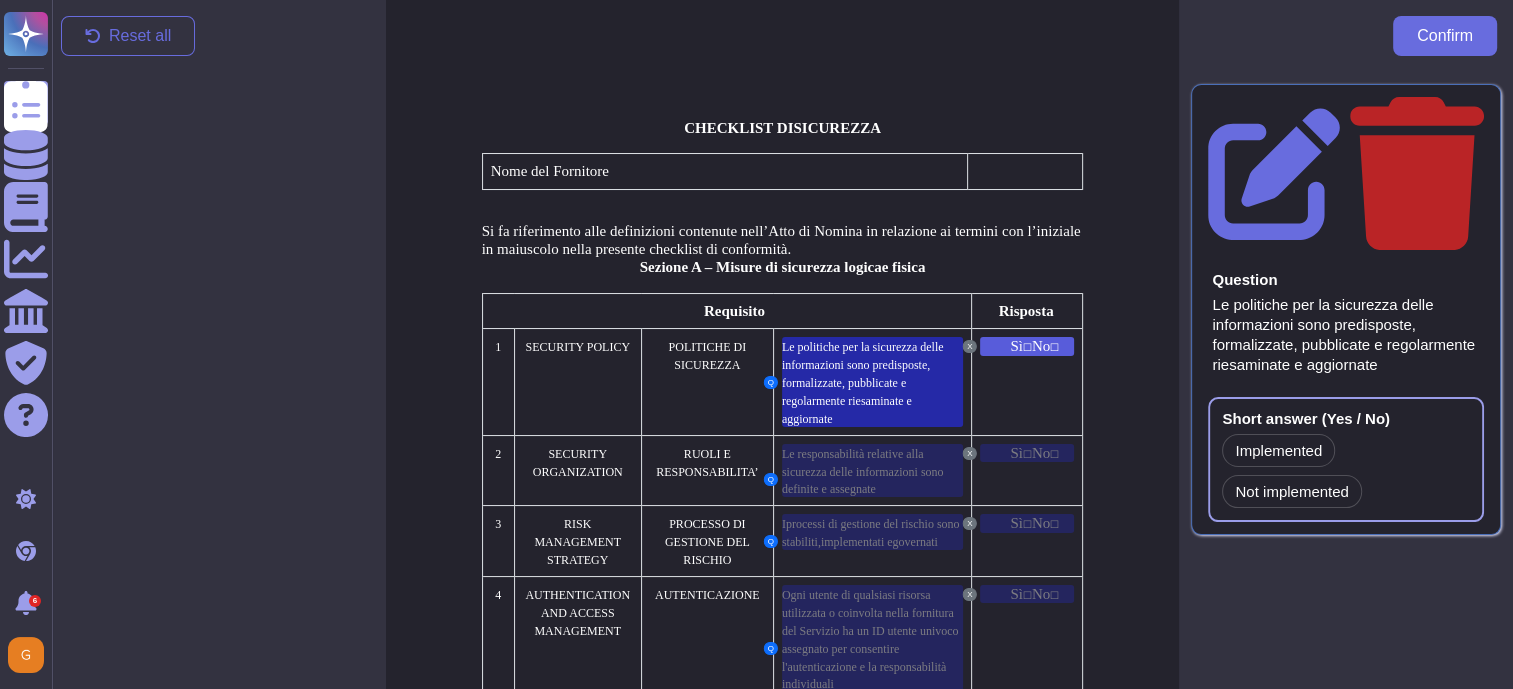 click 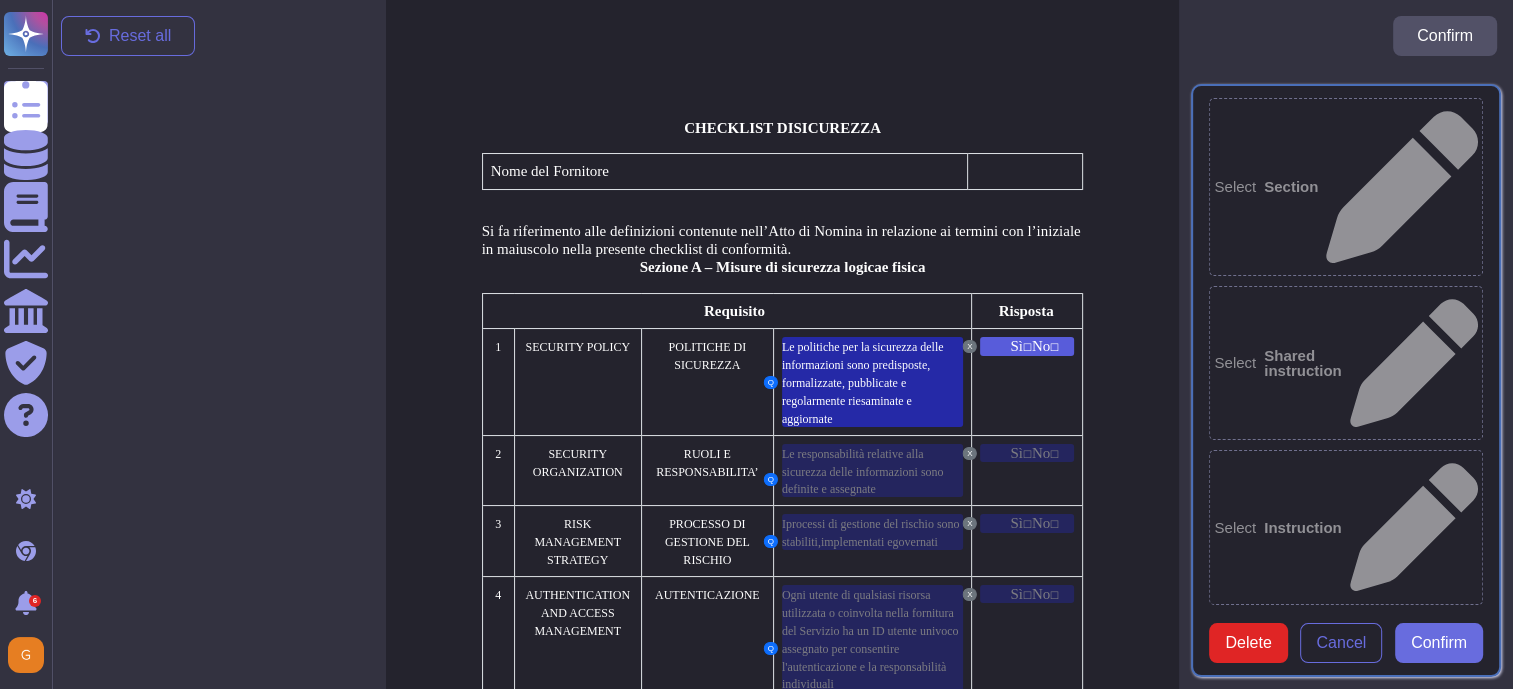 type on "Le politiche per la sicurezza delle informazioni sono predisposte, formalizzate, pubblicate e regolarmente riesaminate e aggiornate" 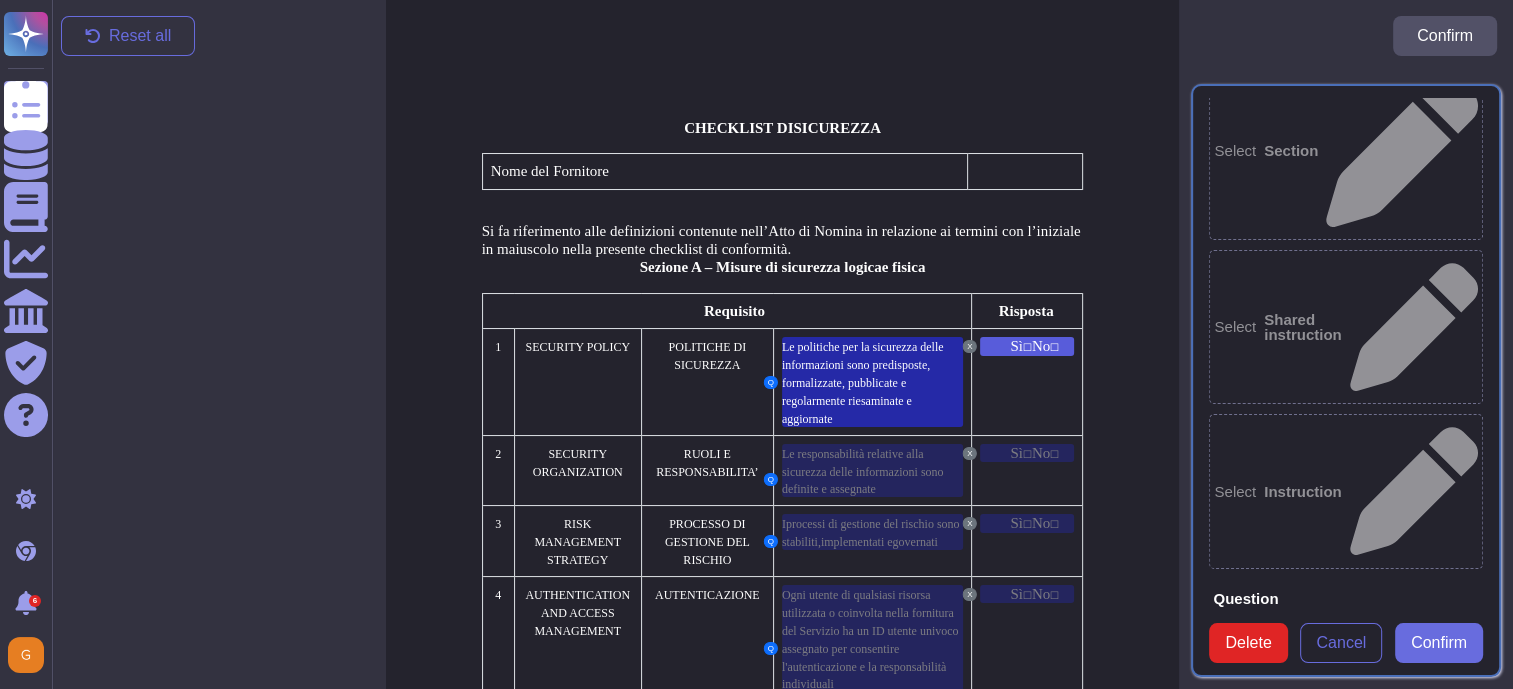 scroll, scrollTop: 73, scrollLeft: 0, axis: vertical 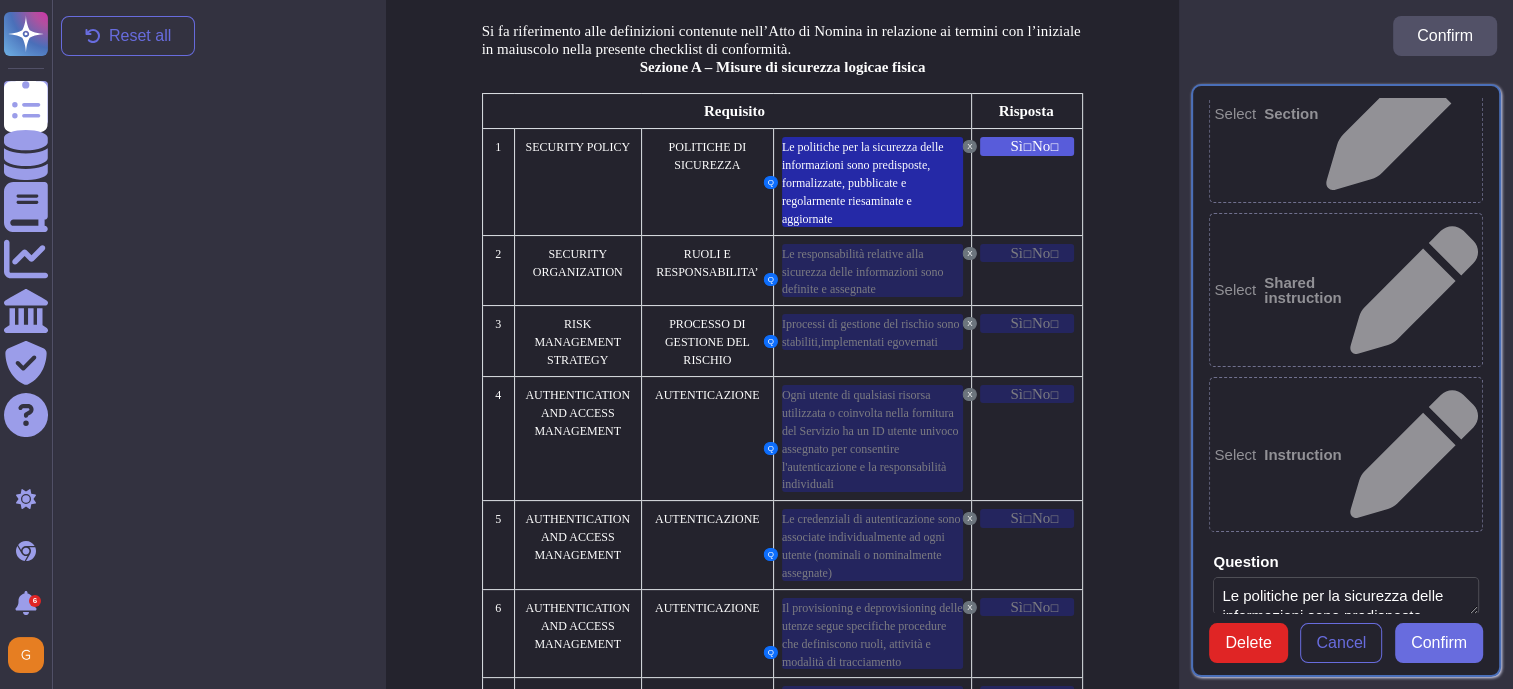 click on "Extra short answer" at bounding box center [1299, 1419] 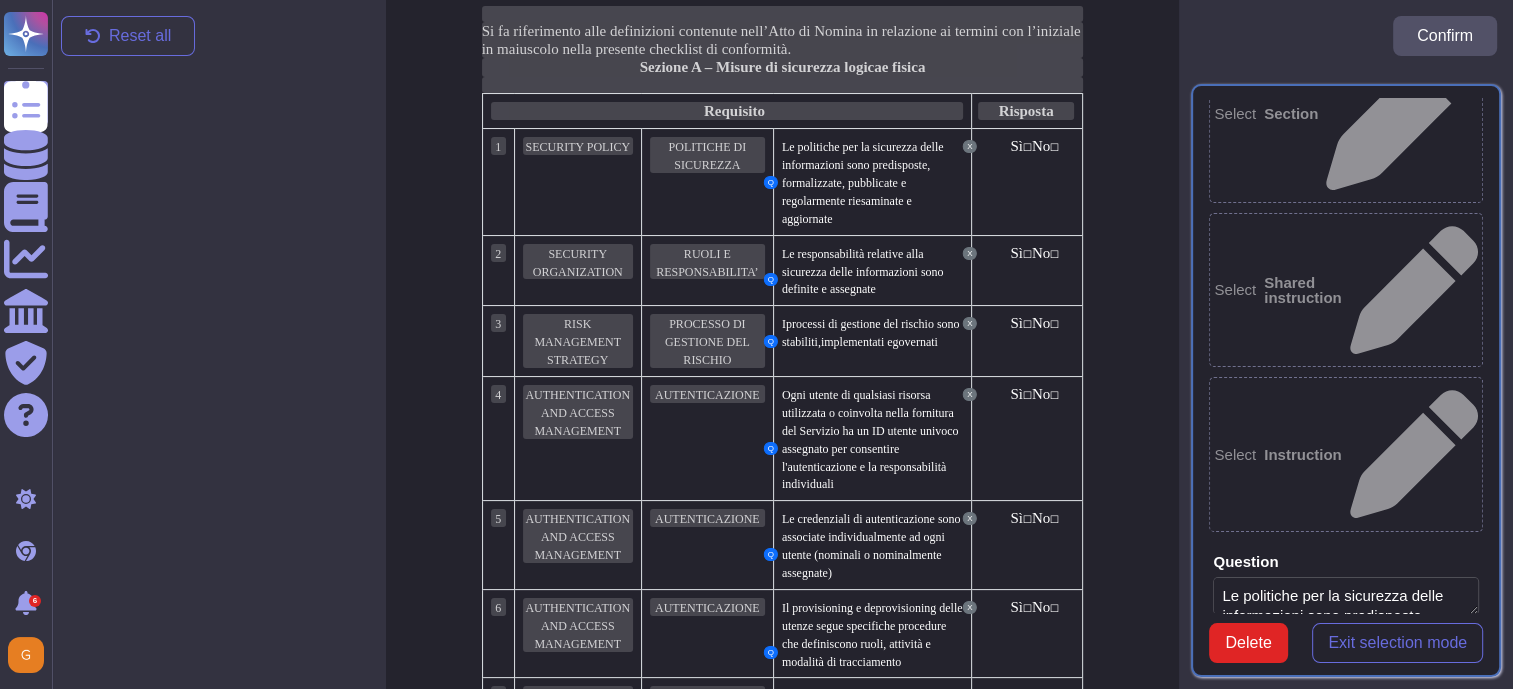 scroll, scrollTop: 72, scrollLeft: 0, axis: vertical 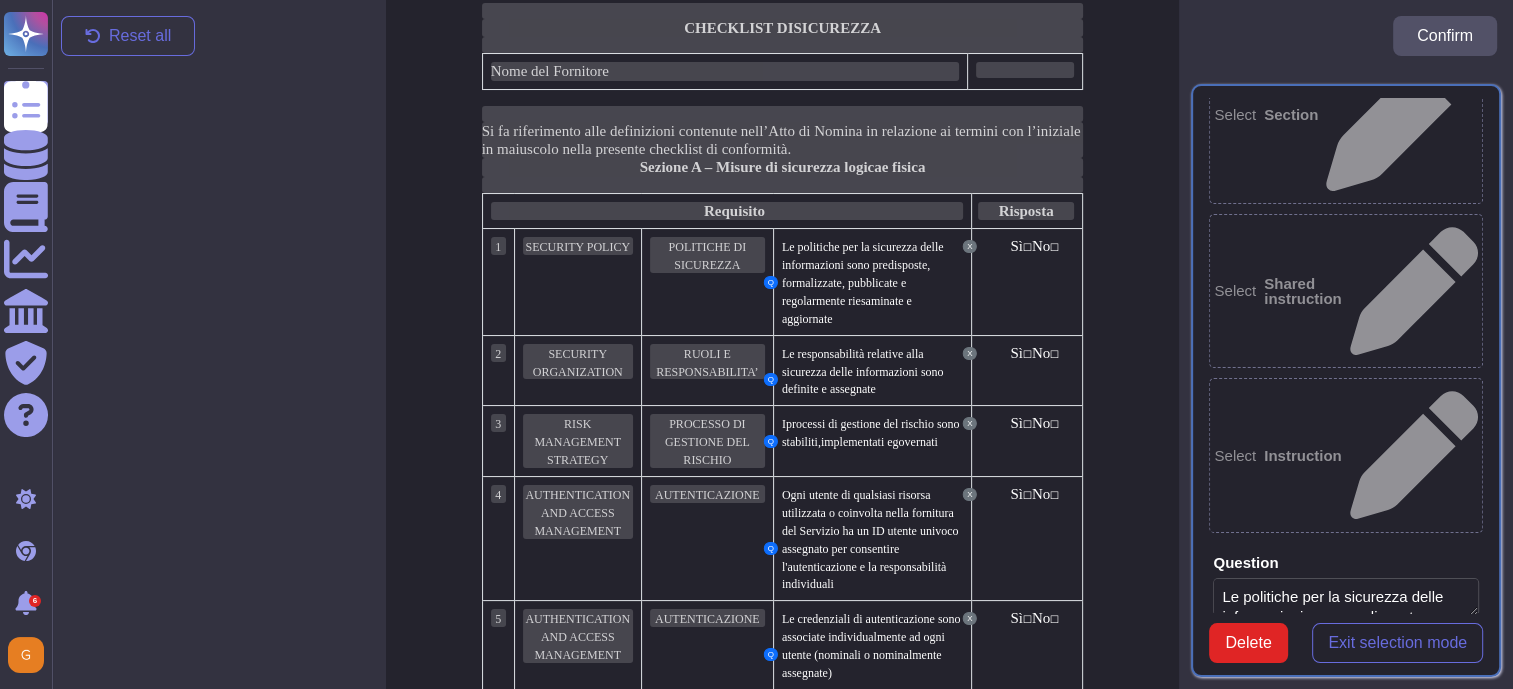 click on "Checkbox(es)" at bounding box center (1313, 1520) 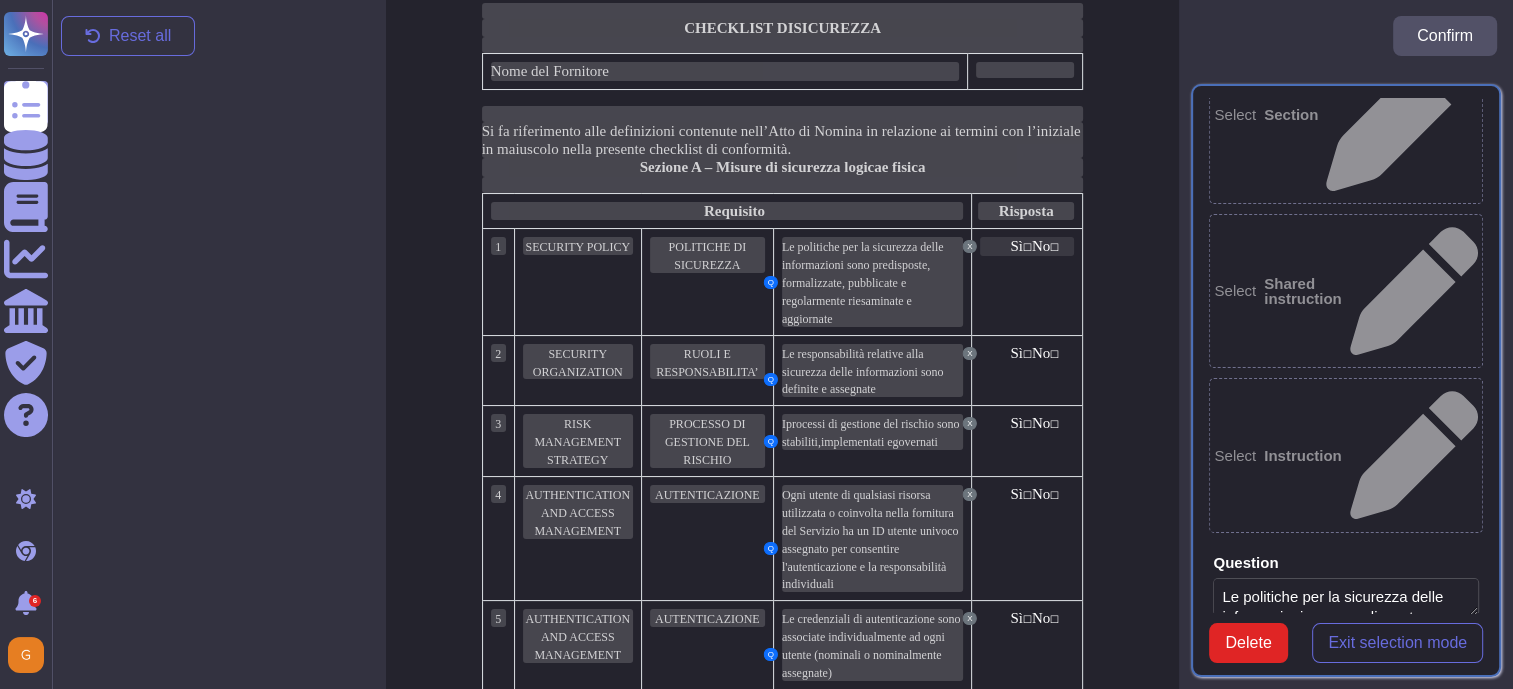 click on "☐" at bounding box center (1027, 246) 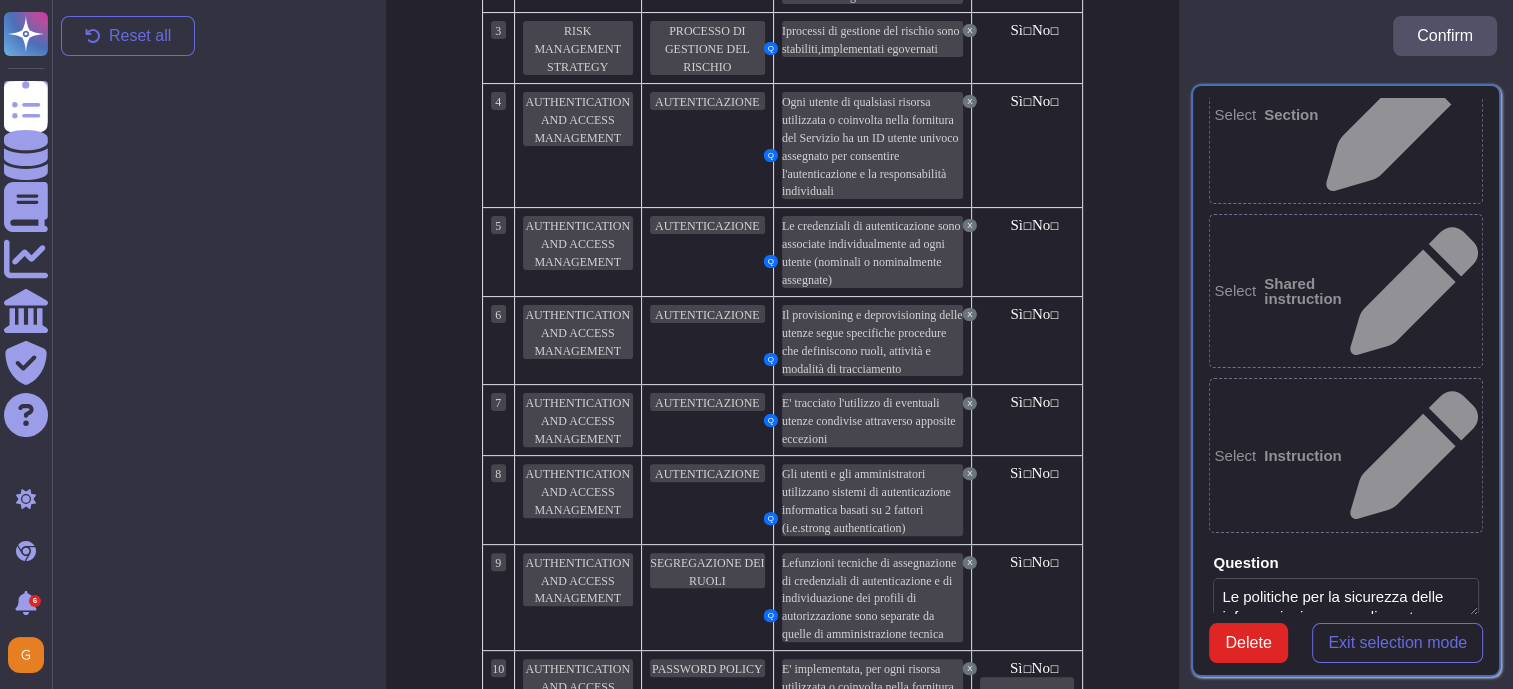 scroll, scrollTop: 911, scrollLeft: 0, axis: vertical 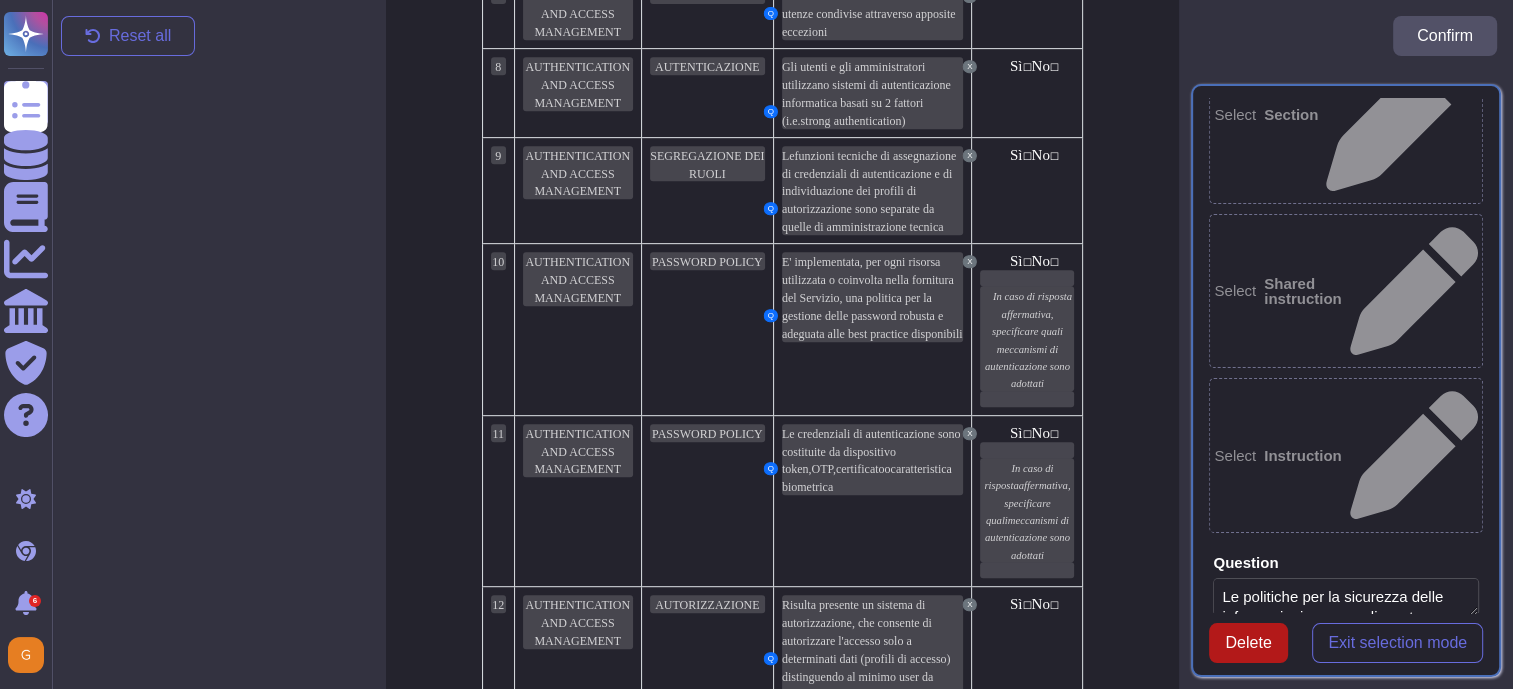 click on "Delete" at bounding box center (1248, 643) 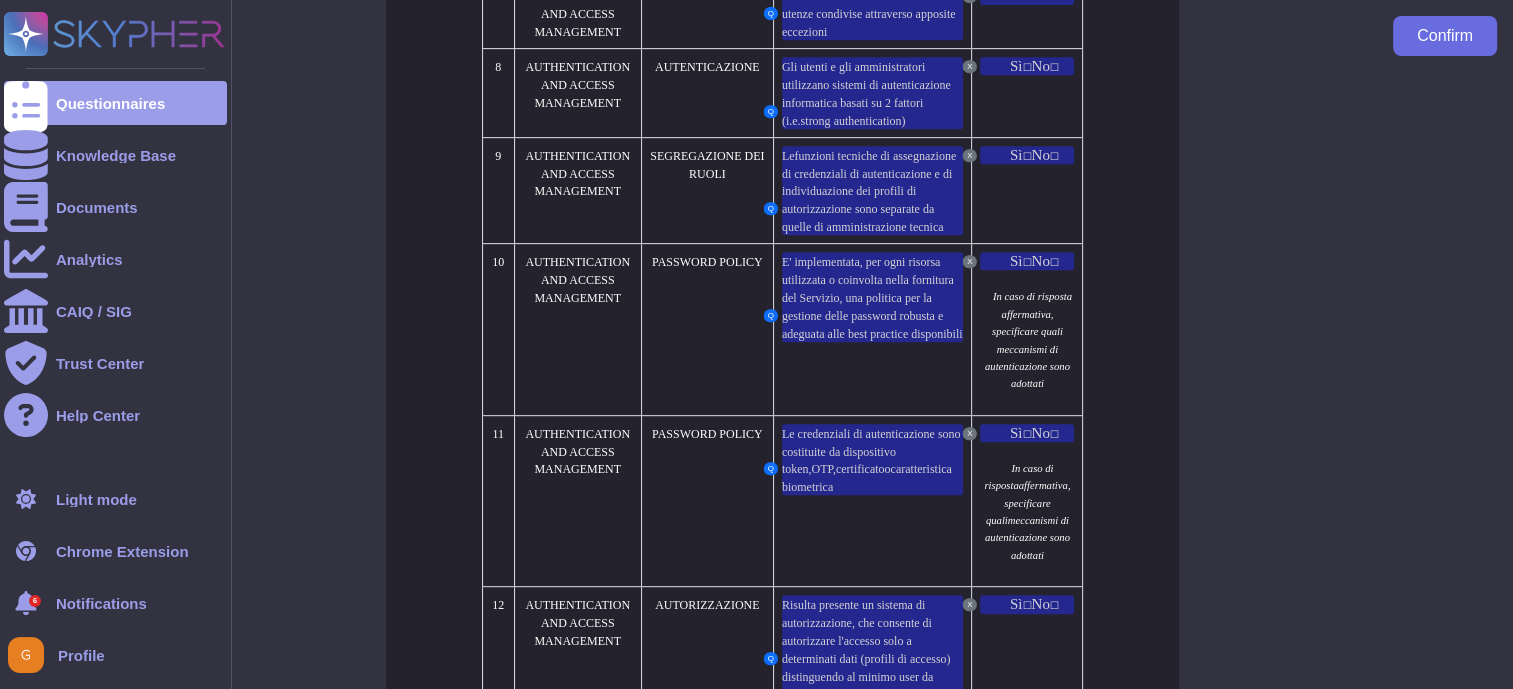 click 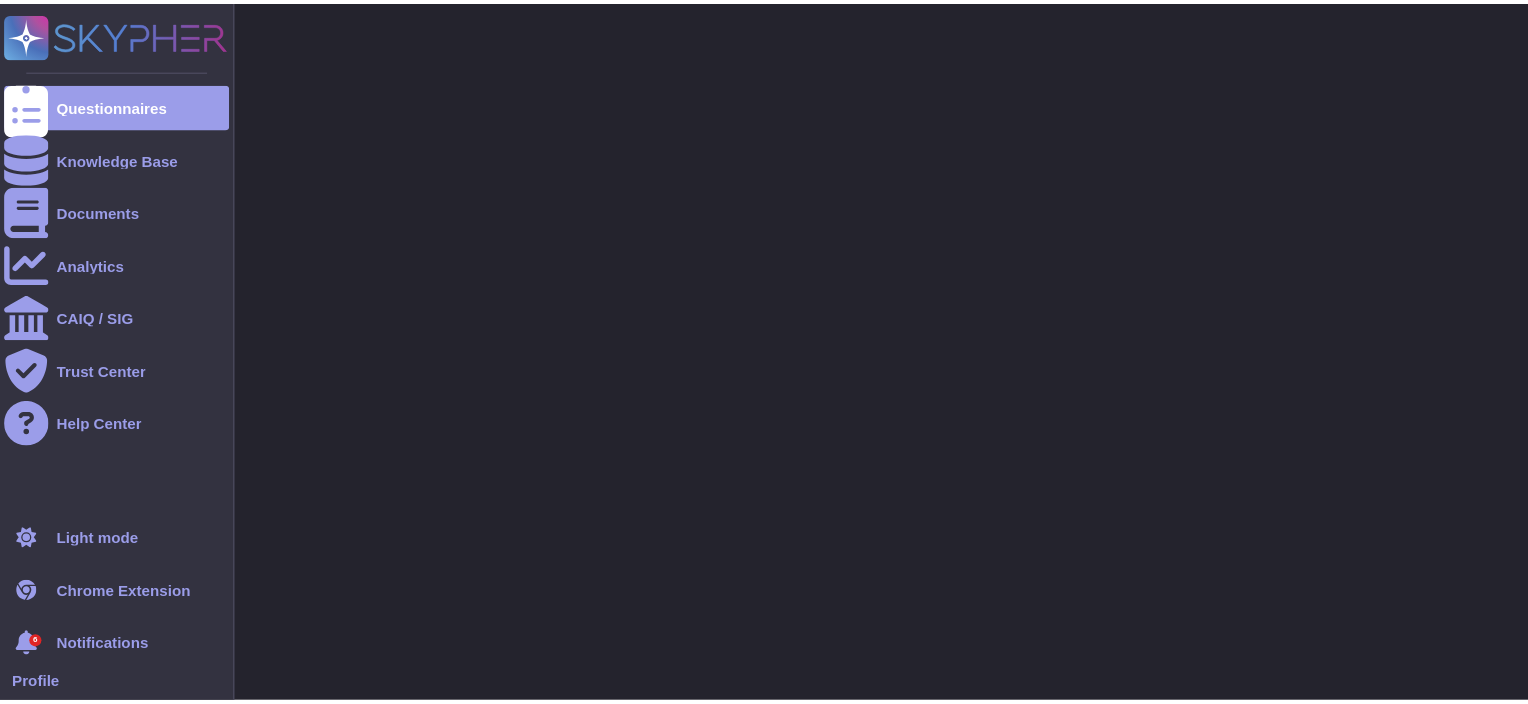 scroll, scrollTop: 0, scrollLeft: 0, axis: both 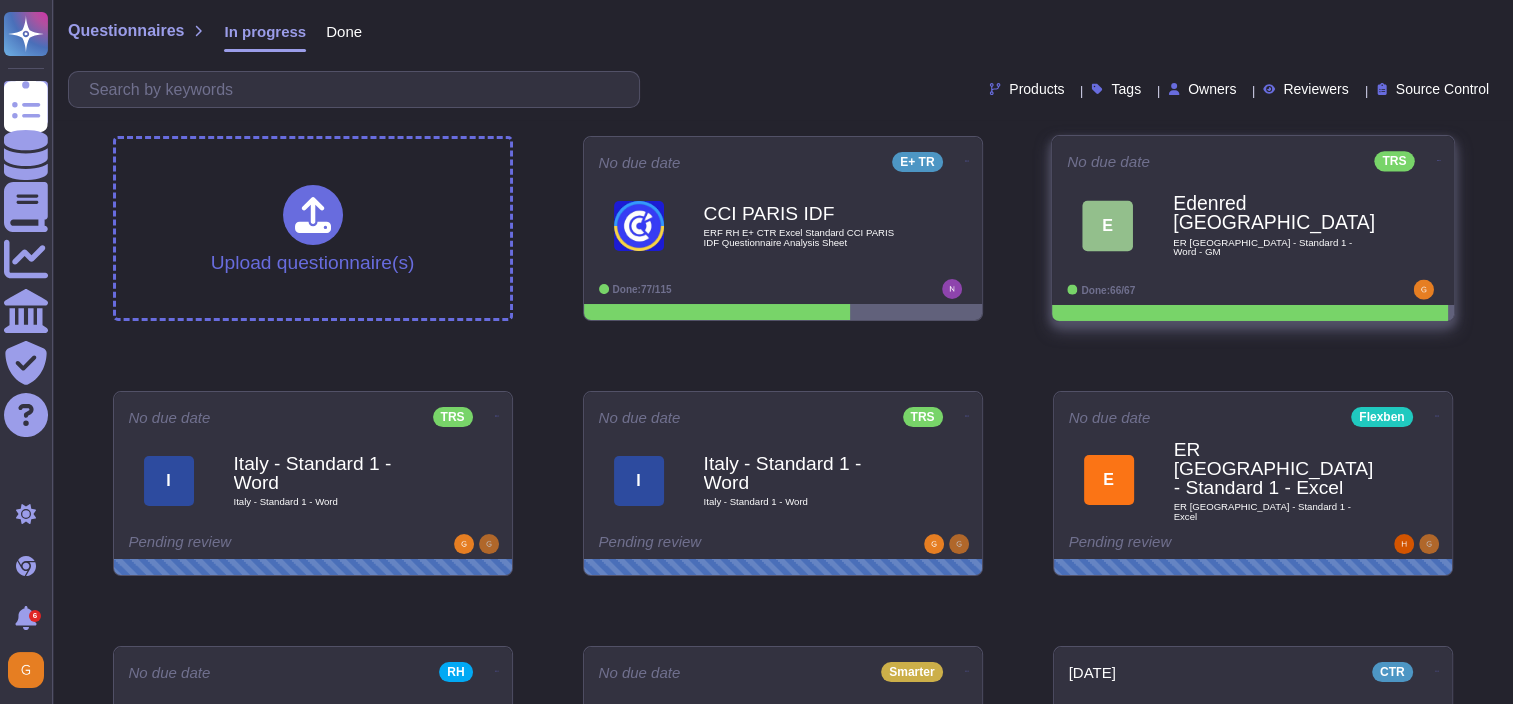 click 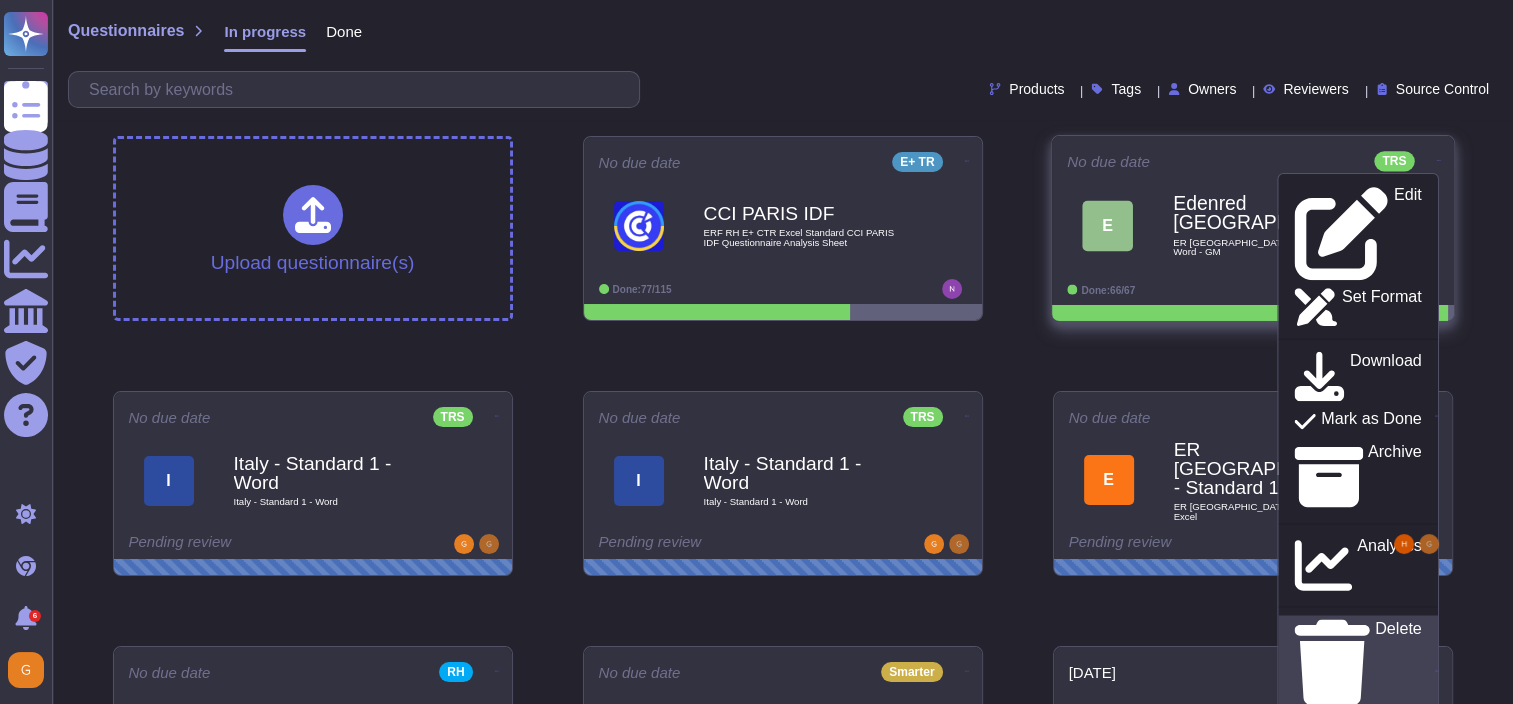 click on "Delete" at bounding box center (1397, 662) 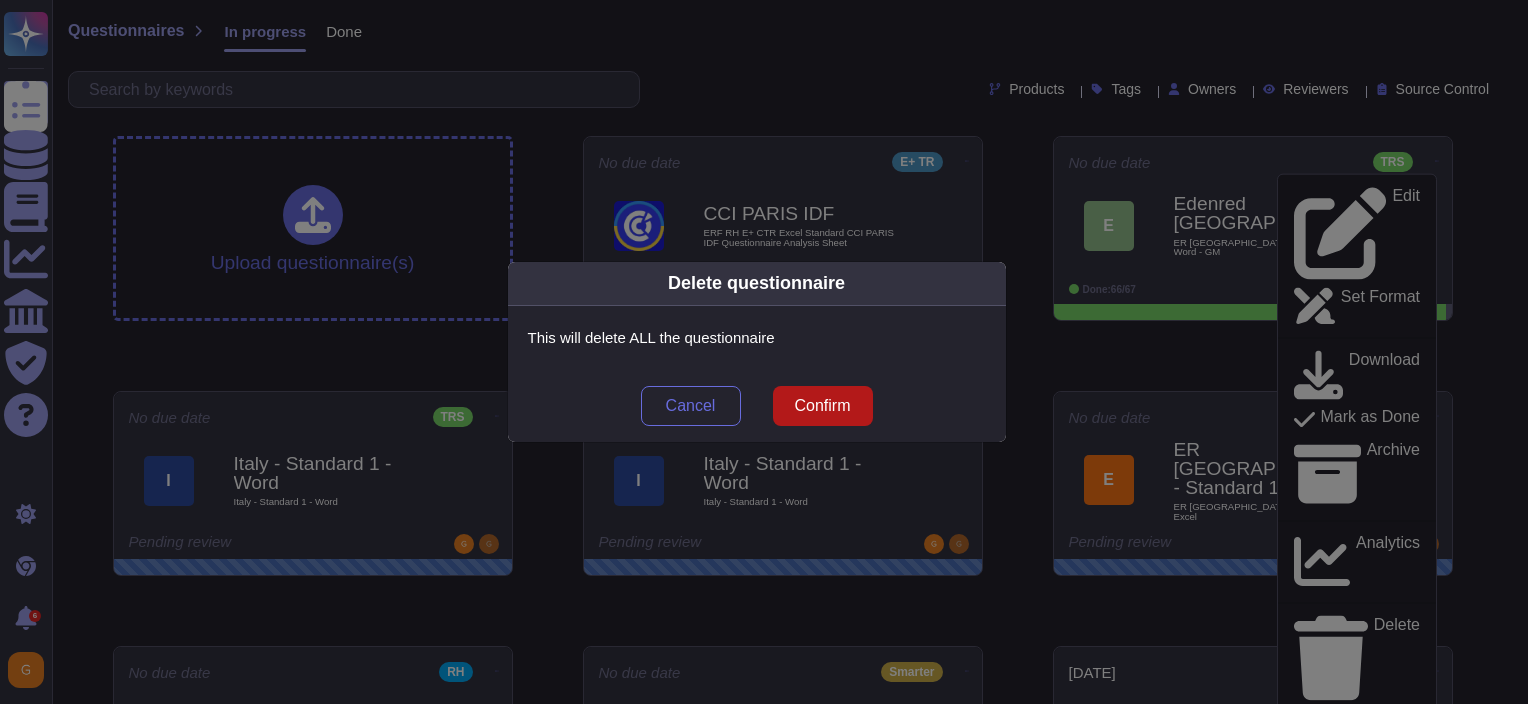 click on "Confirm" at bounding box center [823, 406] 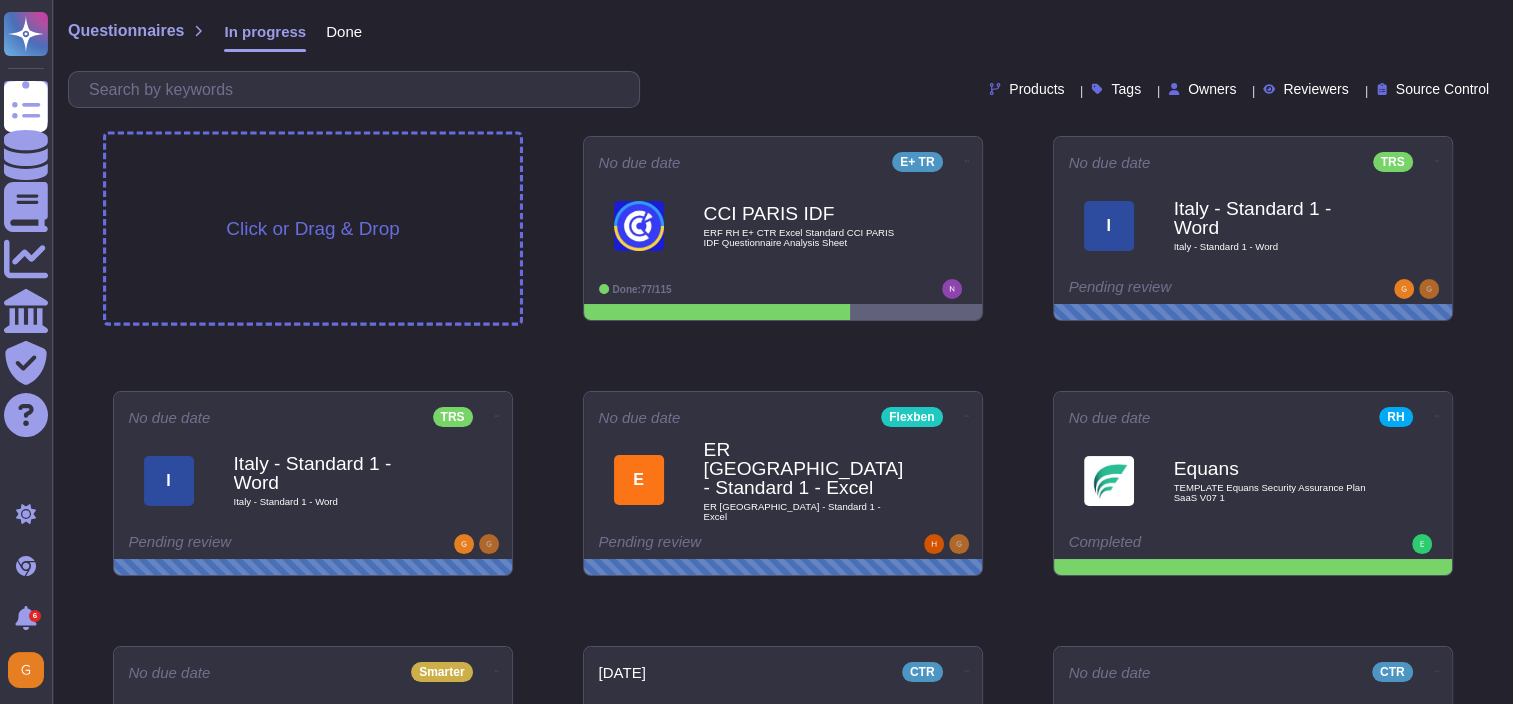 drag, startPoint x: 332, startPoint y: 200, endPoint x: 327, endPoint y: 220, distance: 20.615528 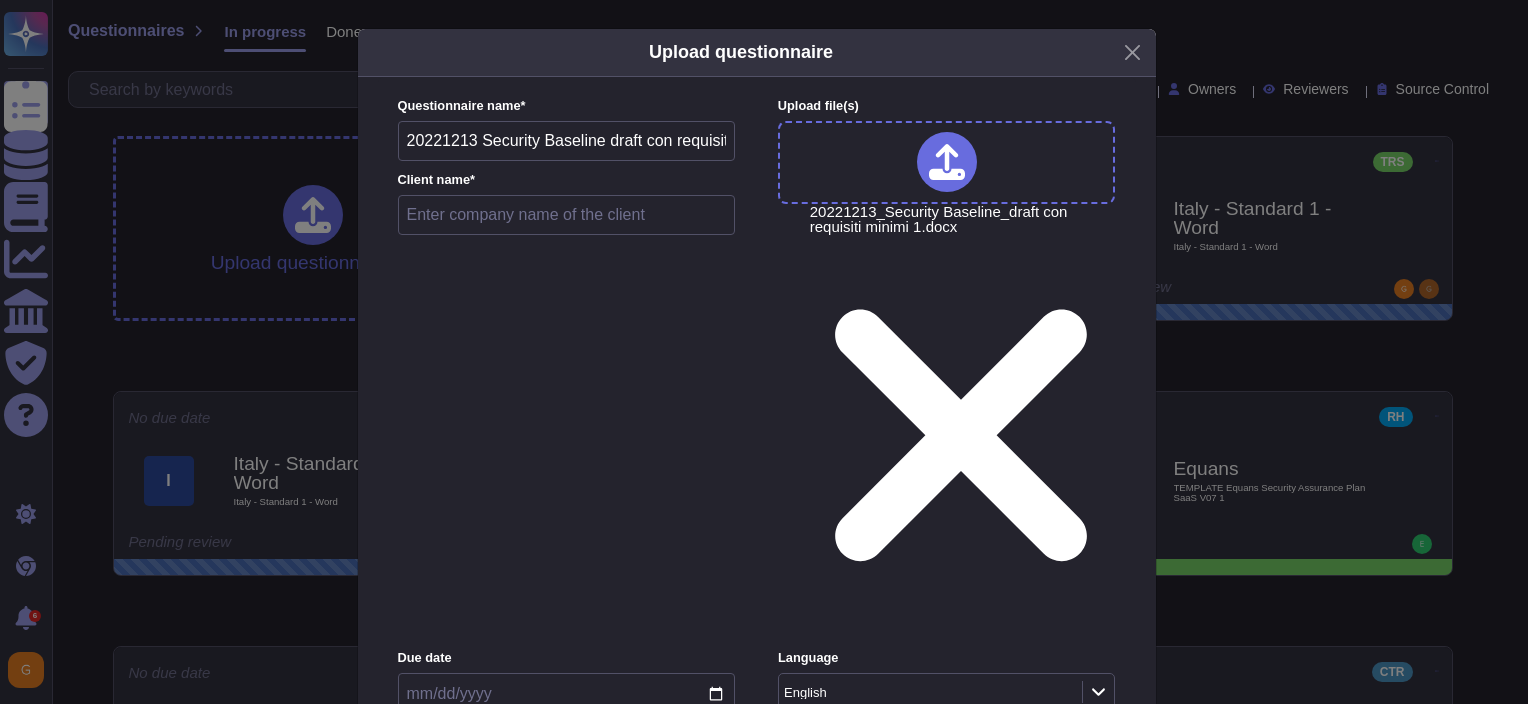 click on "English" at bounding box center (920, 692) 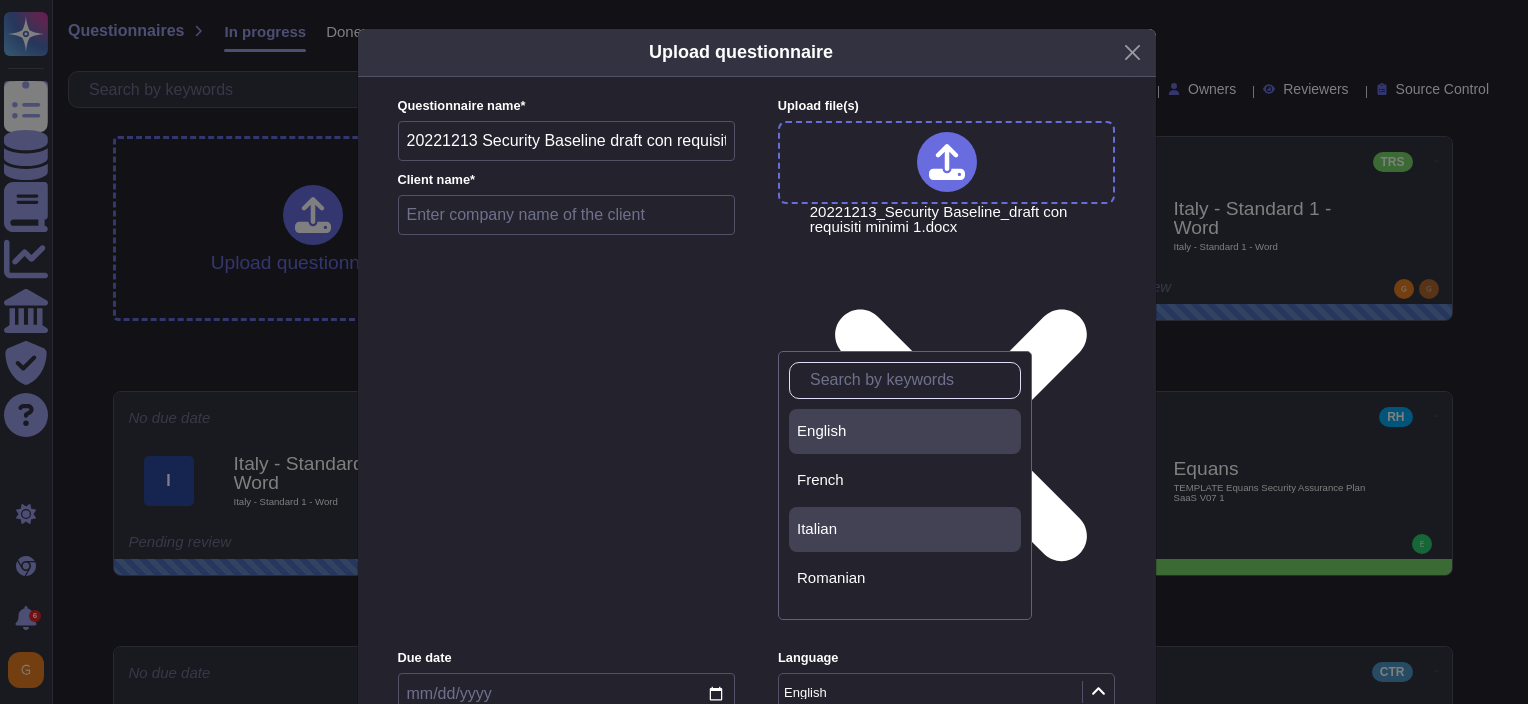 click on "Italian" at bounding box center (905, 529) 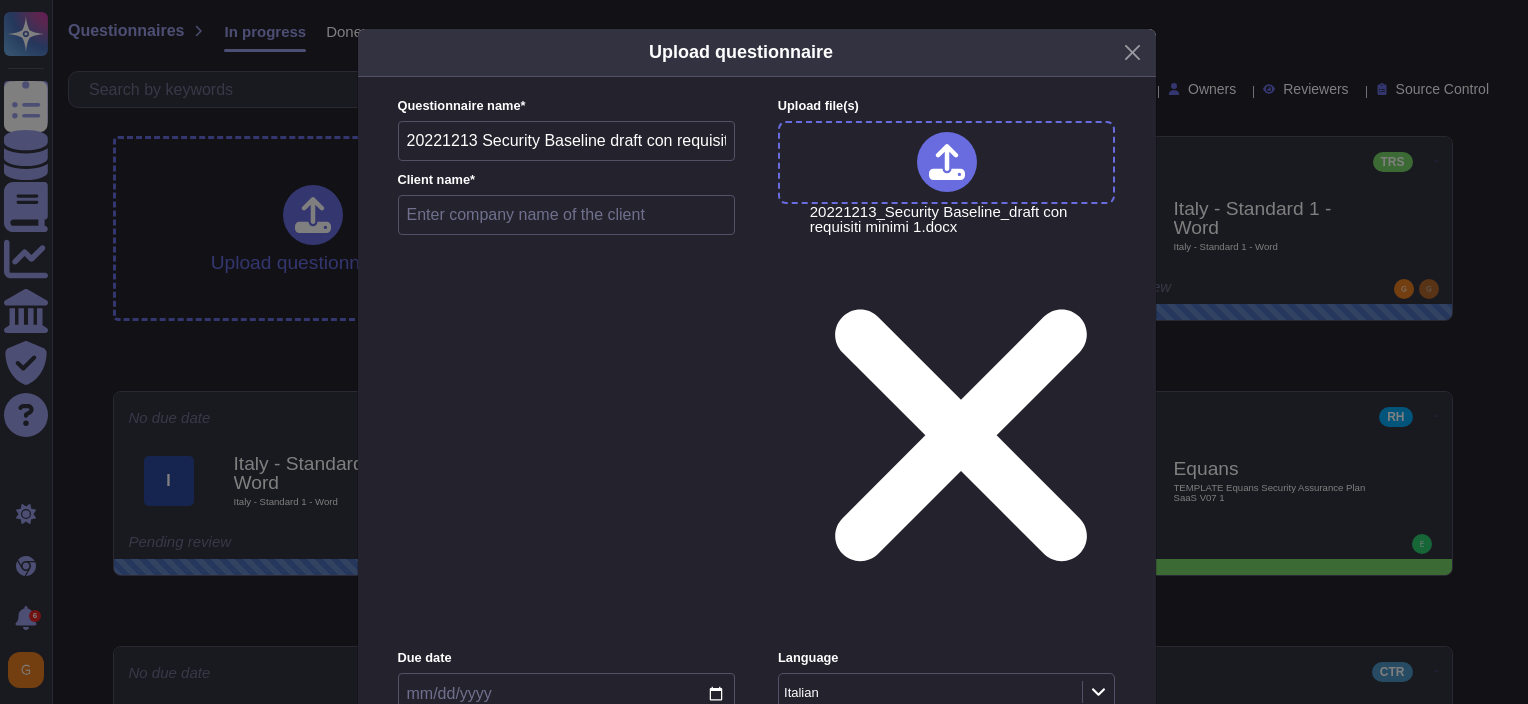 click at bounding box center [567, 215] 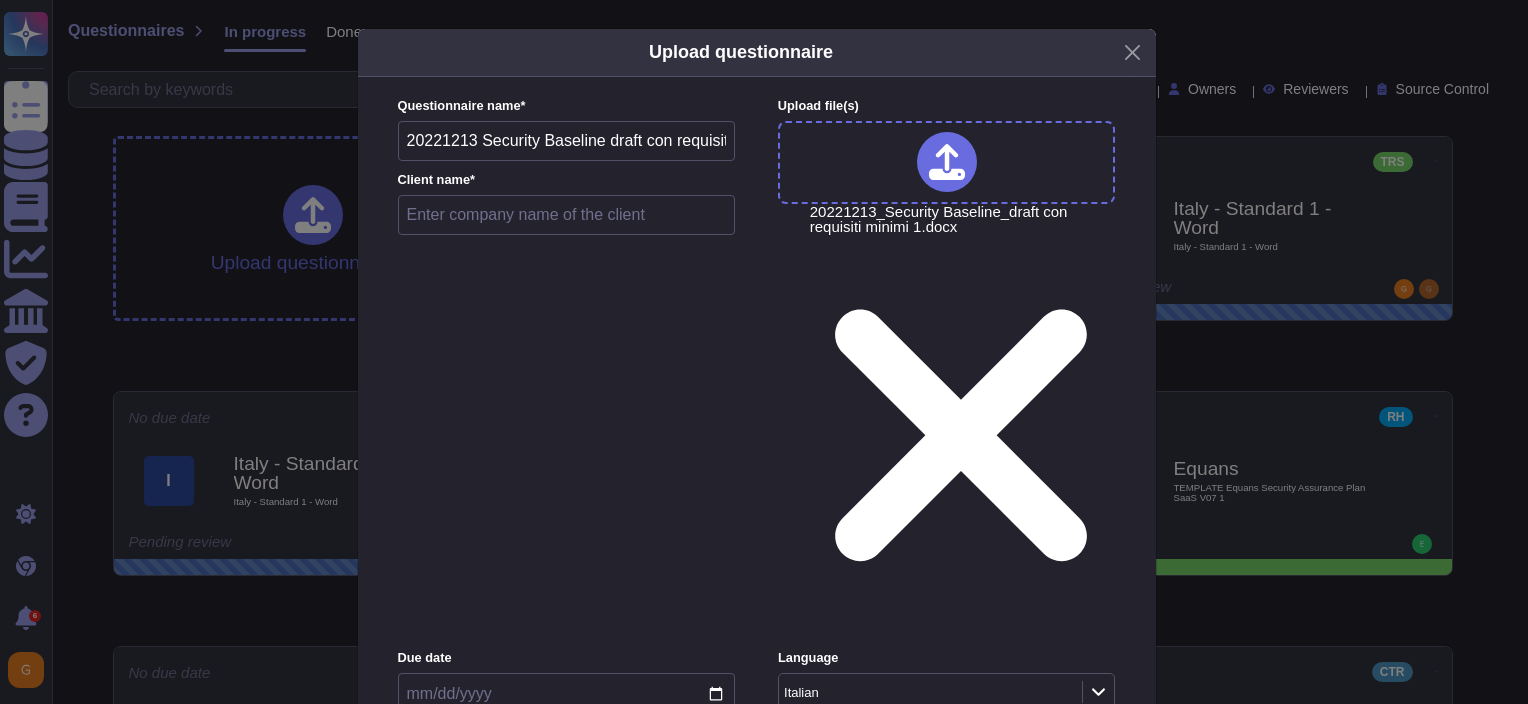 type on "Edenred [GEOGRAPHIC_DATA]" 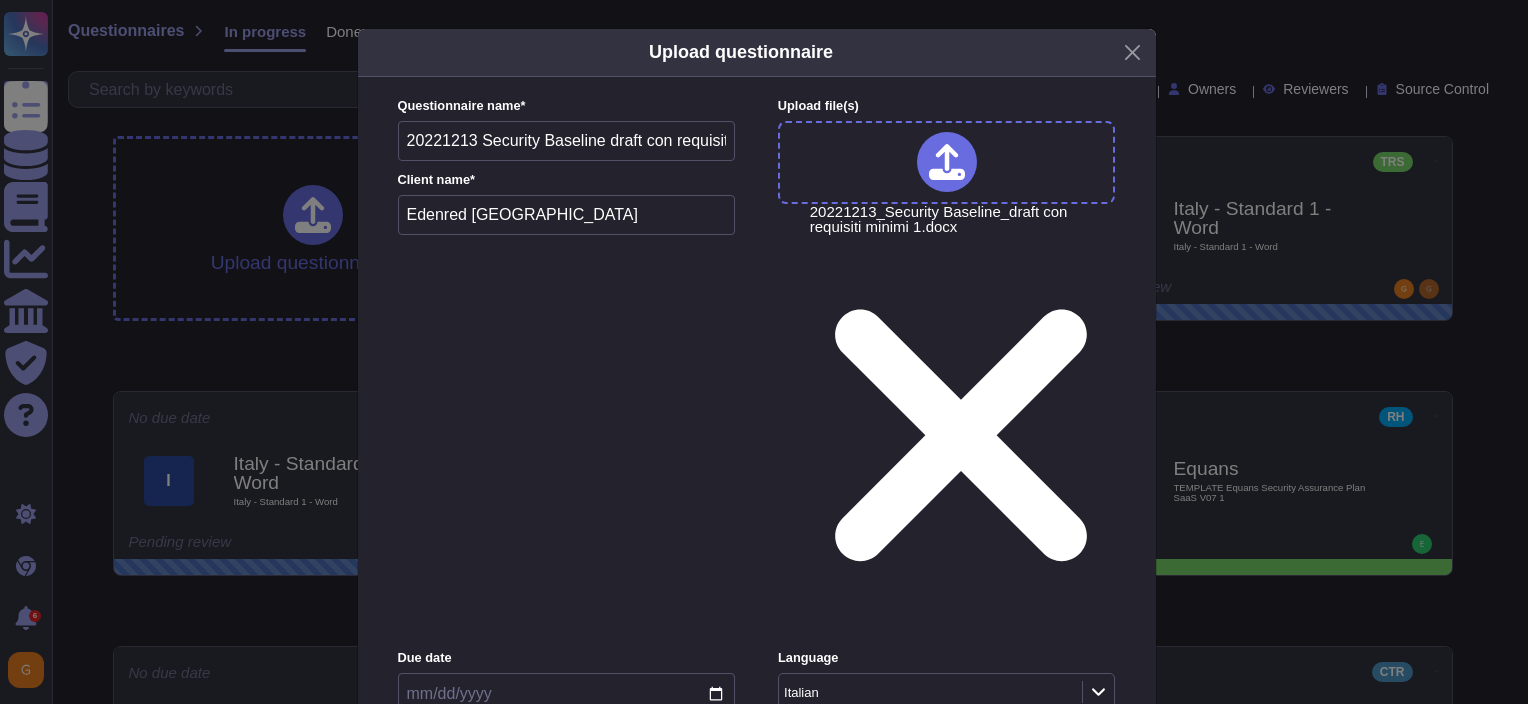click on "Edenred Wide" at bounding box center [936, 777] 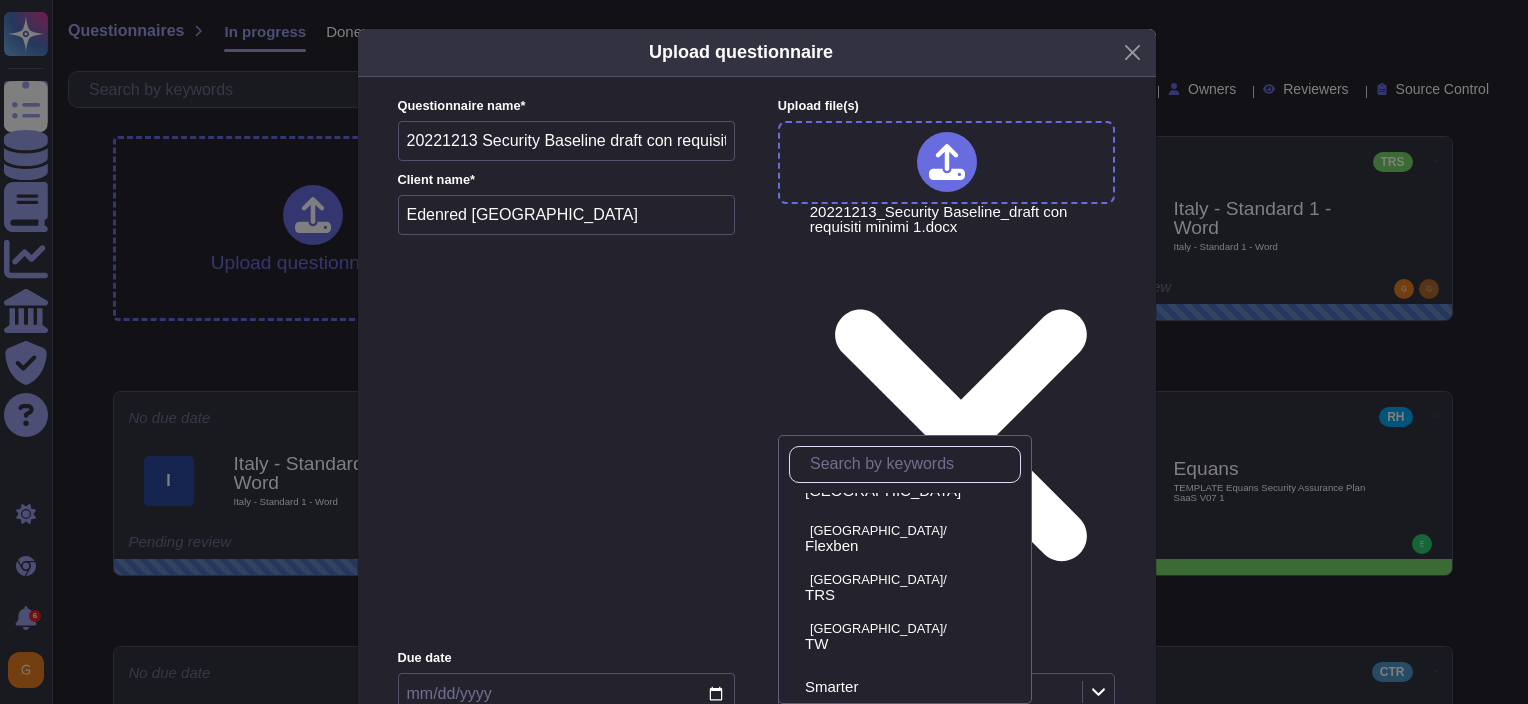 scroll, scrollTop: 844, scrollLeft: 0, axis: vertical 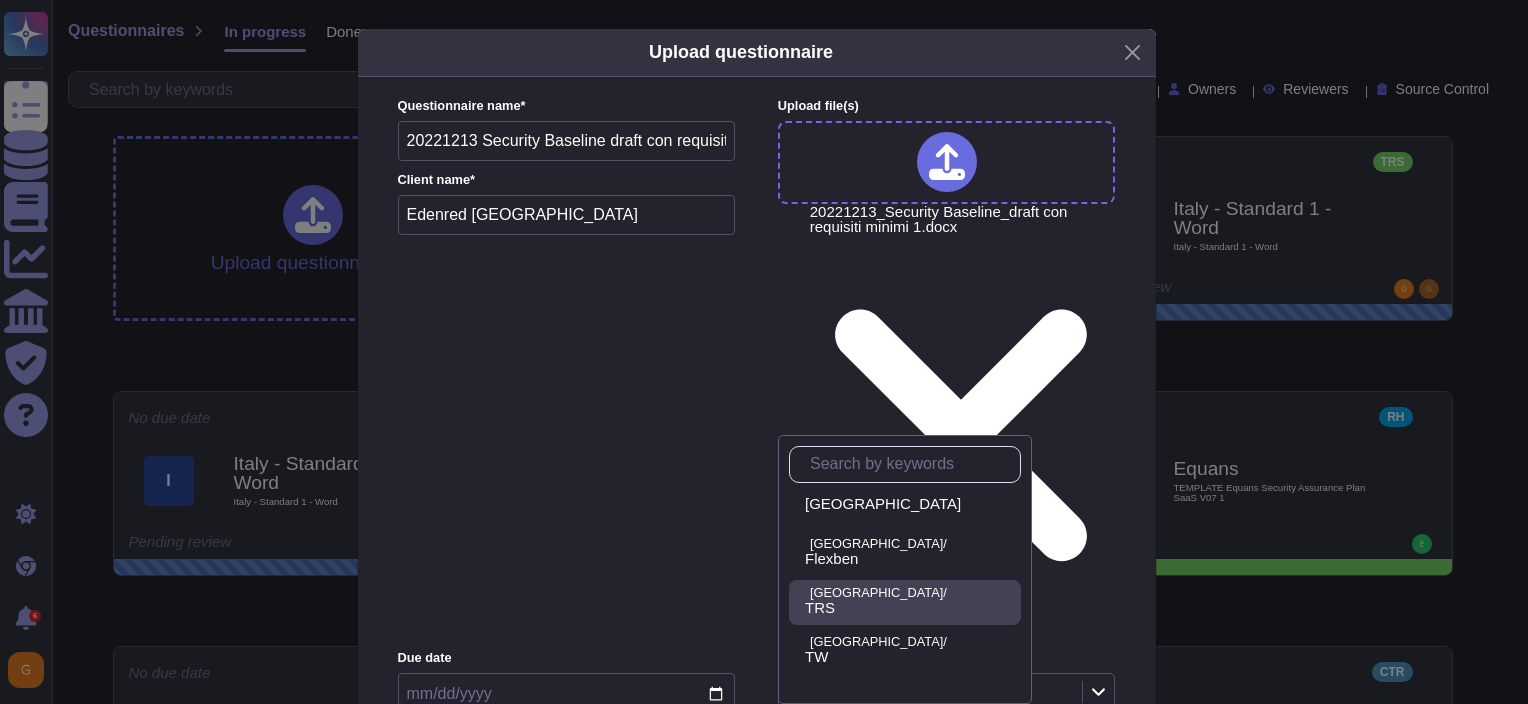 click on "TRS" at bounding box center (909, 608) 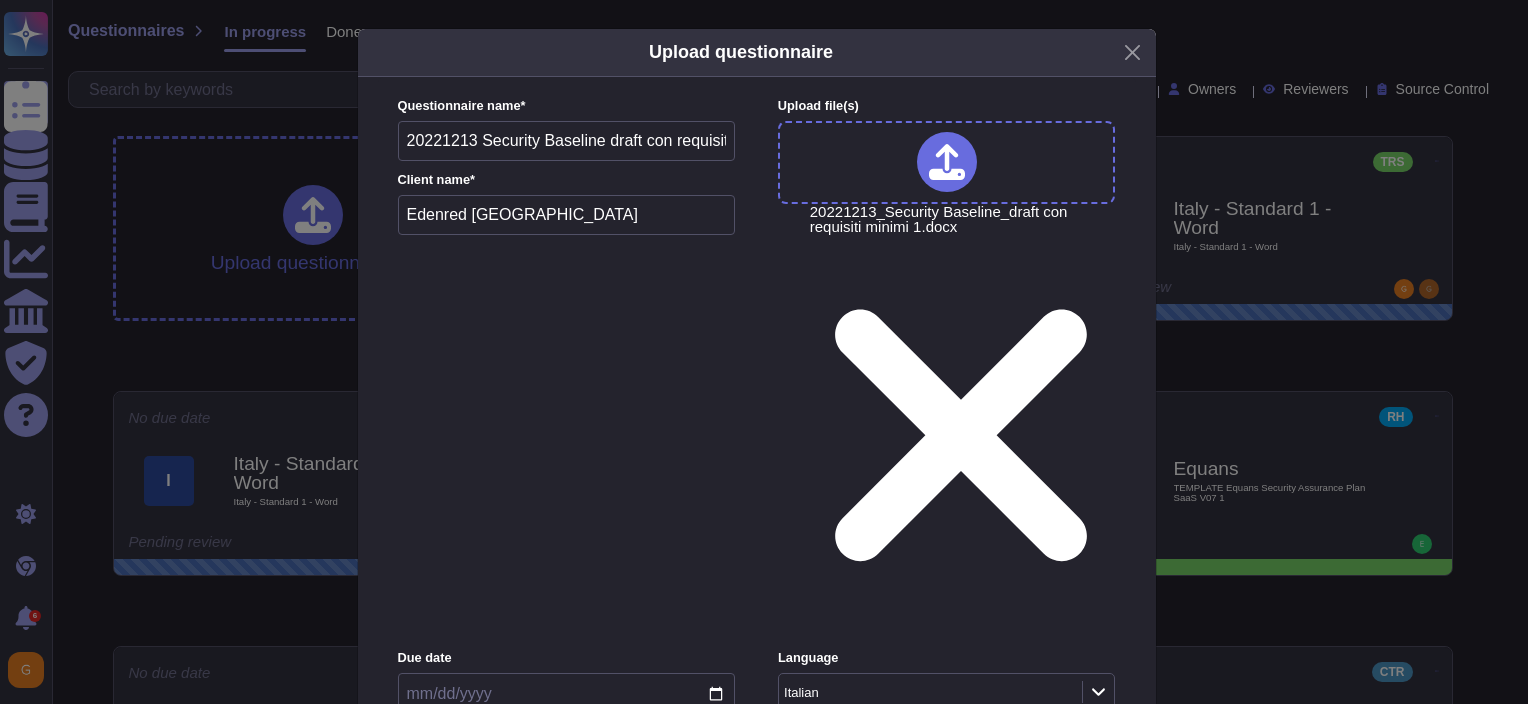 click on "Edenred [GEOGRAPHIC_DATA]" at bounding box center [567, 215] 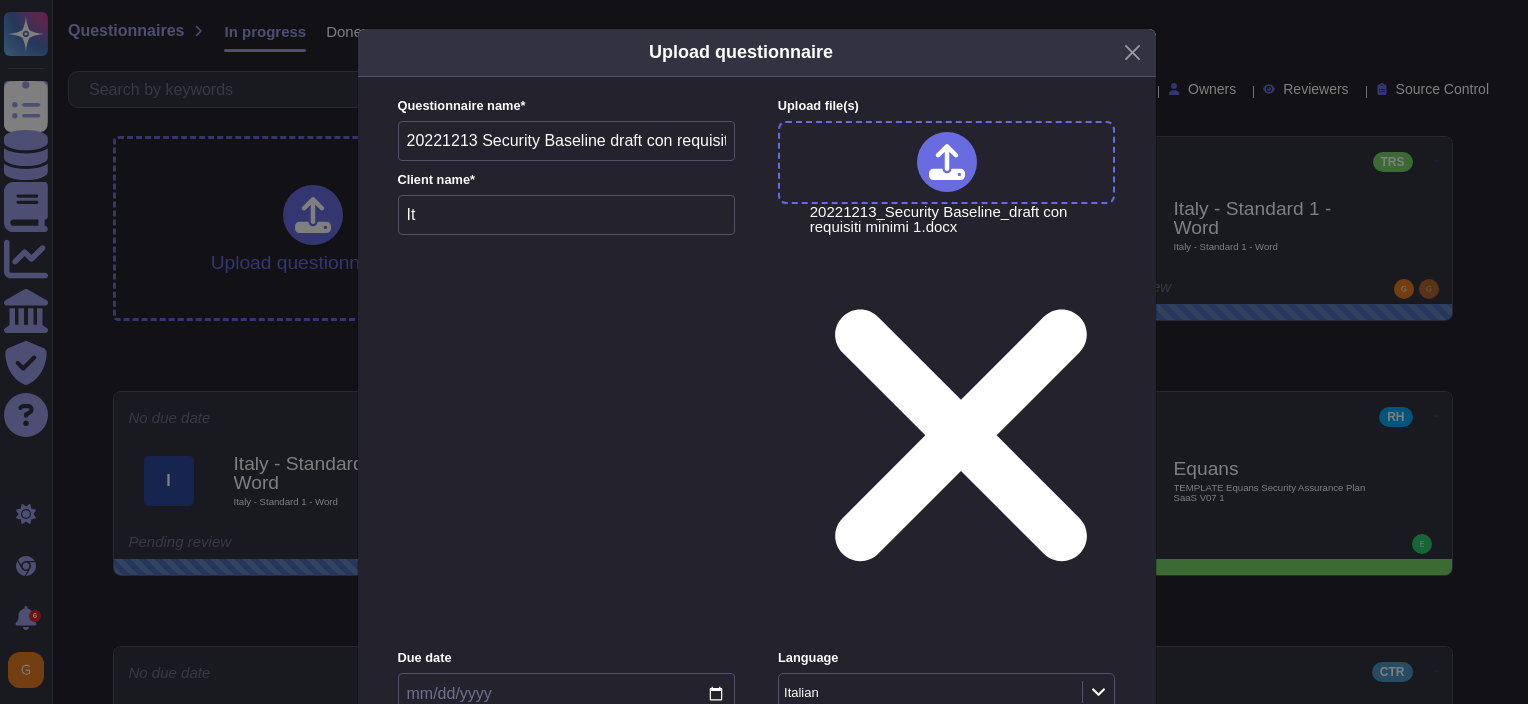 type on "I" 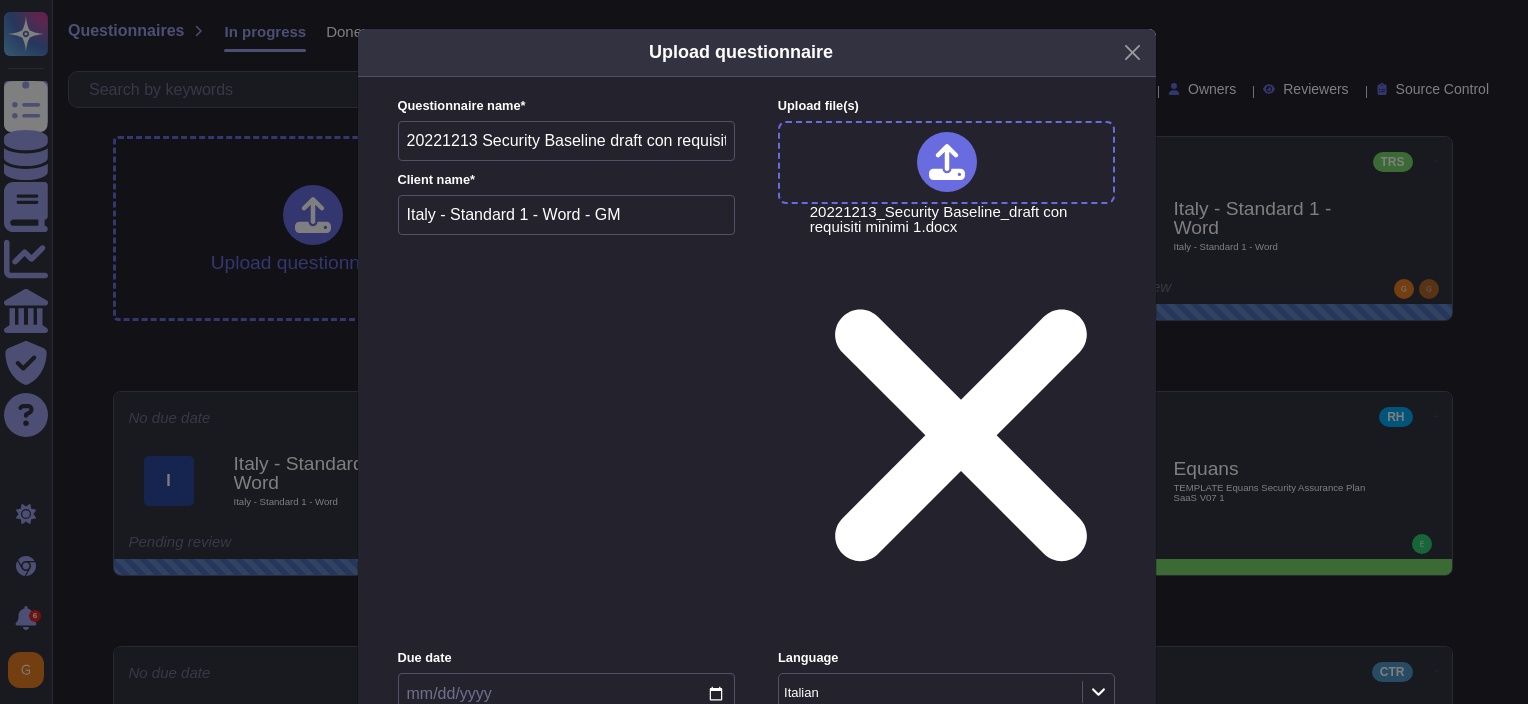 type on "Italy - Standard 1 - Word - GM" 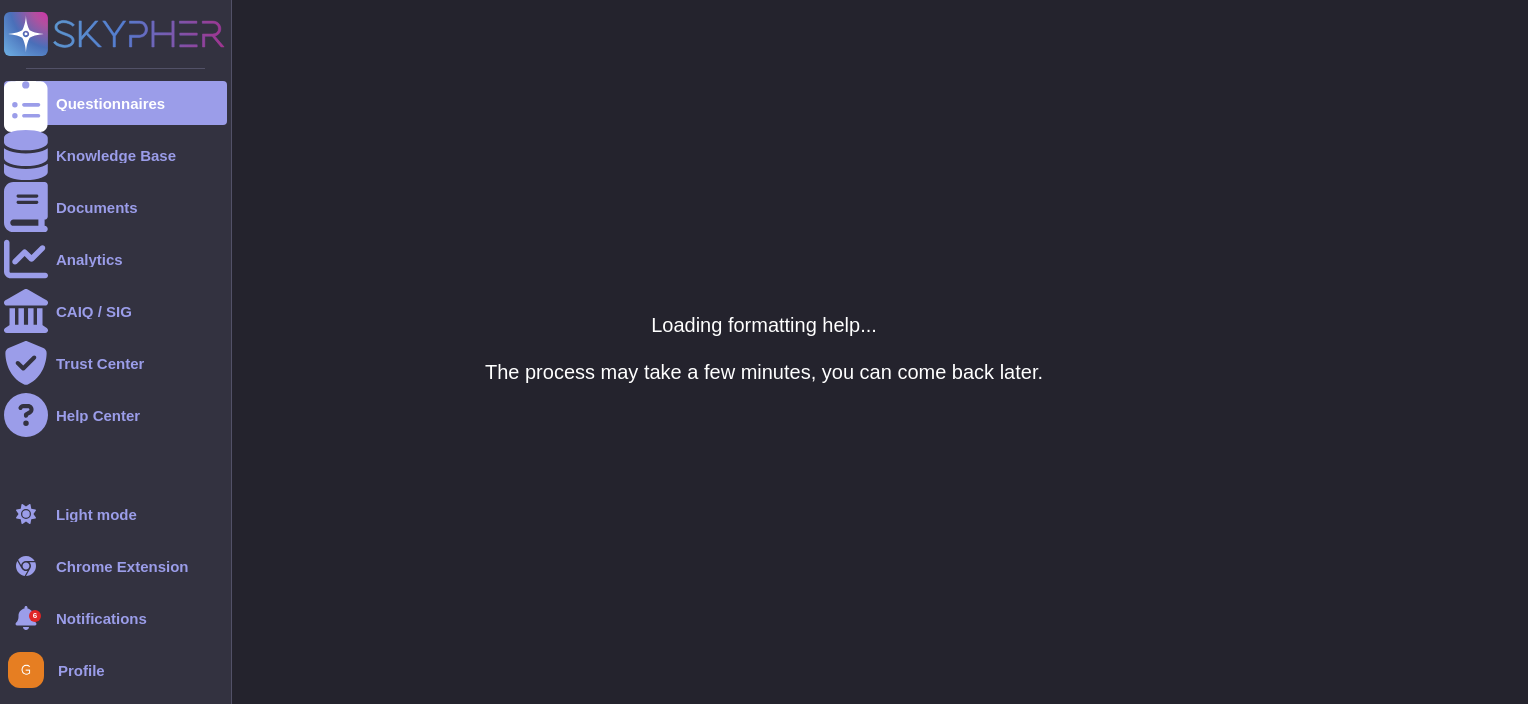 click 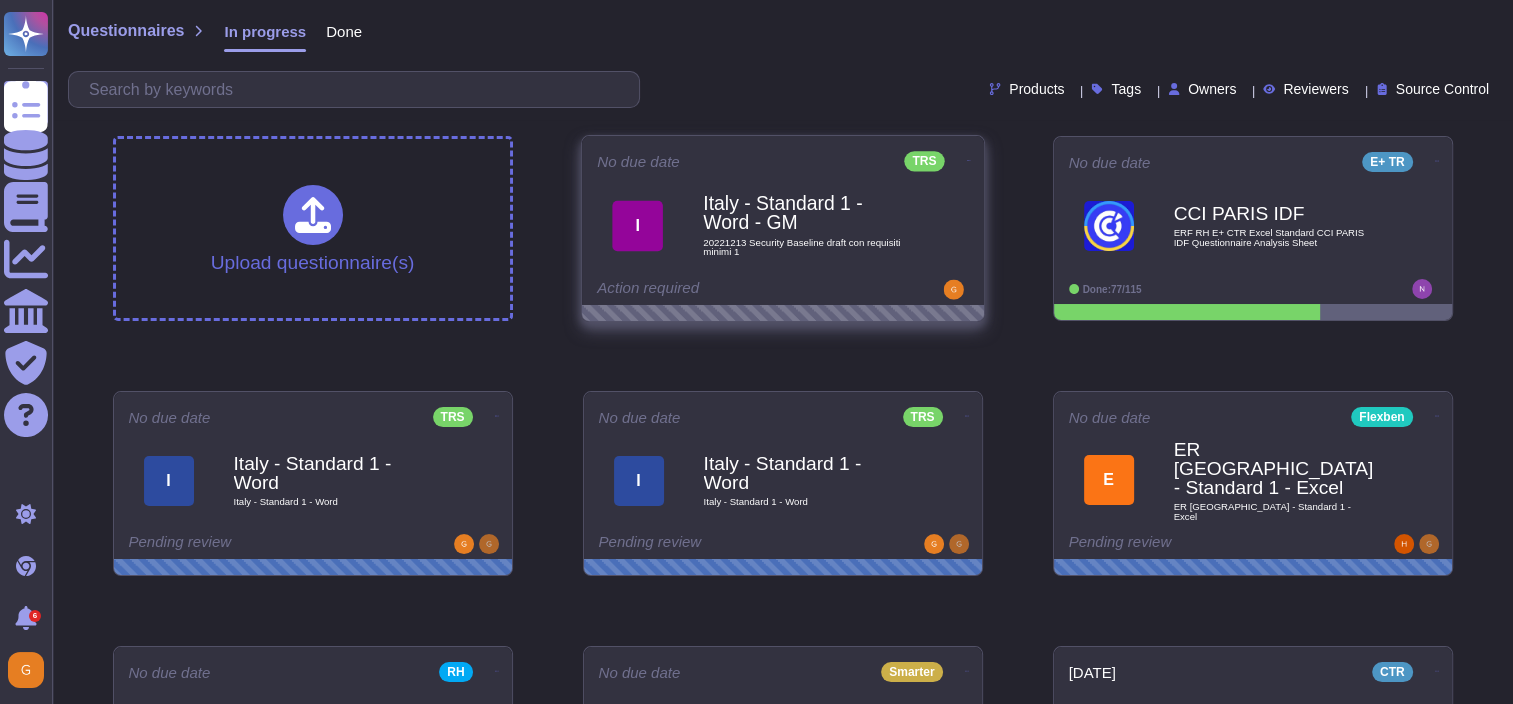 click on "20221213 Security Baseline draft con requisiti minimi 1" at bounding box center (804, 247) 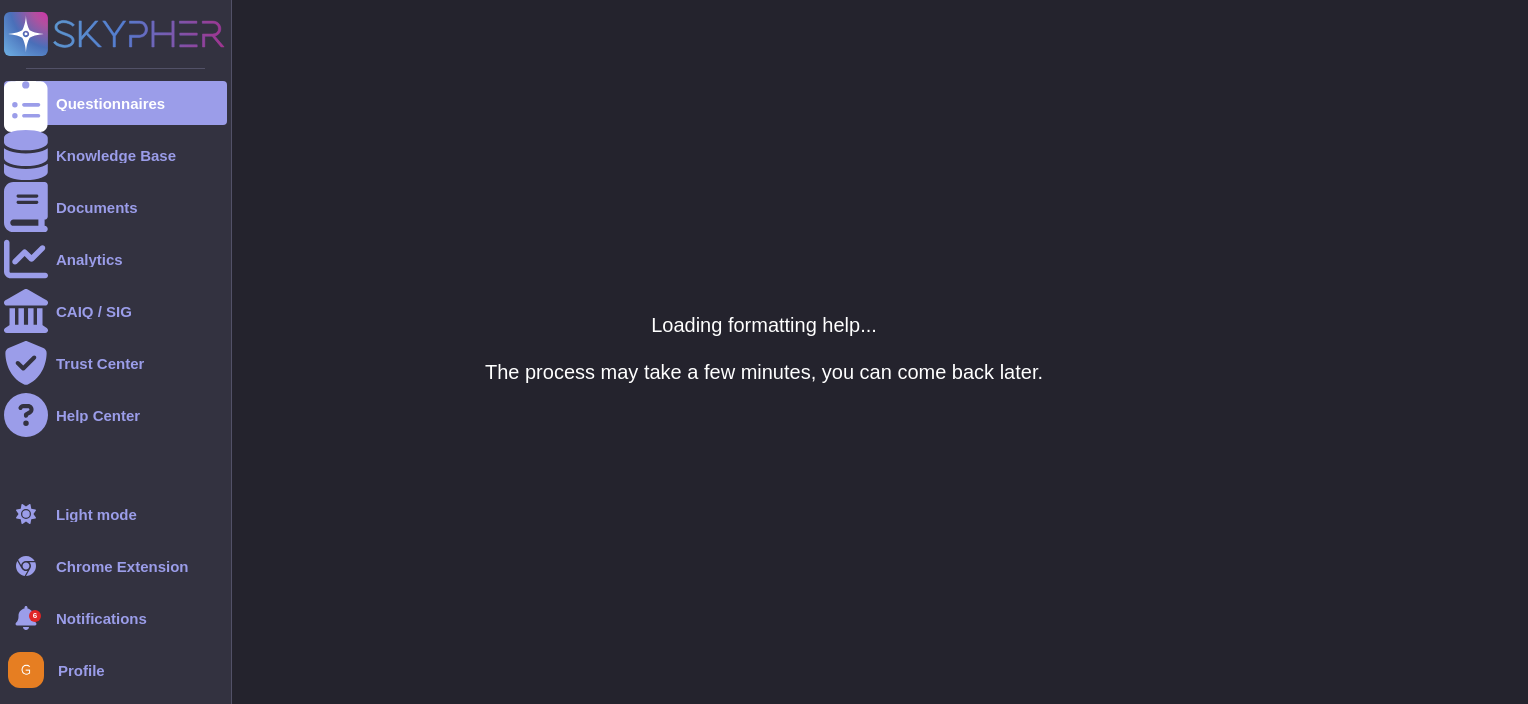 click 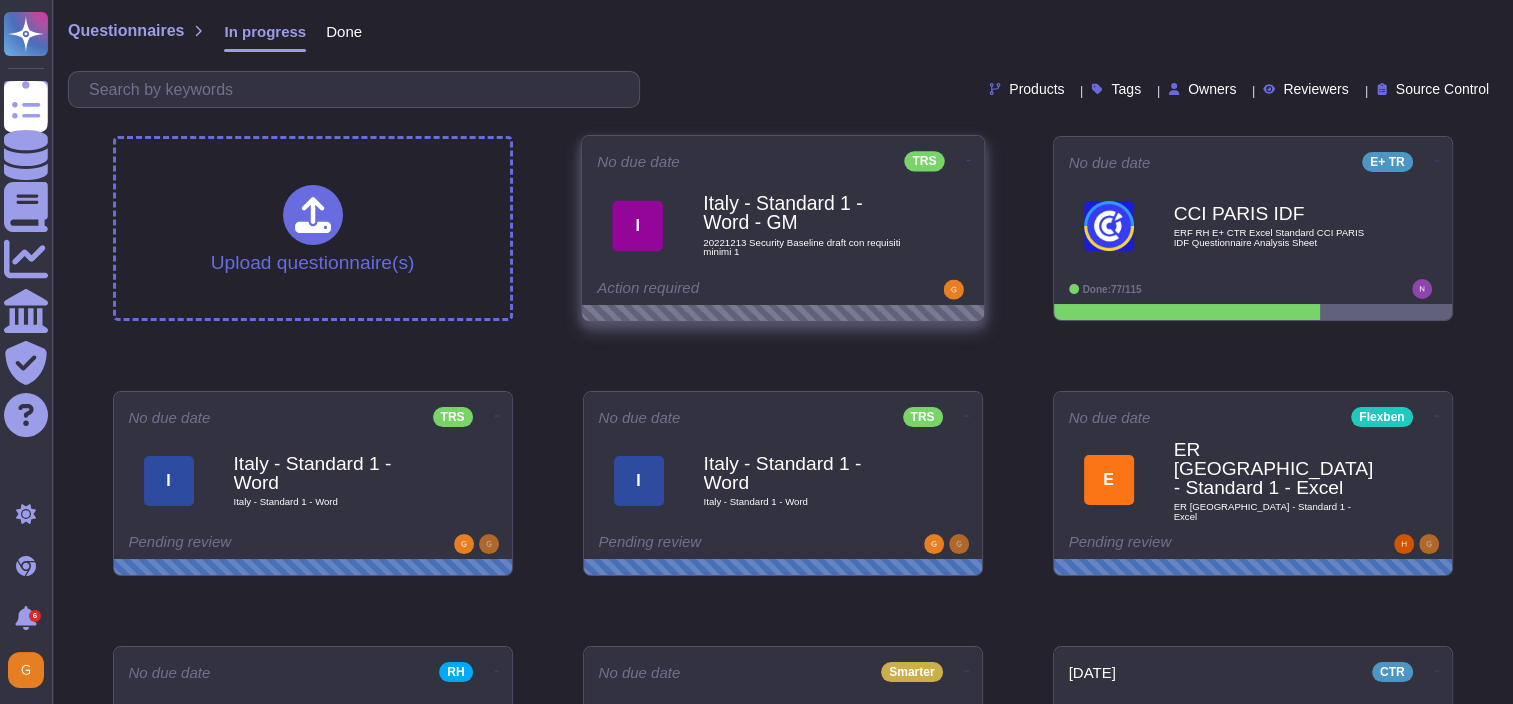 click on "No due date TRS I Italy - Standard 1 - Word - GM 20221213 Security Baseline draft con requisiti minimi 1 Action required" at bounding box center (783, 220) 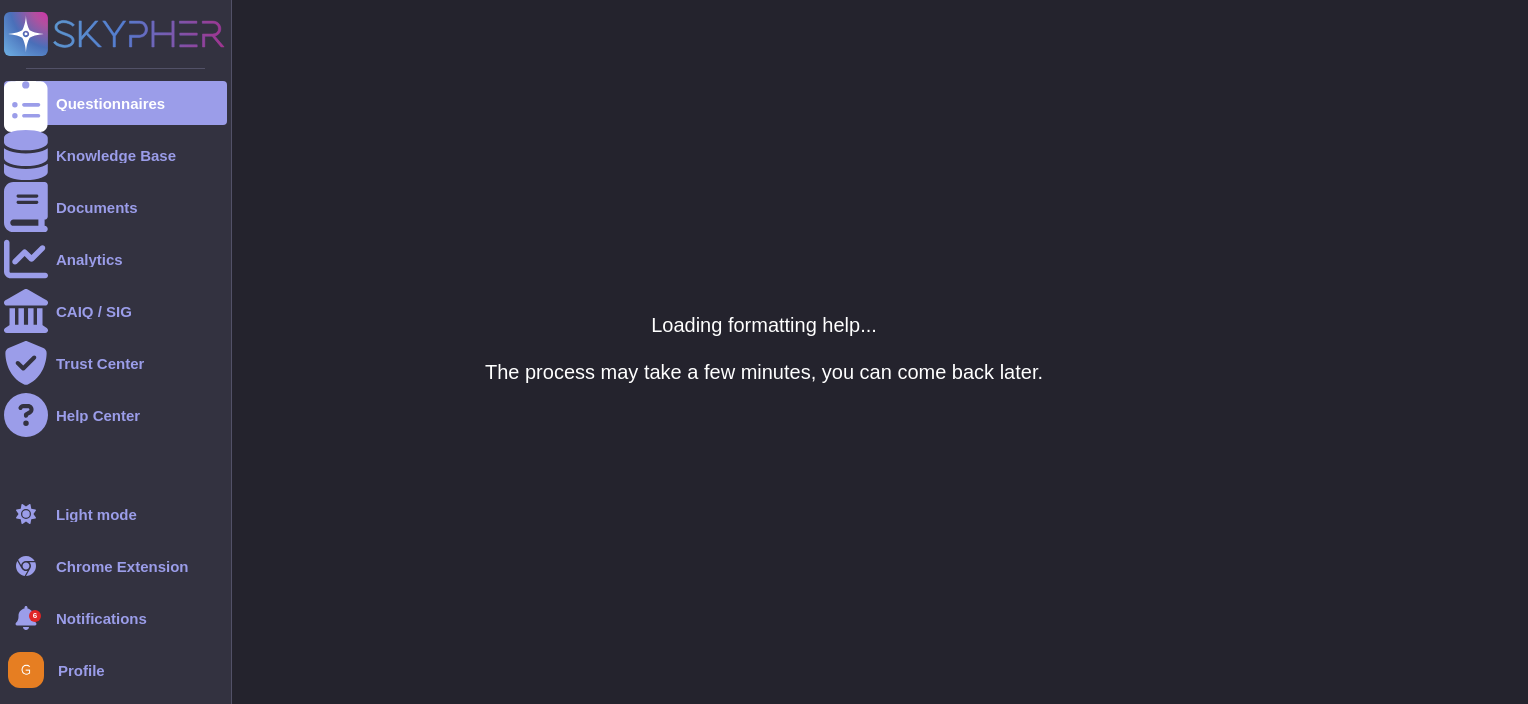 click 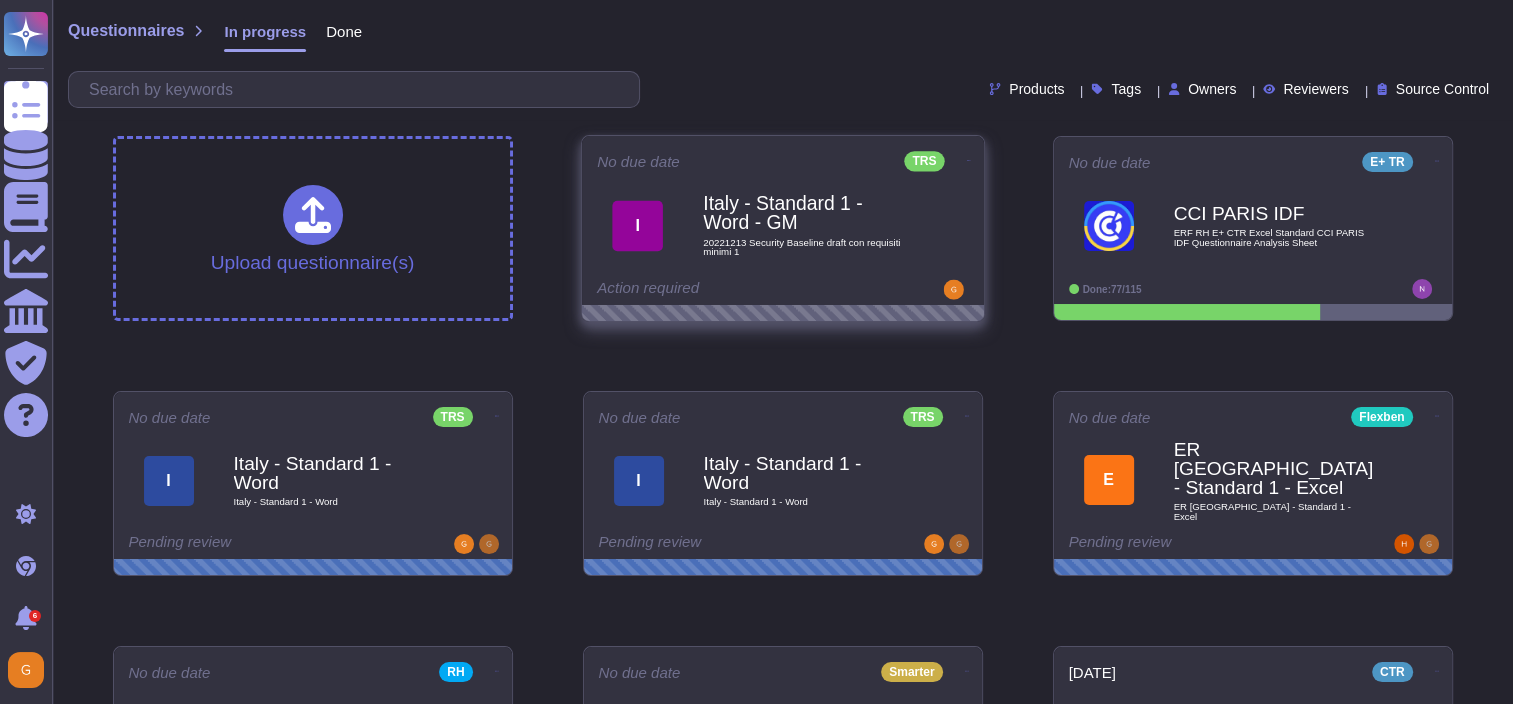 click on "I Italy - Standard 1 - Word - GM 20221213 Security Baseline draft con requisiti minimi 1" at bounding box center [783, 225] 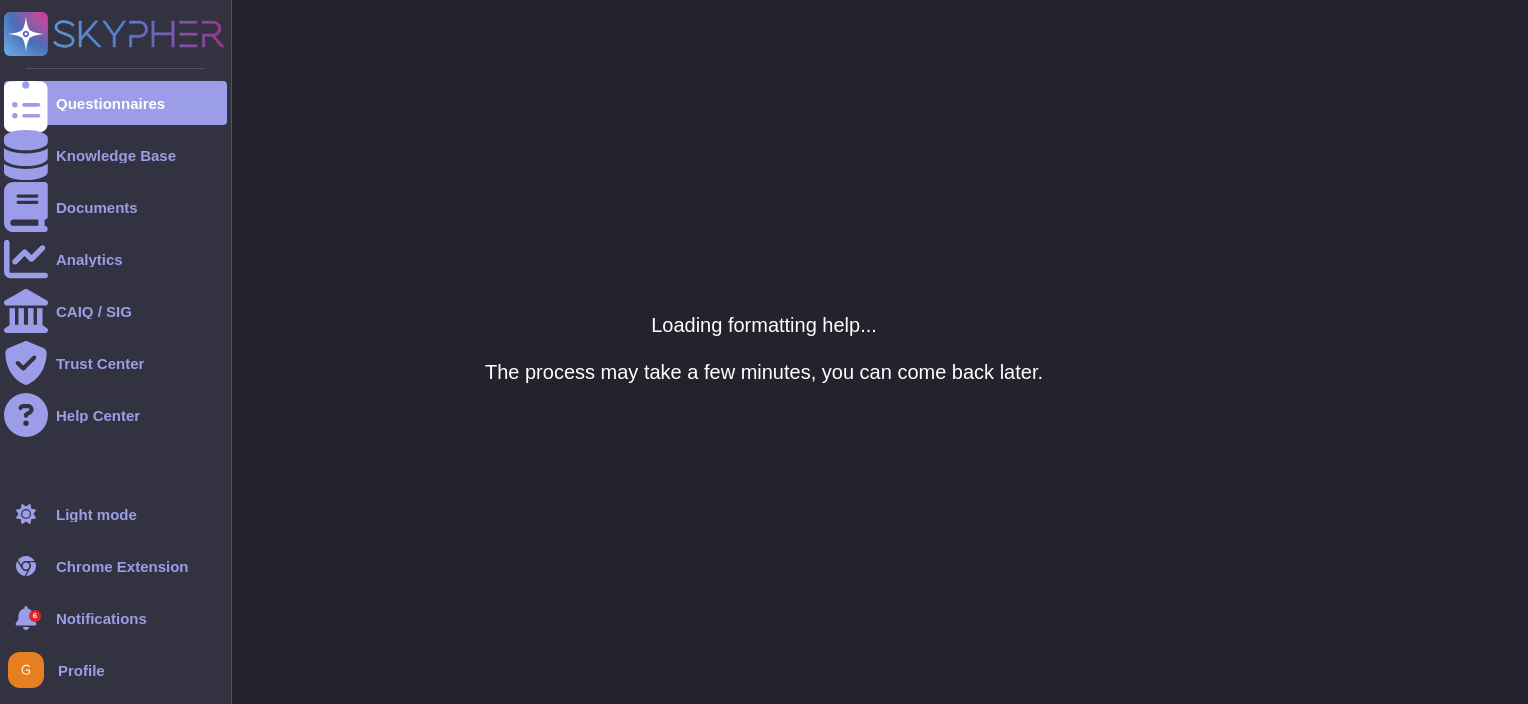 click 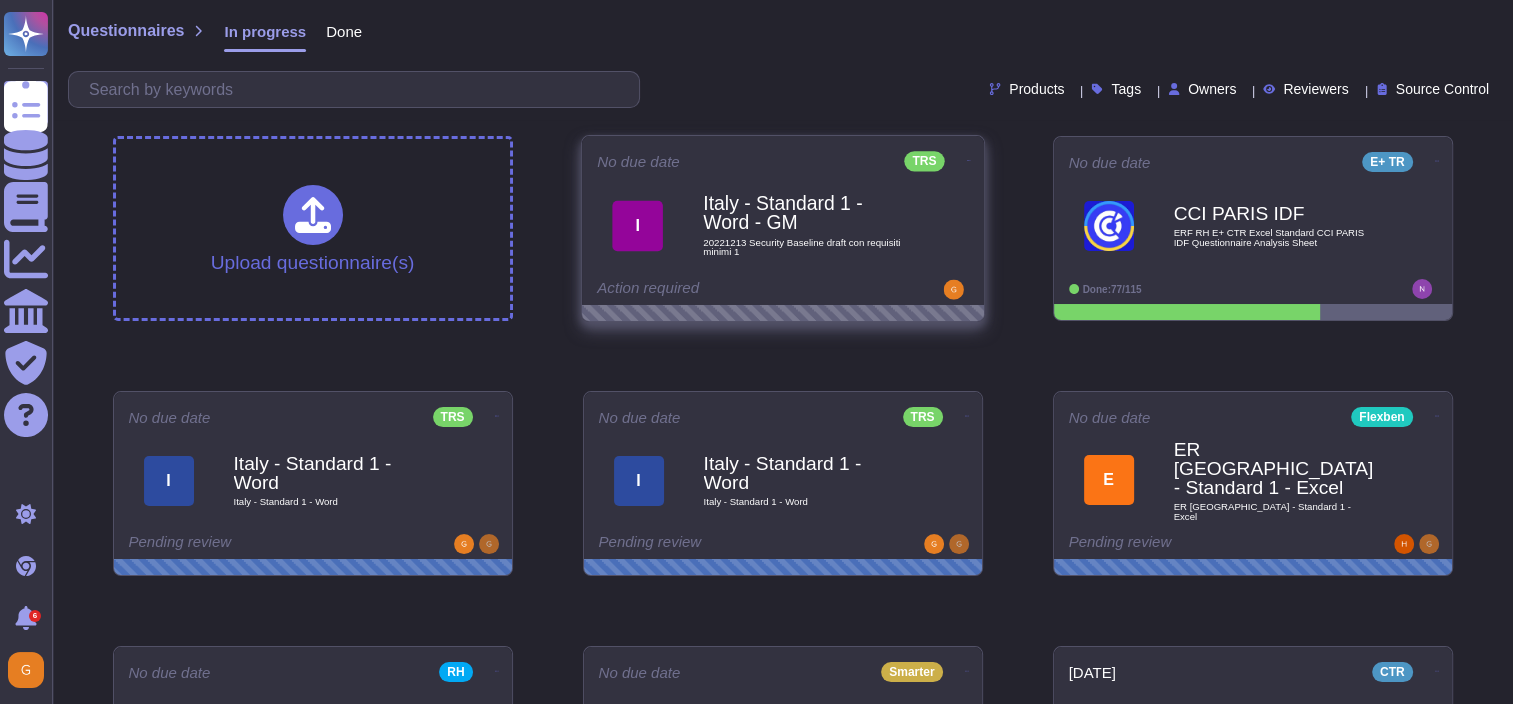 click 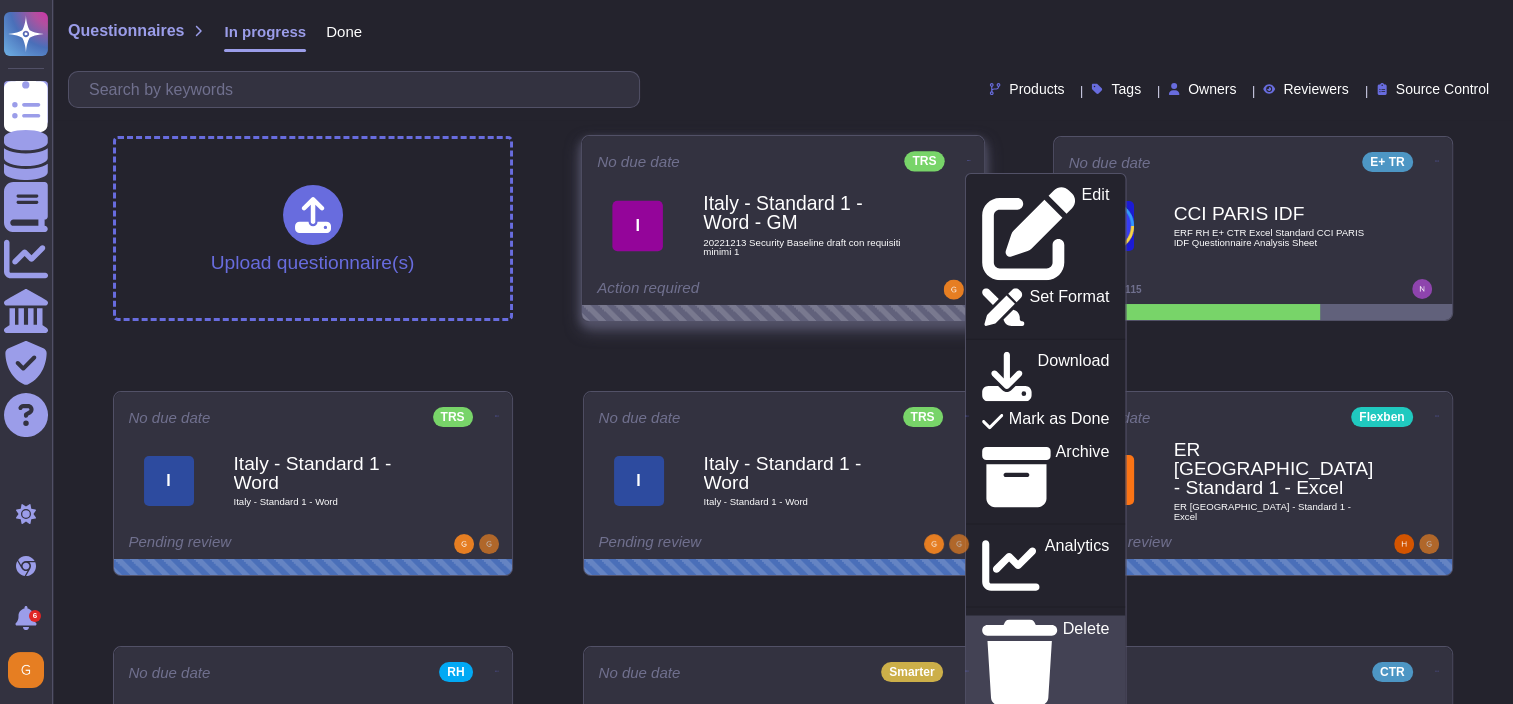 click on "Delete" at bounding box center [1085, 662] 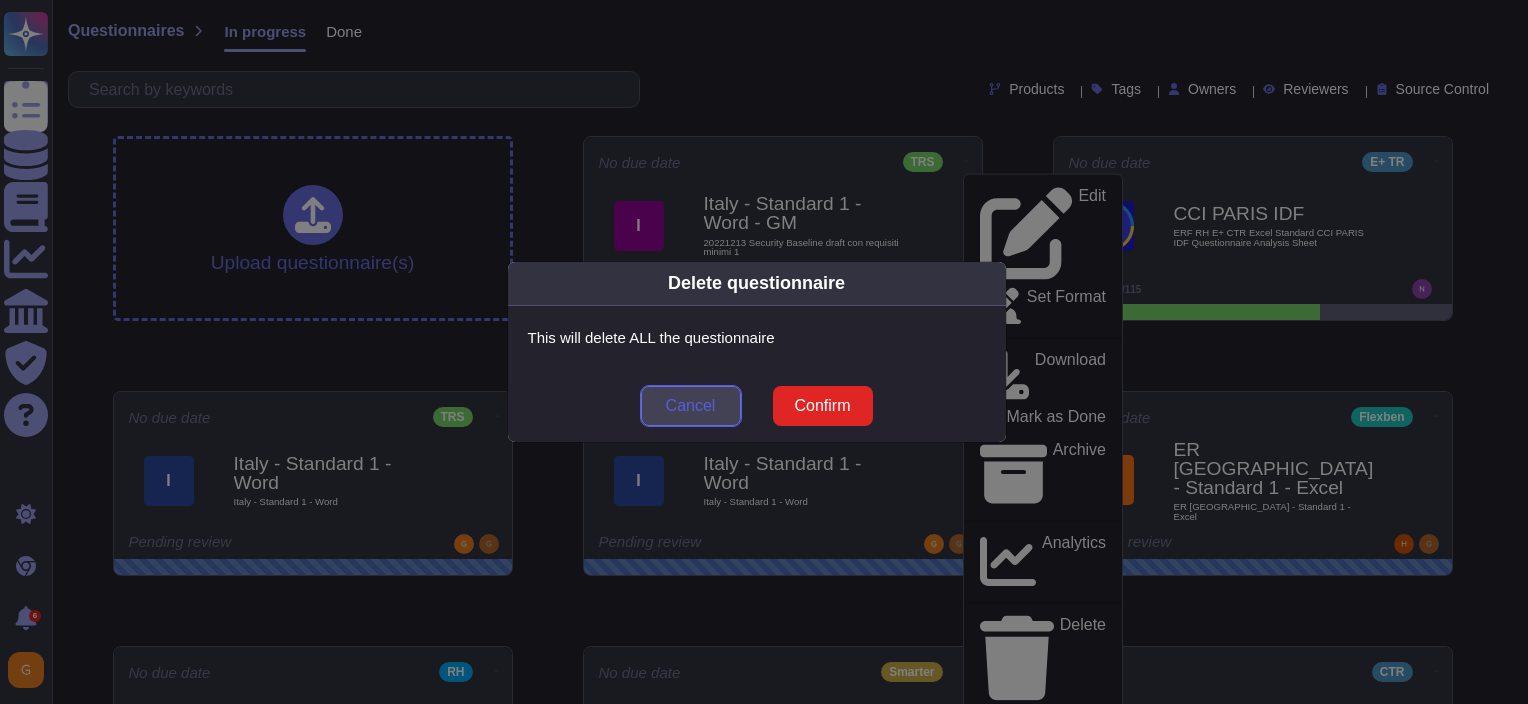click on "Cancel" at bounding box center (691, 406) 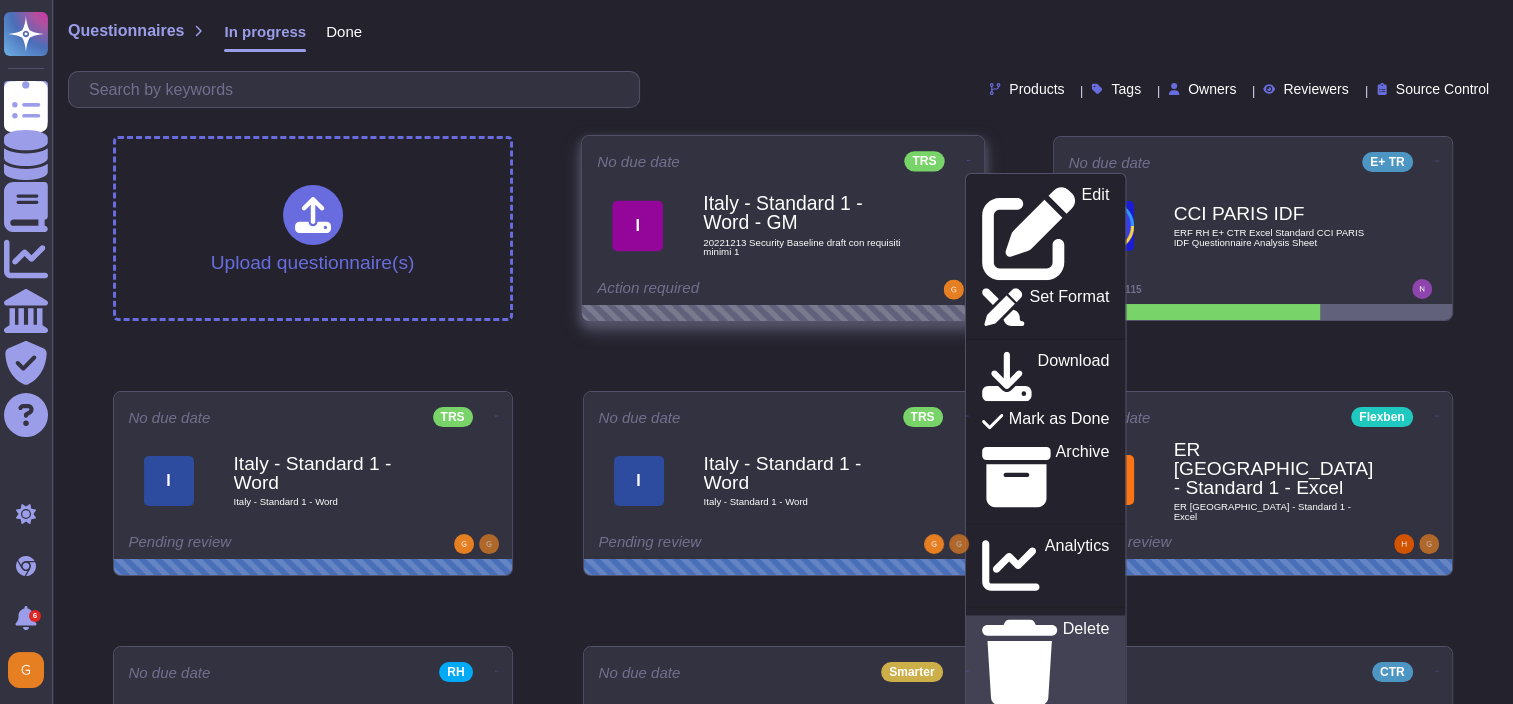 click on "Delete" at bounding box center (1044, 662) 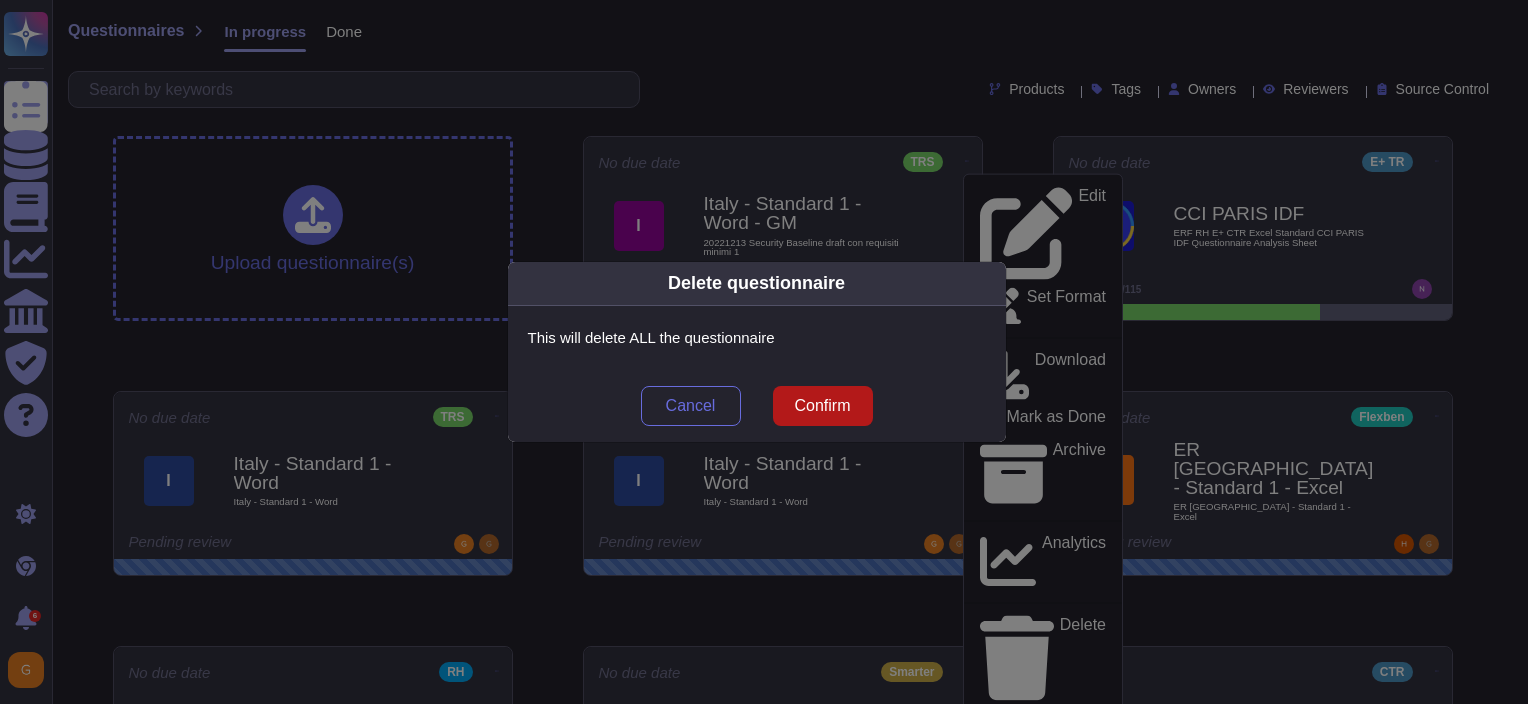 click on "Confirm" at bounding box center [822, 406] 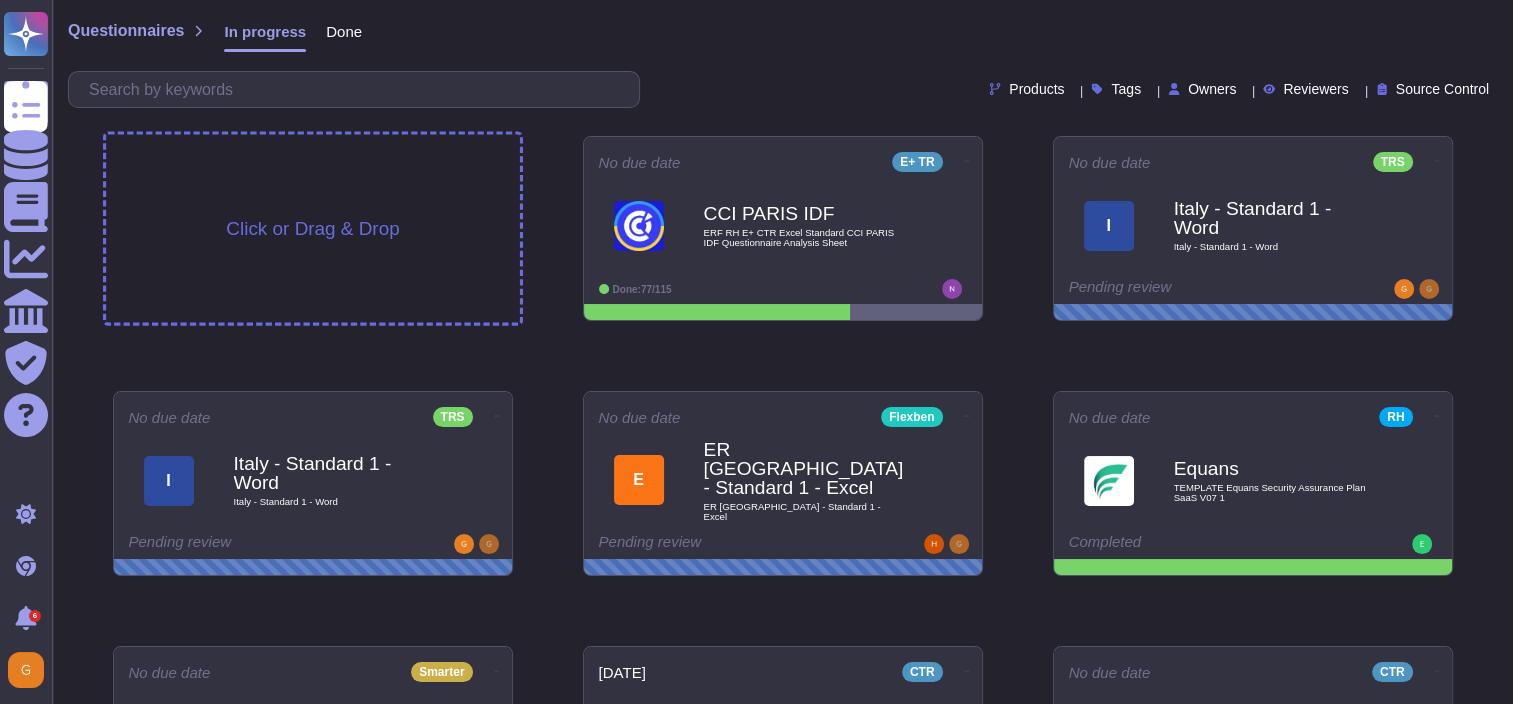 click on "Click or Drag & Drop" at bounding box center [313, 229] 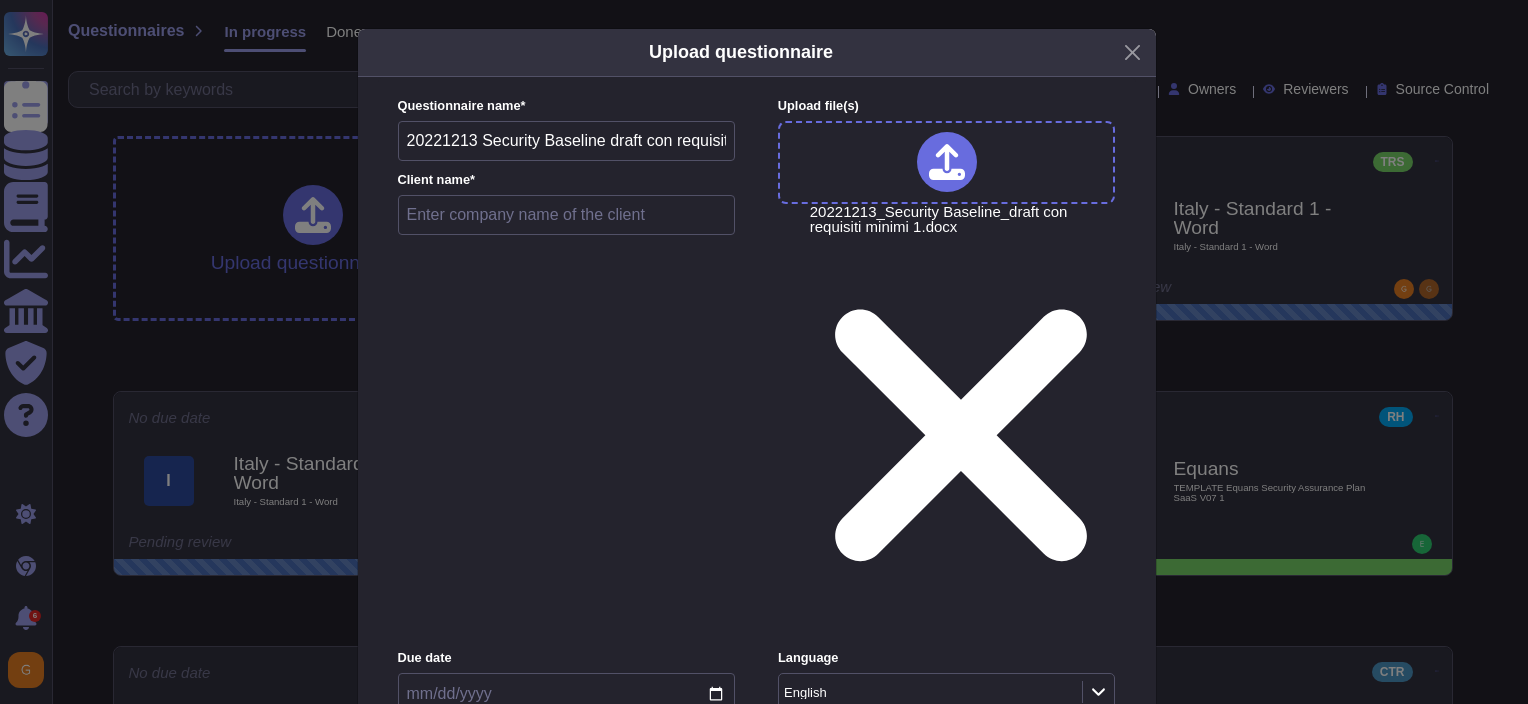 click on "20221213 Security Baseline draft con requisiti minimi 1" at bounding box center (567, 141) 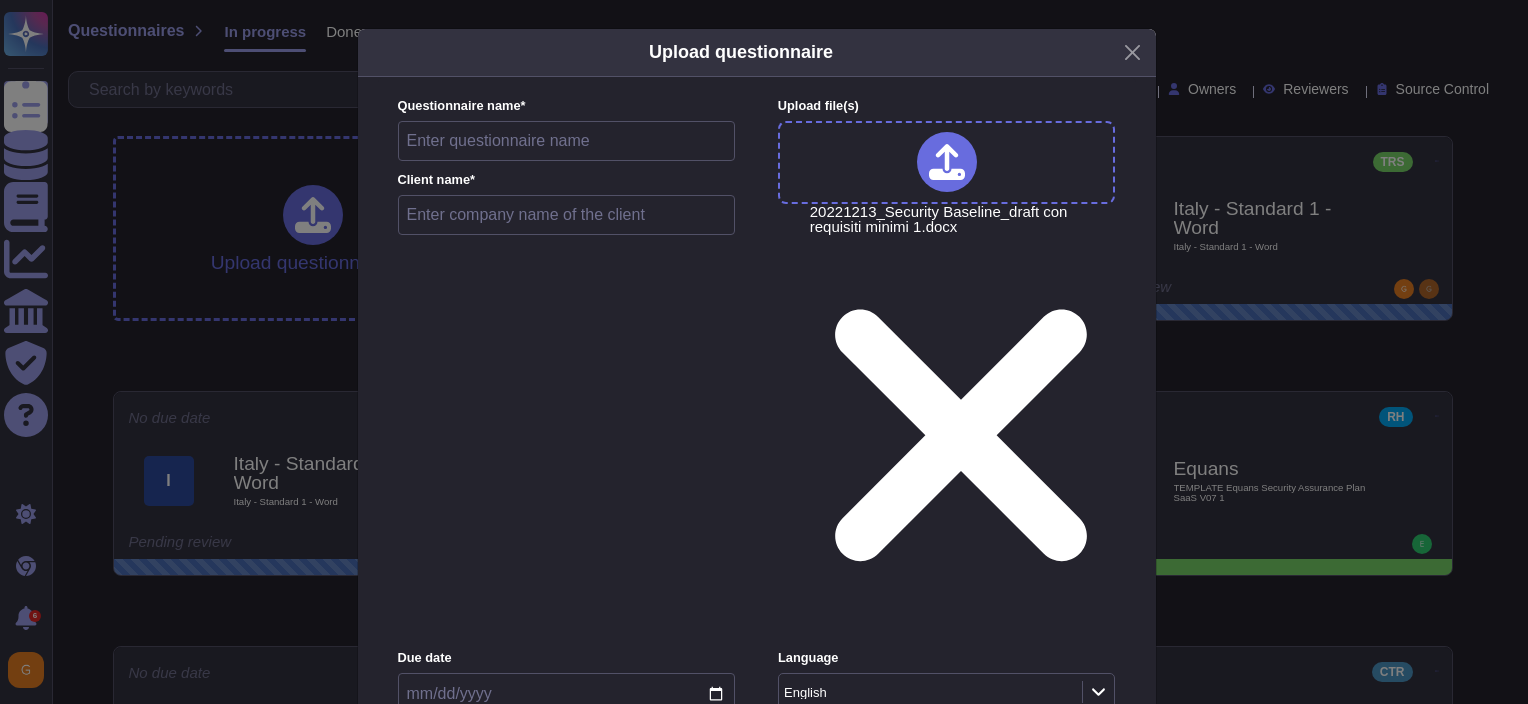 type on "ER [GEOGRAPHIC_DATA] - Standard 1 - Word - GM" 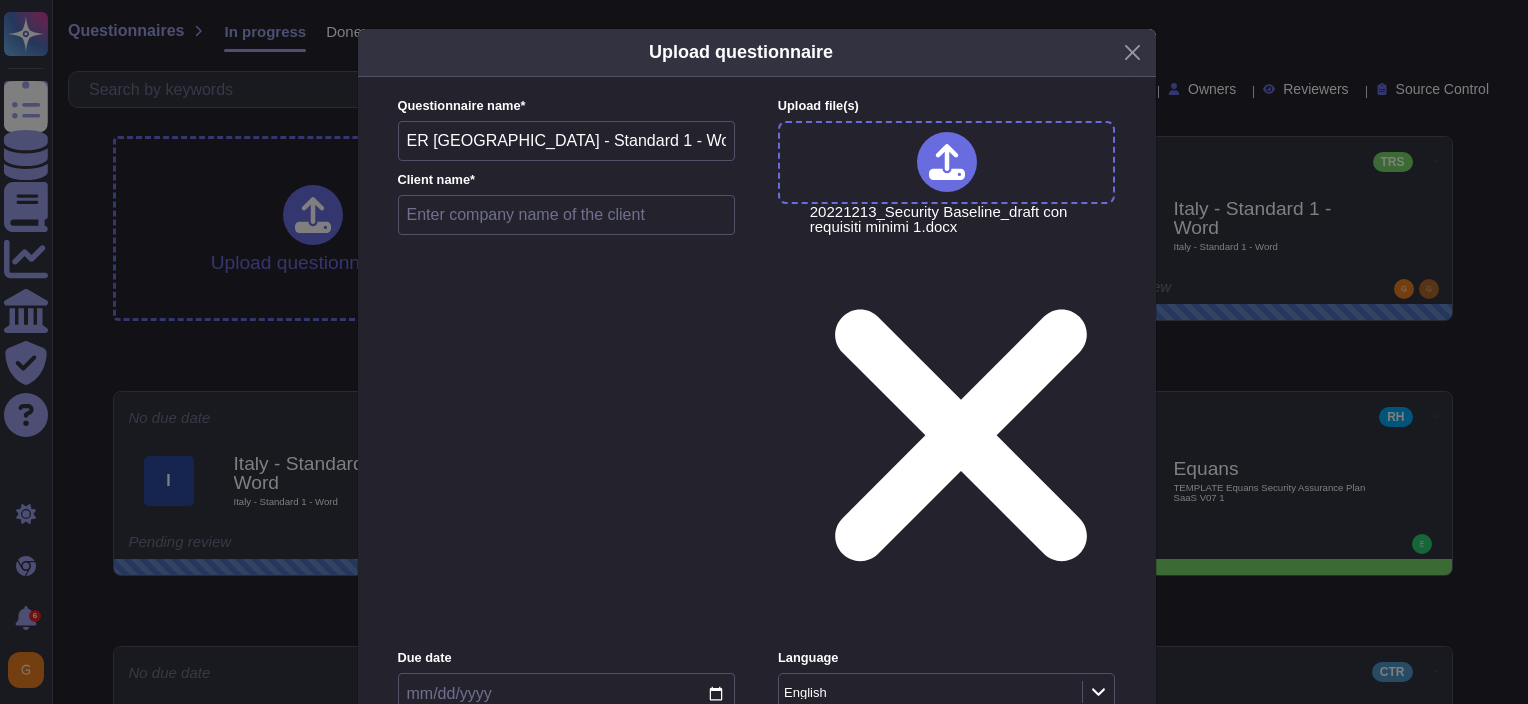 click at bounding box center [567, 215] 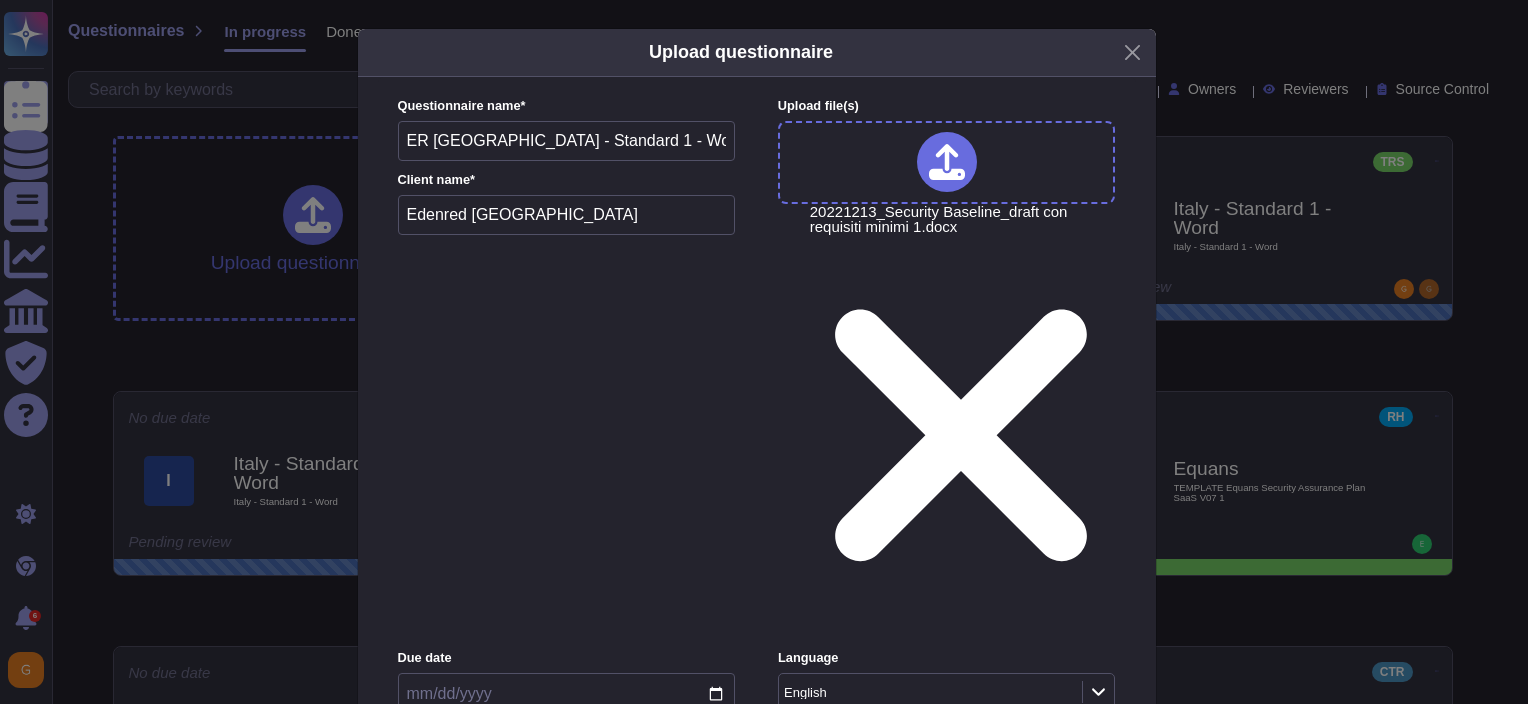 click on "Edenred Wide" at bounding box center (936, 777) 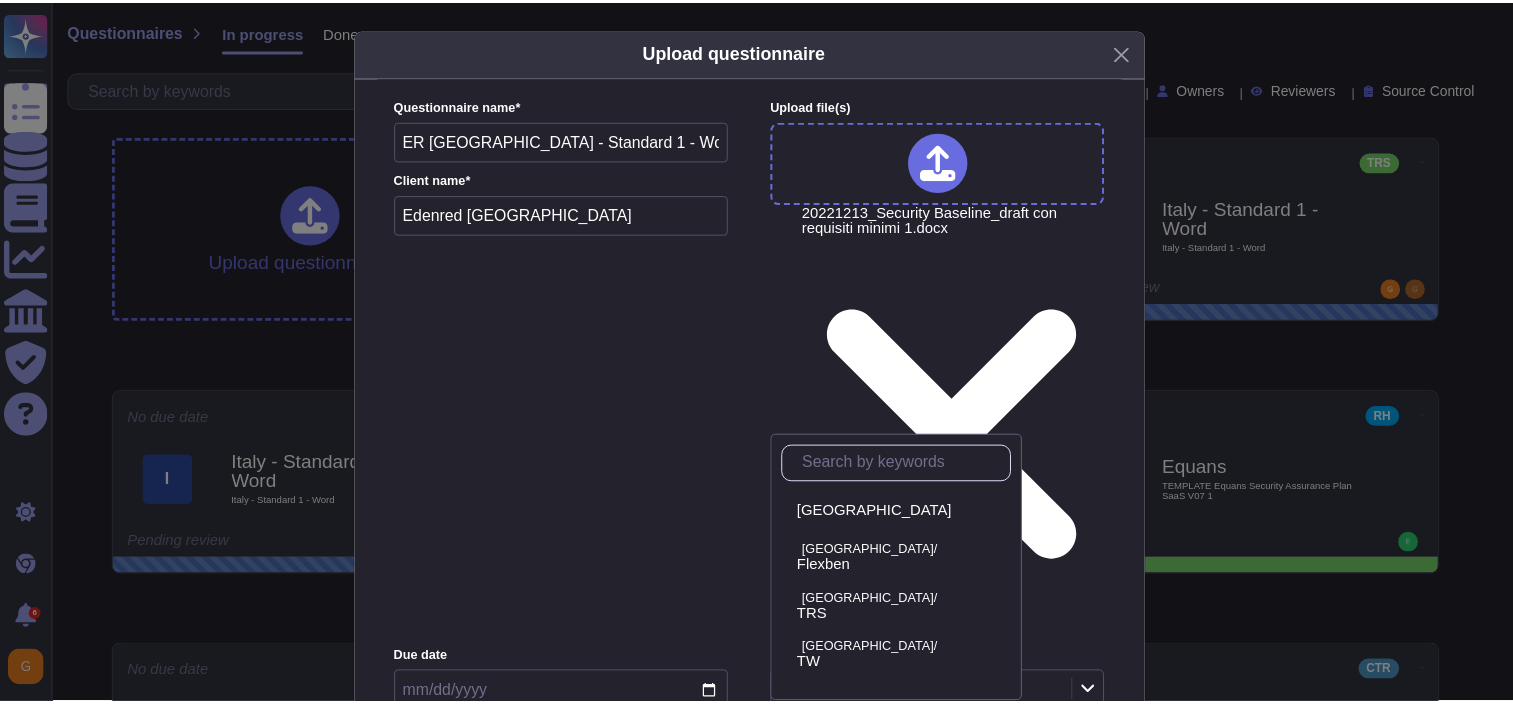 scroll, scrollTop: 769, scrollLeft: 0, axis: vertical 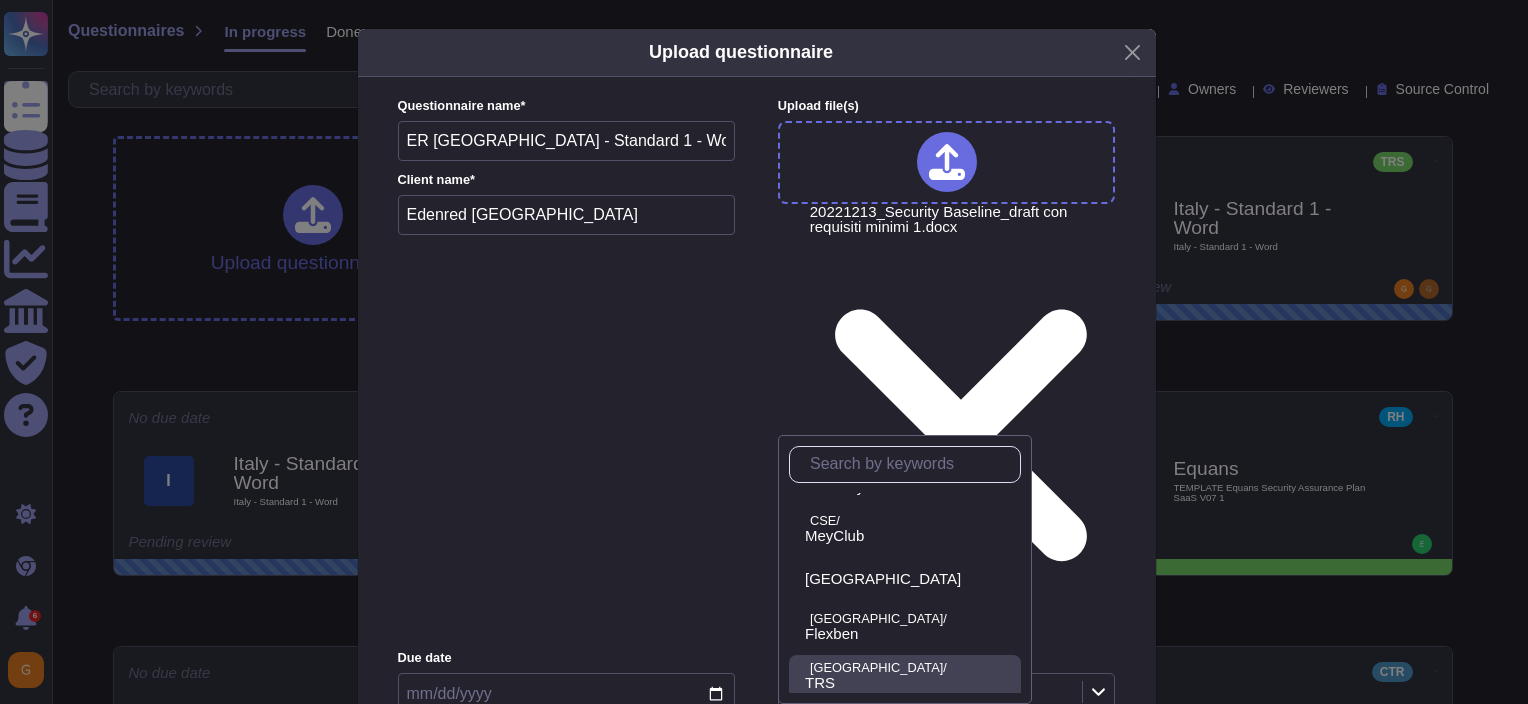 click on "[GEOGRAPHIC_DATA]/" at bounding box center (911, 668) 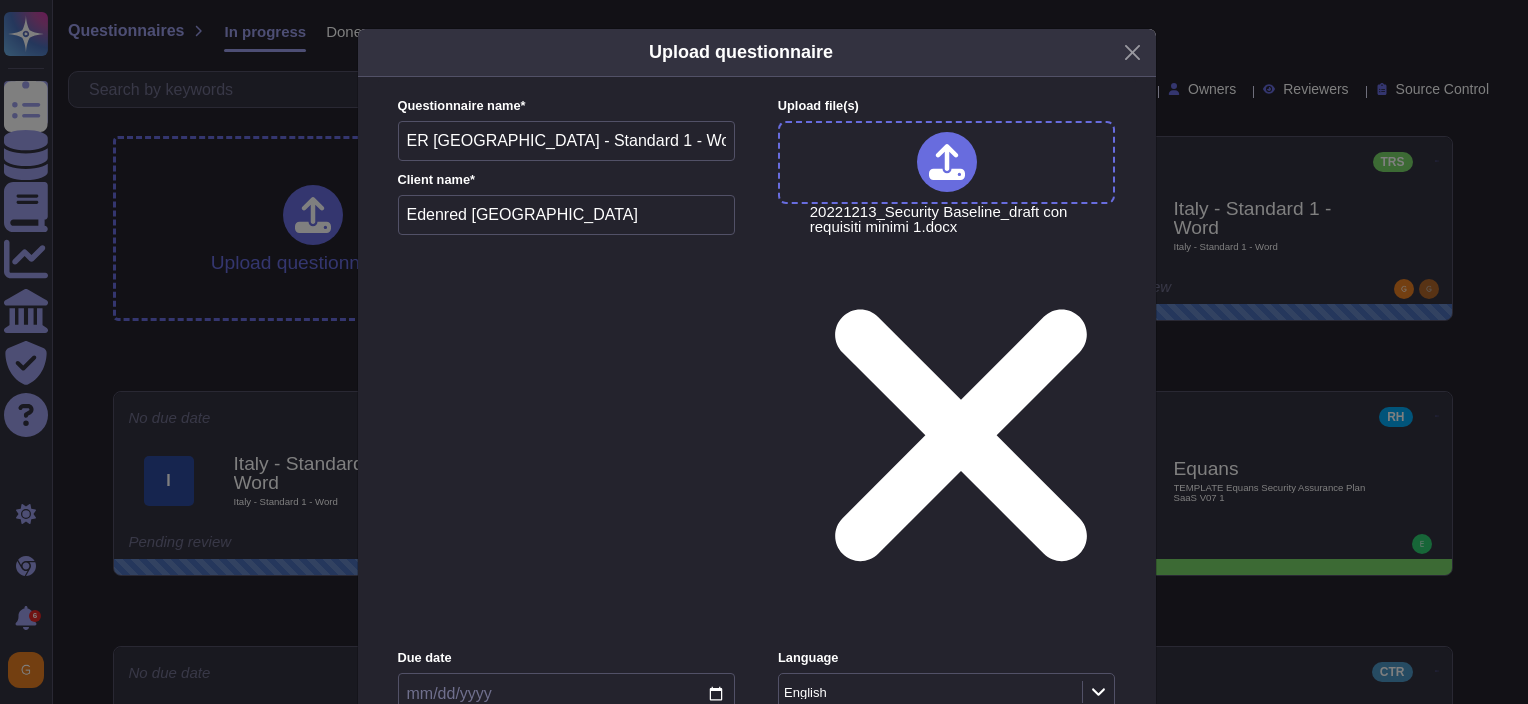 click on "English" at bounding box center (928, 692) 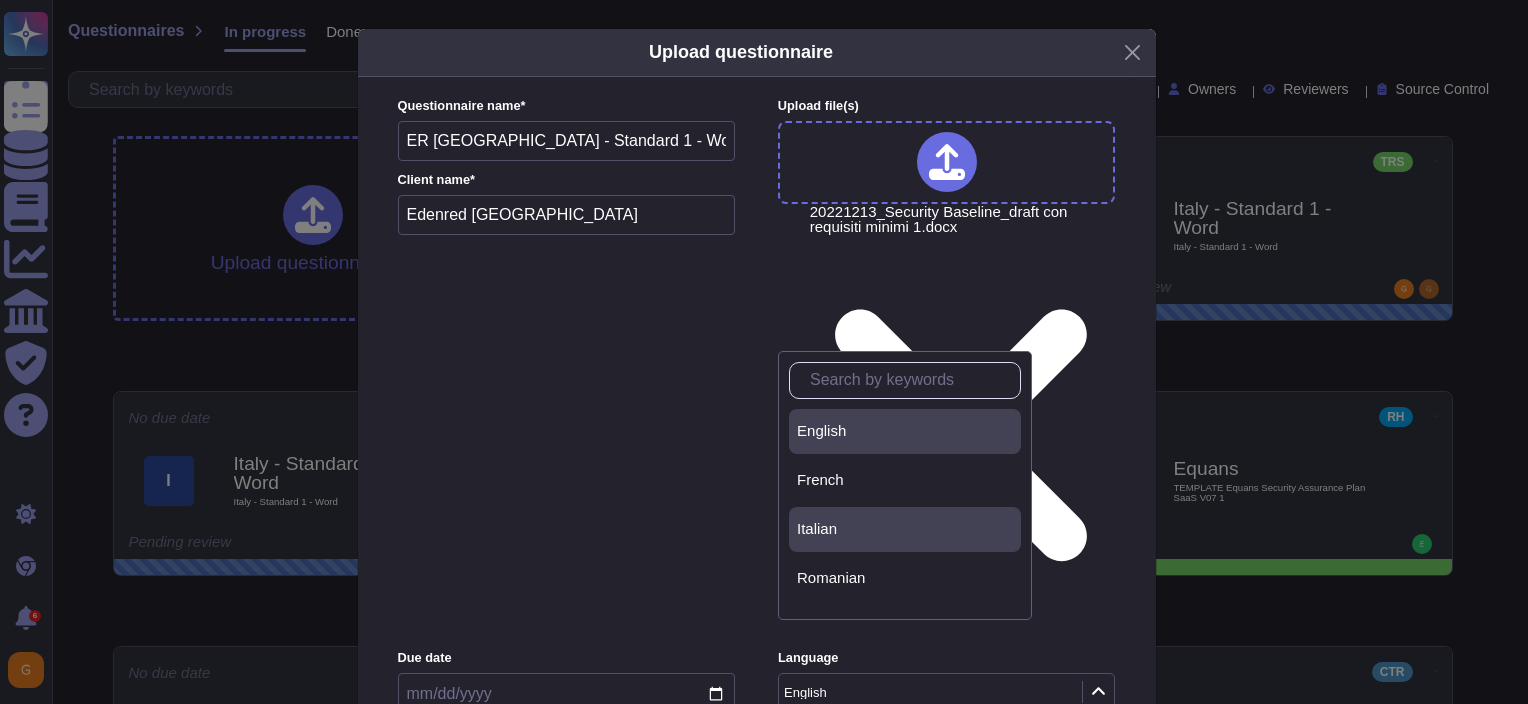 click on "Italian" at bounding box center (817, 529) 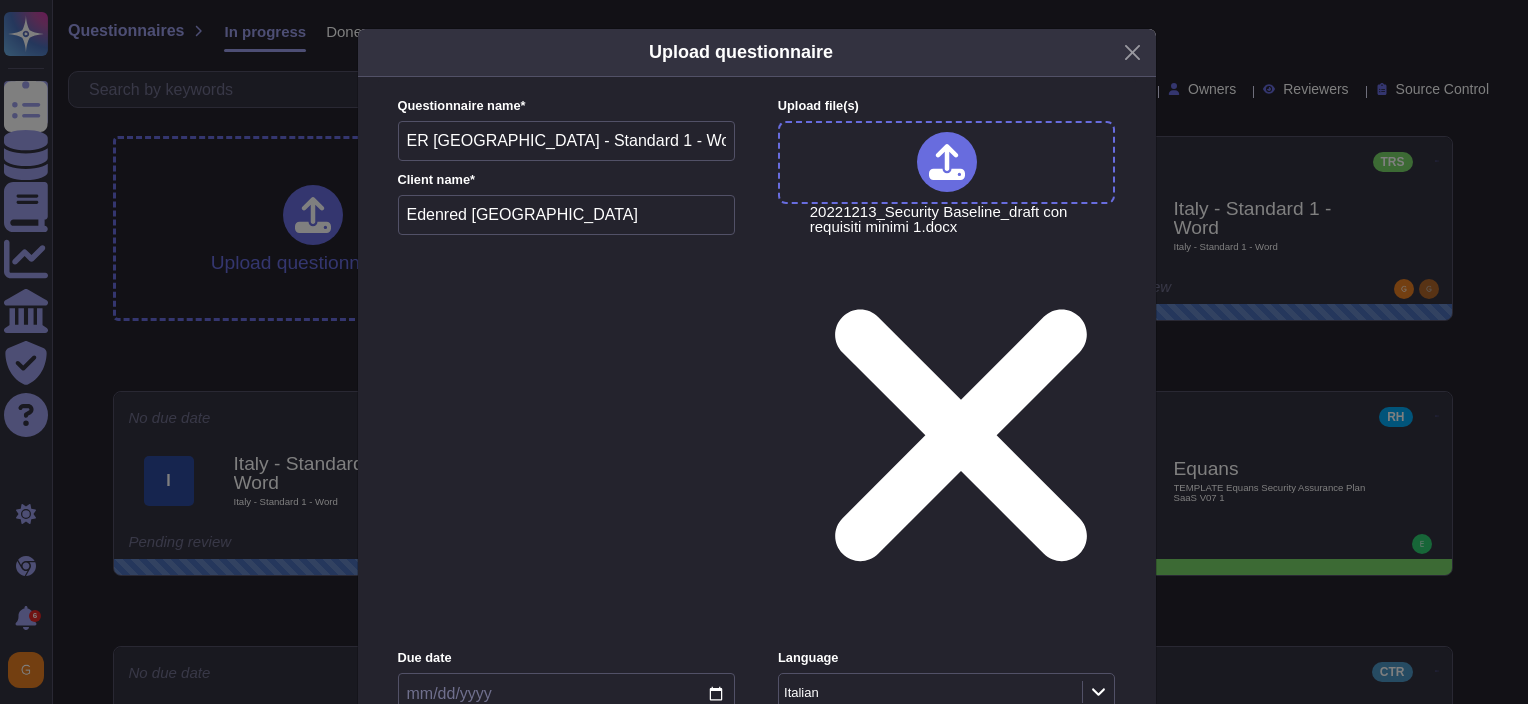 click on "Upload" at bounding box center [756, 989] 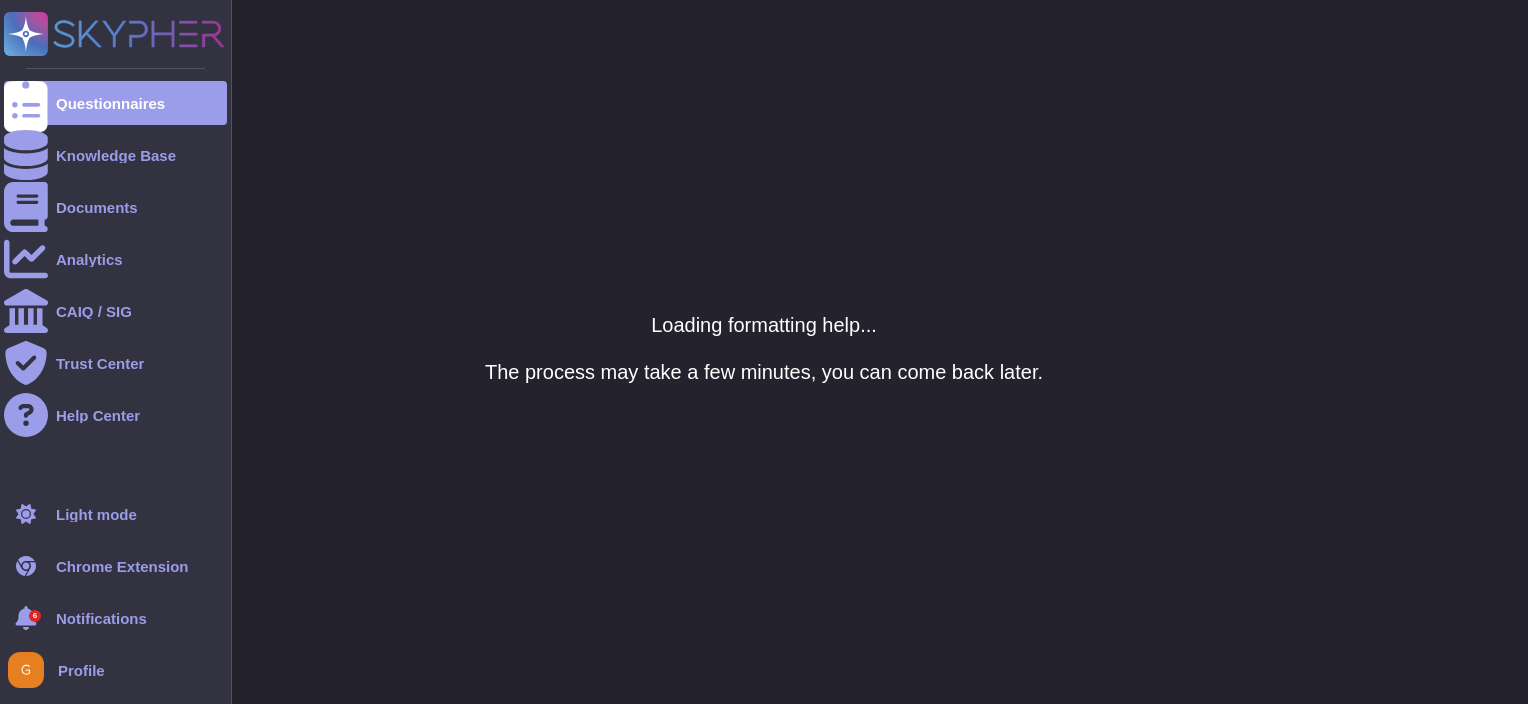 click 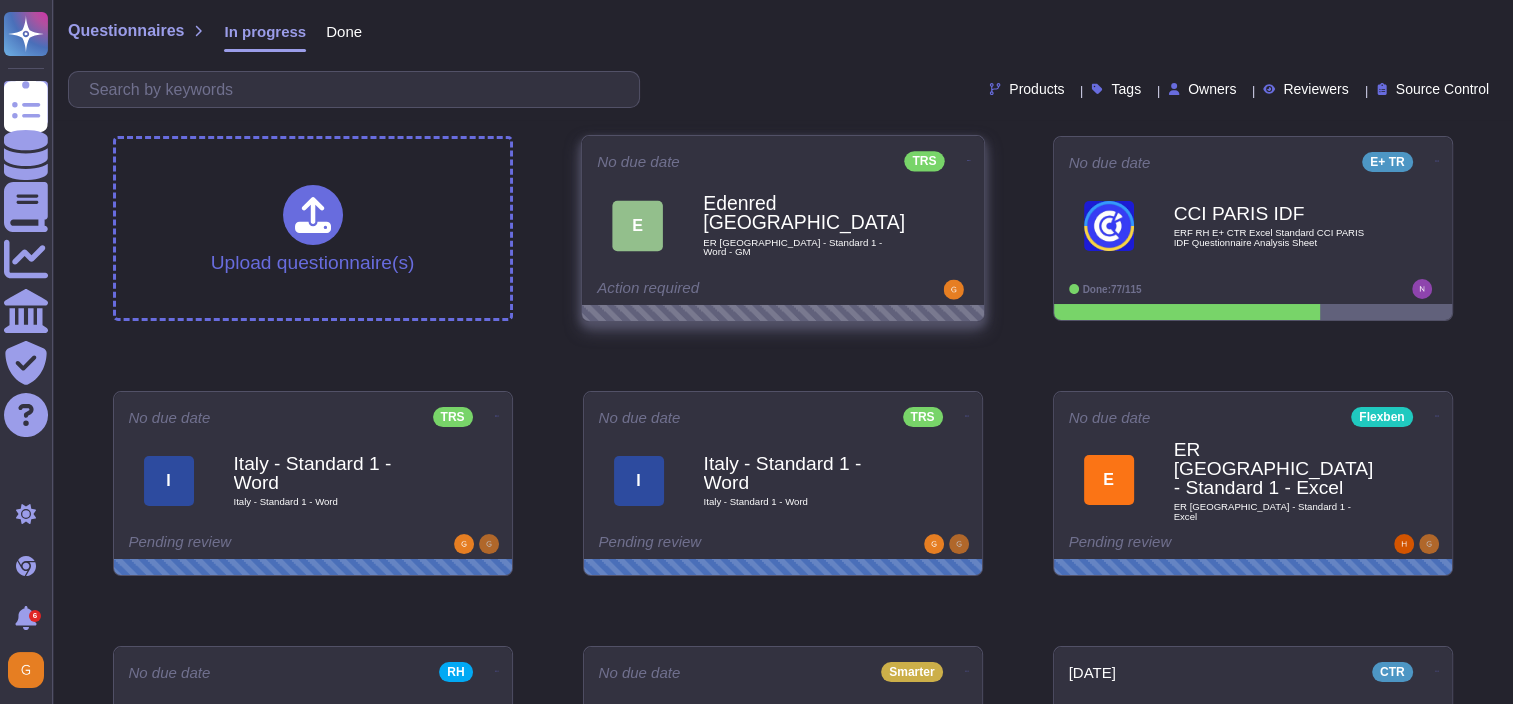 click on "E Edenred [GEOGRAPHIC_DATA] ER [GEOGRAPHIC_DATA] - Standard 1 - Word - GM" at bounding box center [783, 225] 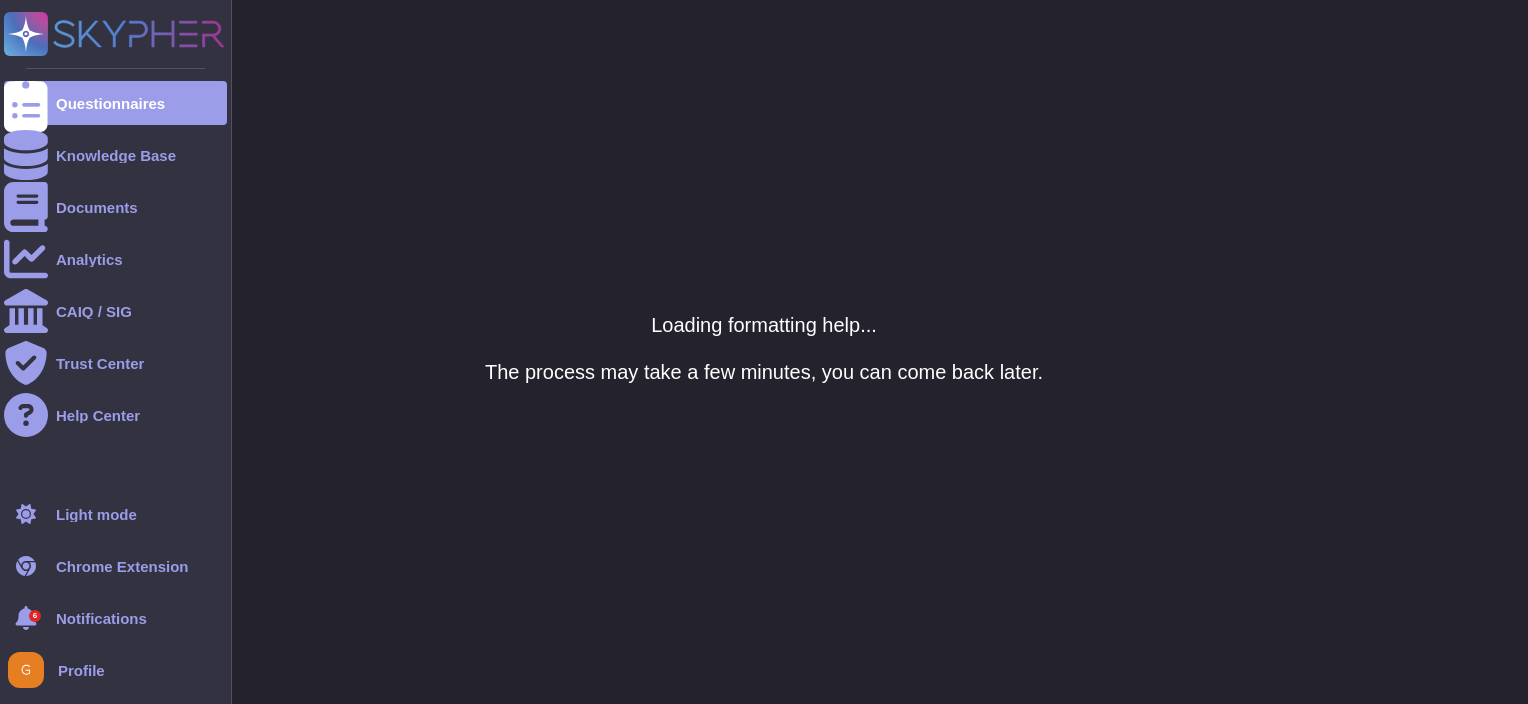 click 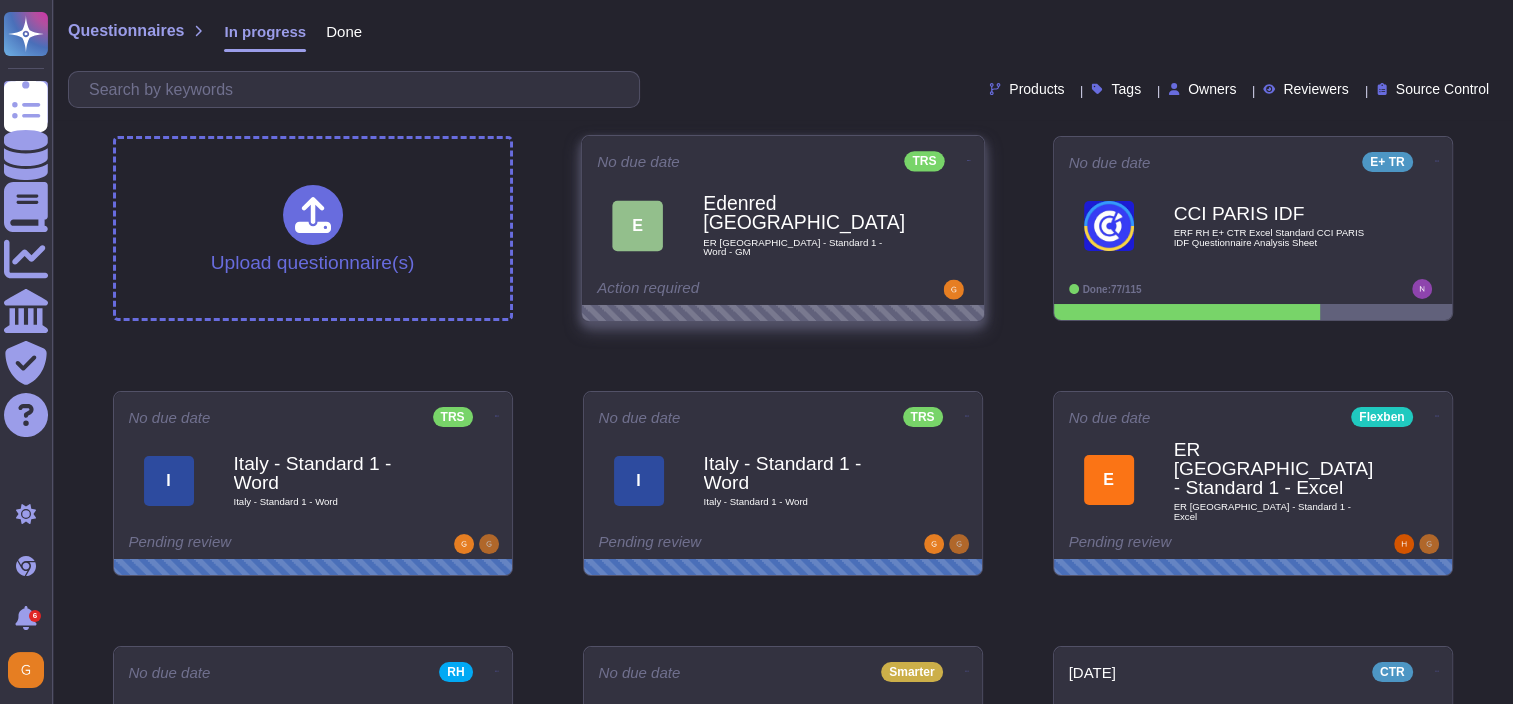 click on "E Edenred [GEOGRAPHIC_DATA] ER [GEOGRAPHIC_DATA] - Standard 1 - Word - GM" at bounding box center [783, 225] 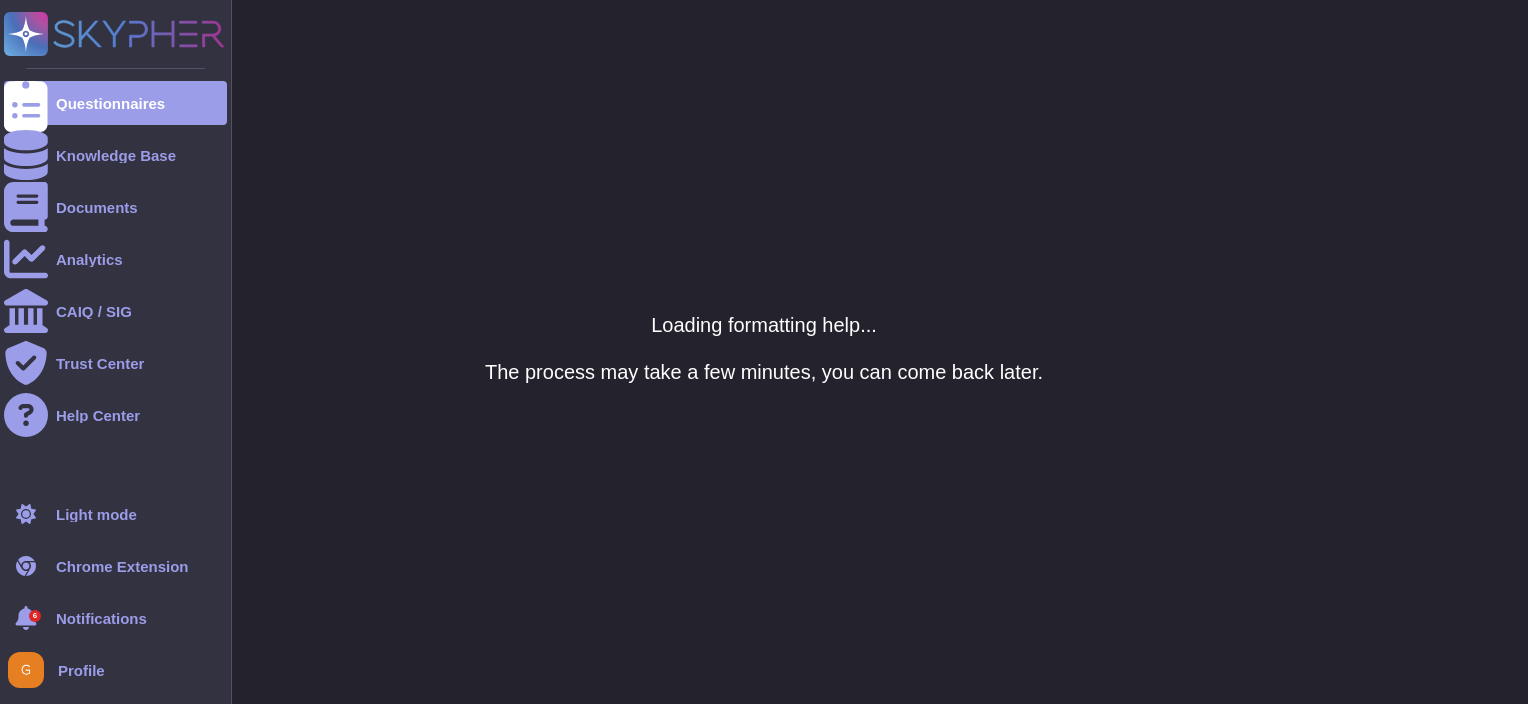 click on "Questionnaires Knowledge Base Documents Analytics CAIQ / SIG Trust Center Help Center Light mode Chrome Extension 6 Notifications Profile" at bounding box center [116, 352] 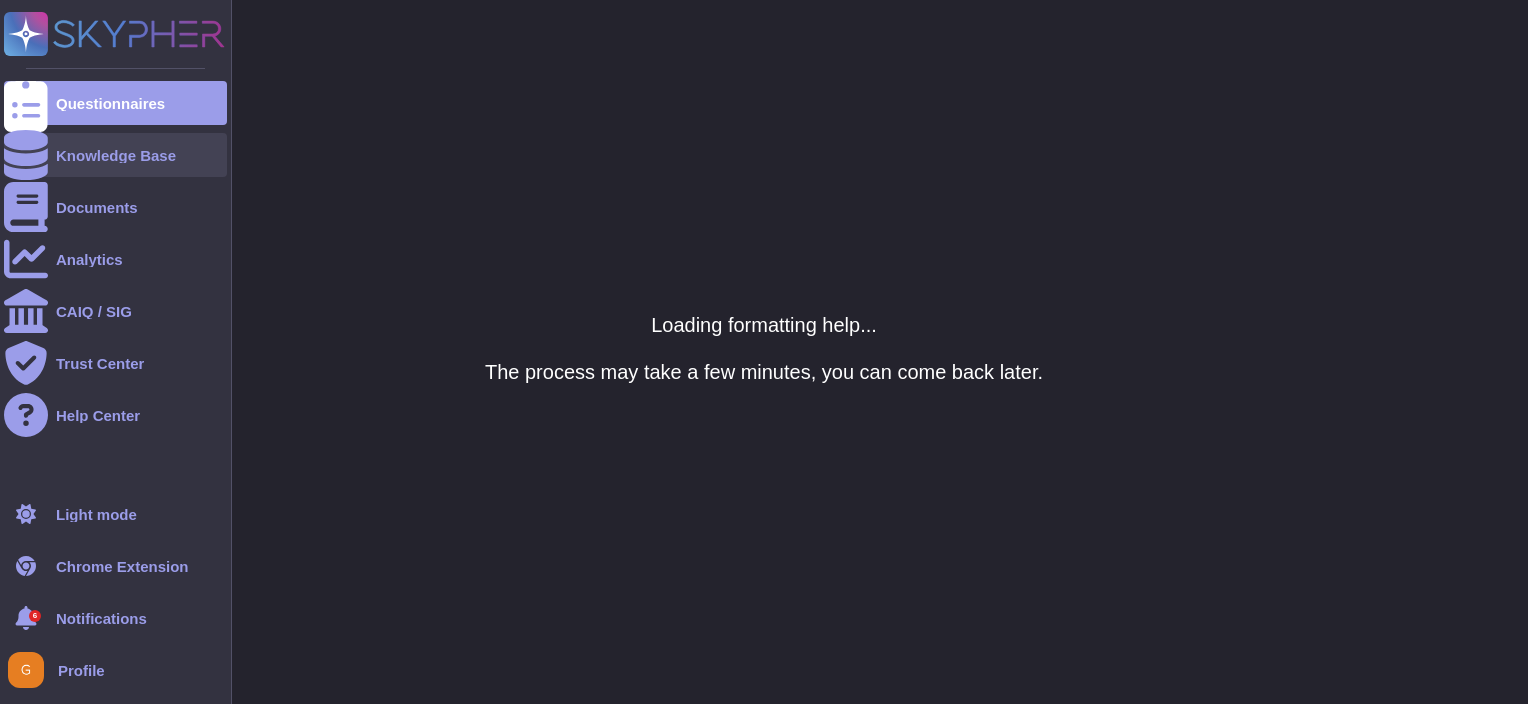 click on "Knowledge Base" at bounding box center [116, 155] 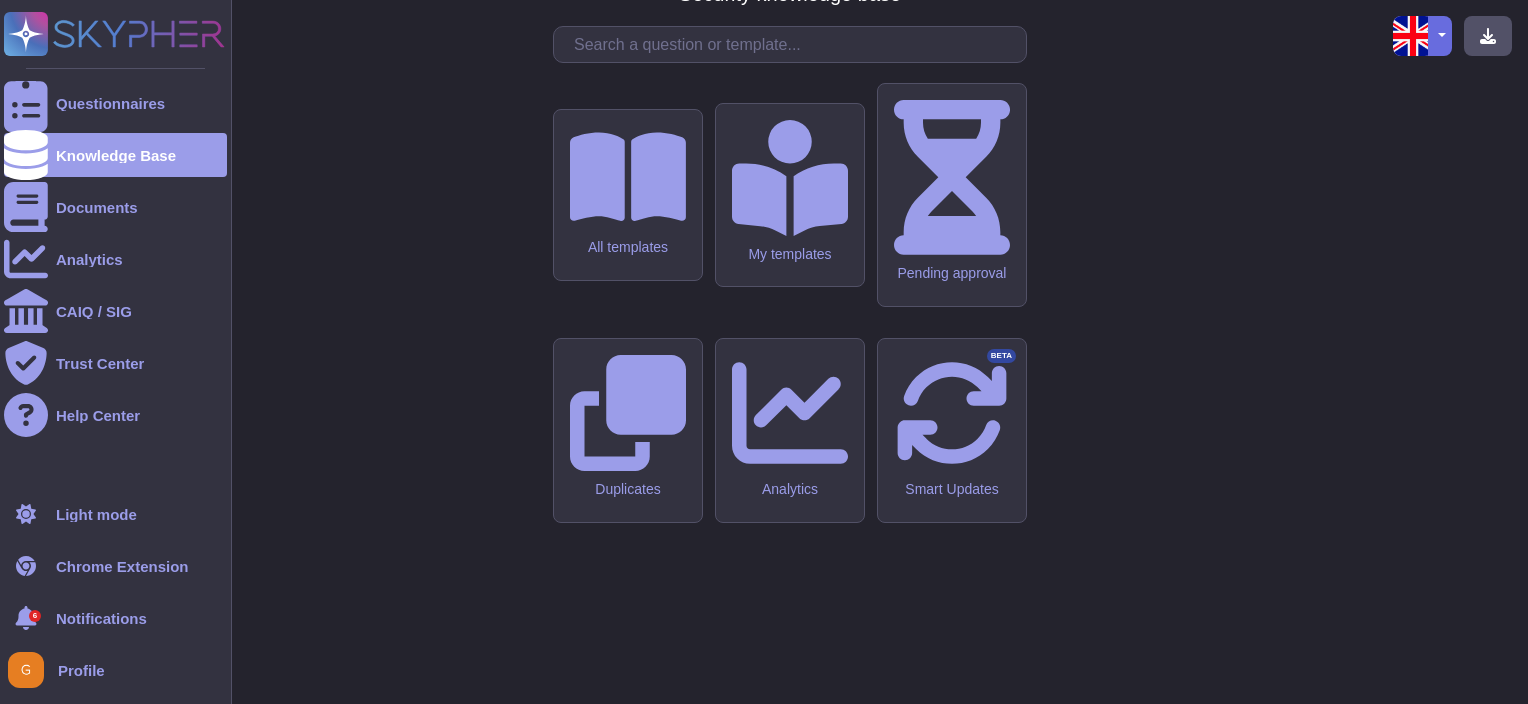 click 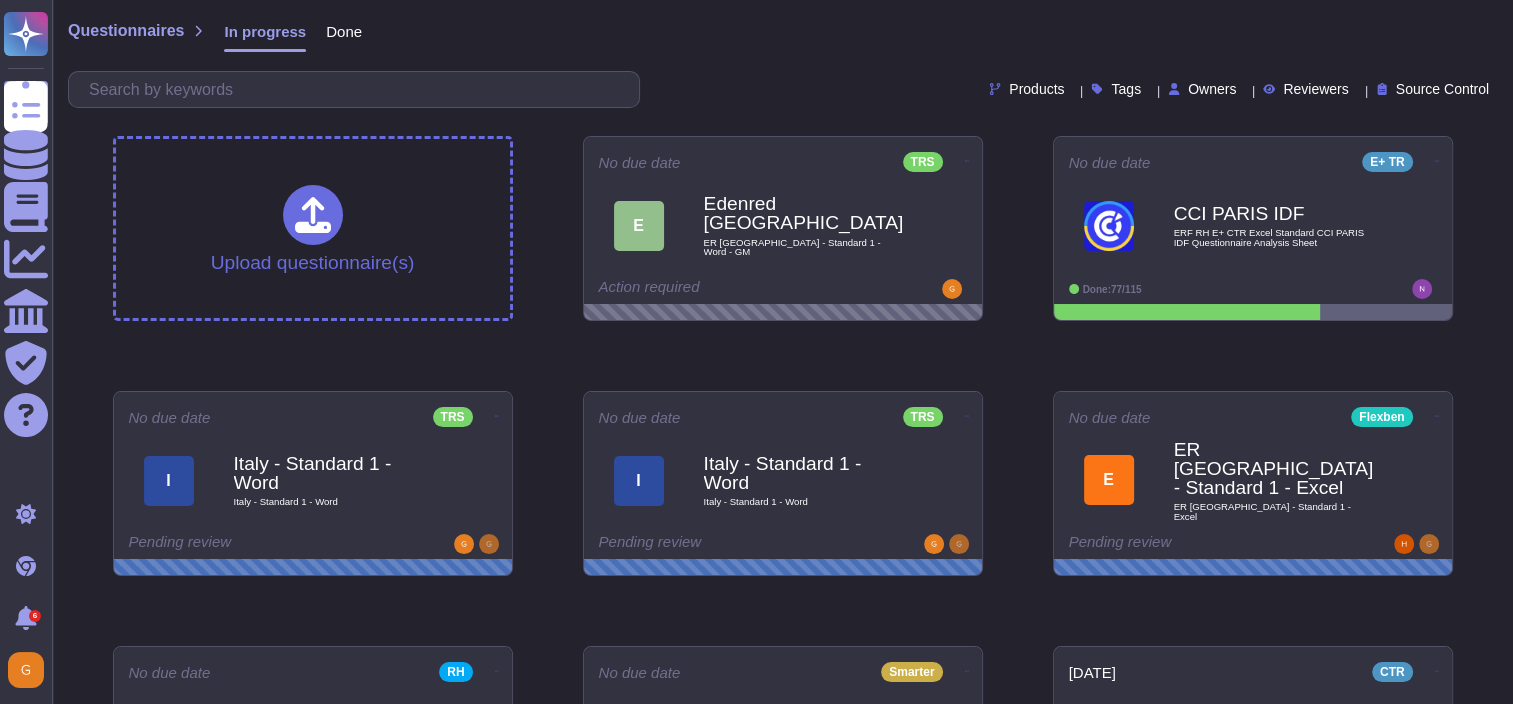 click on "E Edenred [GEOGRAPHIC_DATA] ER [GEOGRAPHIC_DATA] - Standard 1 - Word - GM" at bounding box center (783, 226) 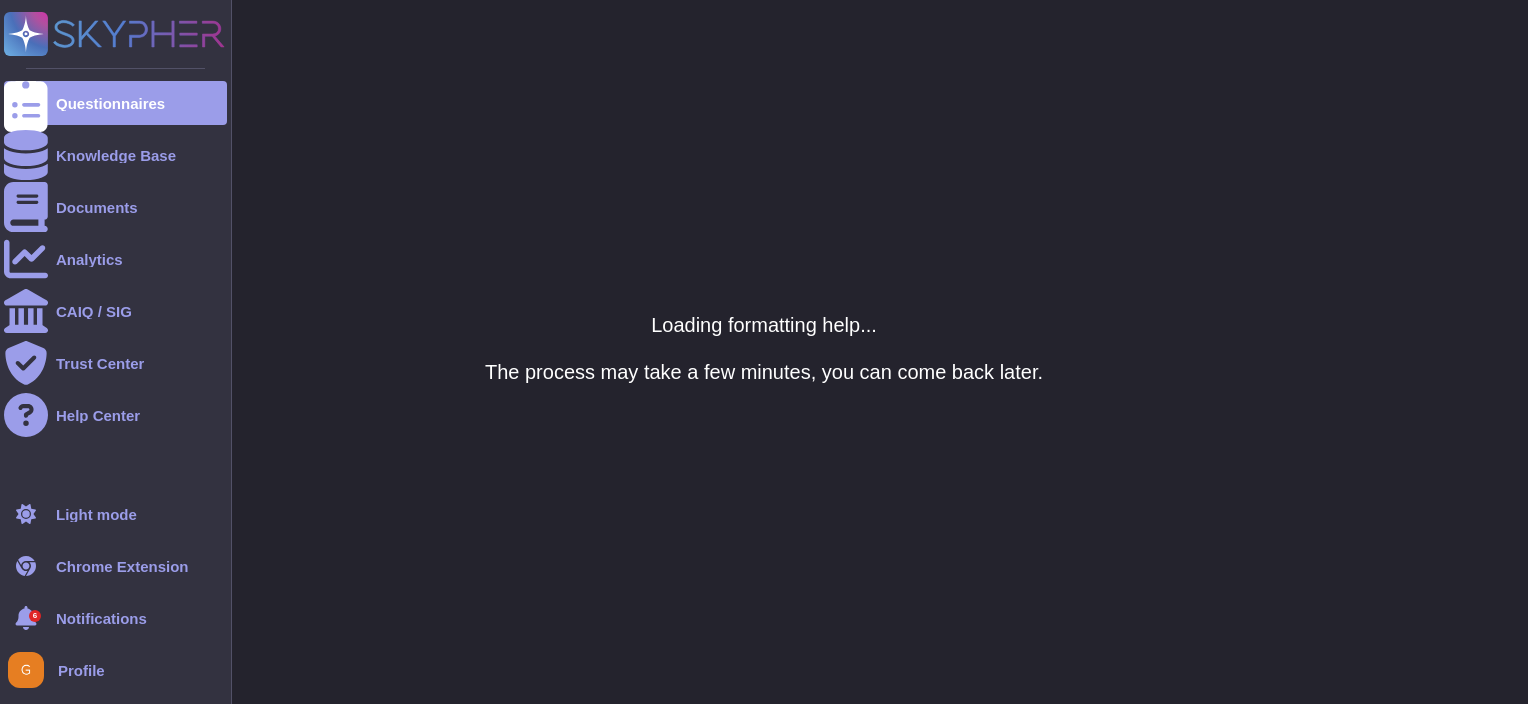 click 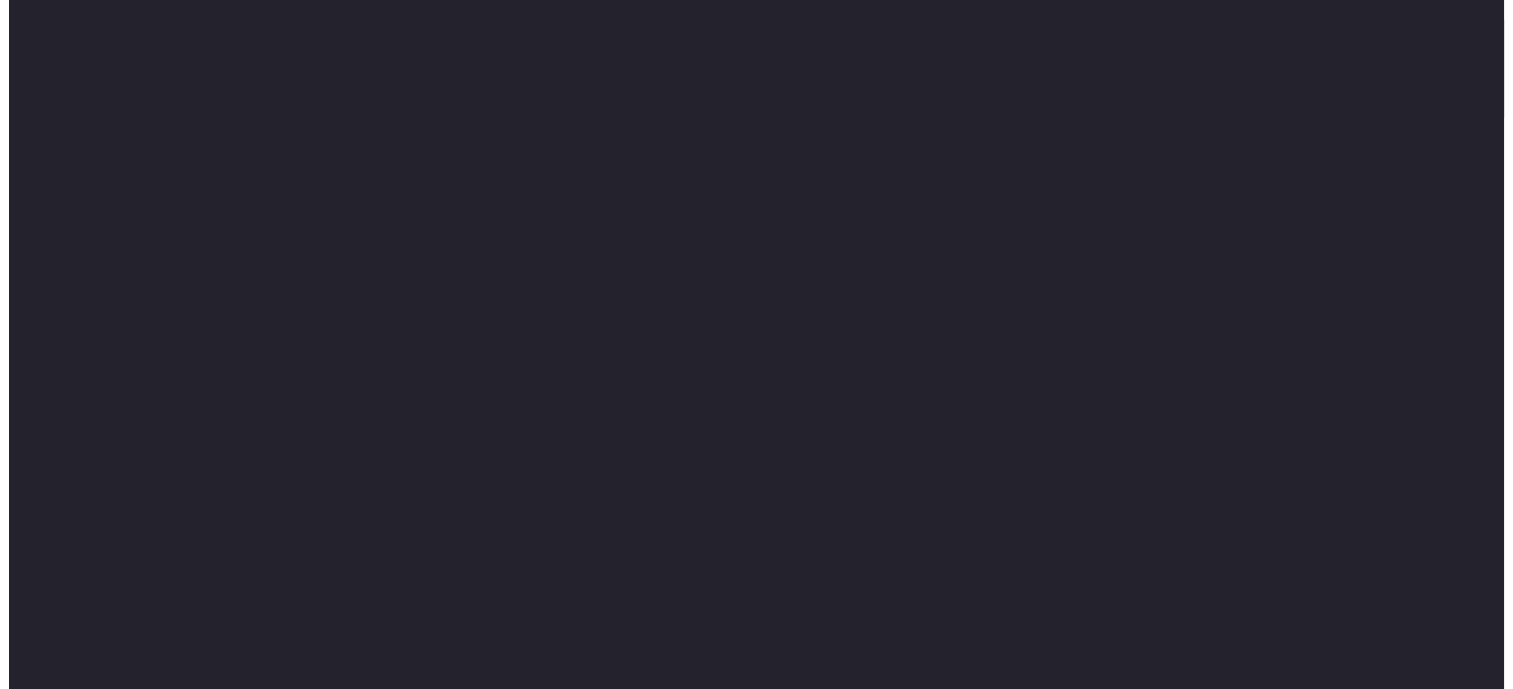 scroll, scrollTop: 0, scrollLeft: 0, axis: both 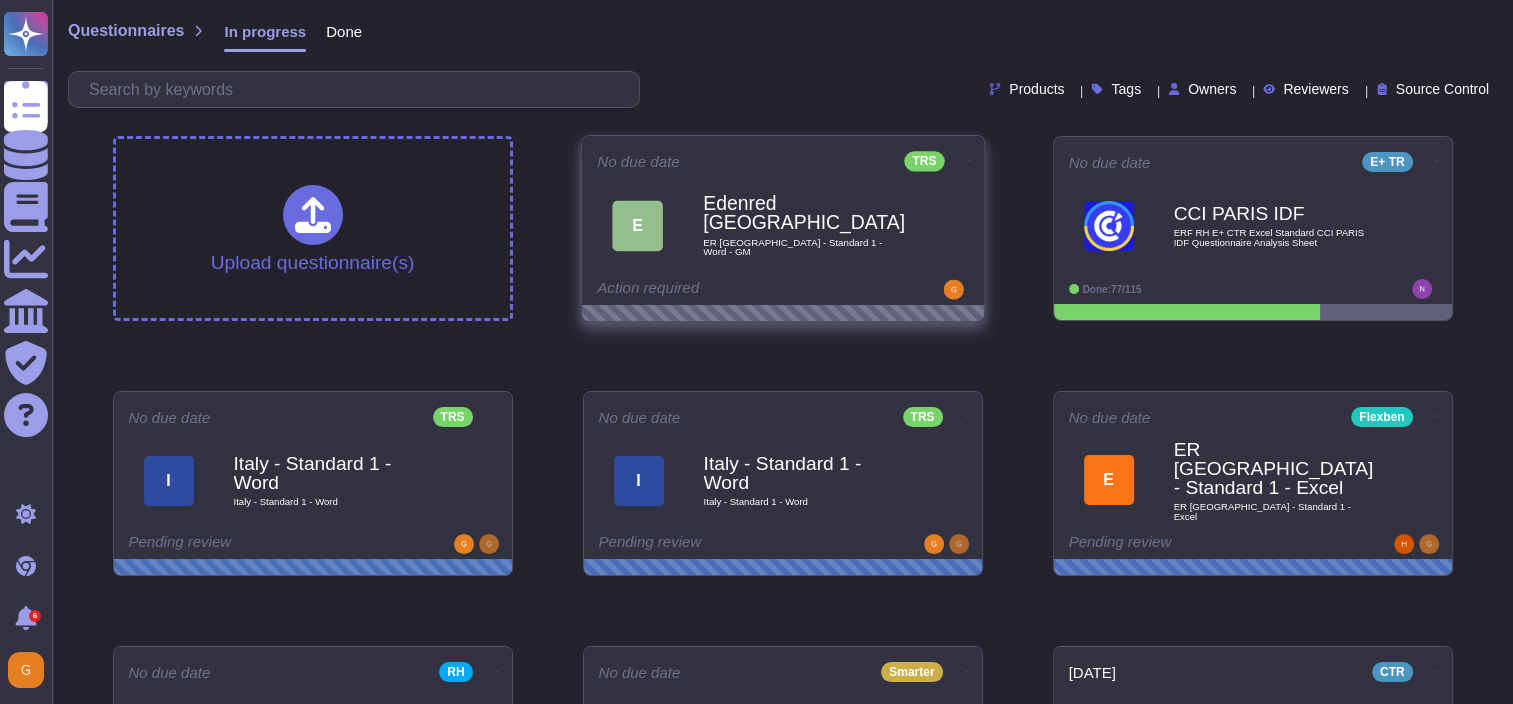 click on "E Edenred [GEOGRAPHIC_DATA] ER [GEOGRAPHIC_DATA] - Standard 1 - Word - GM" at bounding box center [783, 225] 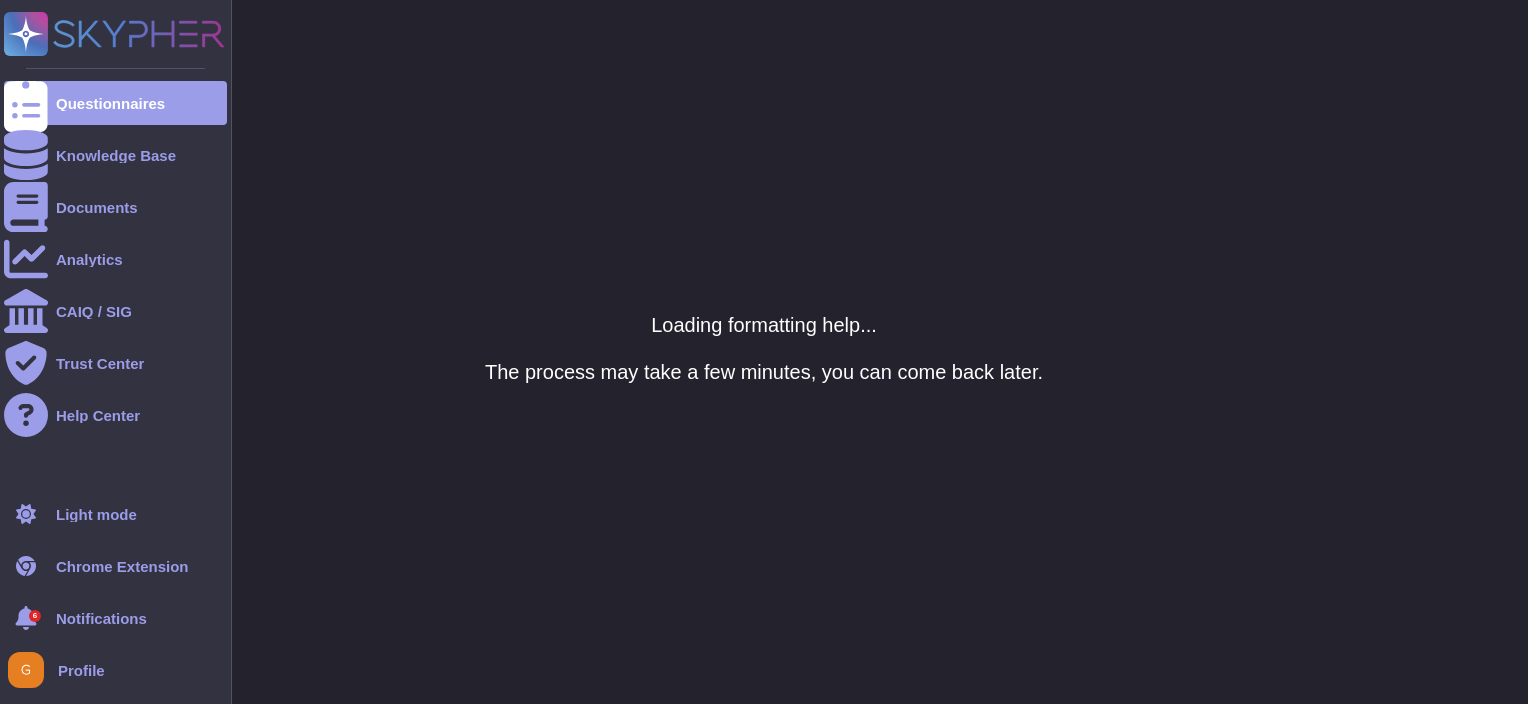 click 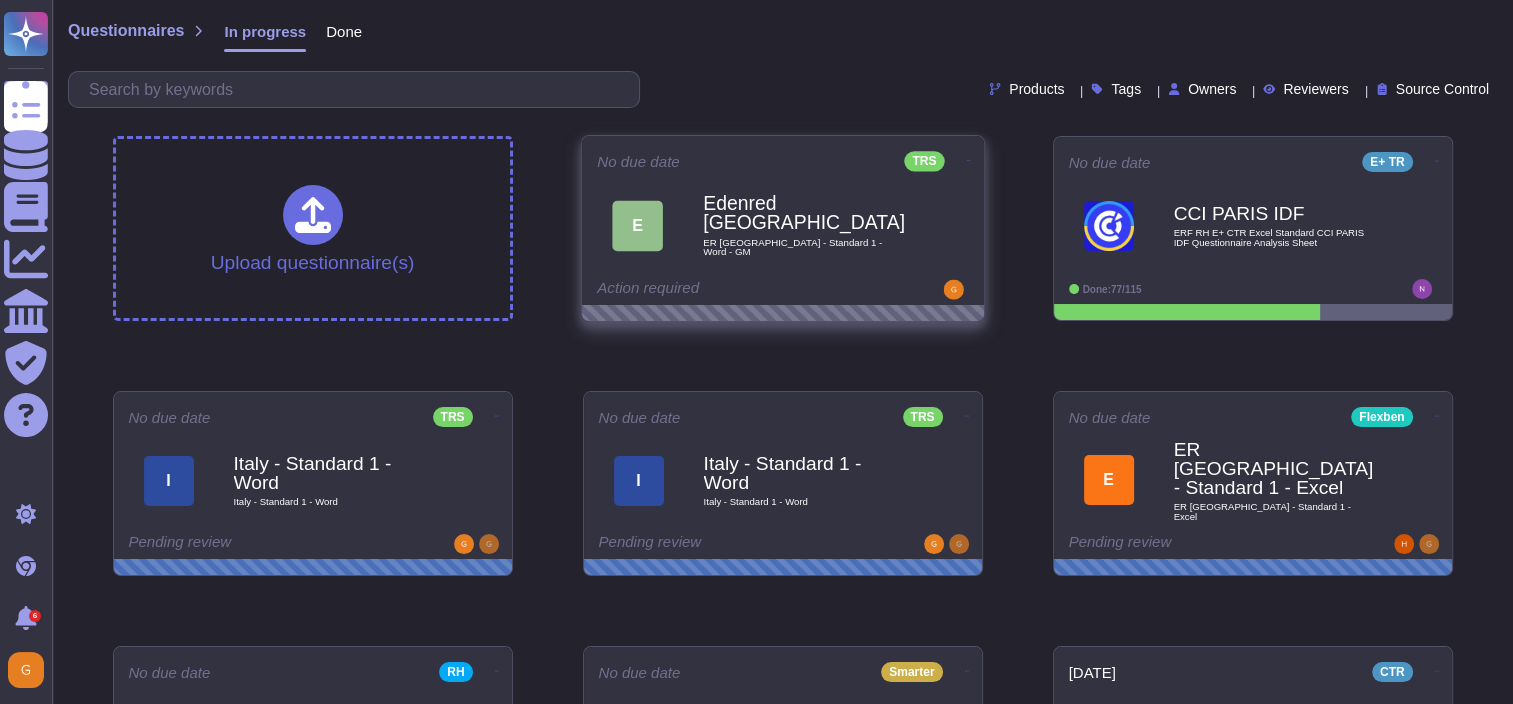 click on "Edenred [GEOGRAPHIC_DATA] [GEOGRAPHIC_DATA] [GEOGRAPHIC_DATA] - Standard 1 - Word - GM" at bounding box center (804, 225) 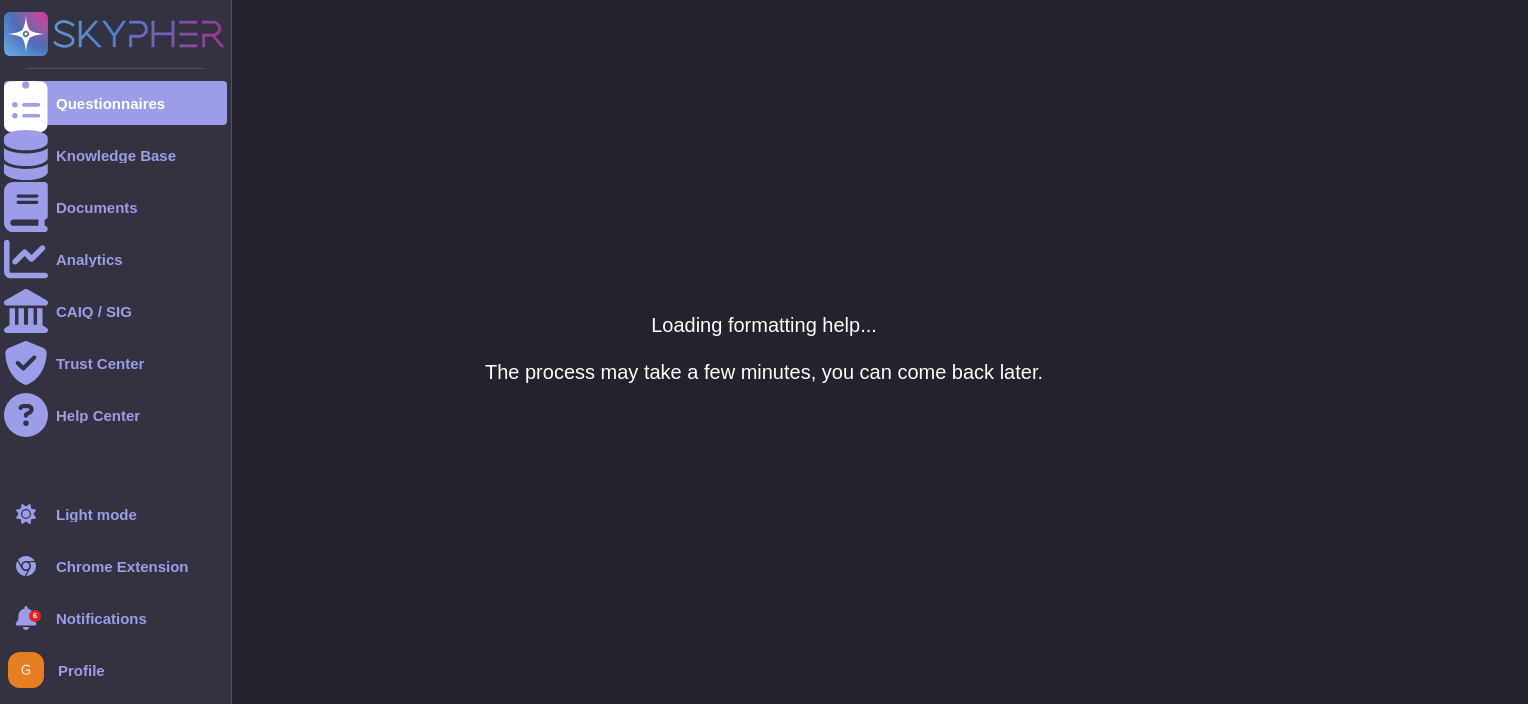 click 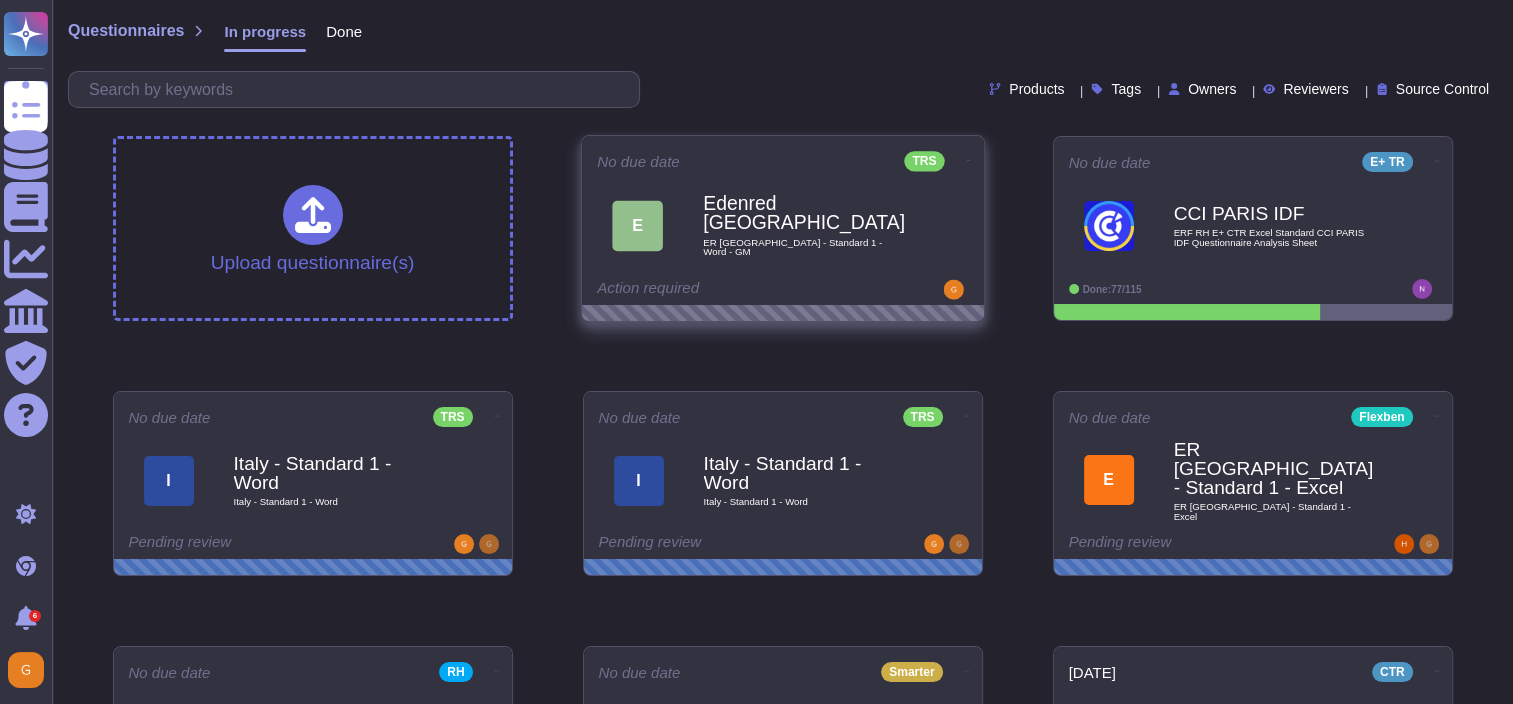 click on "Action required" at bounding box center [721, 290] 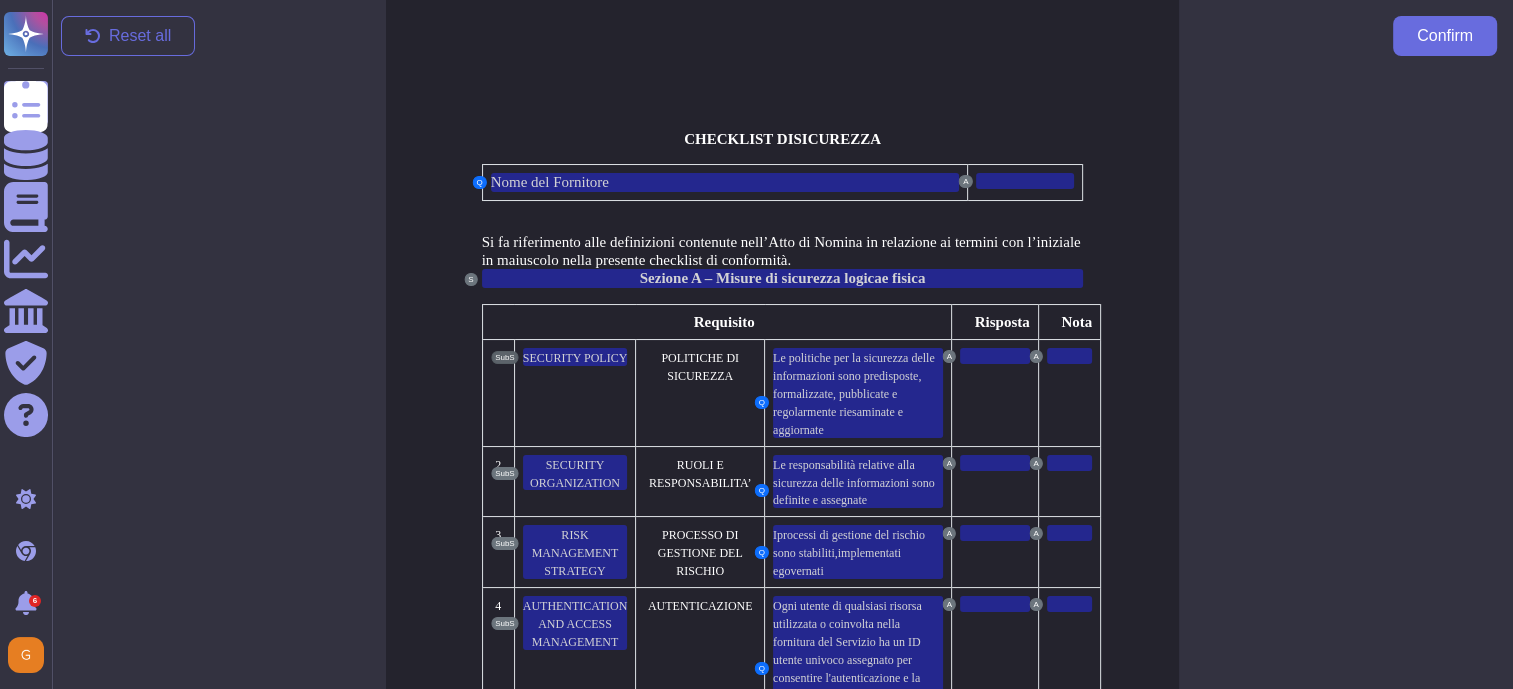 click on "SubS" at bounding box center [505, 357] 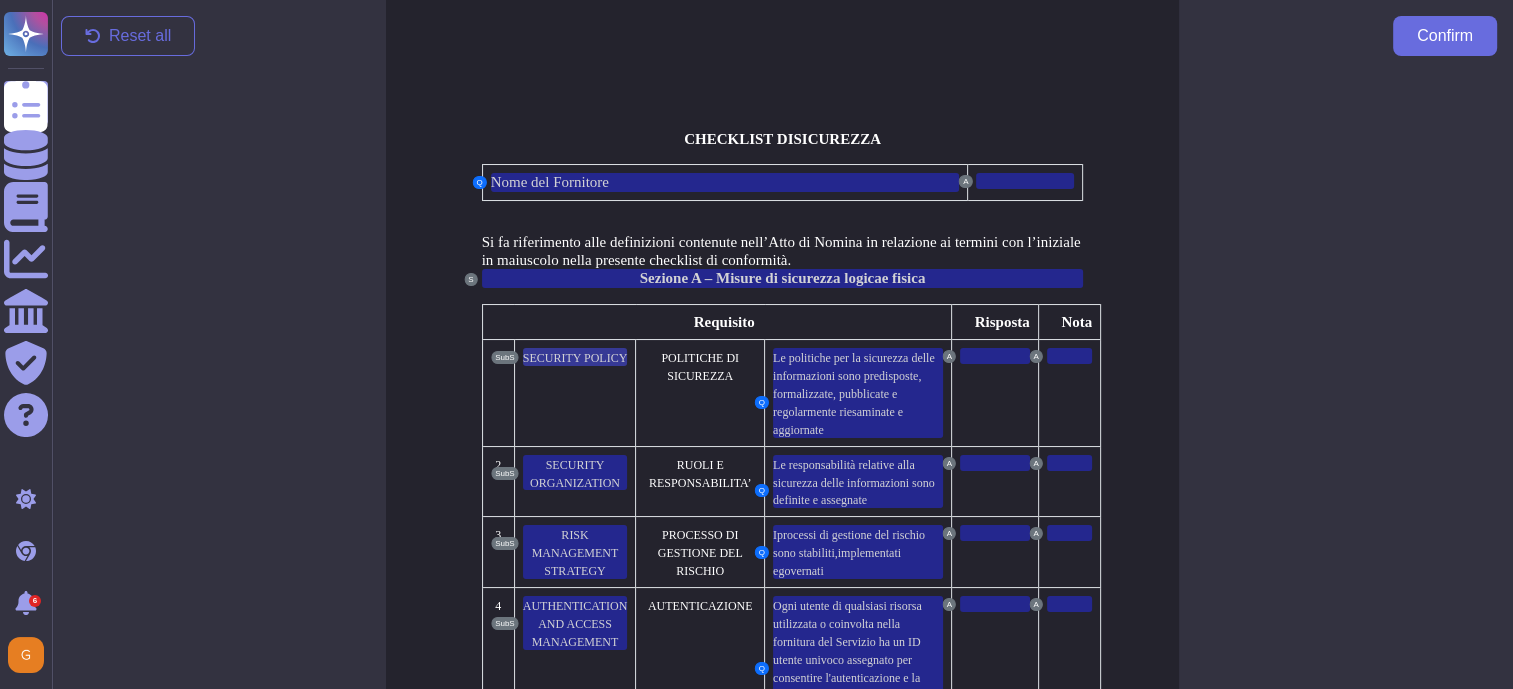 click on "SECURITY POLICY" at bounding box center [575, 358] 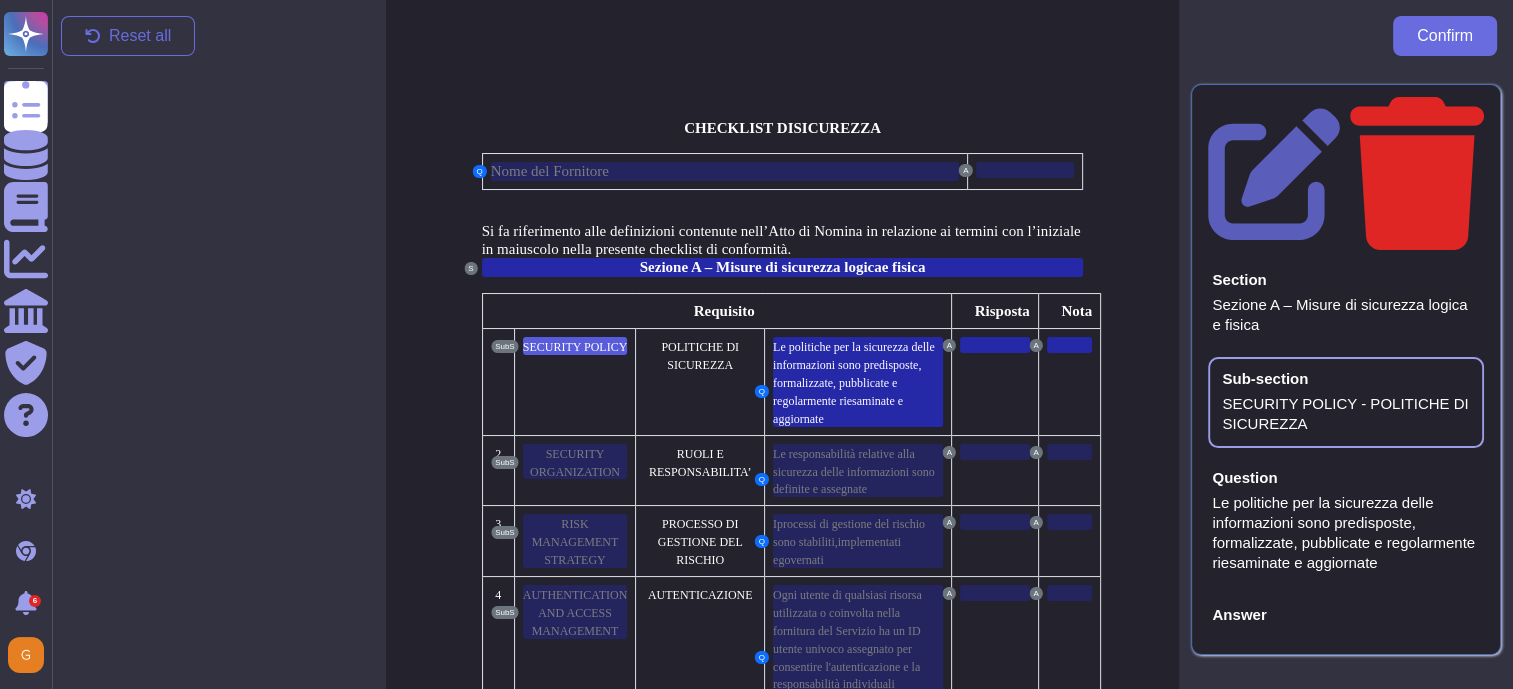 click 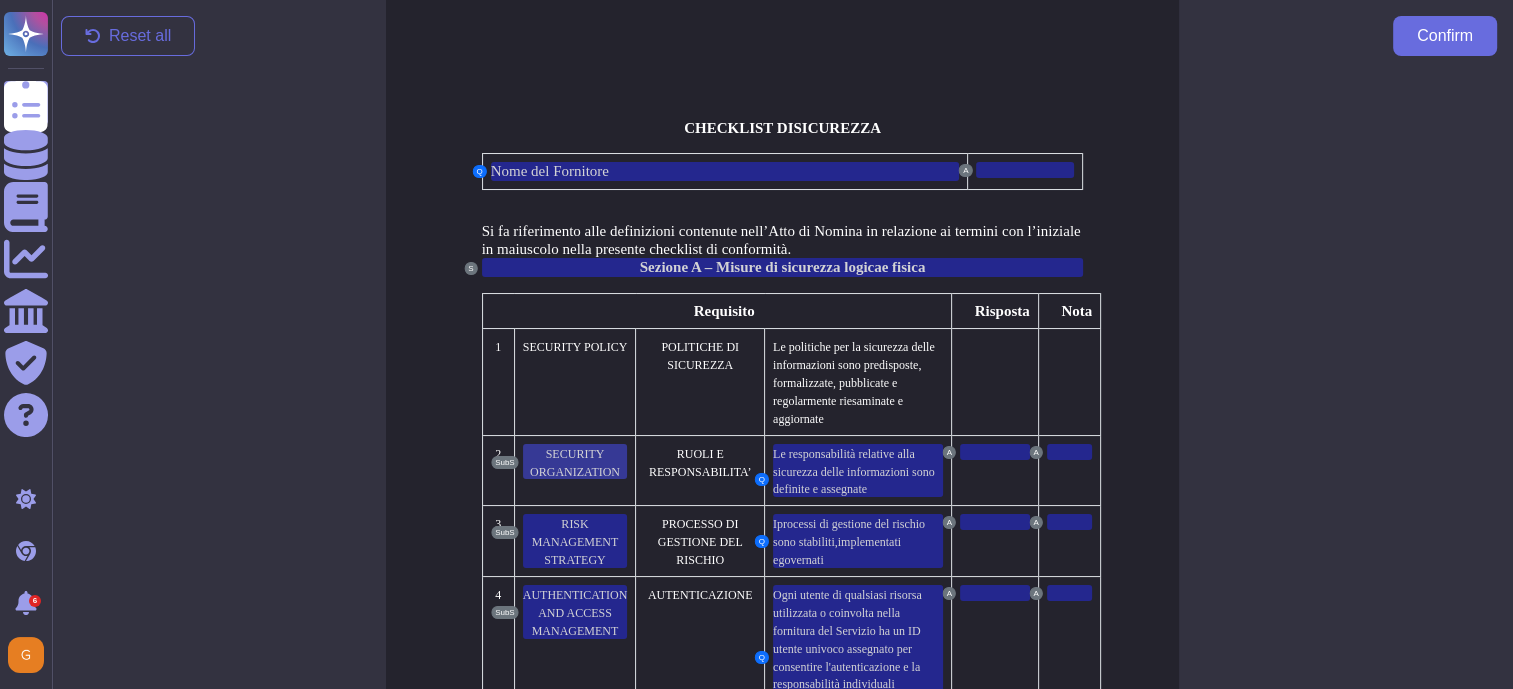 click on "SECURITY ORGANIZATION" at bounding box center [575, 463] 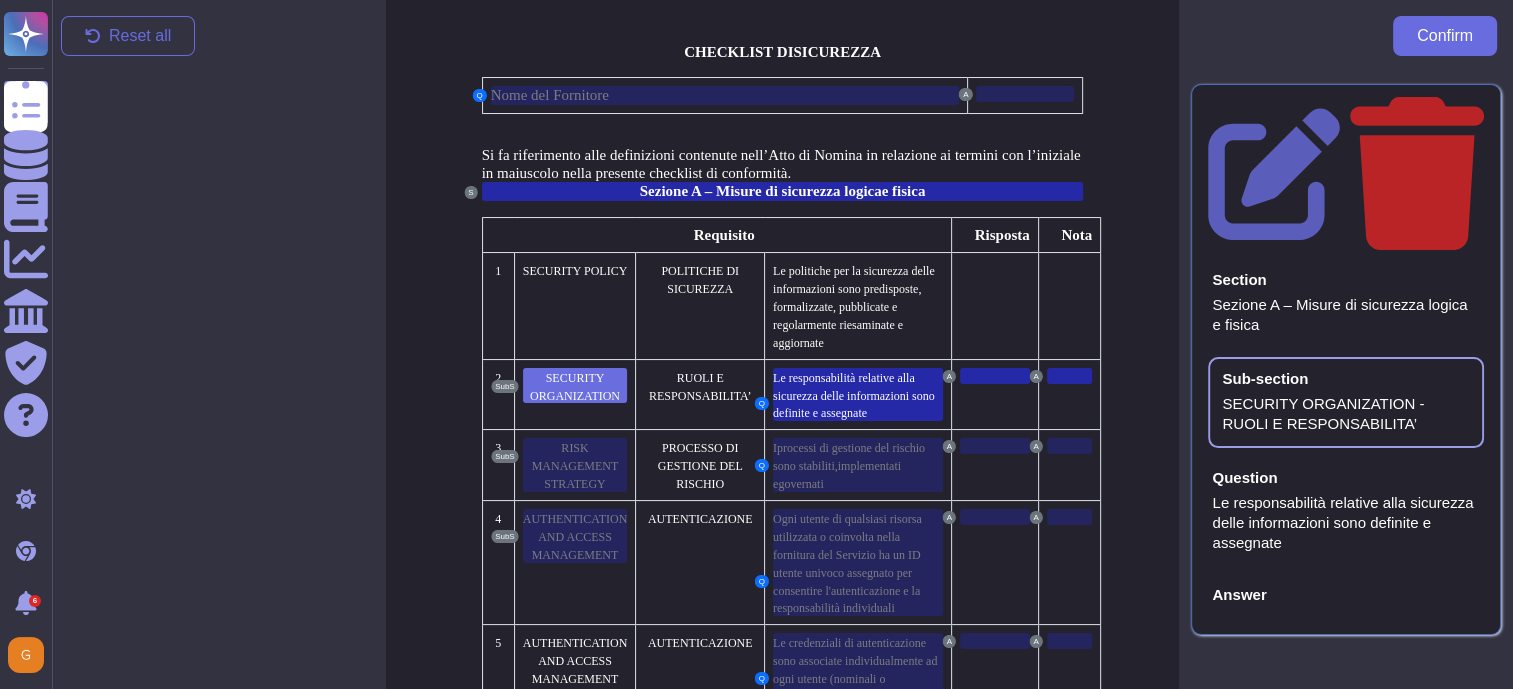 scroll, scrollTop: 144, scrollLeft: 0, axis: vertical 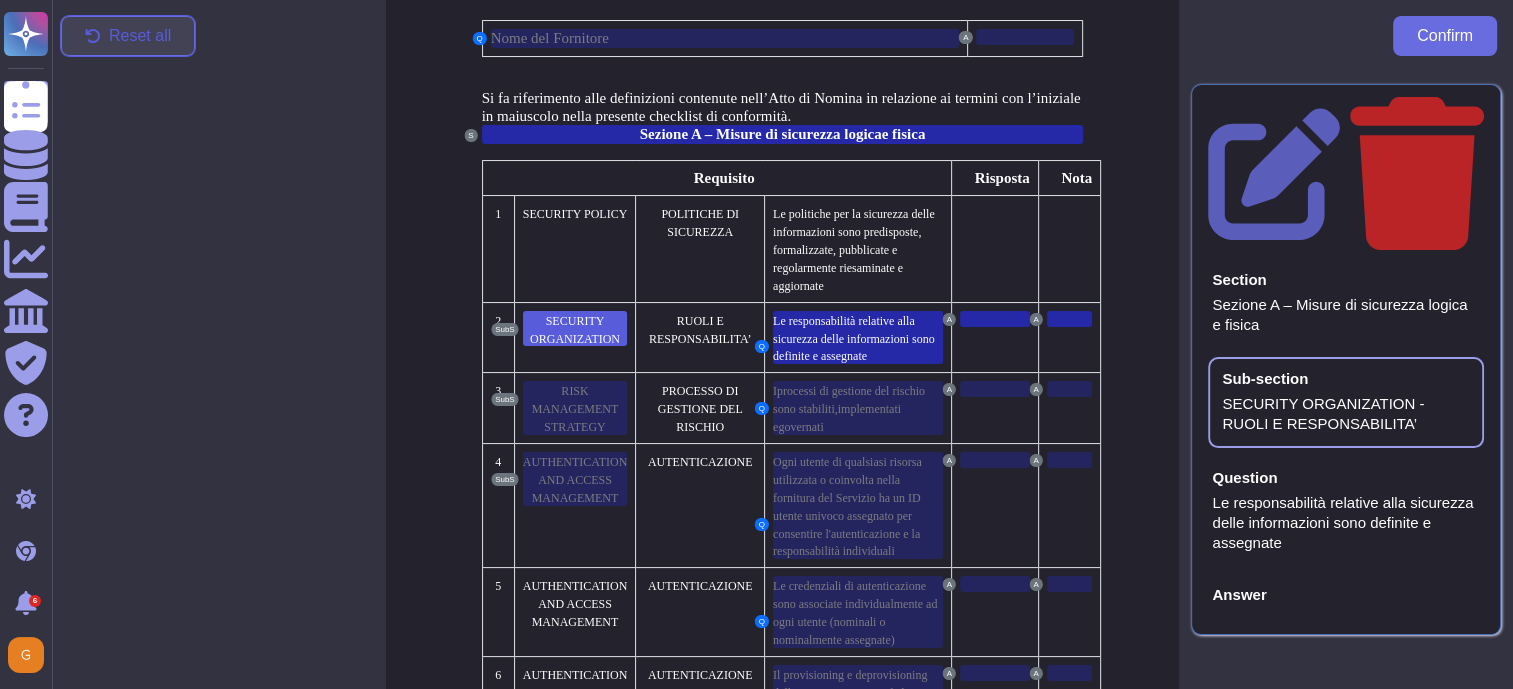 click on "Reset all" at bounding box center [140, 36] 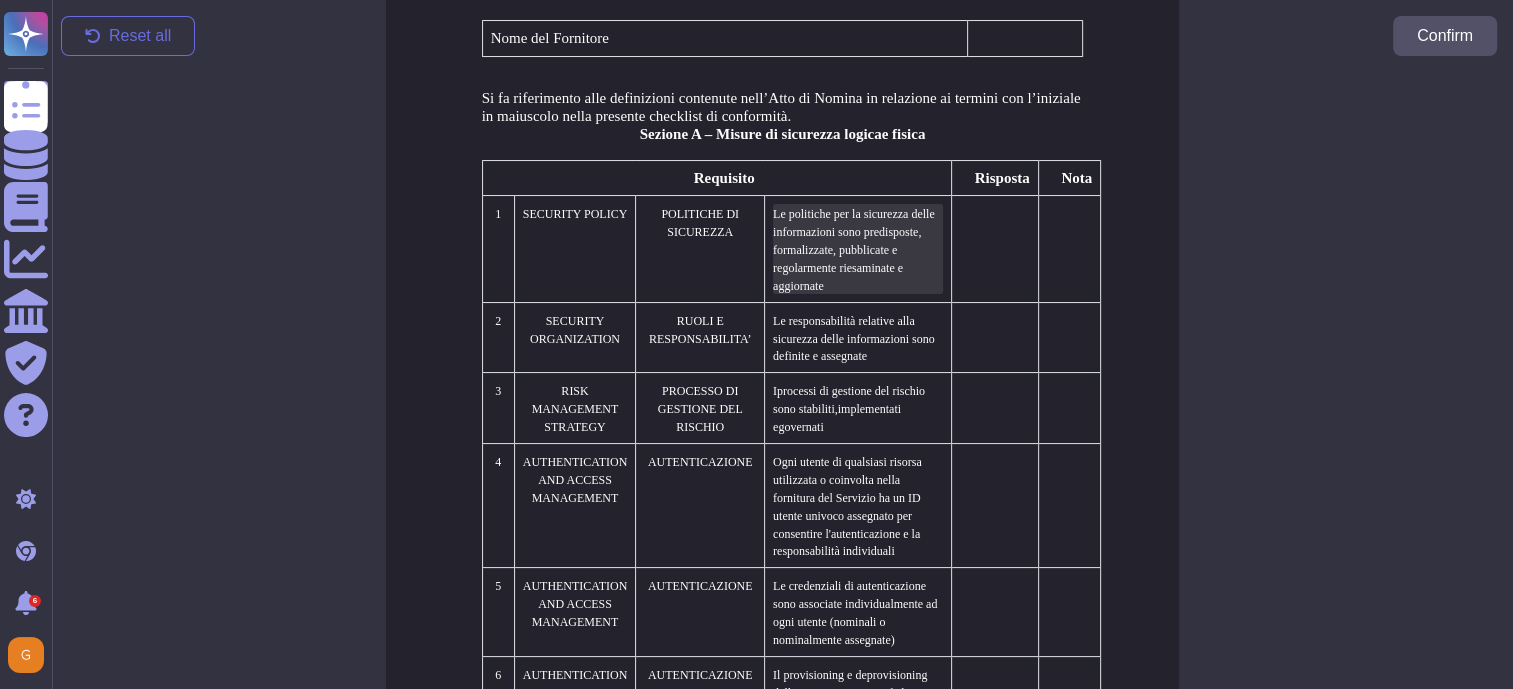 click on "e politiche per la sicurezza delle informazioni sono predisposte, formalizzate, pubblicate e regolarmente riesaminate e aggiornate" at bounding box center (854, 250) 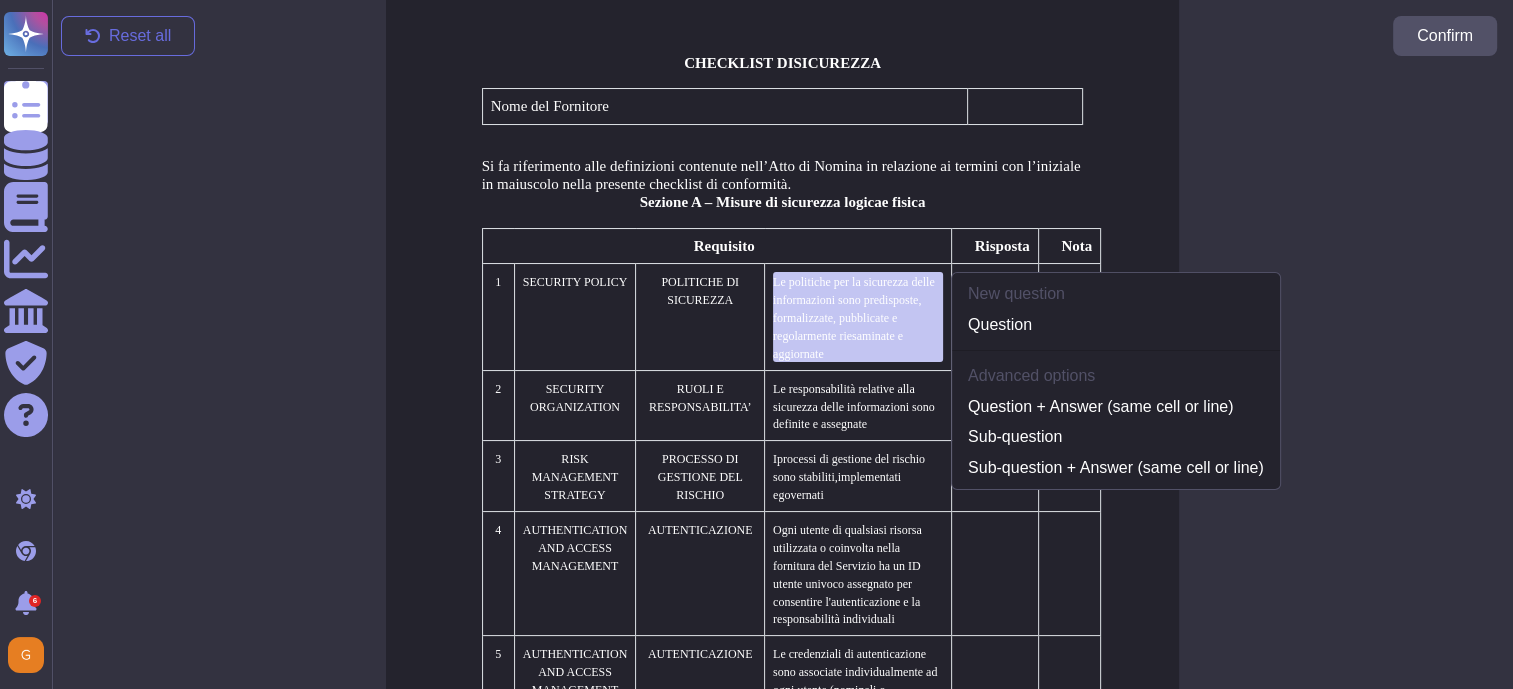 scroll, scrollTop: 55, scrollLeft: 0, axis: vertical 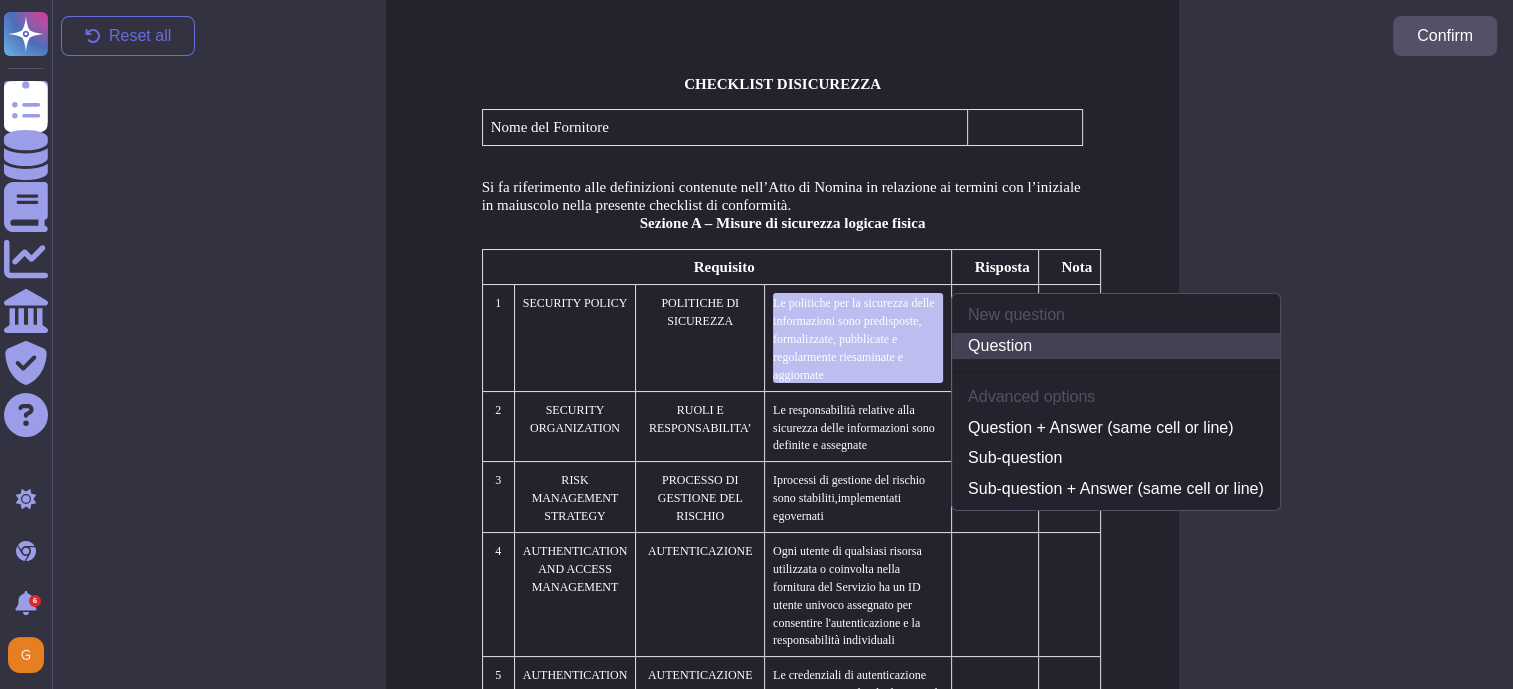 click on "Question" at bounding box center [1116, 346] 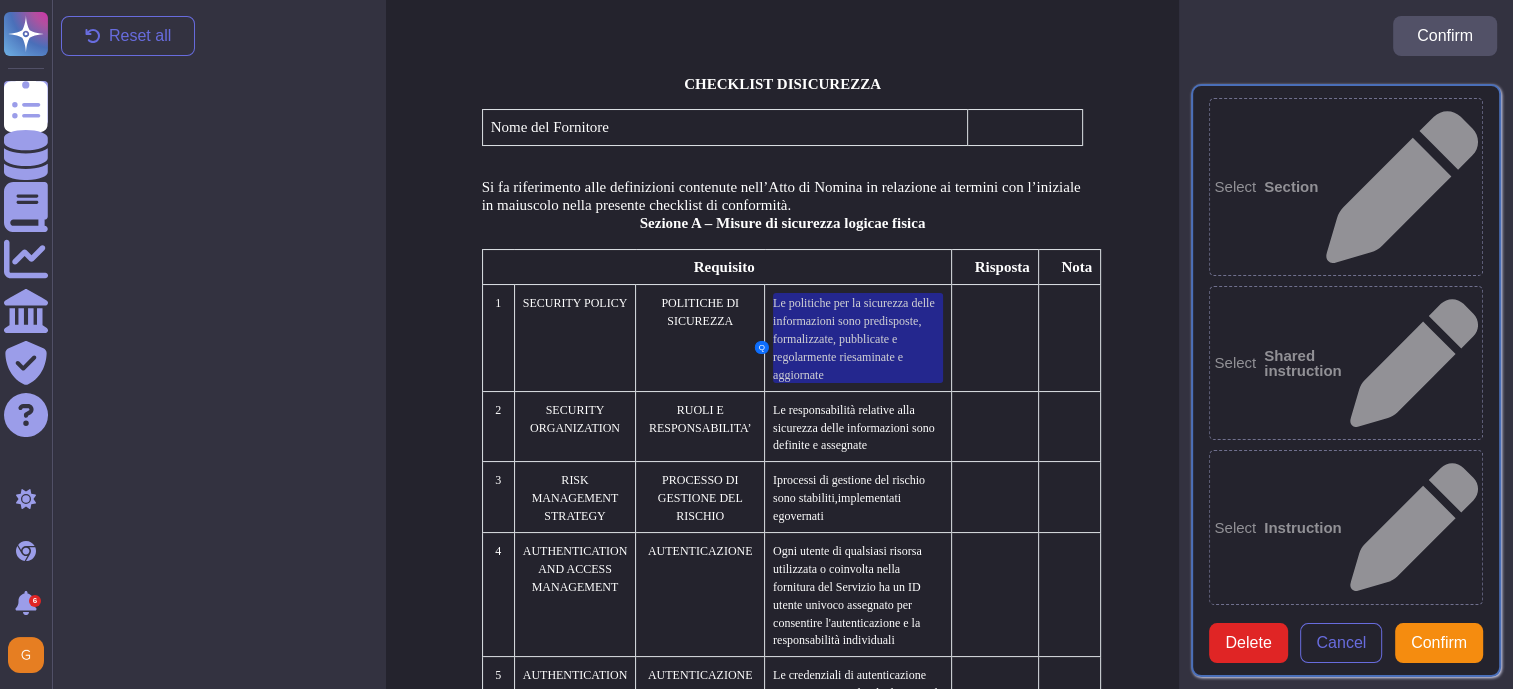 type on "Le politiche per la sicurezza delle informazioni sono predisposte, formalizzate, pubblicate e regolarmente riesaminate e aggiornate" 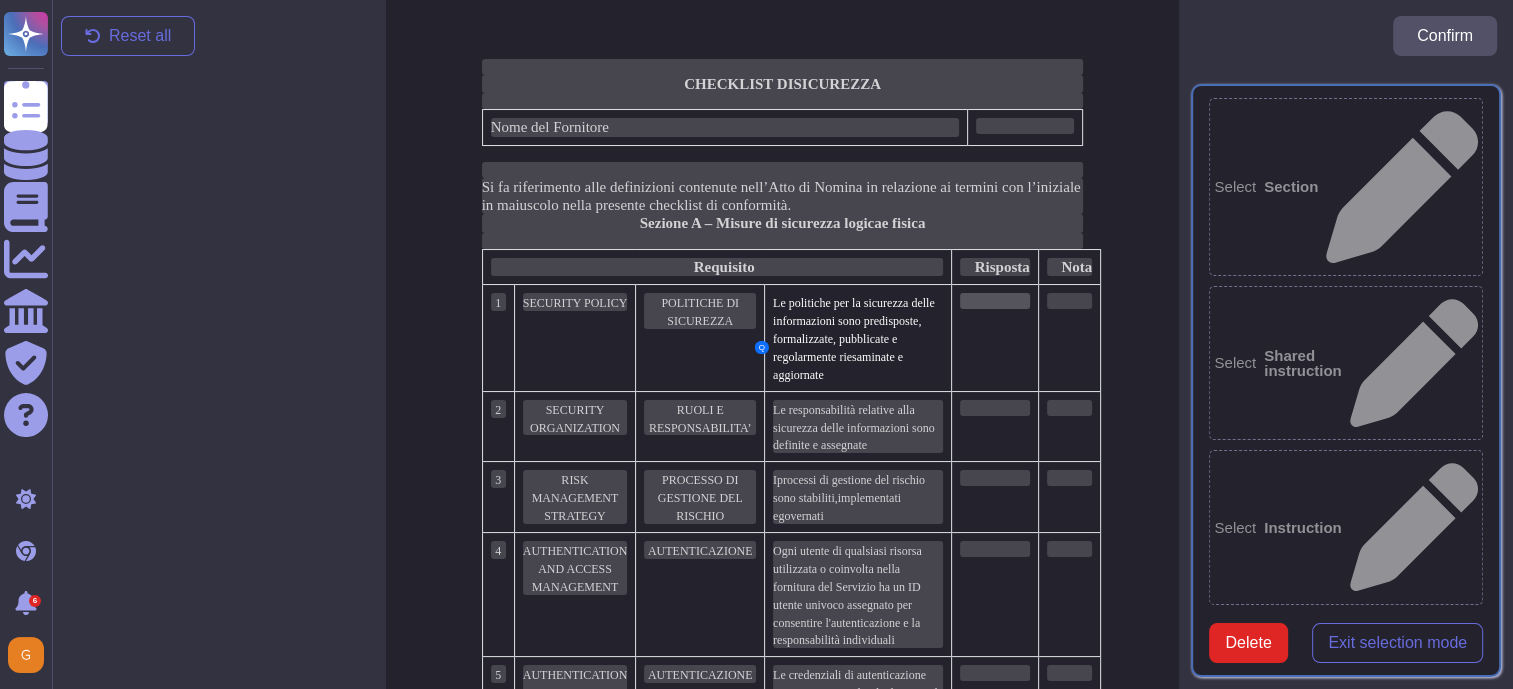 click at bounding box center (995, 301) 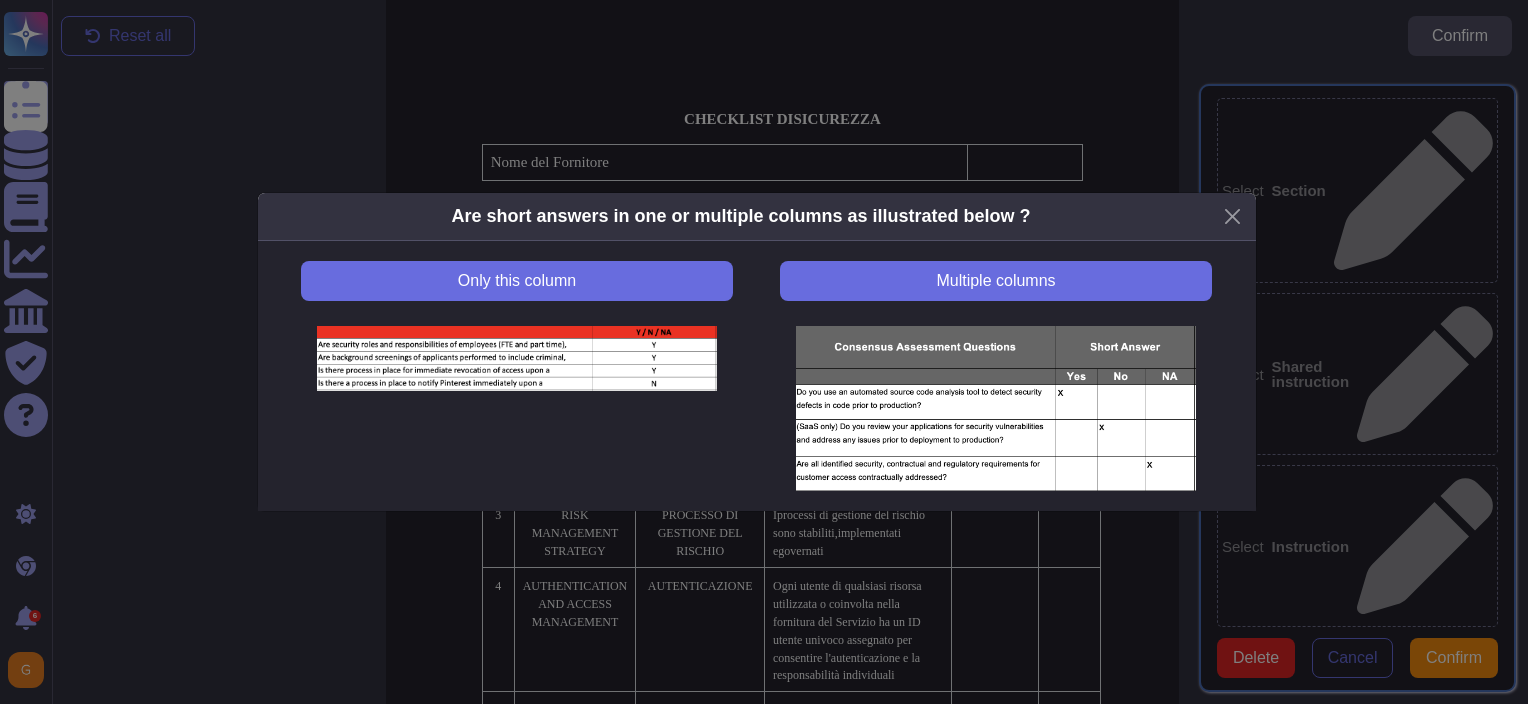 scroll, scrollTop: 9, scrollLeft: 0, axis: vertical 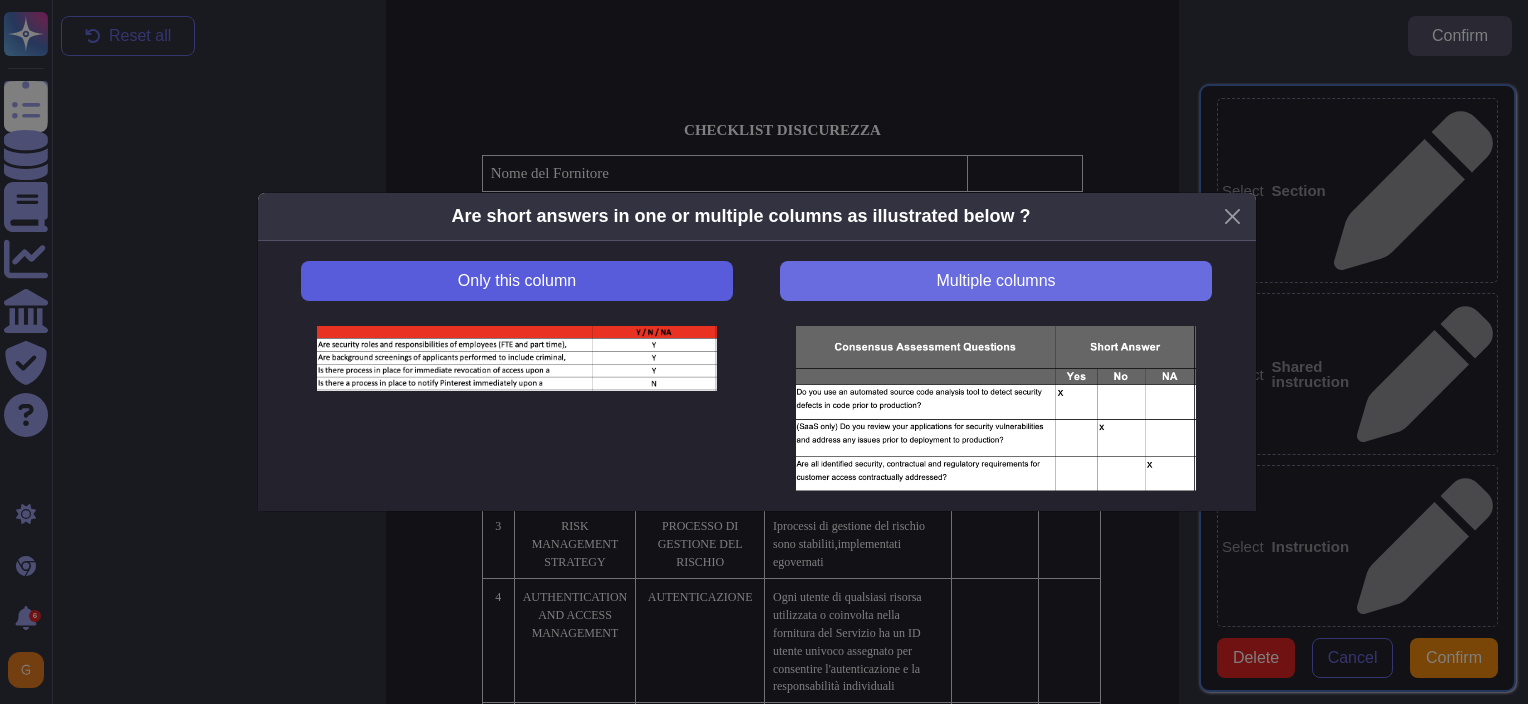 click on "Only this column" at bounding box center (516, 281) 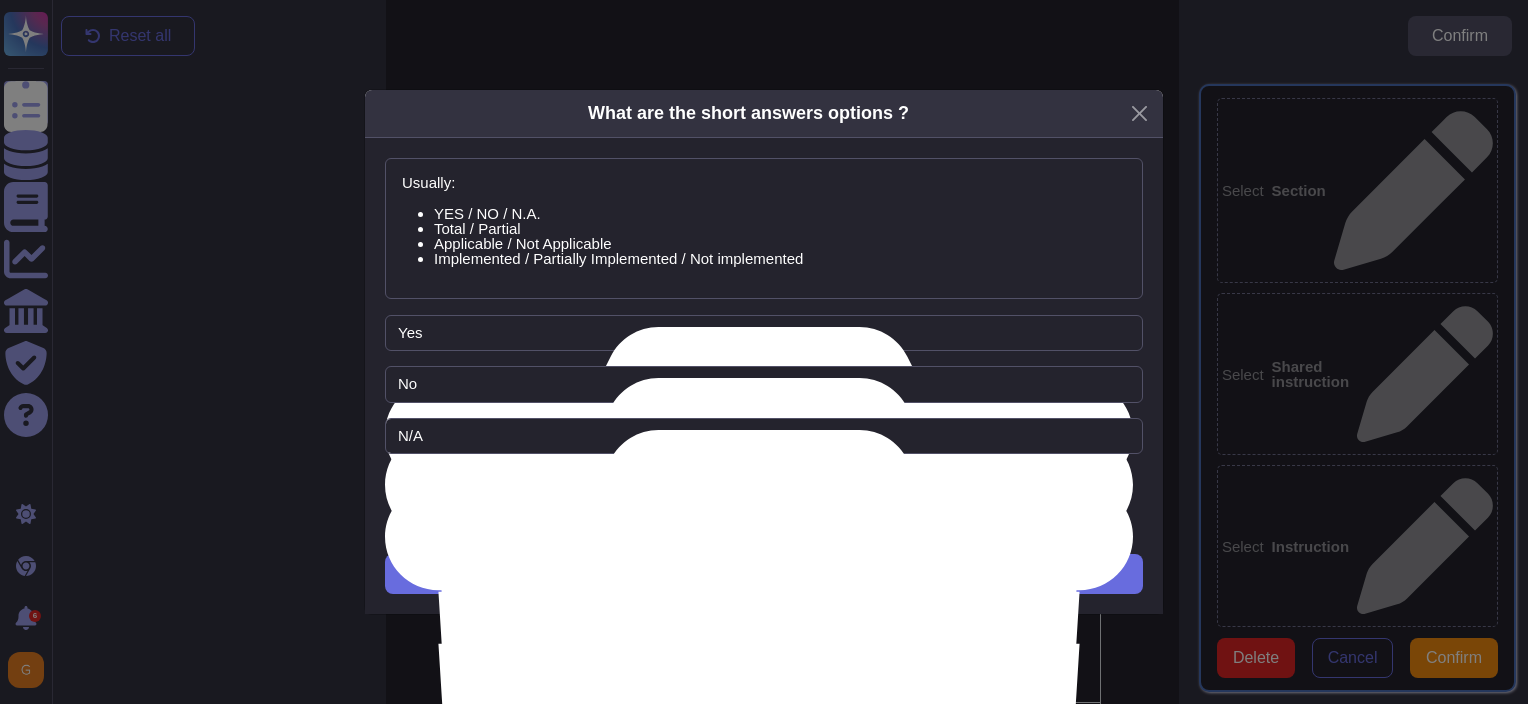 click 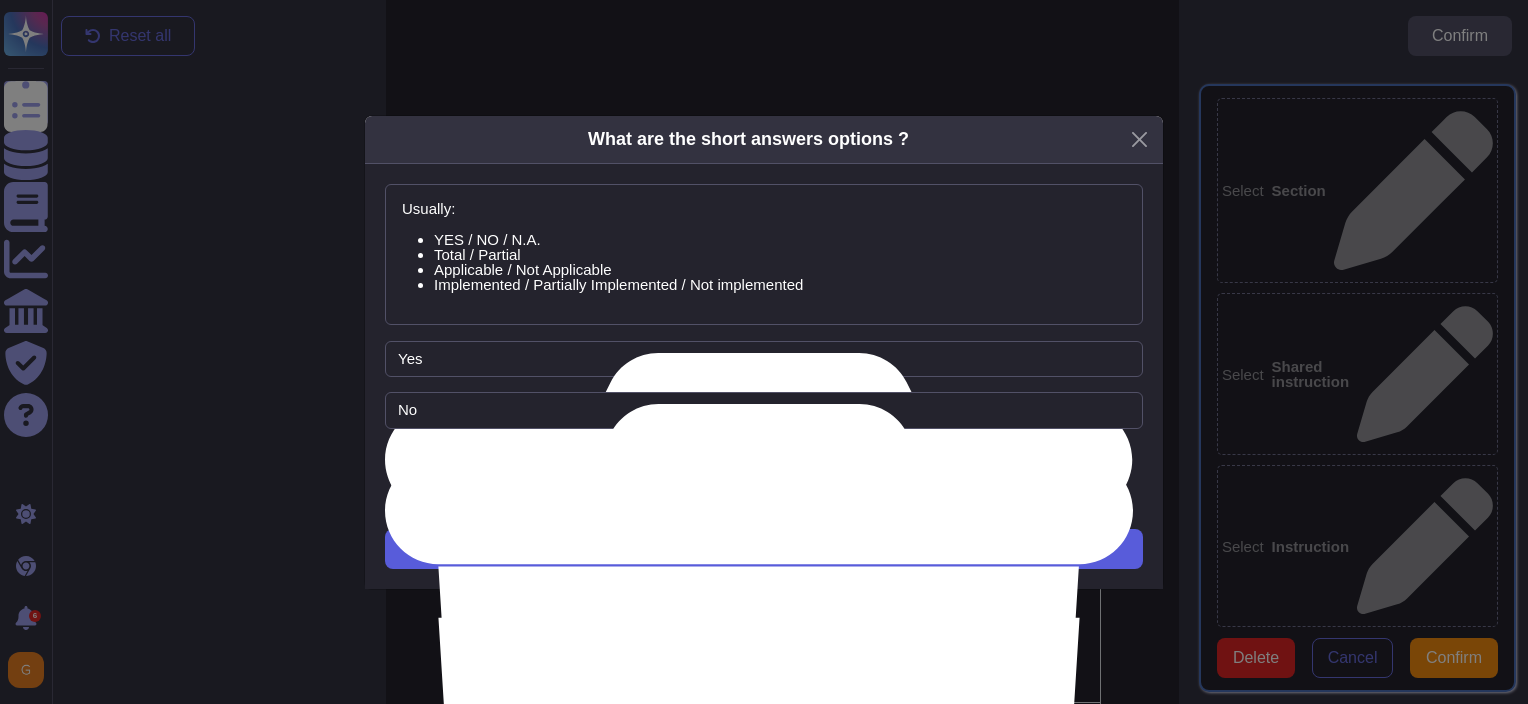 click on "Next" at bounding box center [764, 549] 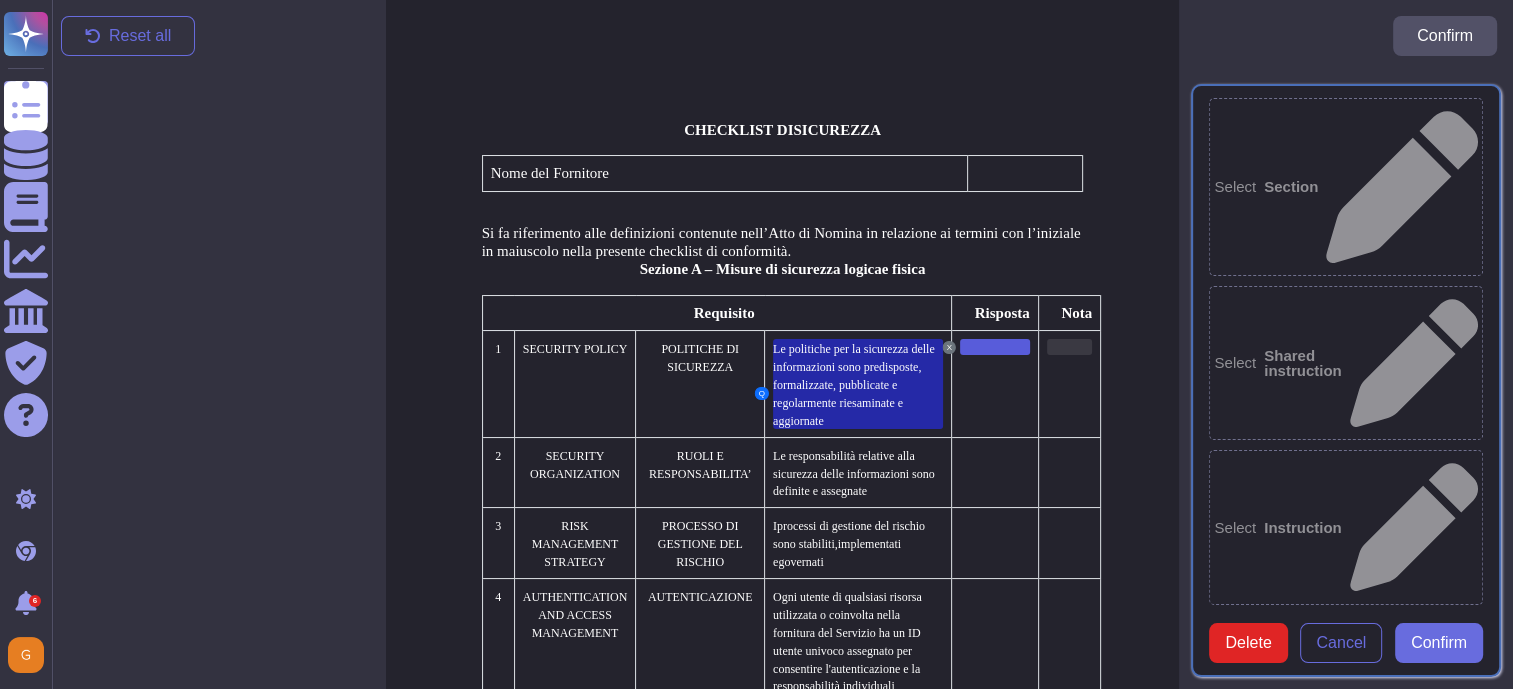 click at bounding box center [1069, 347] 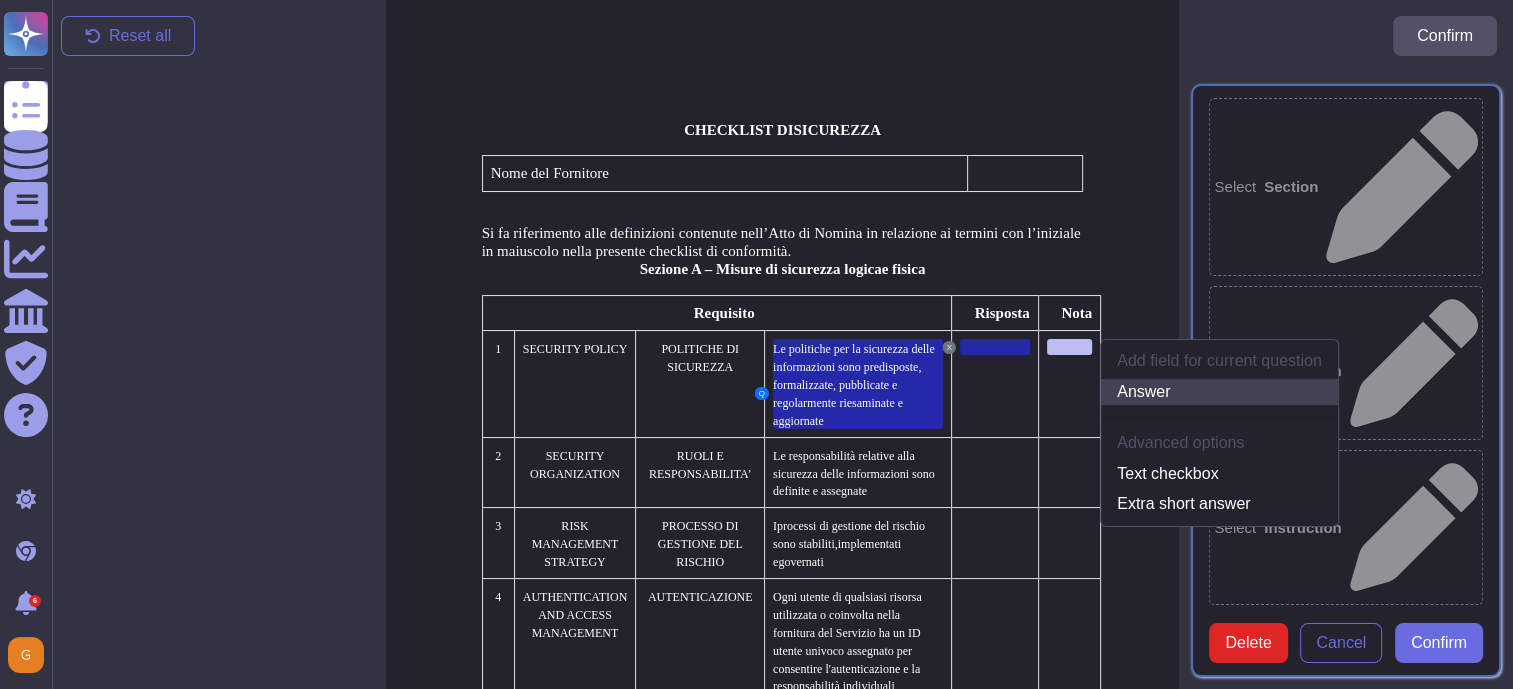 click on "Answer" at bounding box center [1219, 392] 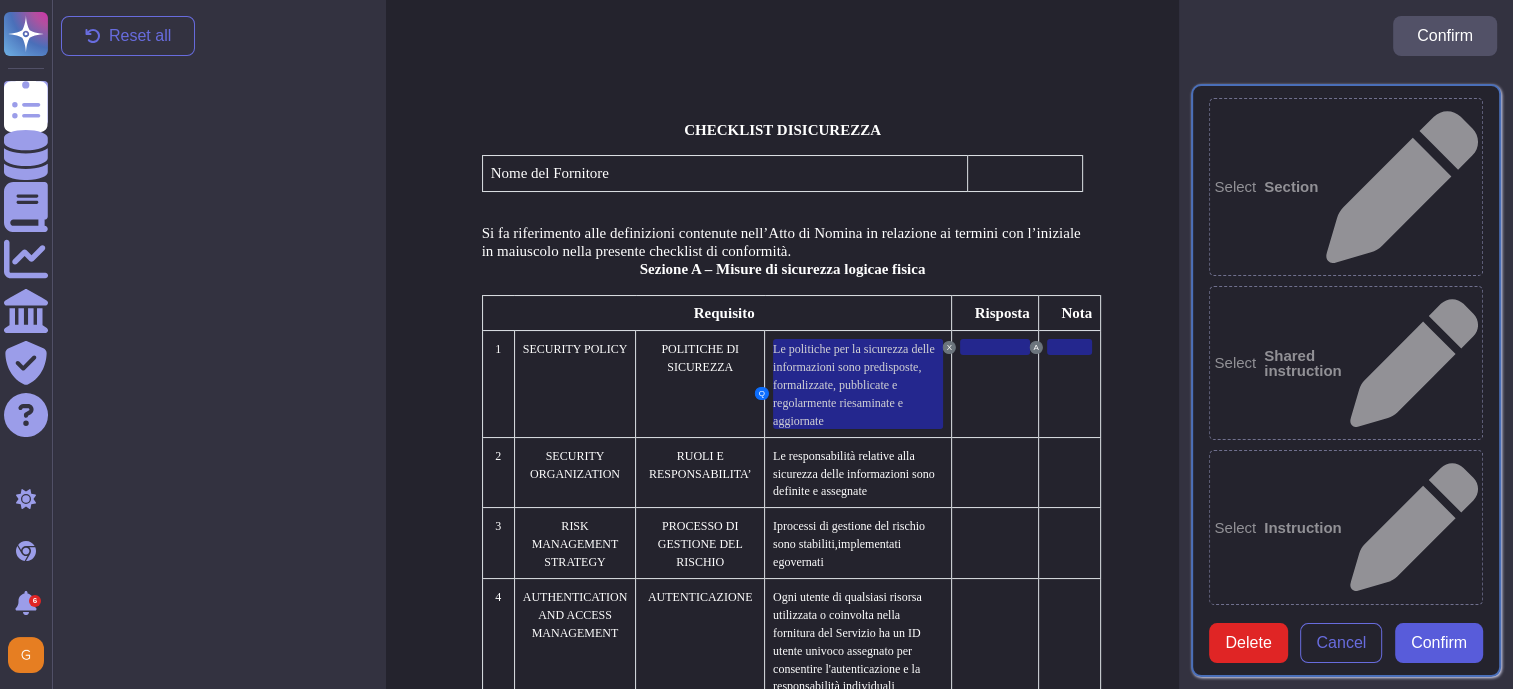 click on "Confirm" at bounding box center (1439, 643) 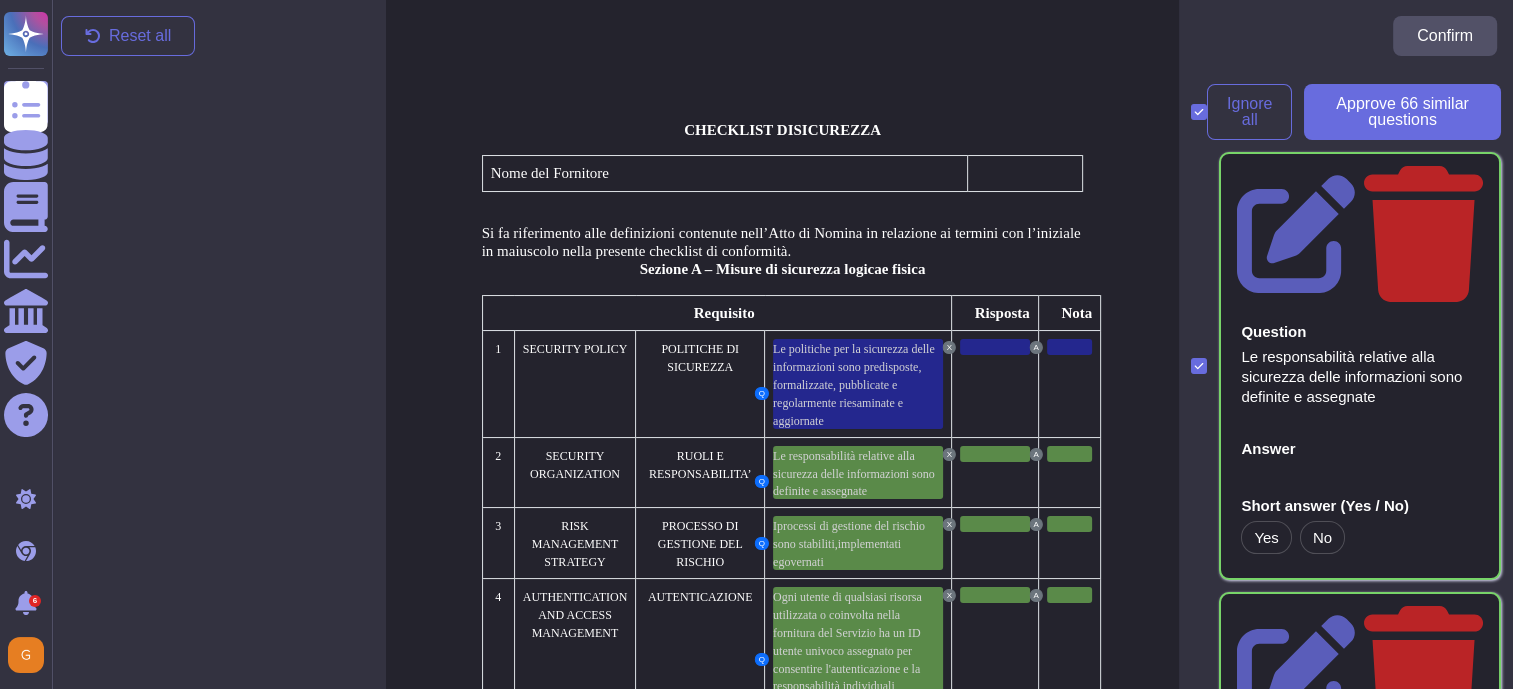 click on "Approve   66   similar question s" at bounding box center (1402, 112) 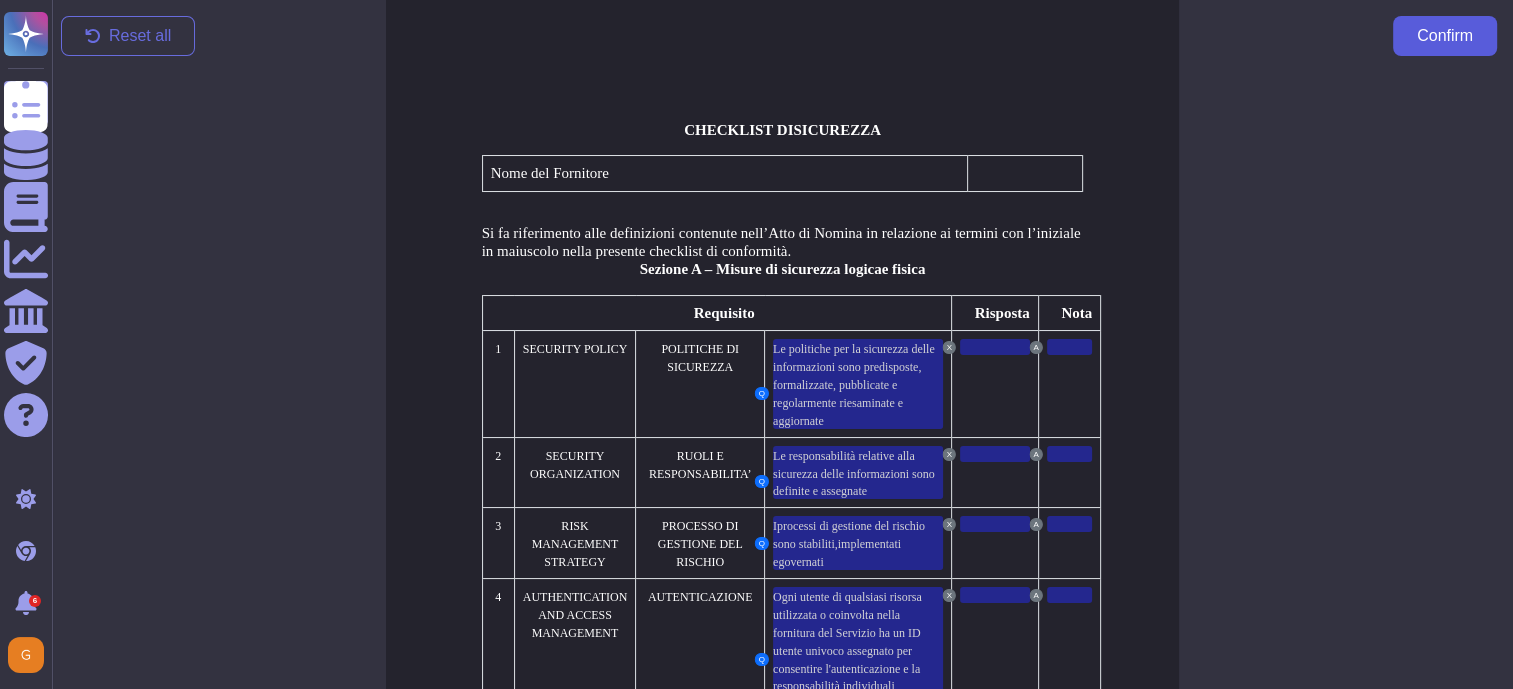 click on "Confirm" at bounding box center [1445, 36] 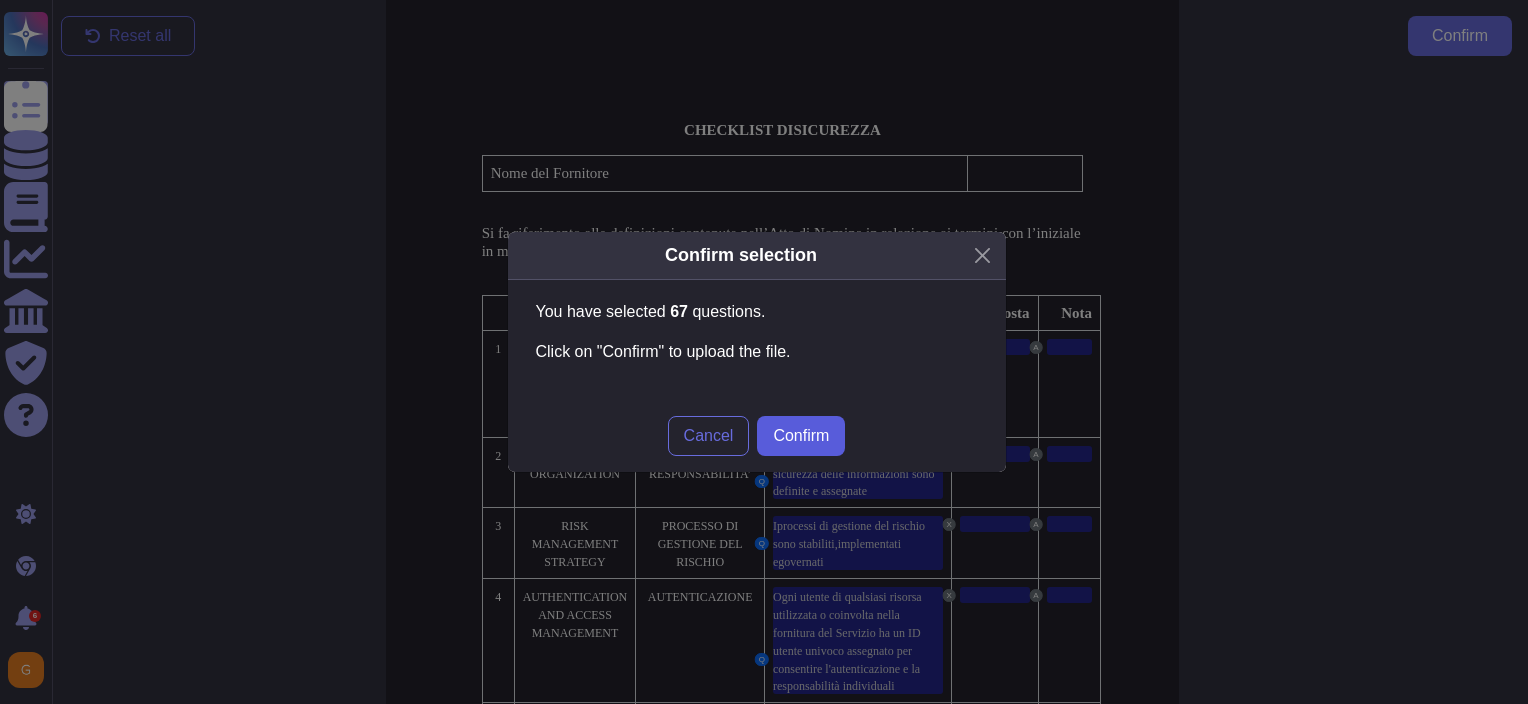 click on "Confirm" at bounding box center (801, 436) 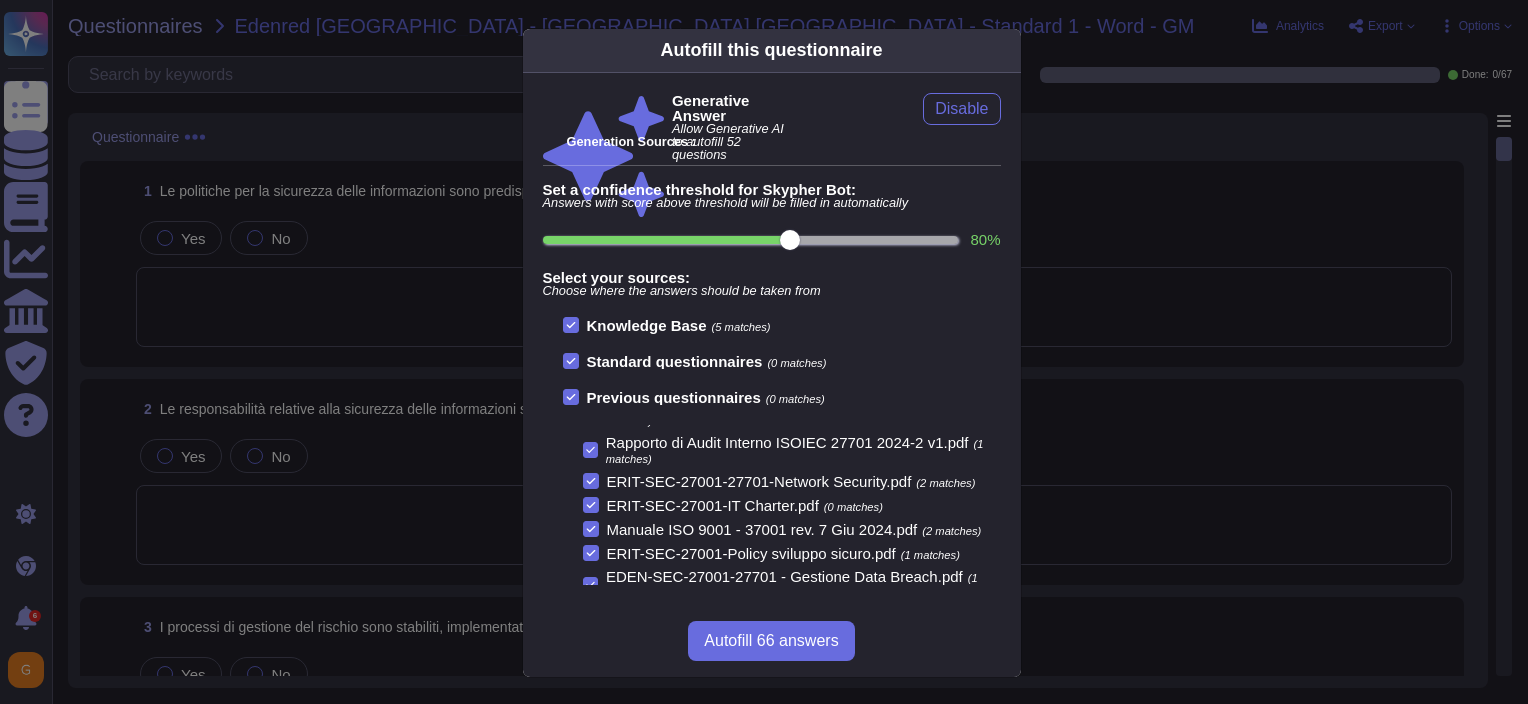 scroll, scrollTop: 0, scrollLeft: 0, axis: both 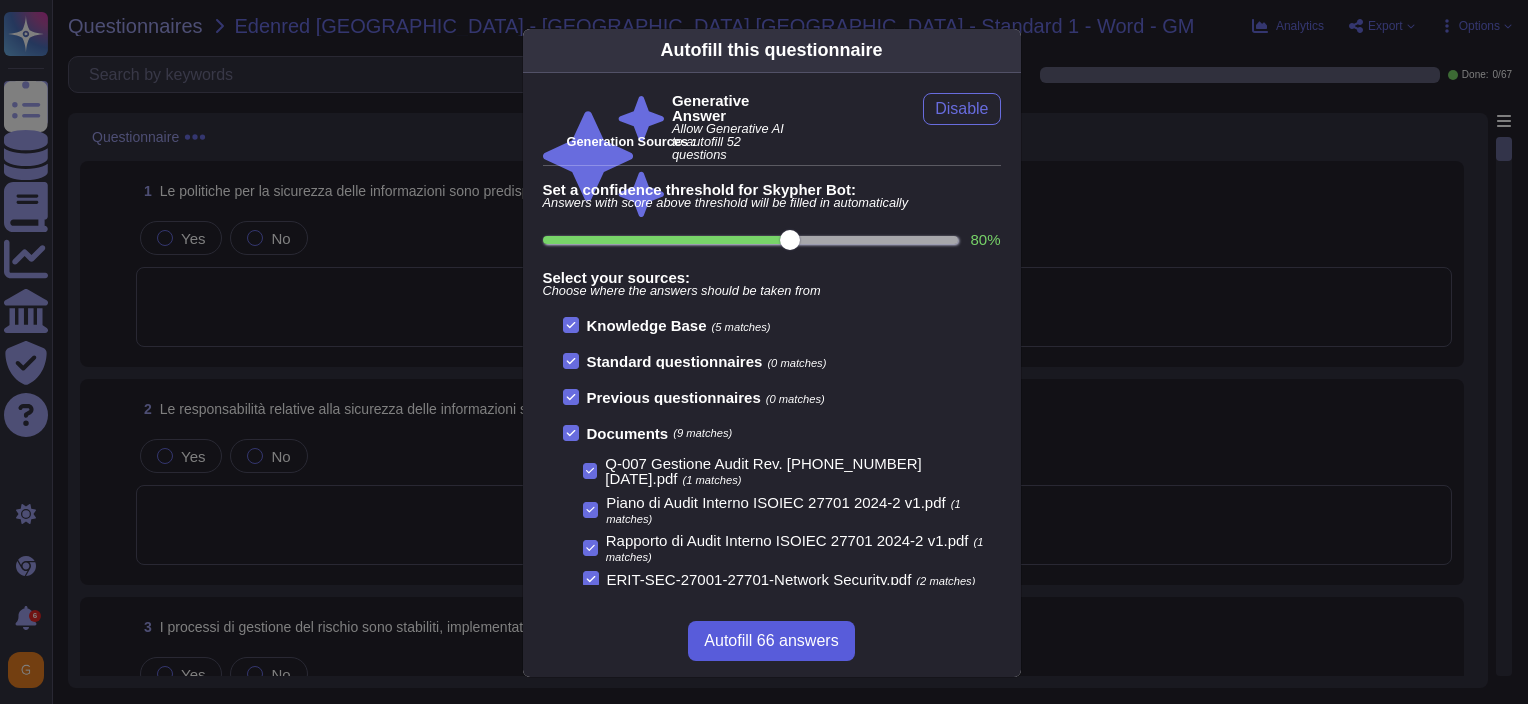 click on "Autofill 66 answers" at bounding box center (771, 641) 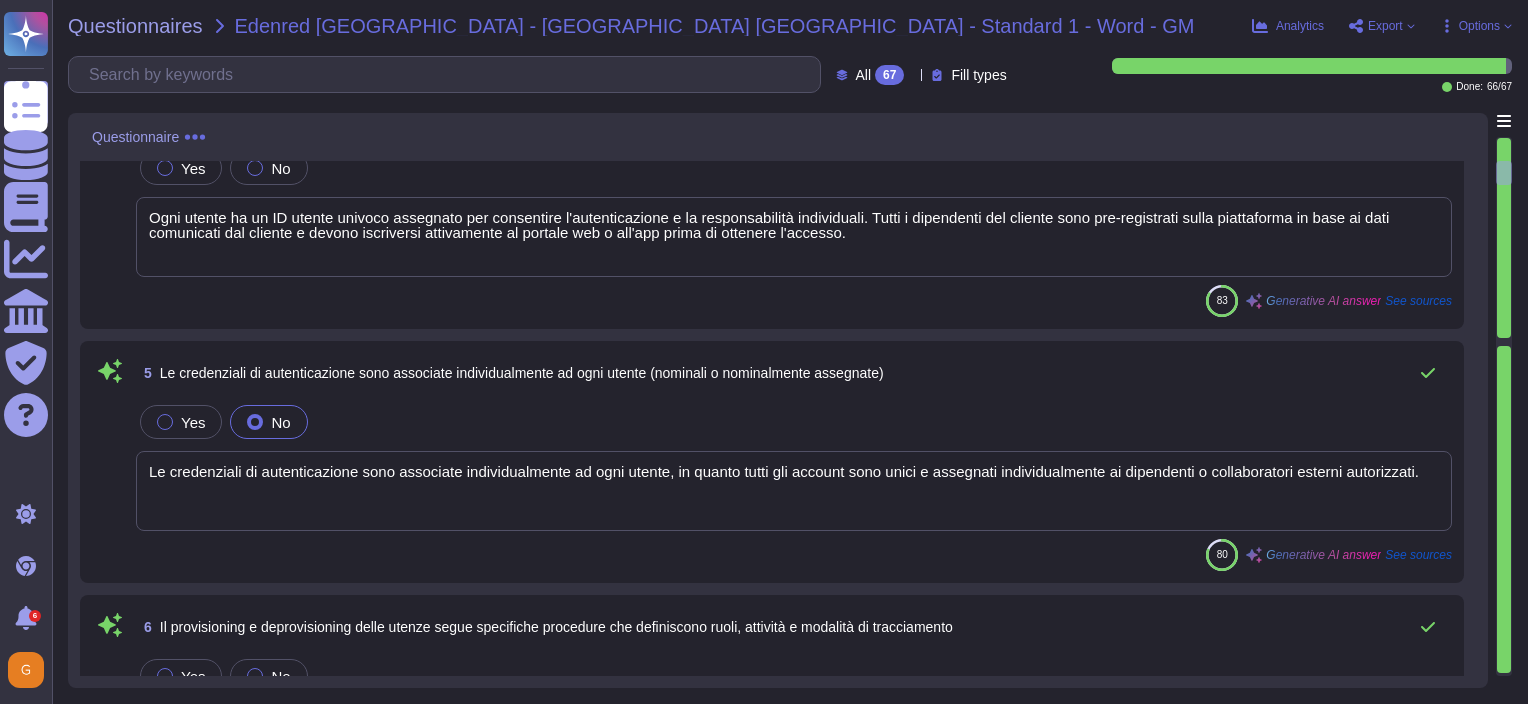 scroll, scrollTop: 900, scrollLeft: 0, axis: vertical 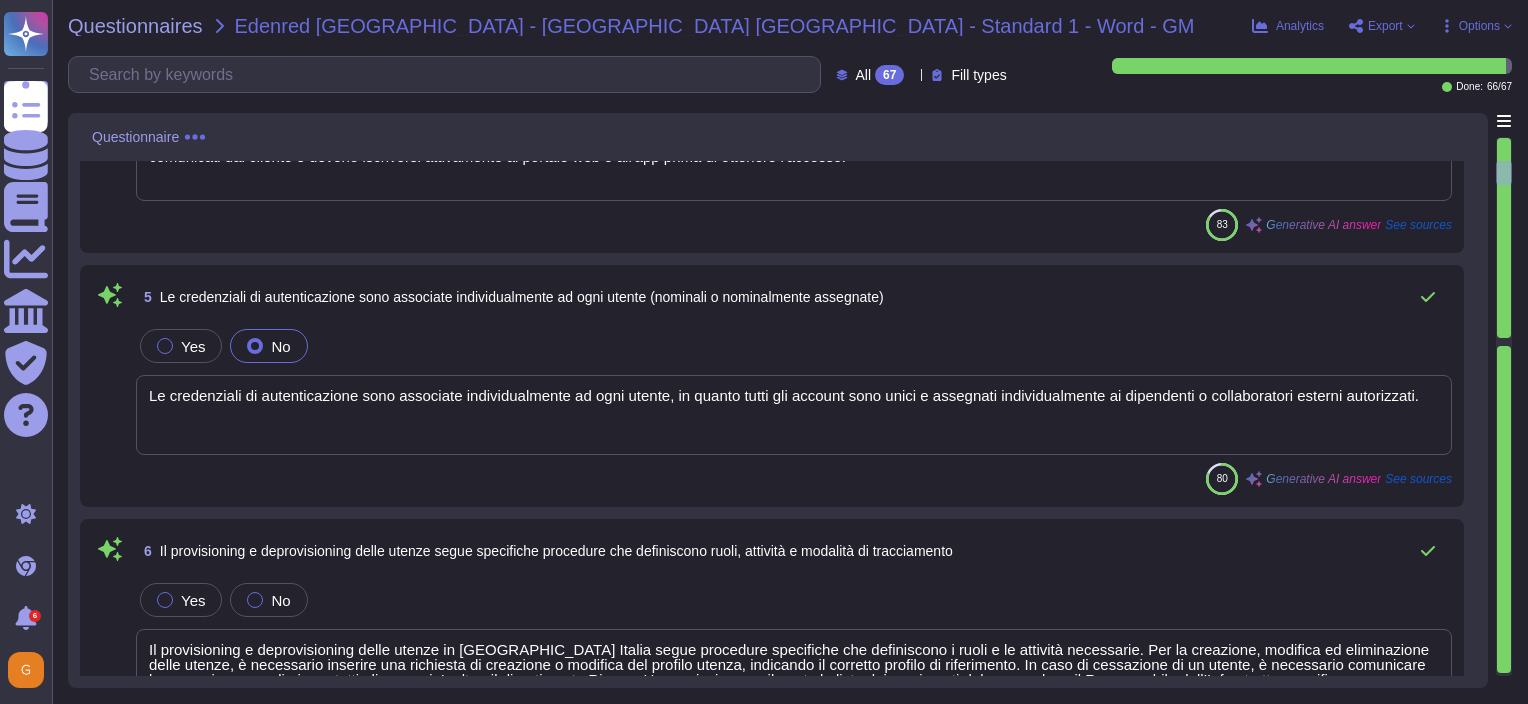 drag, startPoint x: 1507, startPoint y: 172, endPoint x: 1508, endPoint y: 191, distance: 19.026299 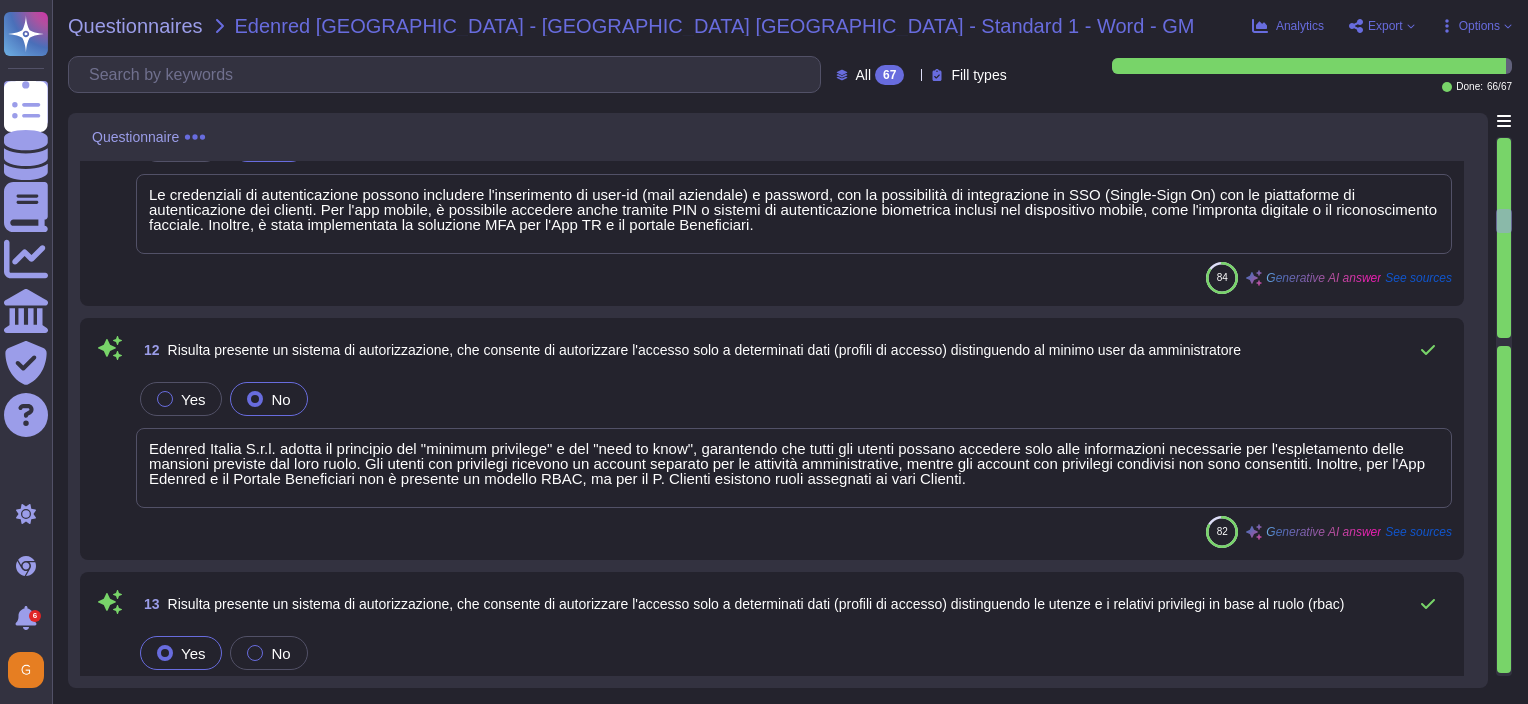 scroll, scrollTop: 2702, scrollLeft: 0, axis: vertical 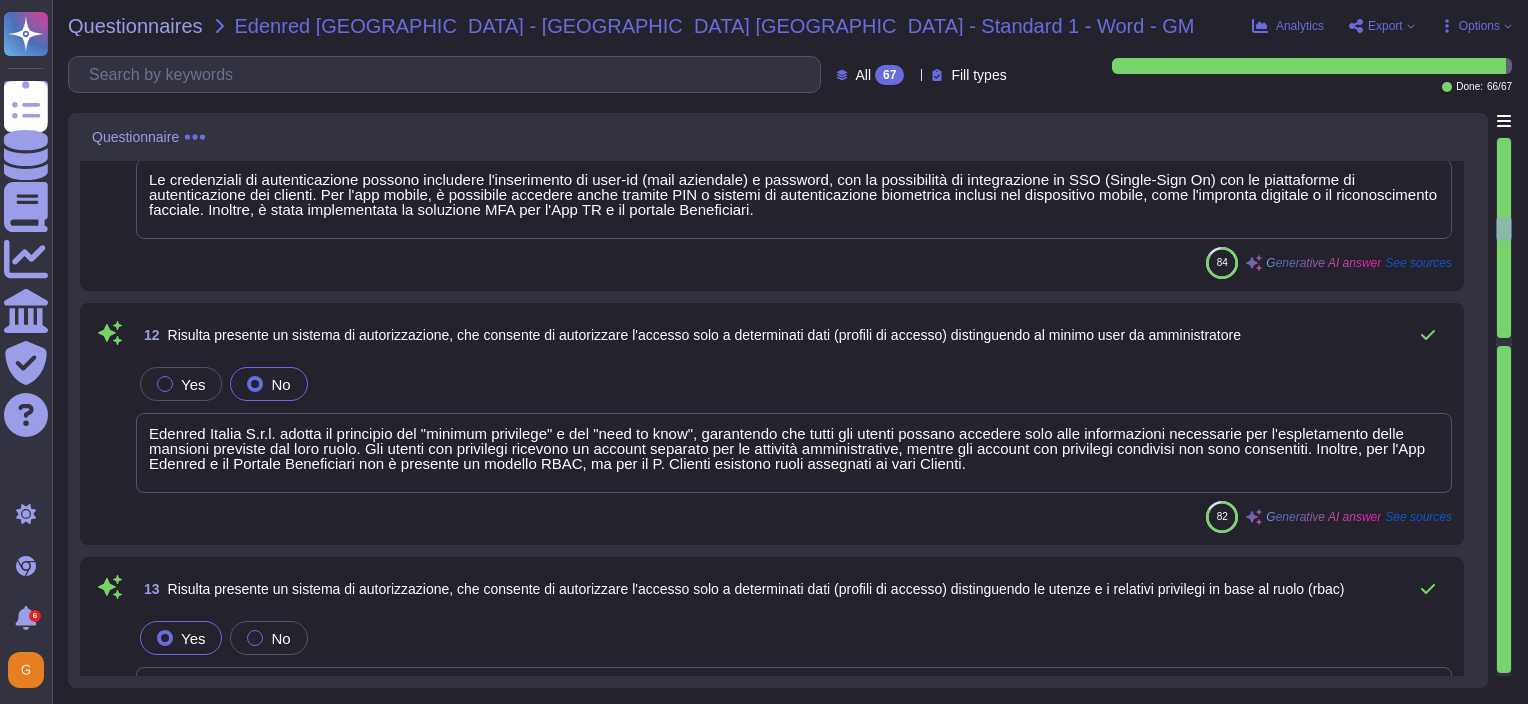 click at bounding box center [1504, 238] 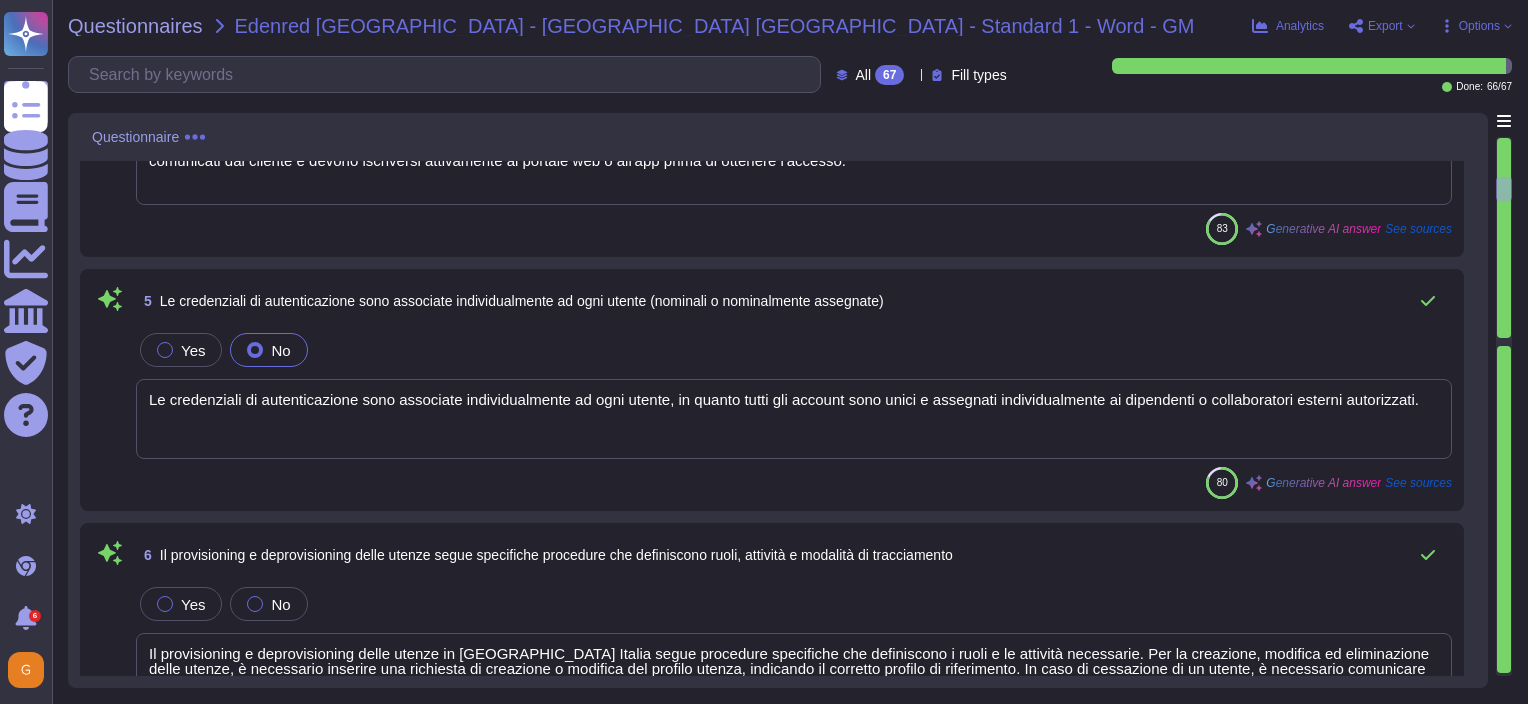 click at bounding box center (1504, 238) 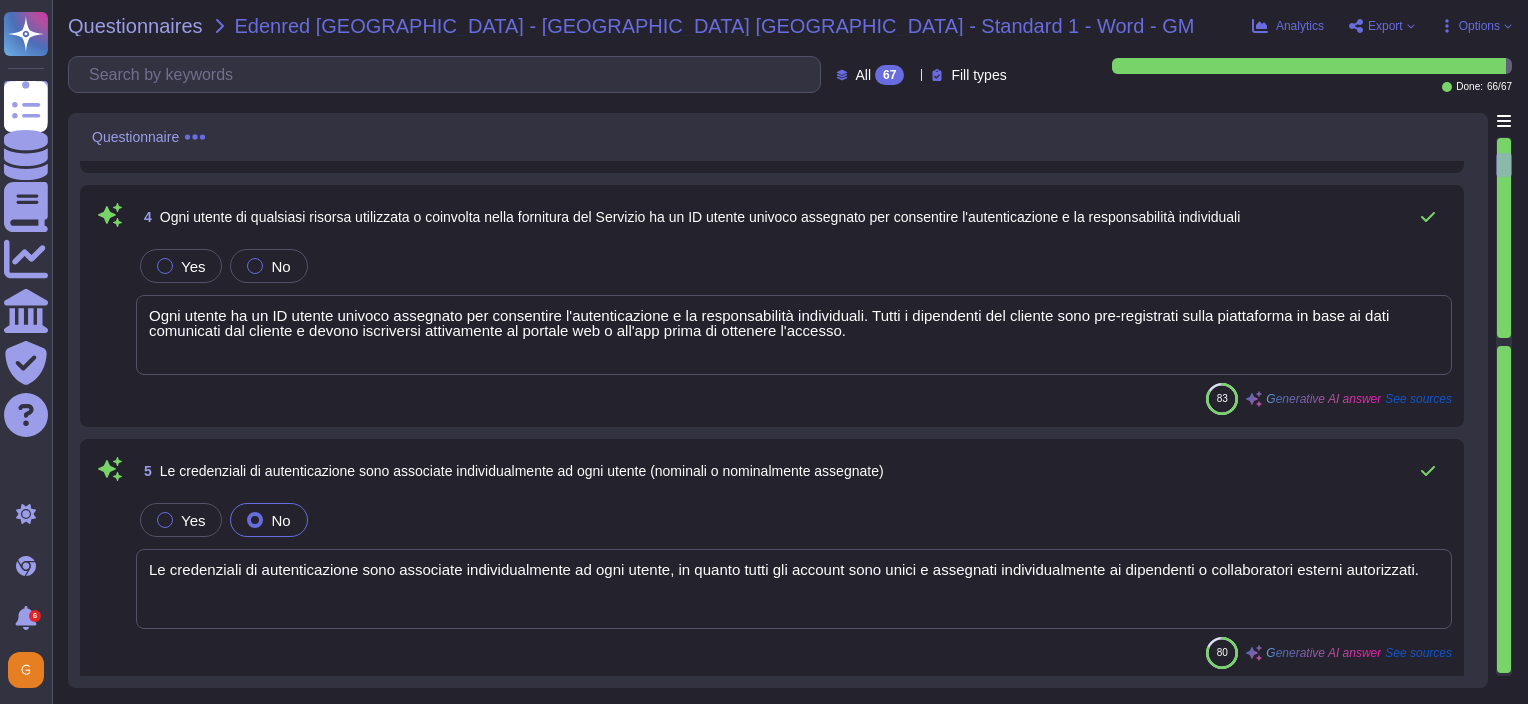 click at bounding box center (1504, 238) 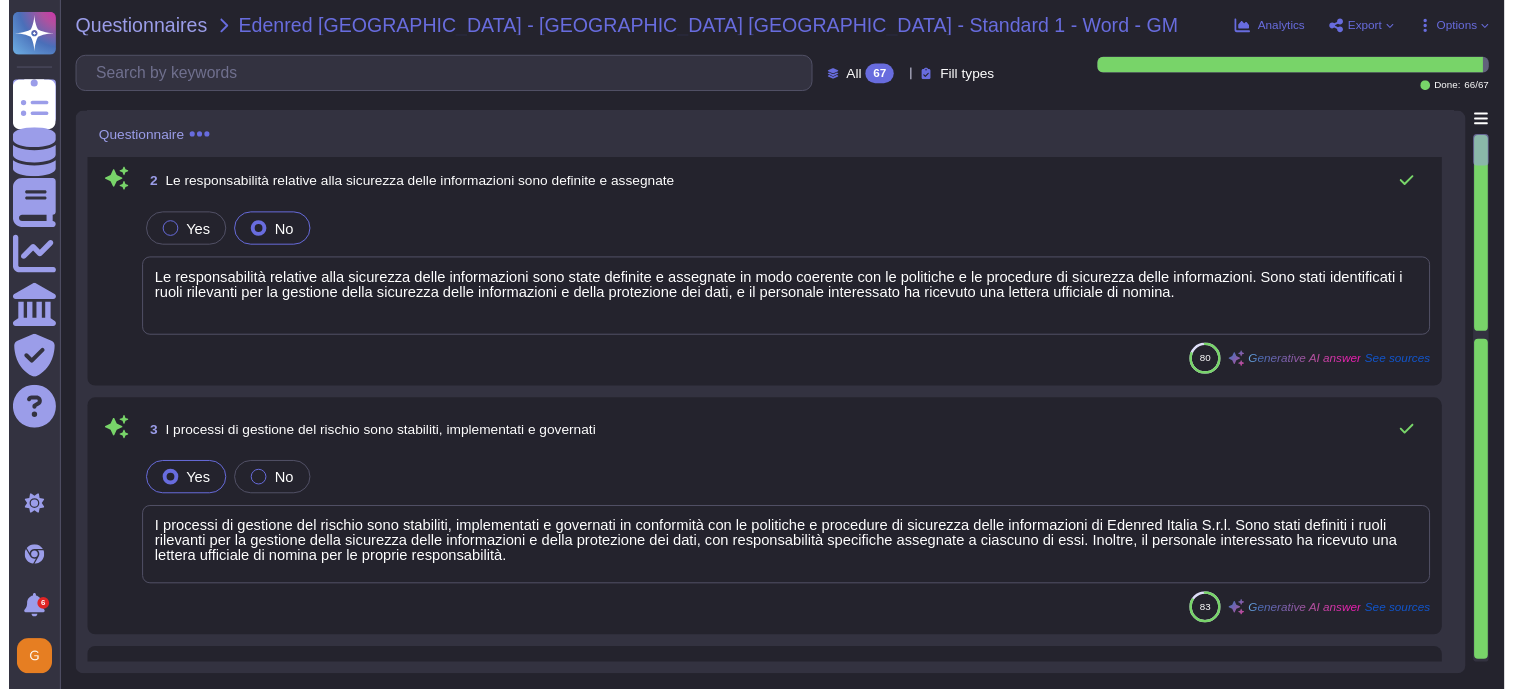 scroll, scrollTop: 242, scrollLeft: 0, axis: vertical 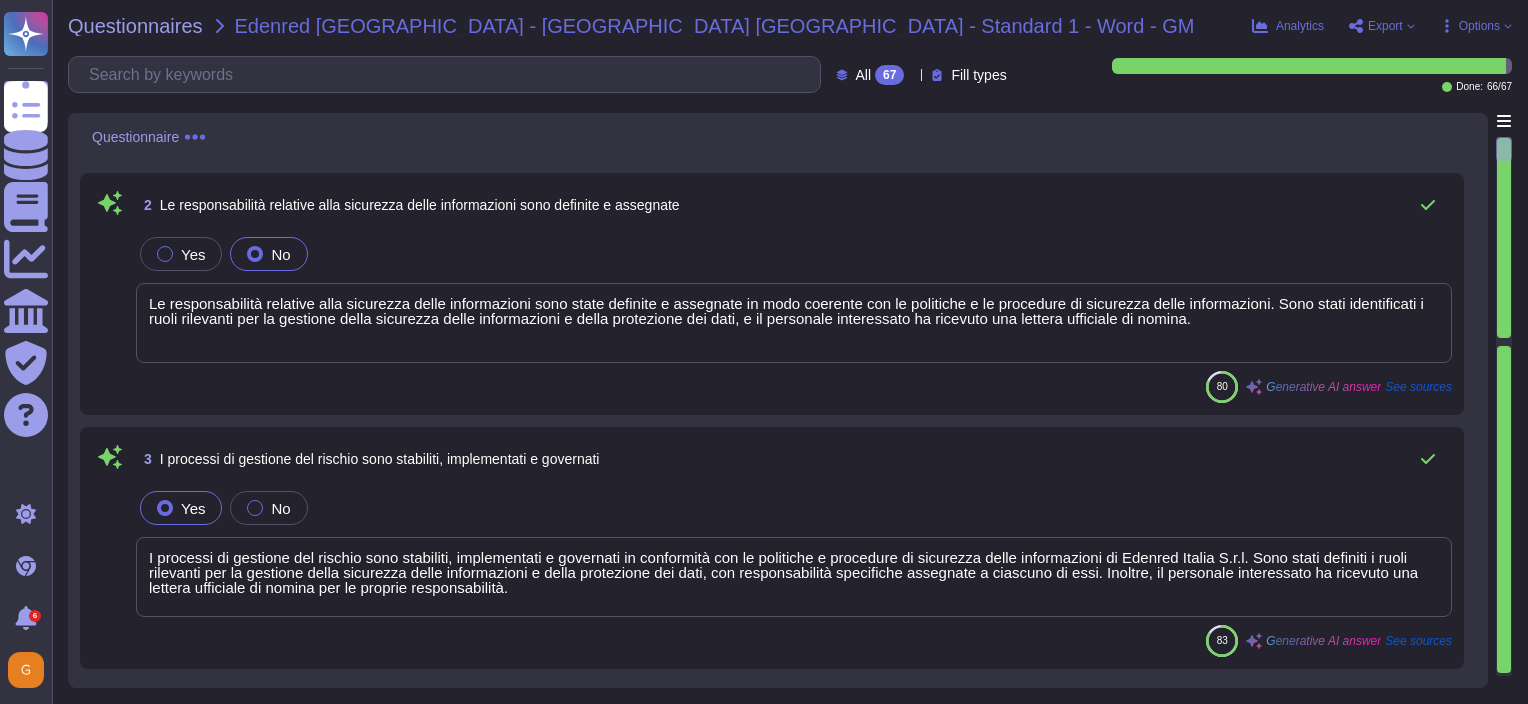 drag, startPoint x: 1506, startPoint y: 150, endPoint x: 1516, endPoint y: 128, distance: 24.166092 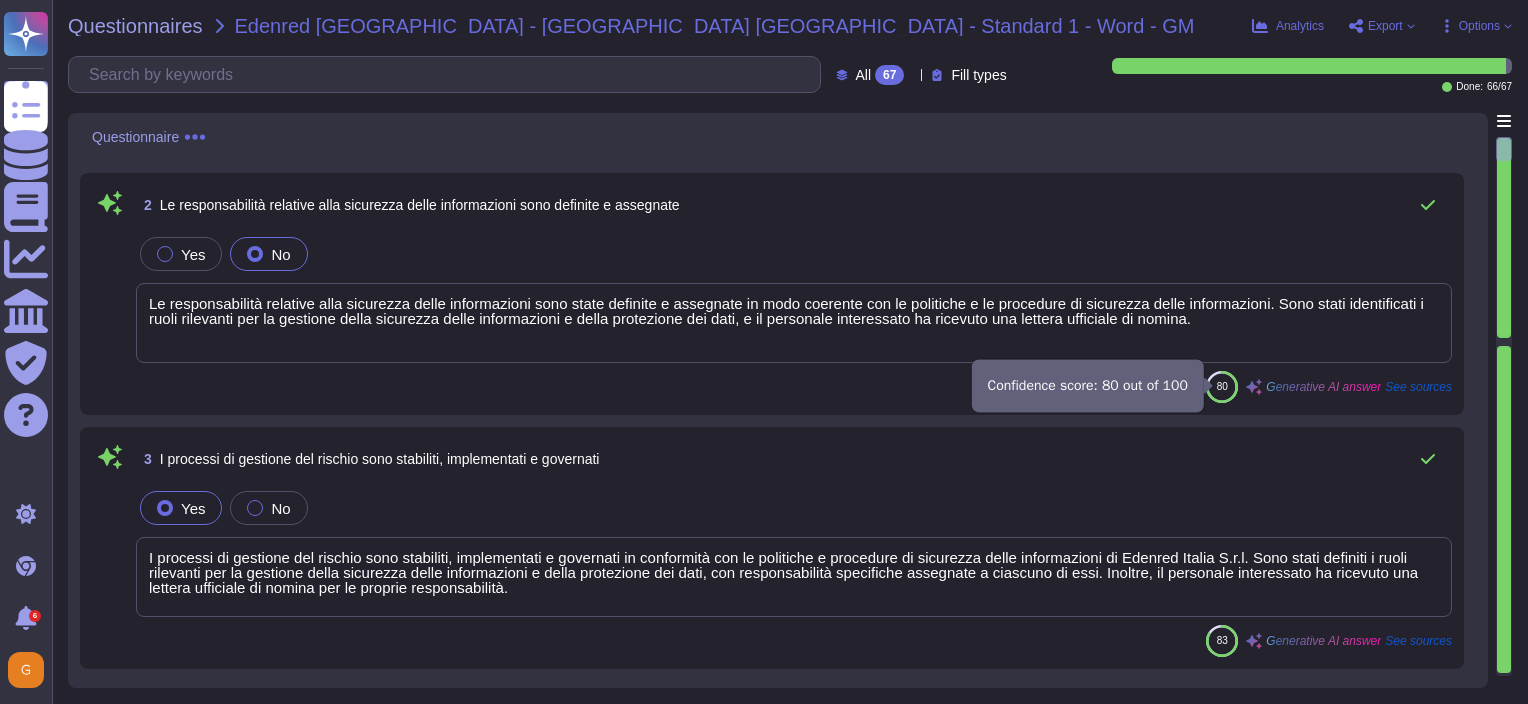 click on "80" at bounding box center [1222, 387] 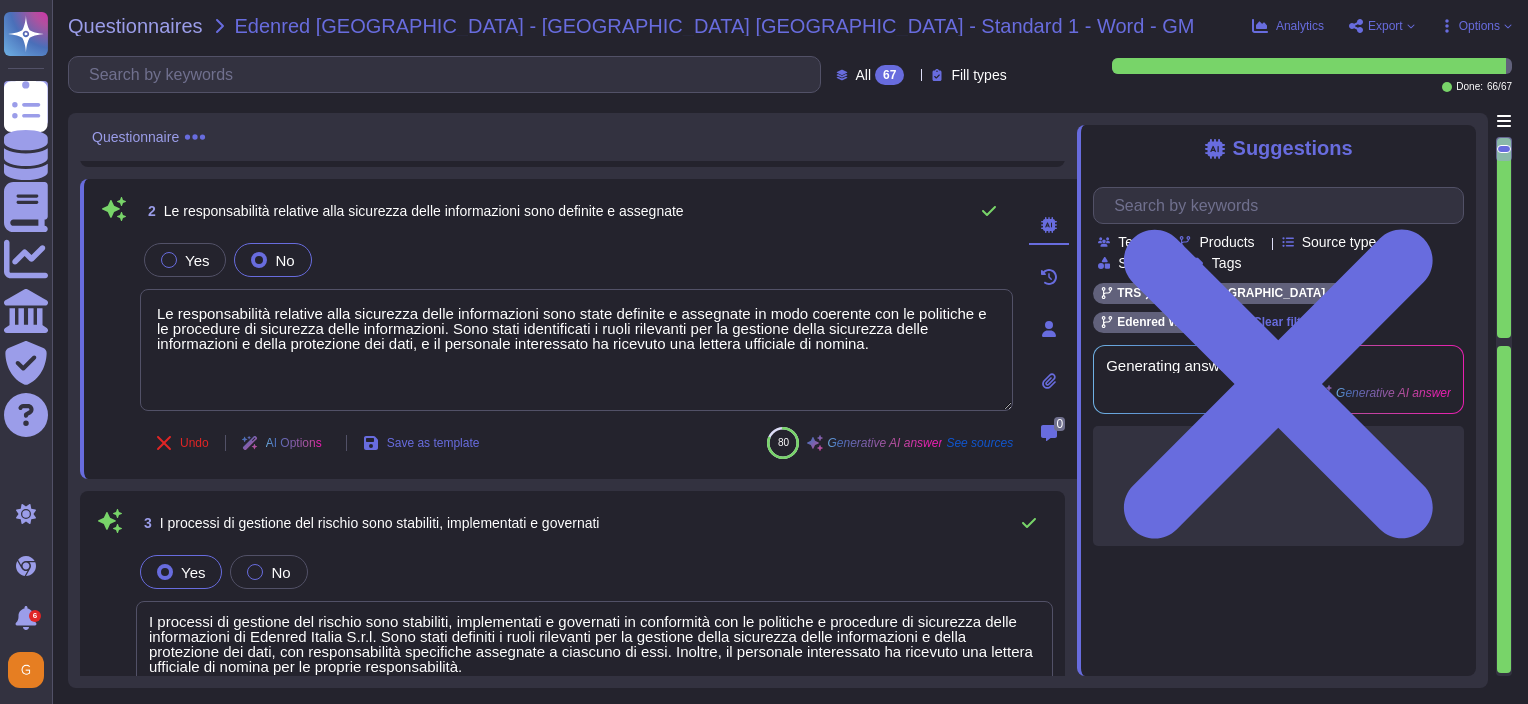 type on "Le responsabilità relative alla sicurezza delle informazioni sono state definite e assegnate in modo coerente con le politiche e le procedure di sicurezza delle informazioni. Sono stati identificati i ruoli rilevanti per la gestione della sicurezza delle informazioni e della protezione dei dati, e il personale interessato ha ricevuto una lettera ufficiale di nomina." 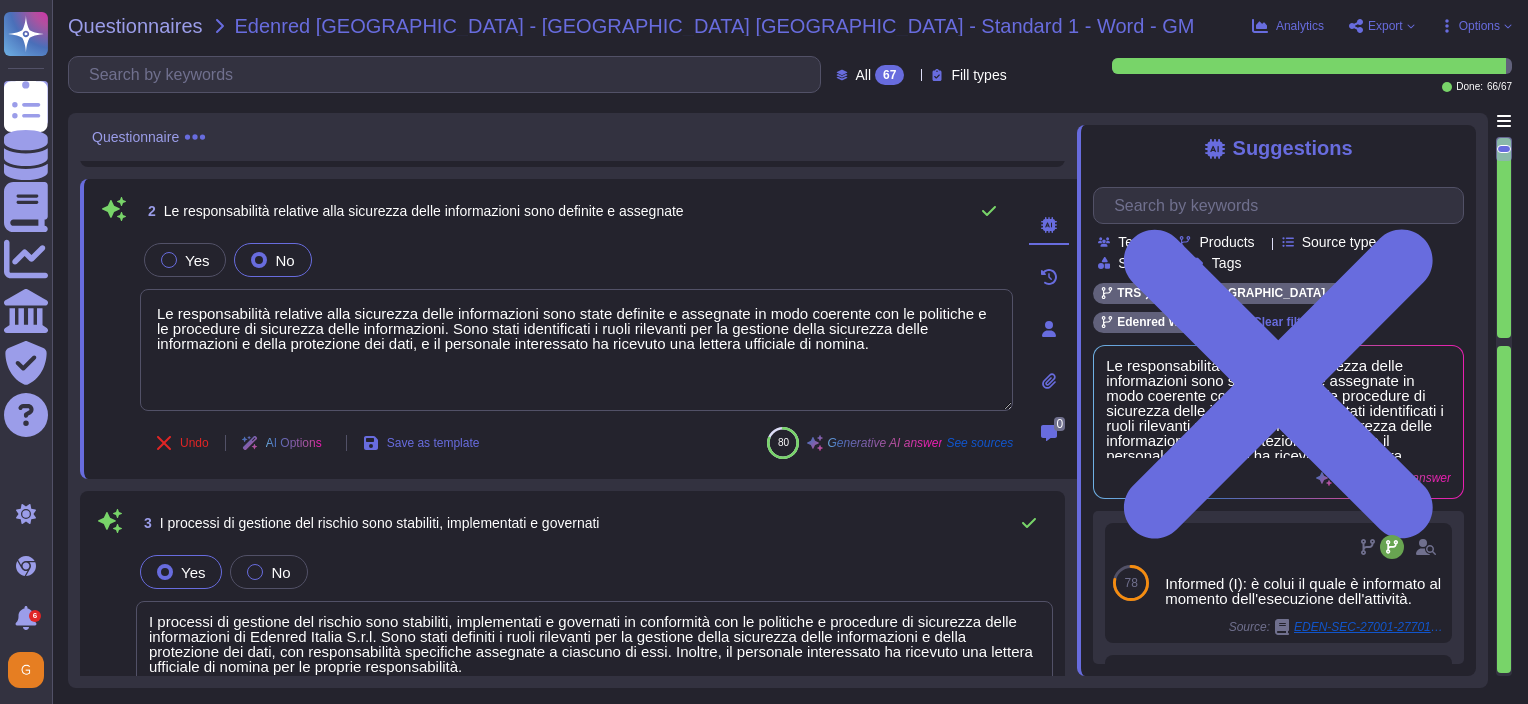click 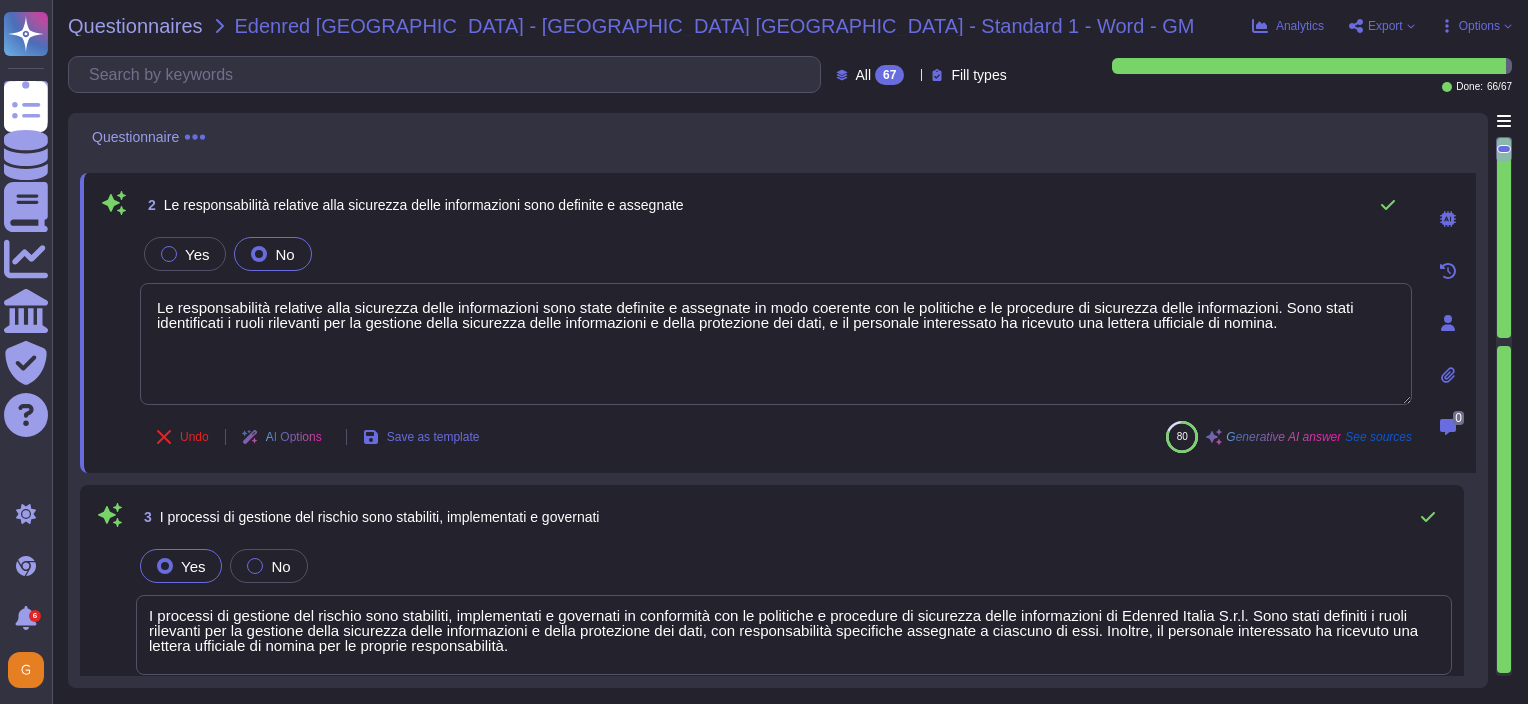 click 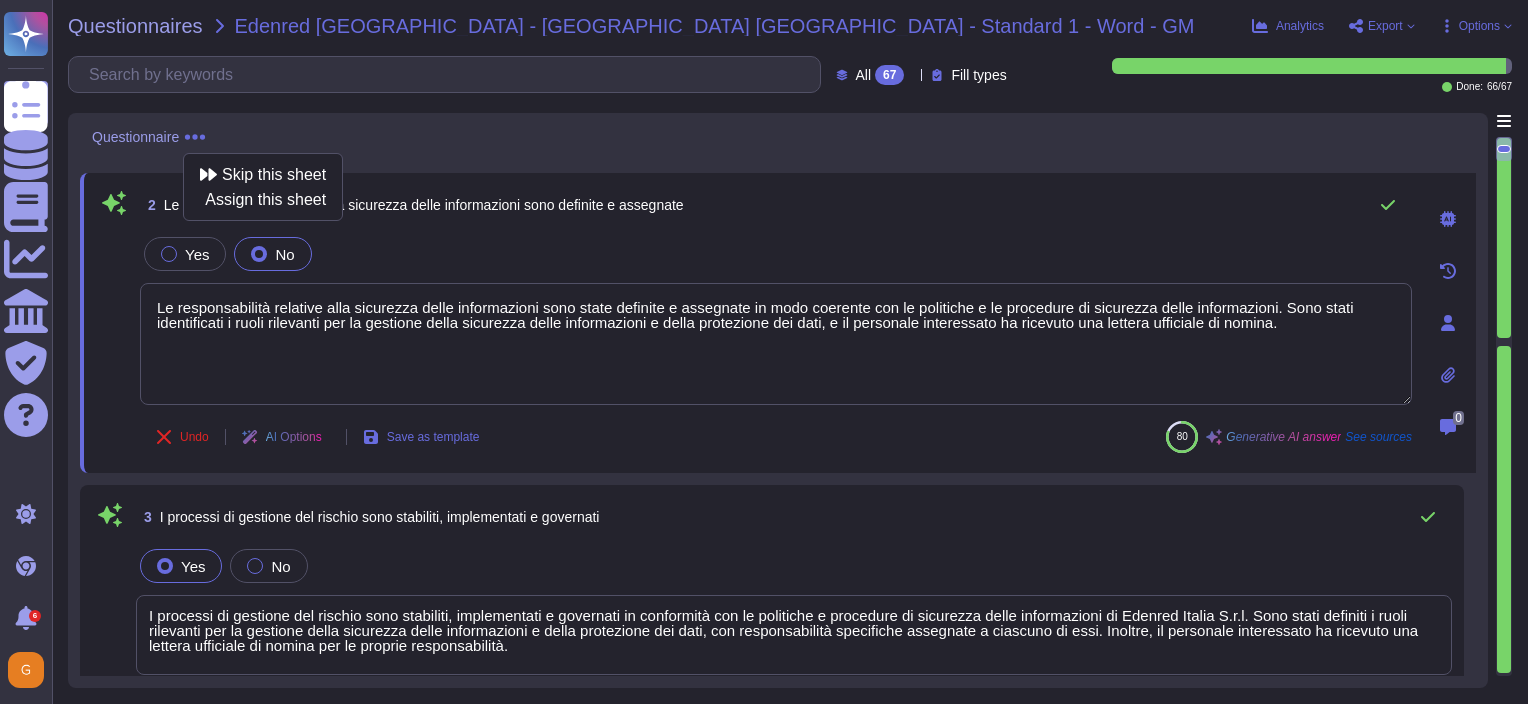 click on "Options" at bounding box center (1479, 26) 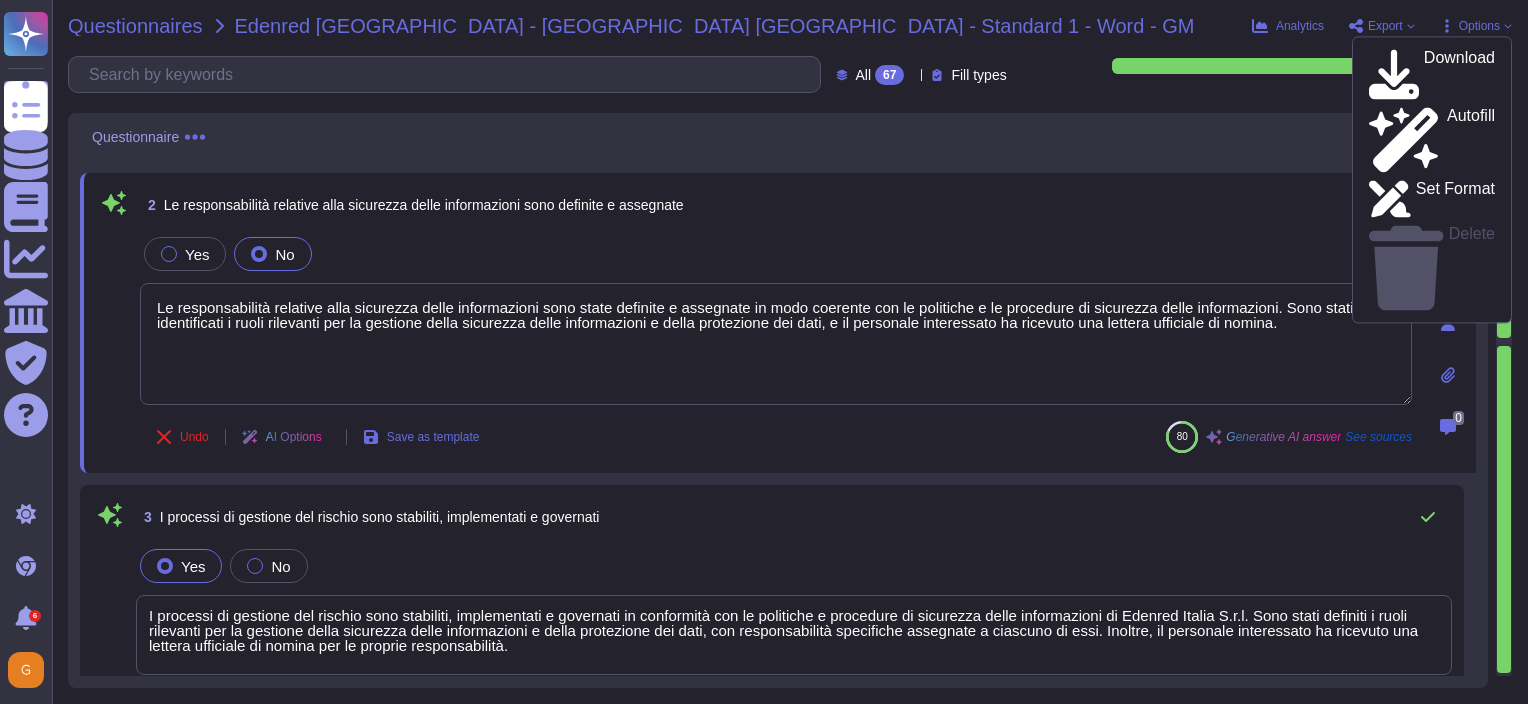 click on "Questionnaires" at bounding box center [135, 26] 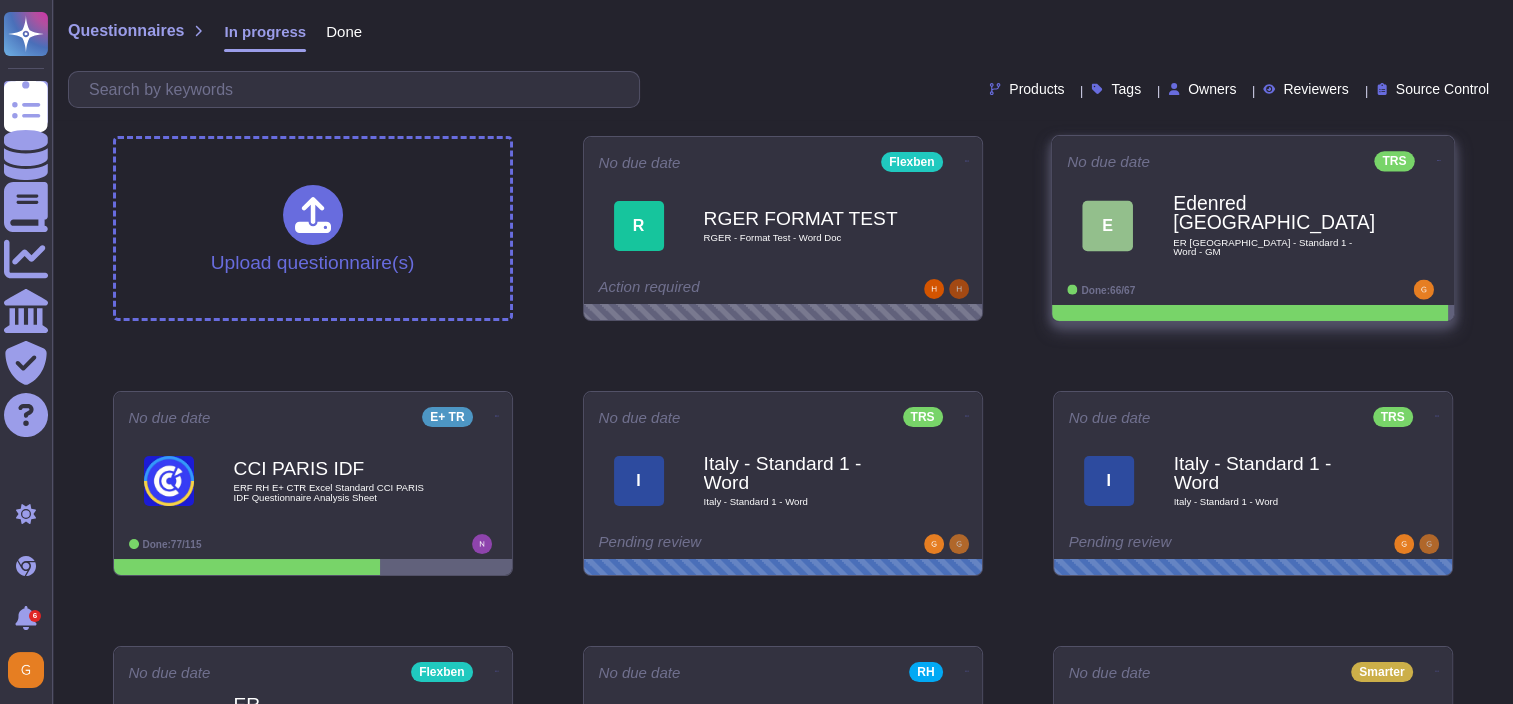 click 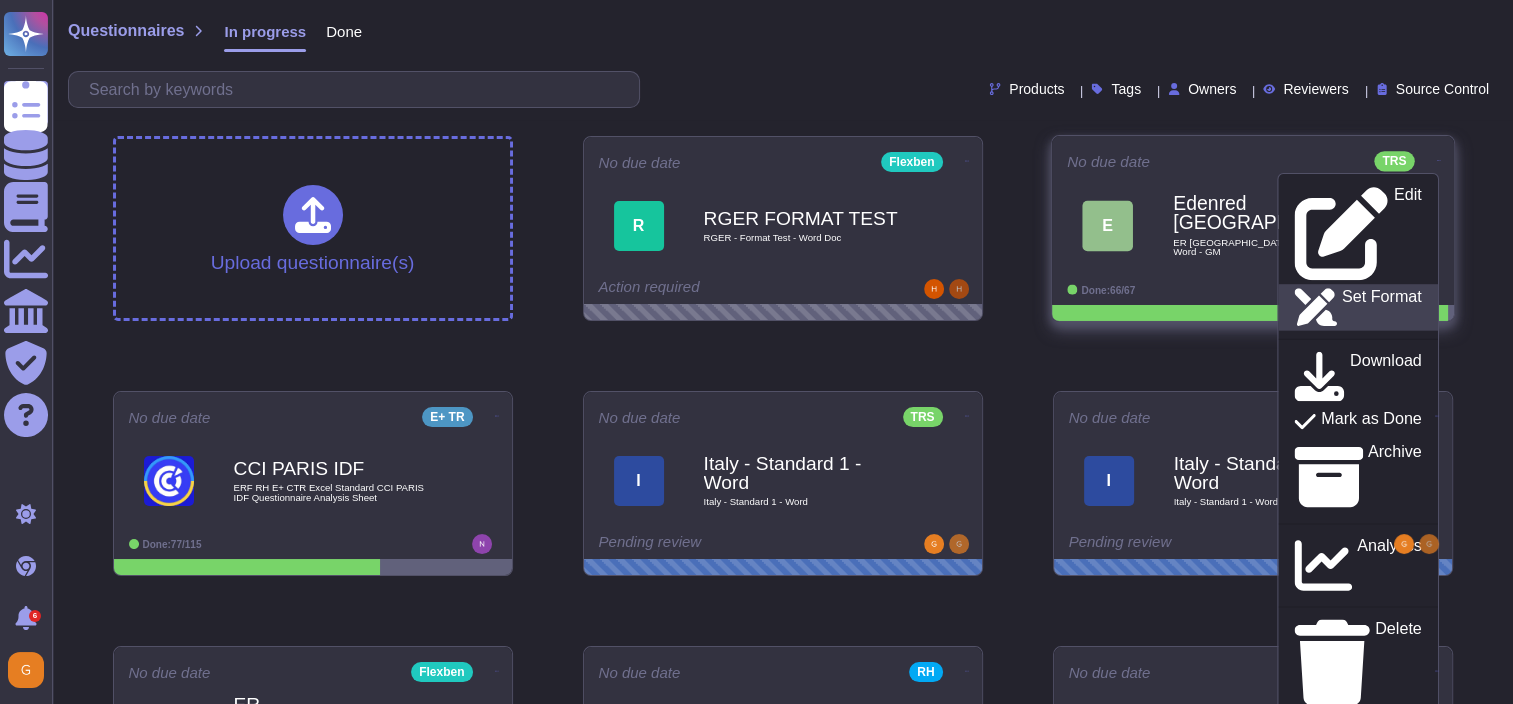 click on "Set Format" at bounding box center (1381, 308) 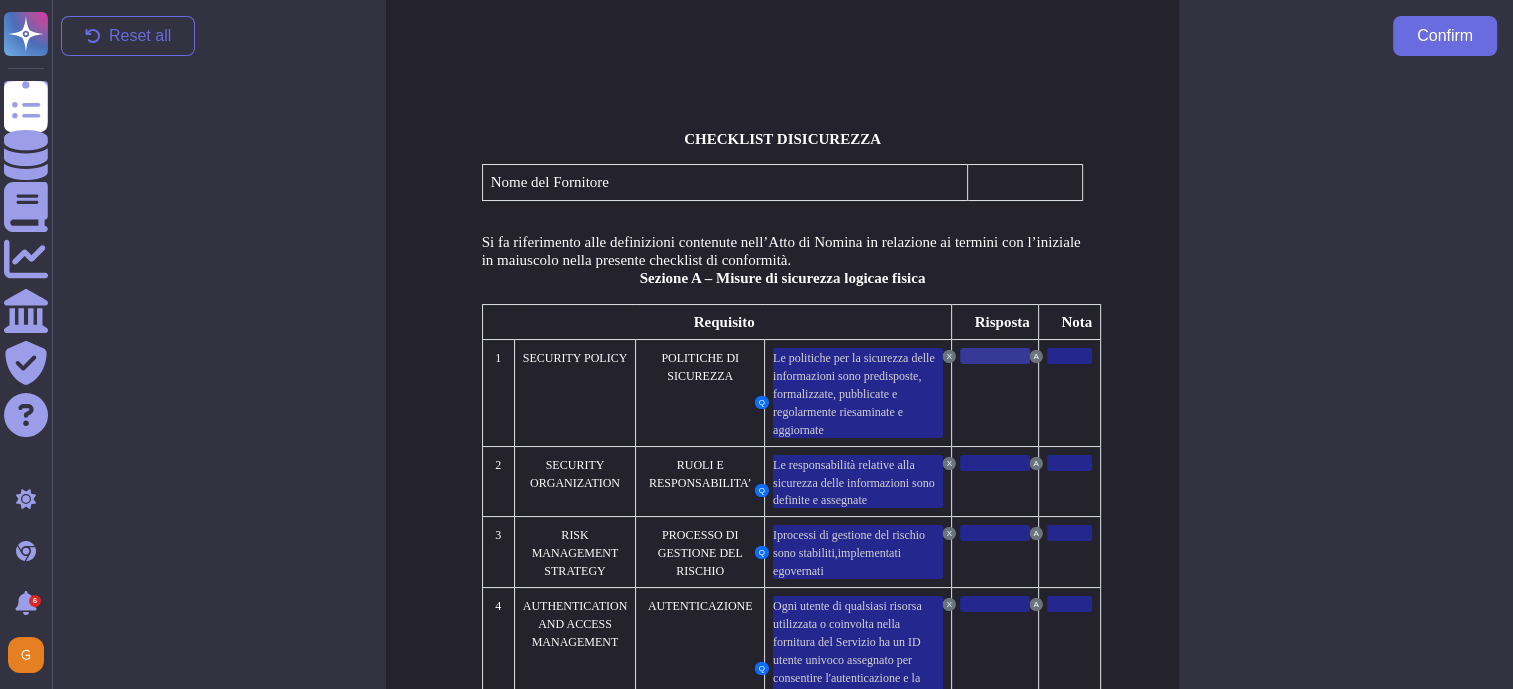 click at bounding box center (995, 356) 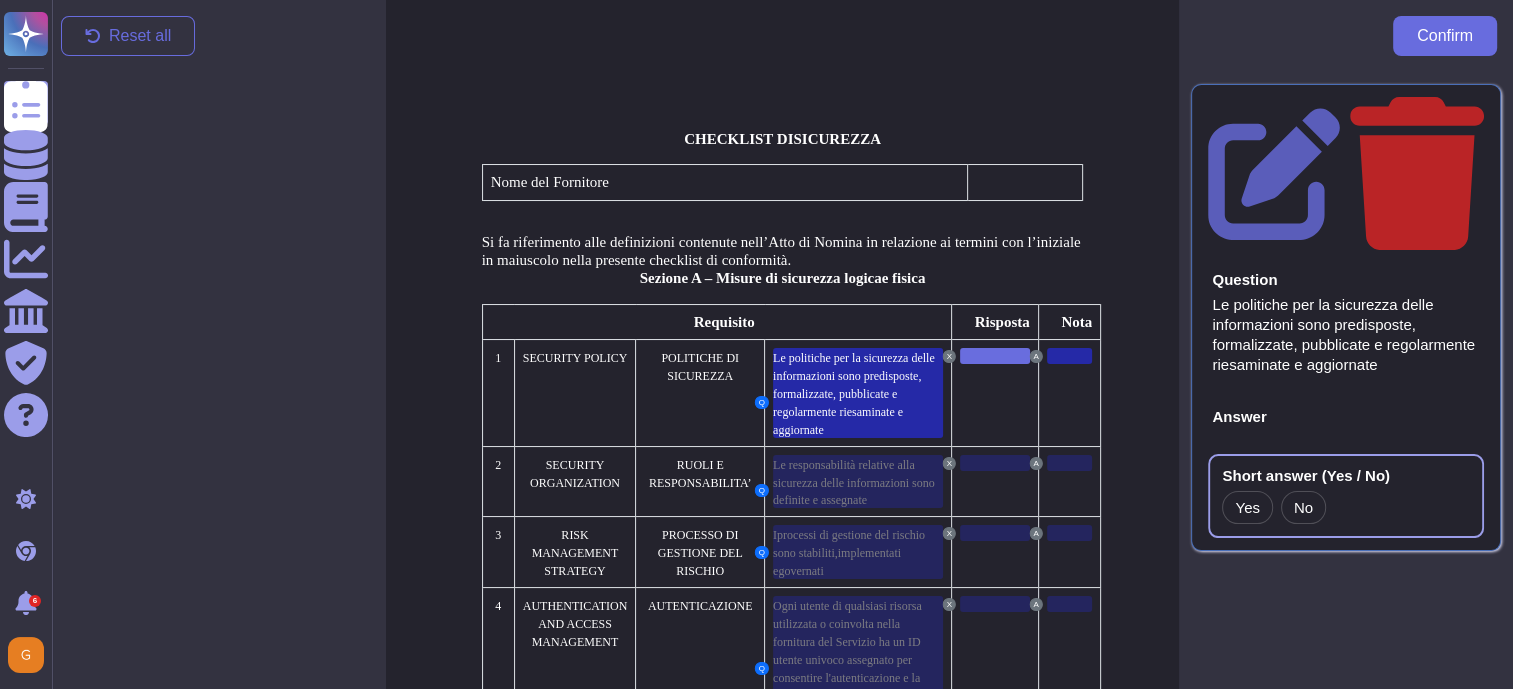 scroll, scrollTop: 9, scrollLeft: 0, axis: vertical 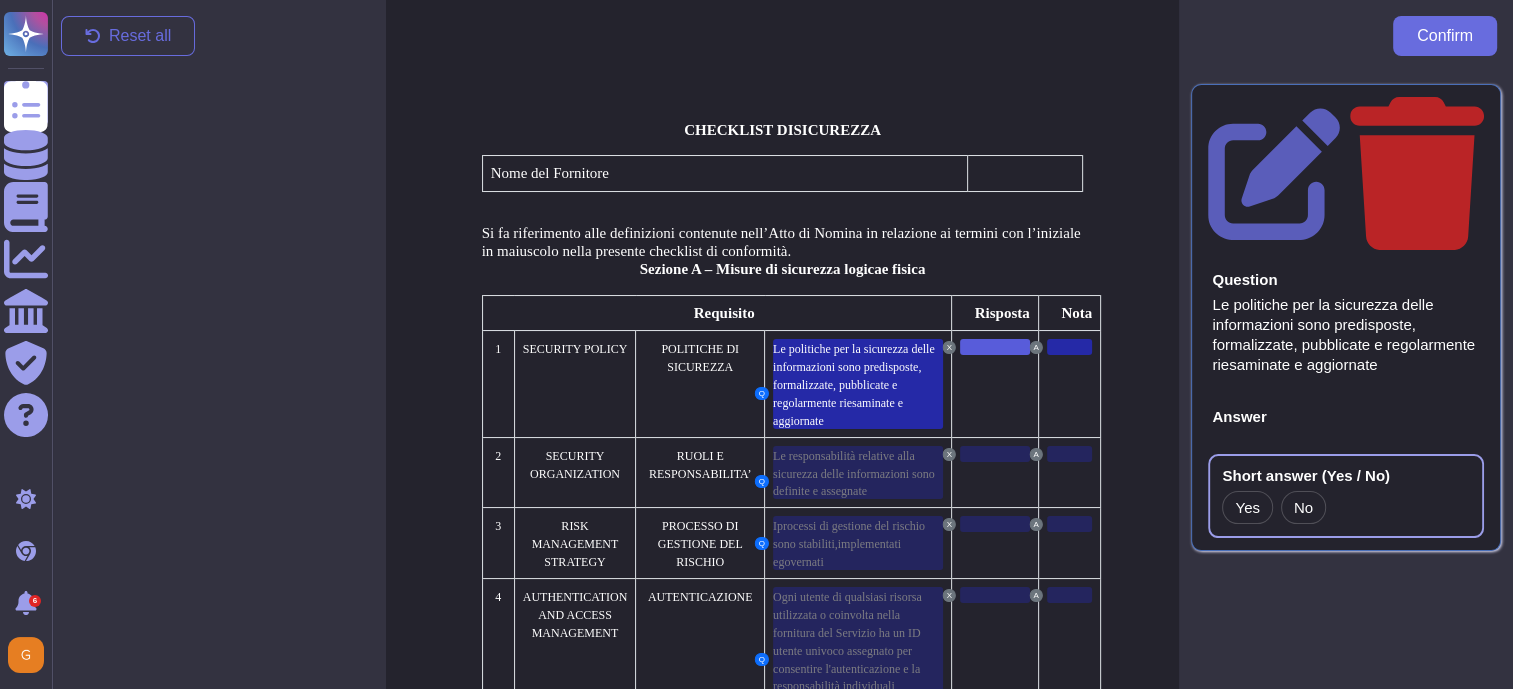 click on "Yes" at bounding box center [1247, 507] 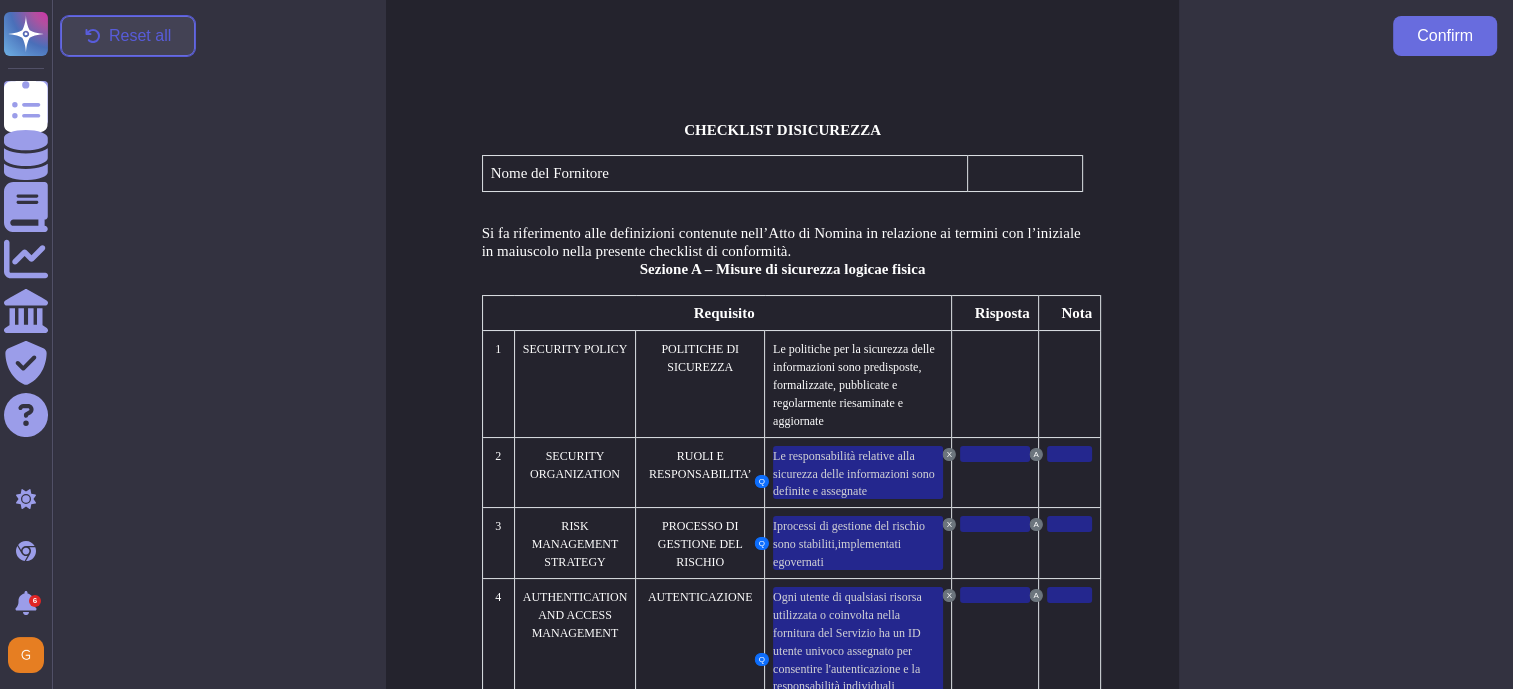 click on "Reset all" at bounding box center (140, 36) 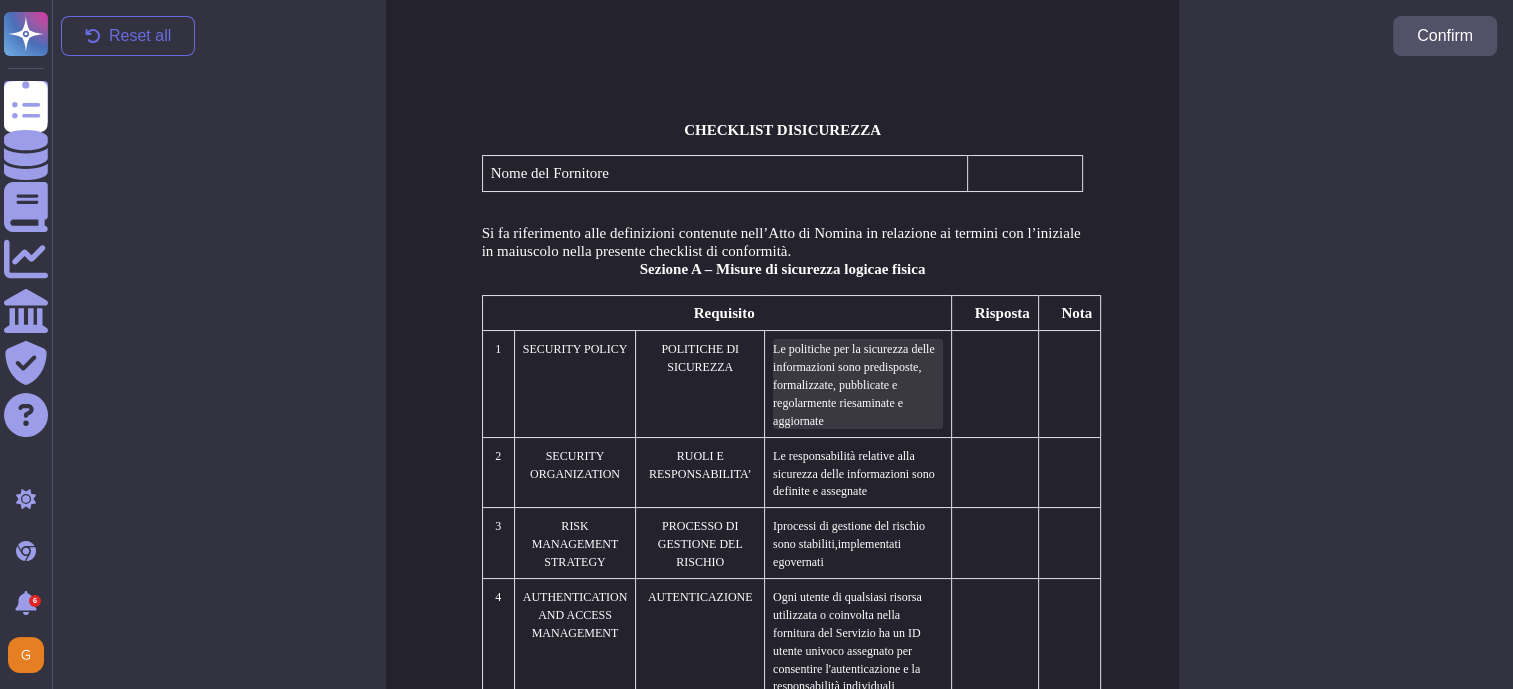 click on "e politiche per la sicurezza delle informazioni sono predisposte, formalizzate, pubblicate e regolarmente riesaminate e aggiornate" at bounding box center [854, 385] 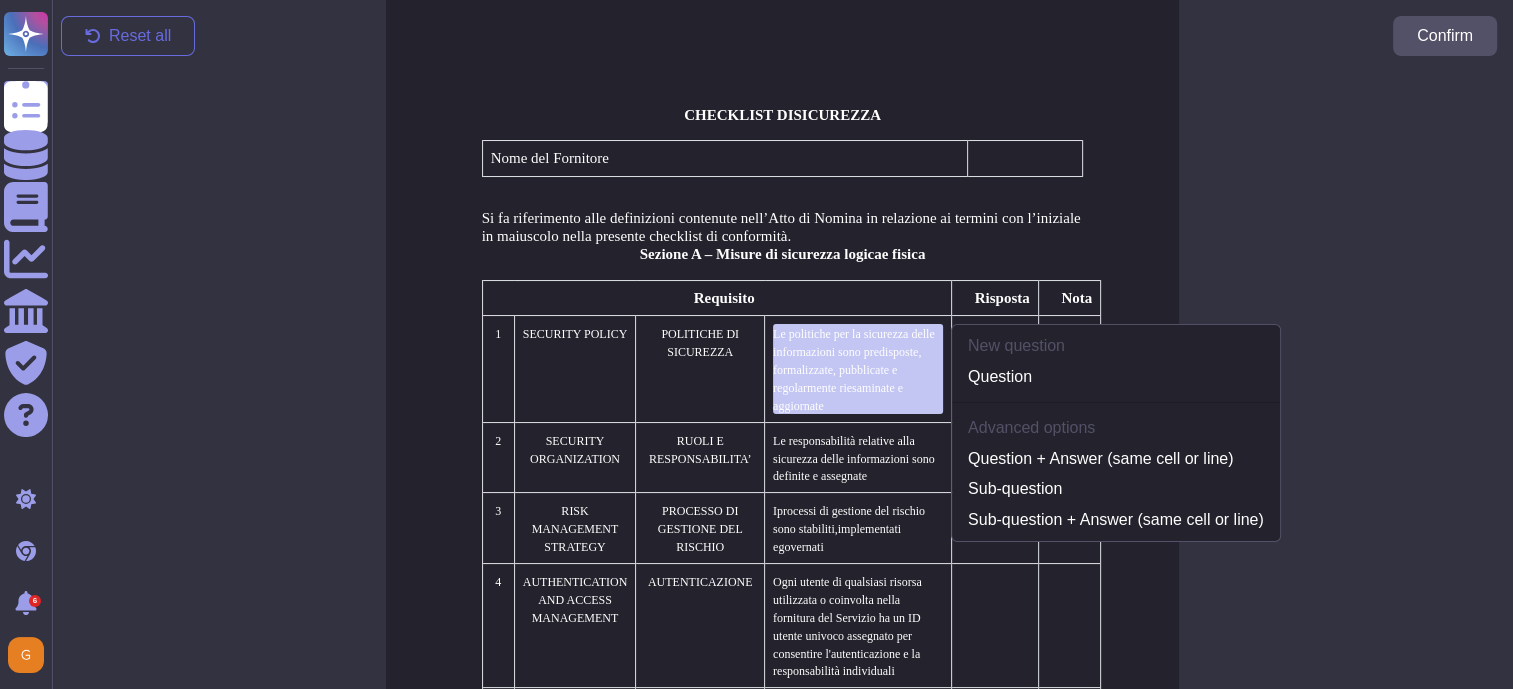 scroll, scrollTop: 55, scrollLeft: 0, axis: vertical 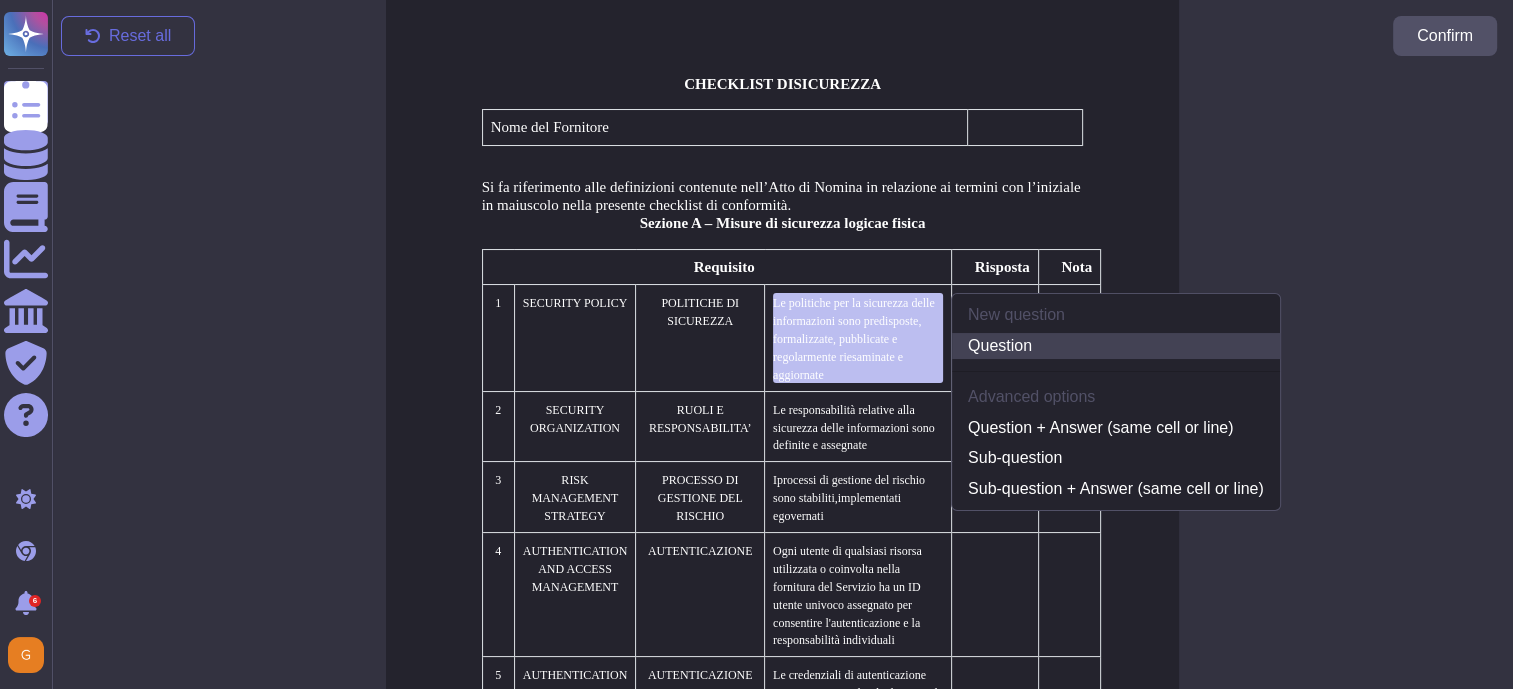 click on "Question" at bounding box center (1116, 346) 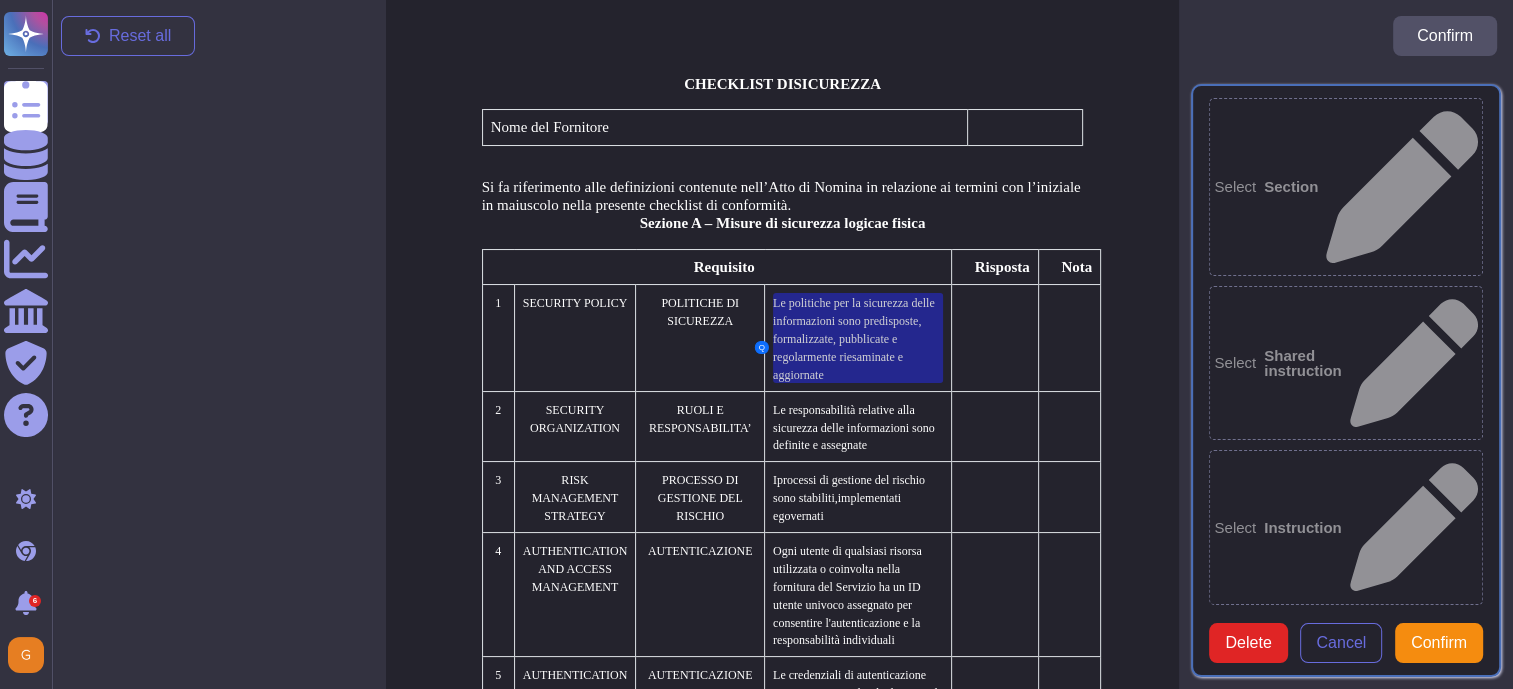 type on "Le politiche per la sicurezza delle informazioni sono predisposte, formalizzate, pubblicate e regolarmente riesaminate e aggiornate" 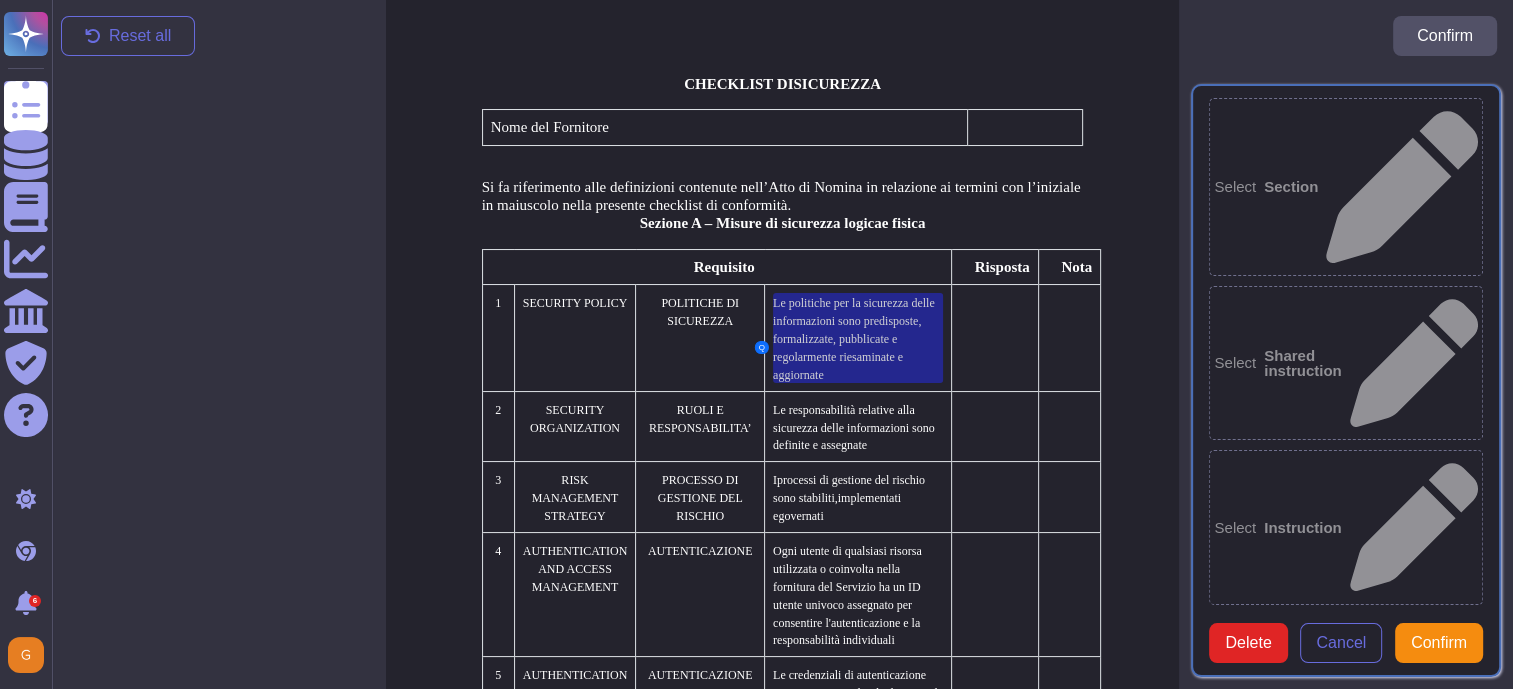 click on "Confirm" at bounding box center (1439, 643) 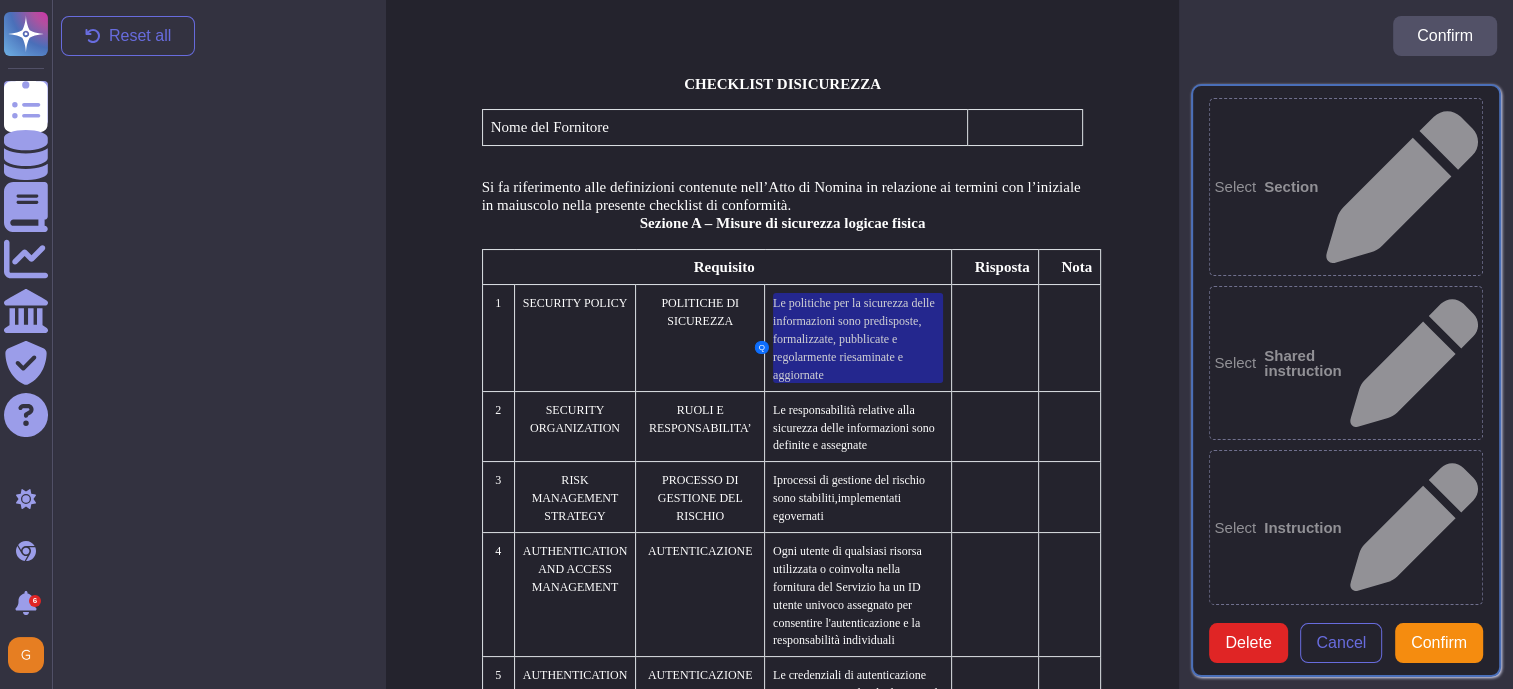 click on "Short answer (Yes / No)" at bounding box center [1304, 1370] 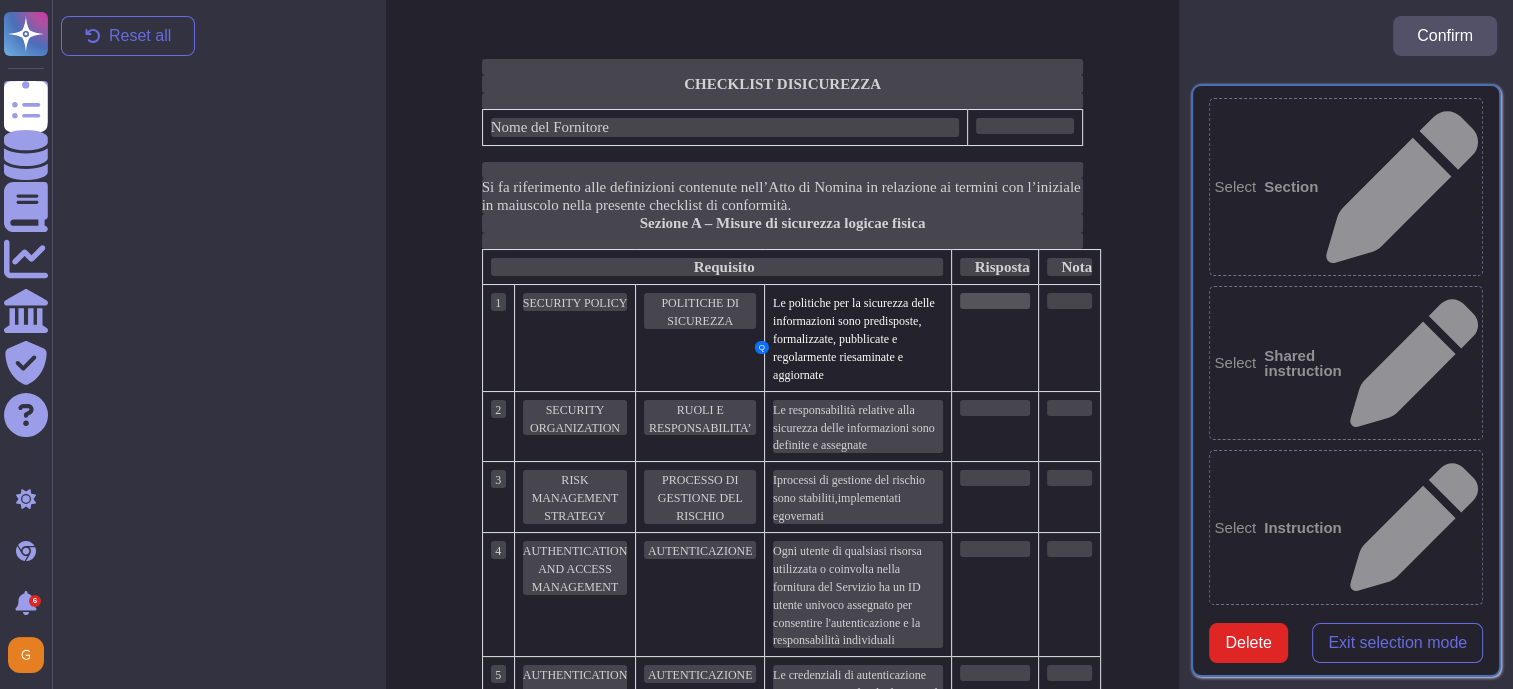 click at bounding box center [995, 301] 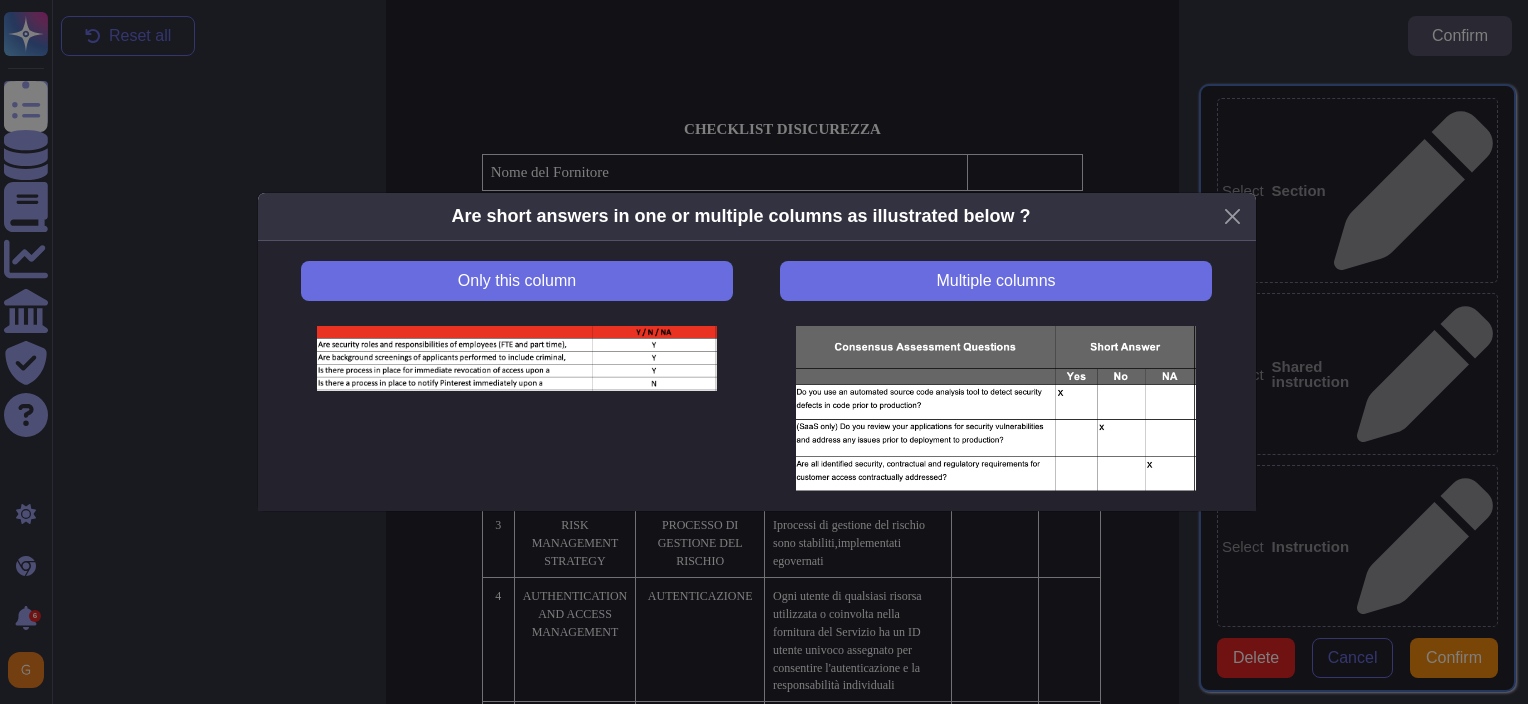 scroll, scrollTop: 9, scrollLeft: 0, axis: vertical 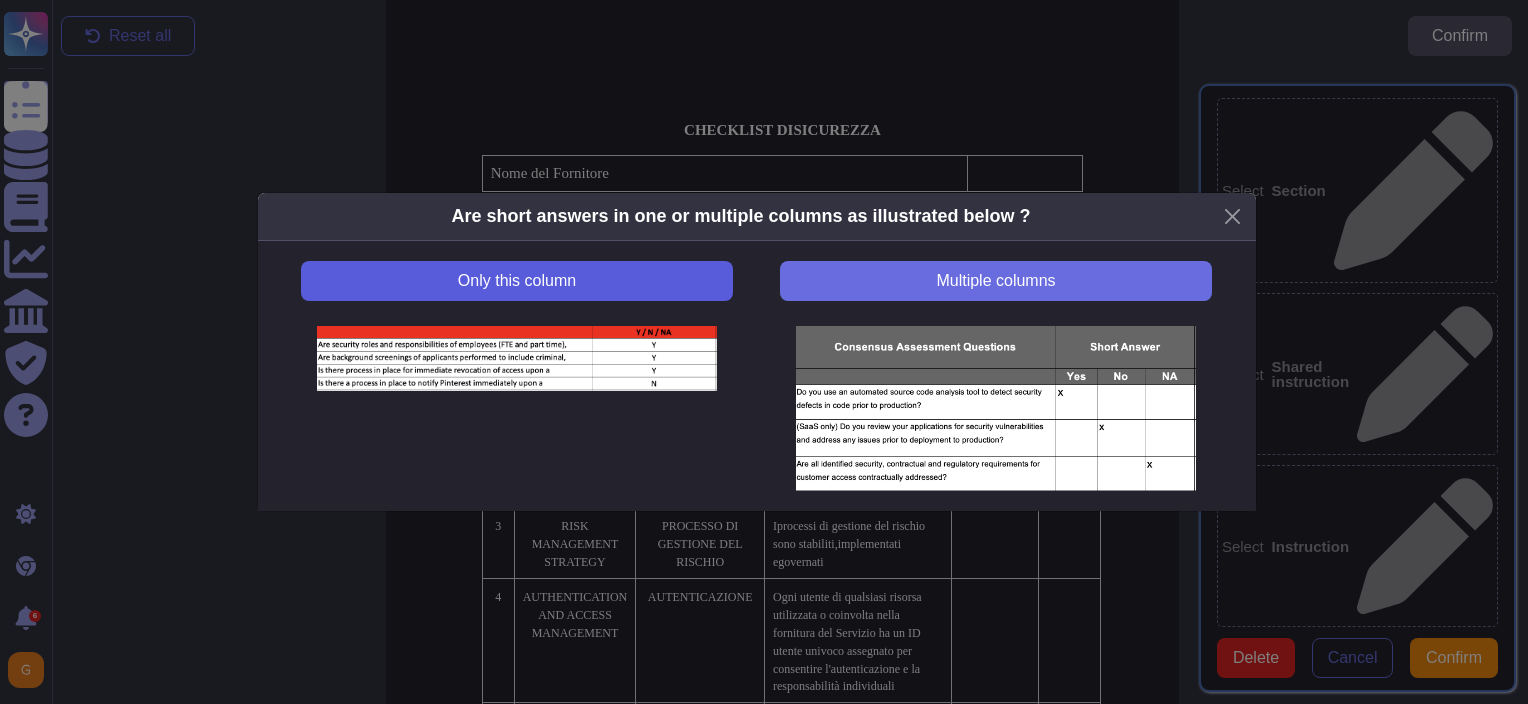 click on "Only this column" at bounding box center [516, 281] 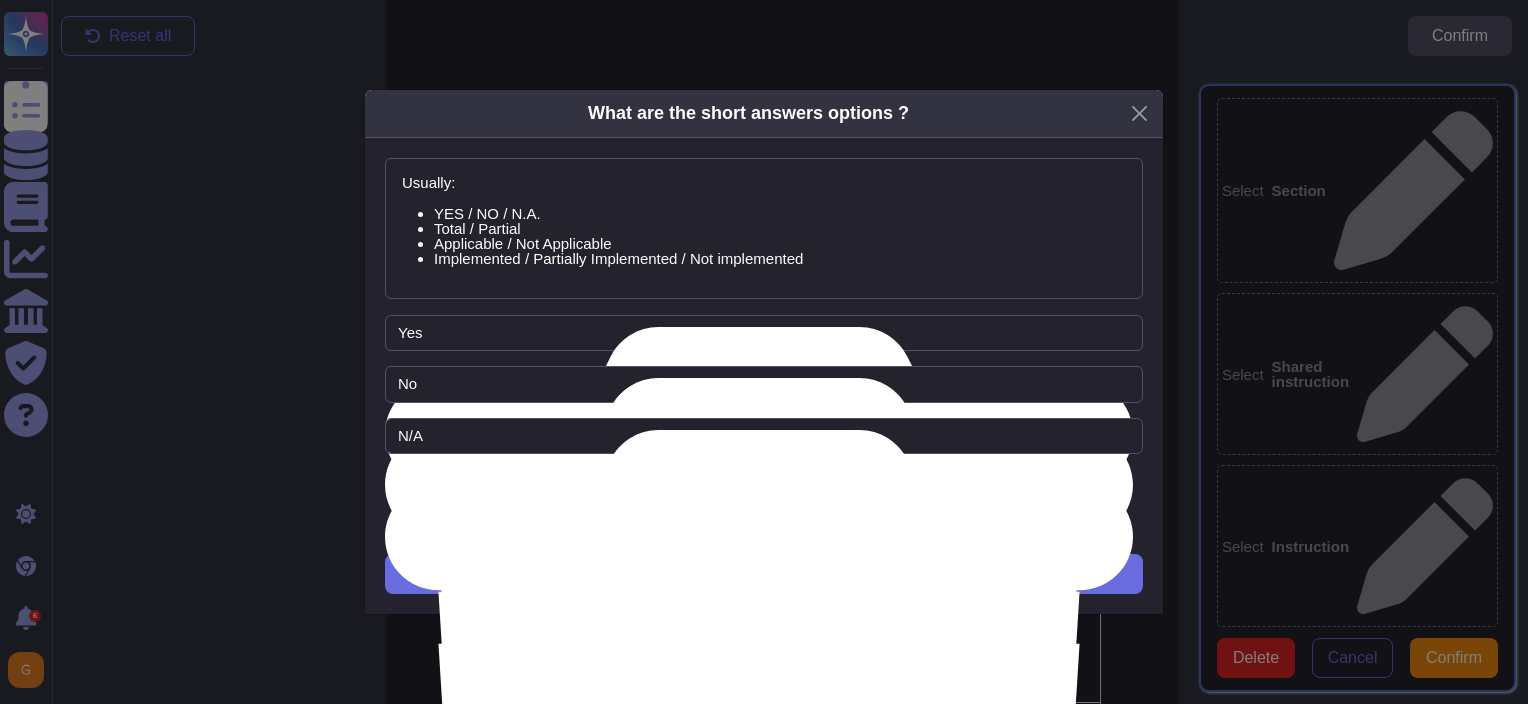 click on "Implemented / Partially Implemented / Not implemented" at bounding box center [780, 258] 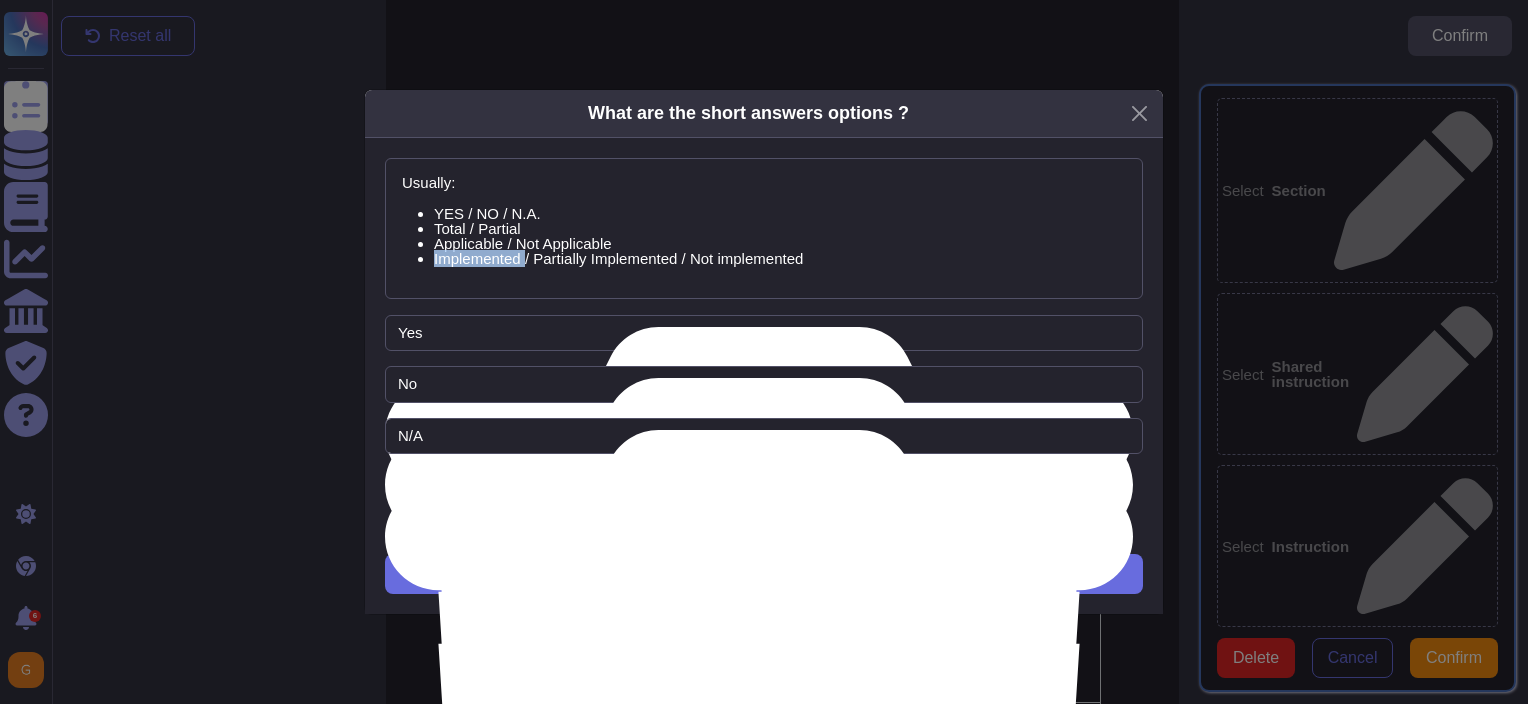 click on "Implemented / Partially Implemented / Not implemented" at bounding box center (780, 258) 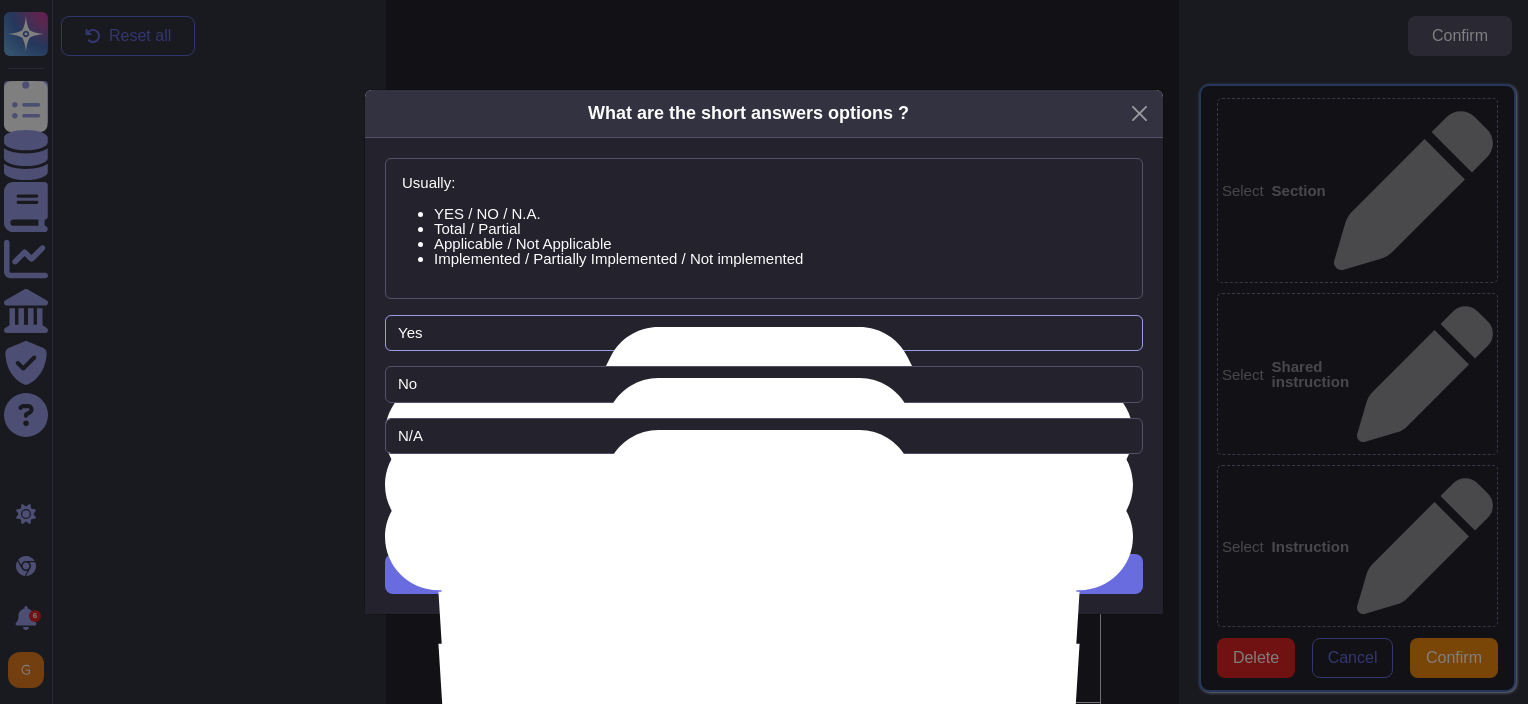 click on "Yes" at bounding box center (764, 333) 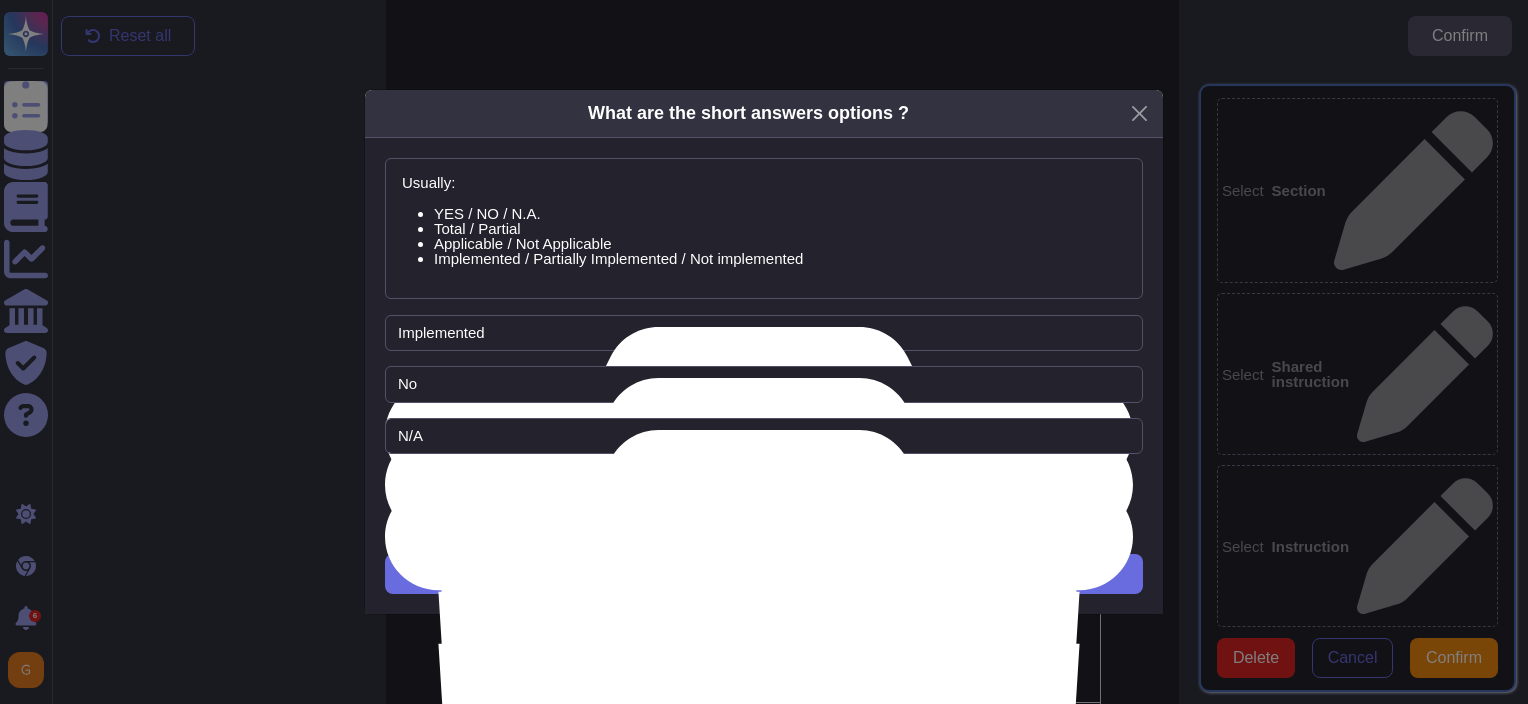 type on "Implemented" 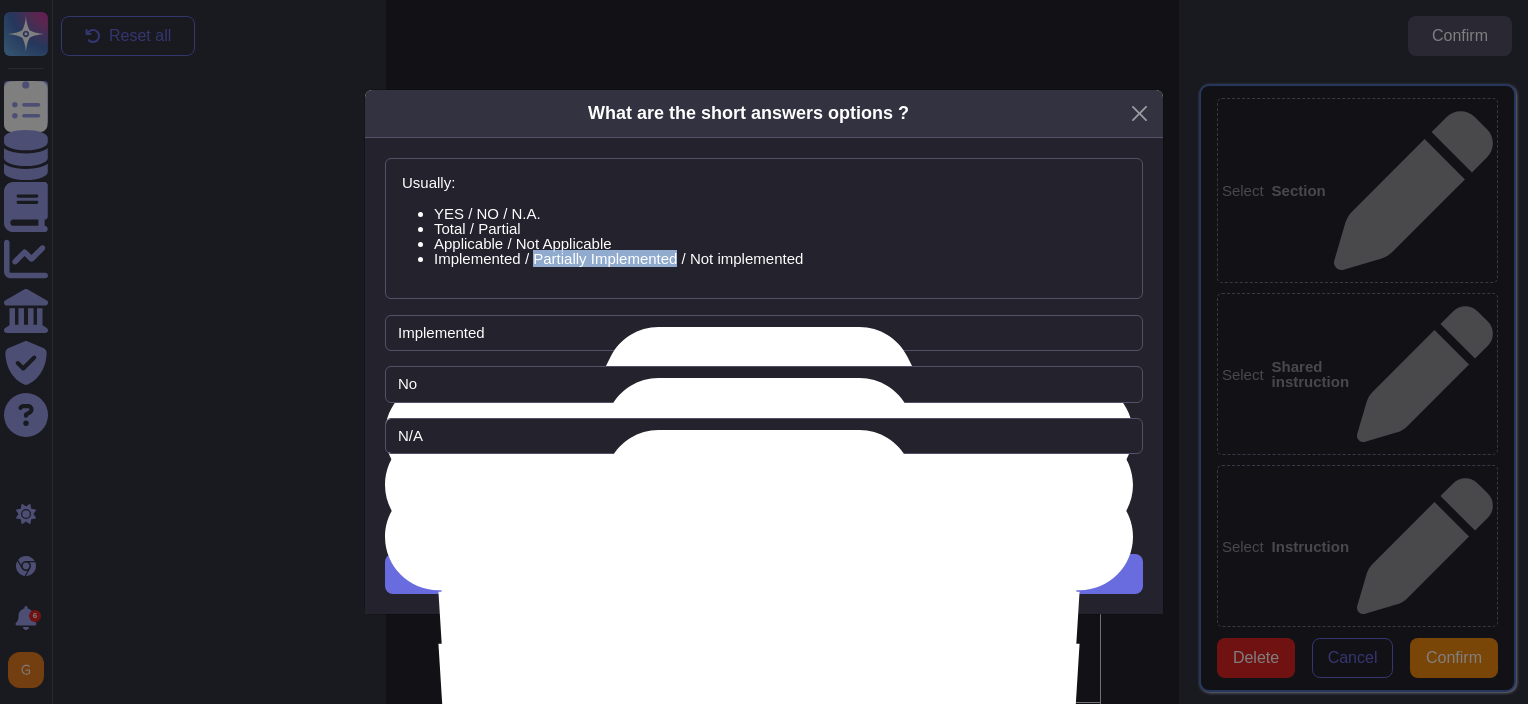 drag, startPoint x: 536, startPoint y: 256, endPoint x: 680, endPoint y: 256, distance: 144 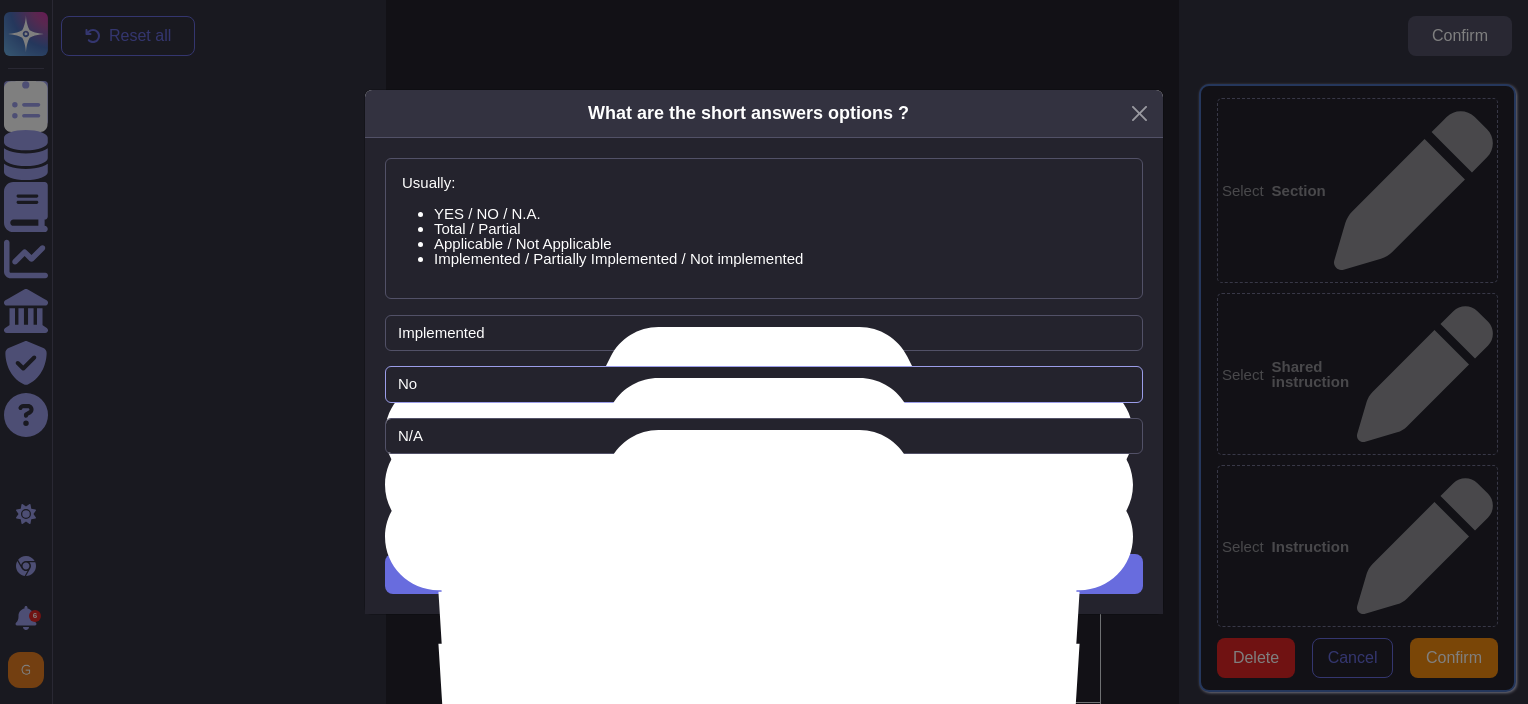 click on "No" at bounding box center (764, 384) 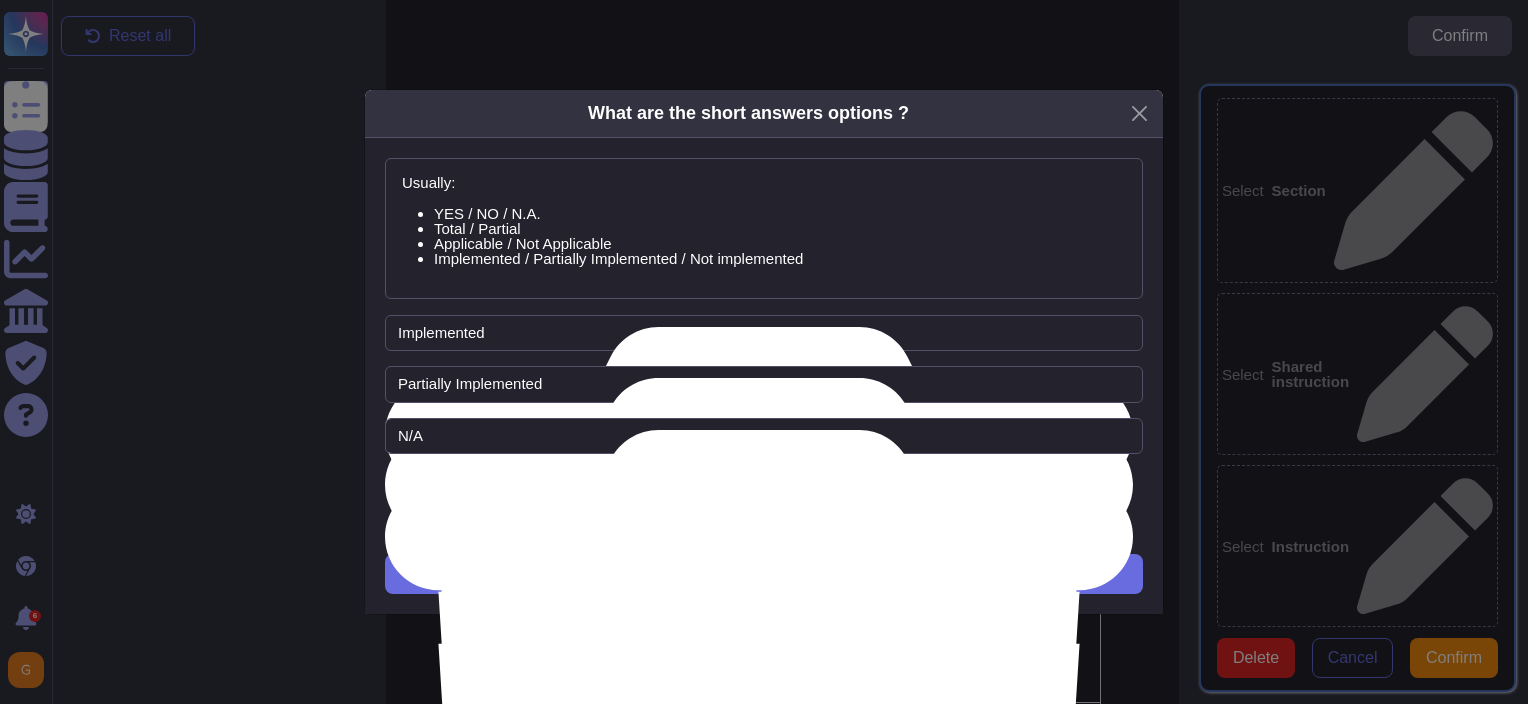 type on "Partially Implemented" 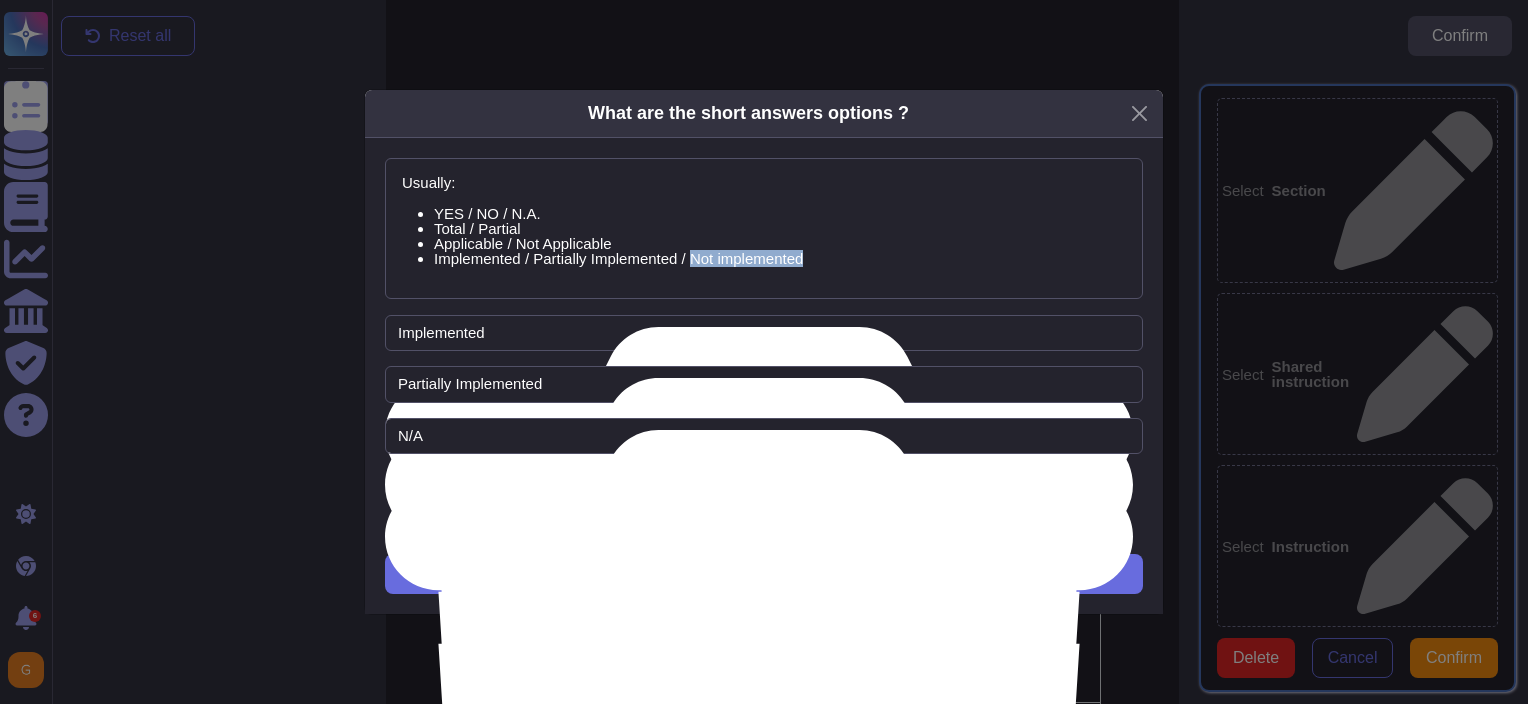 drag, startPoint x: 820, startPoint y: 256, endPoint x: 694, endPoint y: 261, distance: 126.09917 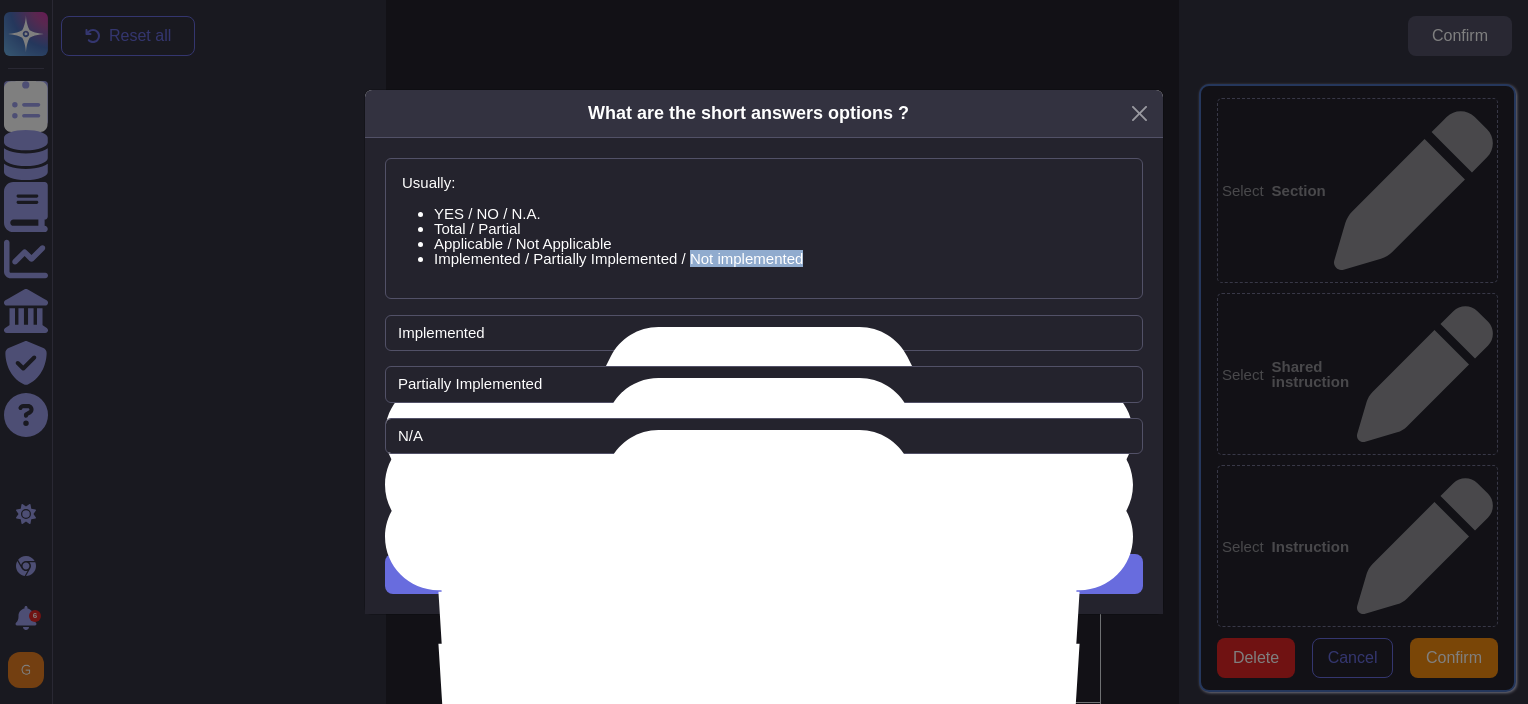 copy on "Not implemented" 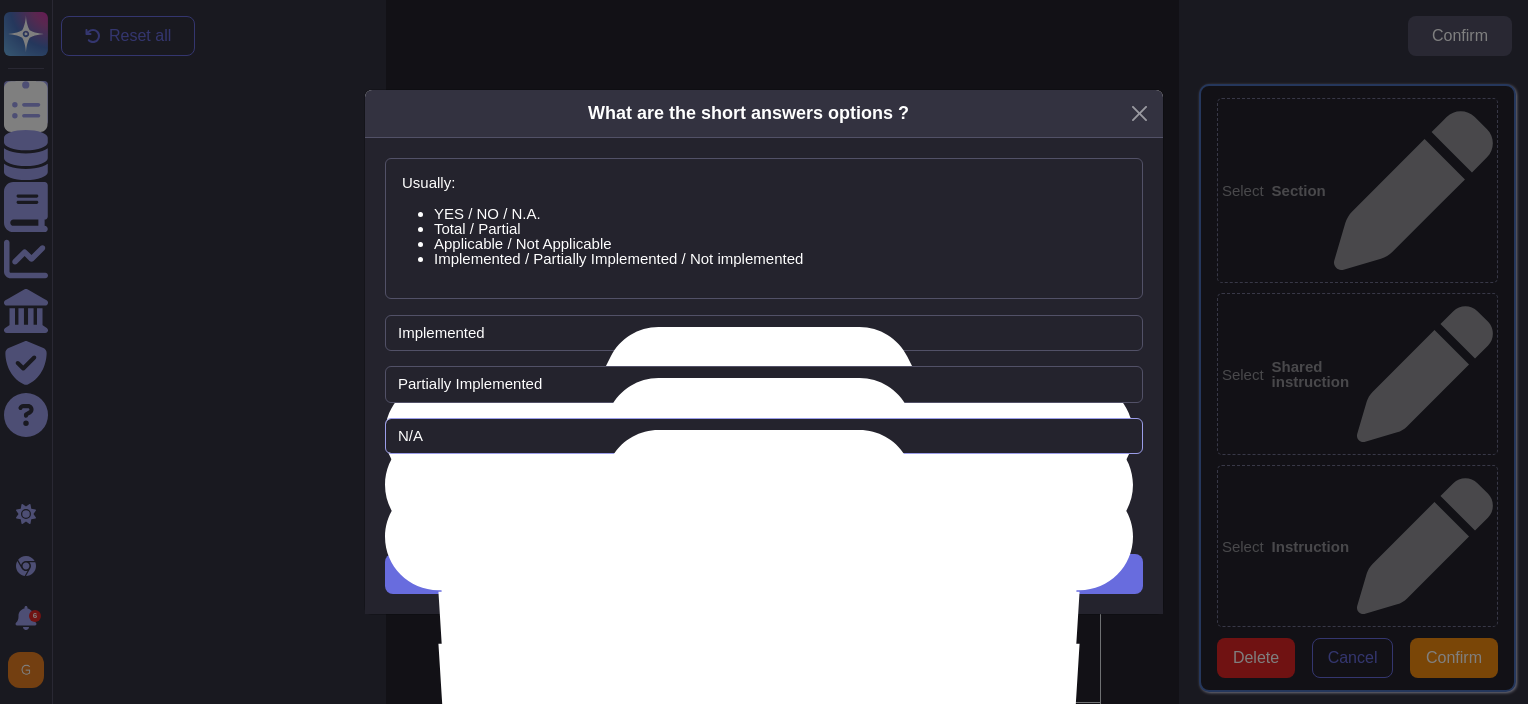 click on "N/A" at bounding box center [764, 436] 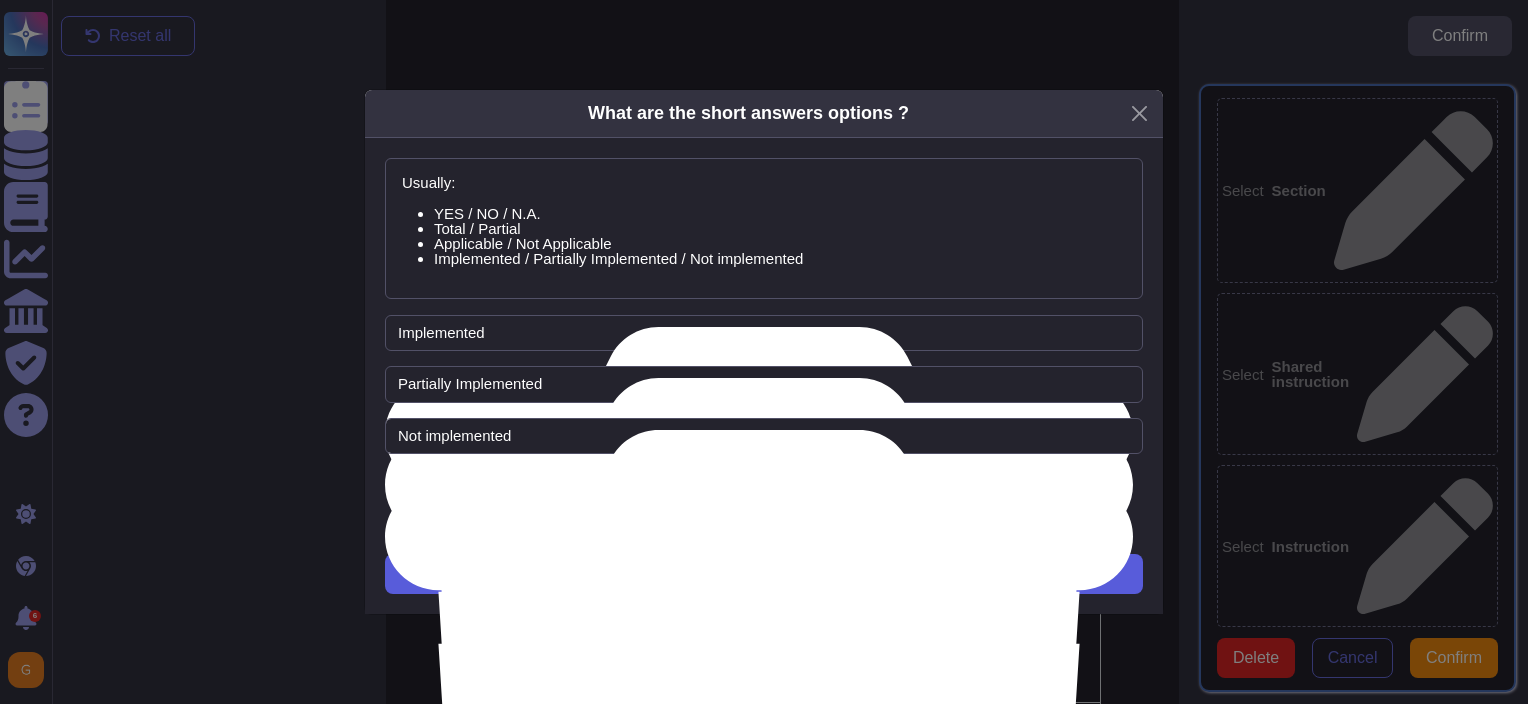 type on "Not implemented" 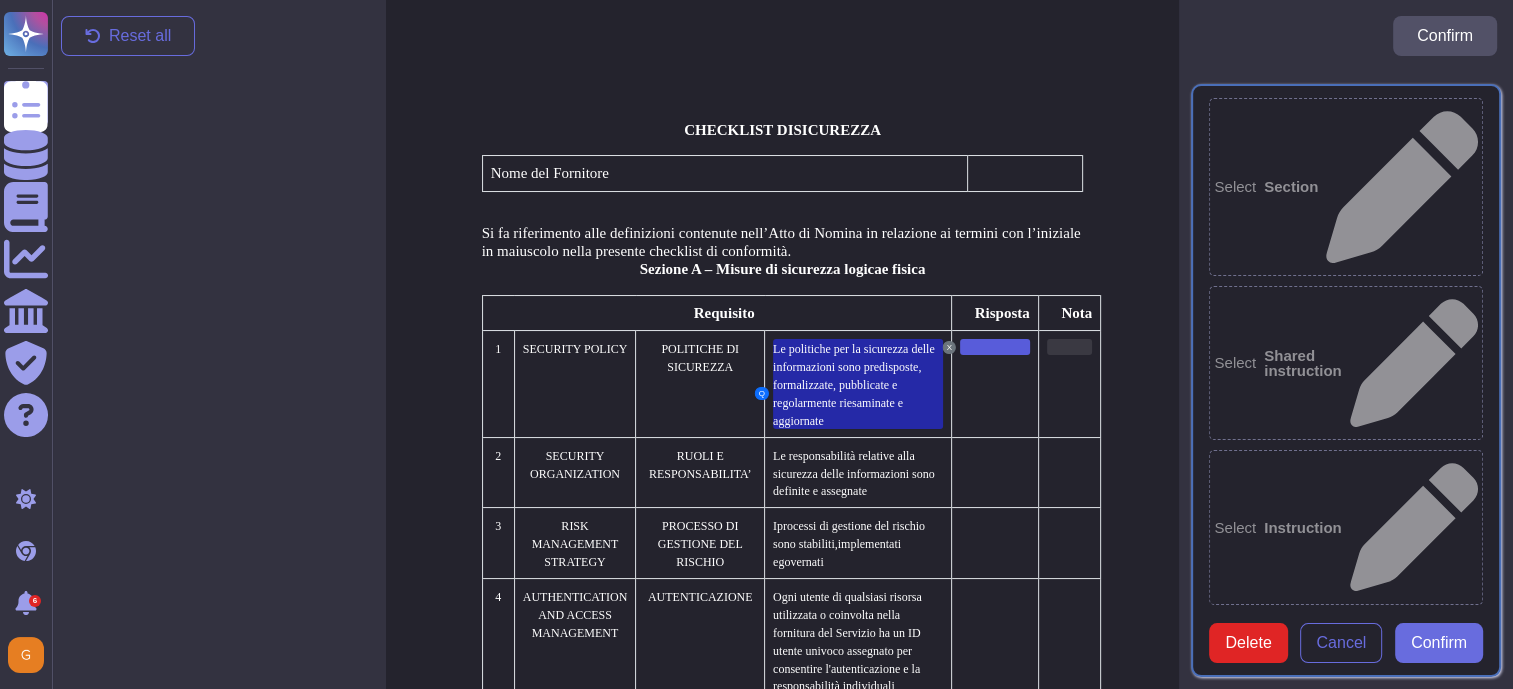 click at bounding box center [1069, 347] 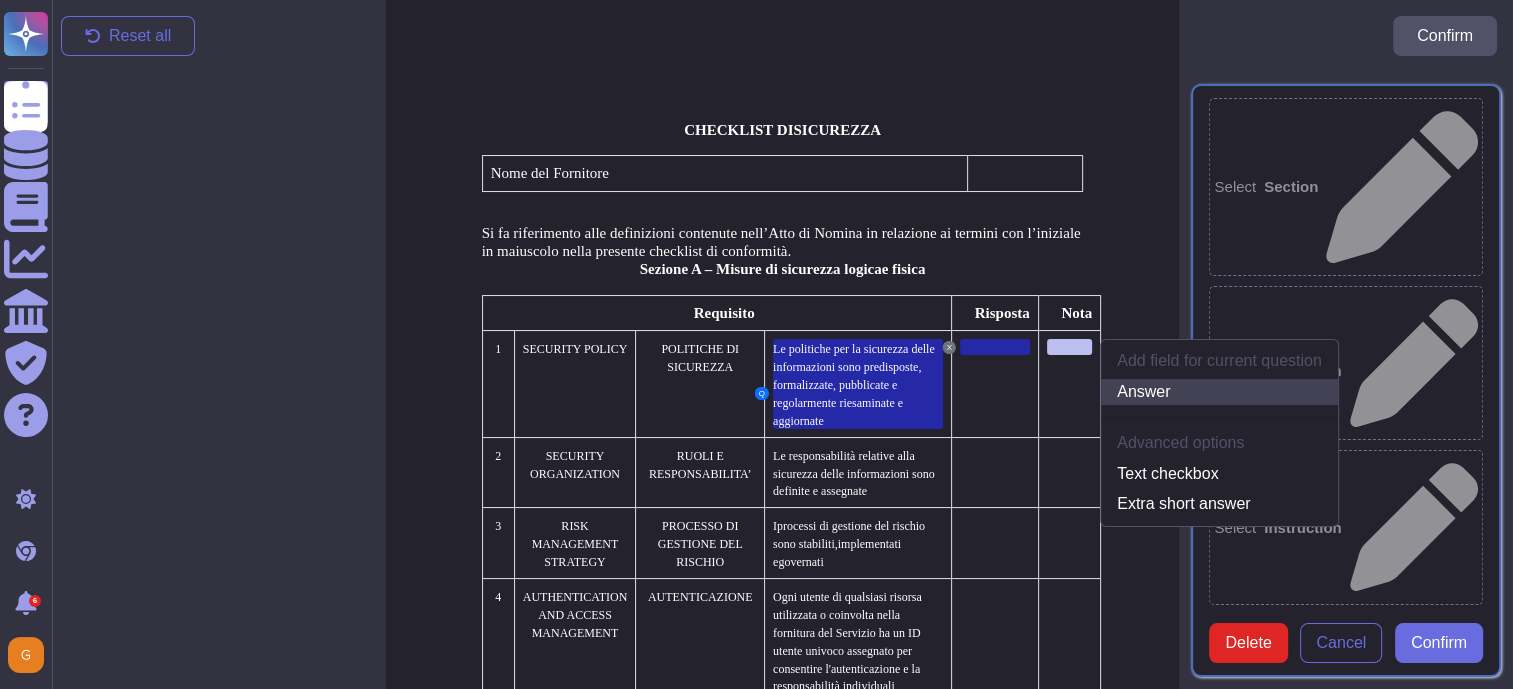 click on "Answer" at bounding box center (1219, 392) 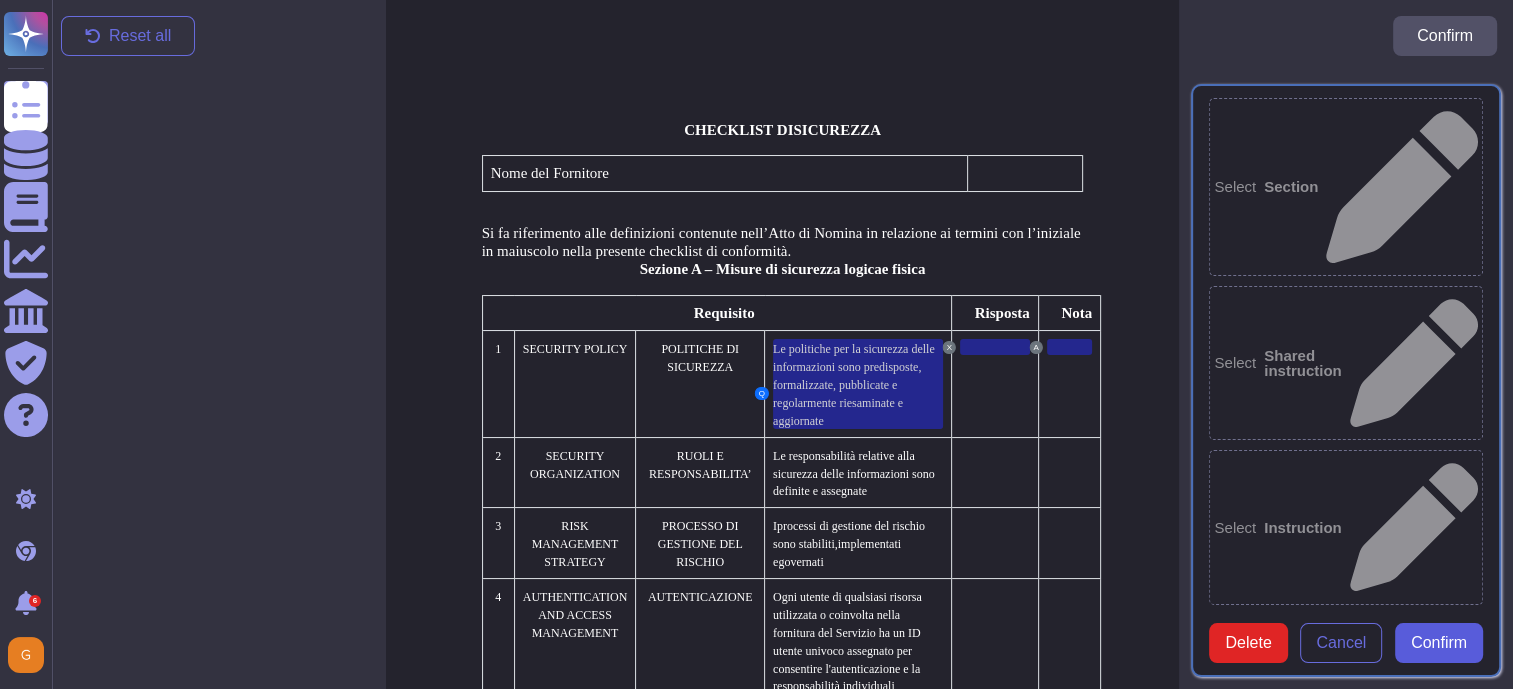 click on "Confirm" at bounding box center (1439, 643) 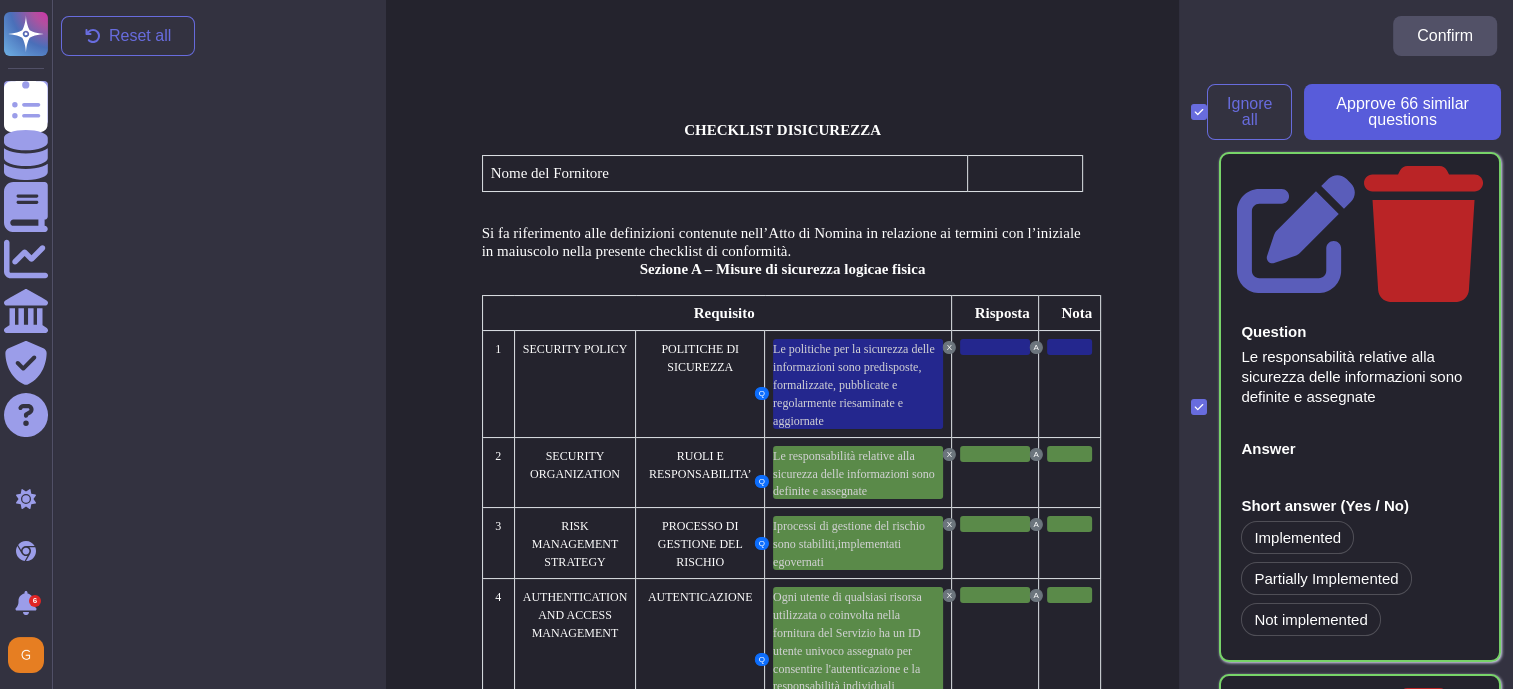 click on "Approve   66   similar question s" at bounding box center (1402, 112) 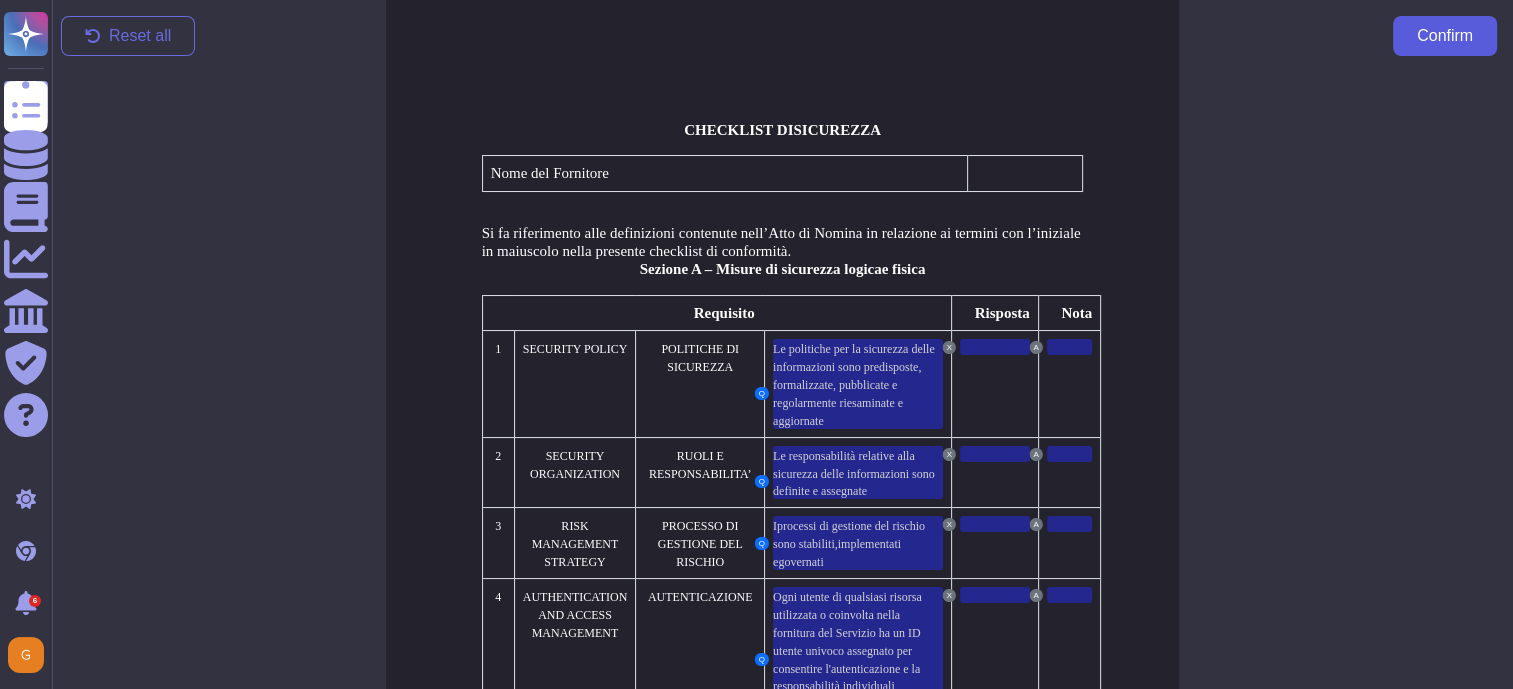click on "Confirm" at bounding box center [1445, 36] 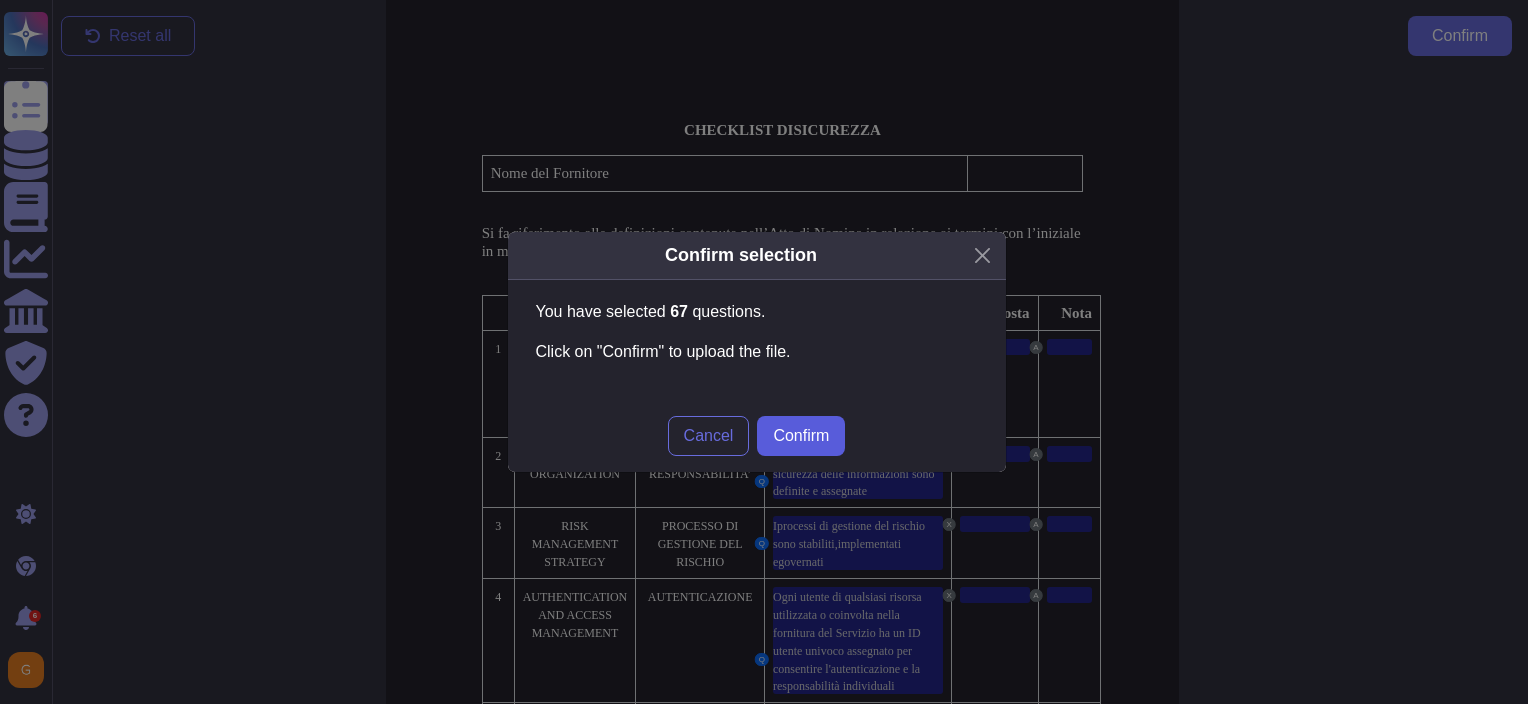 click on "Confirm" at bounding box center (801, 436) 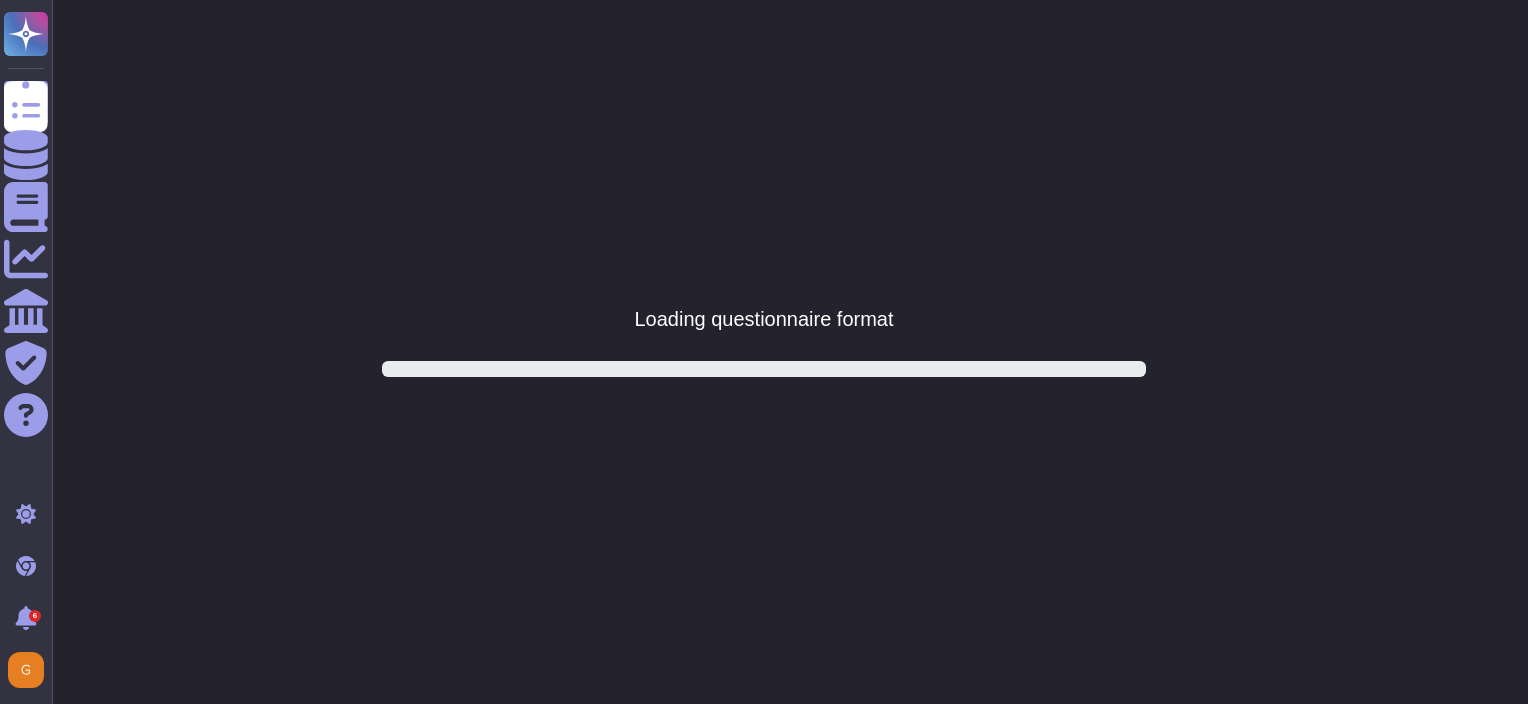 scroll, scrollTop: 0, scrollLeft: 0, axis: both 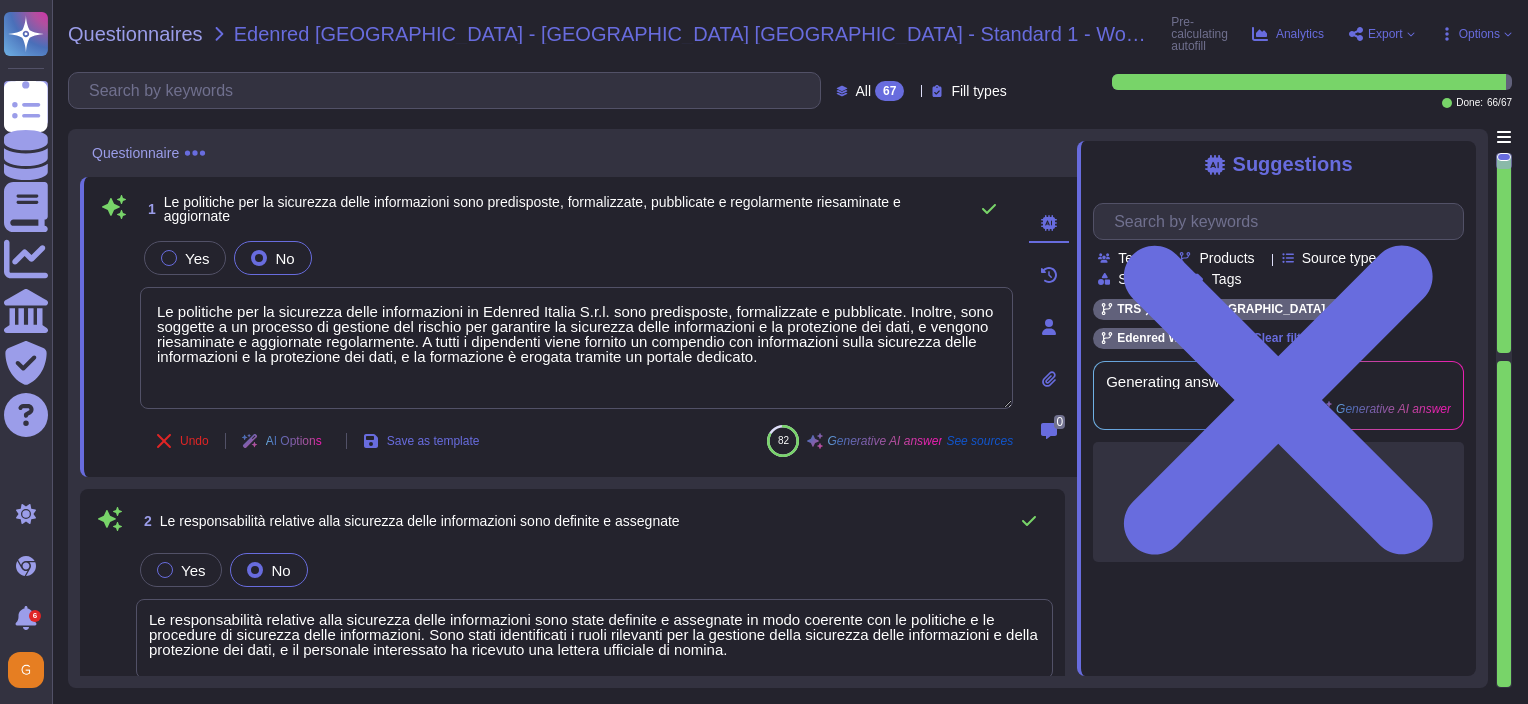type on "Le politiche per la sicurezza delle informazioni in Edenred Italia S.r.l. sono predisposte, formalizzate e pubblicate. Inoltre, sono soggette a un processo di gestione del rischio per garantire la sicurezza delle informazioni e la protezione dei dati, e vengono riesaminate e aggiornate regolarmente. A tutti i dipendenti viene fornito un compendio con informazioni sulla sicurezza delle informazioni e la protezione dei dati, e la formazione è erogata tramite un portale dedicato." 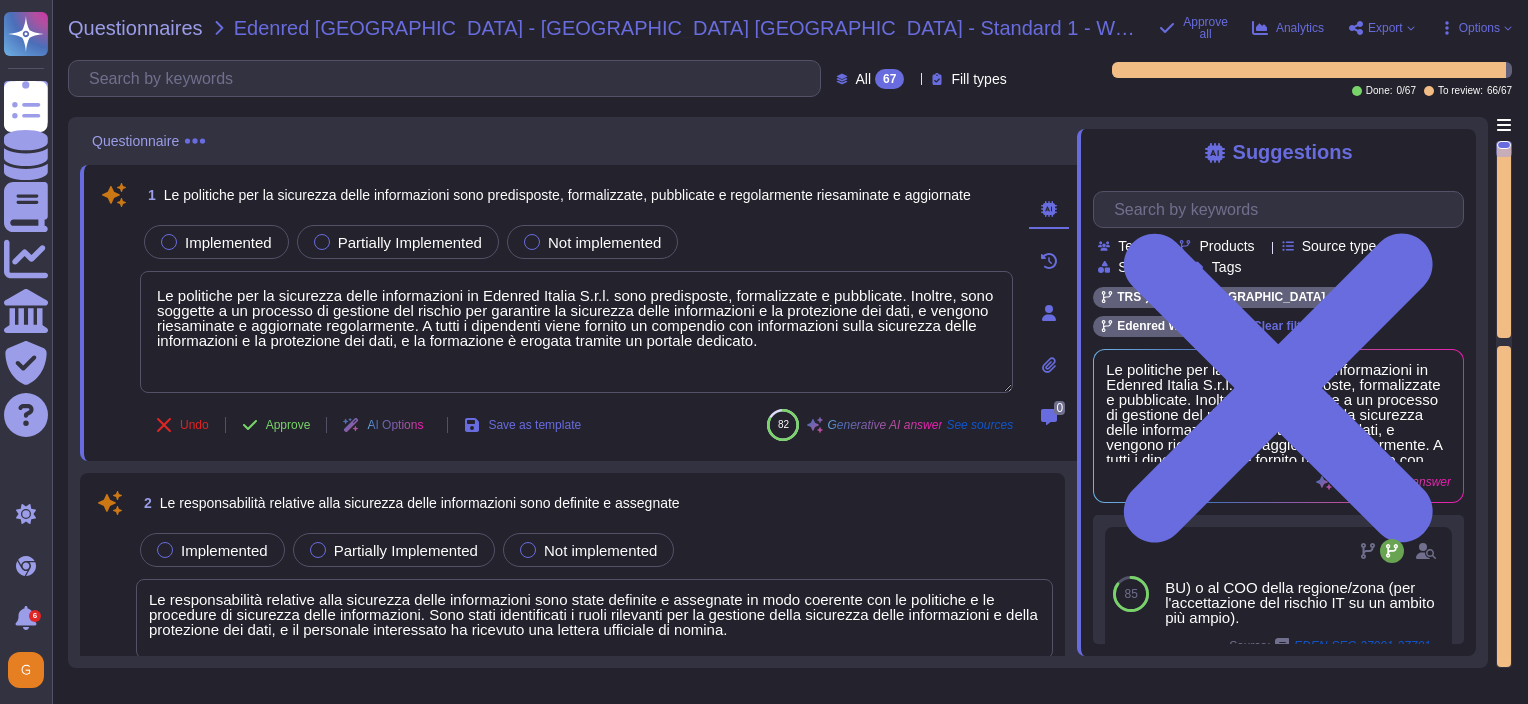 click on "Options" at bounding box center (1479, 28) 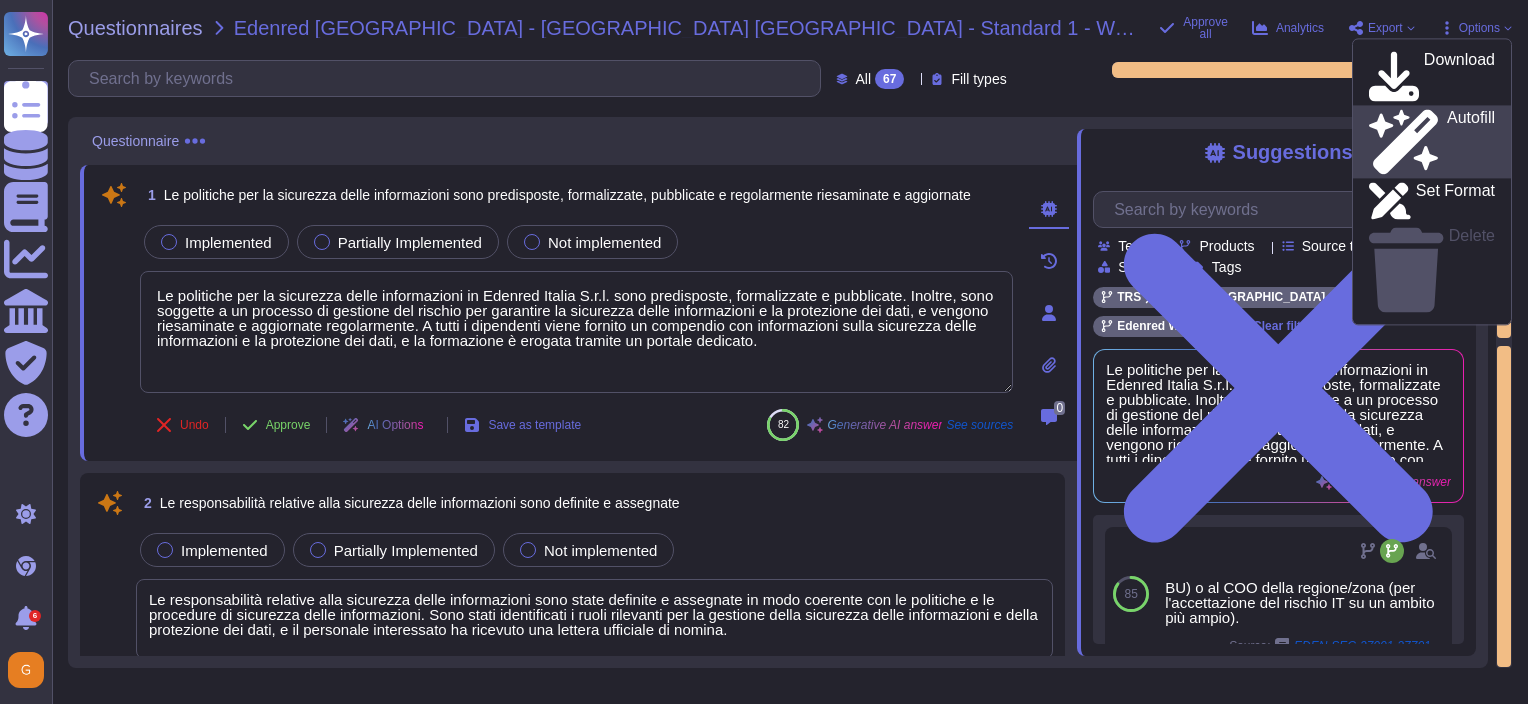 click on "Autofill" at bounding box center [1471, 142] 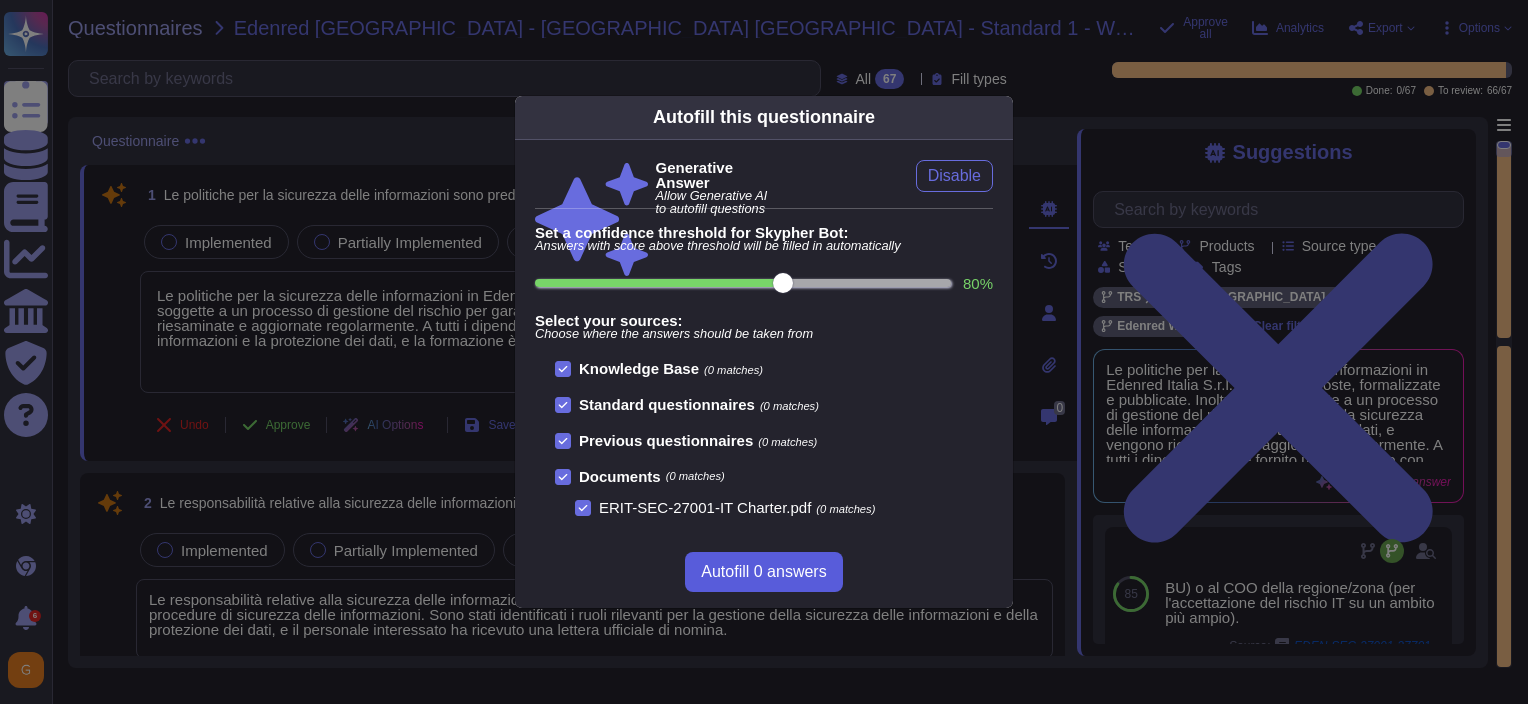 click on "Autofill 0 answers" at bounding box center [763, 572] 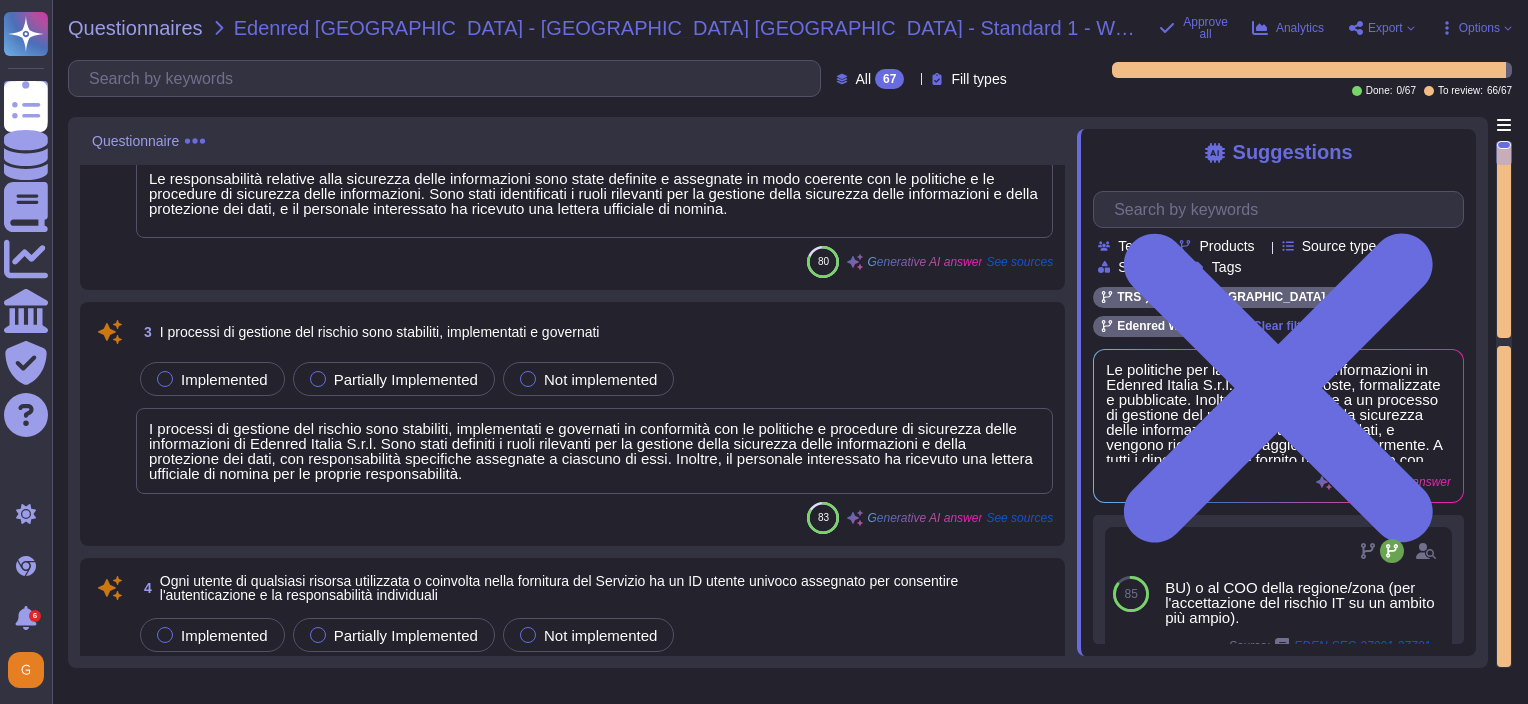 scroll, scrollTop: 400, scrollLeft: 0, axis: vertical 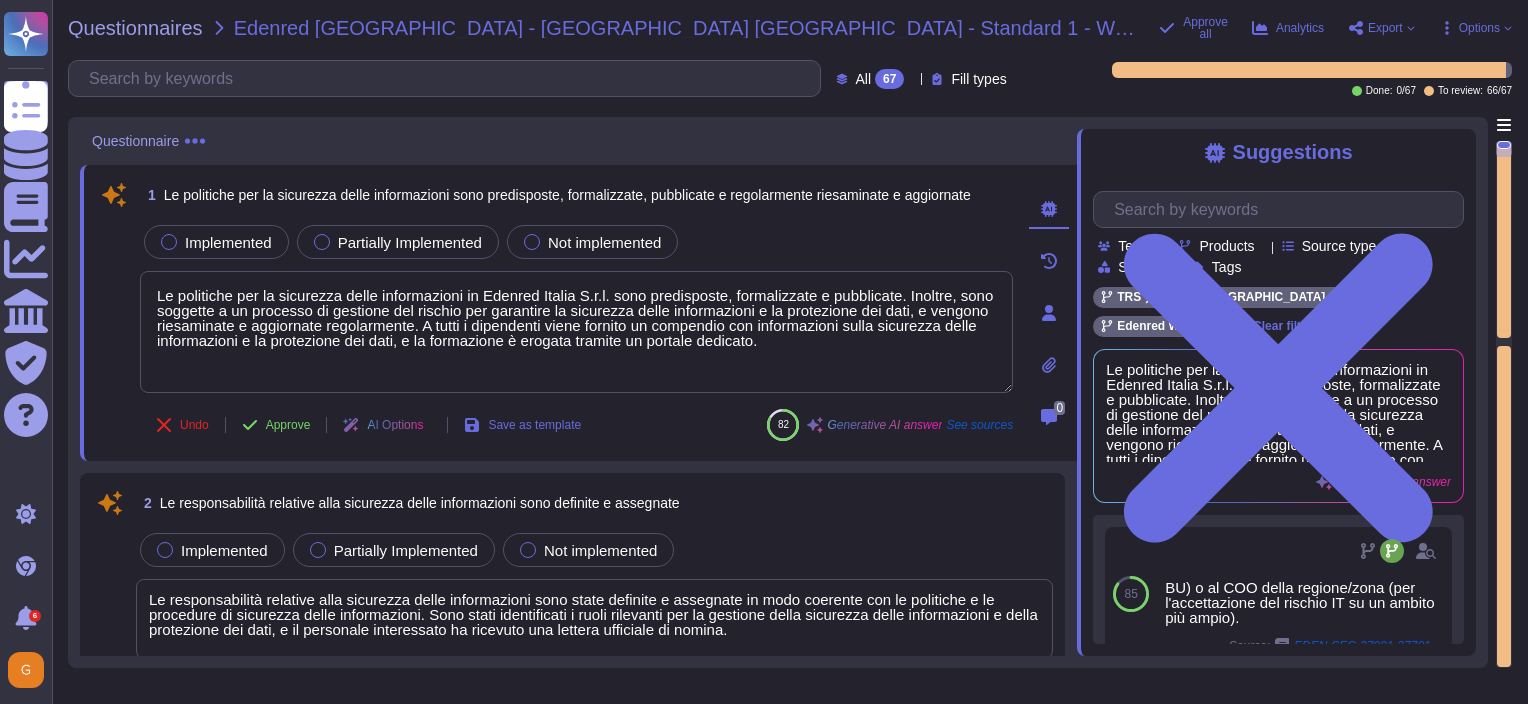 drag, startPoint x: 1504, startPoint y: 139, endPoint x: 1501, endPoint y: 163, distance: 24.186773 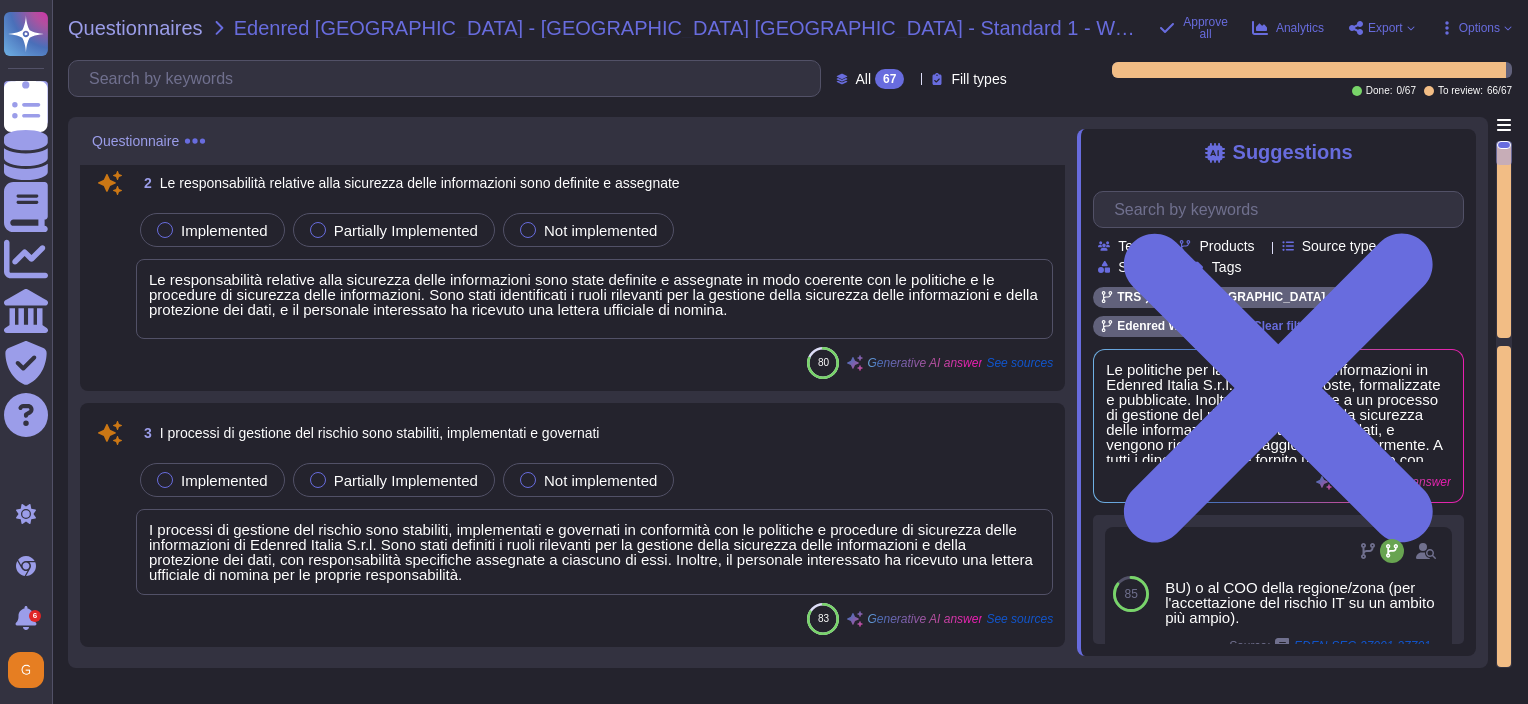 click at bounding box center (1504, 240) 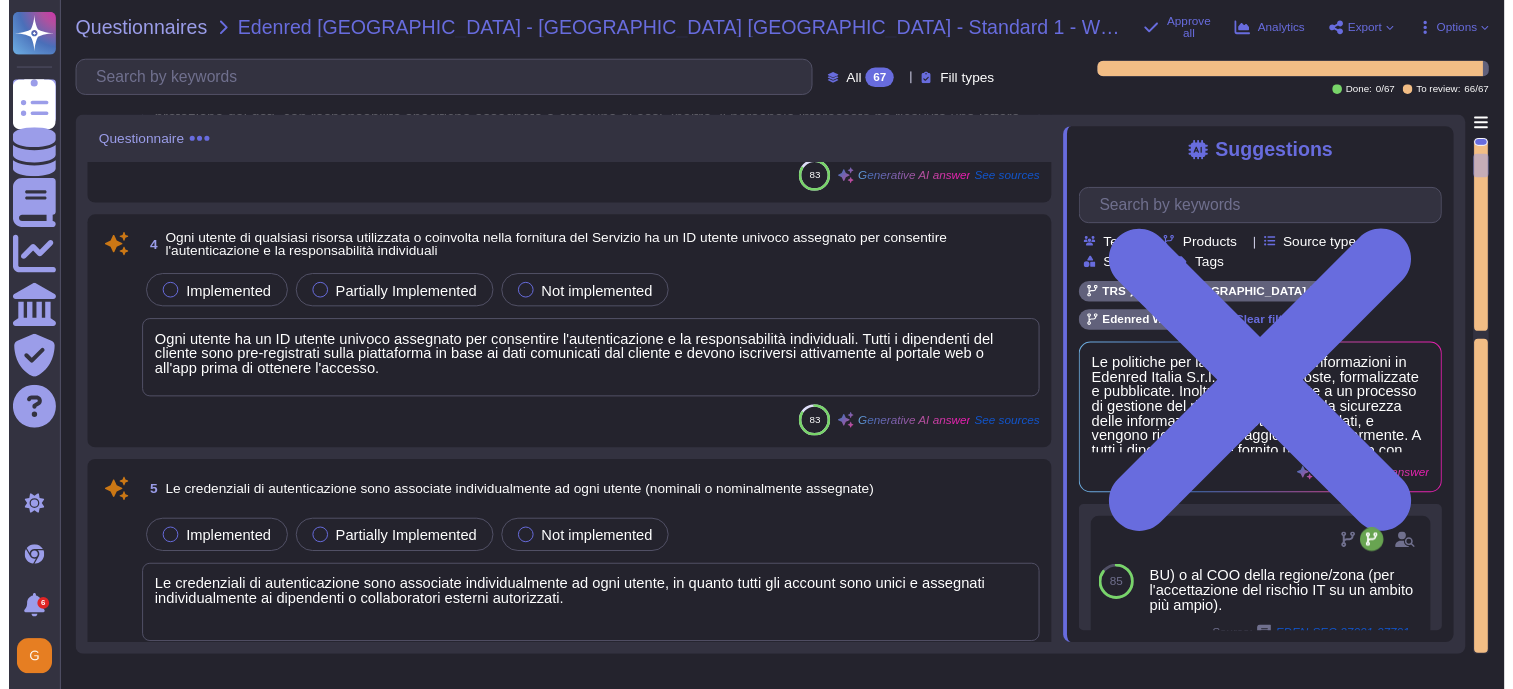 scroll, scrollTop: 776, scrollLeft: 0, axis: vertical 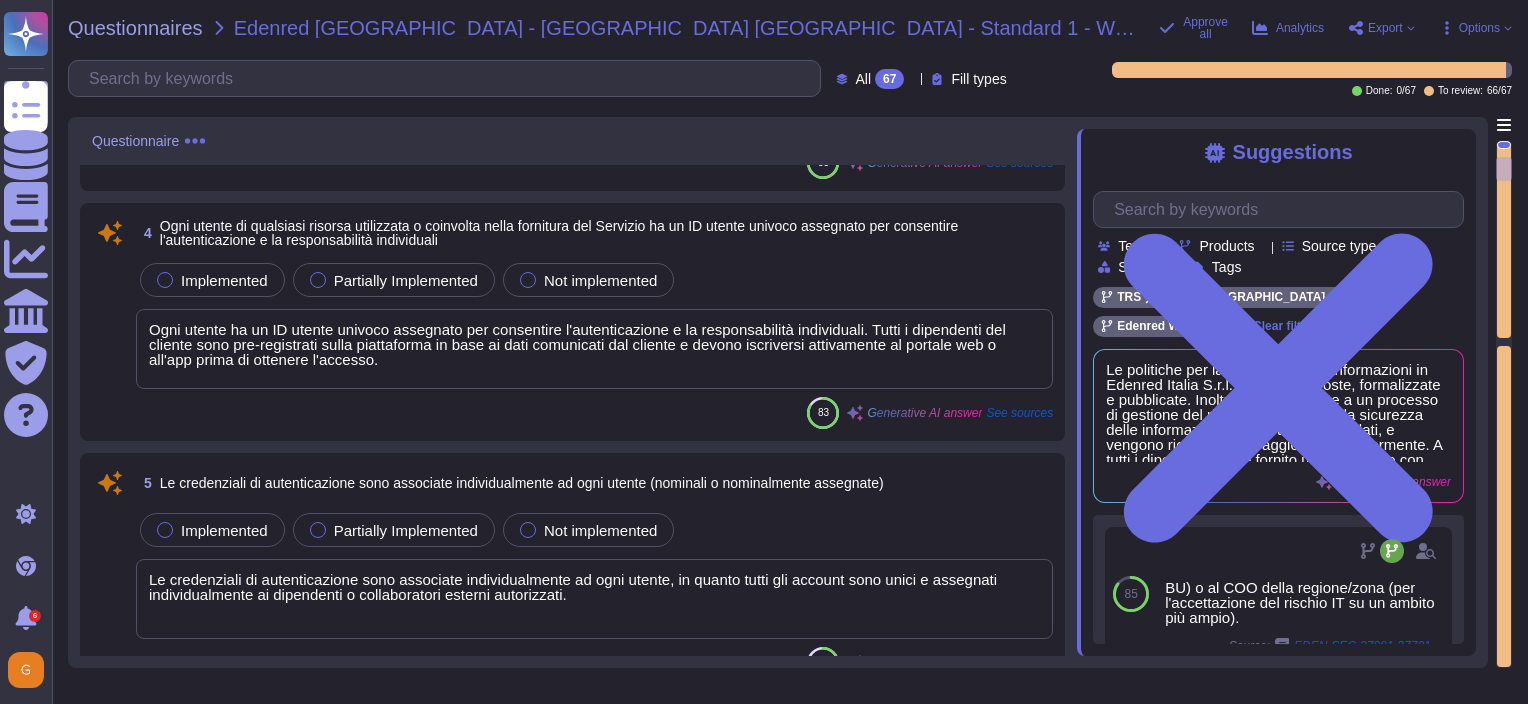 click on "Options" at bounding box center [1479, 28] 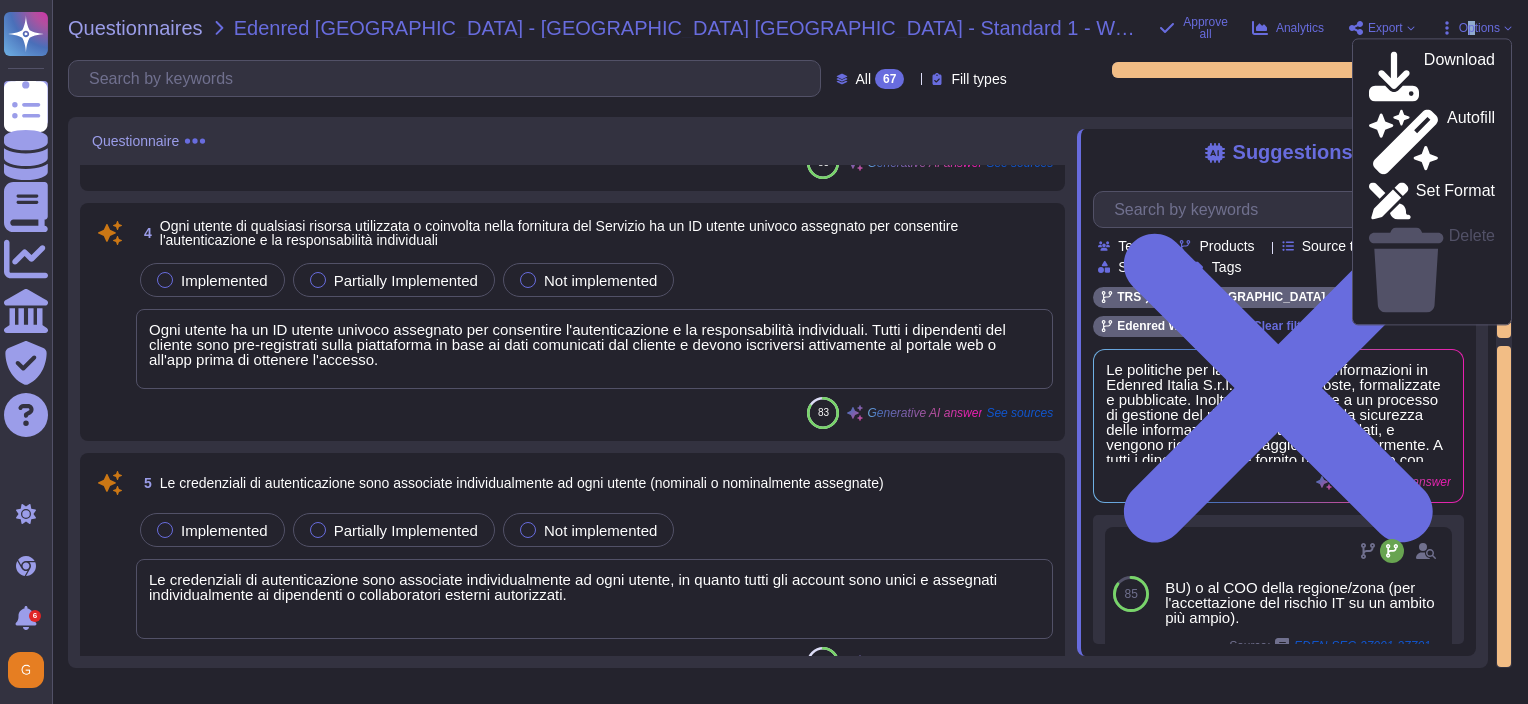 click on "Options" at bounding box center [1479, 28] 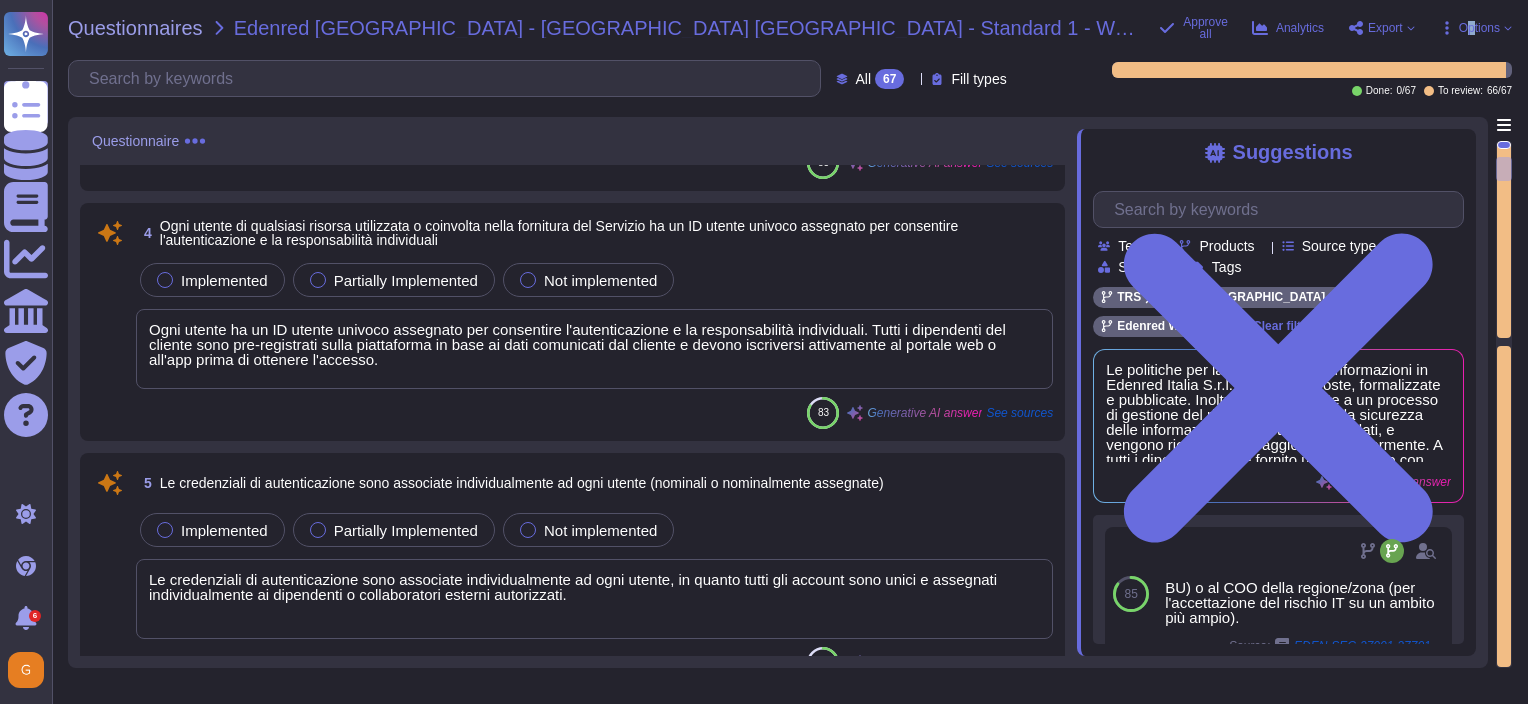 click on "Options" at bounding box center (1479, 28) 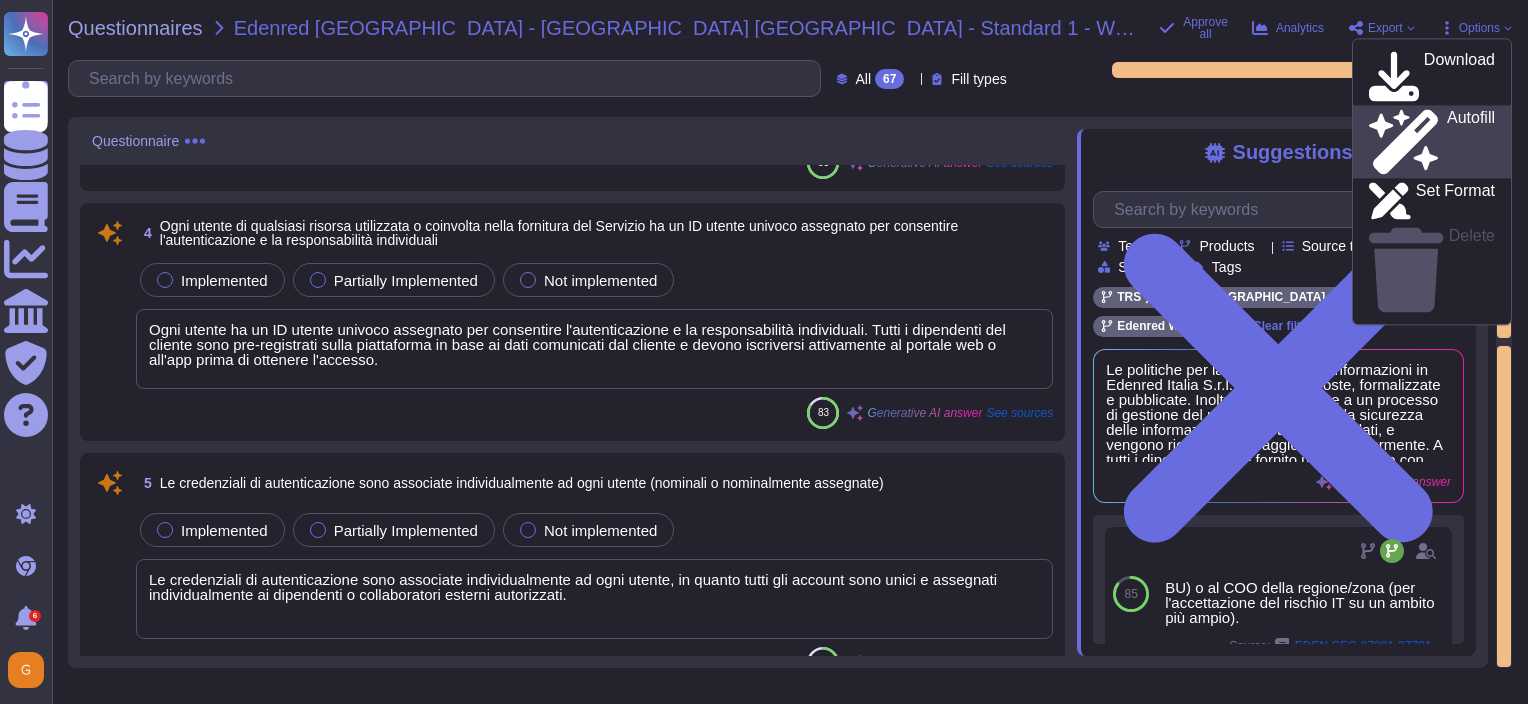 click on "Autofill" at bounding box center [1471, 142] 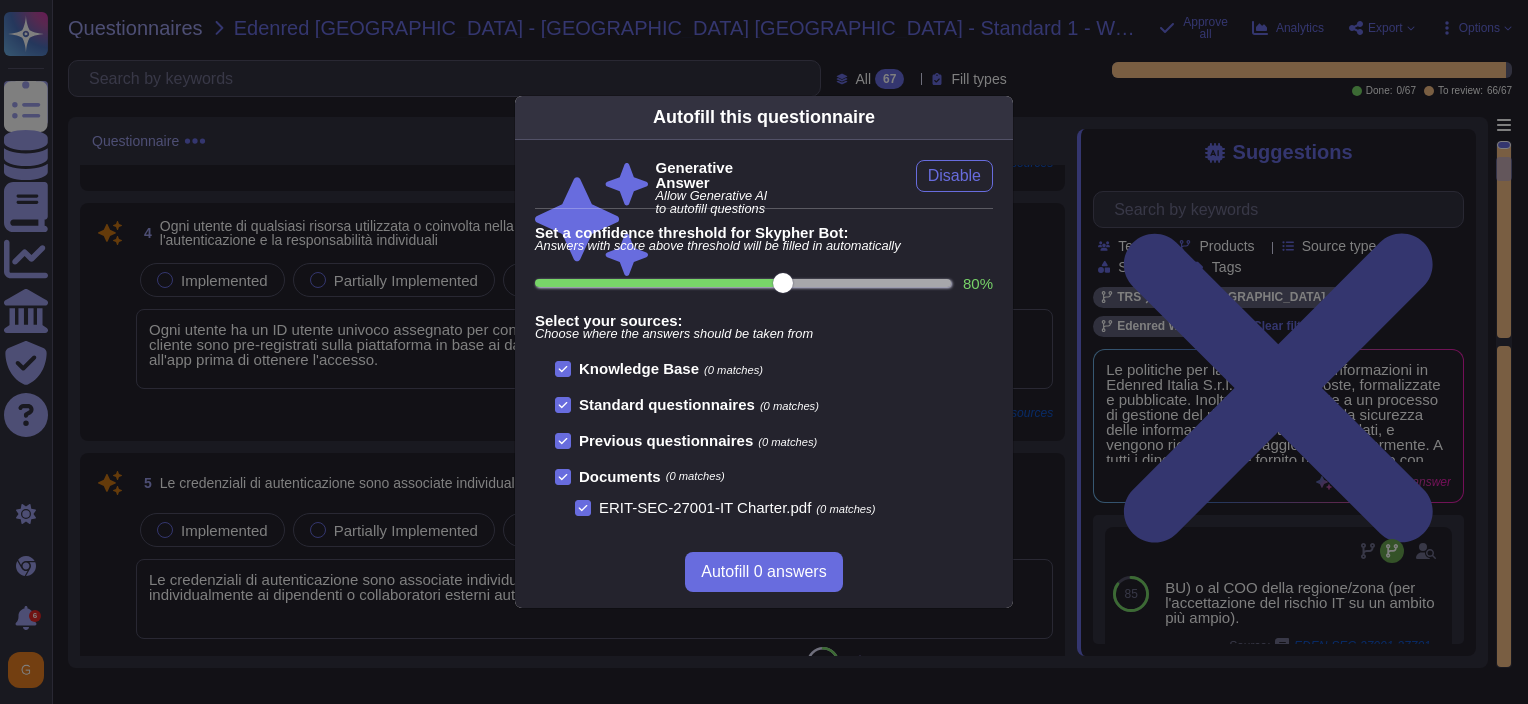 drag, startPoint x: 789, startPoint y: 282, endPoint x: 600, endPoint y: 257, distance: 190.64627 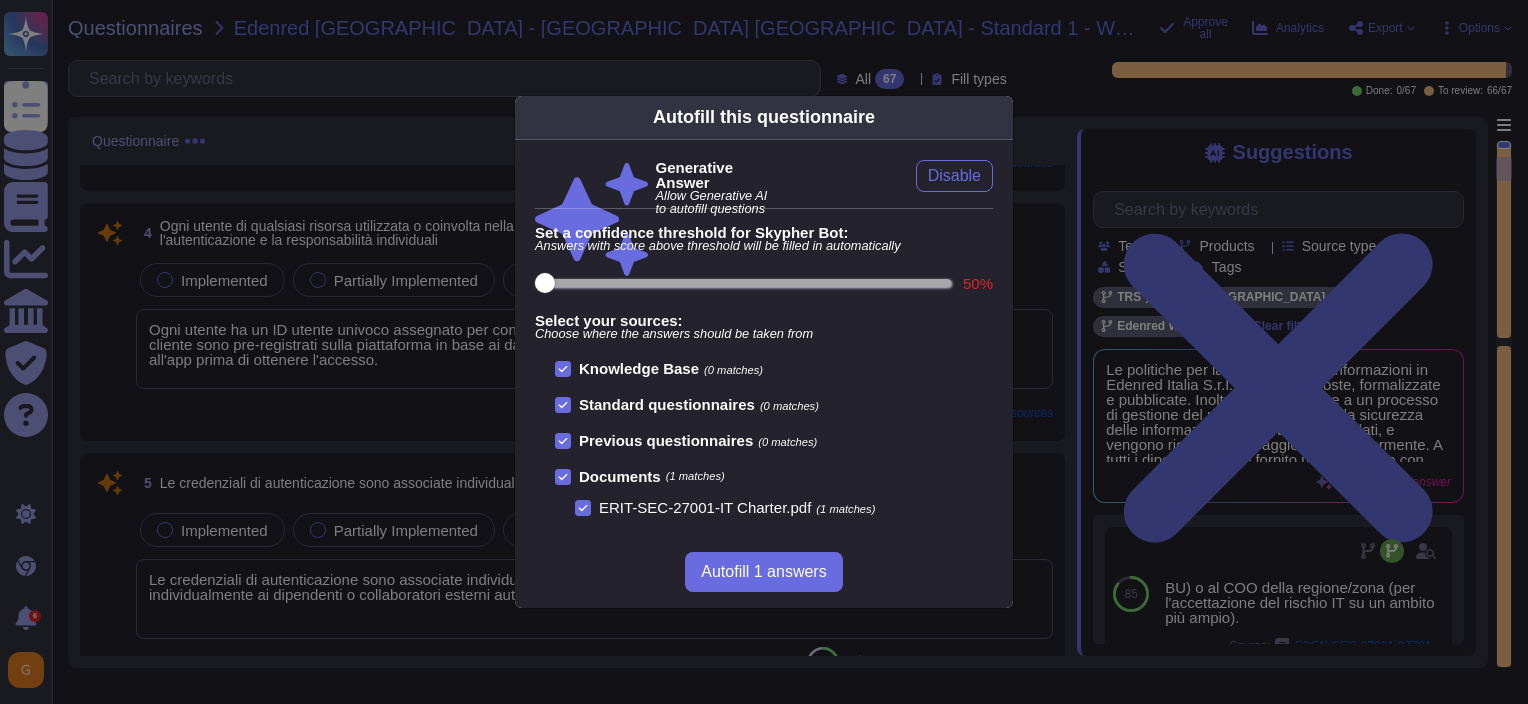 click on "50 %" at bounding box center [743, 283] 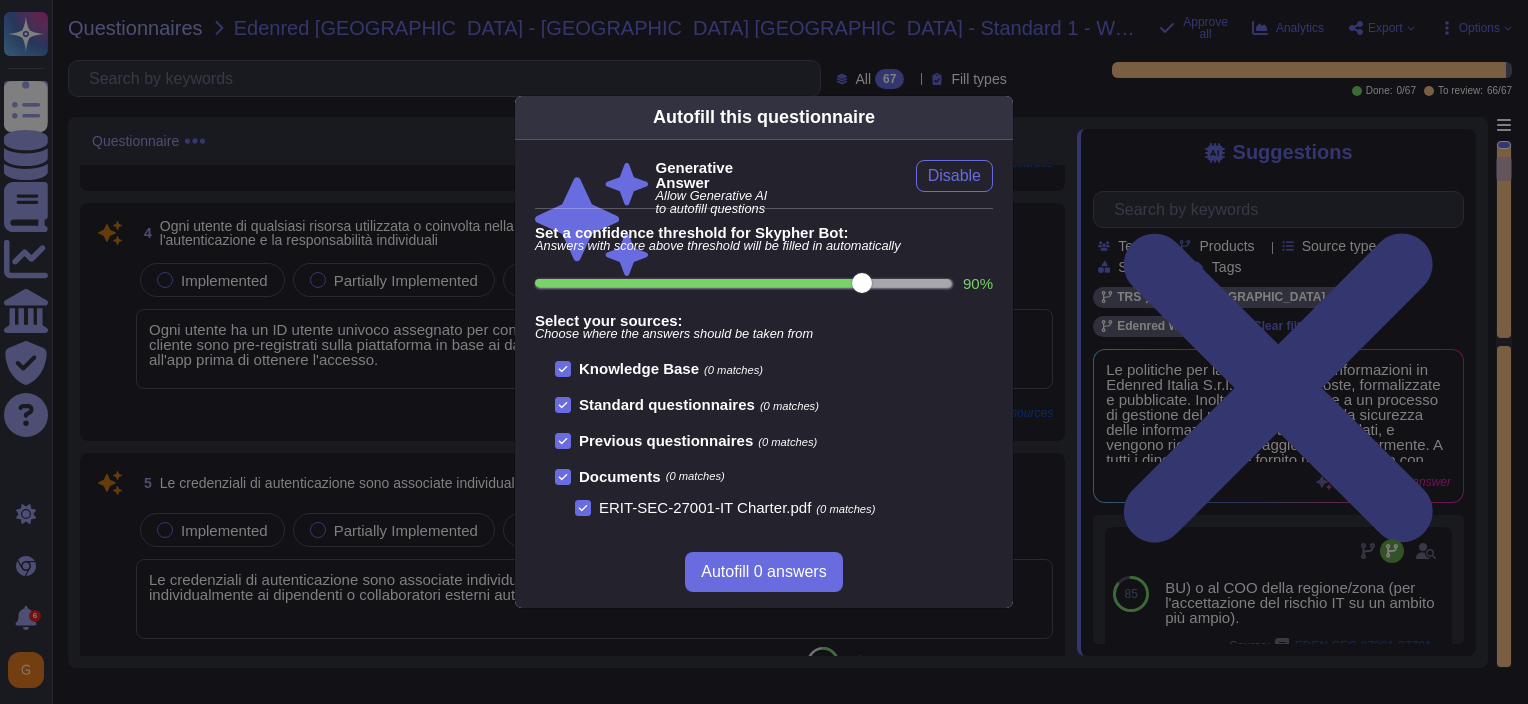 click on "90 %" at bounding box center [743, 283] 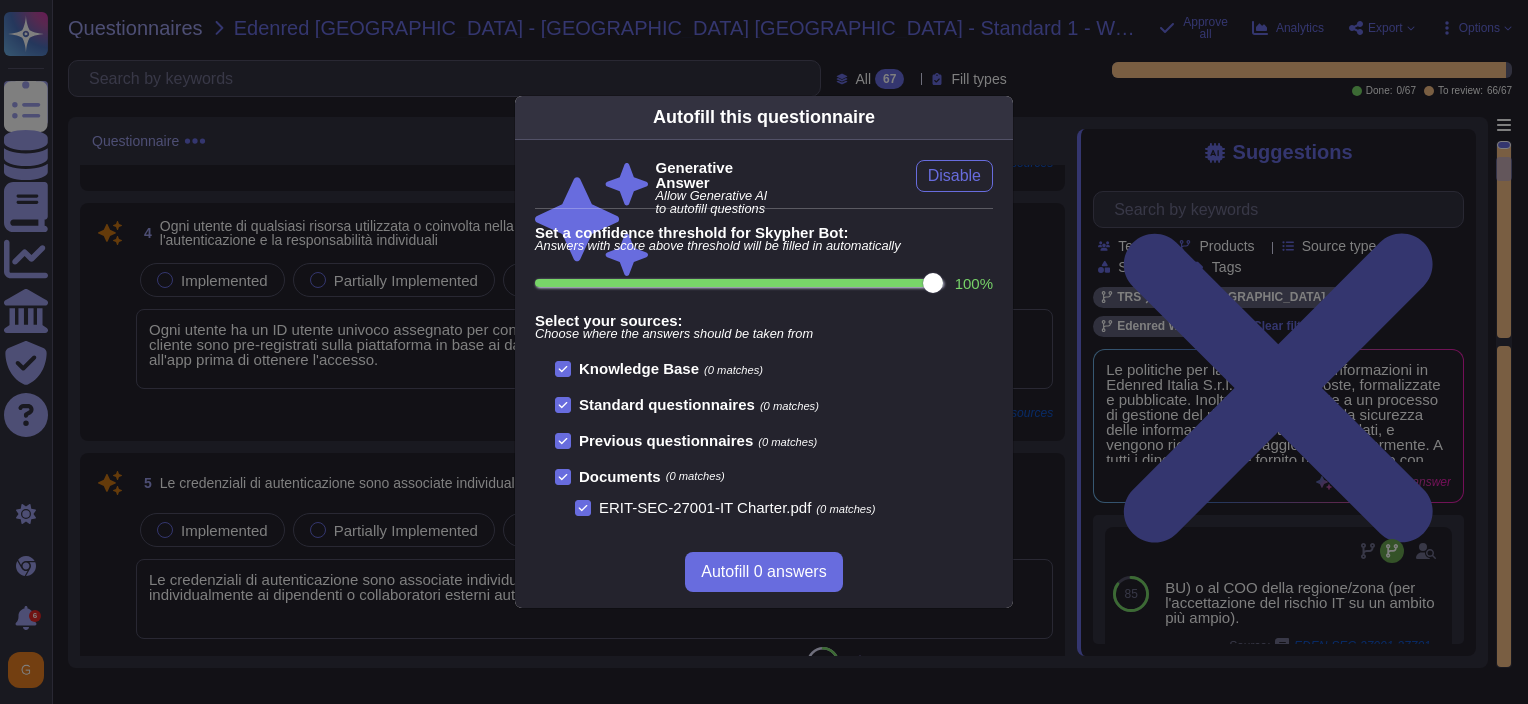click on "100 %" at bounding box center [739, 283] 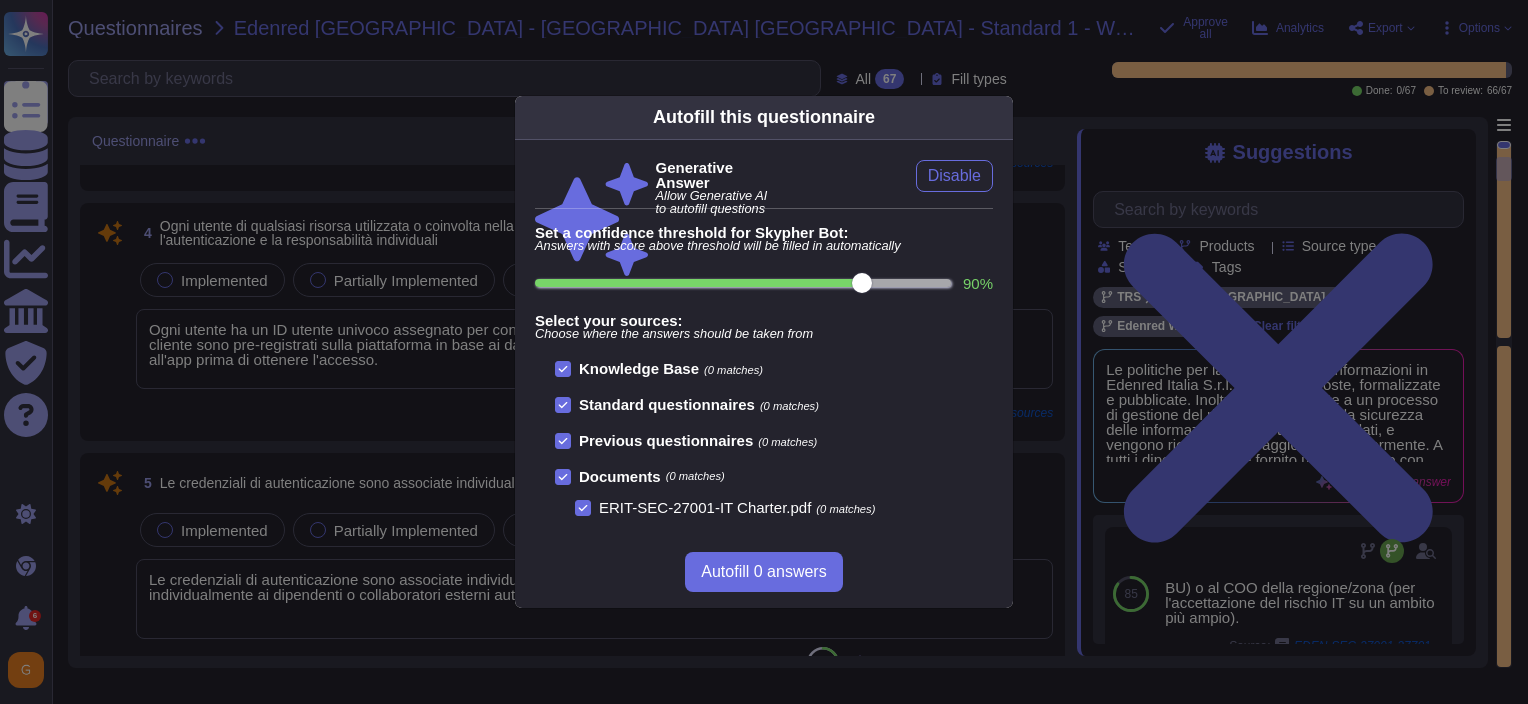click on "Autofill this questionnaire" at bounding box center (764, 118) 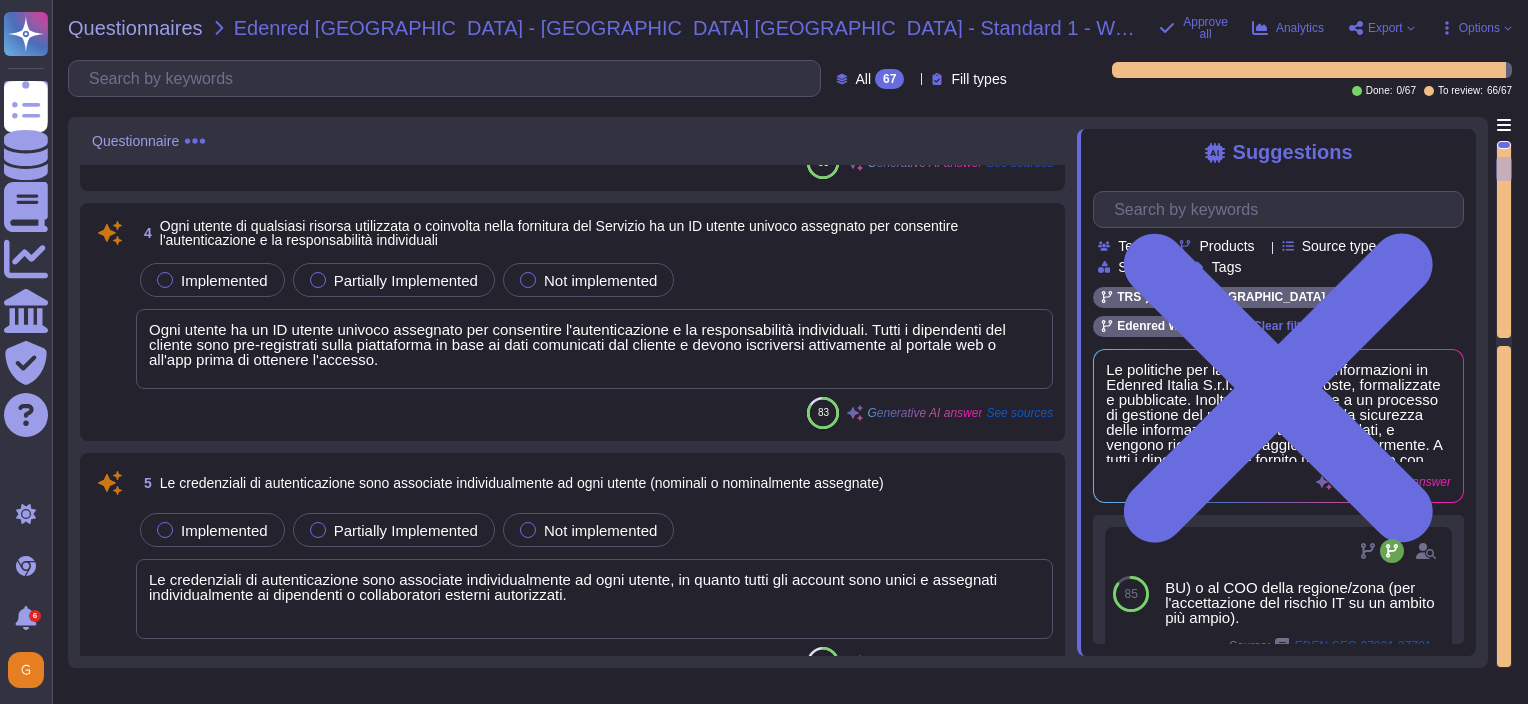 click on "Edenred [GEOGRAPHIC_DATA] - [GEOGRAPHIC_DATA] [GEOGRAPHIC_DATA] - Standard 1 - Word - GM" at bounding box center [689, 28] 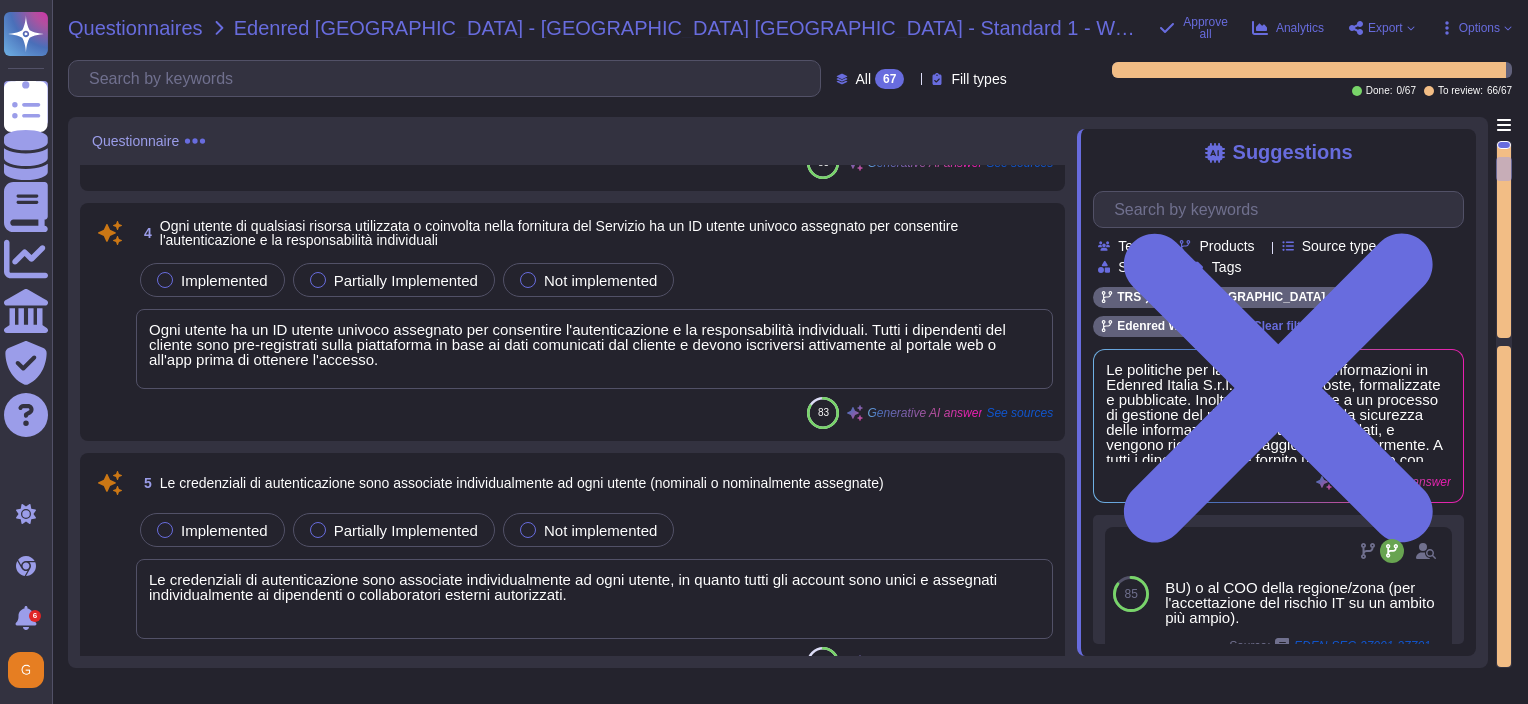 click on "Questionnaires" at bounding box center [135, 28] 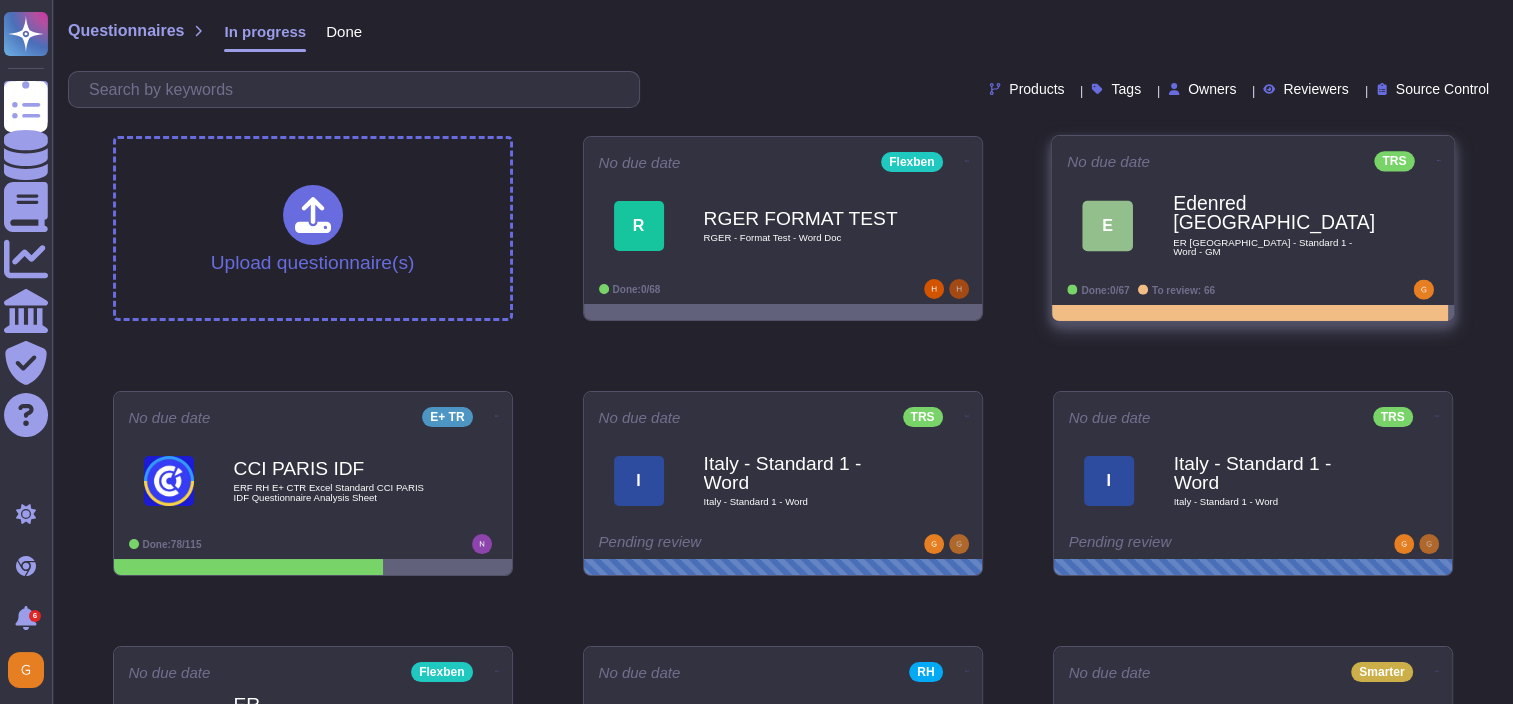 click at bounding box center [967, 159] 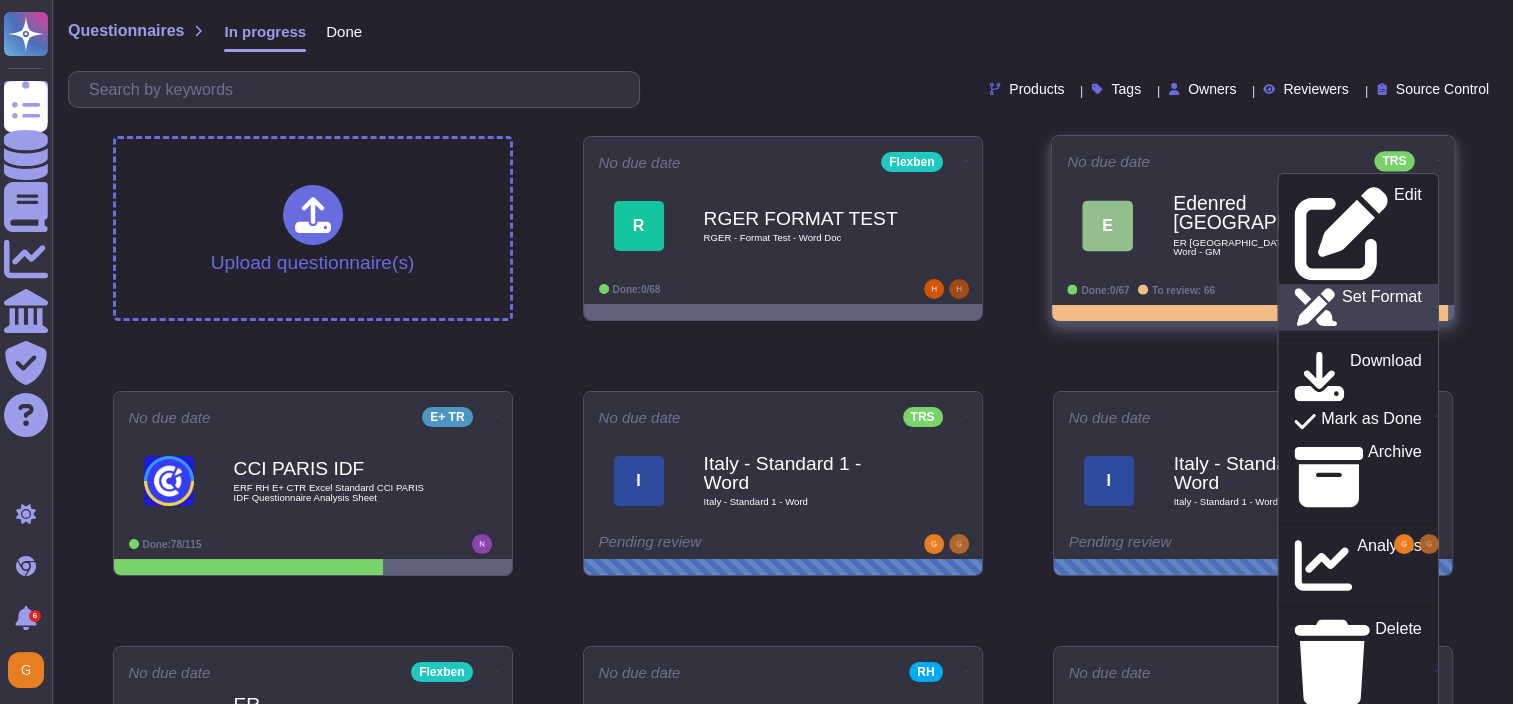 click on "Set Format" at bounding box center (1357, 308) 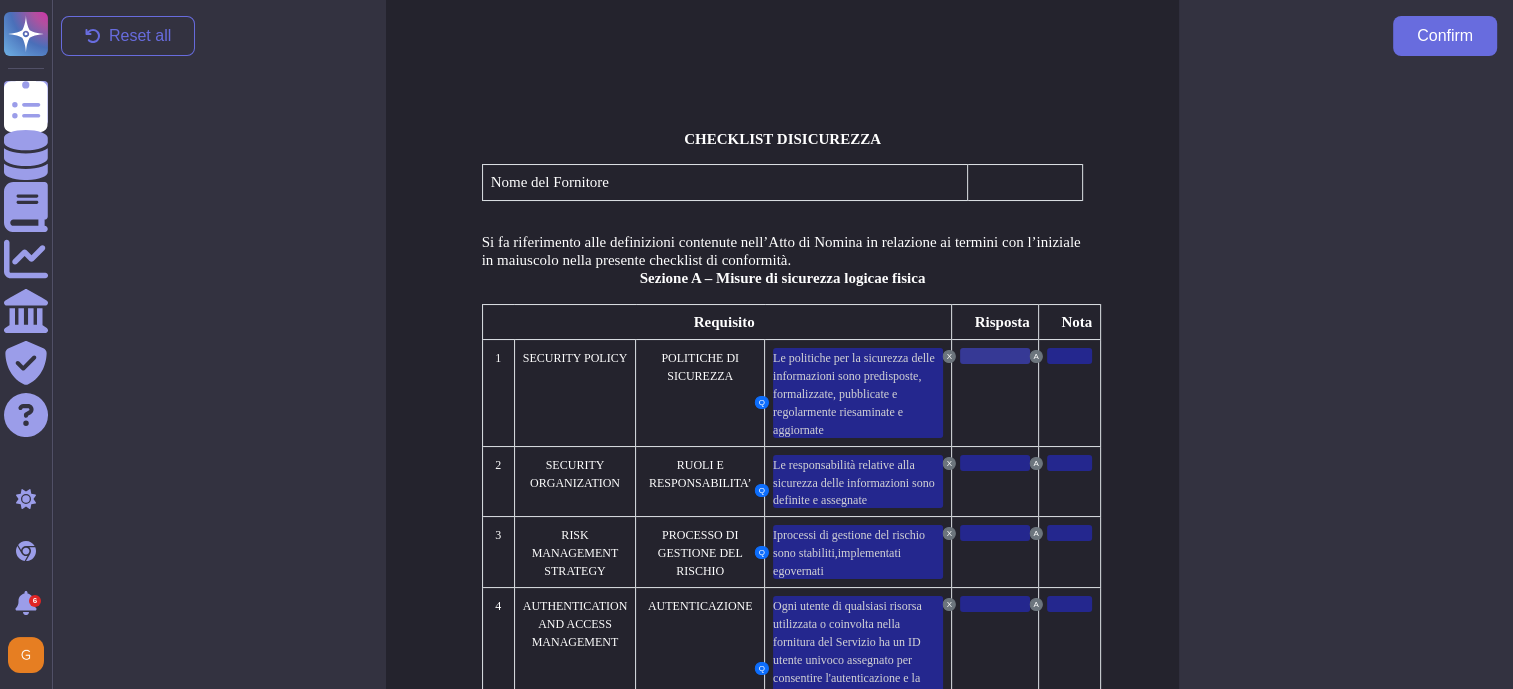 click at bounding box center [995, 356] 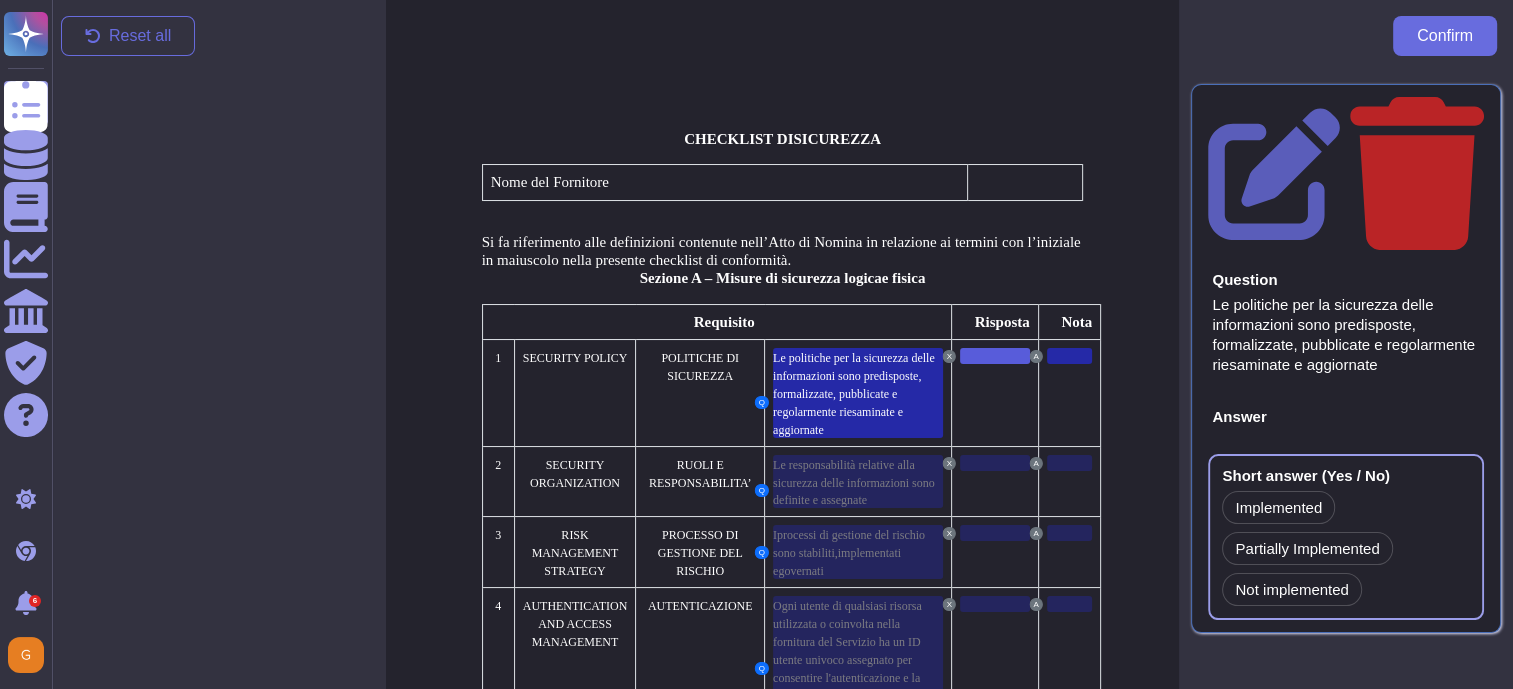 scroll, scrollTop: 9, scrollLeft: 0, axis: vertical 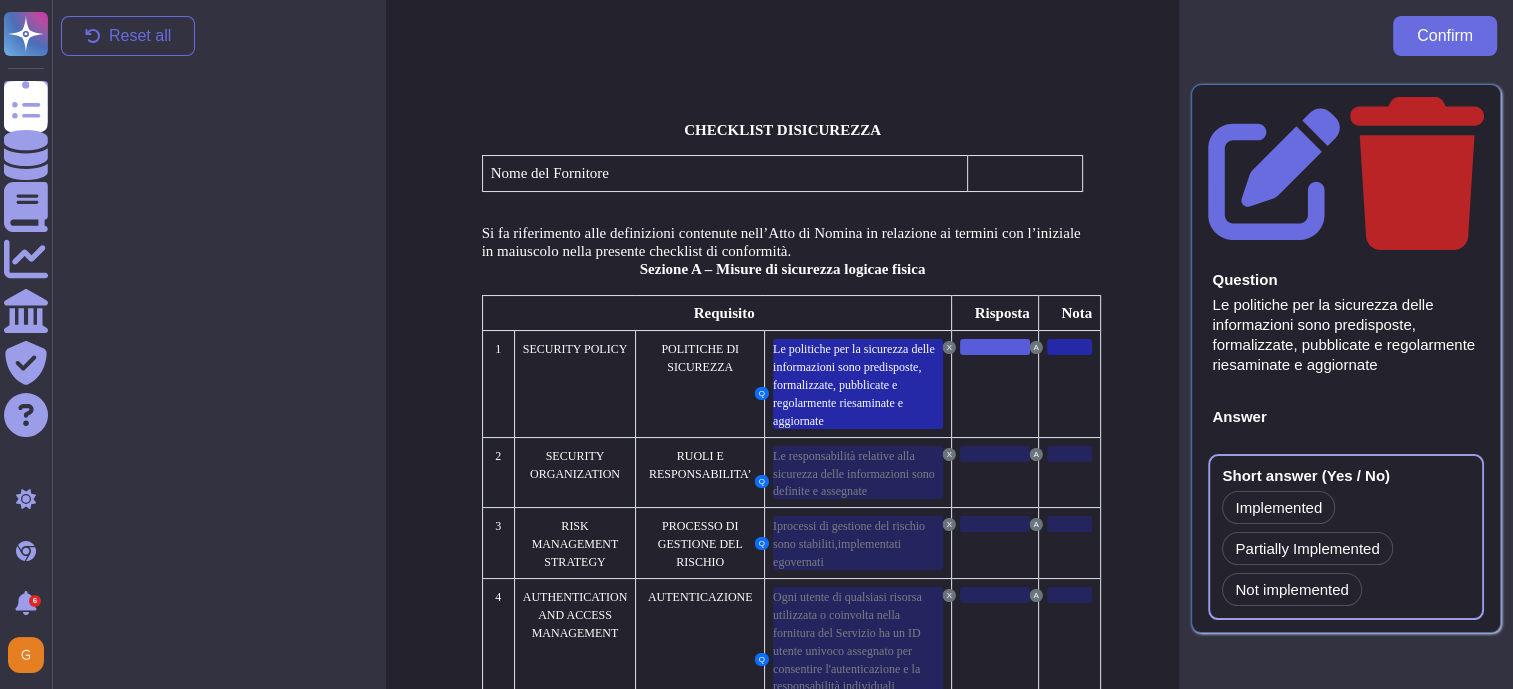 click 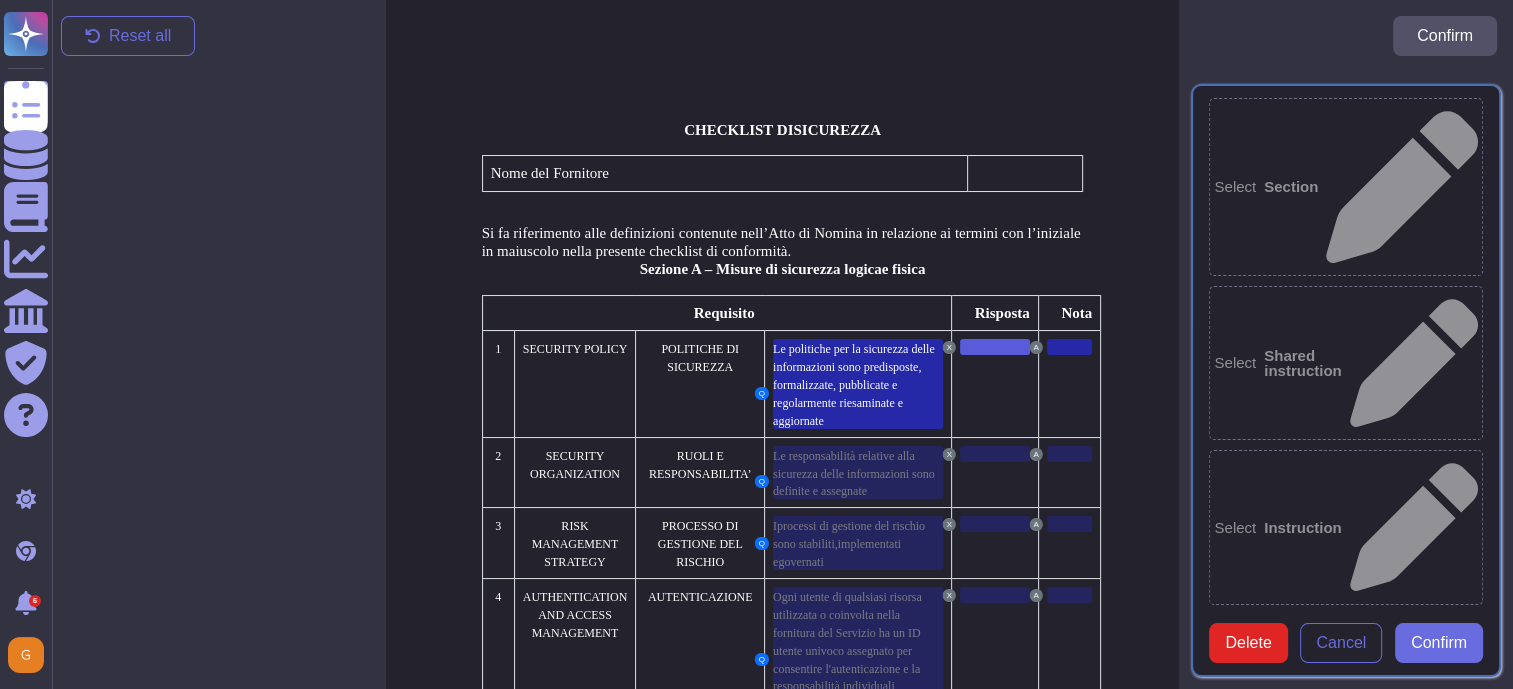 type on "Le politiche per la sicurezza delle informazioni sono predisposte, formalizzate, pubblicate e regolarmente riesaminate e aggiornate" 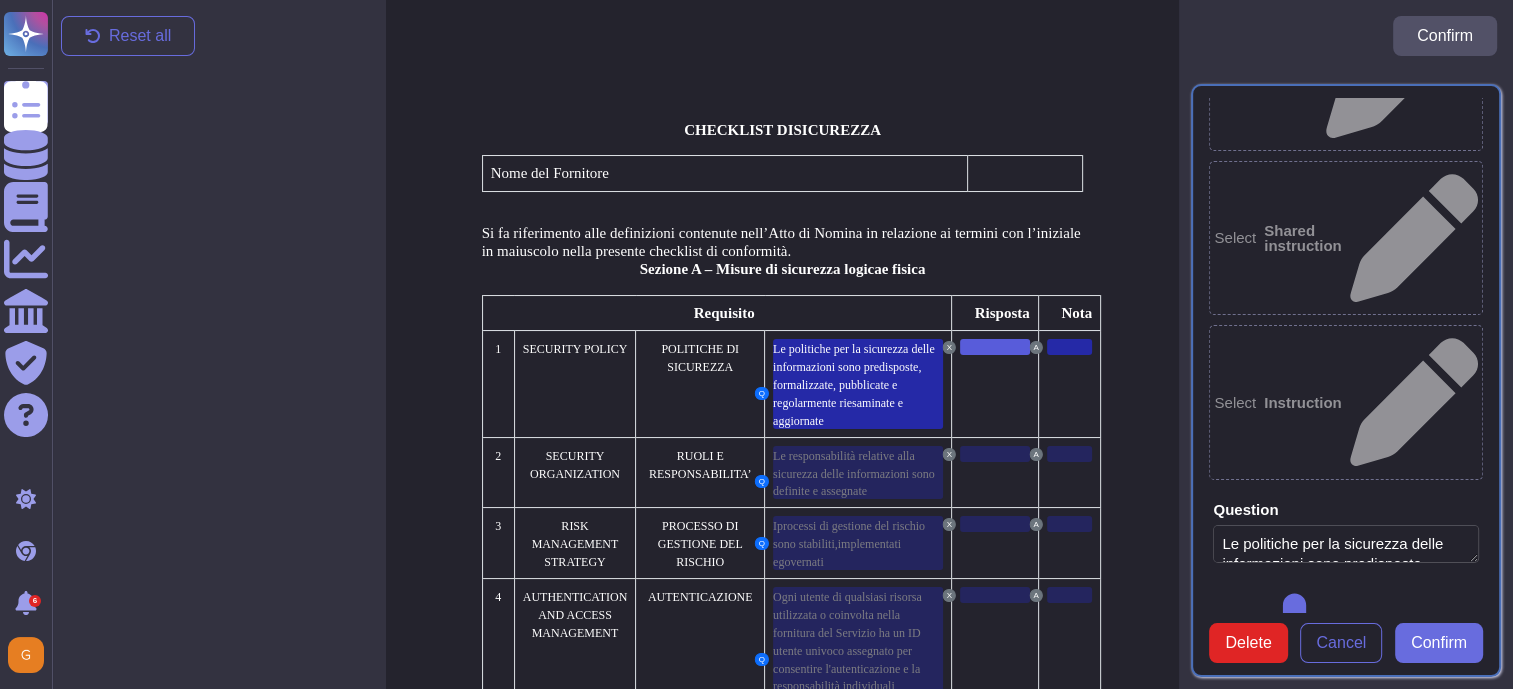 scroll, scrollTop: 190, scrollLeft: 0, axis: vertical 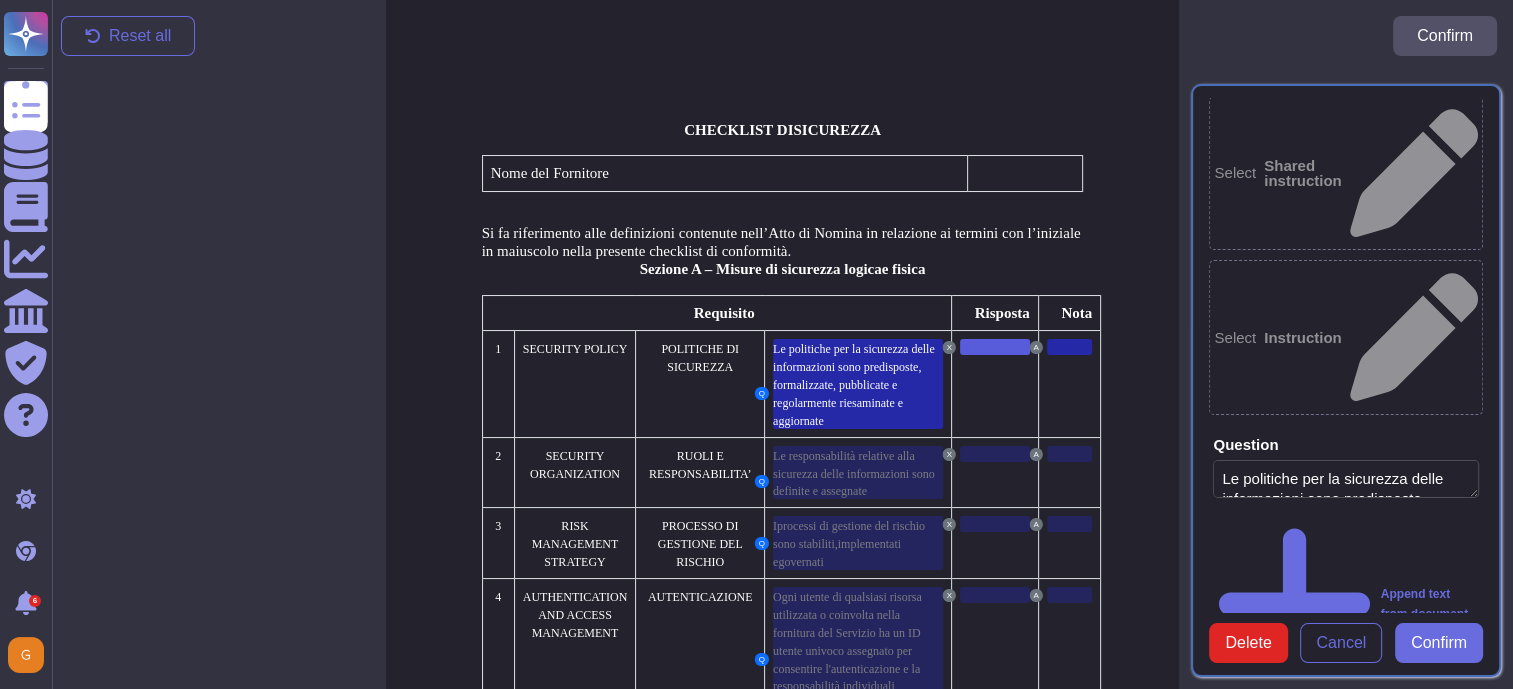 click 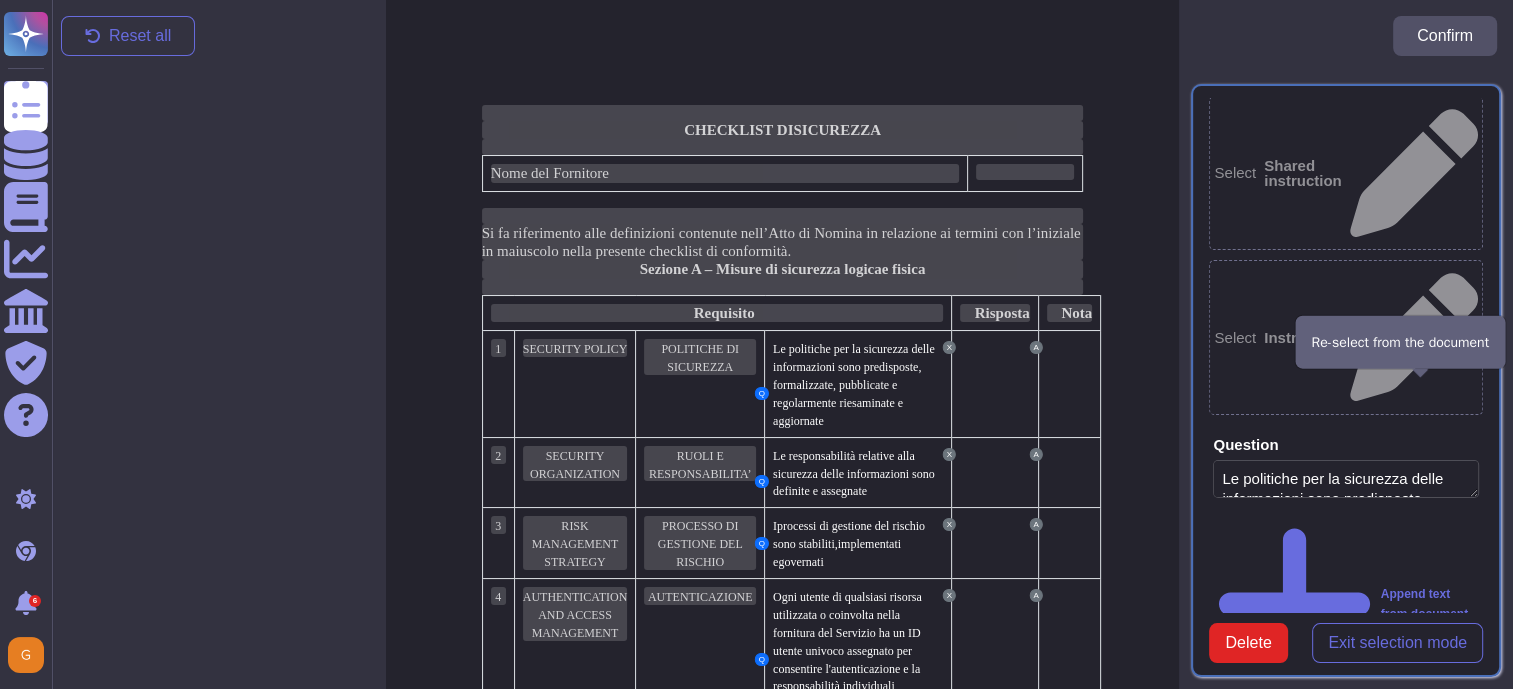 click 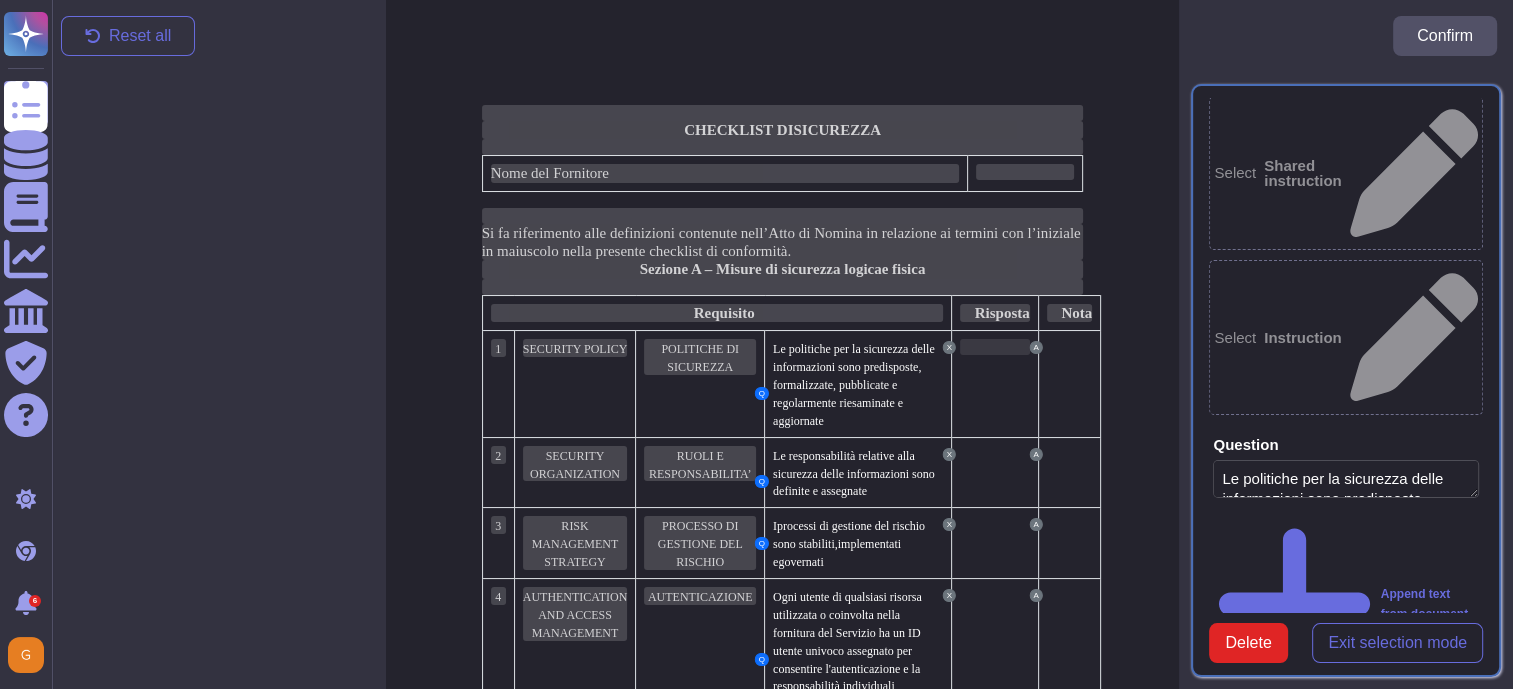 click at bounding box center (995, 347) 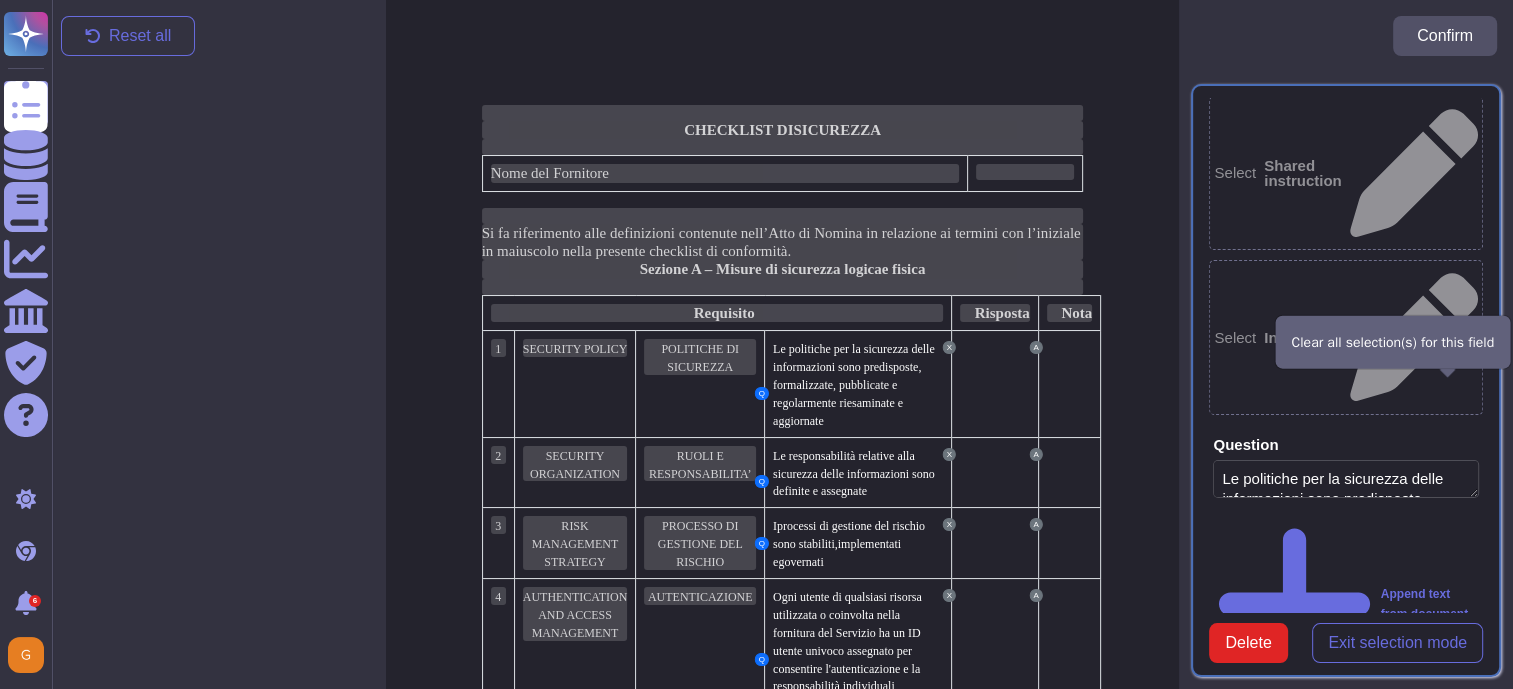 click 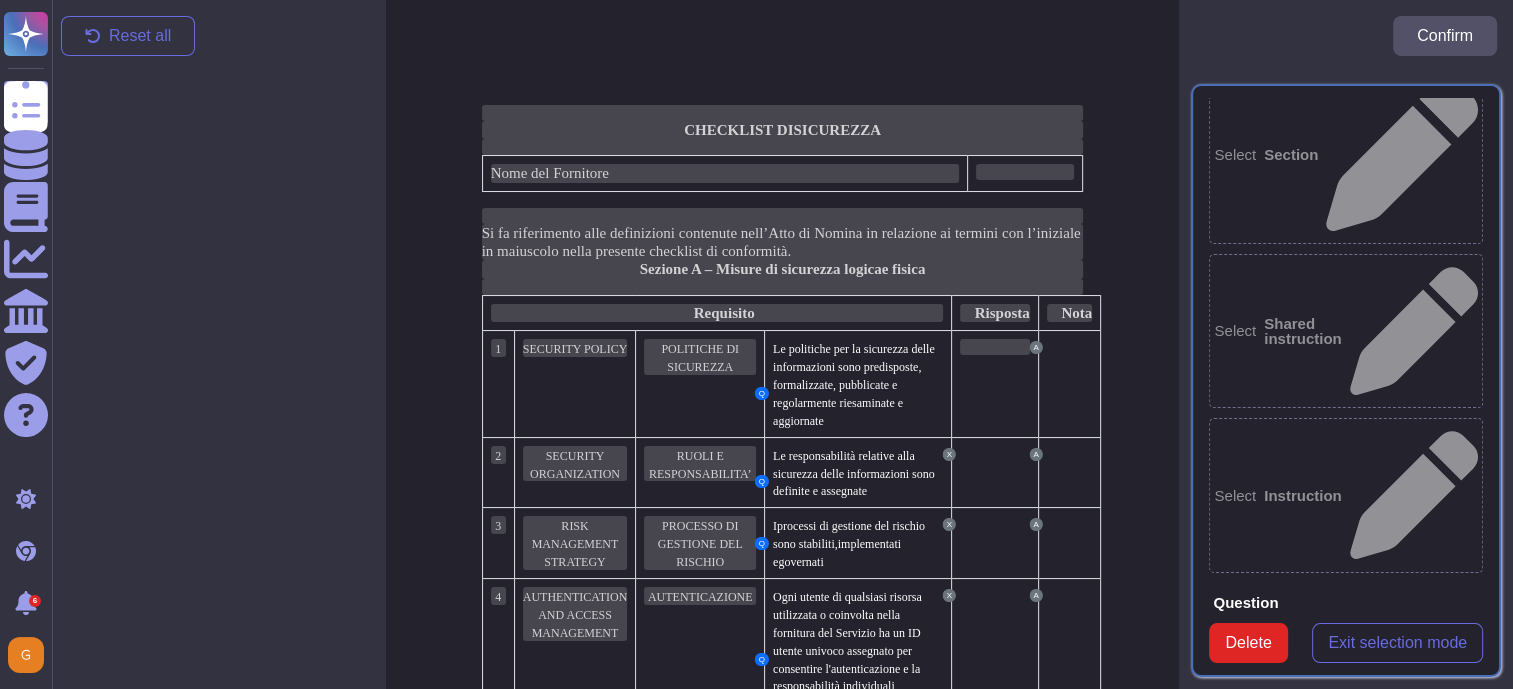 click on "Short answer (Yes / No)" at bounding box center [1311, 1421] 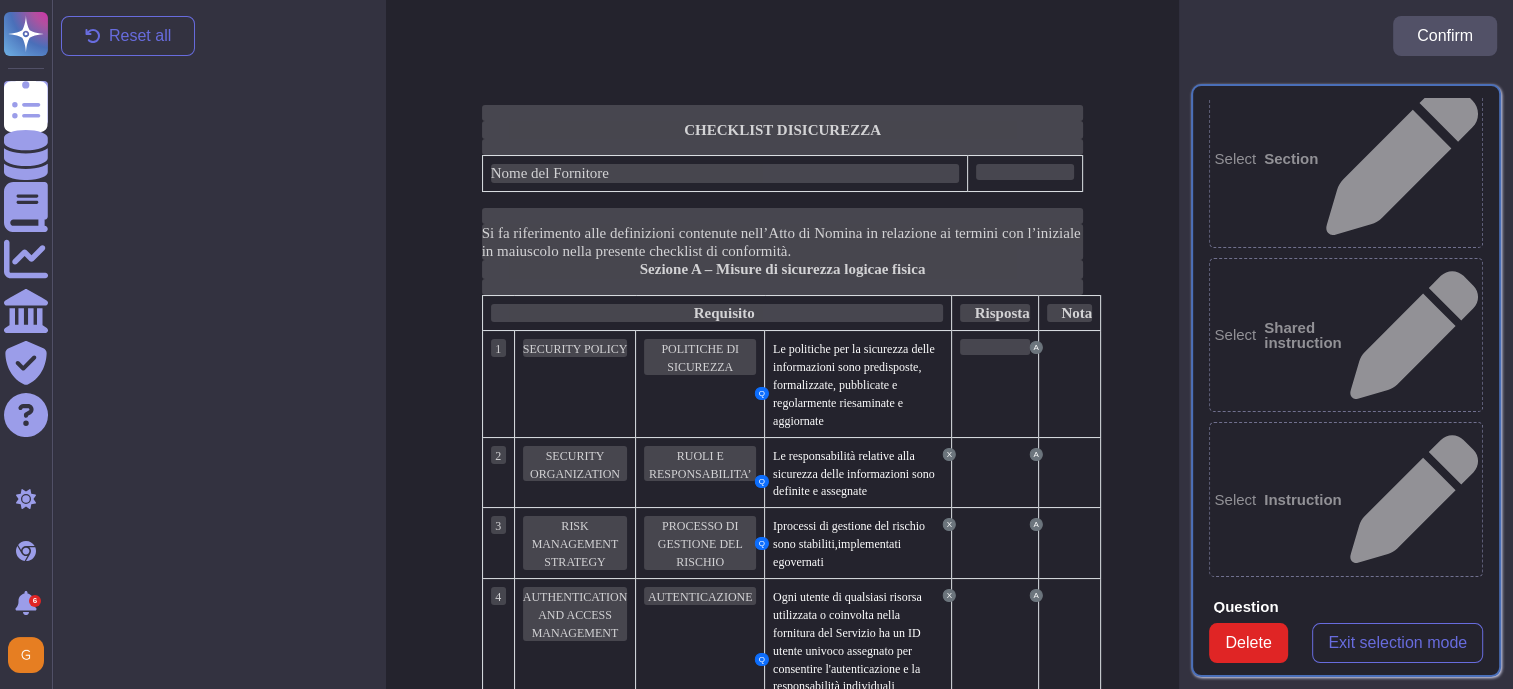 scroll, scrollTop: 32, scrollLeft: 0, axis: vertical 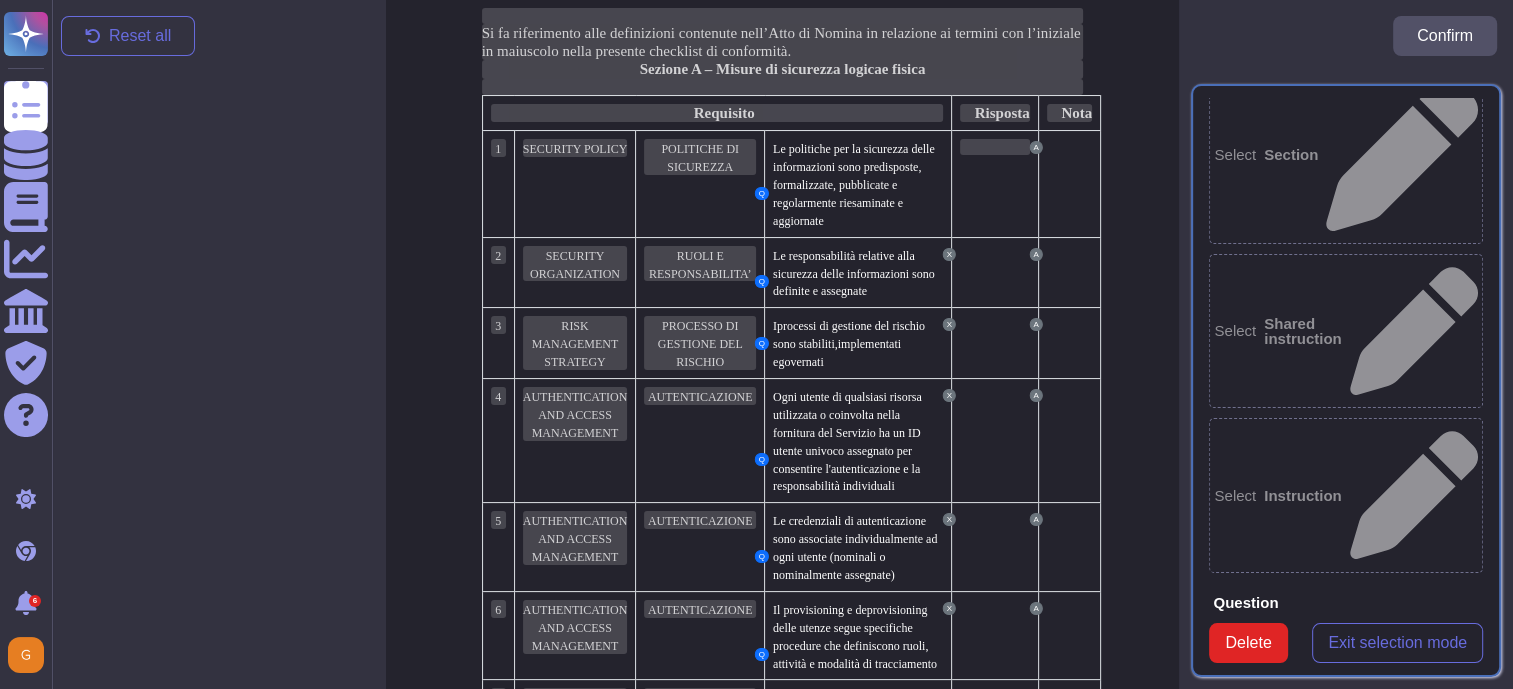 click on "Checkbox(es)" at bounding box center [1313, 1567] 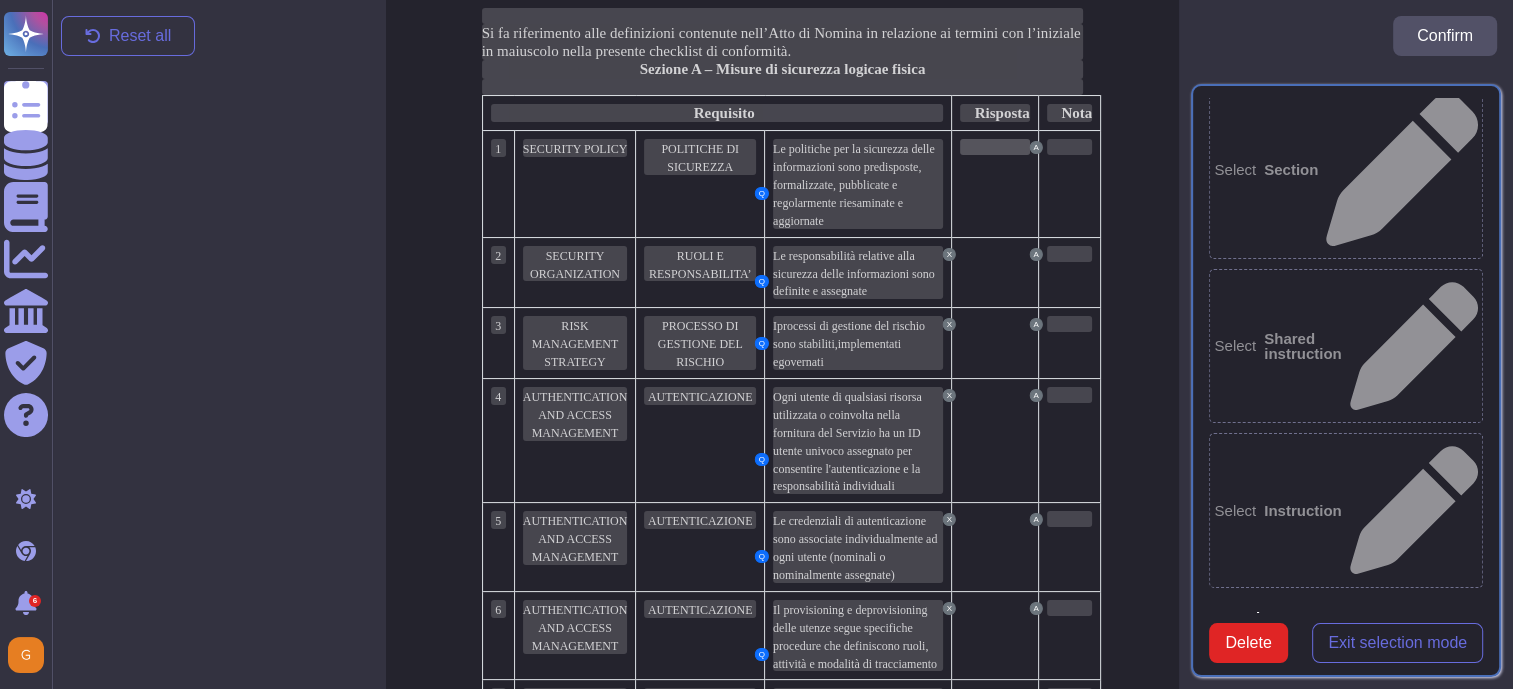click at bounding box center [995, 147] 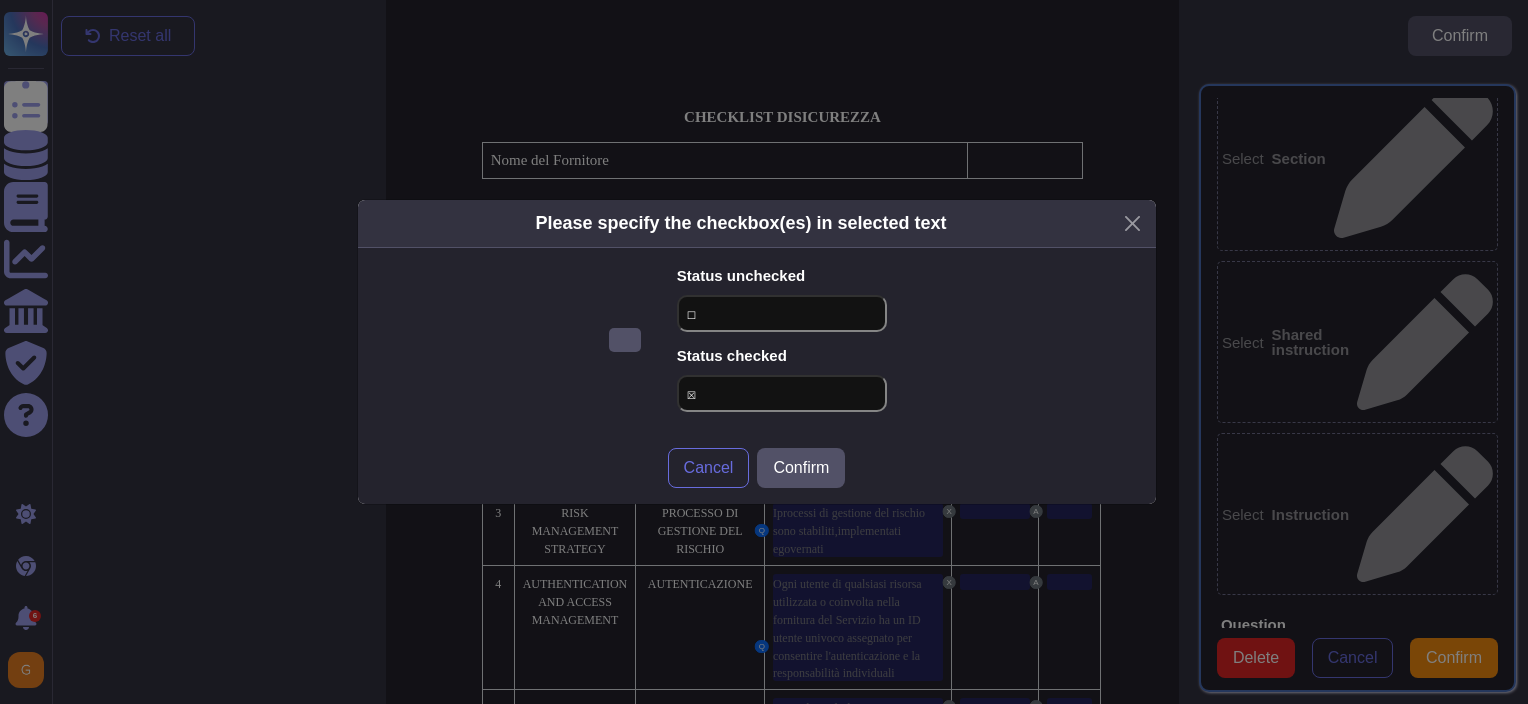 scroll, scrollTop: 9, scrollLeft: 0, axis: vertical 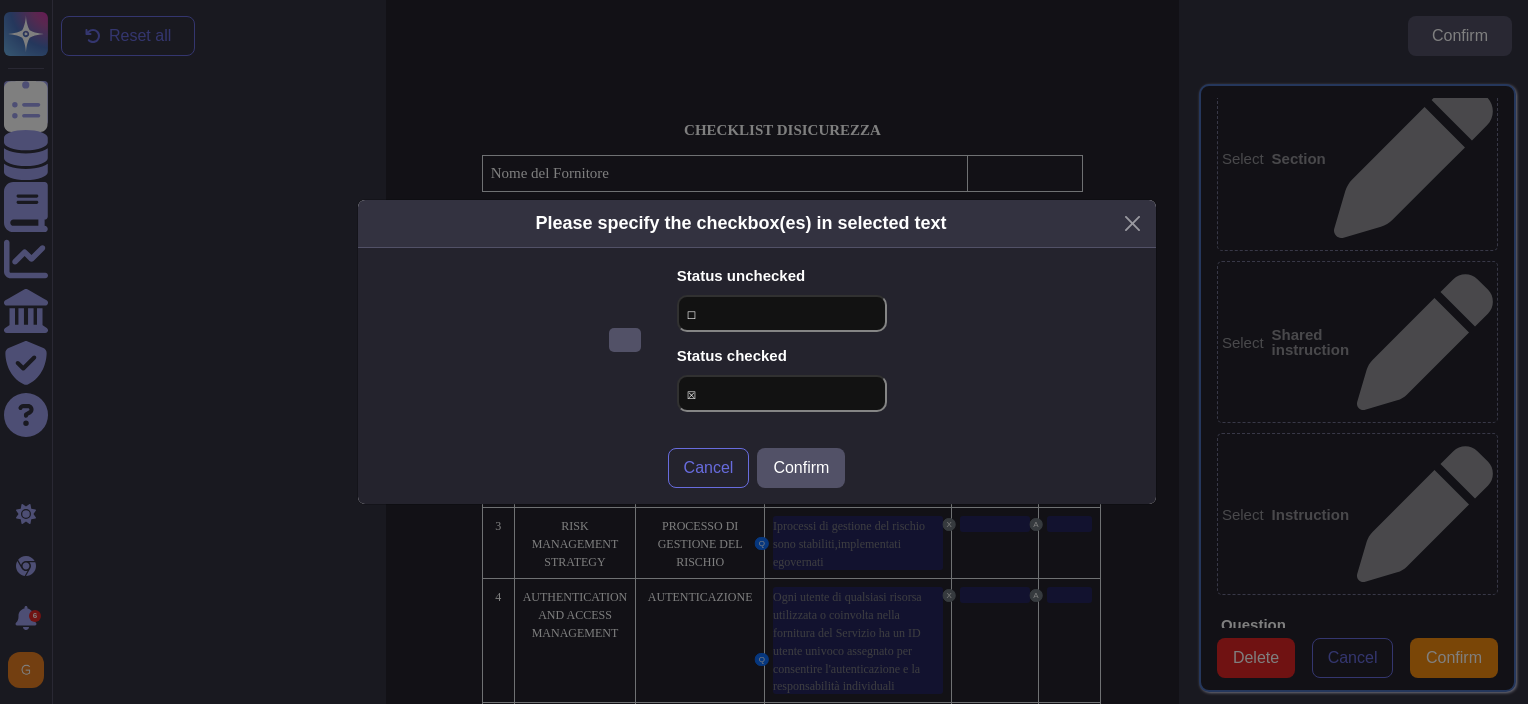 drag, startPoint x: 760, startPoint y: 309, endPoint x: 632, endPoint y: 297, distance: 128.56126 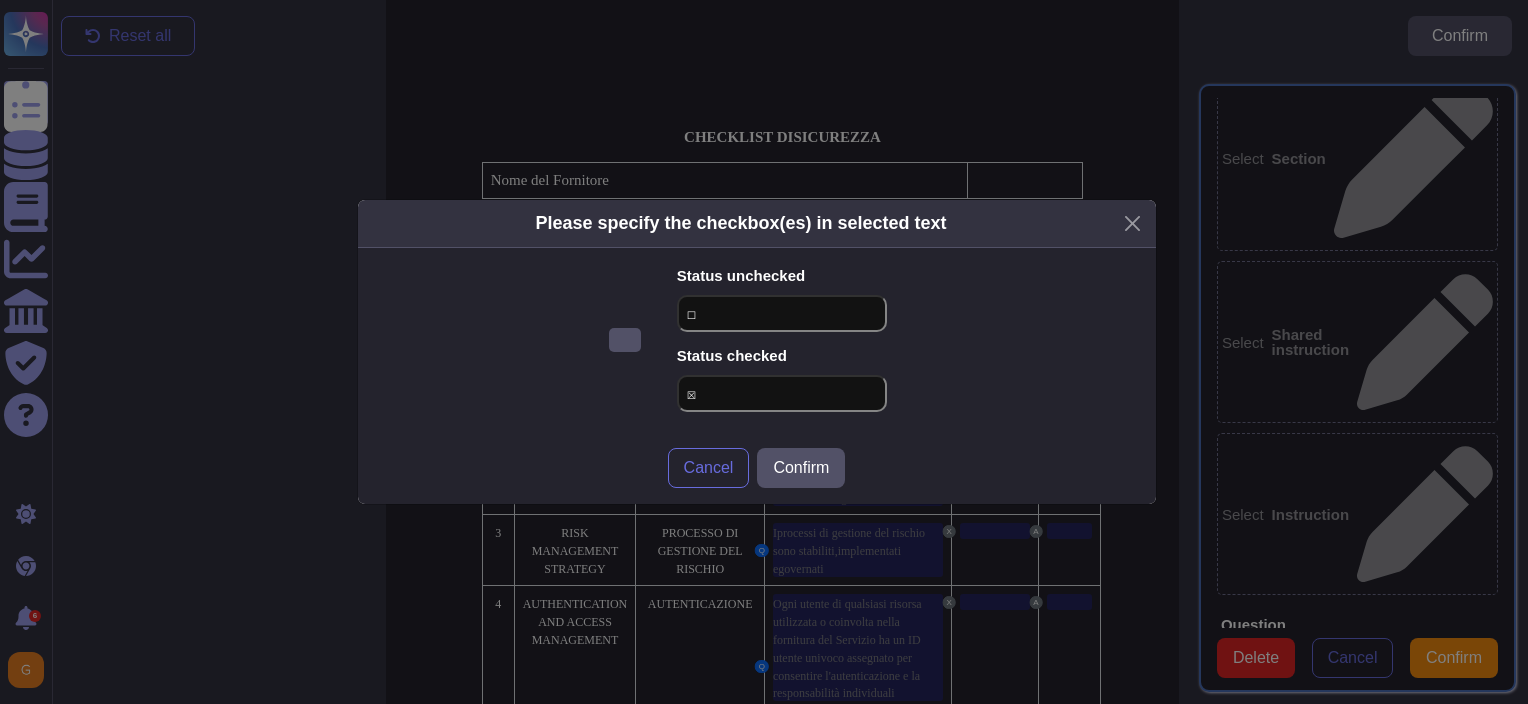 click at bounding box center [625, 340] 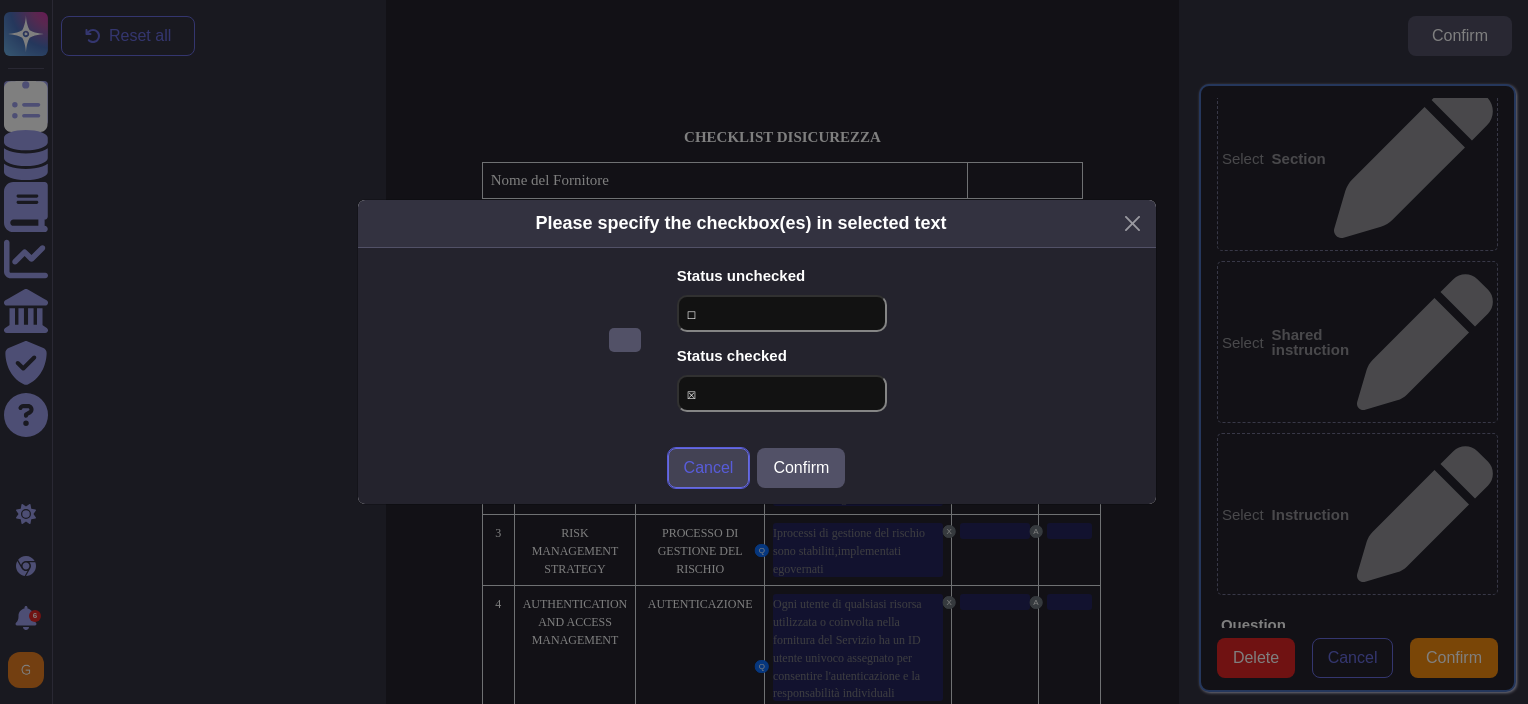click on "Cancel" at bounding box center (709, 468) 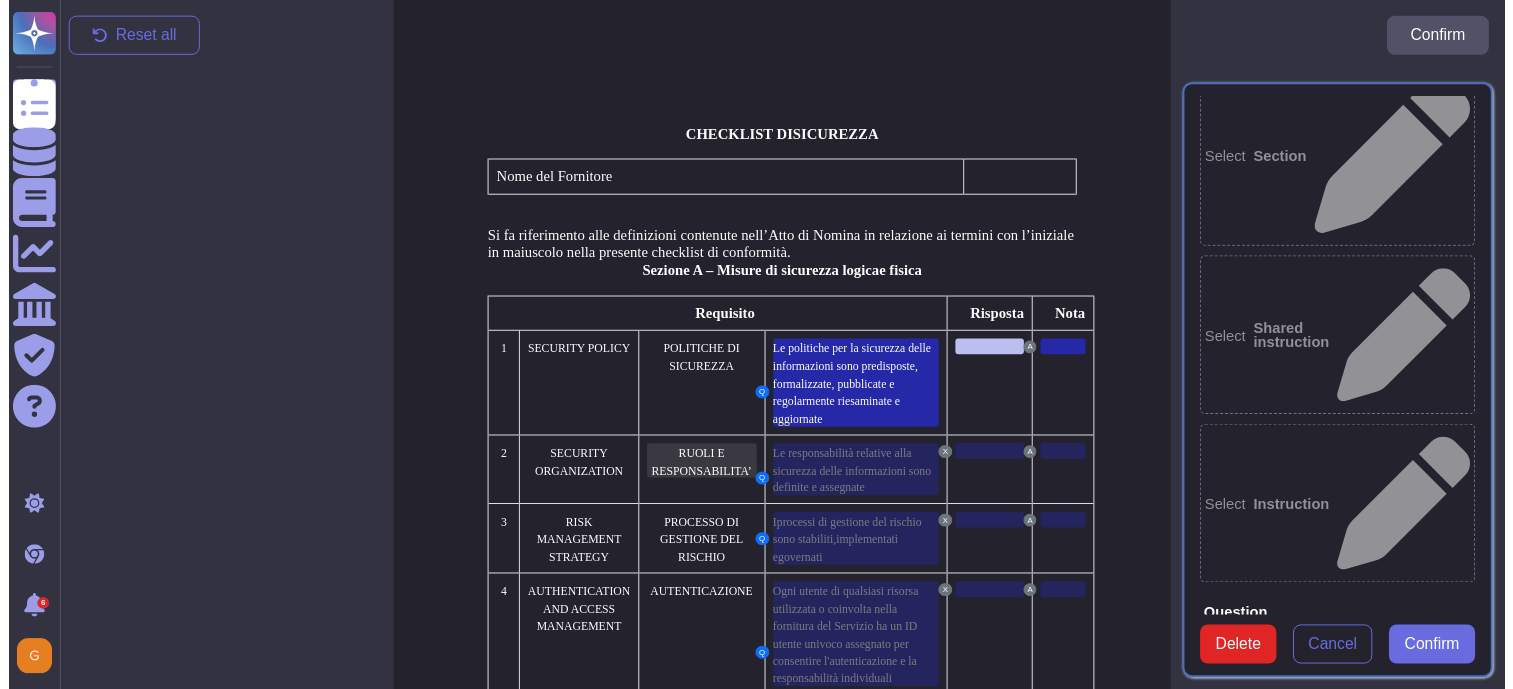 scroll, scrollTop: 9, scrollLeft: 0, axis: vertical 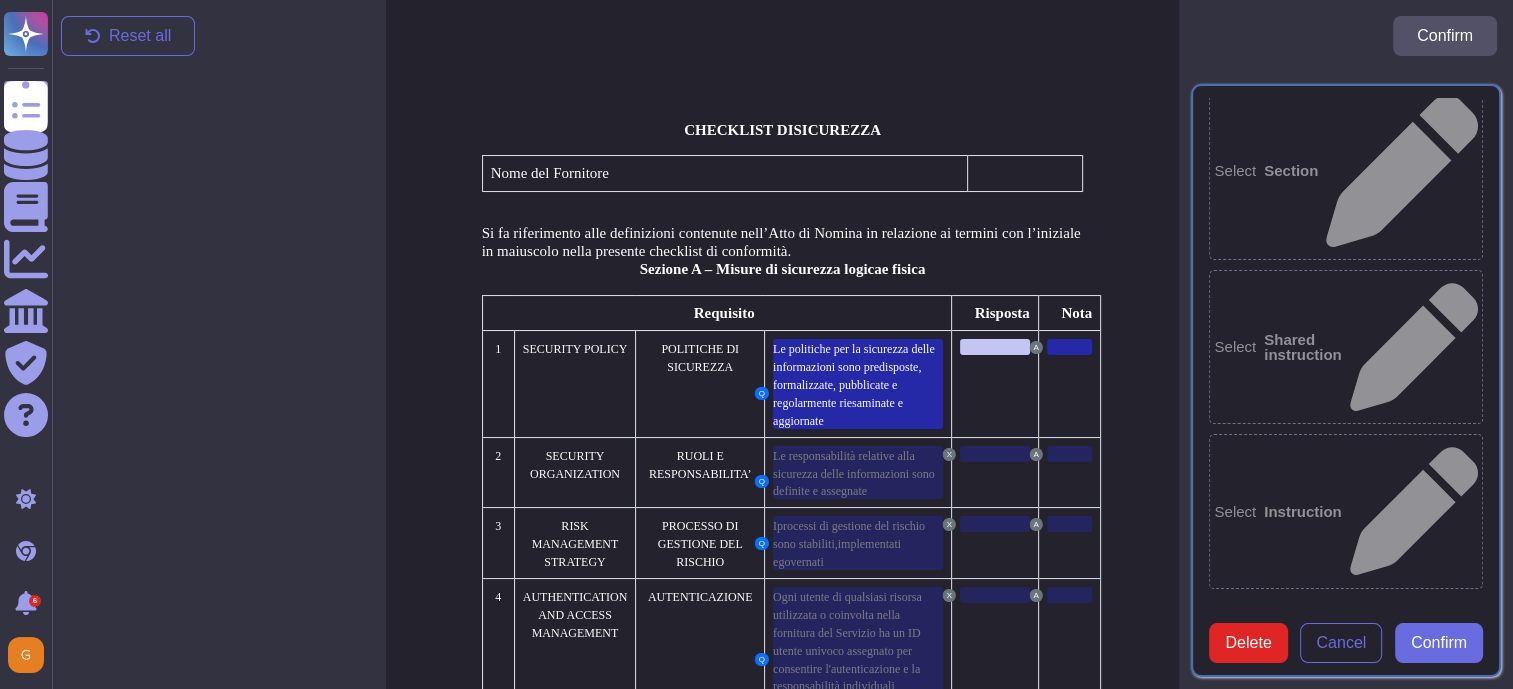 click at bounding box center [995, 347] 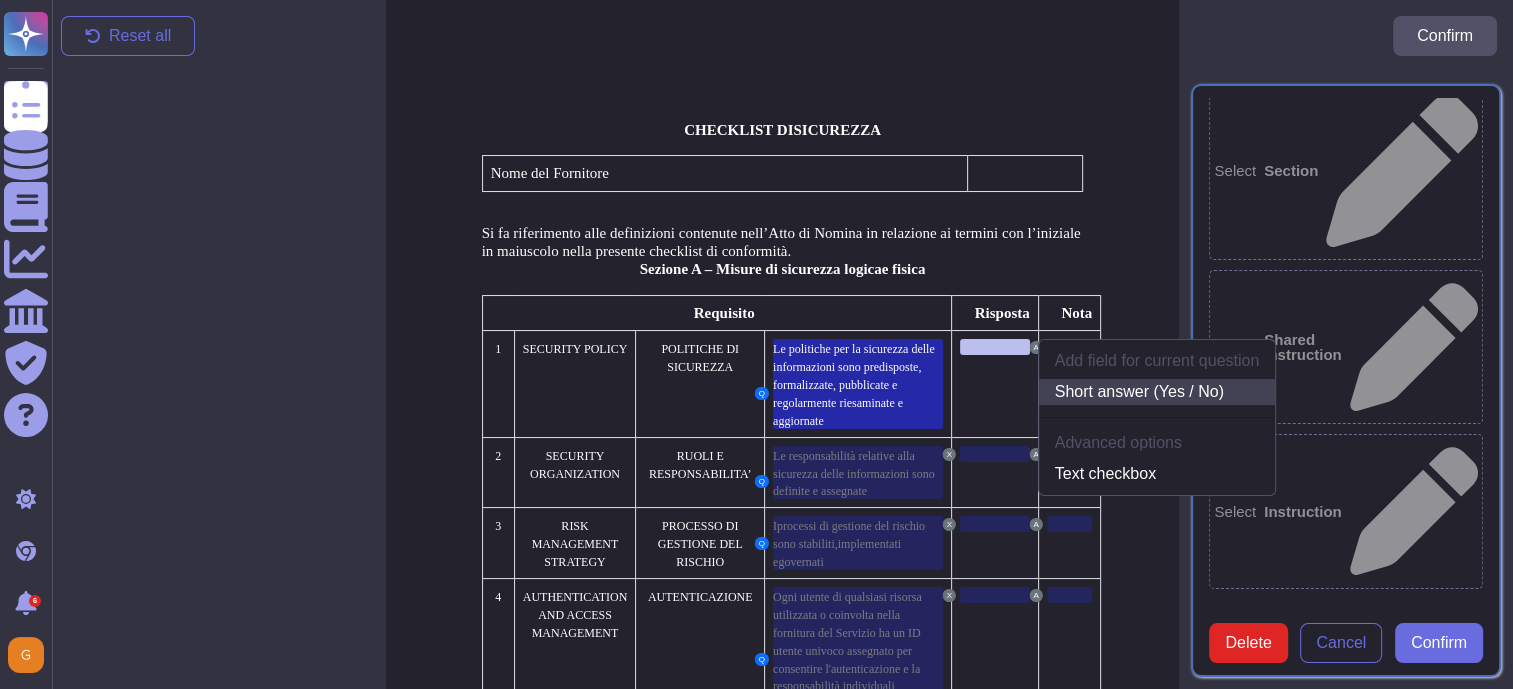click on "Short answer (Yes / No)" at bounding box center (1157, 392) 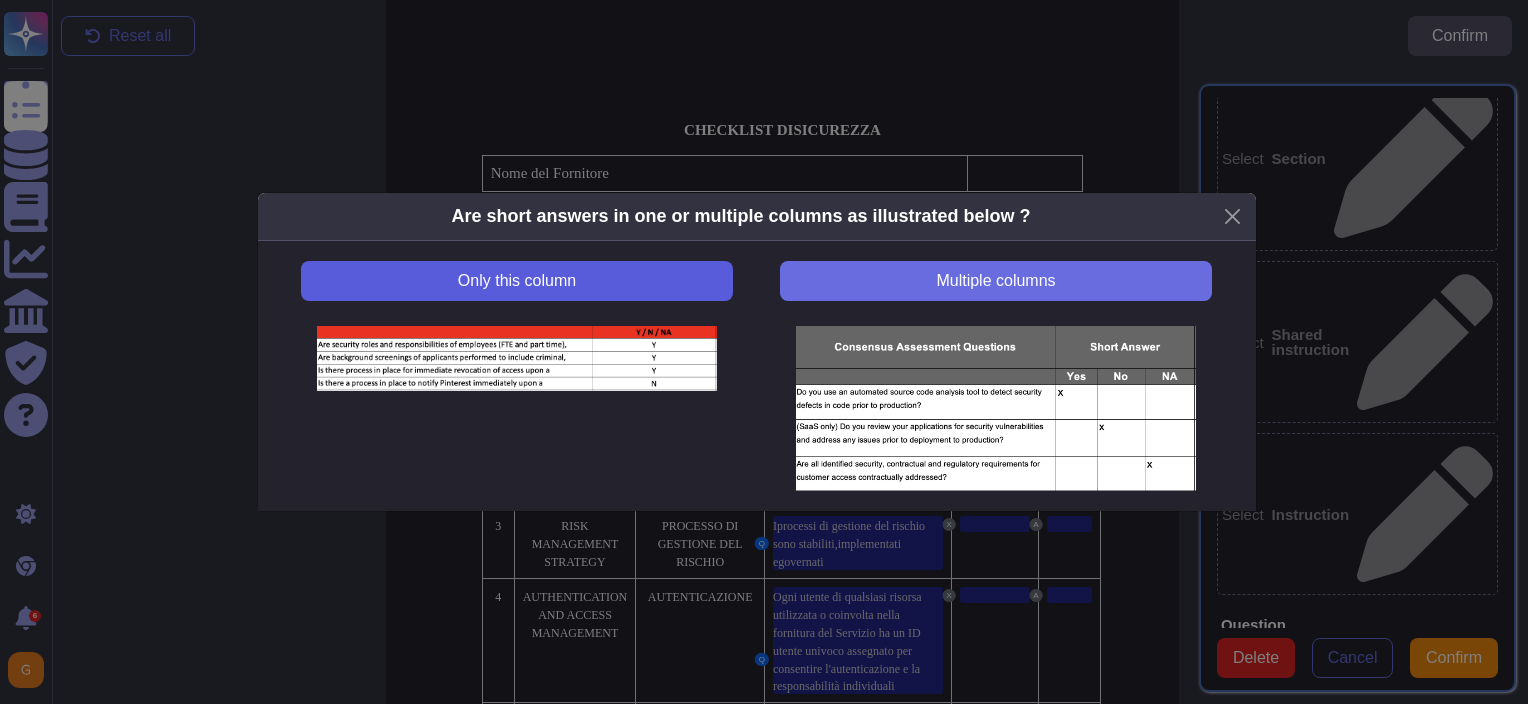 click on "Only this column" at bounding box center [517, 281] 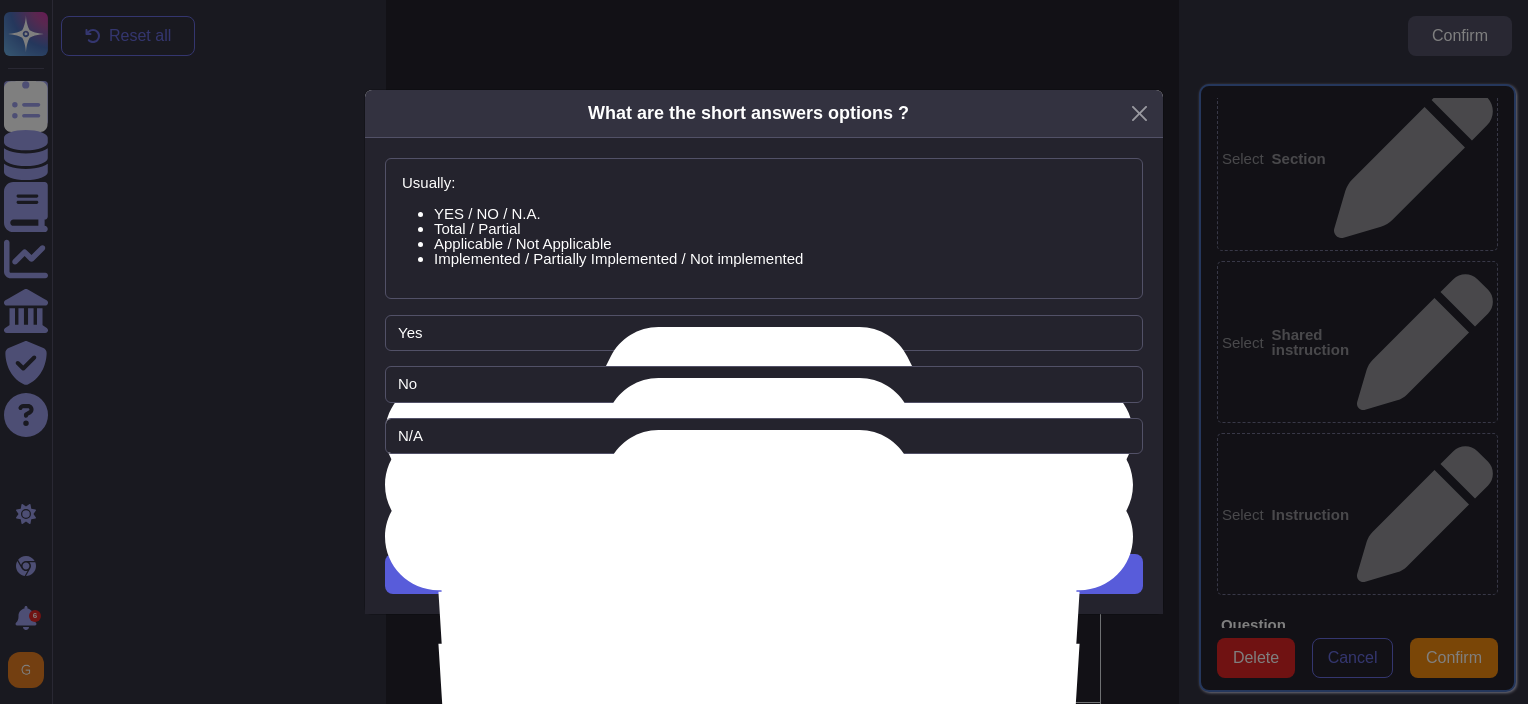 click on "Next" at bounding box center [764, 574] 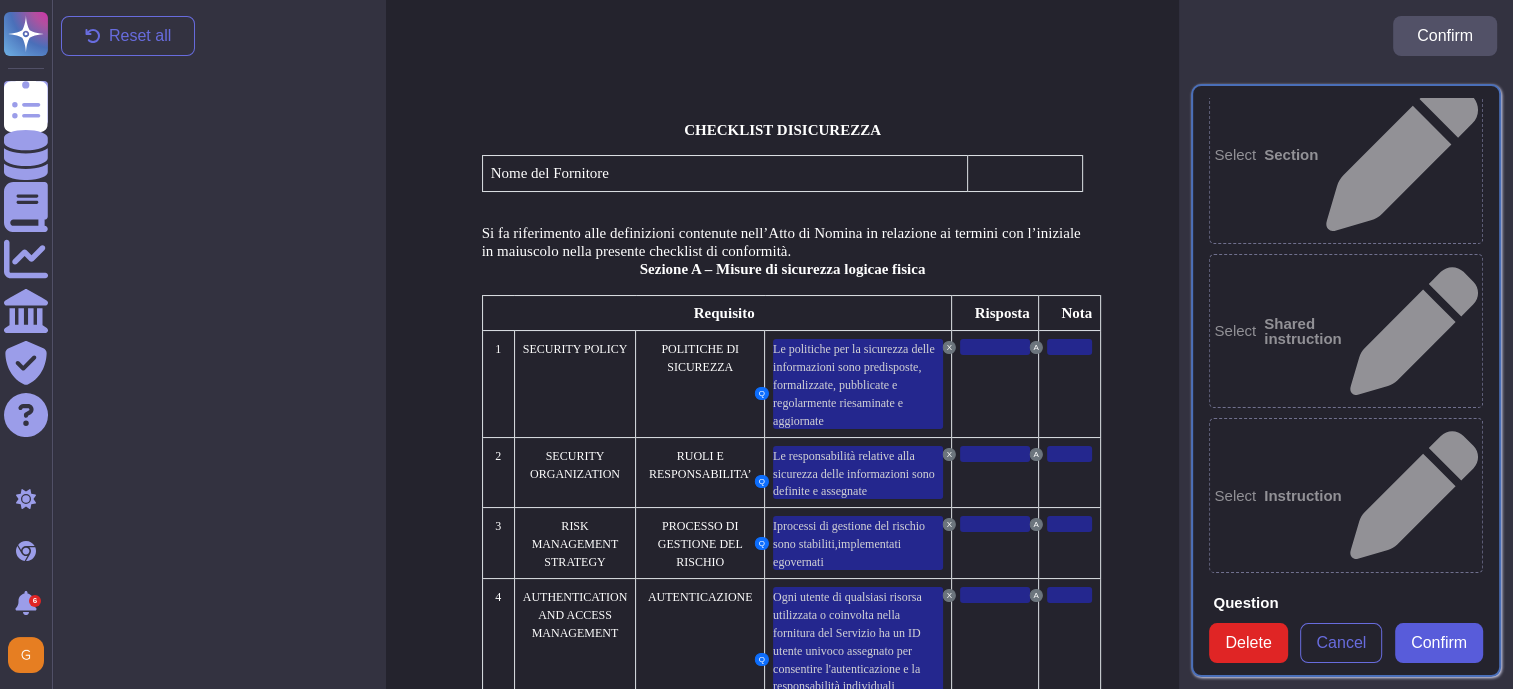 click on "Confirm" at bounding box center (1439, 643) 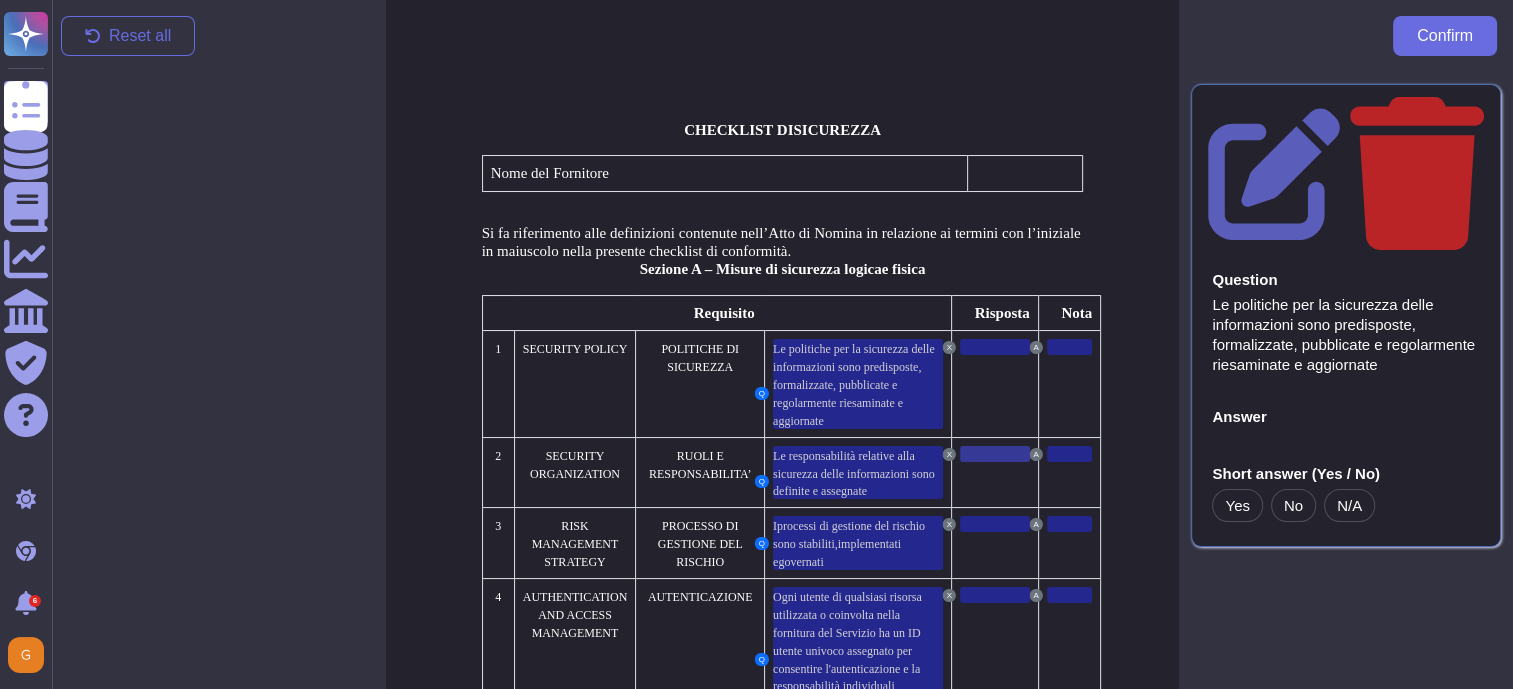 click at bounding box center [995, 454] 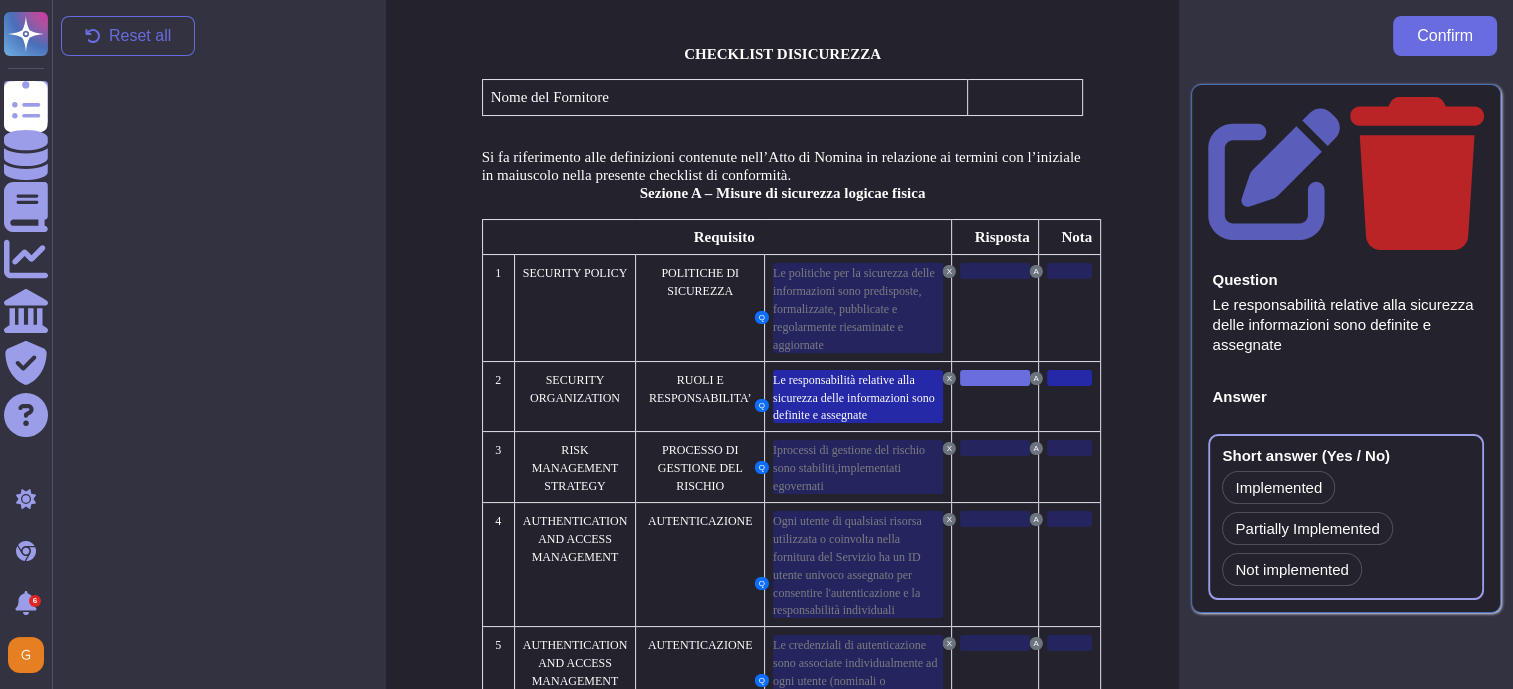scroll, scrollTop: 134, scrollLeft: 0, axis: vertical 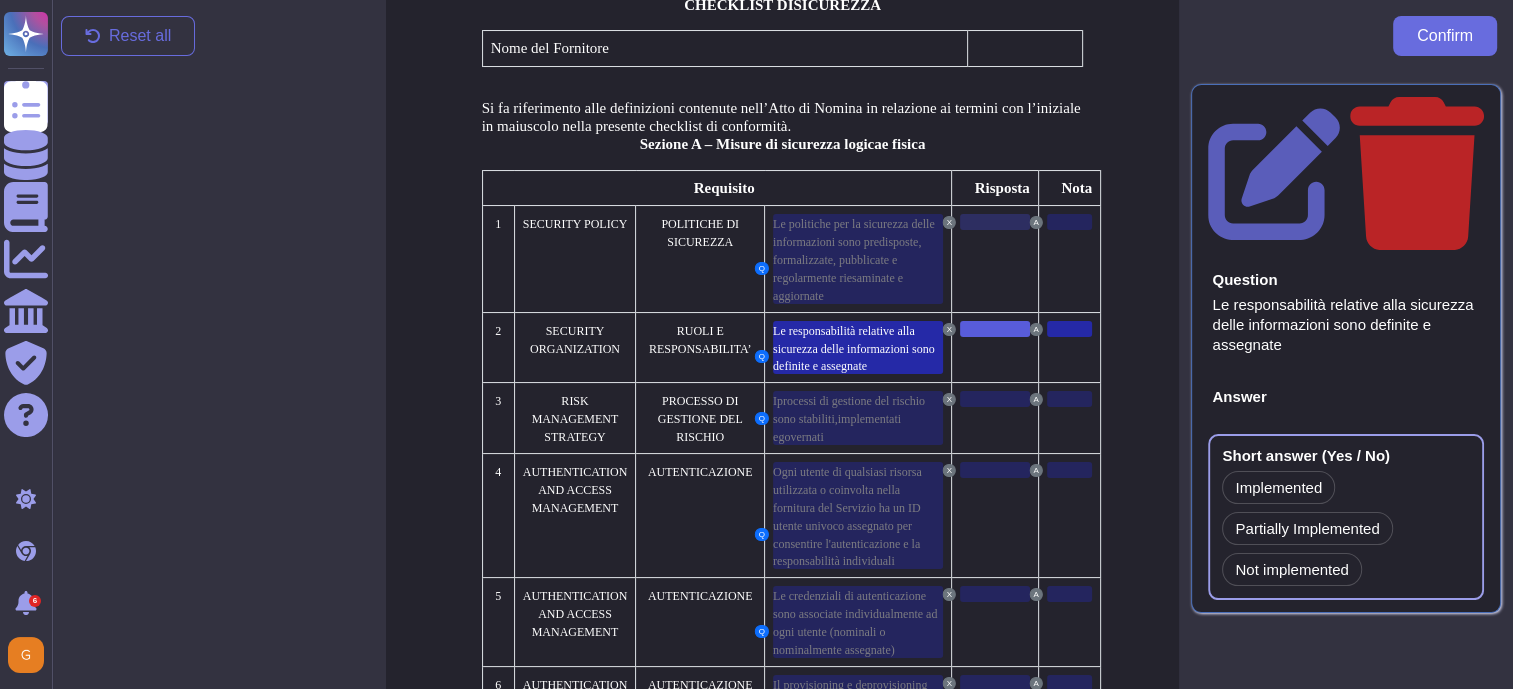 click at bounding box center (995, 222) 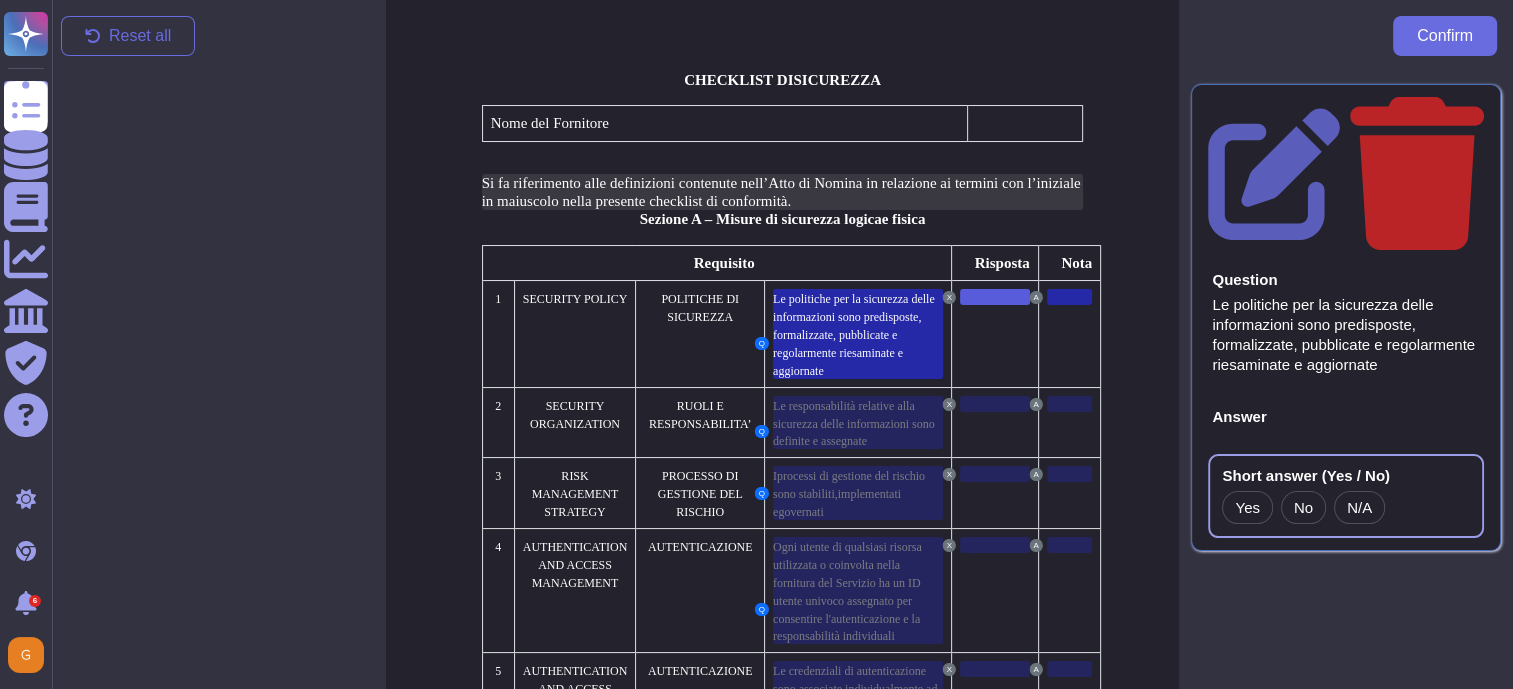 scroll, scrollTop: 9, scrollLeft: 0, axis: vertical 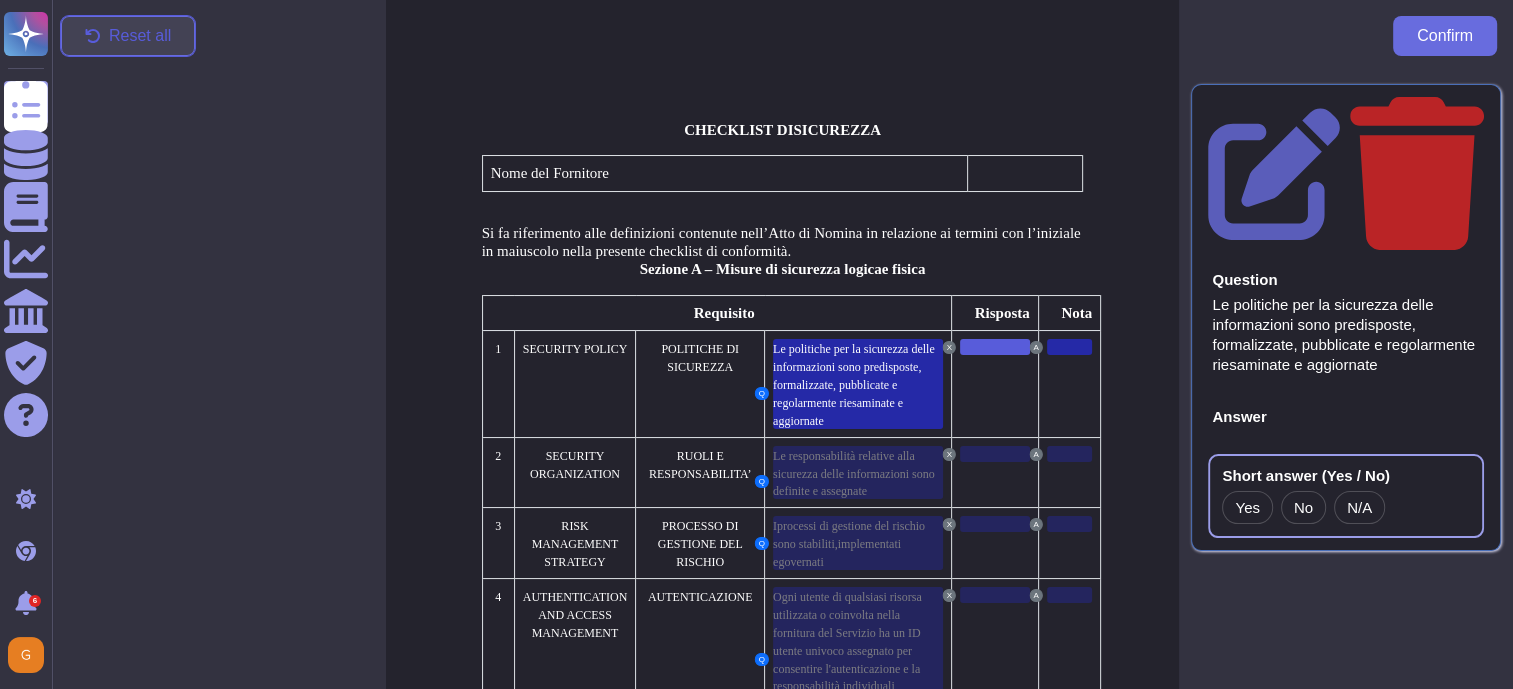 click on "Reset all" at bounding box center [140, 36] 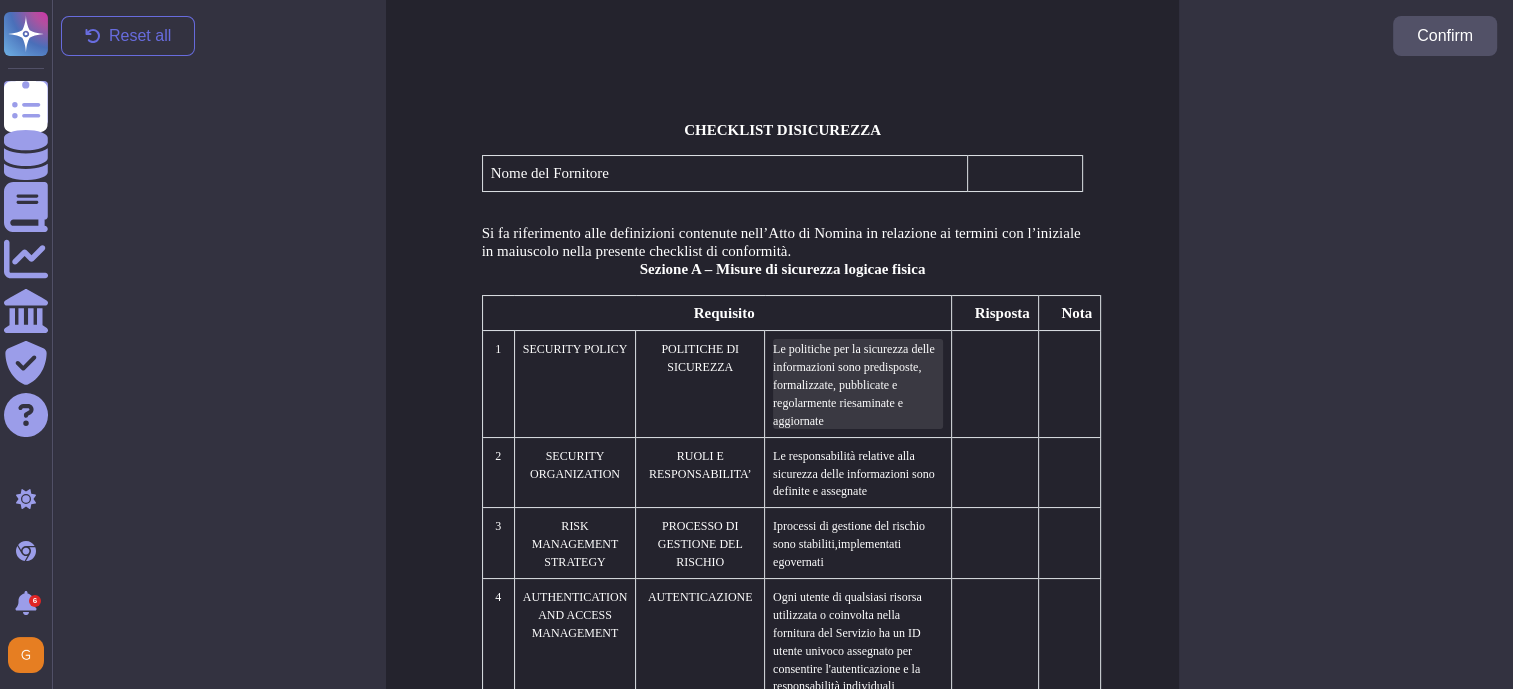 click on "e politiche per la sicurezza delle informazioni sono predisposte, formalizzate, pubblicate e regolarmente riesaminate e aggiornate" at bounding box center (854, 385) 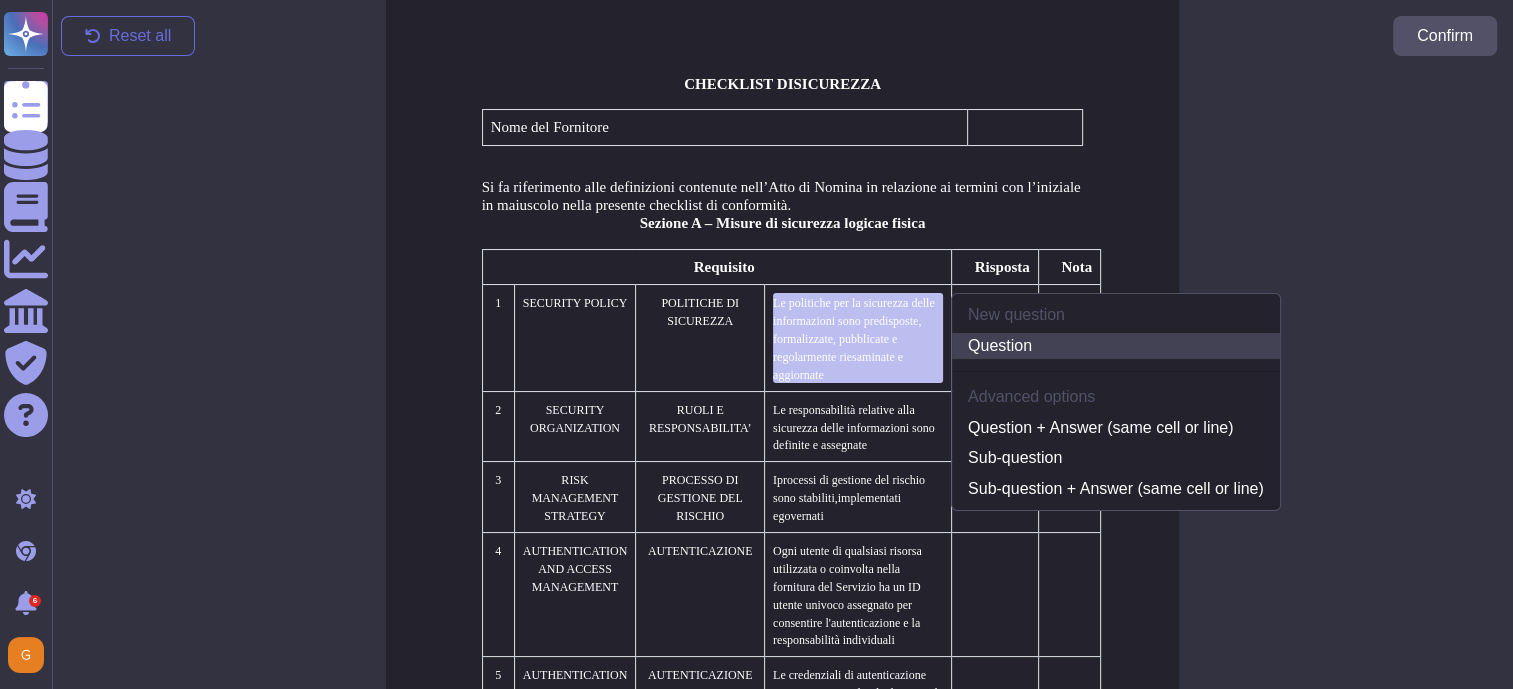 click on "Question" at bounding box center [1116, 346] 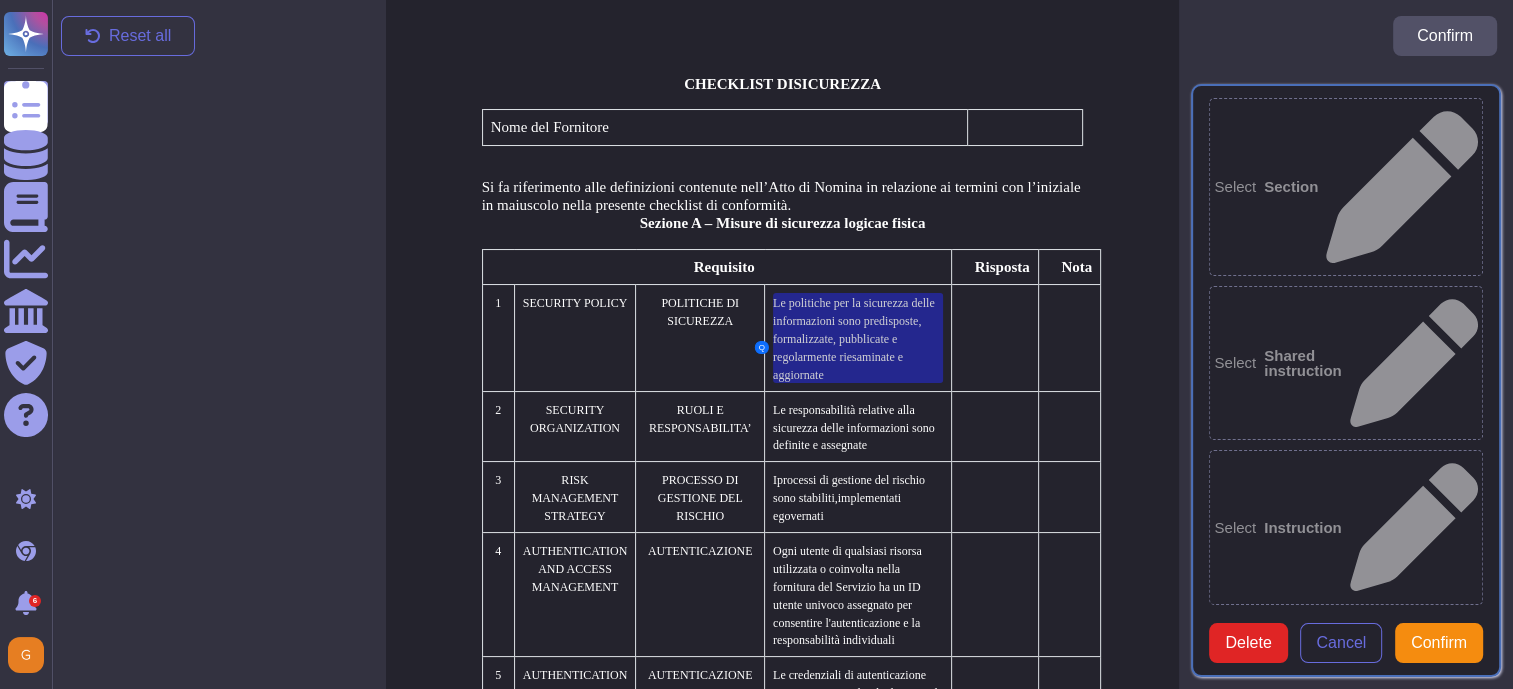 type on "Le politiche per la sicurezza delle informazioni sono predisposte, formalizzate, pubblicate e regolarmente riesaminate e aggiornate" 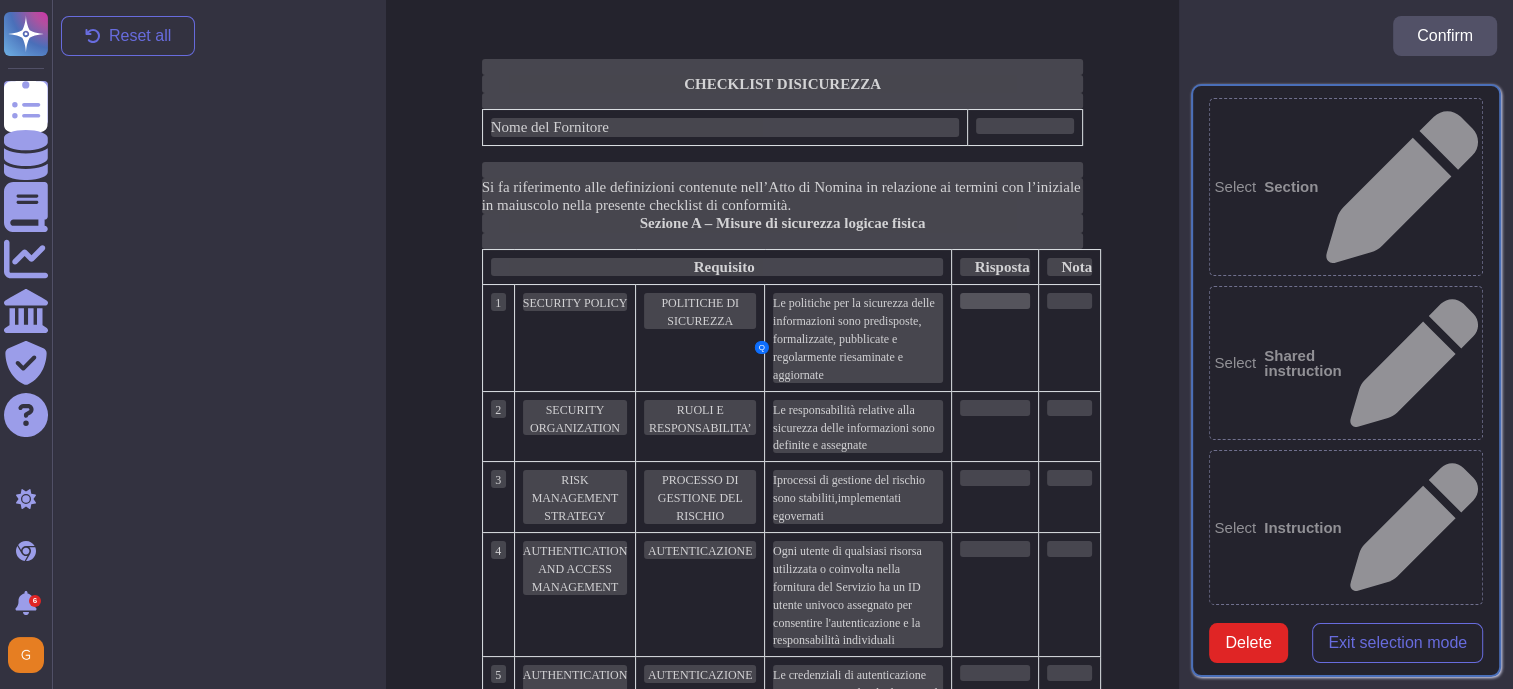 click at bounding box center [995, 301] 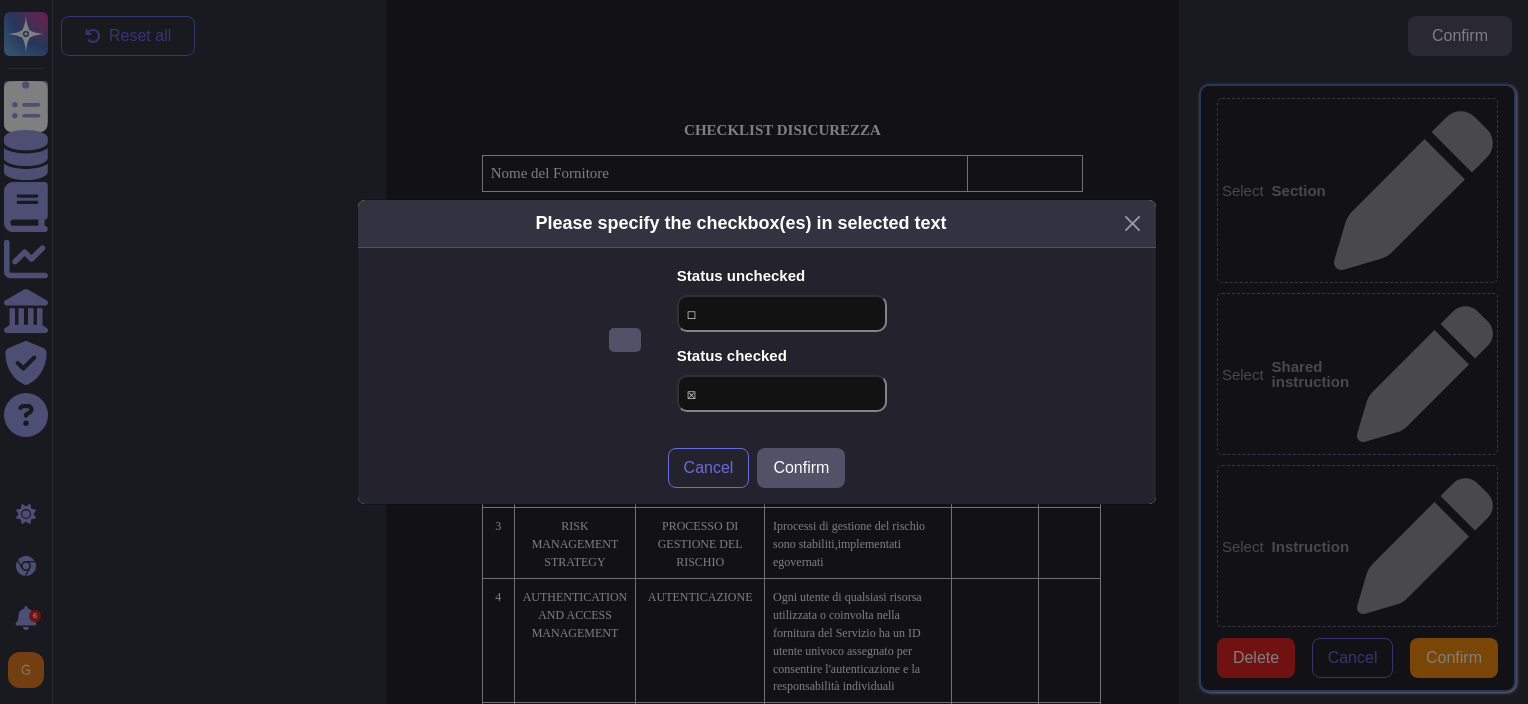 click on "☐" at bounding box center [782, 313] 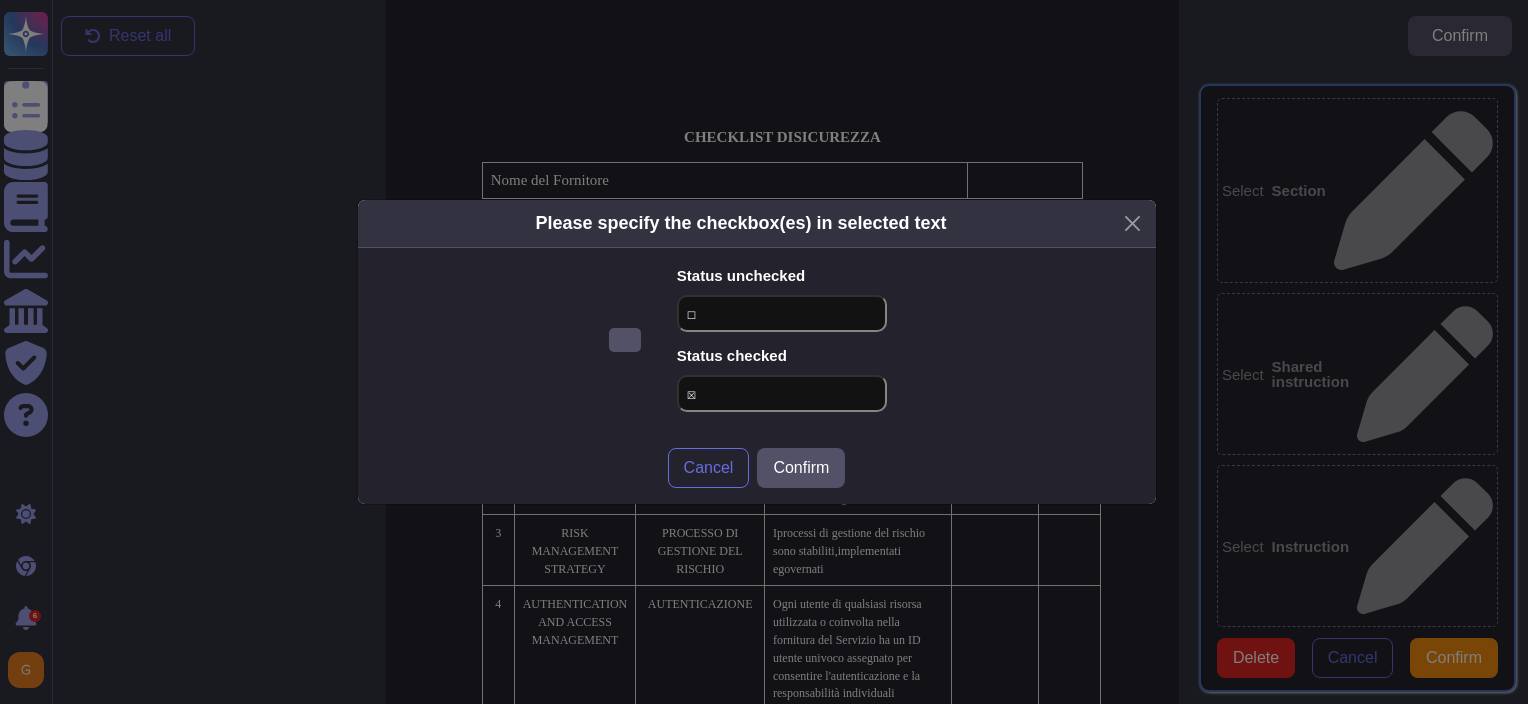 click on "☐" at bounding box center [782, 313] 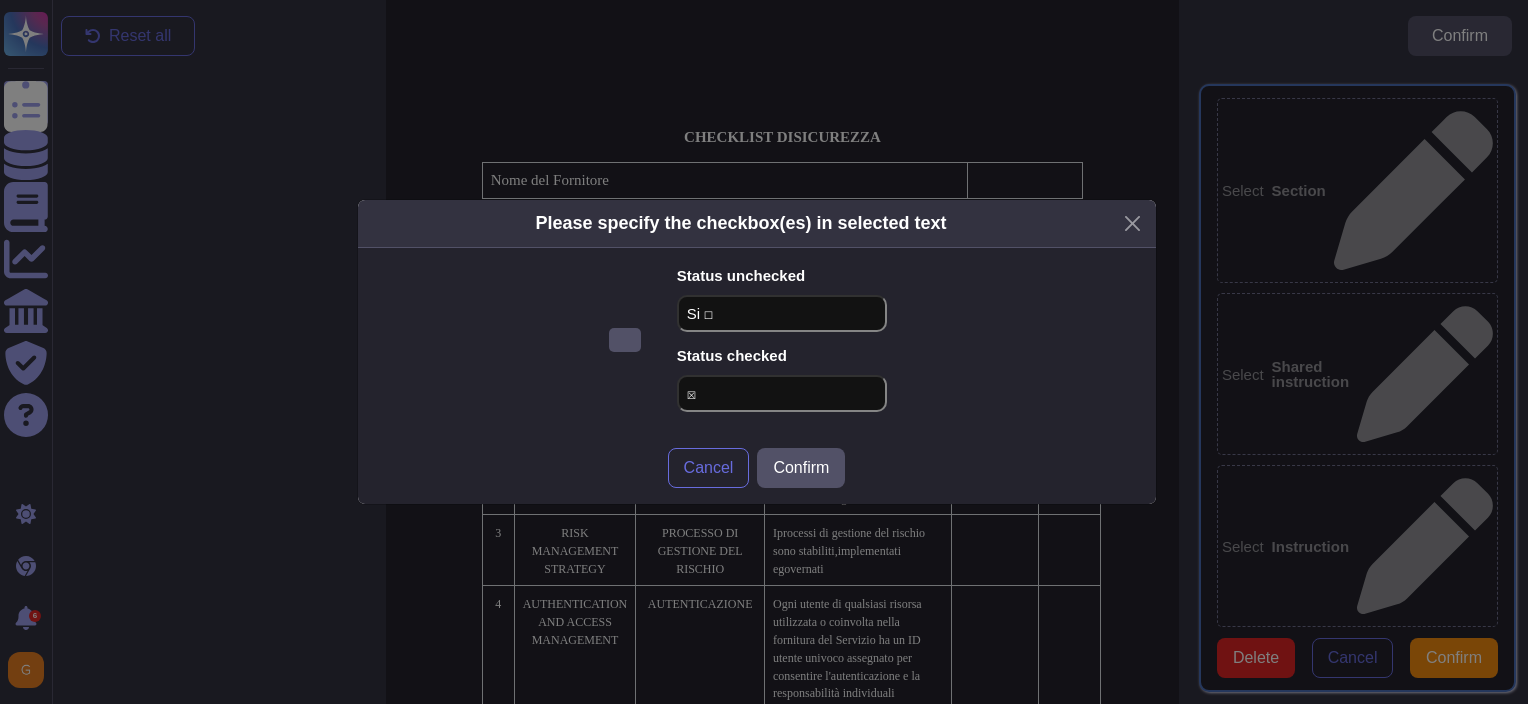 type on "Si ☐" 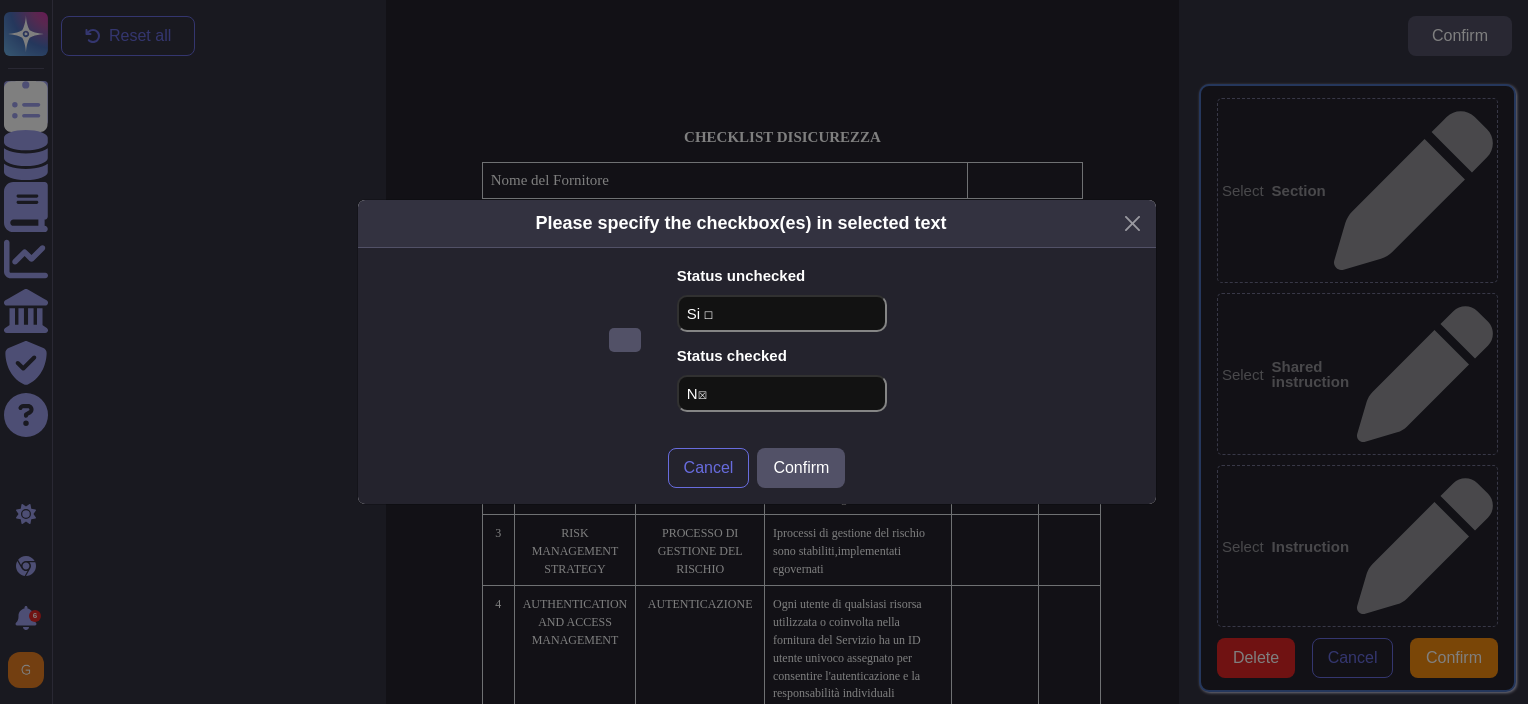 type on "☒" 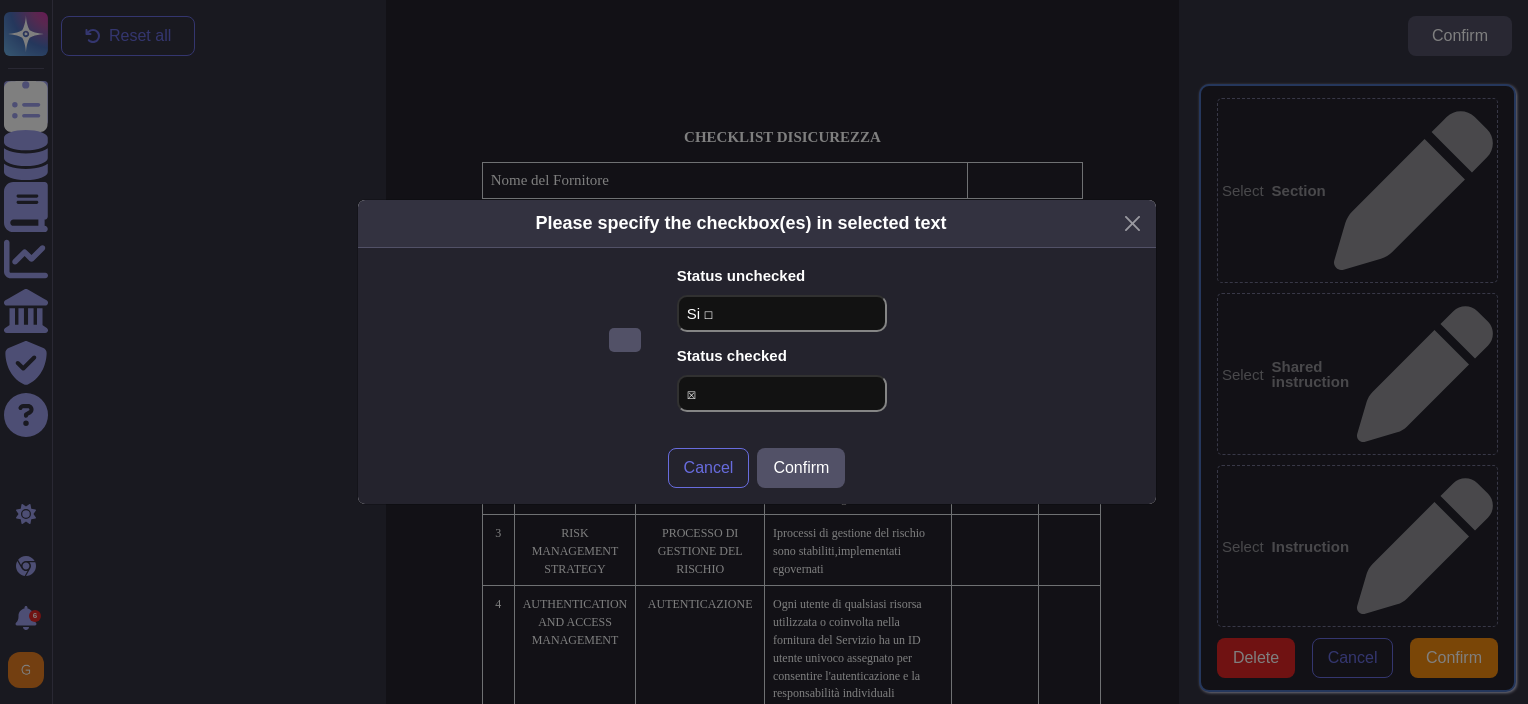 click on "Si ☐" at bounding box center (782, 313) 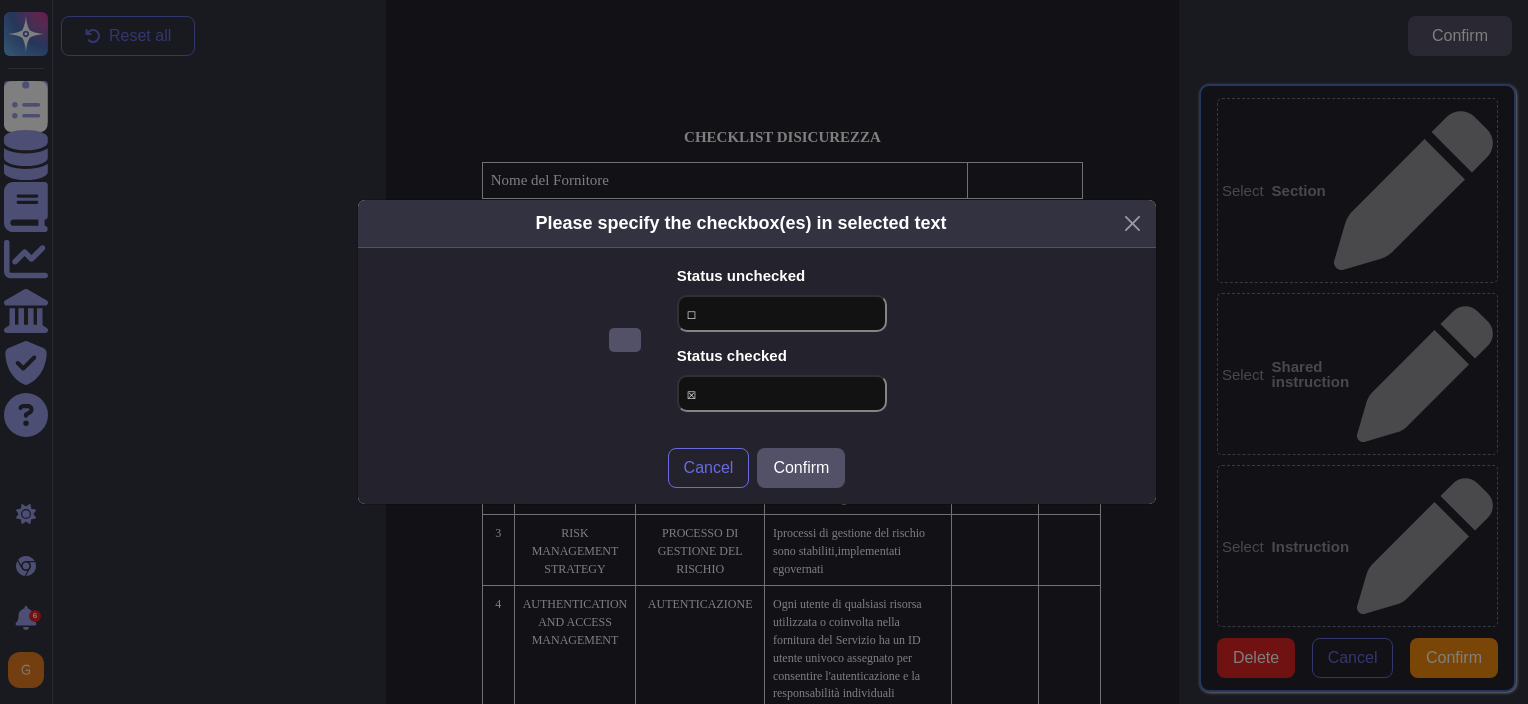 type on "☐" 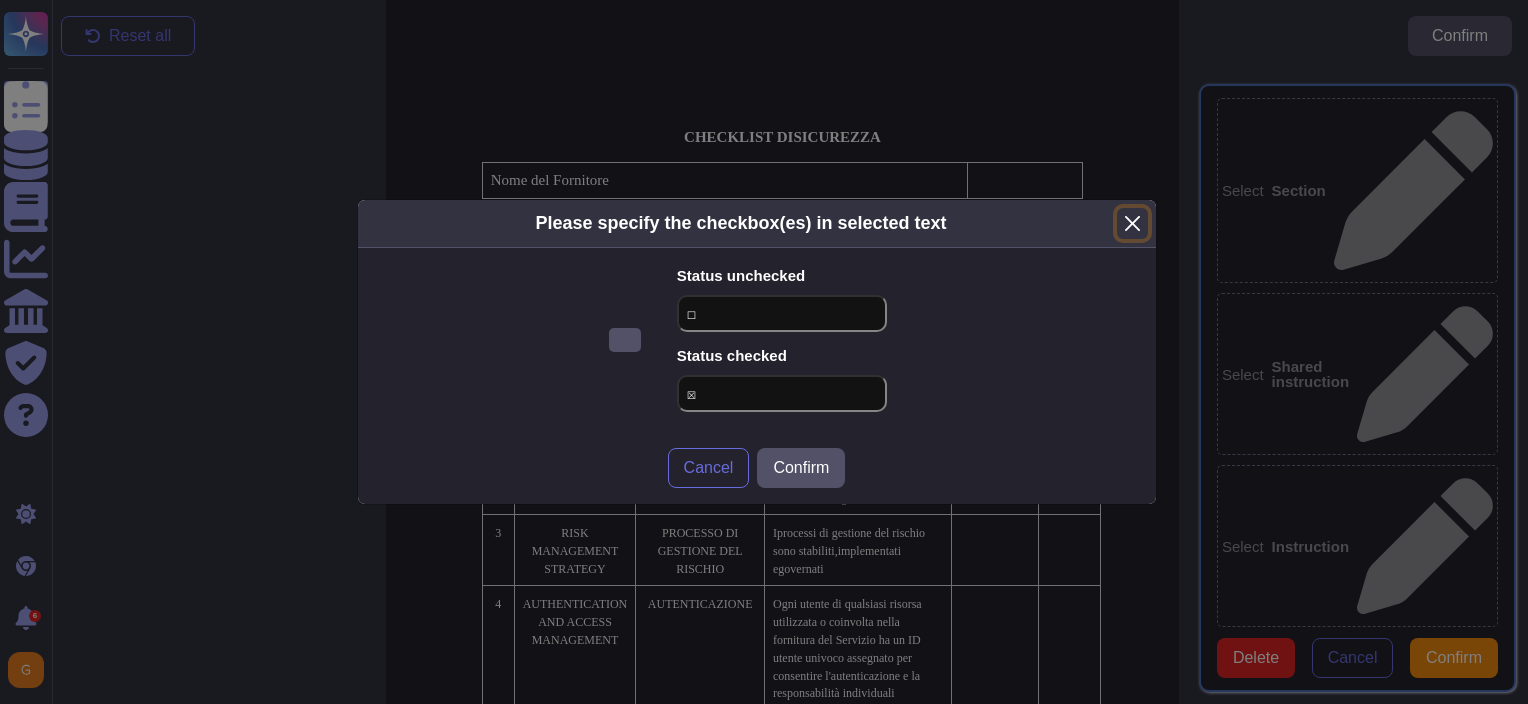 click at bounding box center (1132, 223) 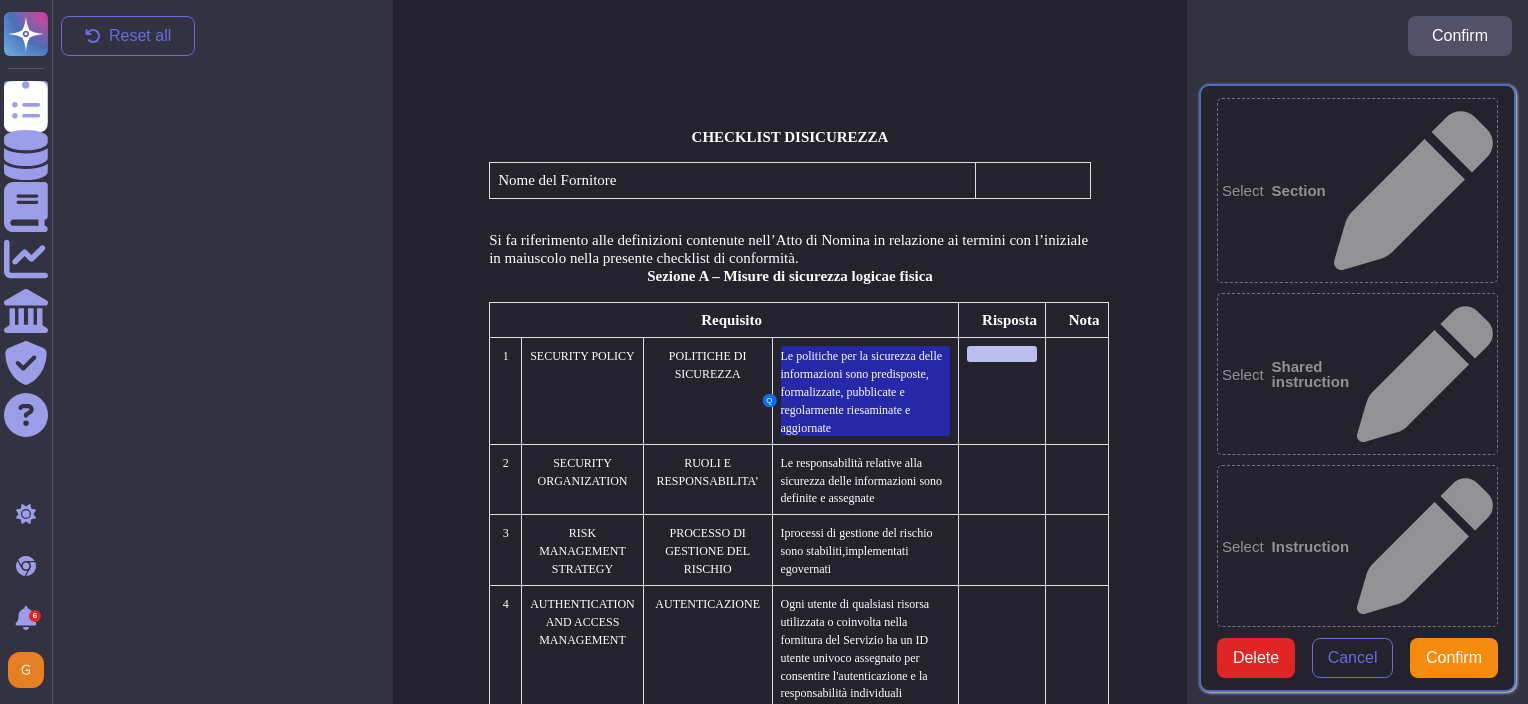 scroll, scrollTop: 9, scrollLeft: 0, axis: vertical 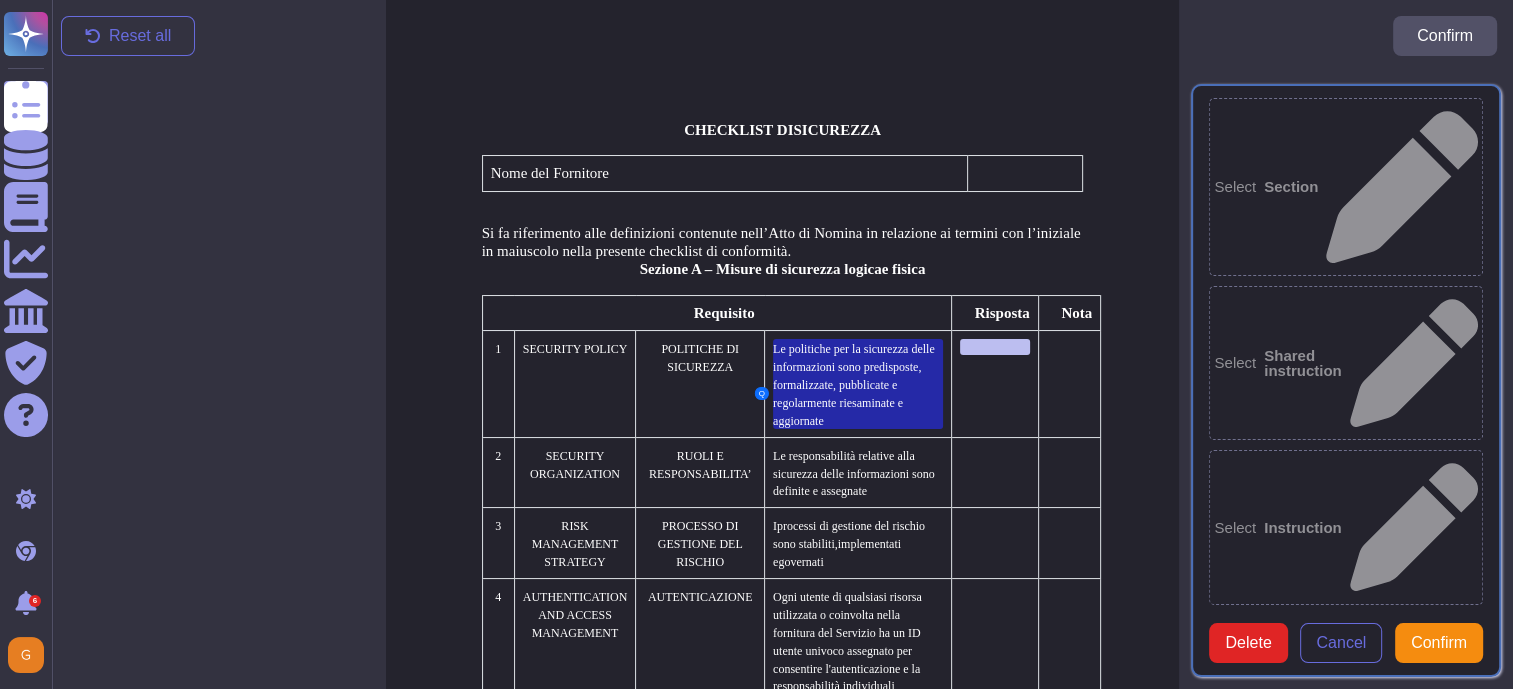 click on "Select Short answer (Yes / No)" at bounding box center (1346, 1352) 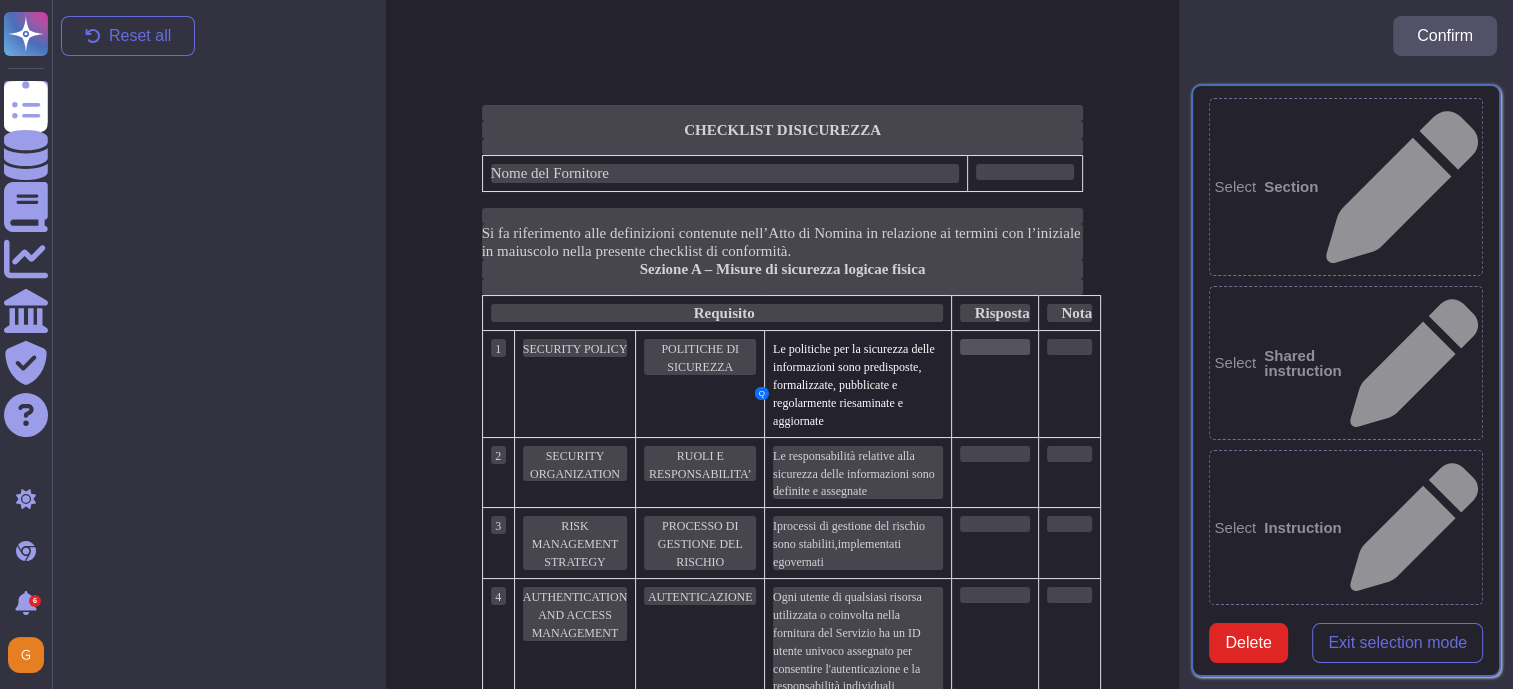click at bounding box center [995, 347] 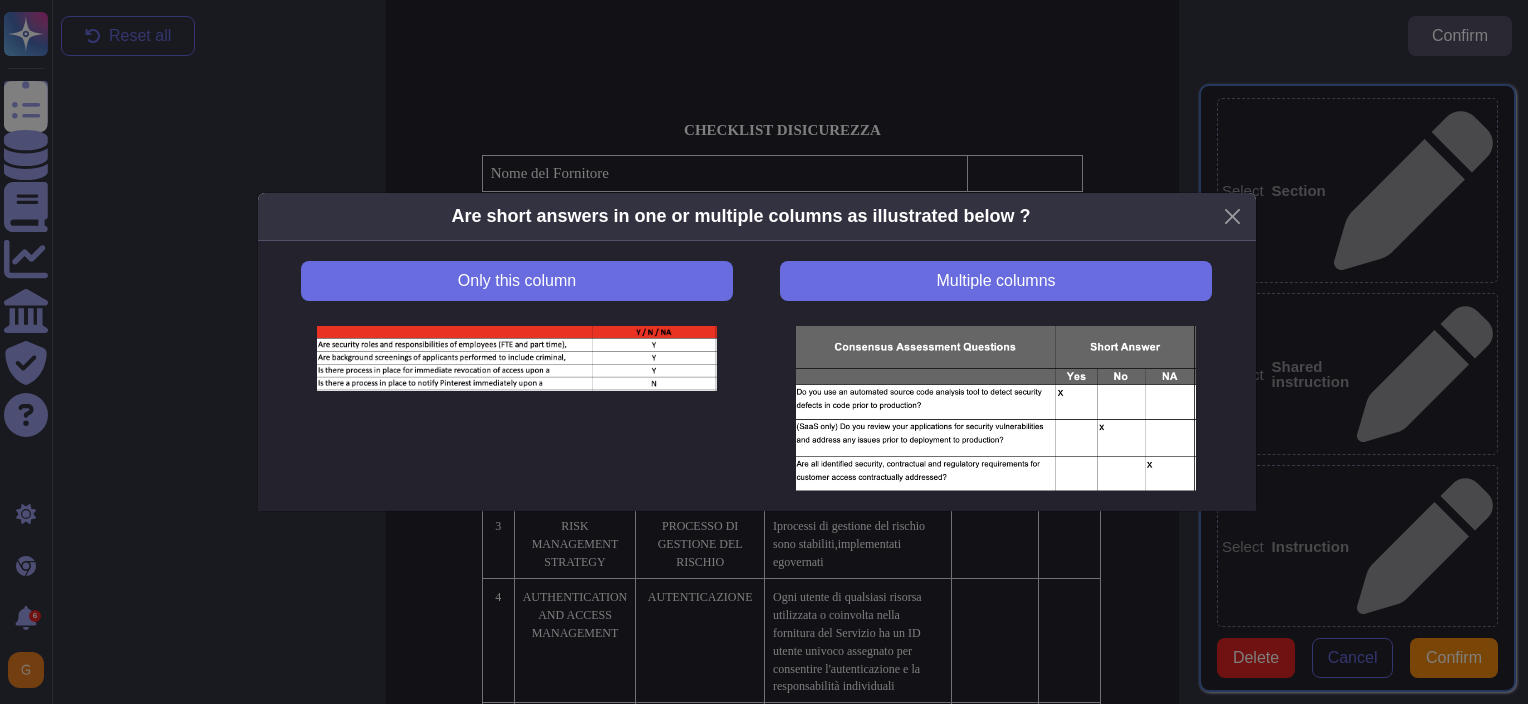 click on "Only this column" at bounding box center (517, 376) 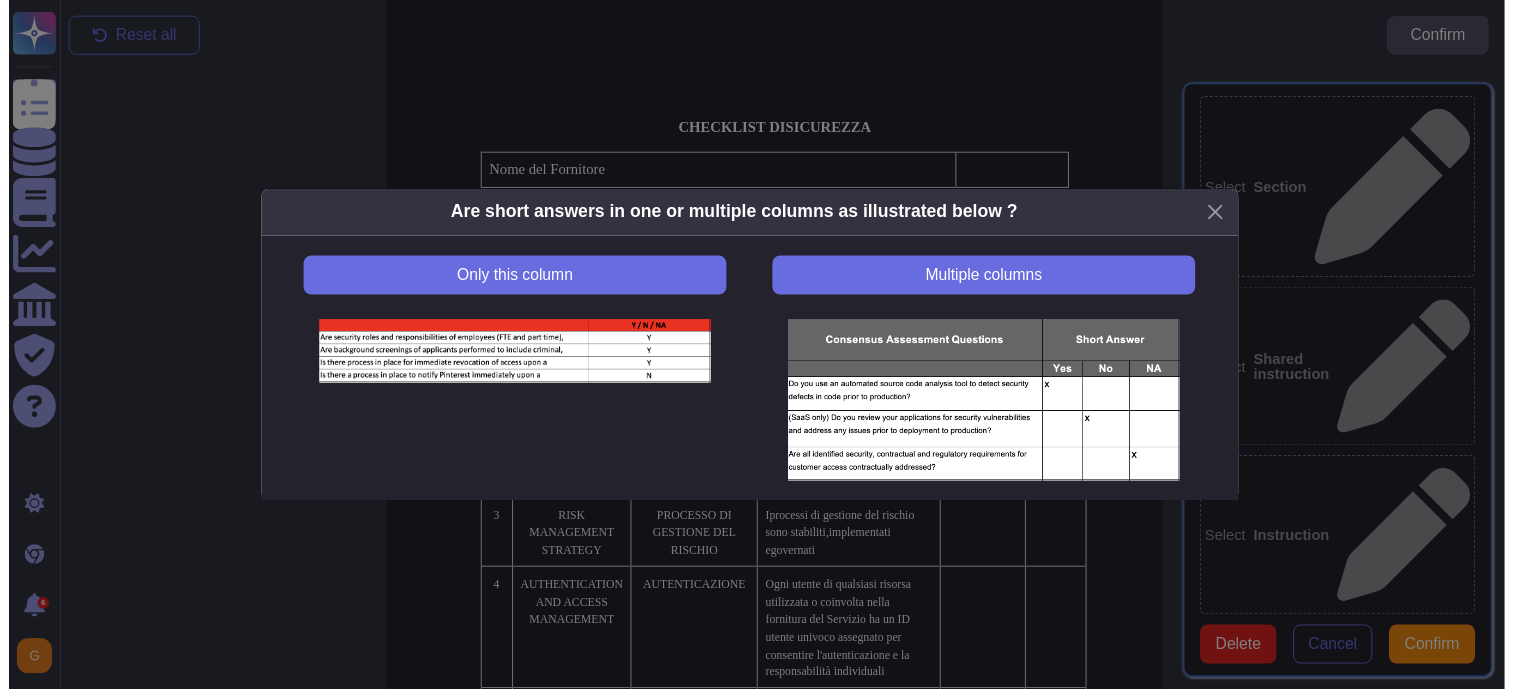 scroll, scrollTop: 2, scrollLeft: 0, axis: vertical 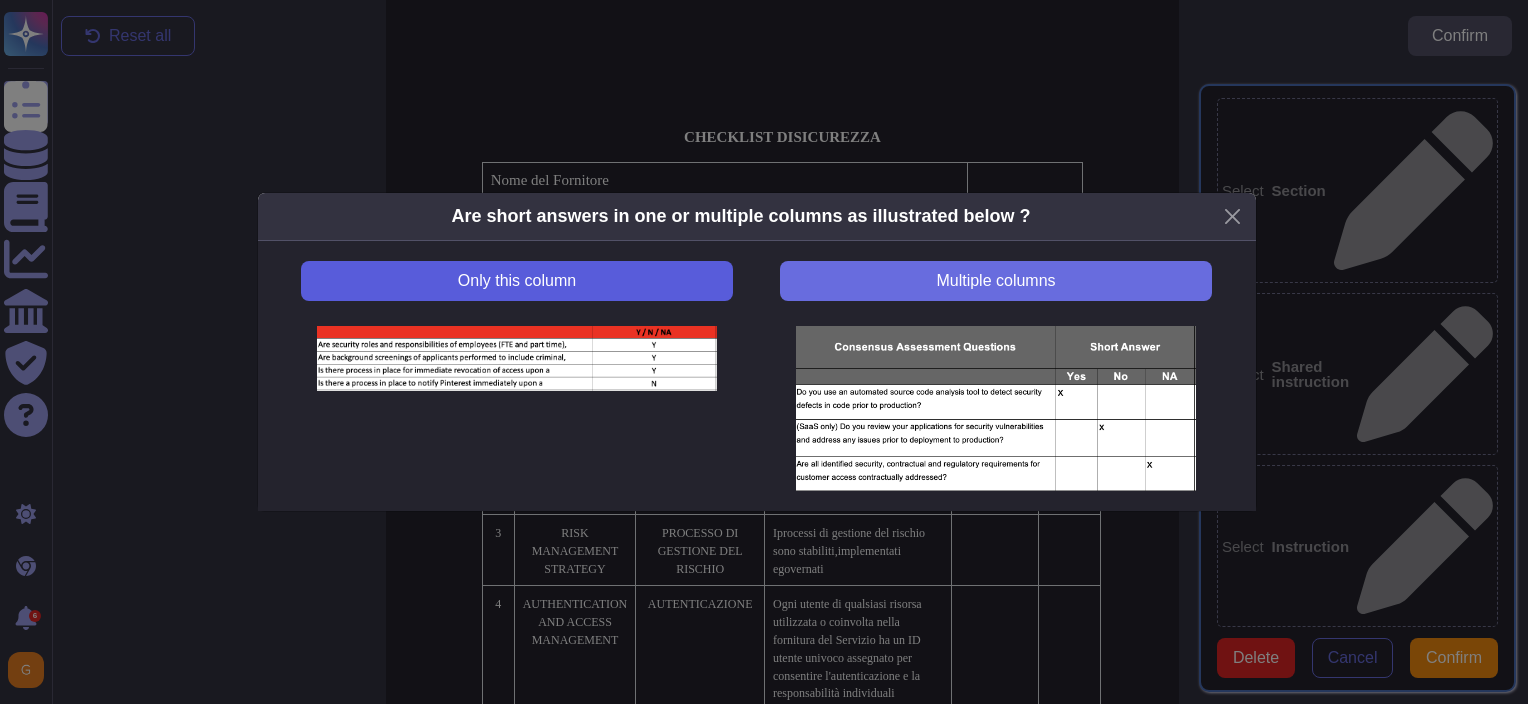 click on "Only this column" at bounding box center [516, 281] 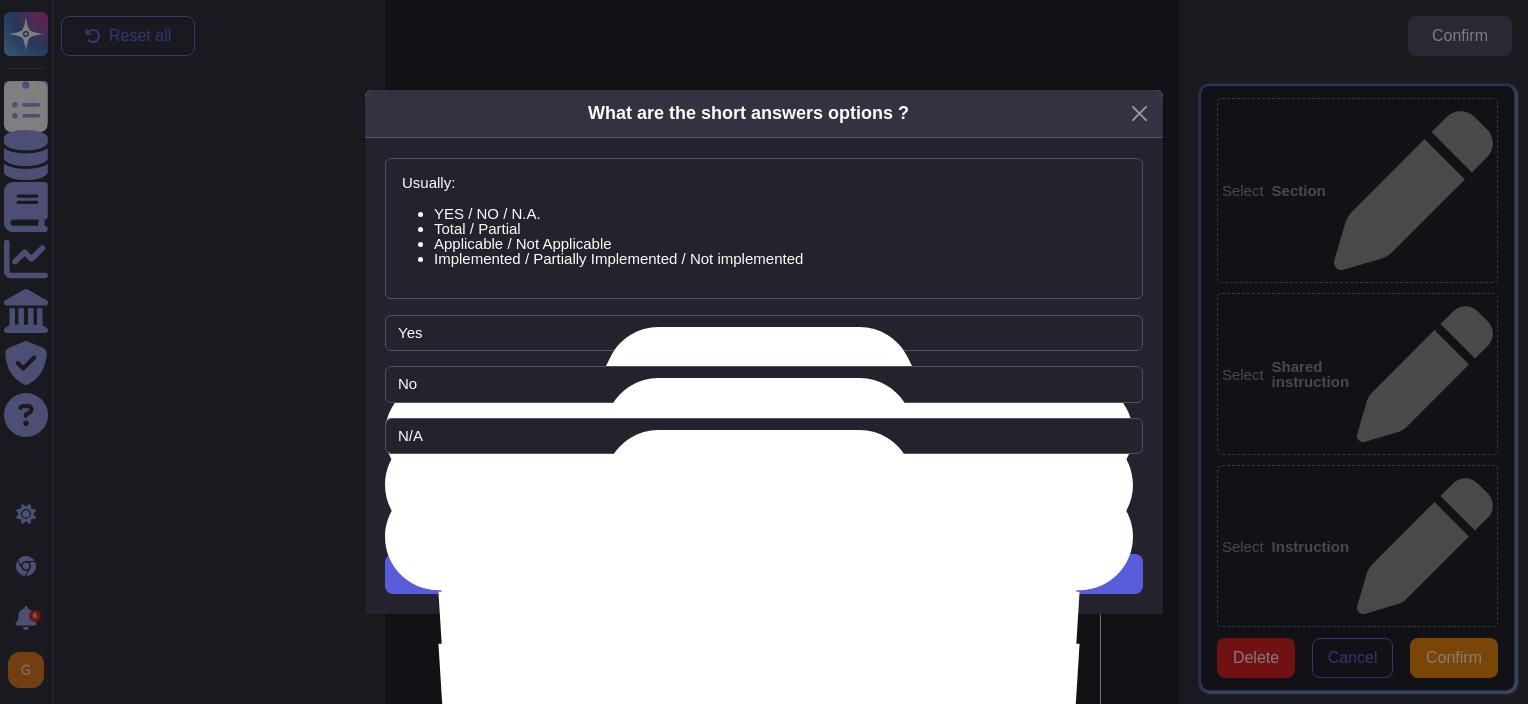 click on "Next" at bounding box center [764, 574] 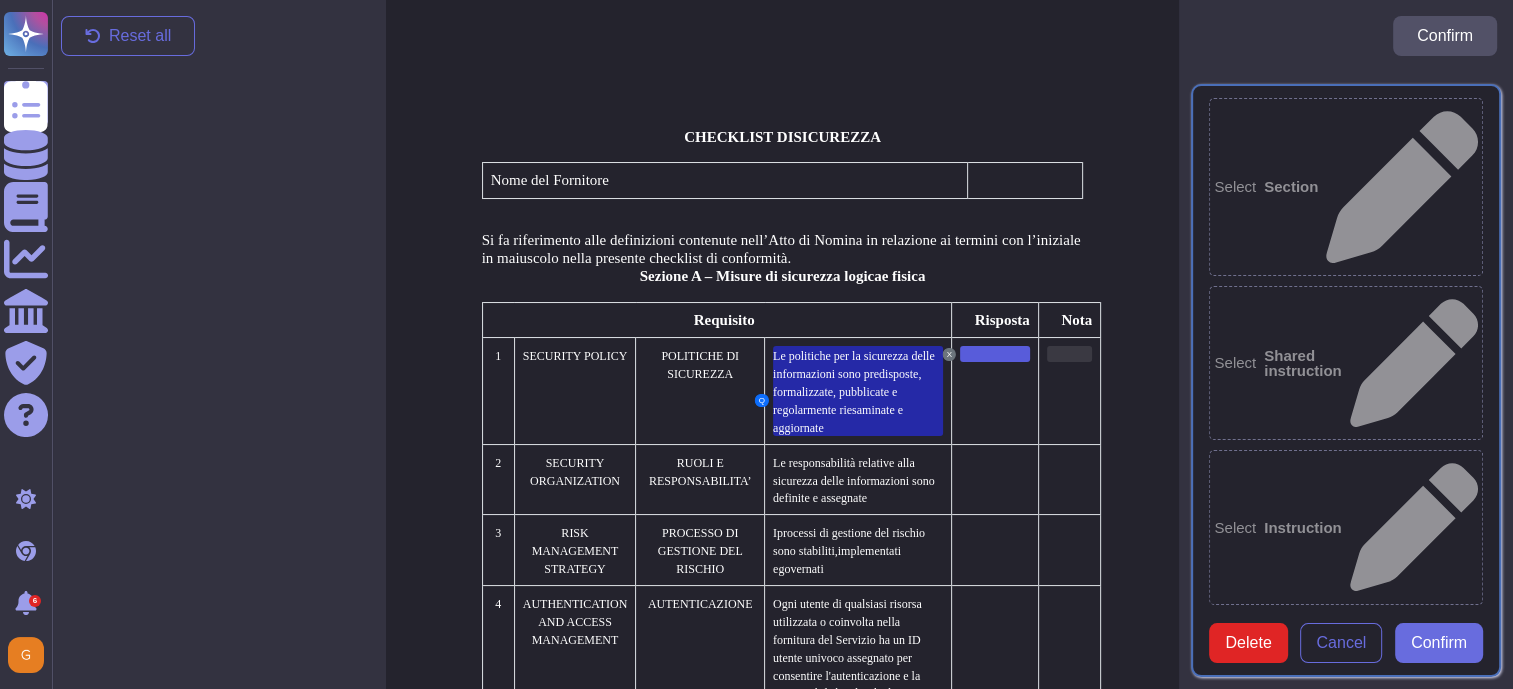 click at bounding box center (1069, 354) 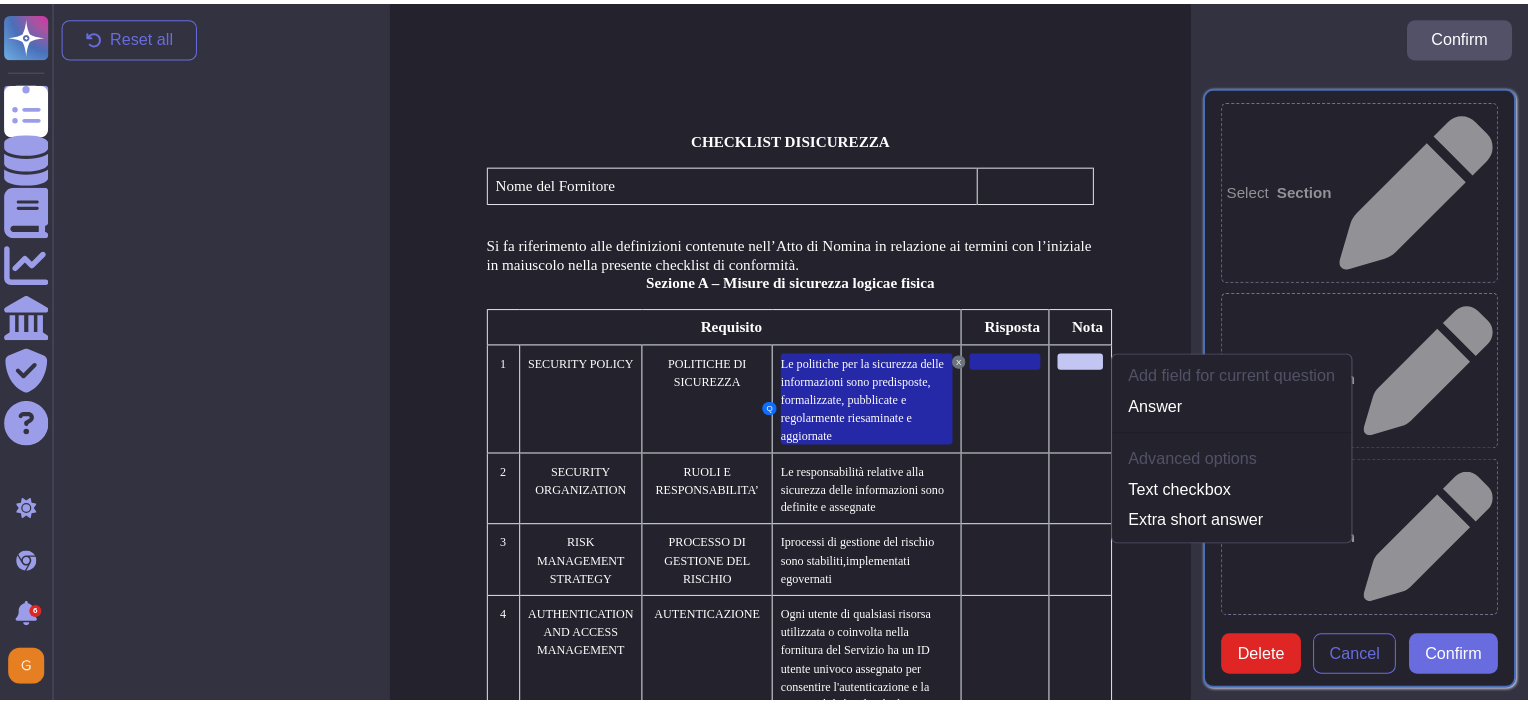 scroll, scrollTop: 9, scrollLeft: 0, axis: vertical 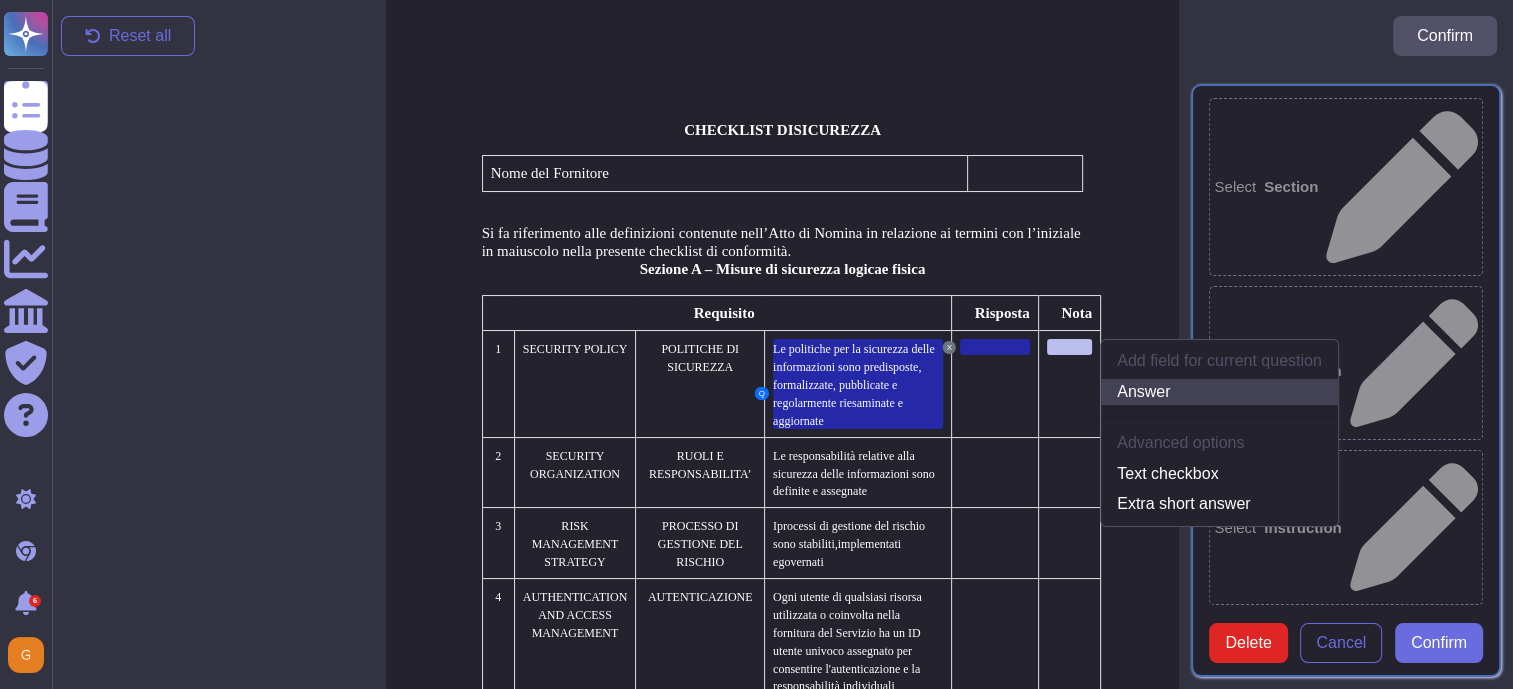 click on "Answer" at bounding box center (1219, 392) 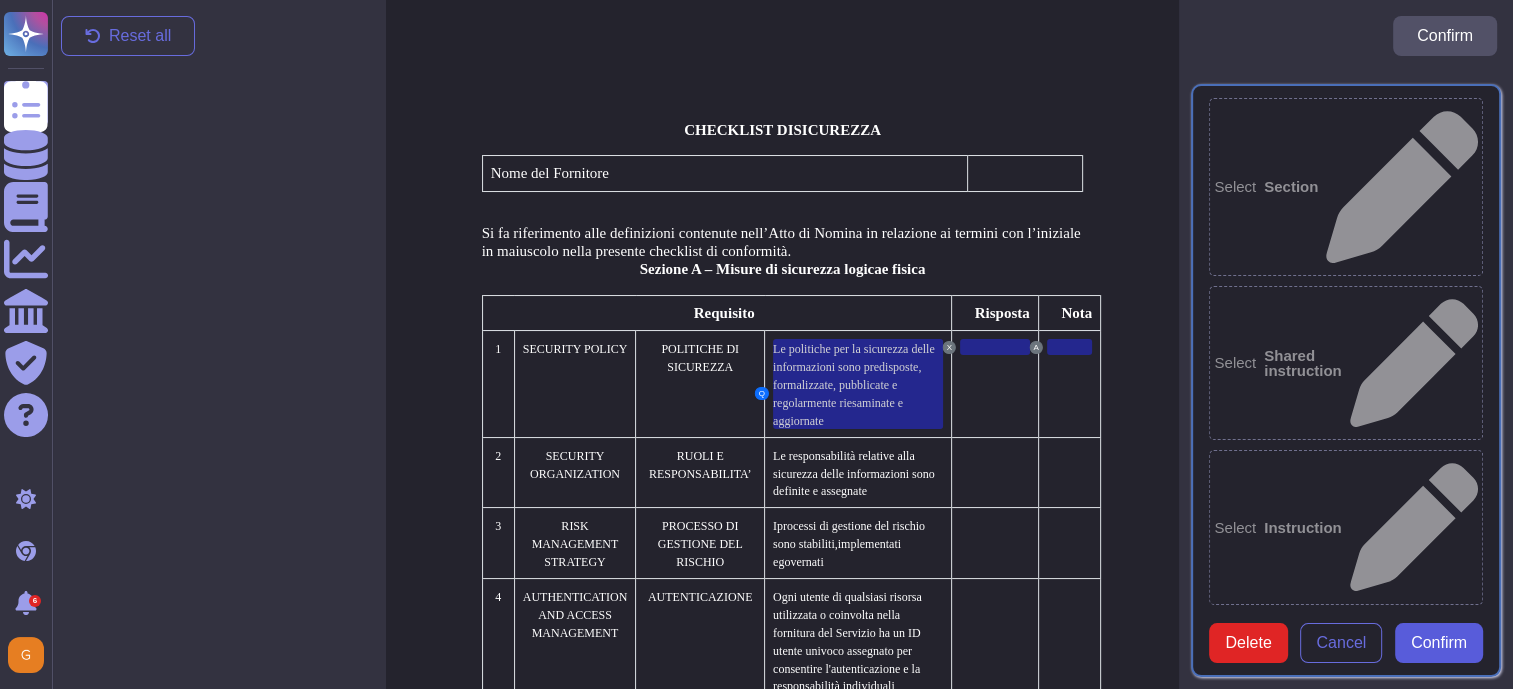 click on "Confirm" at bounding box center [1439, 643] 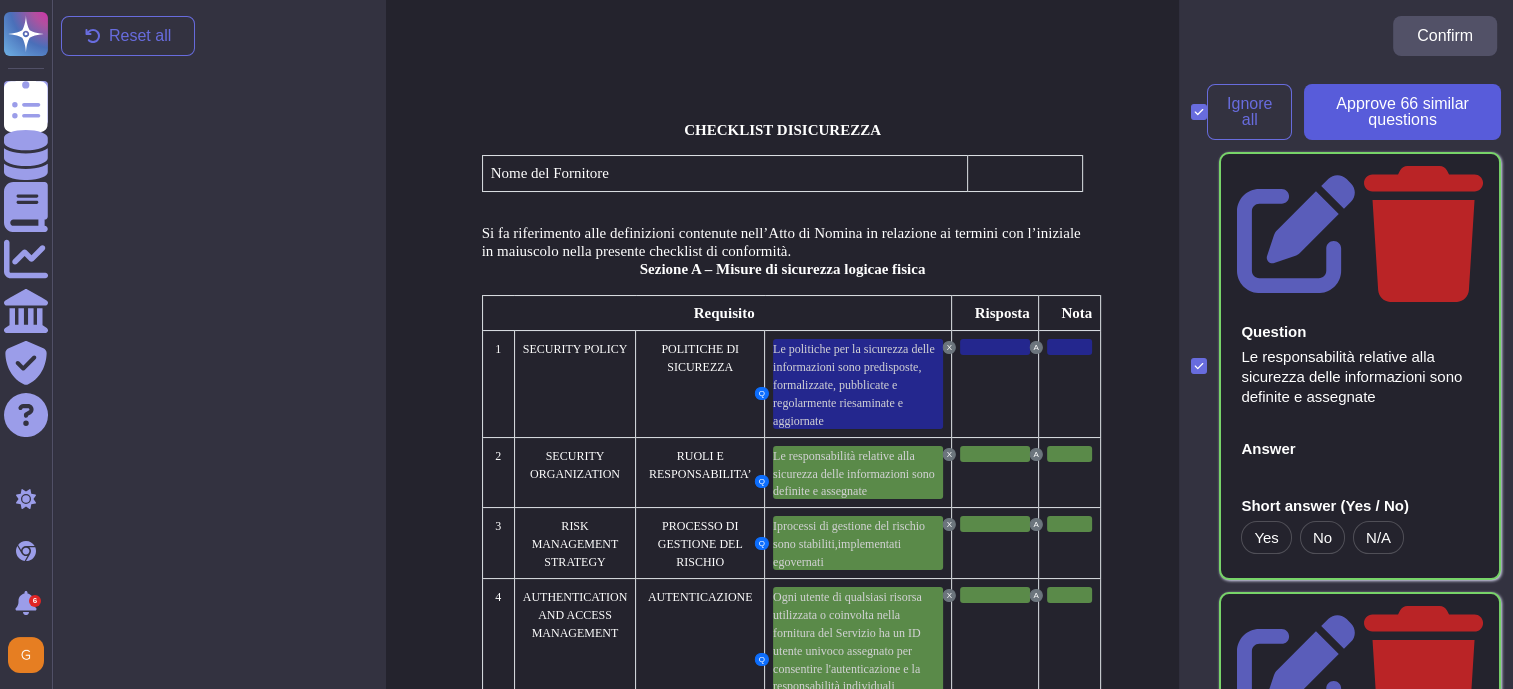 click on "Approve   66   similar question s" at bounding box center [1402, 112] 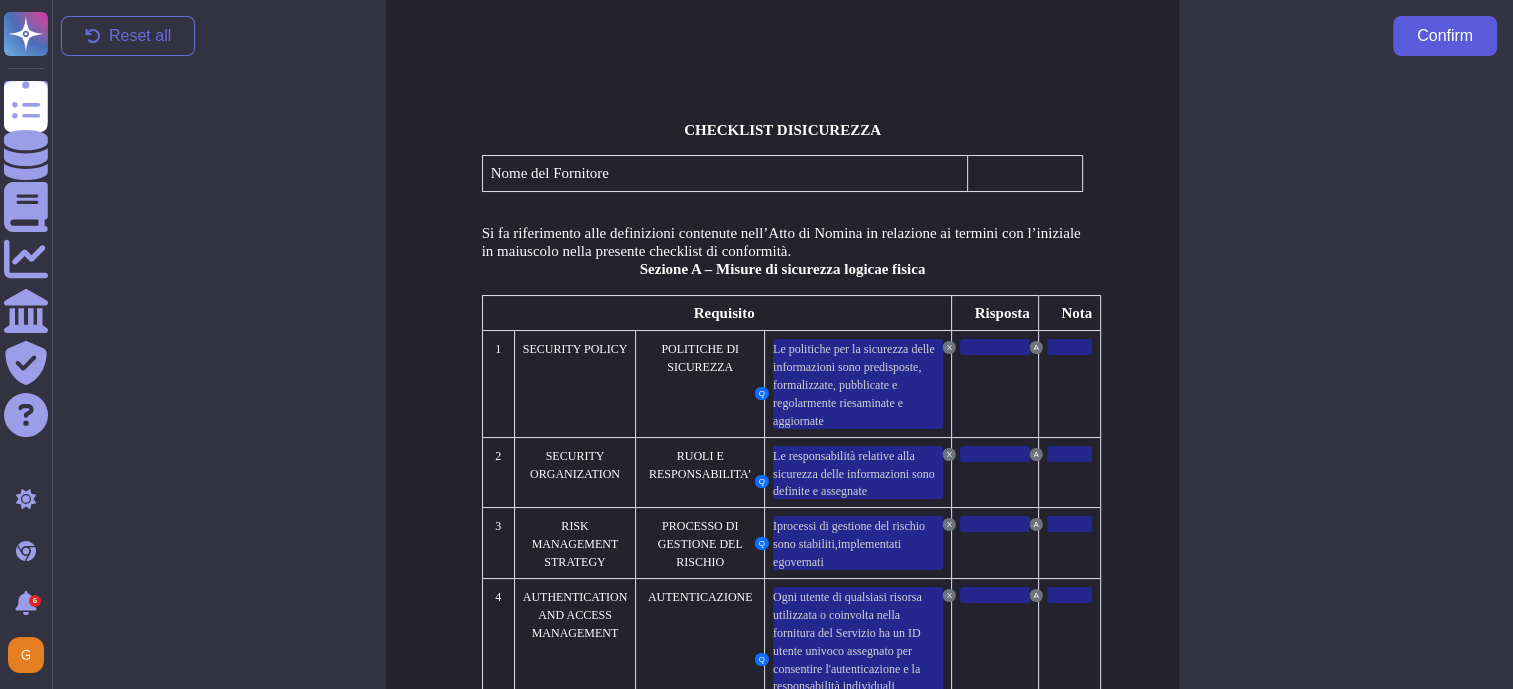 click on "Confirm" at bounding box center [1445, 36] 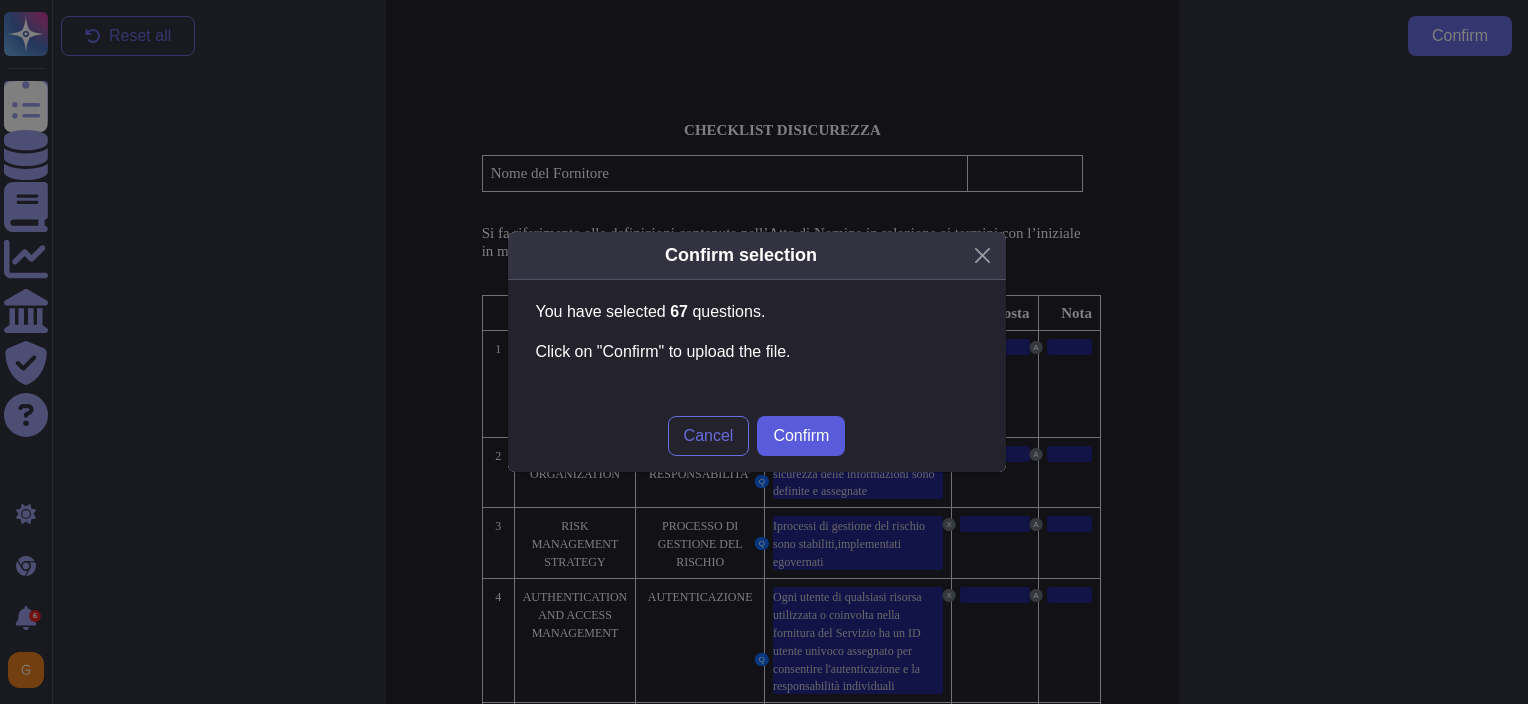 click on "Confirm" at bounding box center (801, 436) 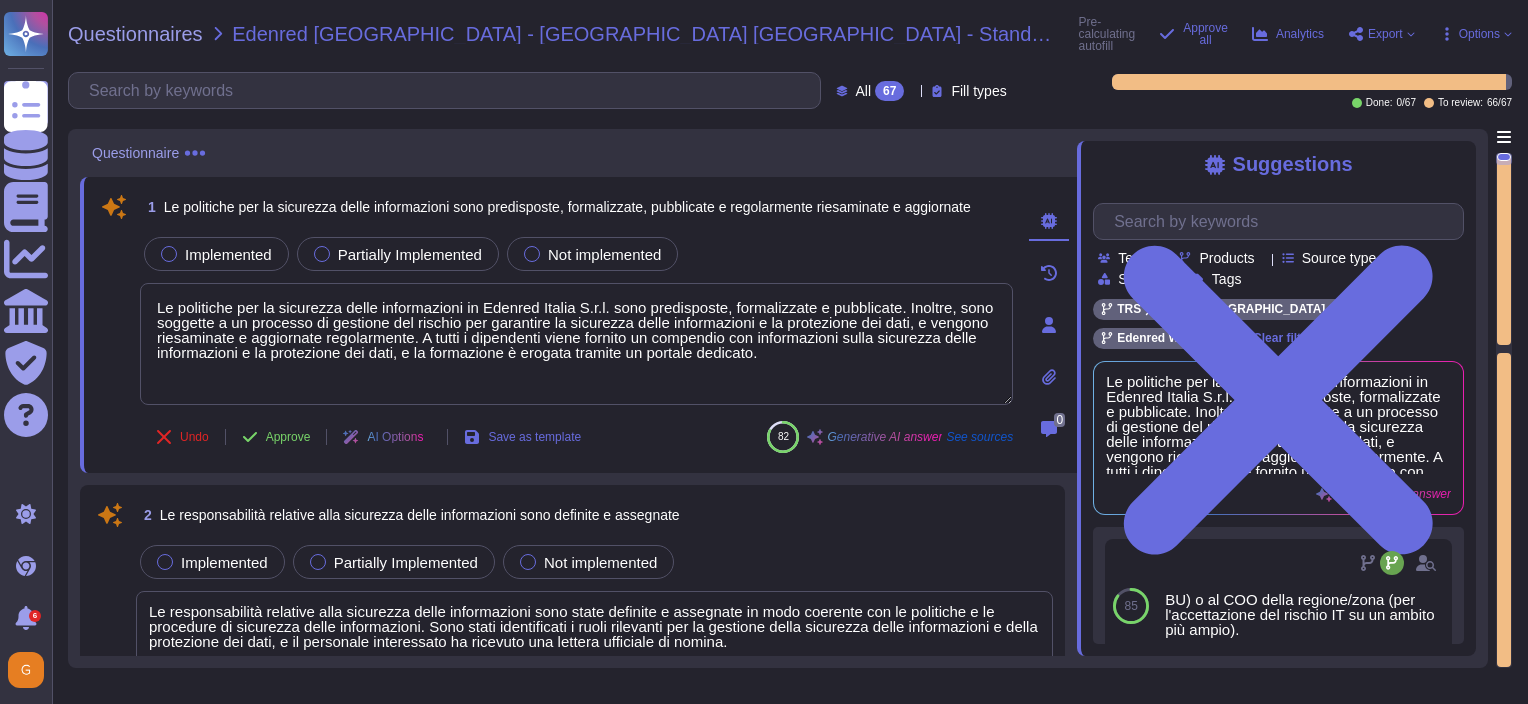 type on "Le politiche per la sicurezza delle informazioni in Edenred Italia S.r.l. sono predisposte, formalizzate e pubblicate. Inoltre, sono soggette a un processo di gestione del rischio per garantire la sicurezza delle informazioni e la protezione dei dati, e vengono riesaminate e aggiornate regolarmente. A tutti i dipendenti viene fornito un compendio con informazioni sulla sicurezza delle informazioni e la protezione dei dati, e la formazione è erogata tramite un portale dedicato." 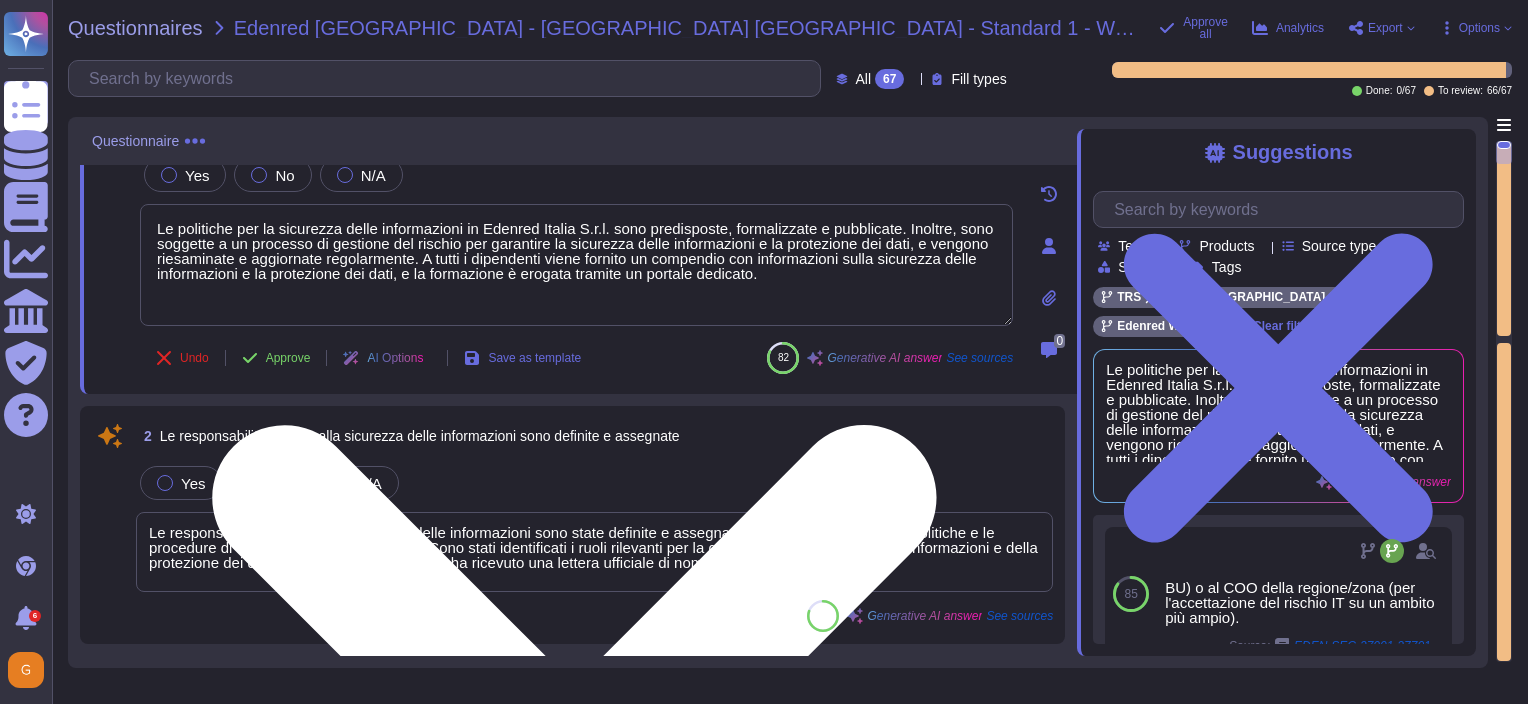 scroll, scrollTop: 100, scrollLeft: 0, axis: vertical 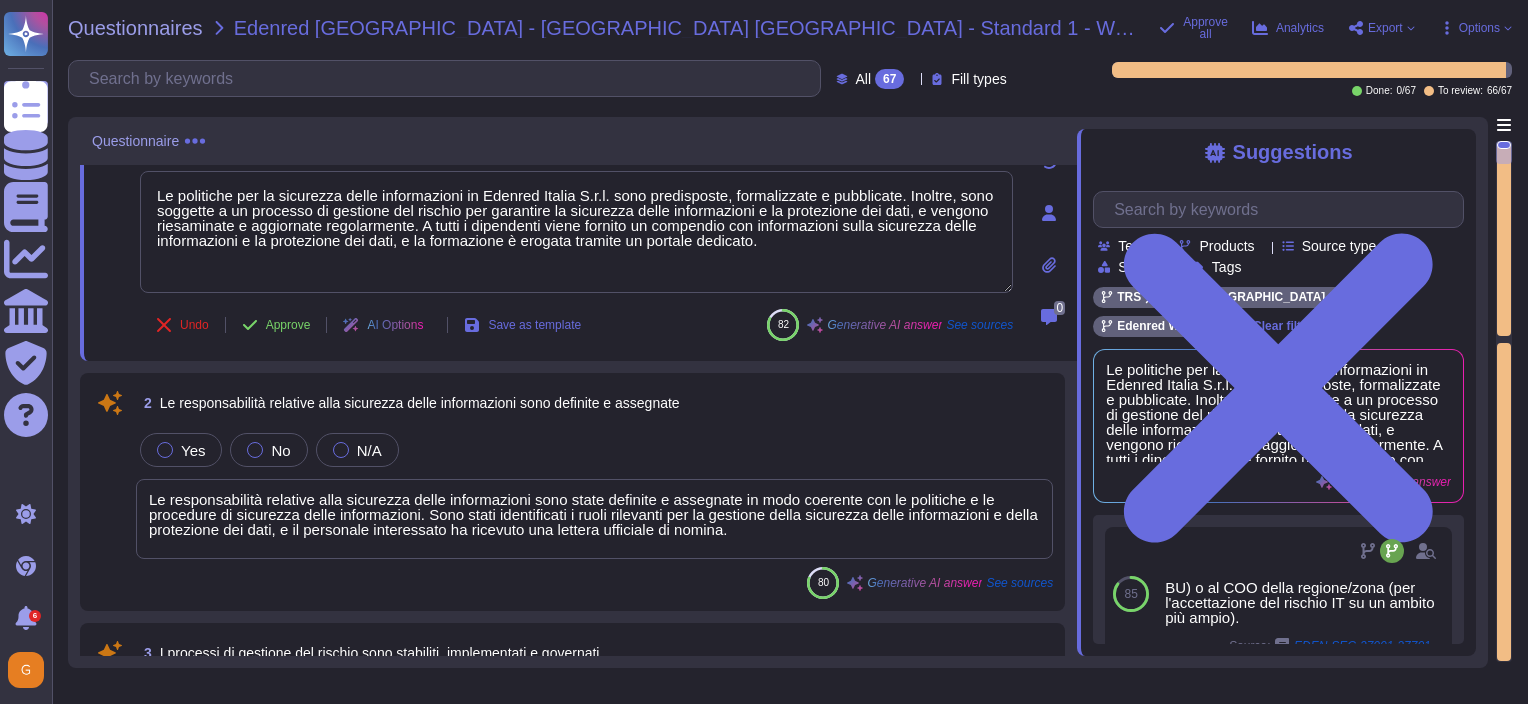 click on "Options" at bounding box center (1479, 28) 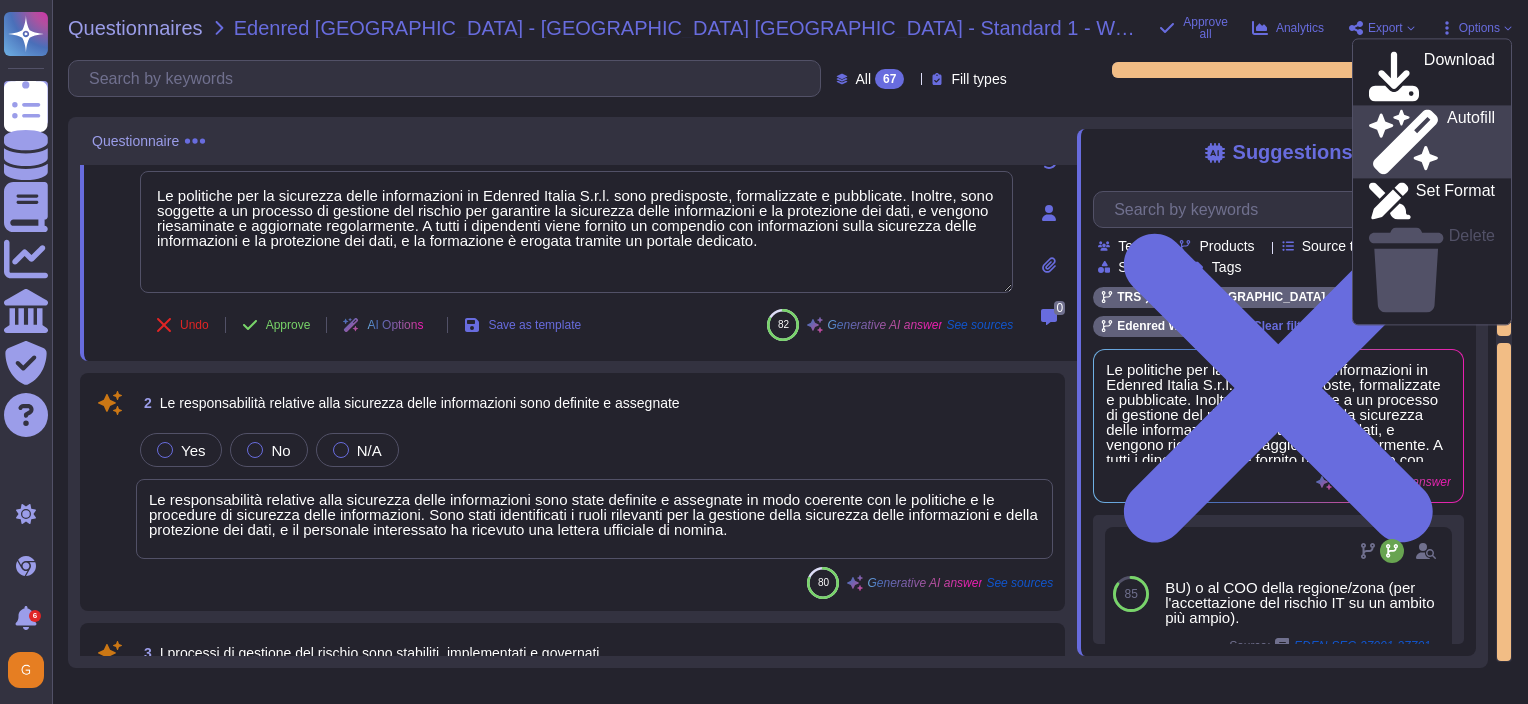 click on "Autofill" at bounding box center [1471, 142] 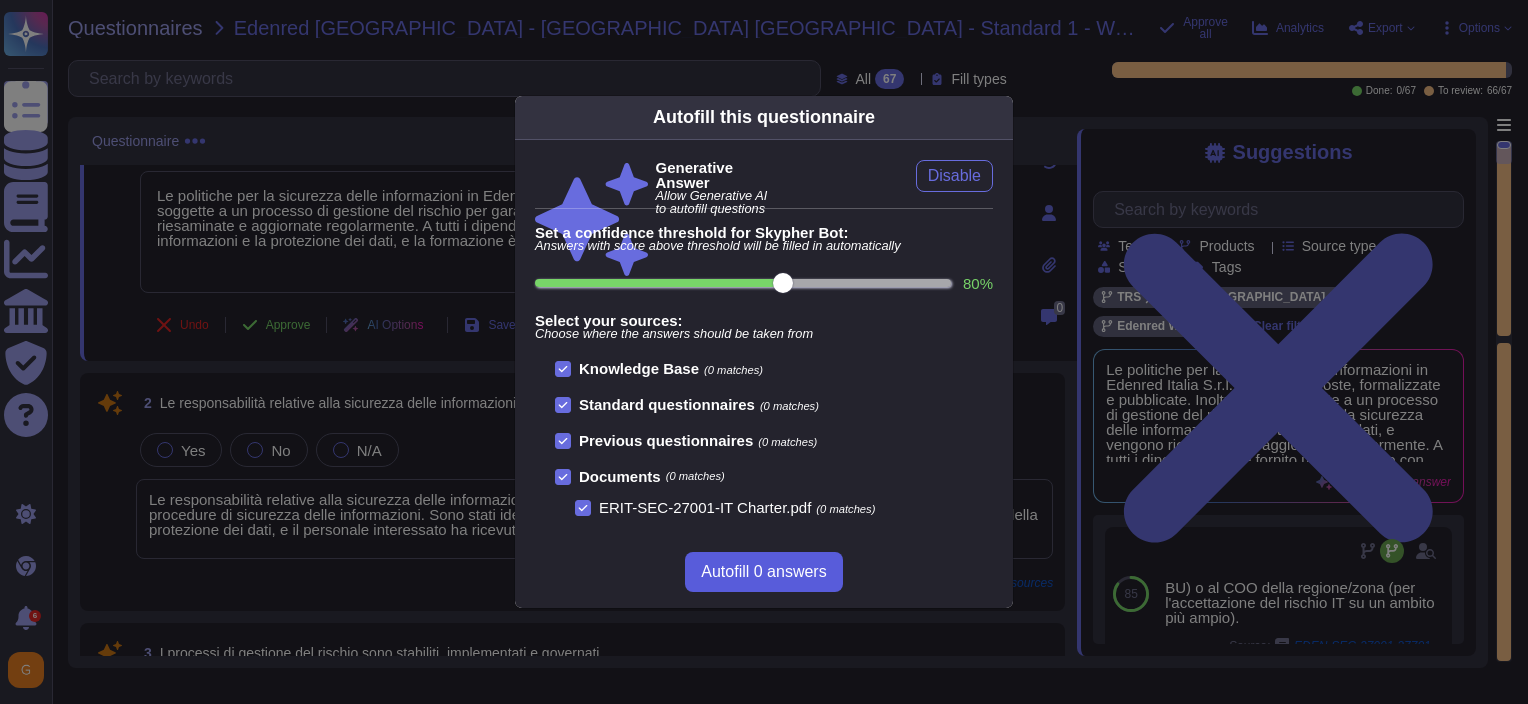 click on "Autofill 0 answers" at bounding box center [763, 572] 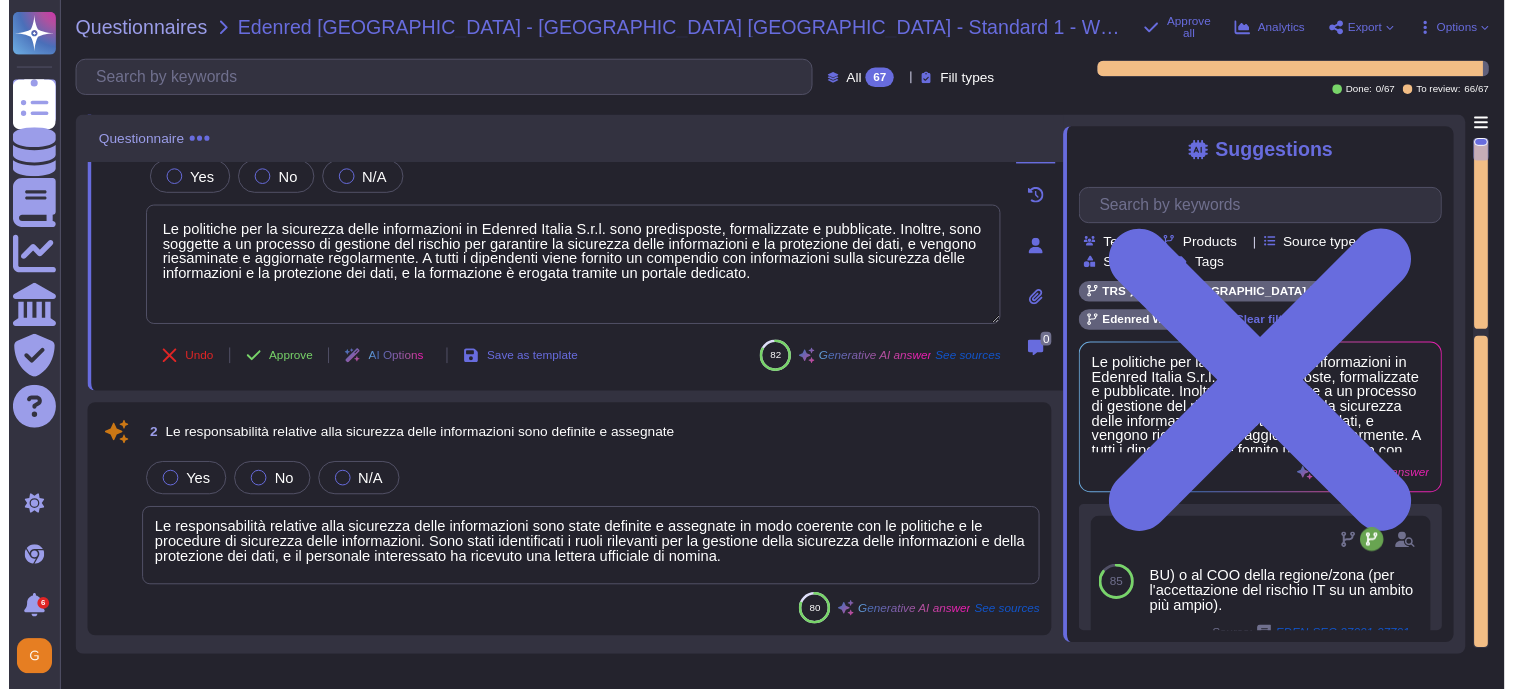 scroll, scrollTop: 0, scrollLeft: 0, axis: both 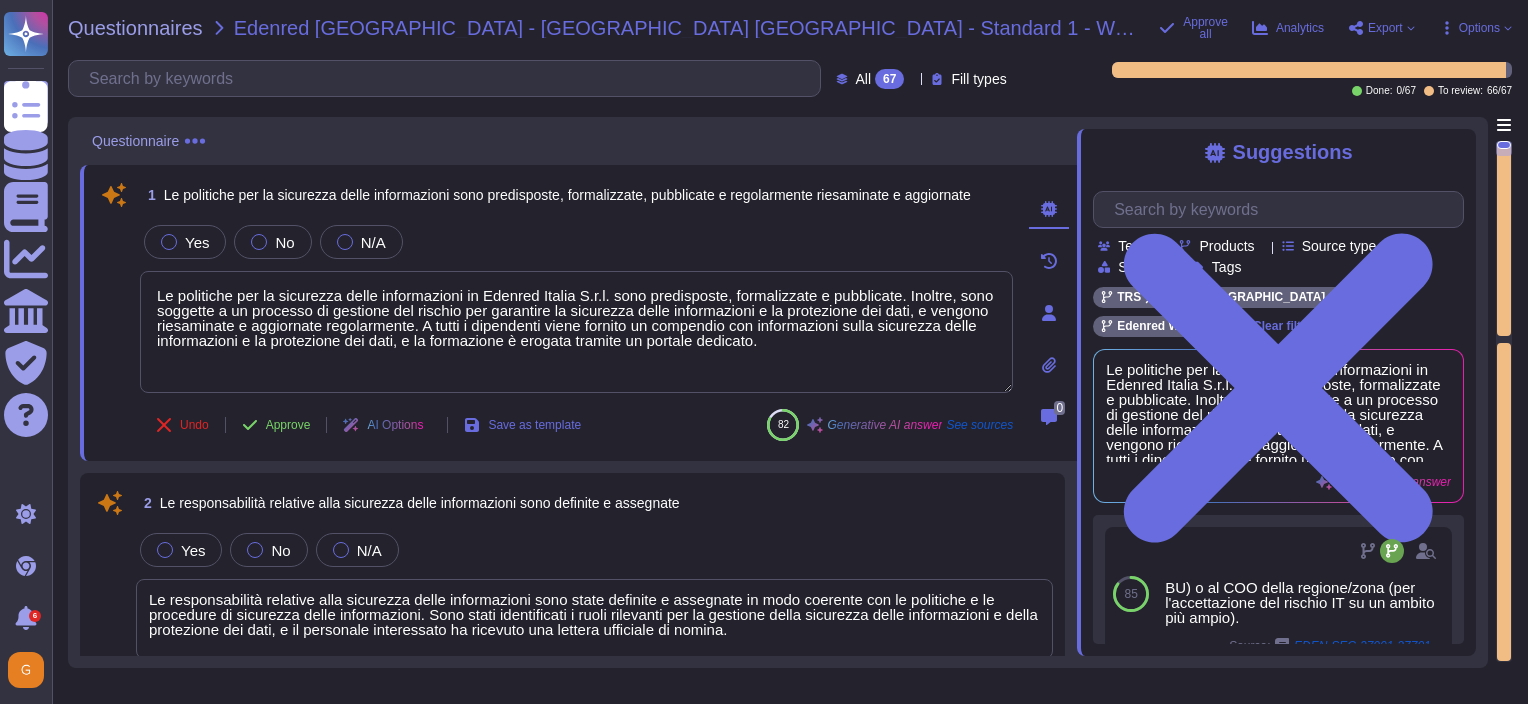 click at bounding box center (1049, 209) 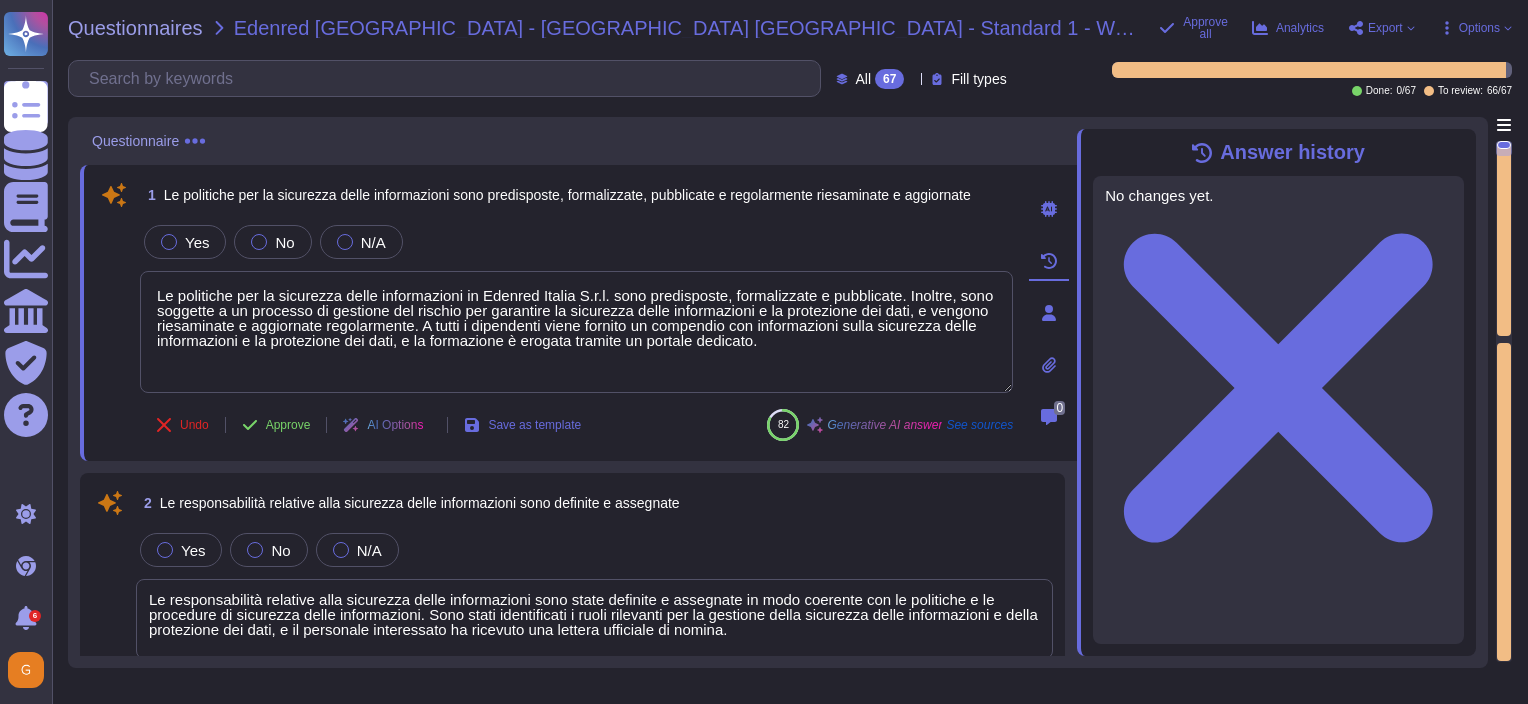 click 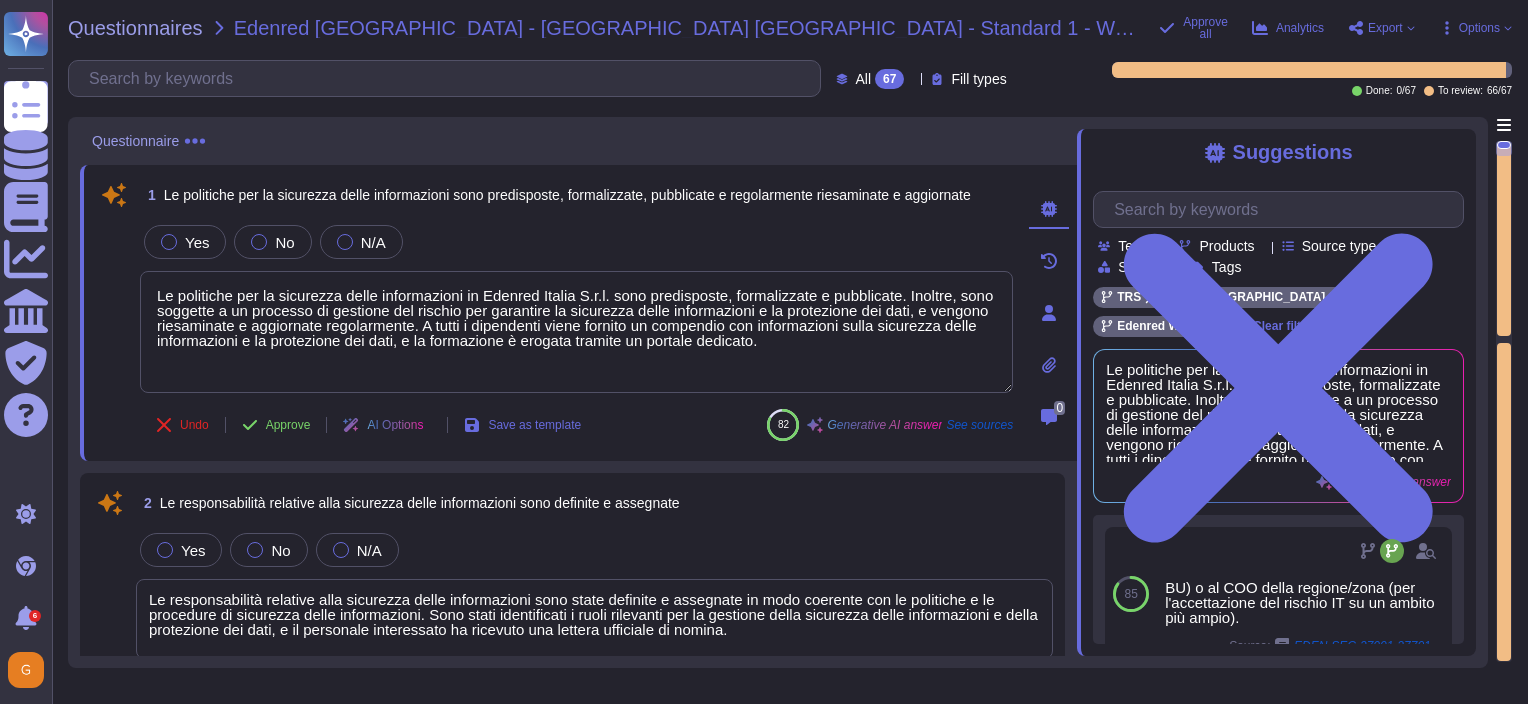 click at bounding box center [1049, 313] 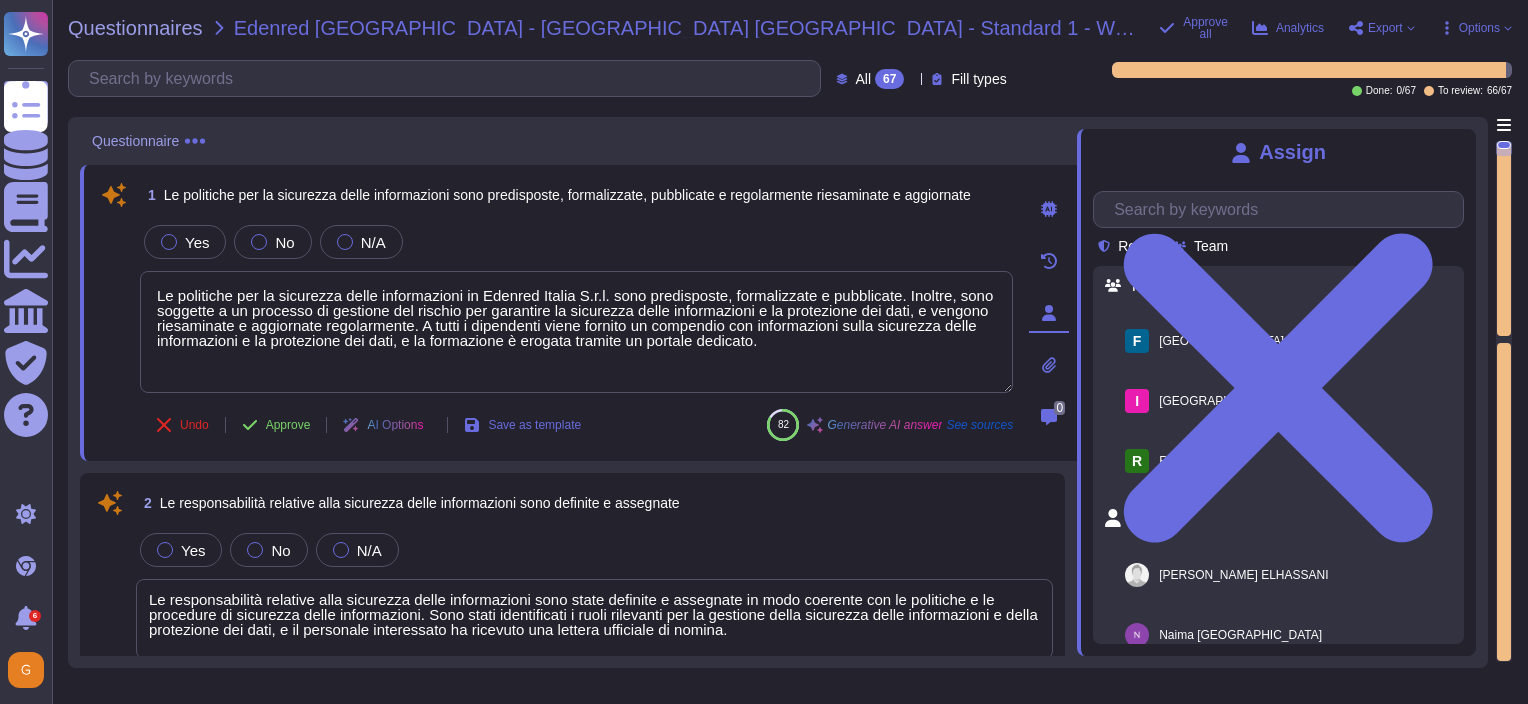 click at bounding box center (1049, 209) 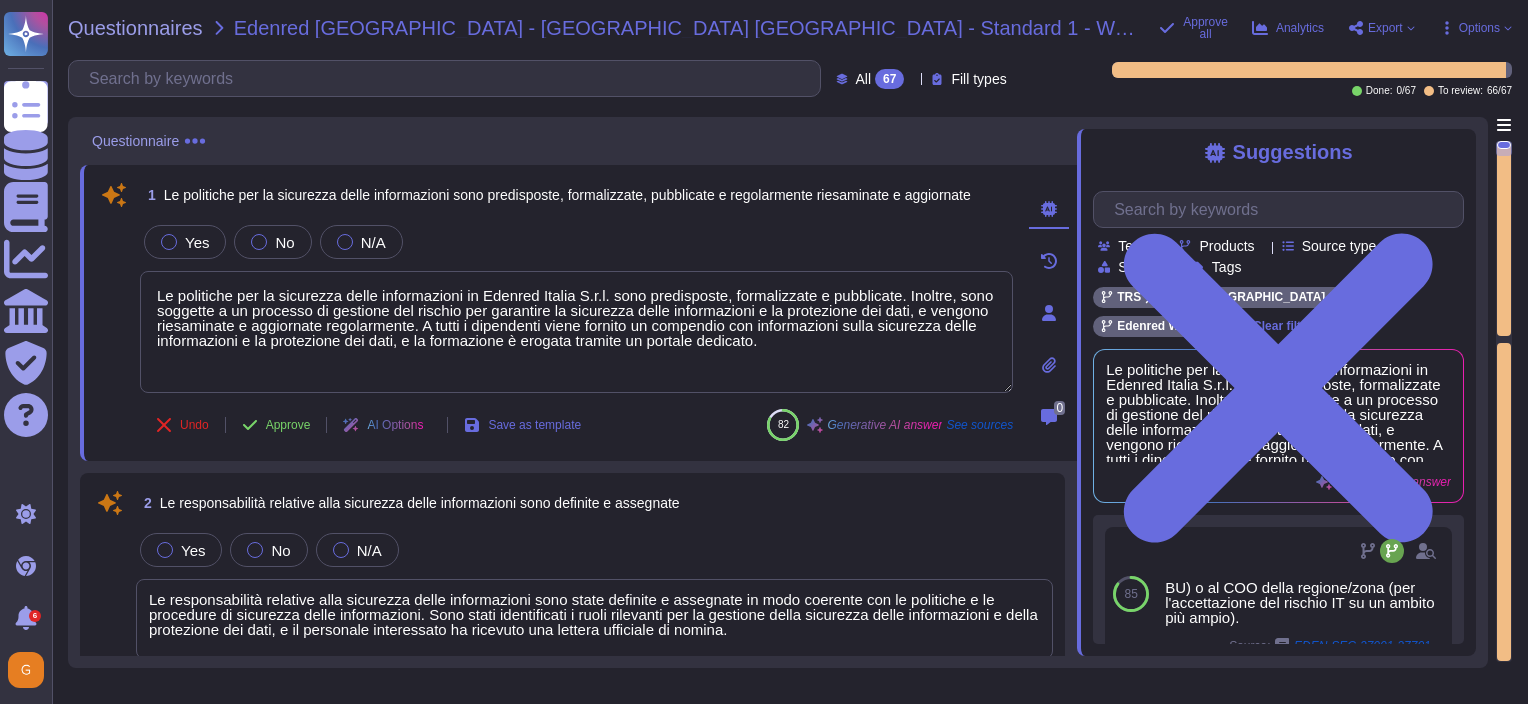 click on "AI Options" at bounding box center [387, 425] 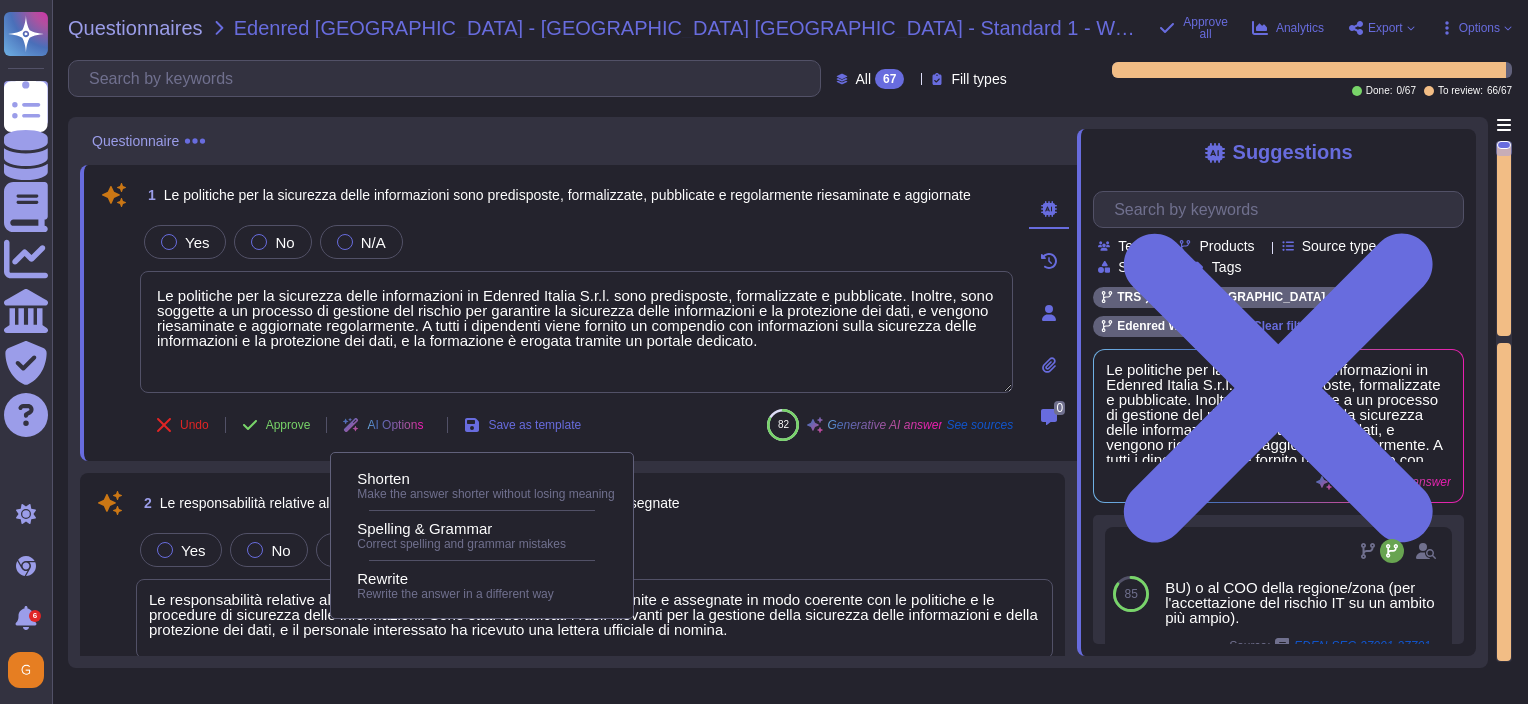 click on "AI Options" at bounding box center [387, 425] 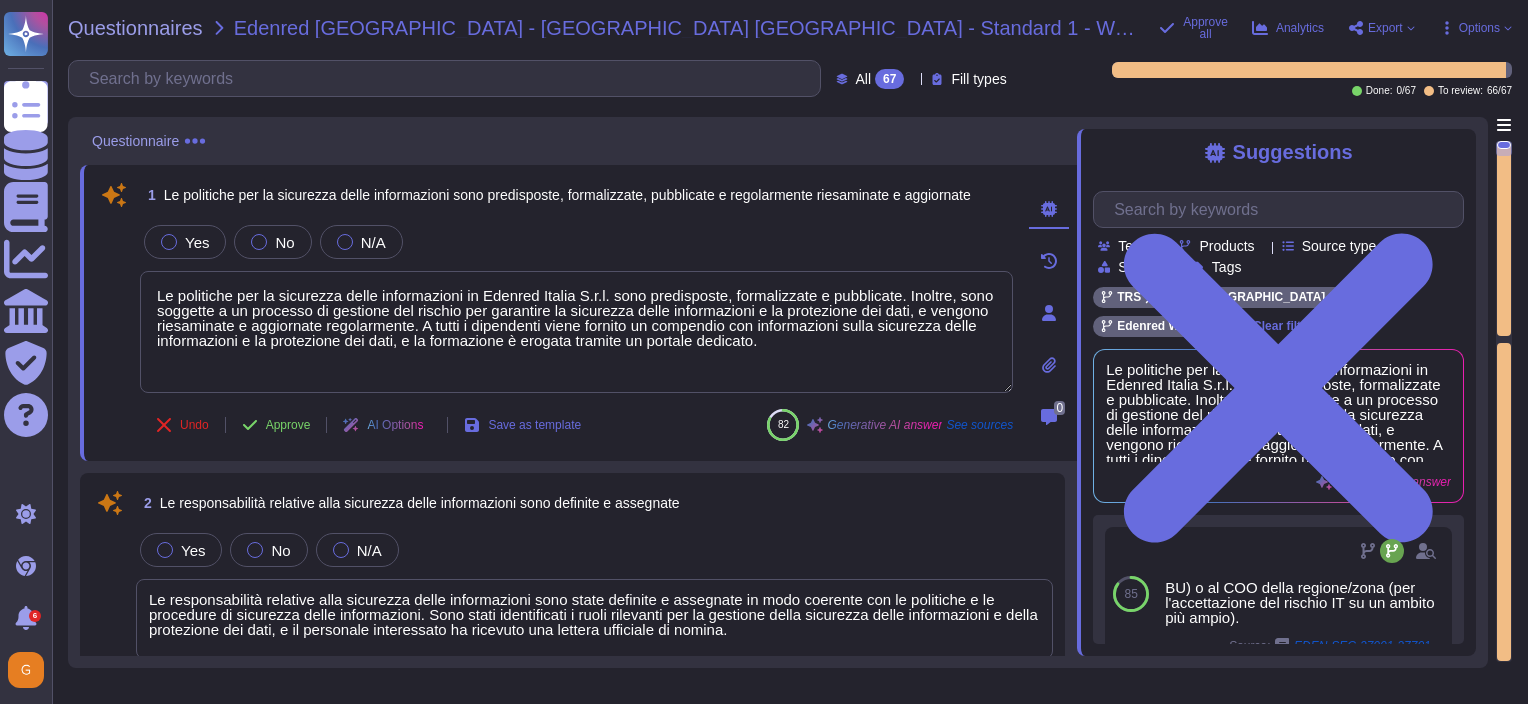 click 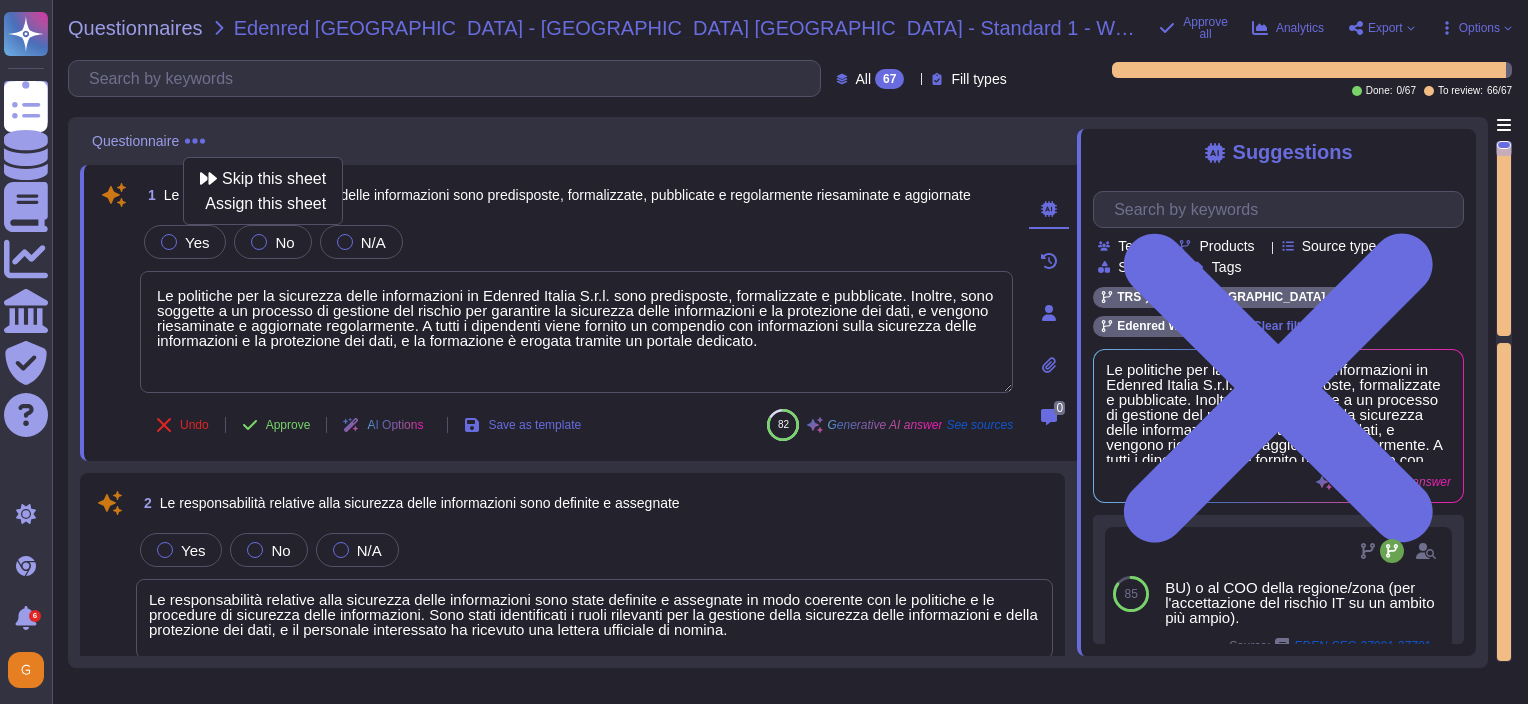 click on "Questionnaire Skip this sheet Assign this sheet" at bounding box center [578, 141] 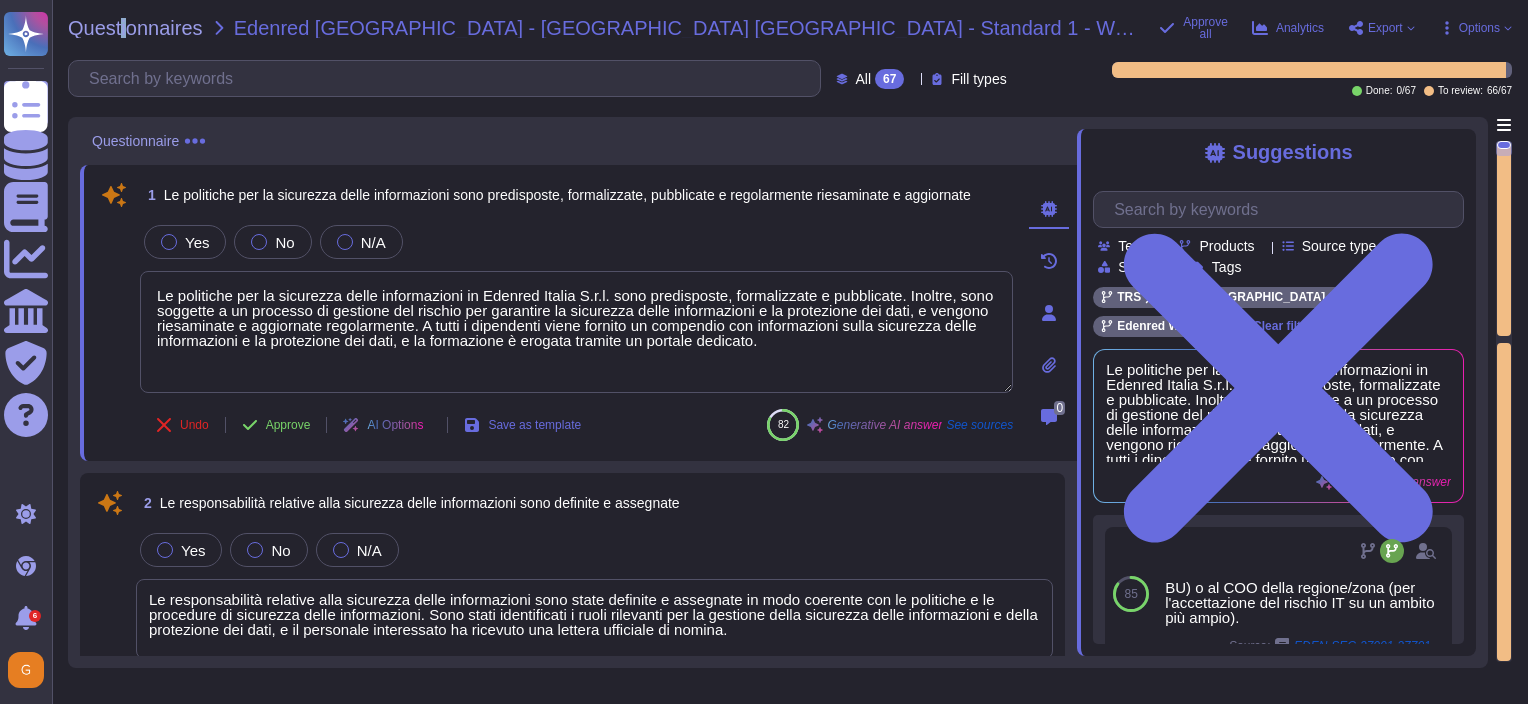 click on "Questionnaires Edenred [GEOGRAPHIC_DATA] - ER [GEOGRAPHIC_DATA] - Standard 1 - Word - GM Approve all Analytics Export Options Download Autofill Set Format Delete All 67 Fill types Done: 0 / 67 To review: 66 / 67 Questionnaire Skip this sheet Assign this sheet 1 Le politiche per la sicurezza delle informazioni sono predisposte, formalizzate, pubblicate e regolarmente riesaminate e aggiornate Yes No N/A Le politiche per la sicurezza delle informazioni in [GEOGRAPHIC_DATA] Italia S.r.l. sono predisposte, formalizzate e pubblicate. Inoltre, sono soggette a un processo di gestione del rischio per garantire la sicurezza delle informazioni e la protezione dei dati, e vengono riesaminate e aggiornate regolarmente. A tutti i dipendenti viene fornito un compendio con informazioni sulla sicurezza delle informazioni e la protezione dei dati, e la formazione è erogata tramite un portale dedicato. Undo Approve AI Options Save as template 82 Generative AI answer See sources 0 2 Yes No N/A 80 Generative AI answer See sources 3 Yes No N/A 83 See sources 4 No" at bounding box center [790, 352] 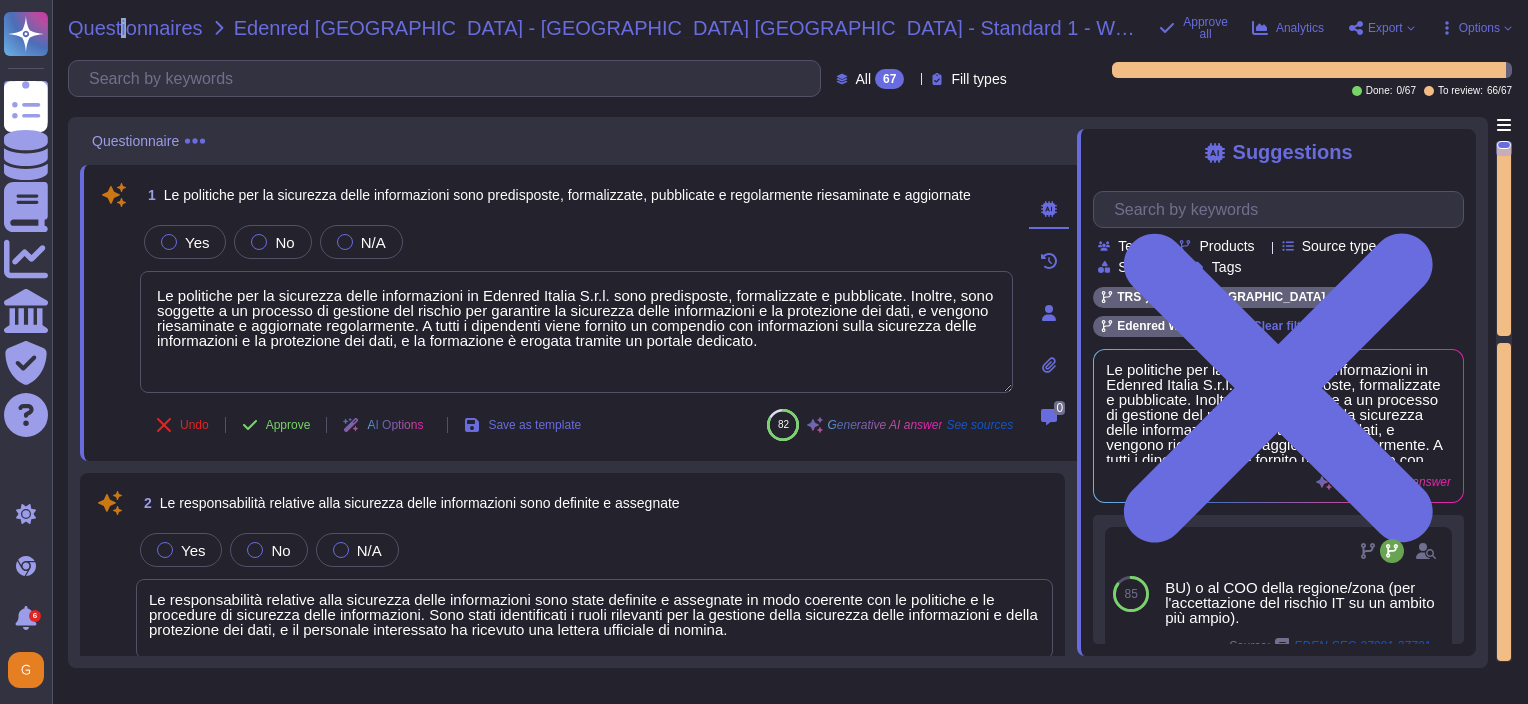 drag, startPoint x: 127, startPoint y: 11, endPoint x: 125, endPoint y: 28, distance: 17.117243 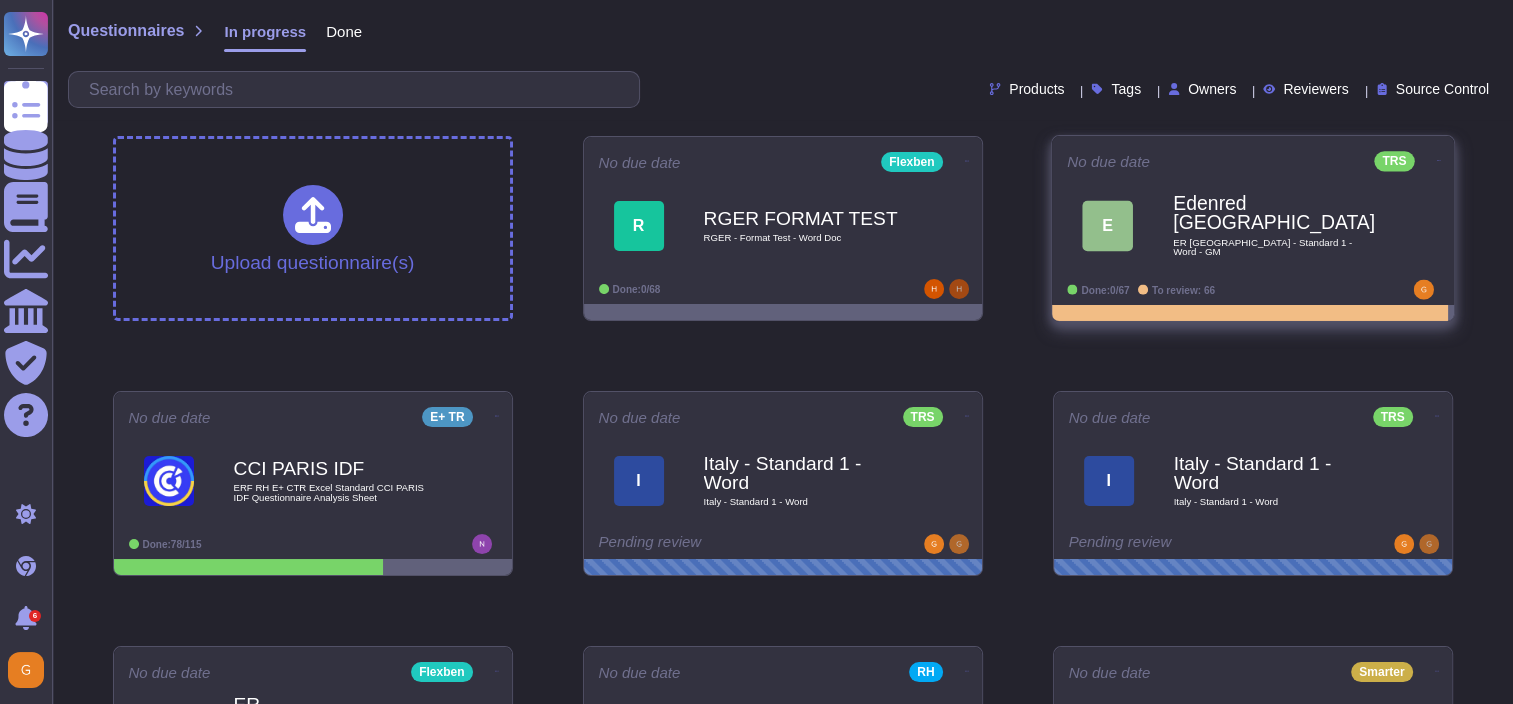 click 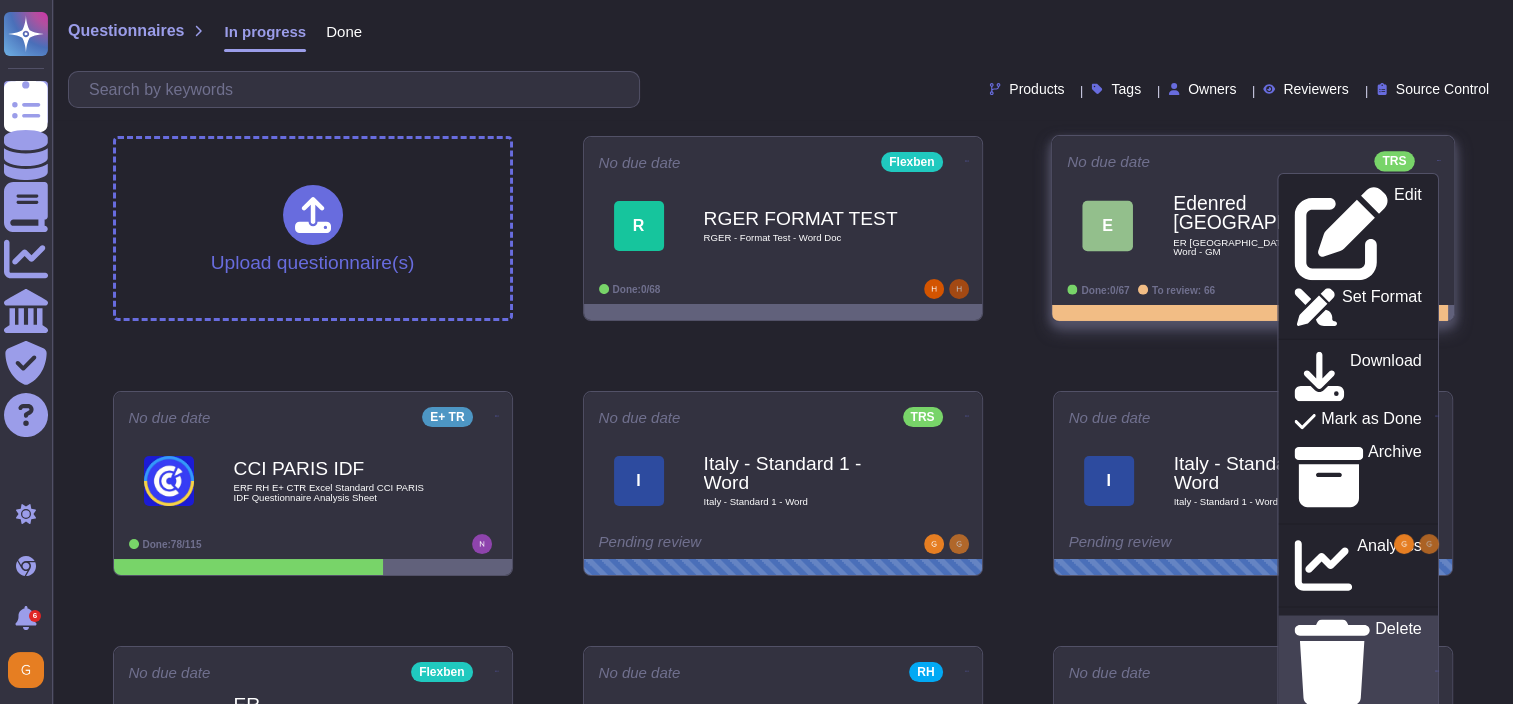 click on "Delete" at bounding box center [1397, 662] 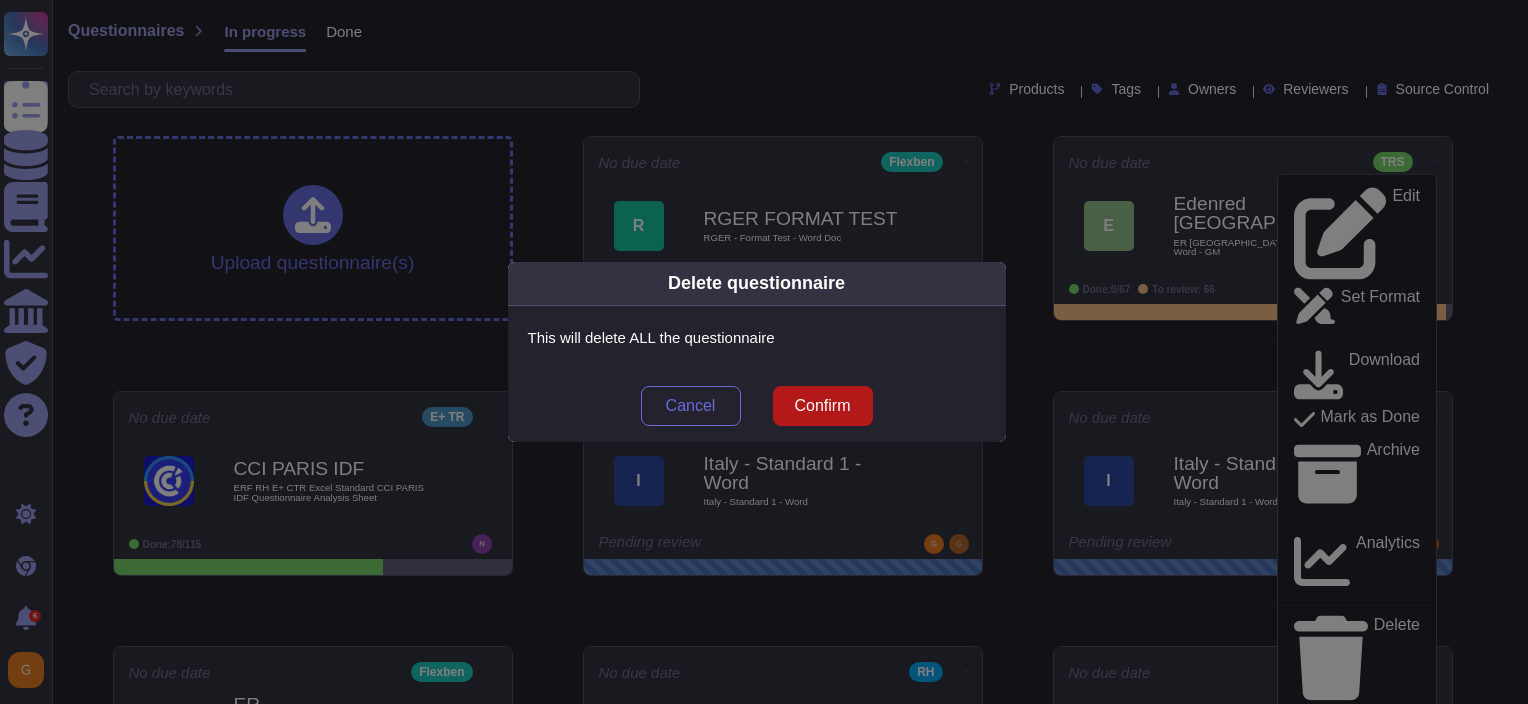 click on "Confirm" at bounding box center [822, 406] 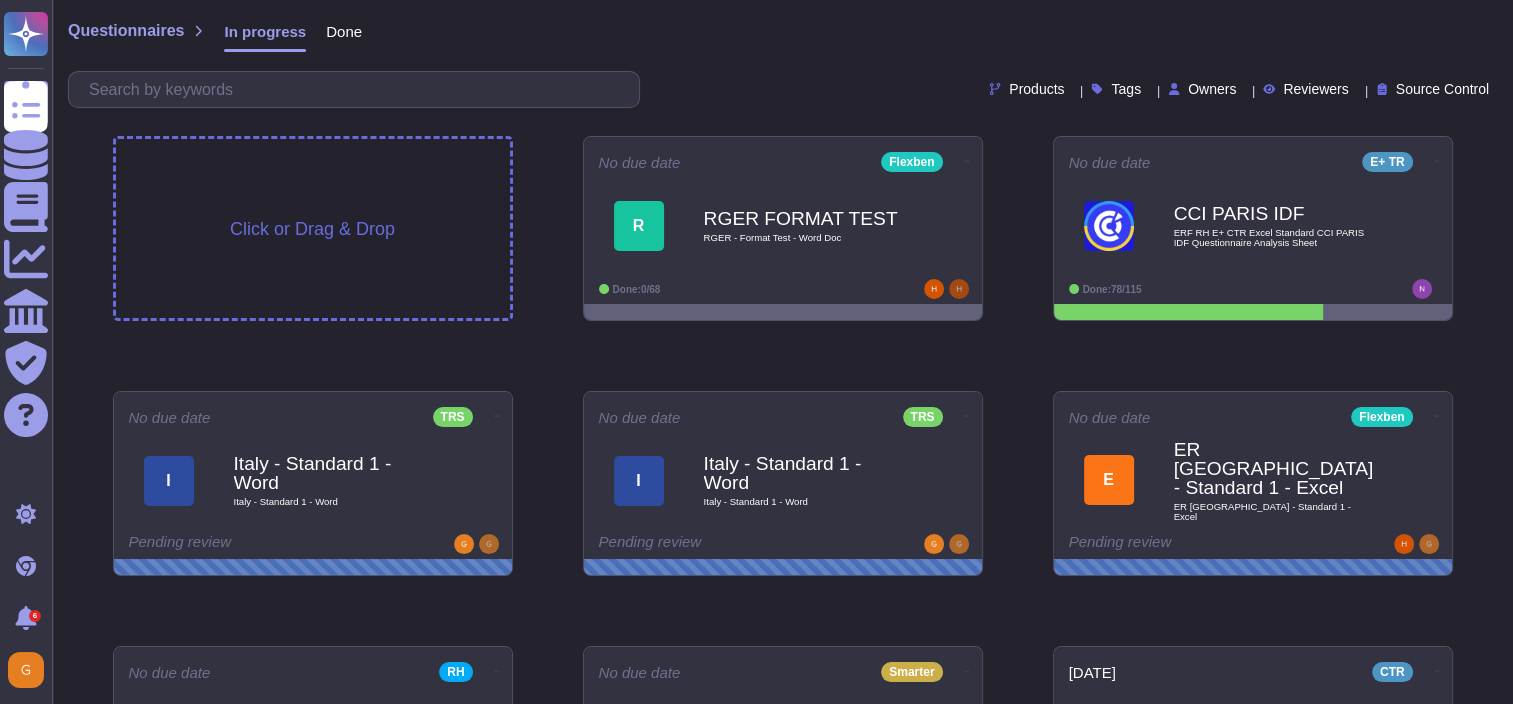 click on "Click or Drag & Drop" at bounding box center (313, 228) 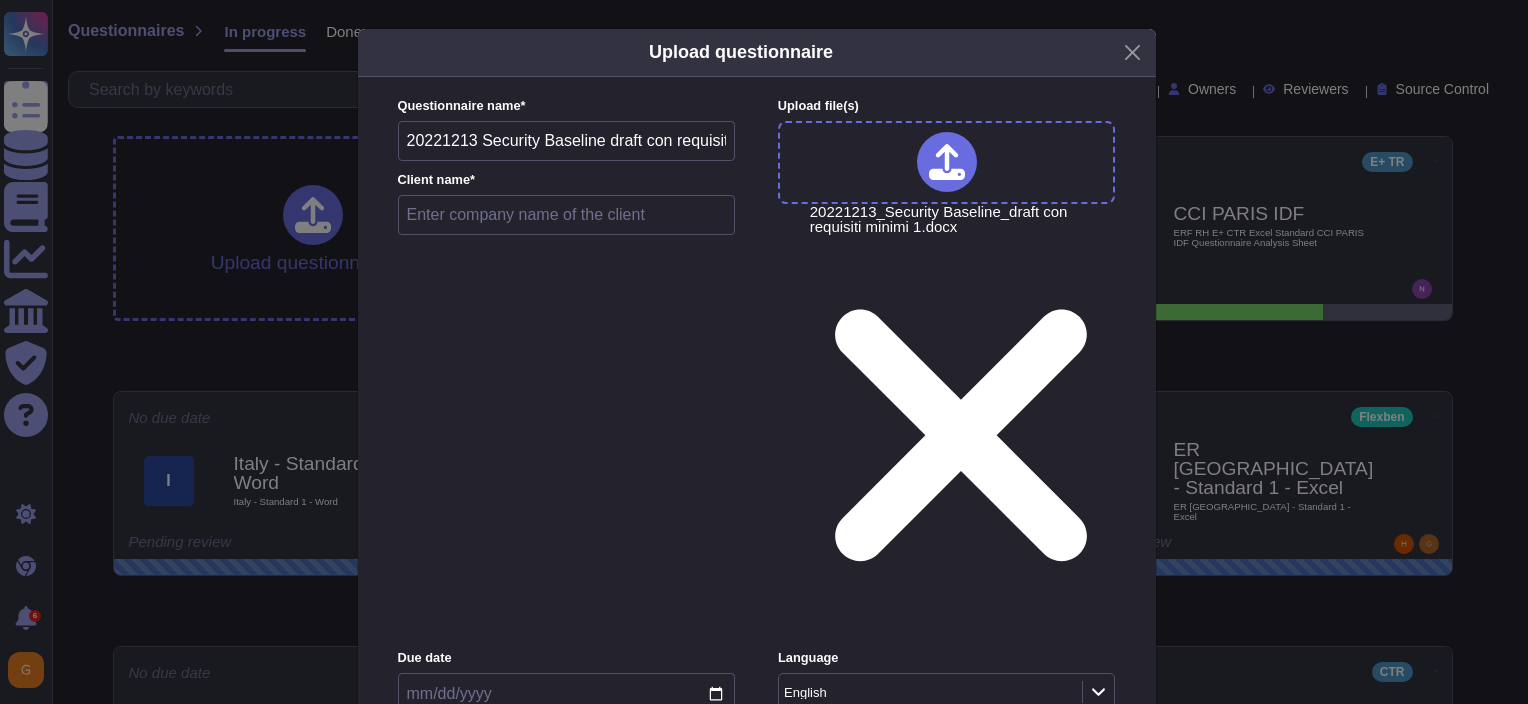 click on "English" at bounding box center (805, 692) 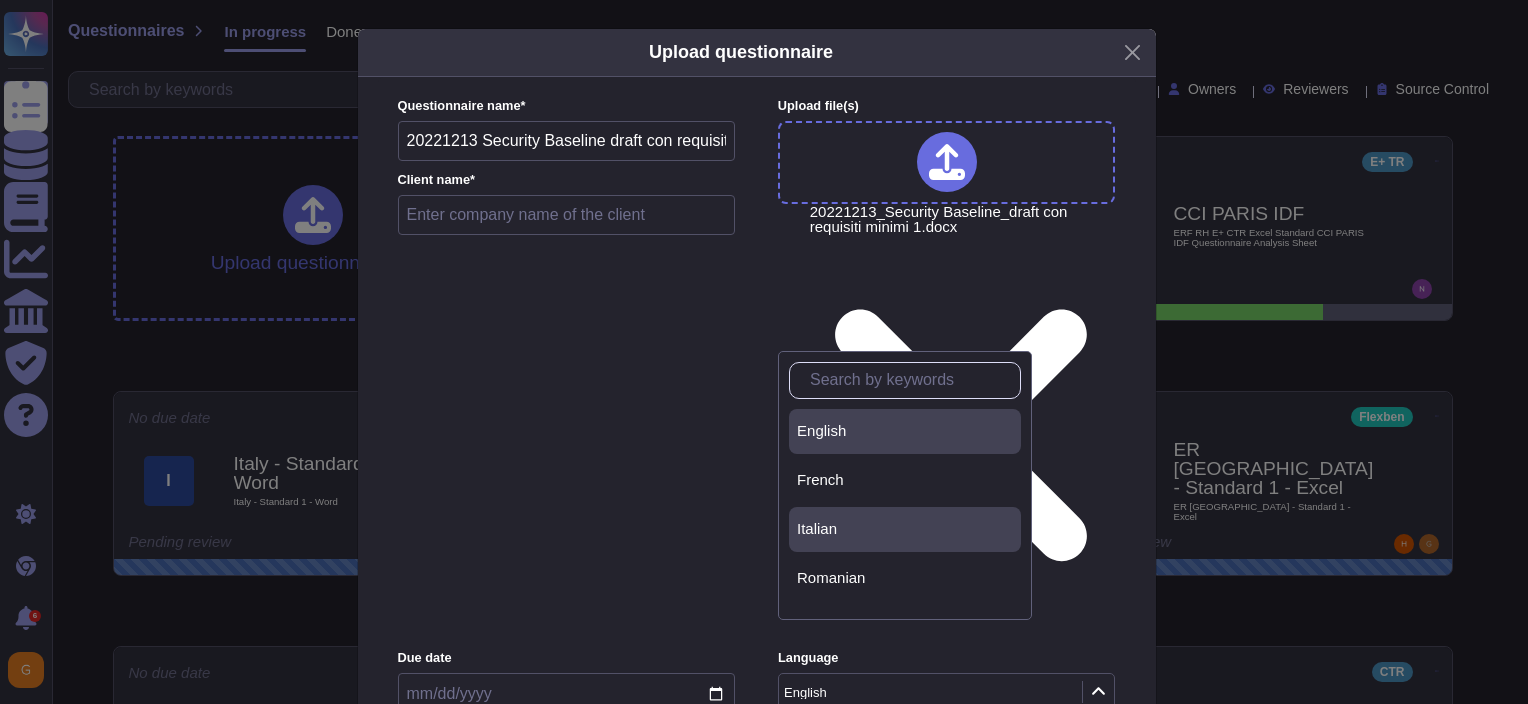 click on "Italian" at bounding box center [905, 529] 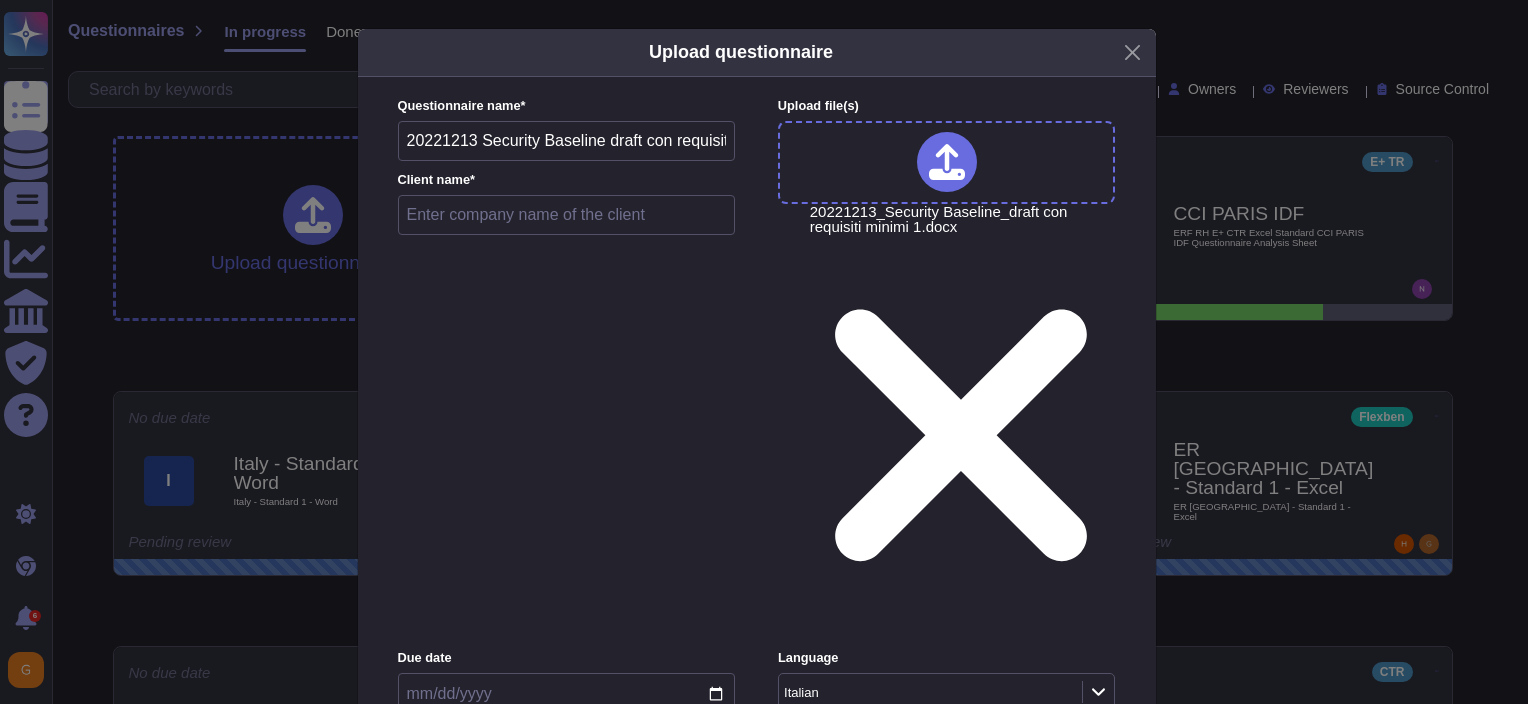 click at bounding box center [567, 215] 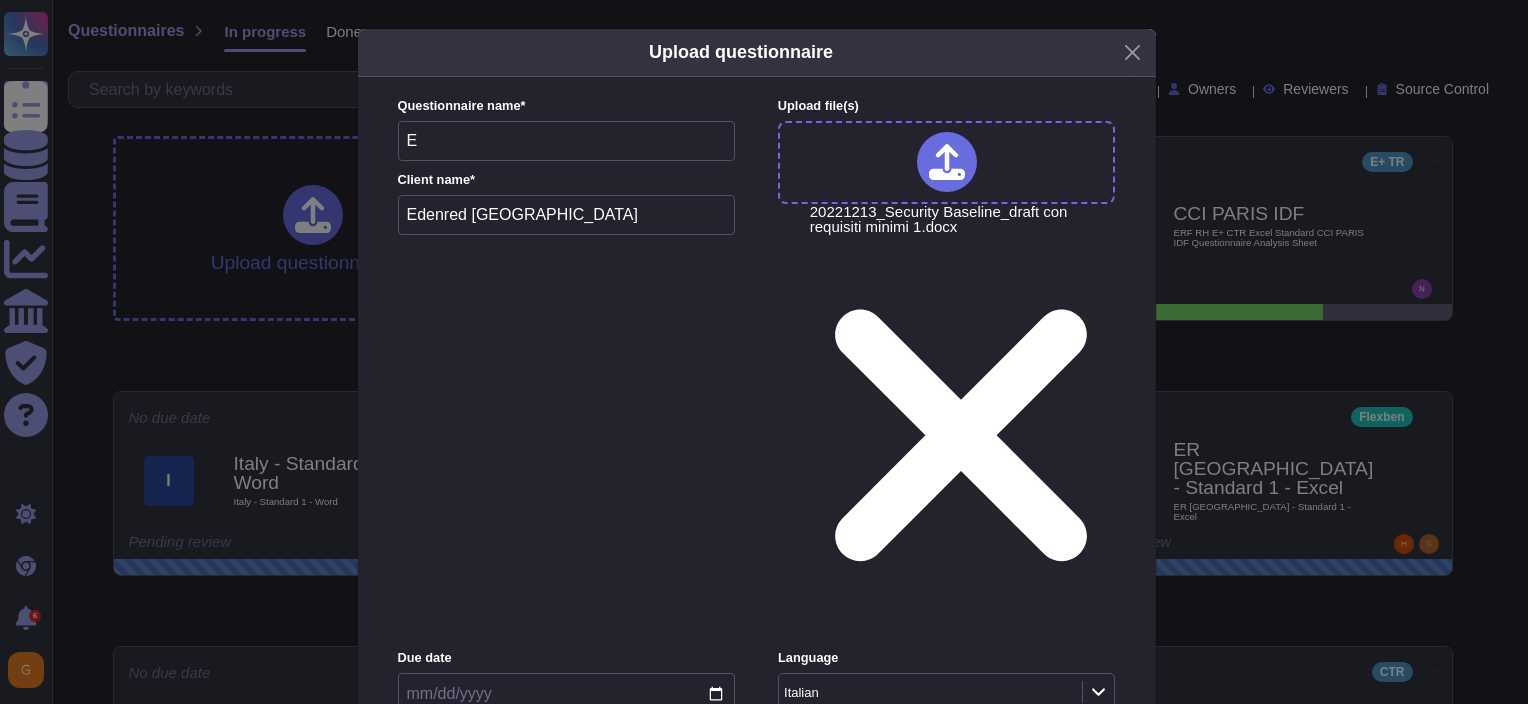 type on "ER [GEOGRAPHIC_DATA] - Standard 1 - Word - GM" 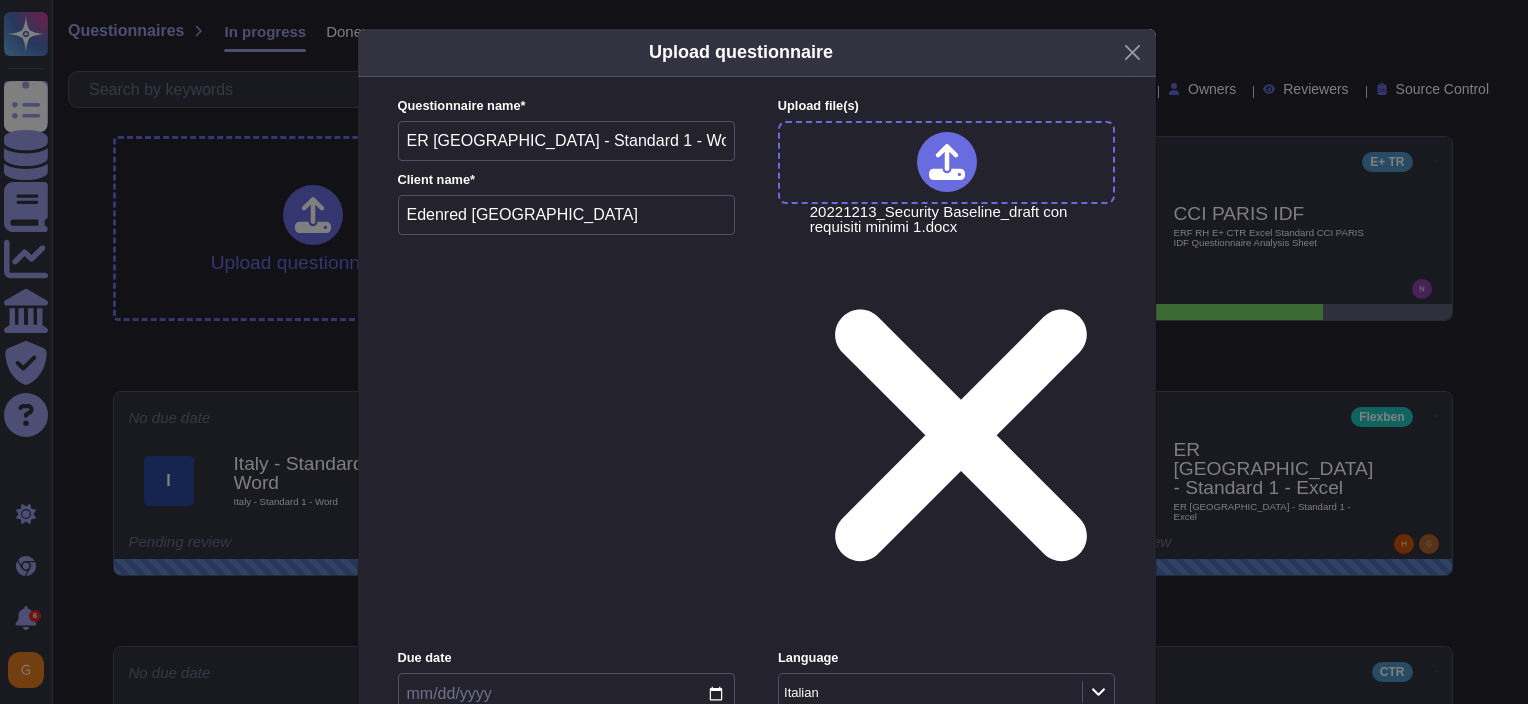 click on "ER [GEOGRAPHIC_DATA] - Standard 1 - Word - GM" at bounding box center (567, 141) 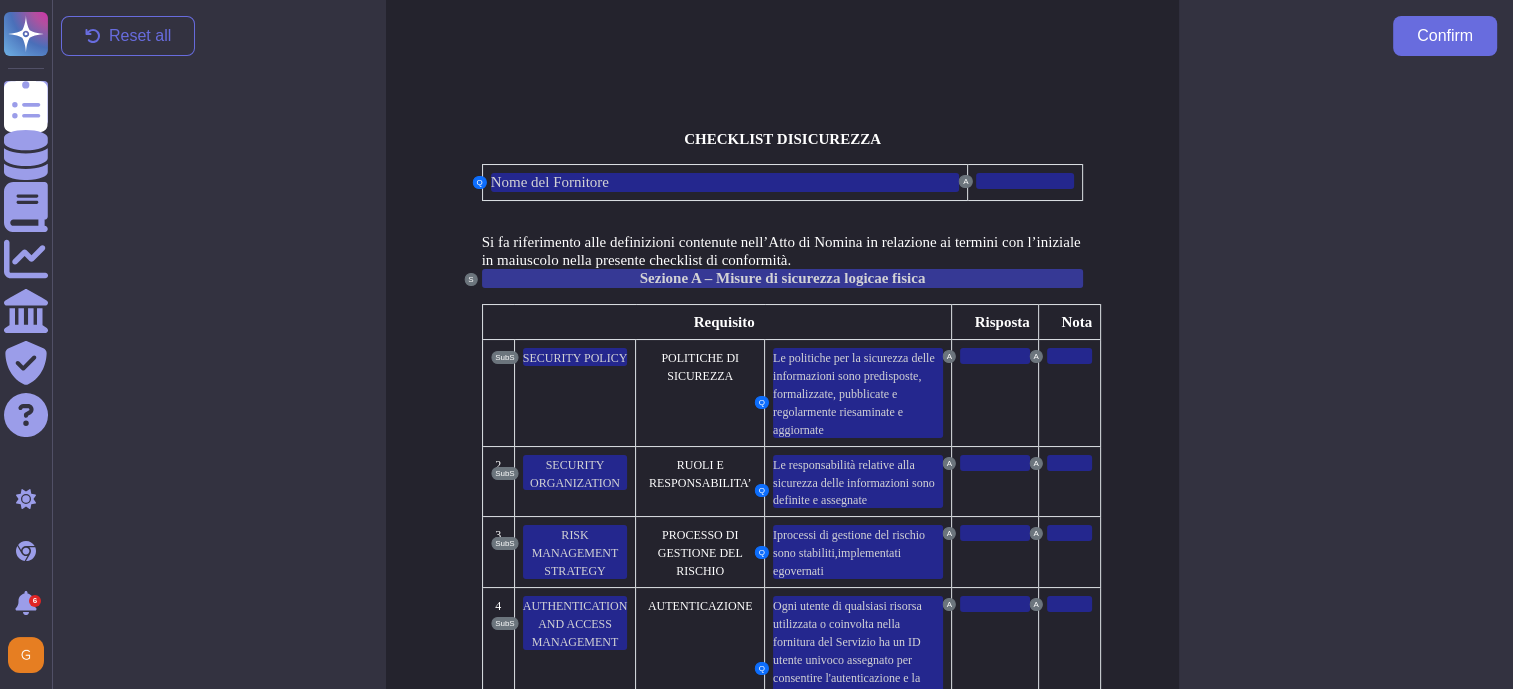 click on "Sezione A – Misure di sicurezza logica" at bounding box center (761, 278) 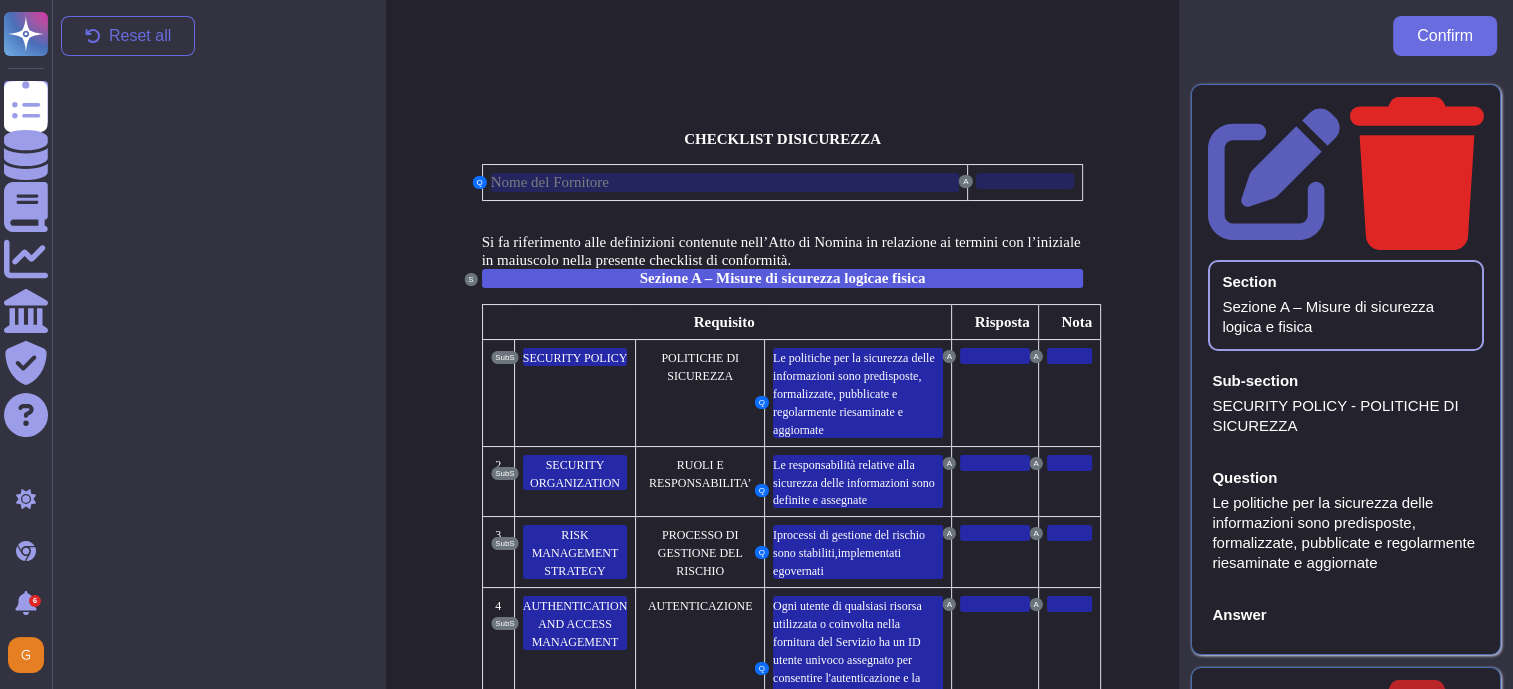 click 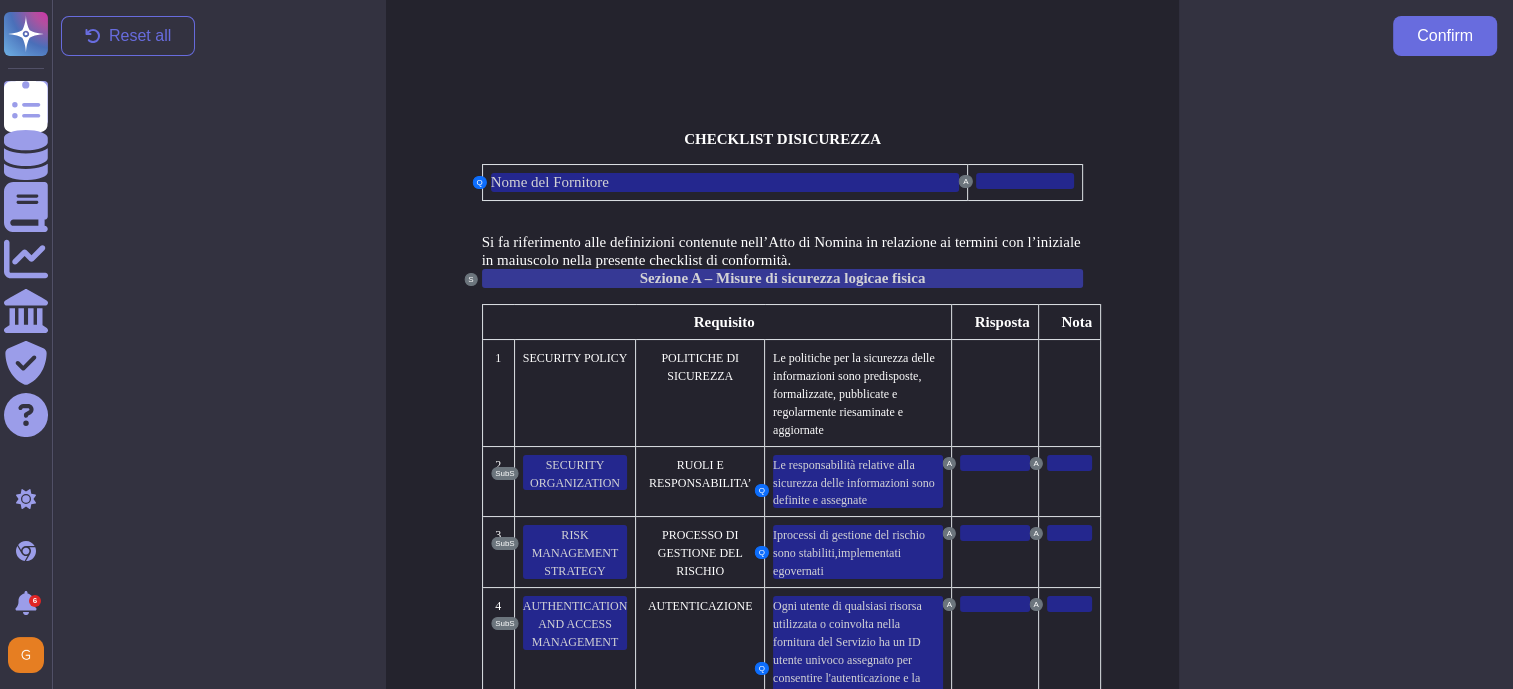 click on "Sezione A – Misure di sicurezza logica" at bounding box center [761, 278] 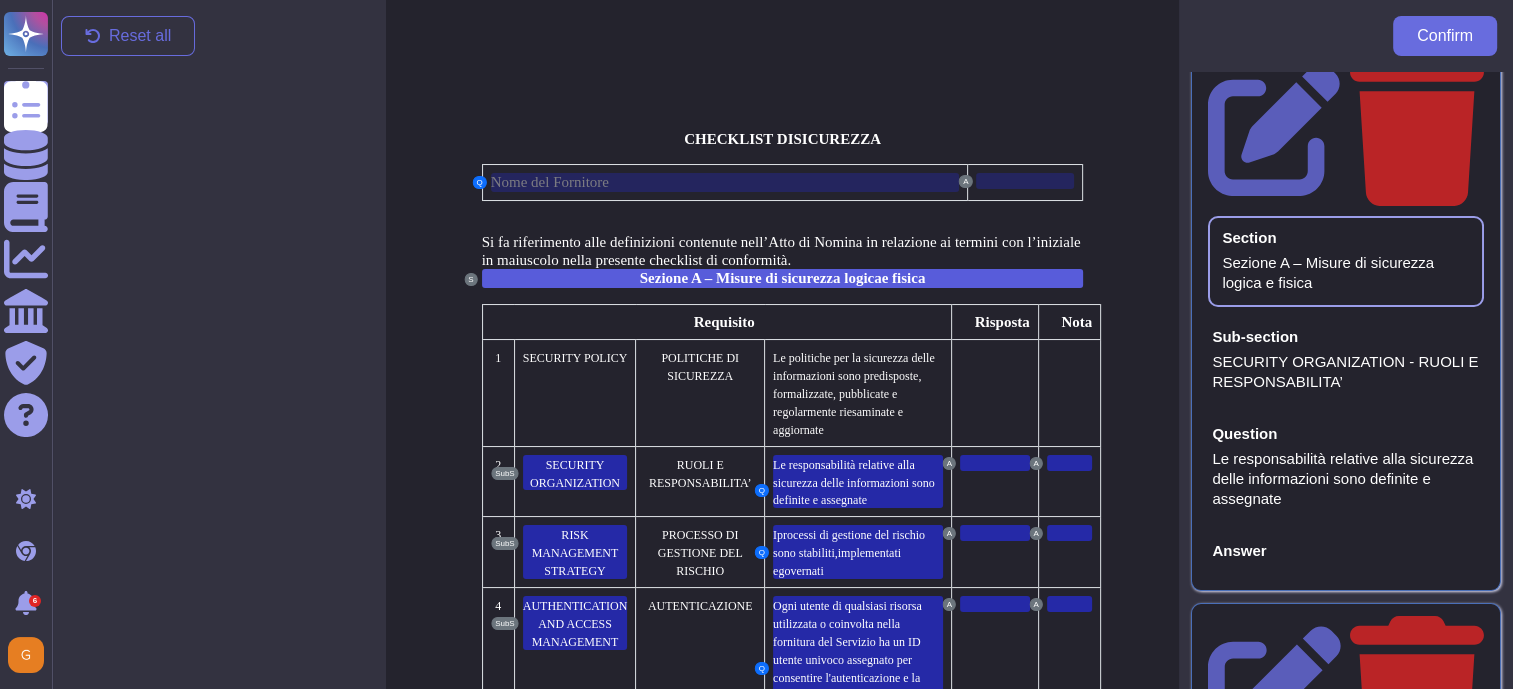 scroll, scrollTop: 0, scrollLeft: 0, axis: both 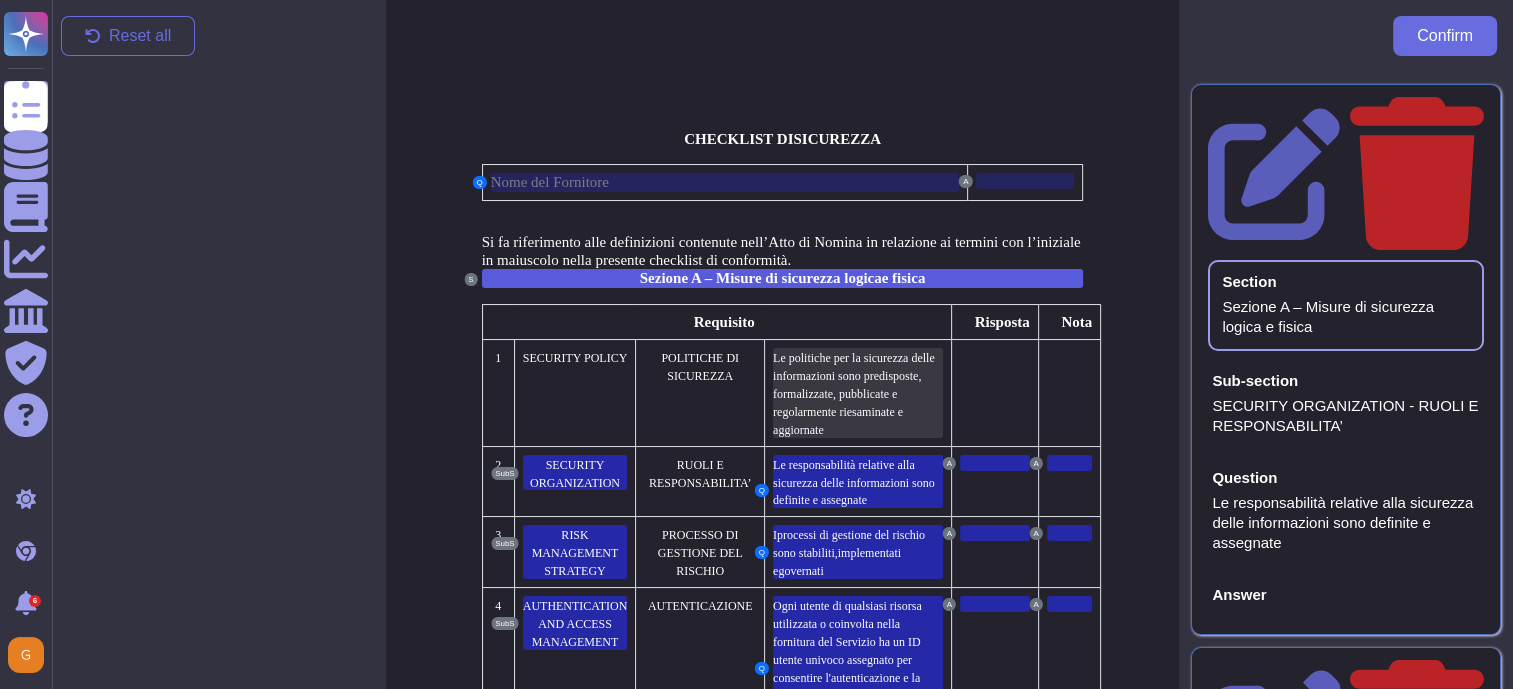 click on "e politiche per la sicurezza delle informazioni sono predisposte, formalizzate, pubblicate e regolarmente riesaminate e aggiornate" at bounding box center (854, 394) 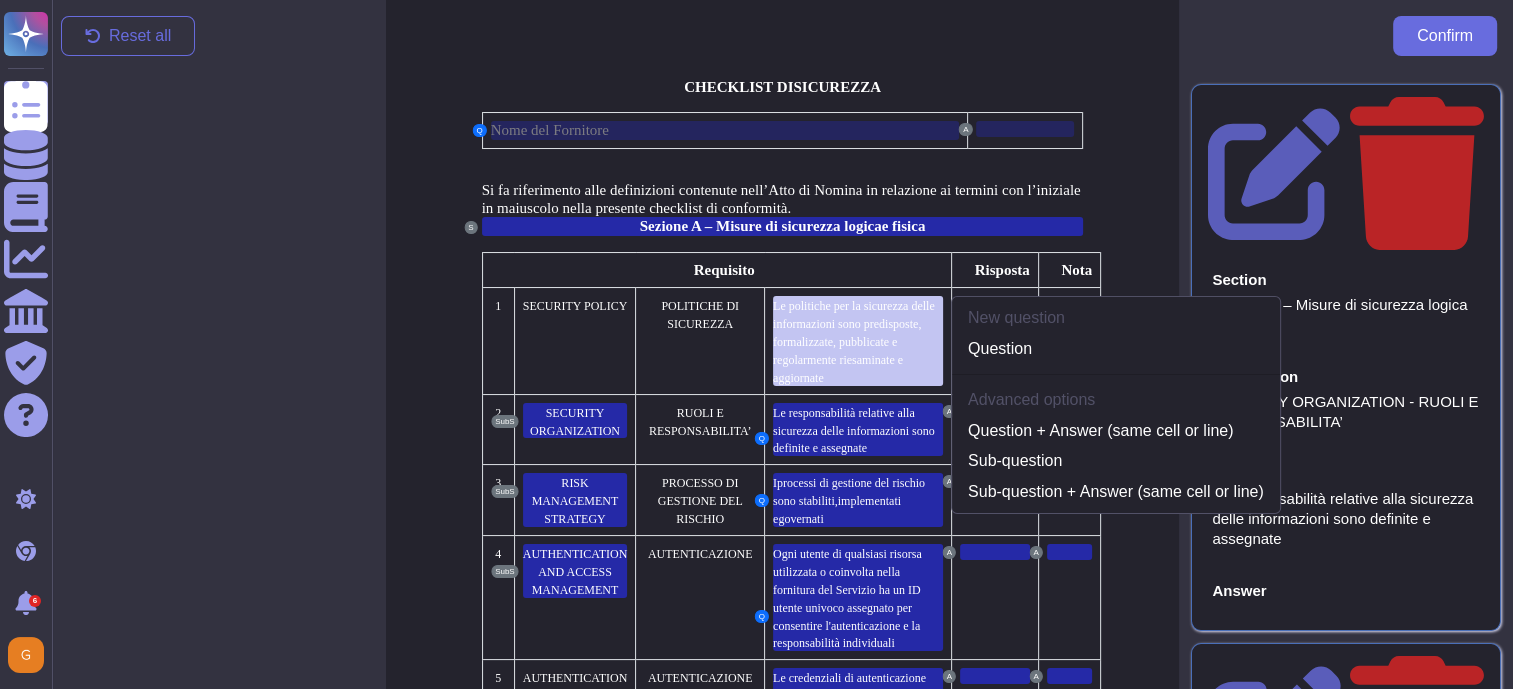 scroll, scrollTop: 55, scrollLeft: 0, axis: vertical 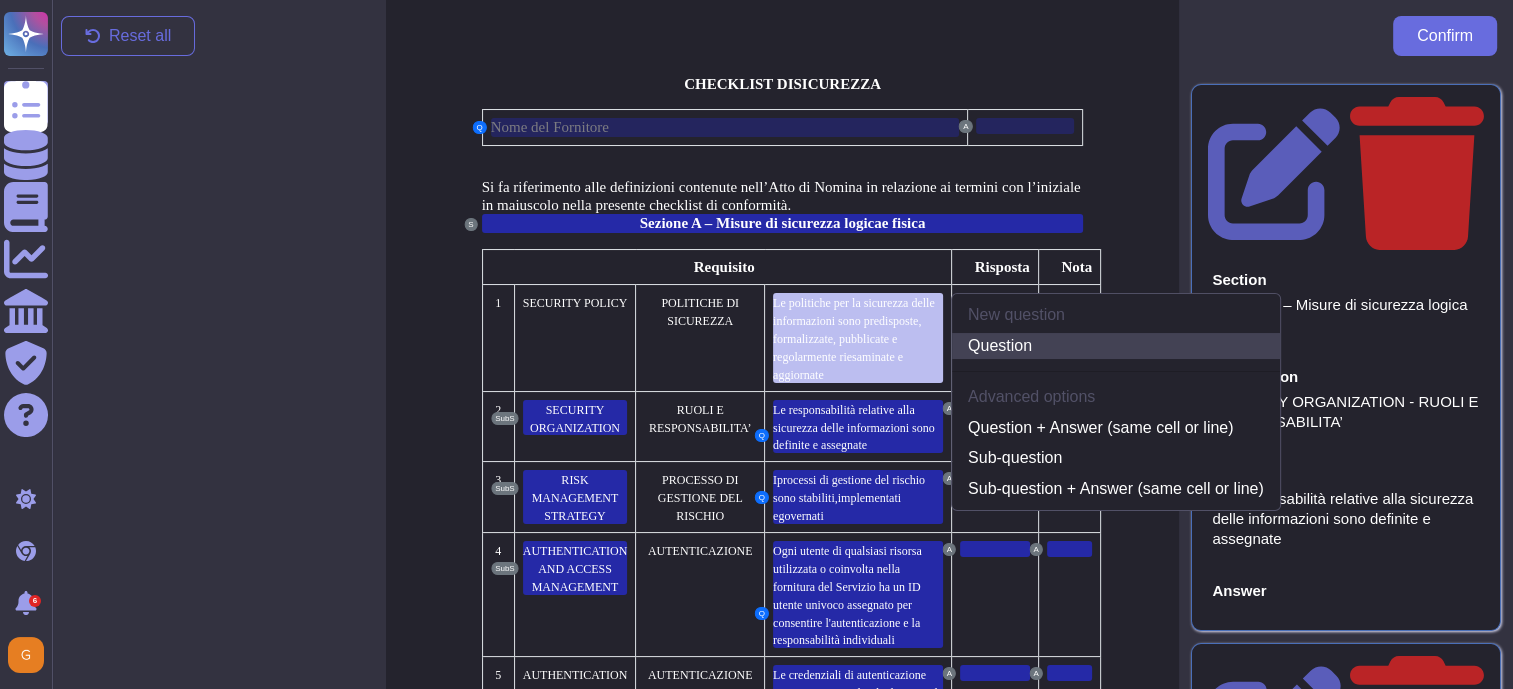 click on "Question" at bounding box center [1116, 346] 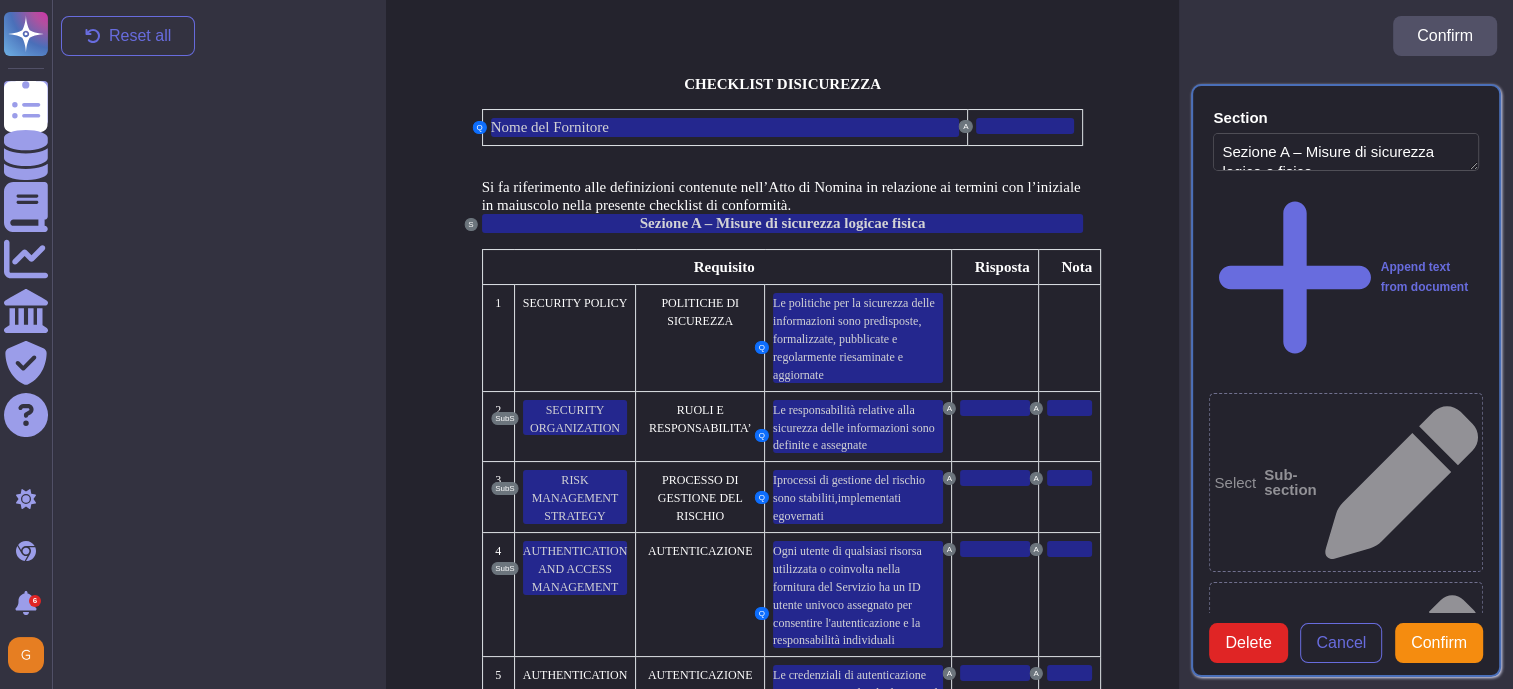 type on "Sezione A – Misure di sicurezza logica e fisica" 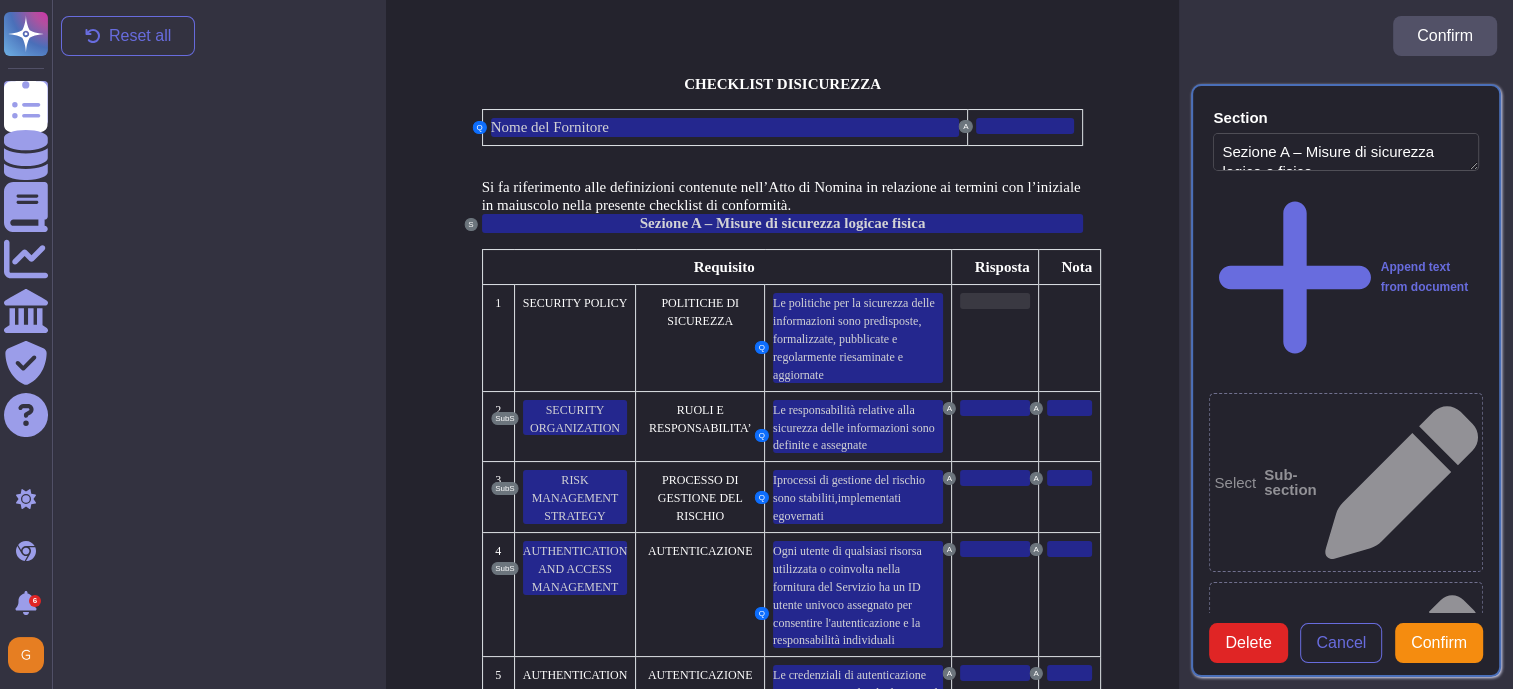click at bounding box center (995, 301) 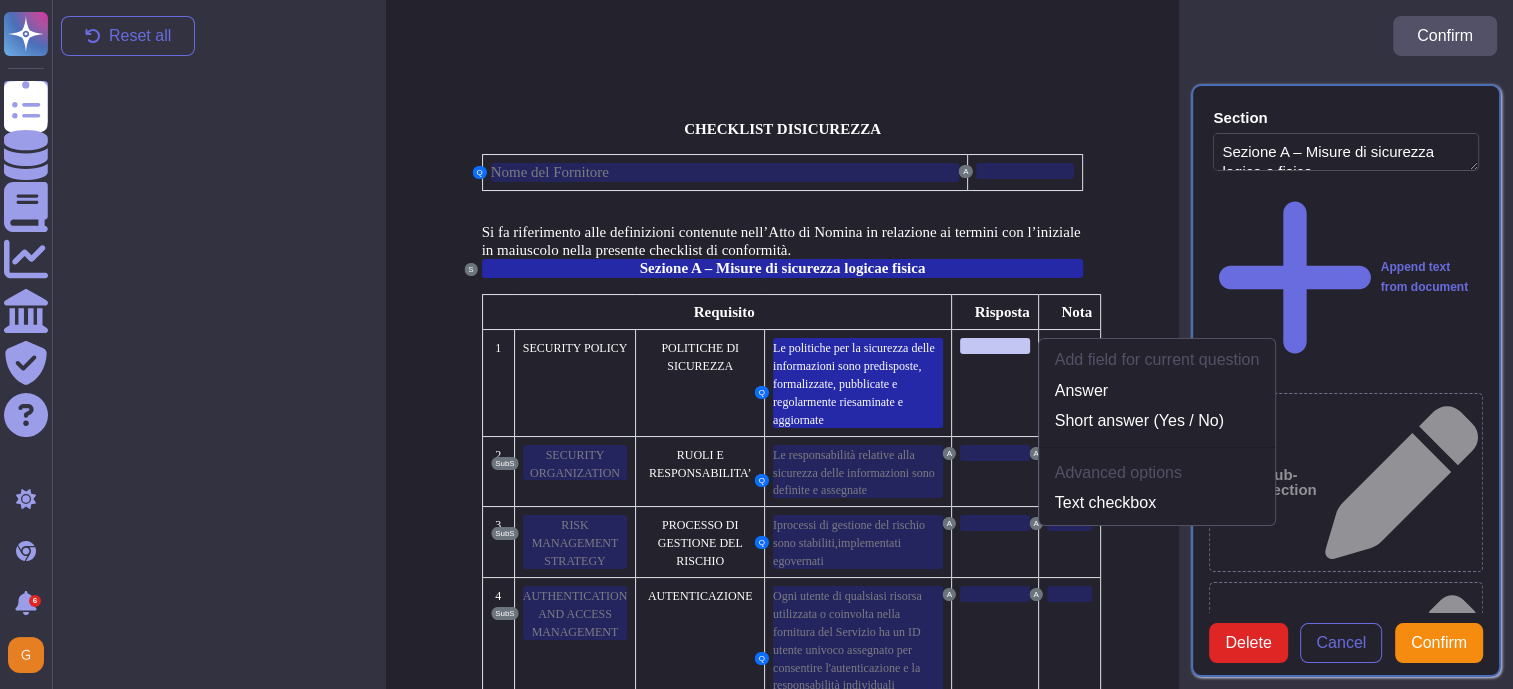 scroll, scrollTop: 9, scrollLeft: 0, axis: vertical 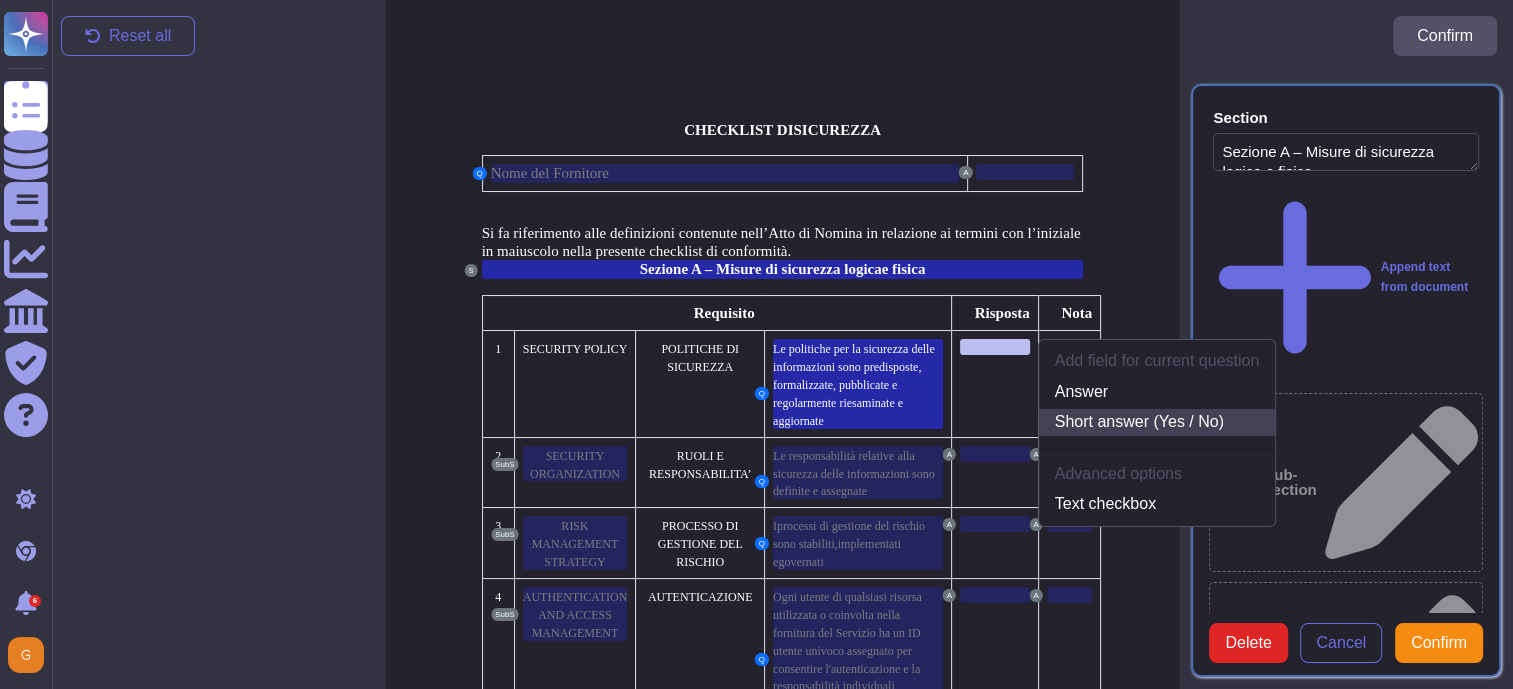 click on "Short answer (Yes / No)" at bounding box center (1157, 422) 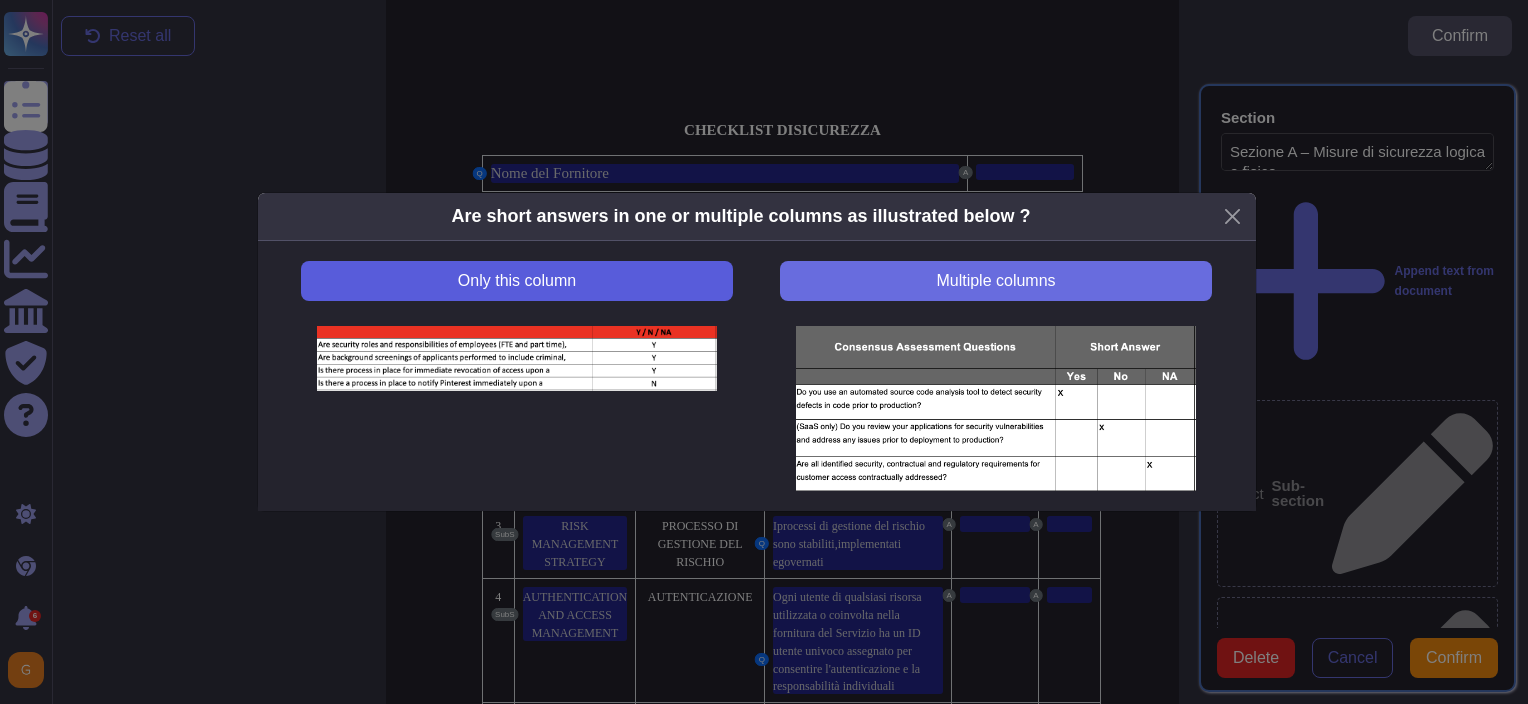 click on "Only this column" at bounding box center [516, 281] 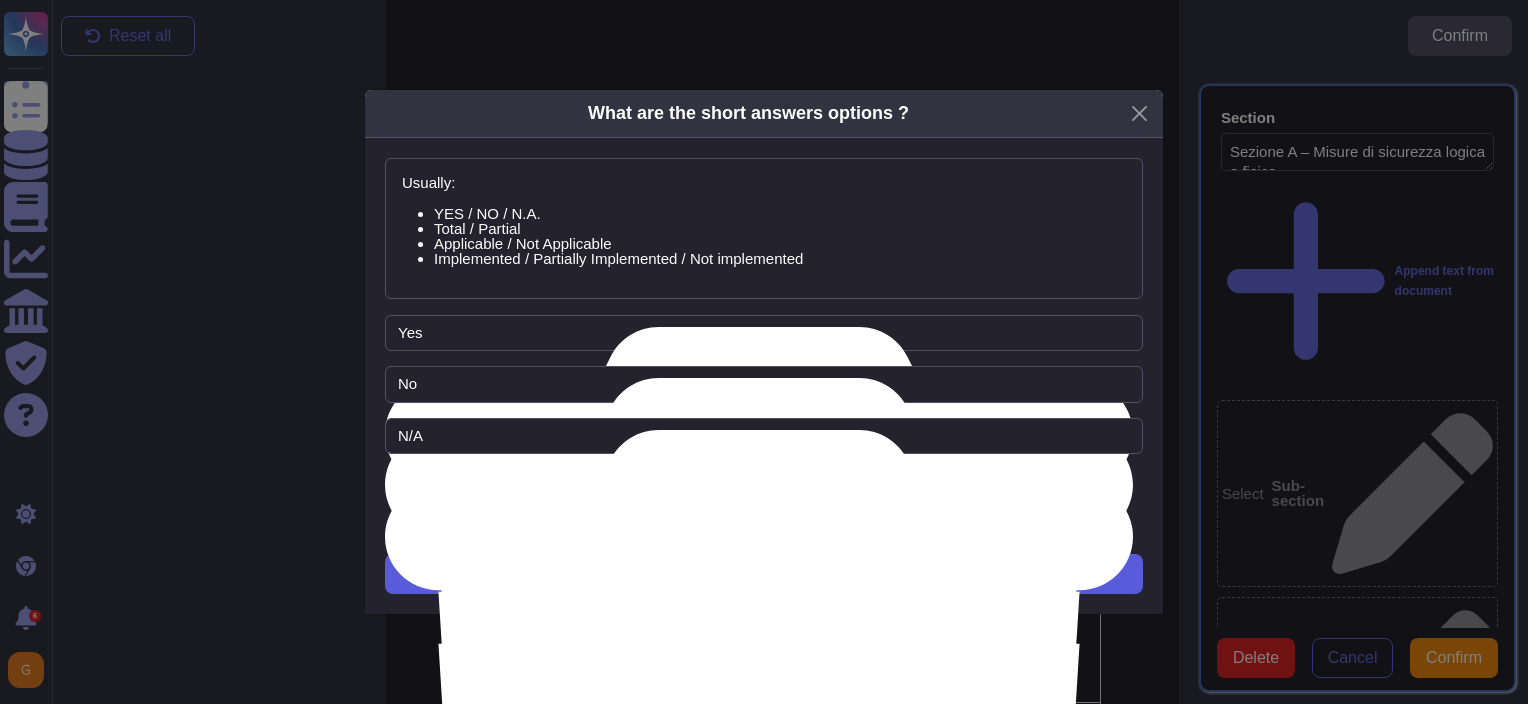 click on "Next" at bounding box center (764, 574) 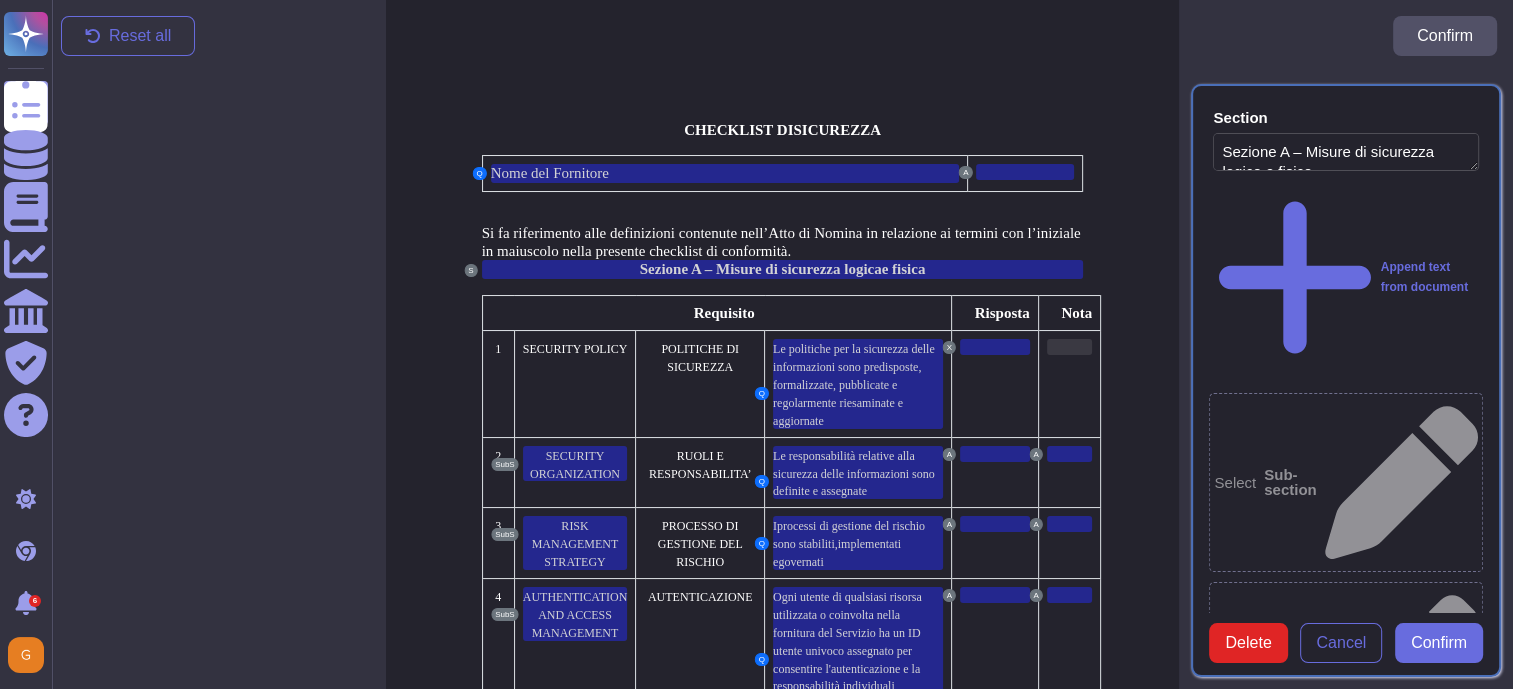 click at bounding box center [1069, 347] 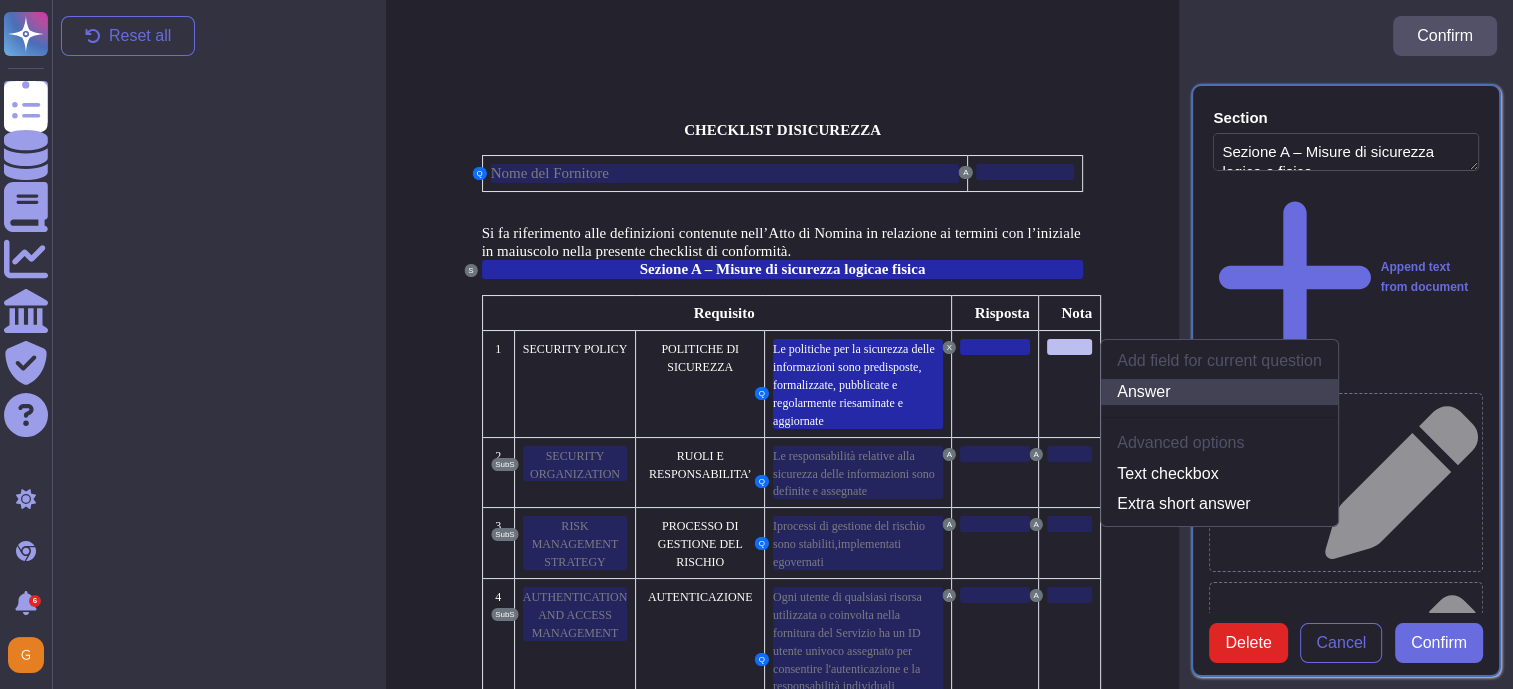 click on "Answer" at bounding box center [1219, 392] 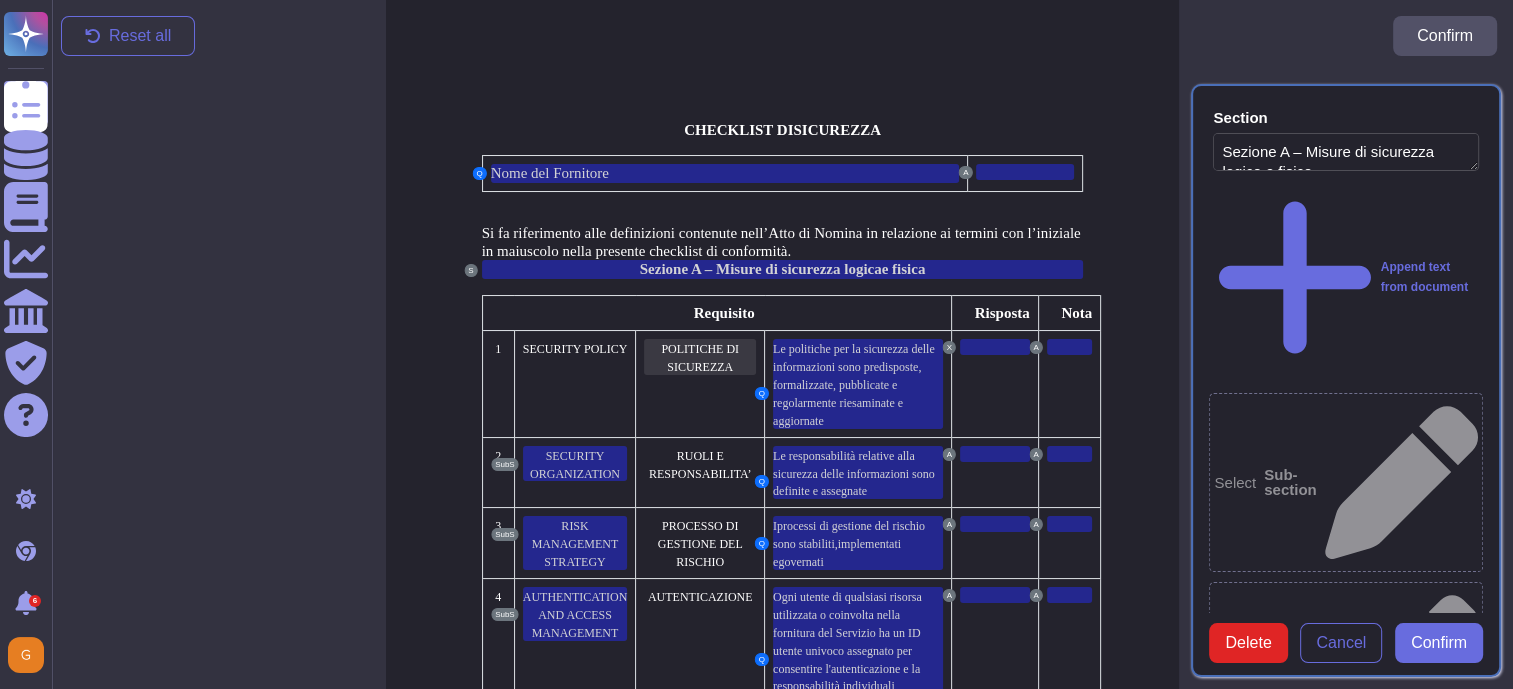 click on "POLITICHE DI SICUREZZA" at bounding box center [700, 358] 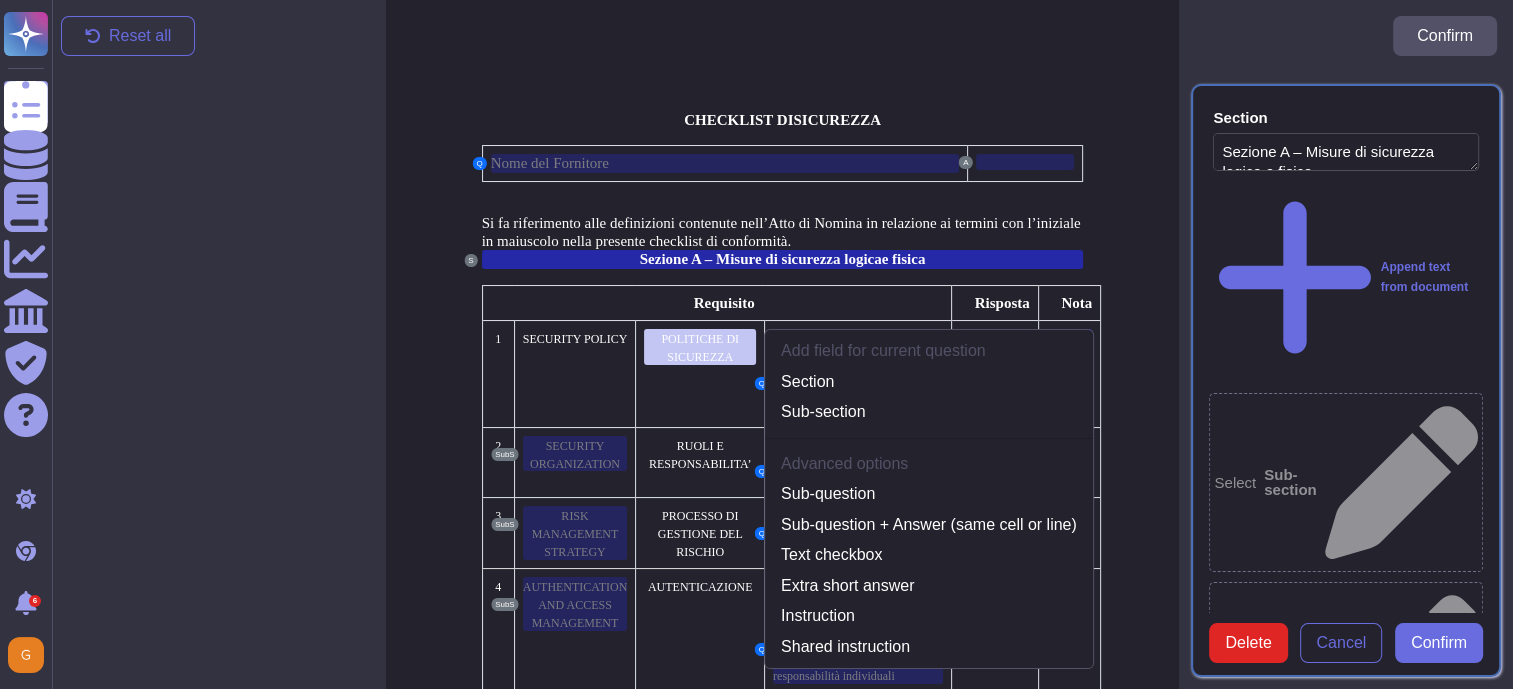 scroll, scrollTop: 20, scrollLeft: 0, axis: vertical 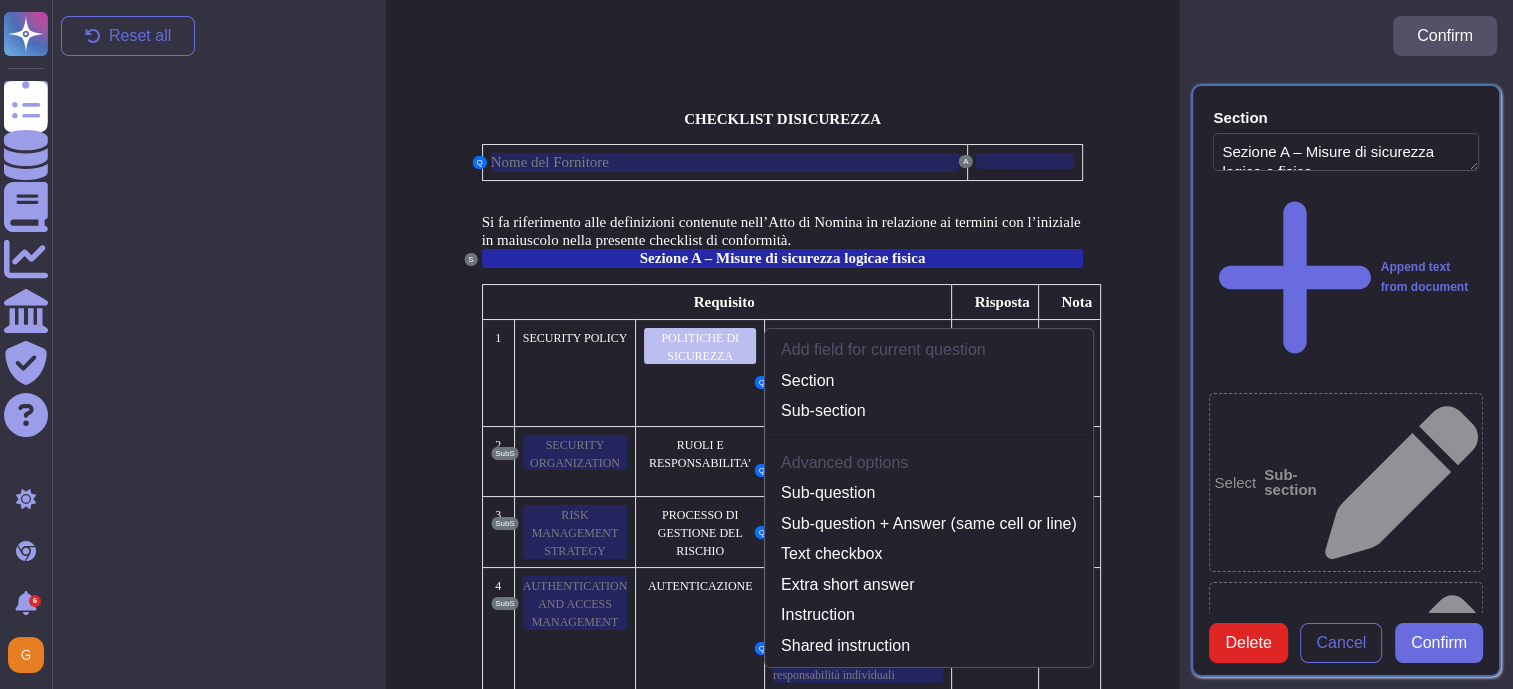 click on "Add field for current question Section Sub-section Advanced options Sub-question Sub-question + Answer   (same cell or line) Text checkbox Extra short answer Instruction Shared instruction POLITICHE DI SICUREZZA" at bounding box center [700, 373] 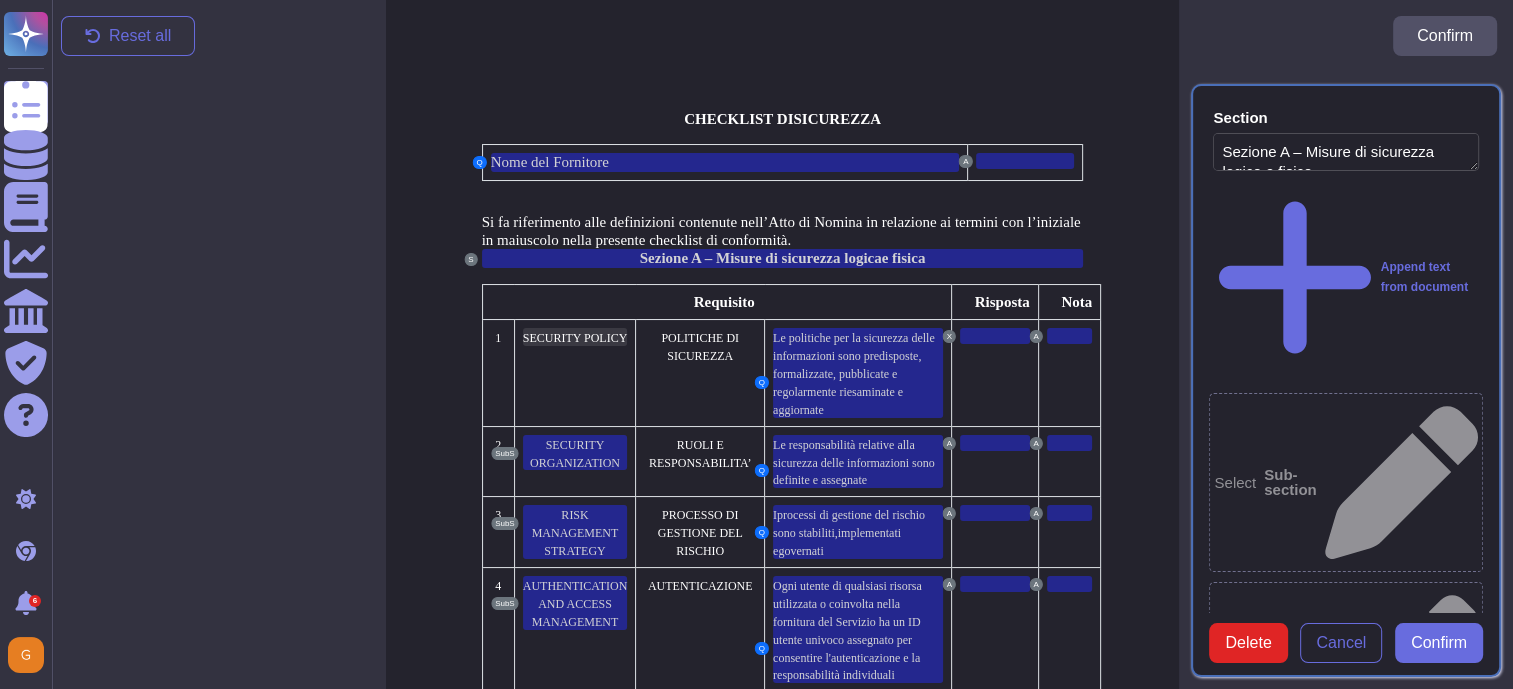 click on "SECURITY POLICY" at bounding box center (575, 338) 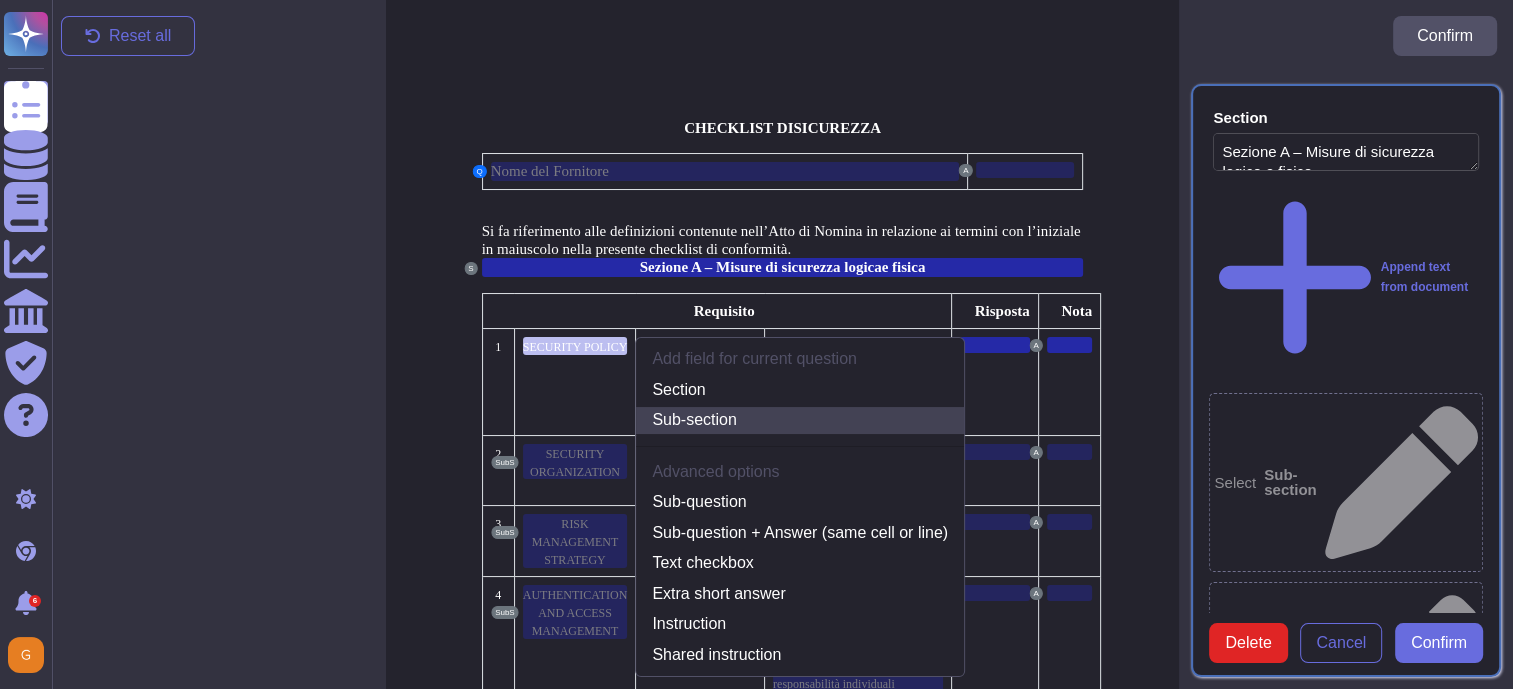 click on "Sub-section" at bounding box center (800, 420) 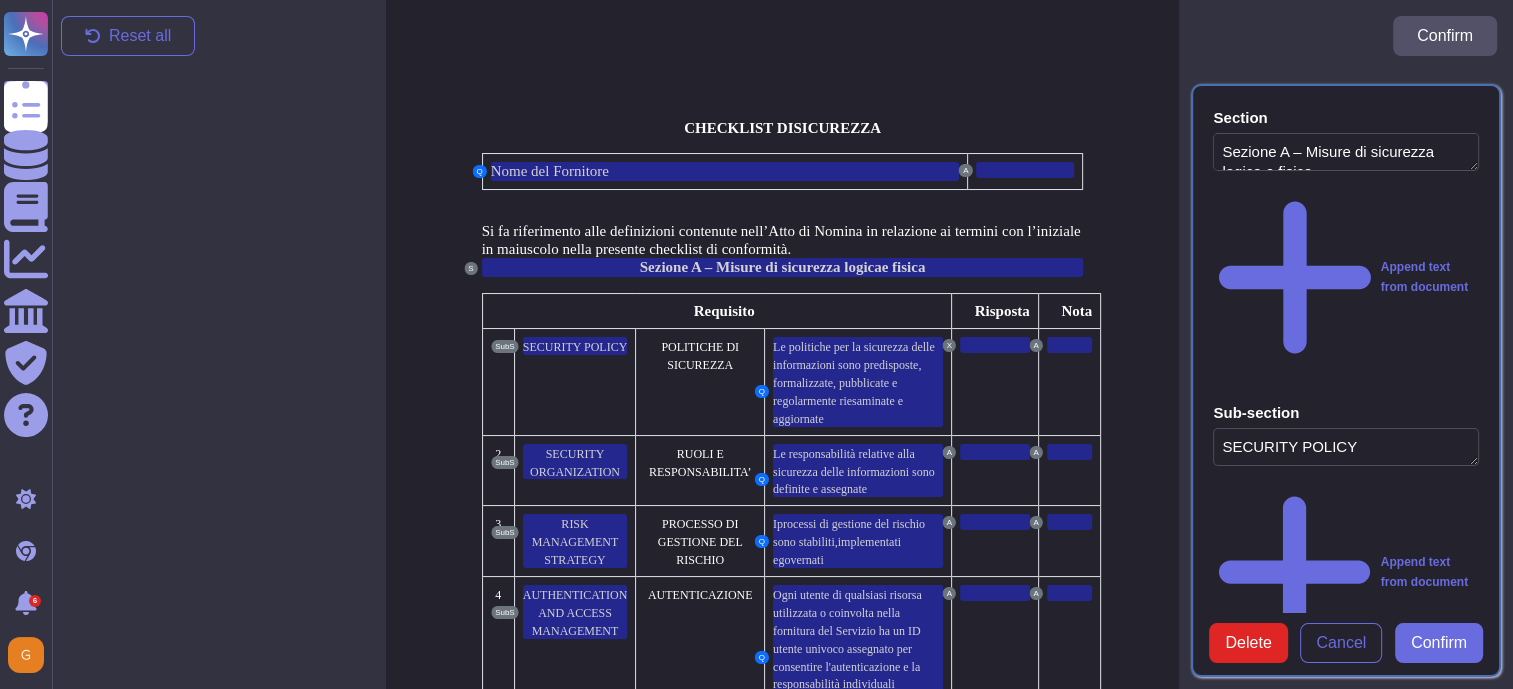 type on "SECURITY POLICY" 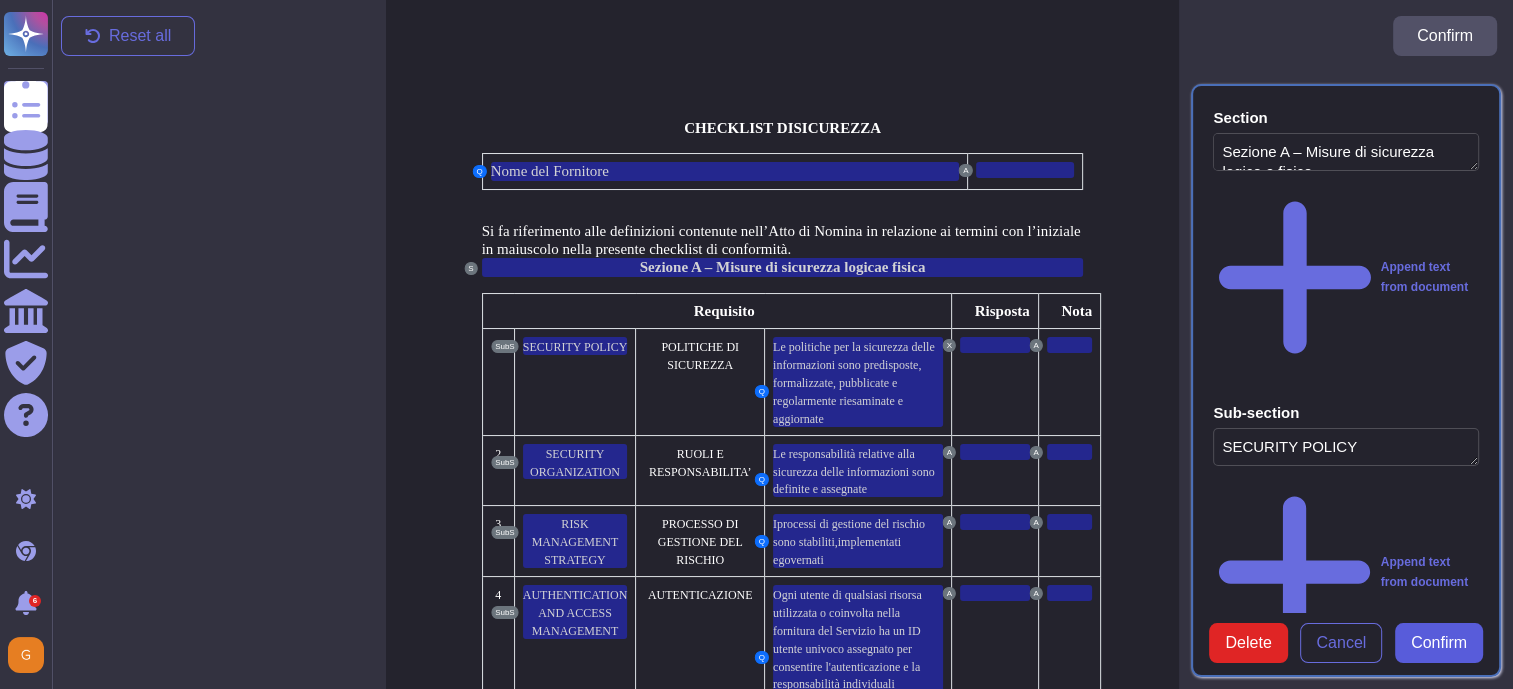 click on "Confirm" at bounding box center [1439, 643] 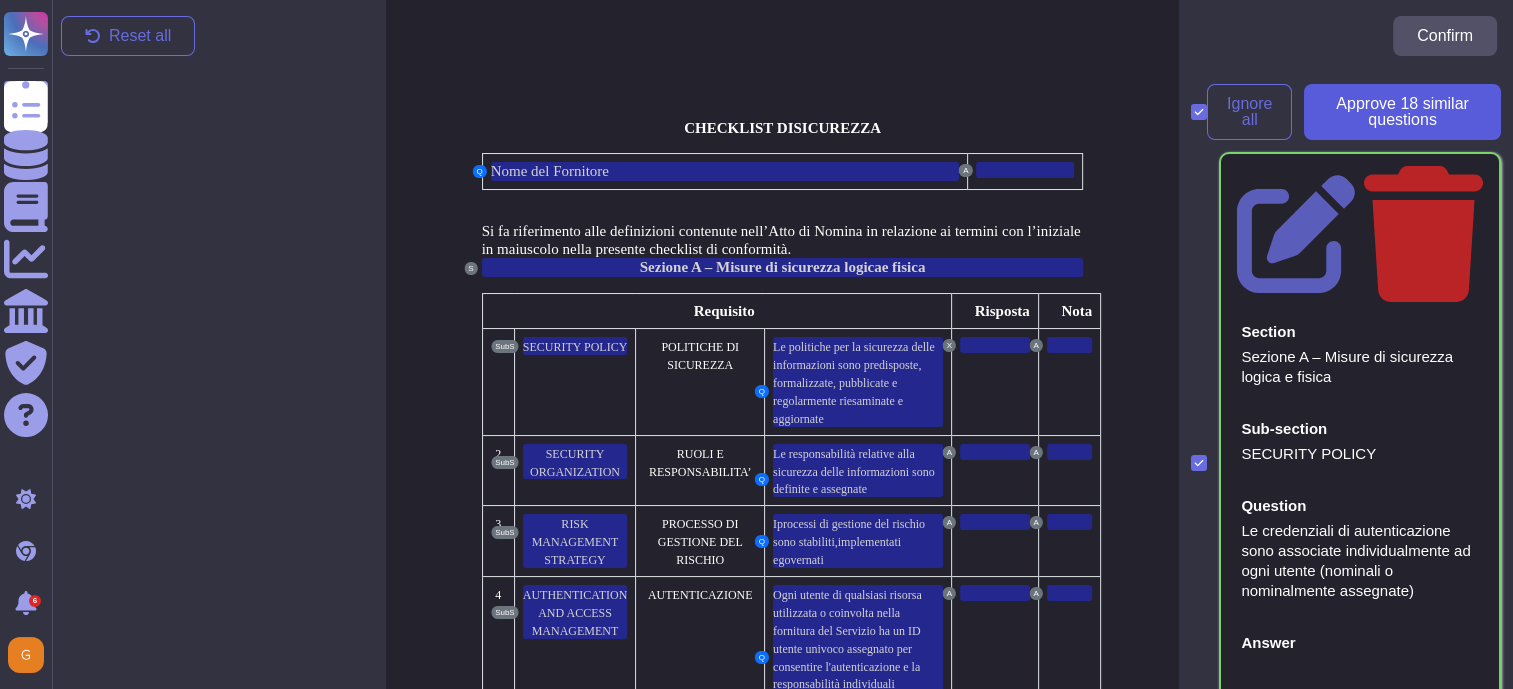 click on "Approve   18   similar question s" at bounding box center [1402, 112] 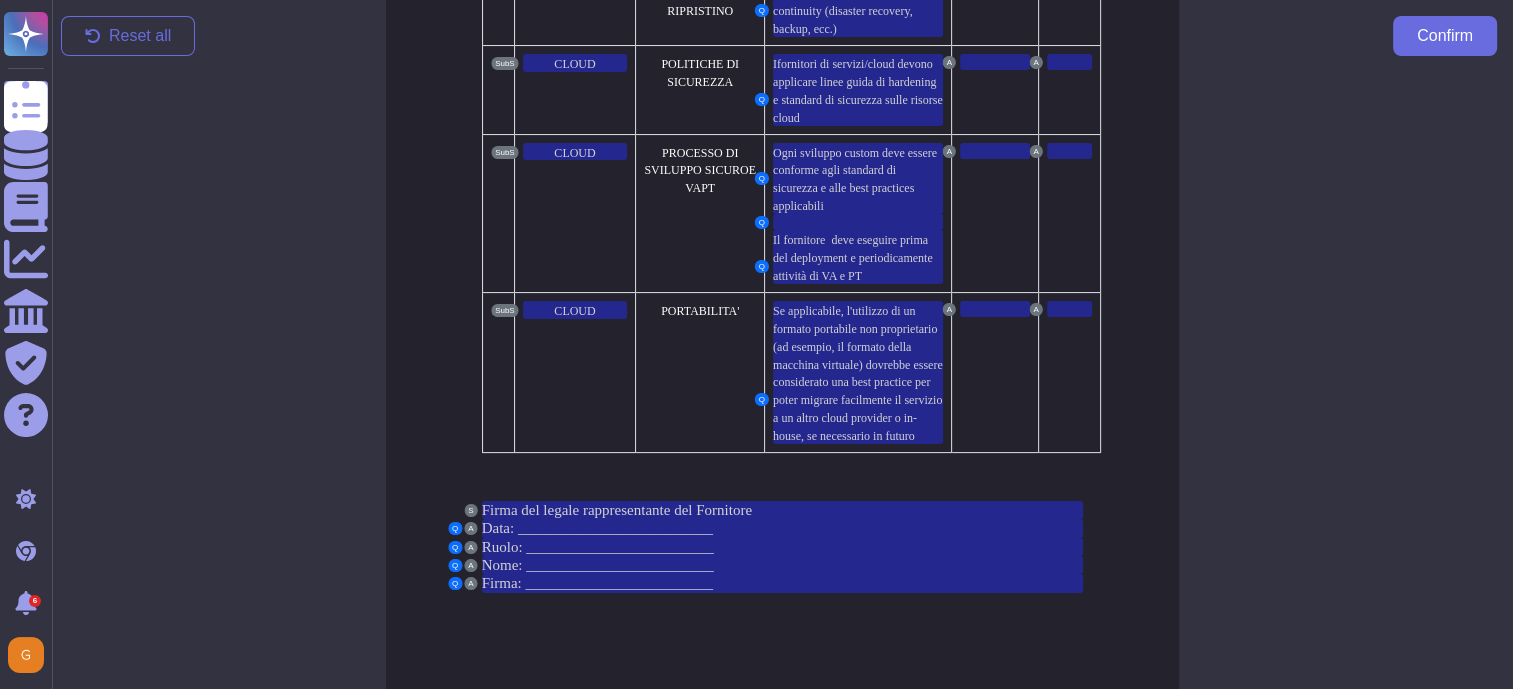 scroll, scrollTop: 10043, scrollLeft: 0, axis: vertical 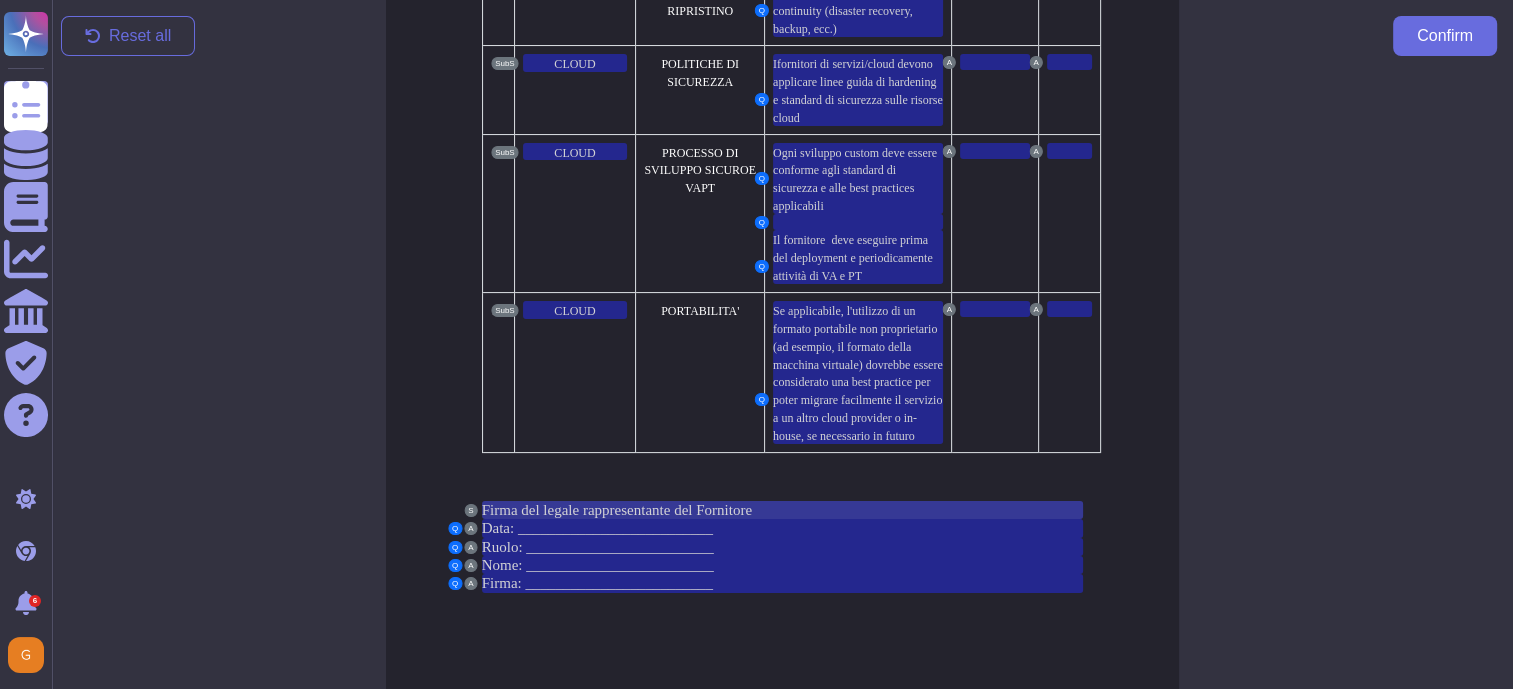 click on "Firma del legale rappresentante del Fornitore" at bounding box center [617, 510] 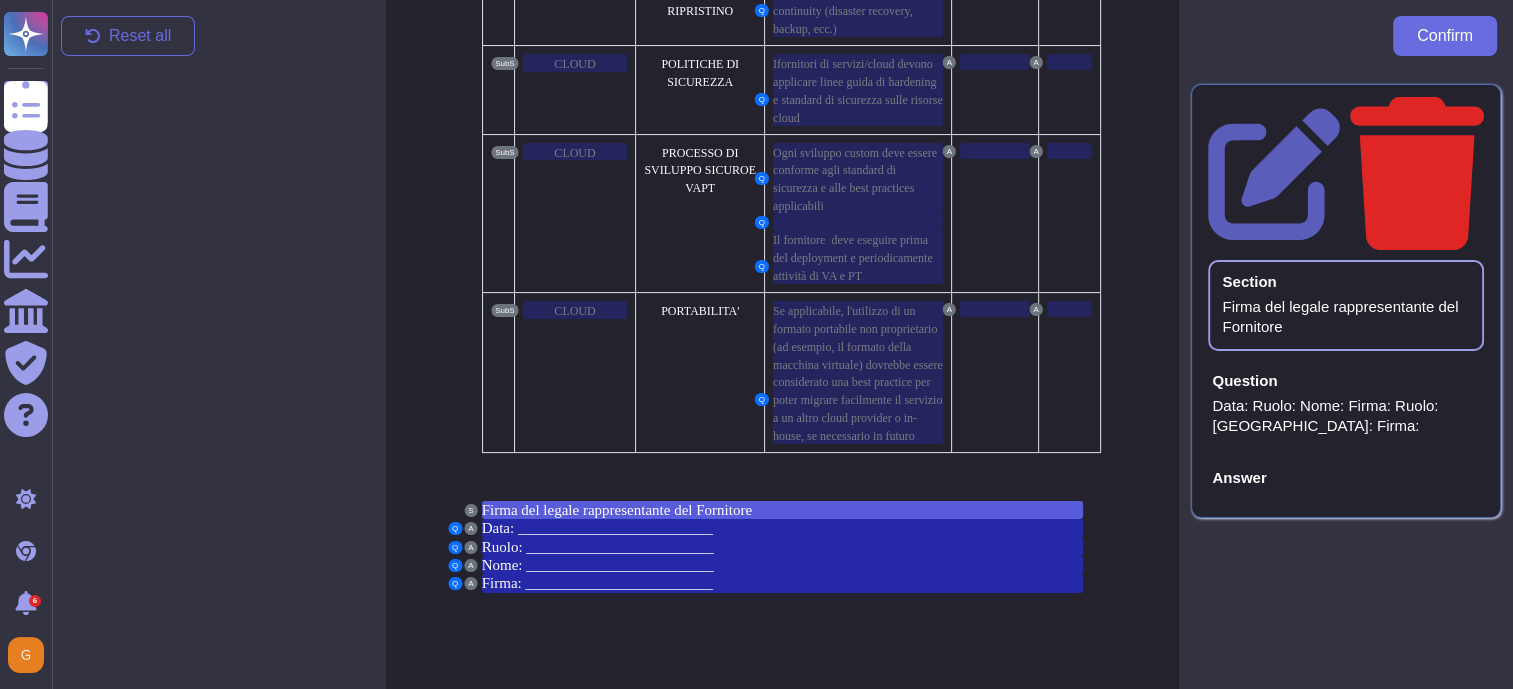 click 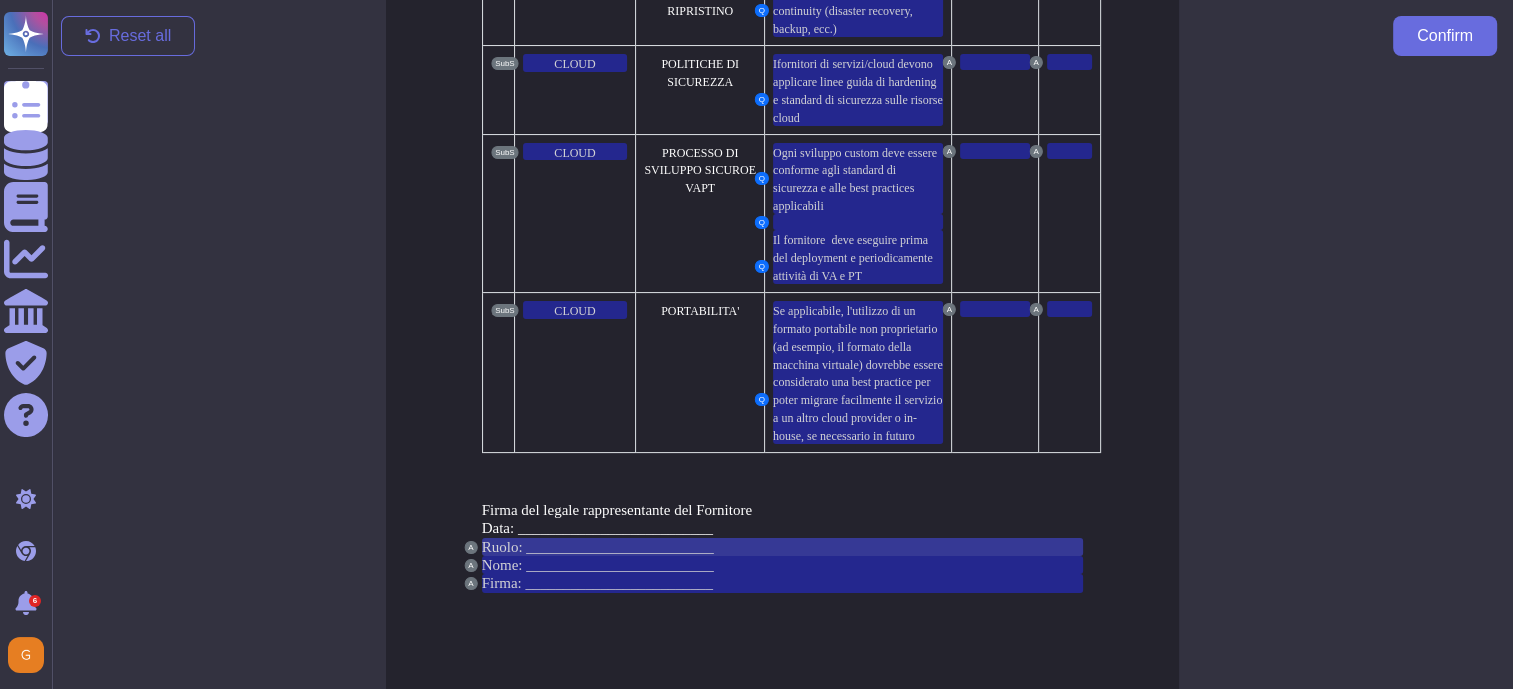 click on "Ruolo: _________________________" at bounding box center [598, 547] 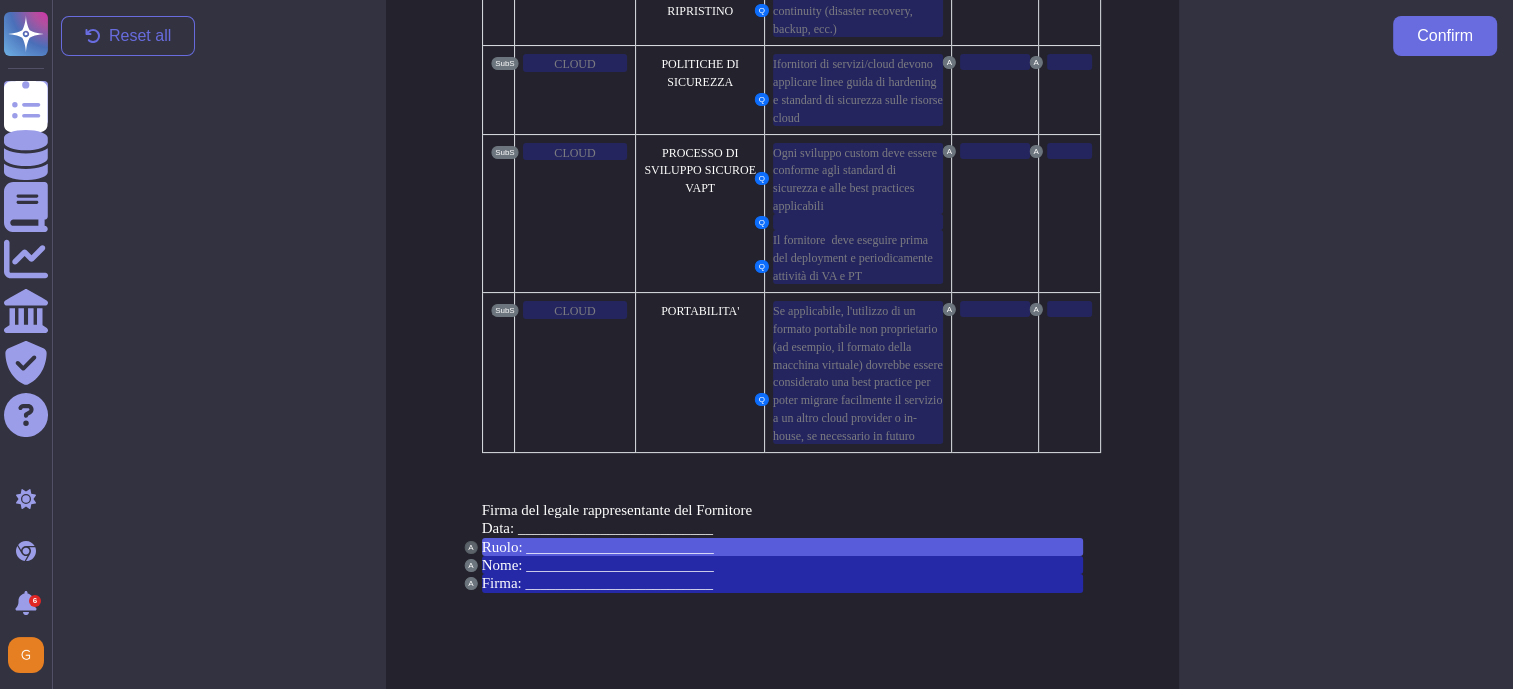 click on "A" at bounding box center [470, 547] 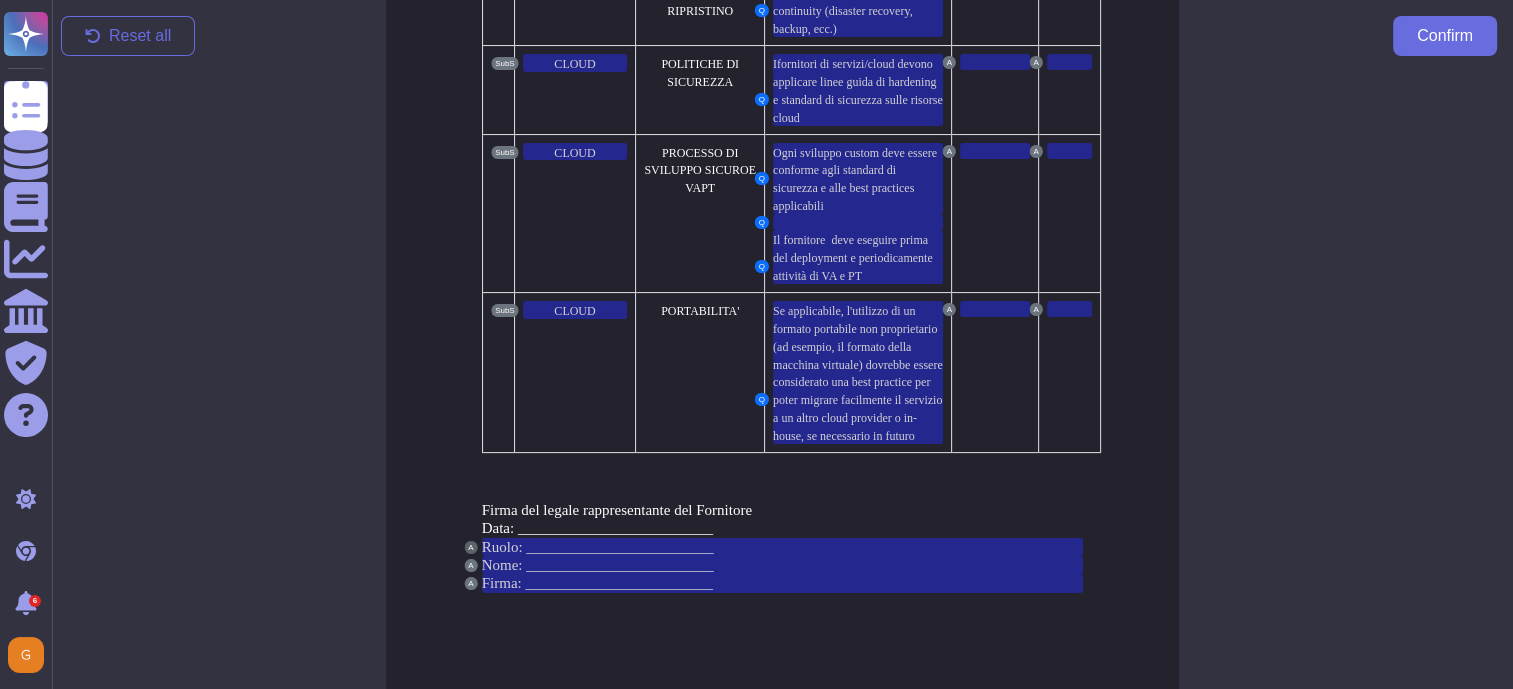 click on "A" at bounding box center (470, 547) 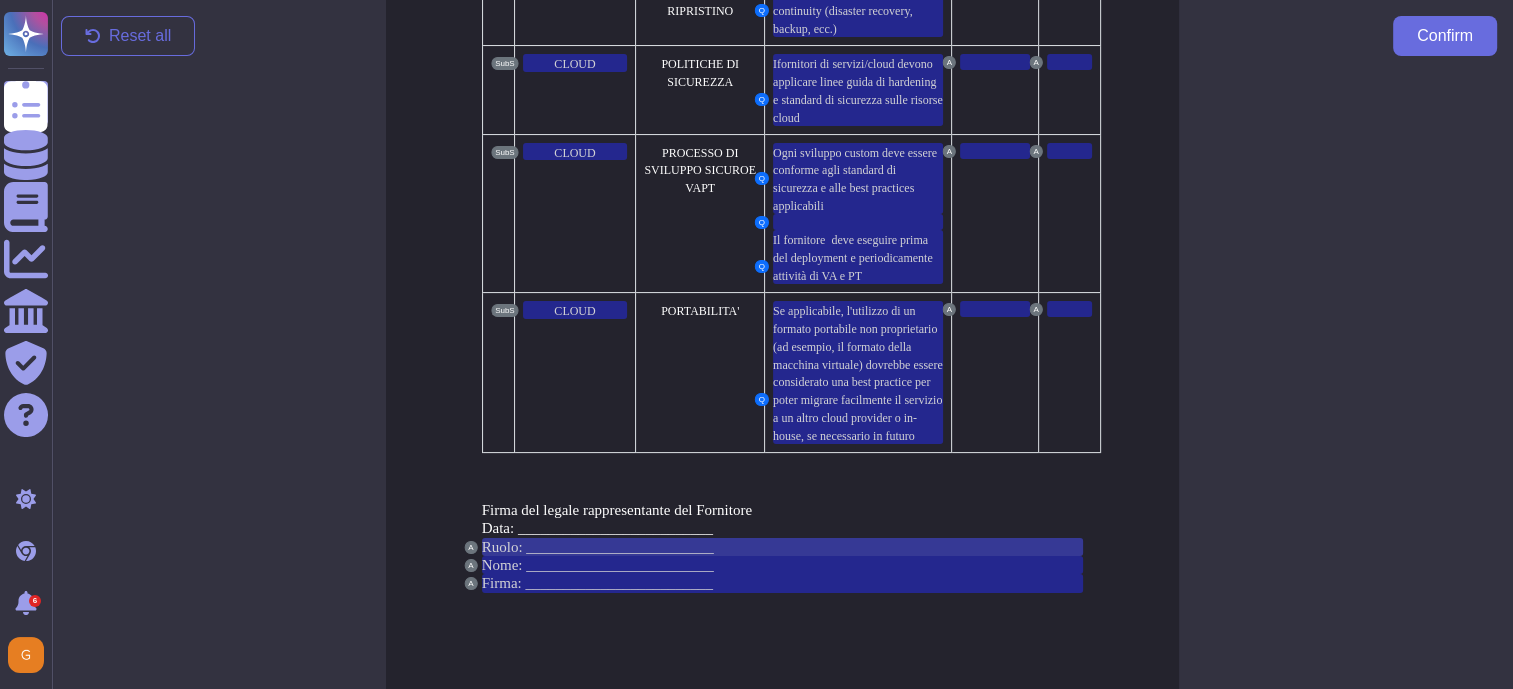 click on "Ruolo: _________________________" at bounding box center [598, 547] 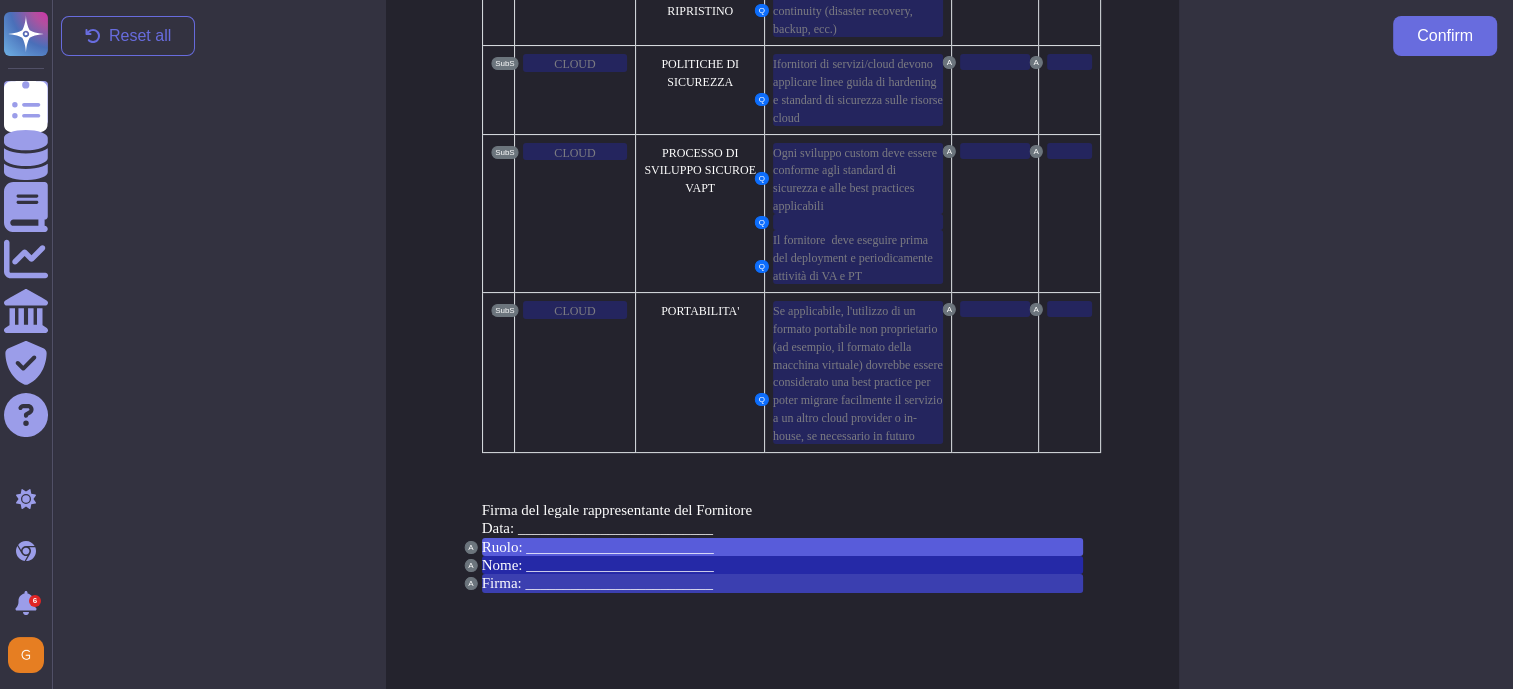click on "Firma: _________________________" at bounding box center [597, 582] 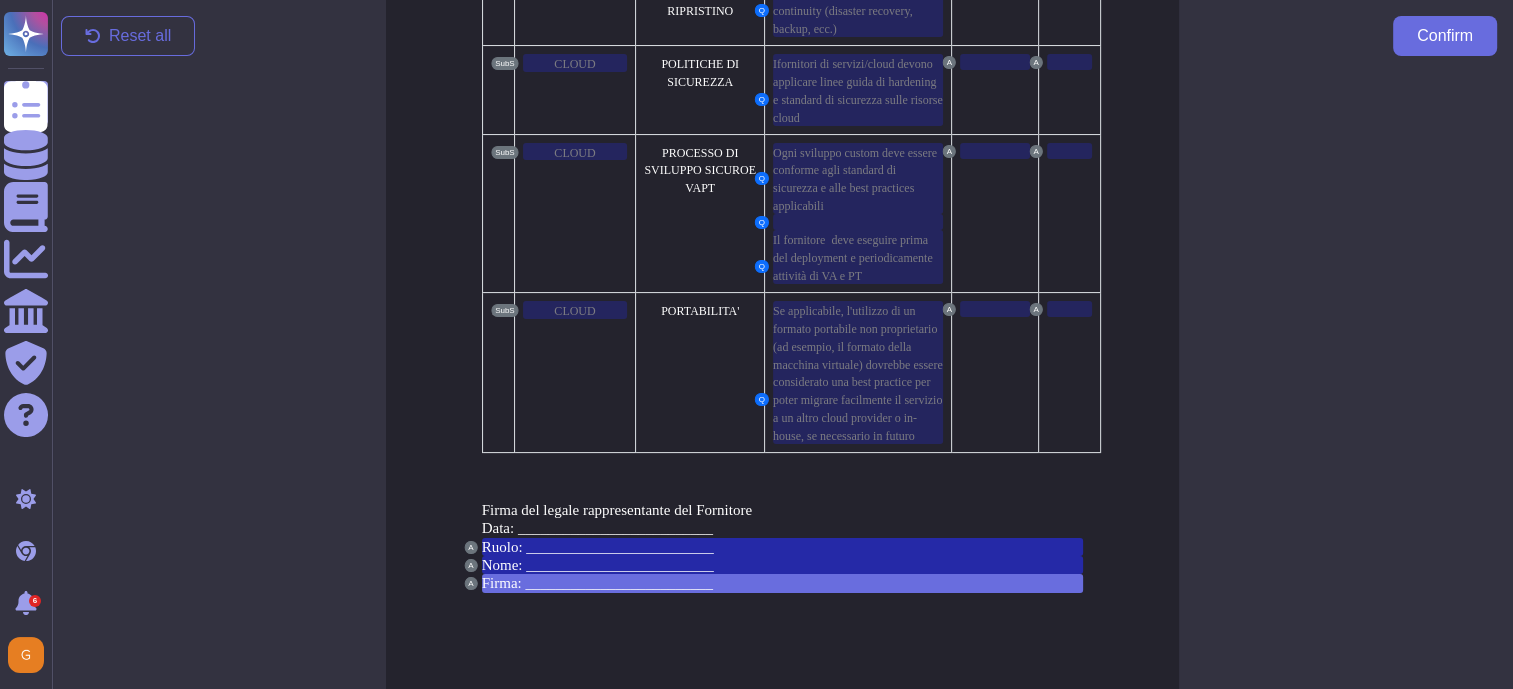 click on "Firma: _________________________" at bounding box center [597, 583] 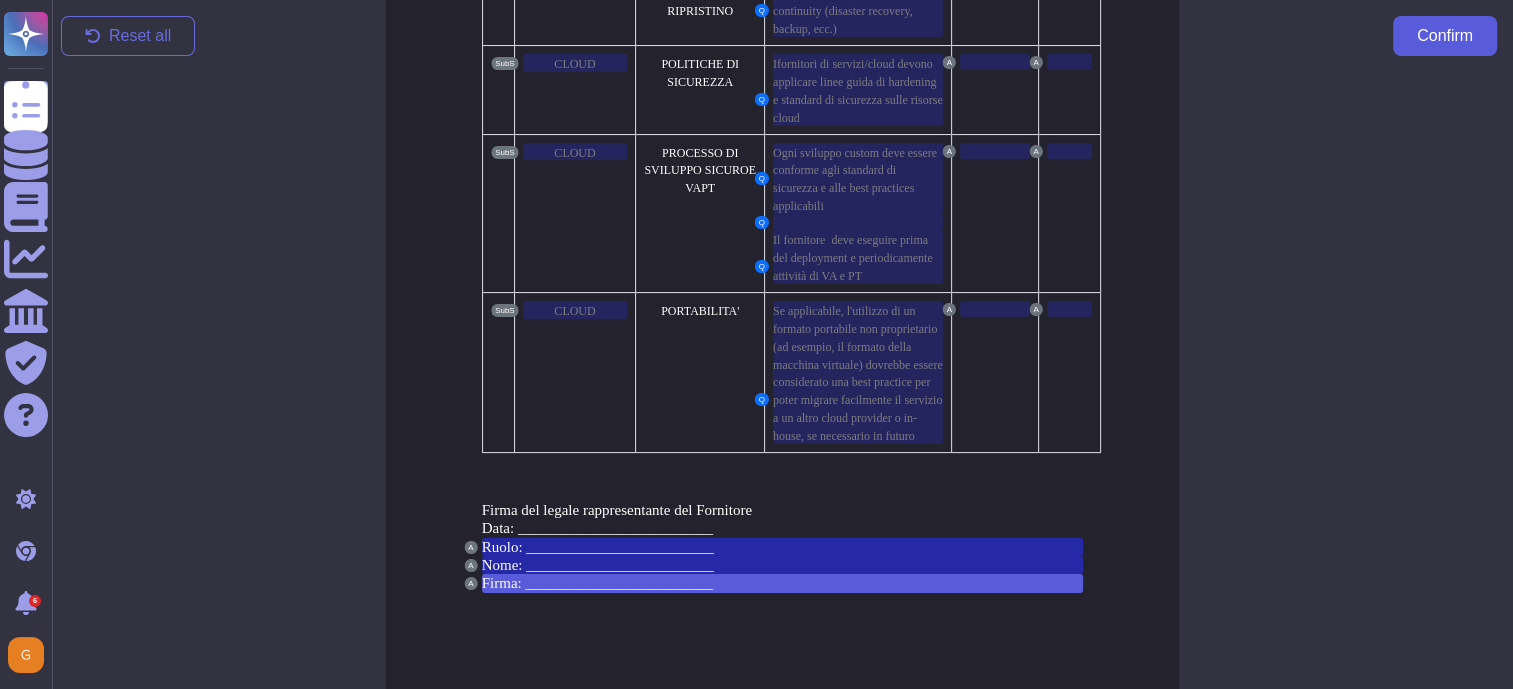 click on "Confirm" at bounding box center [1445, 36] 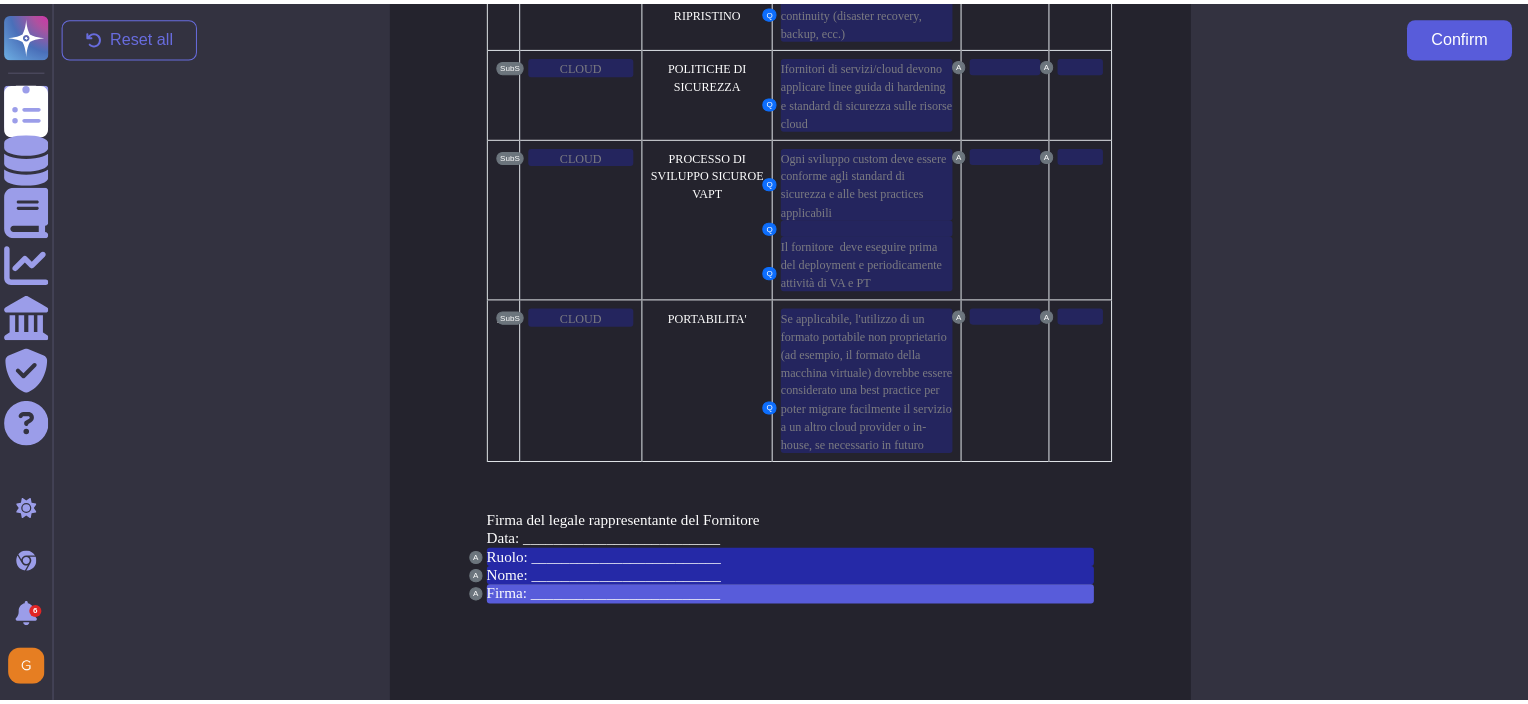 scroll, scrollTop: 10028, scrollLeft: 0, axis: vertical 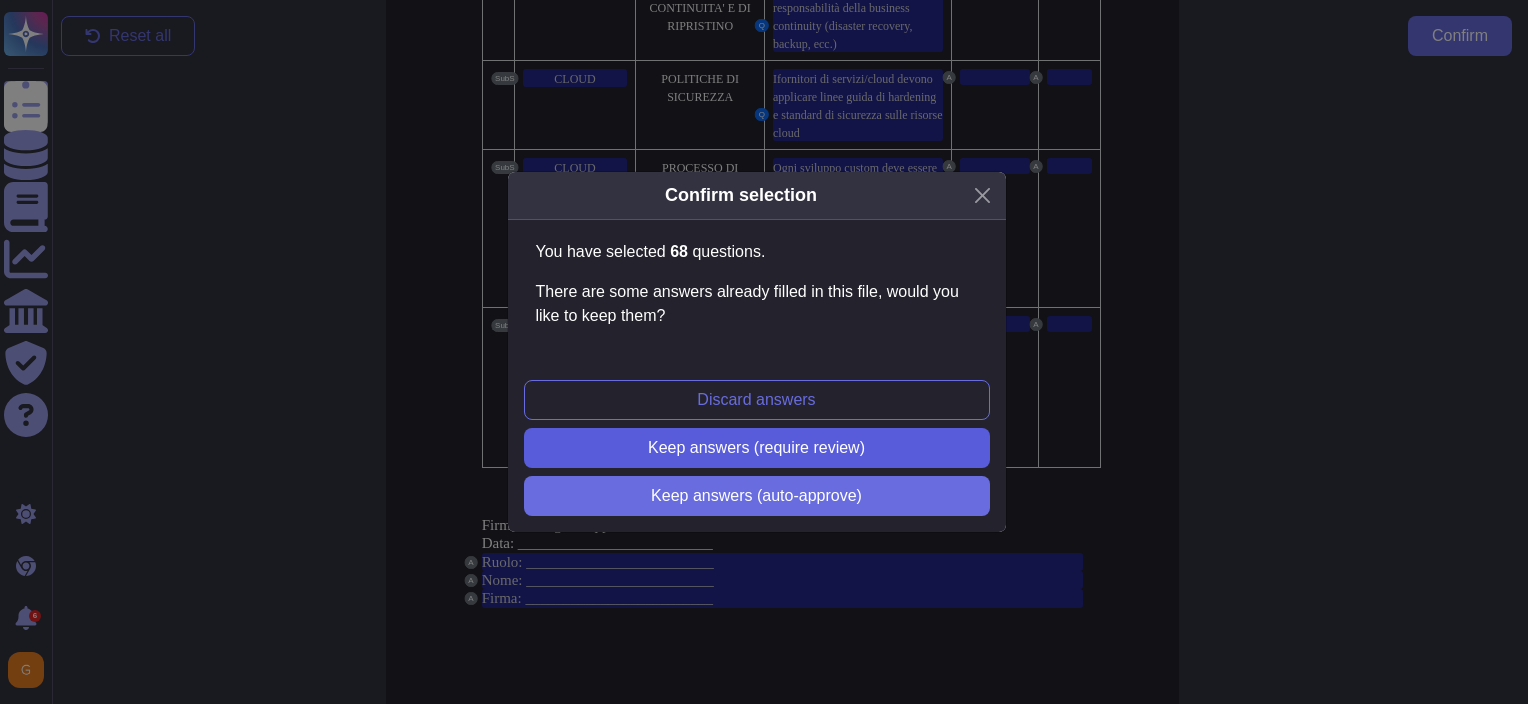 click on "Keep answers (require review)" at bounding box center (757, 448) 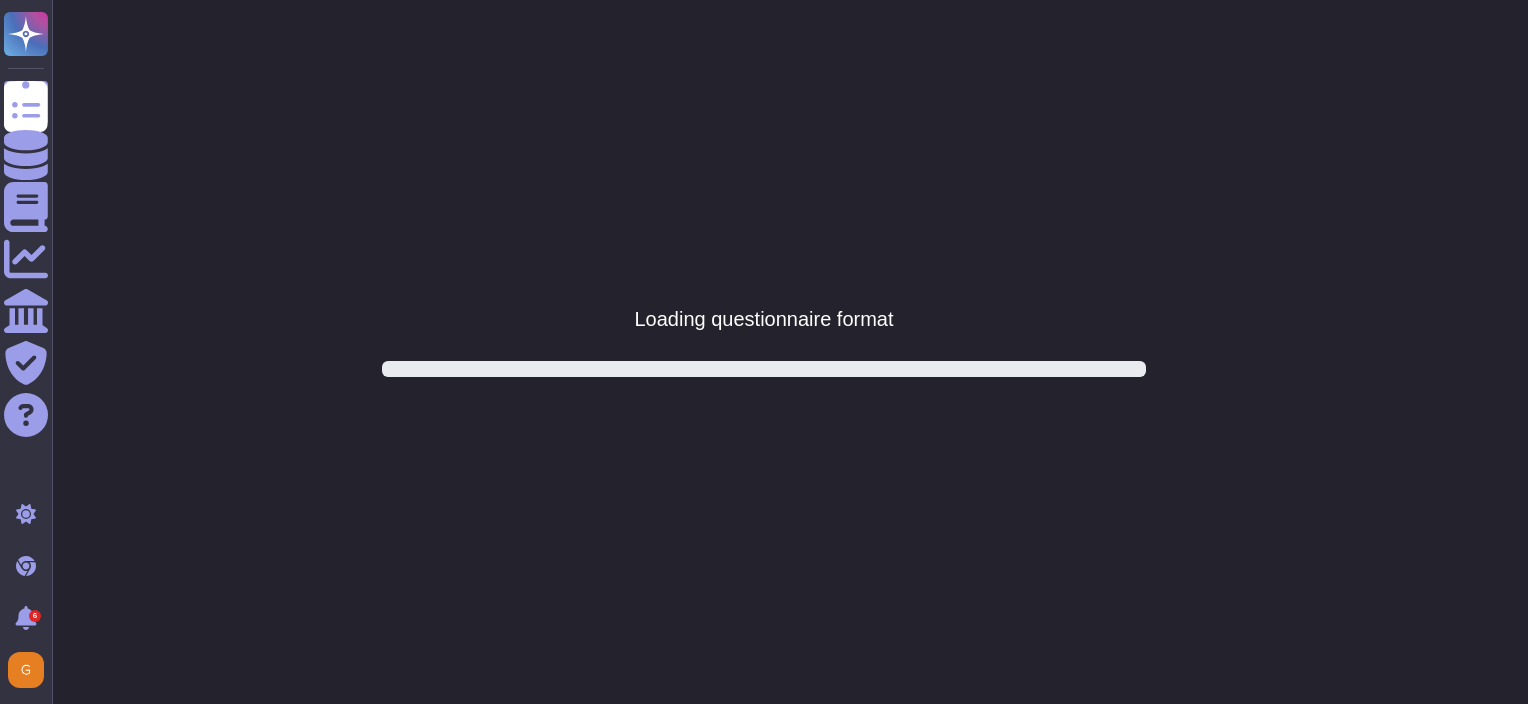 scroll, scrollTop: 0, scrollLeft: 0, axis: both 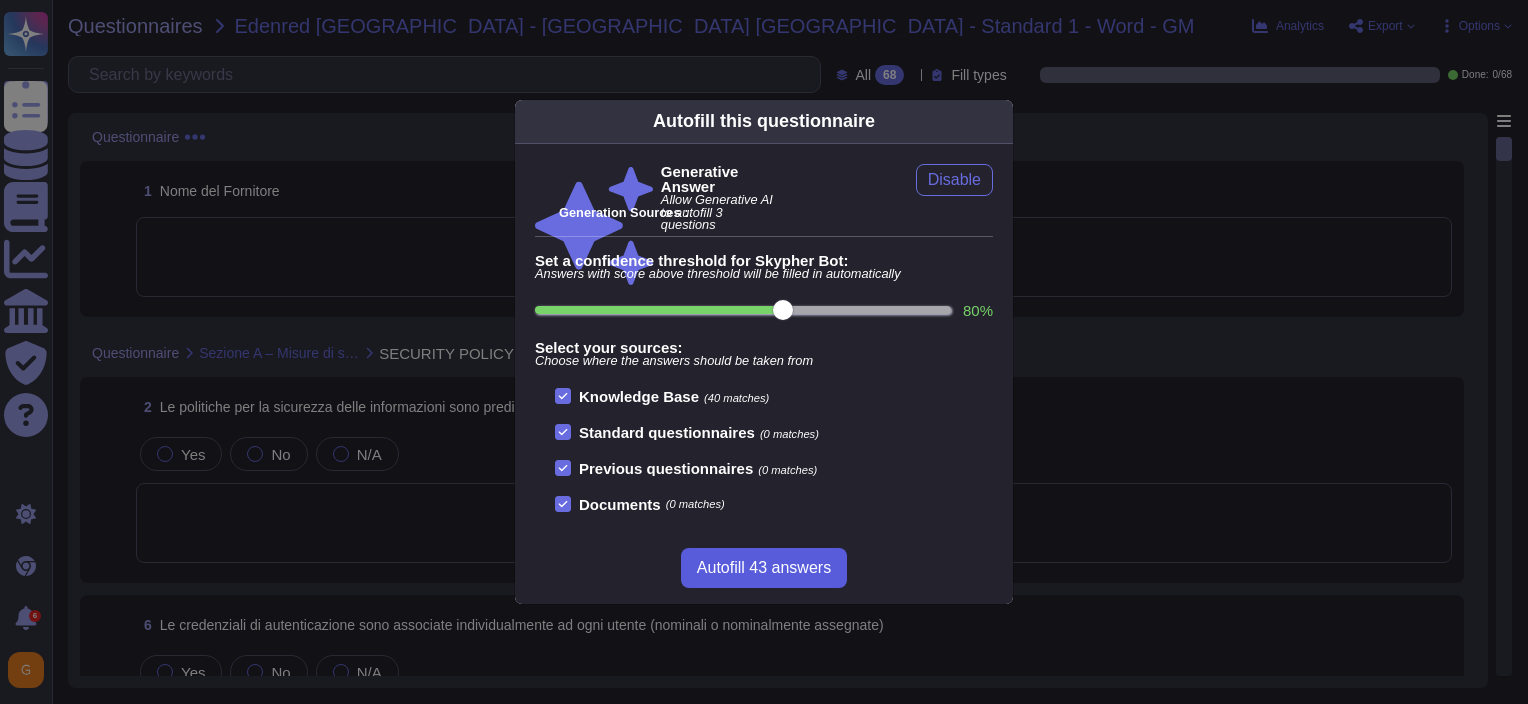click on "Autofill 43 answers" at bounding box center (764, 568) 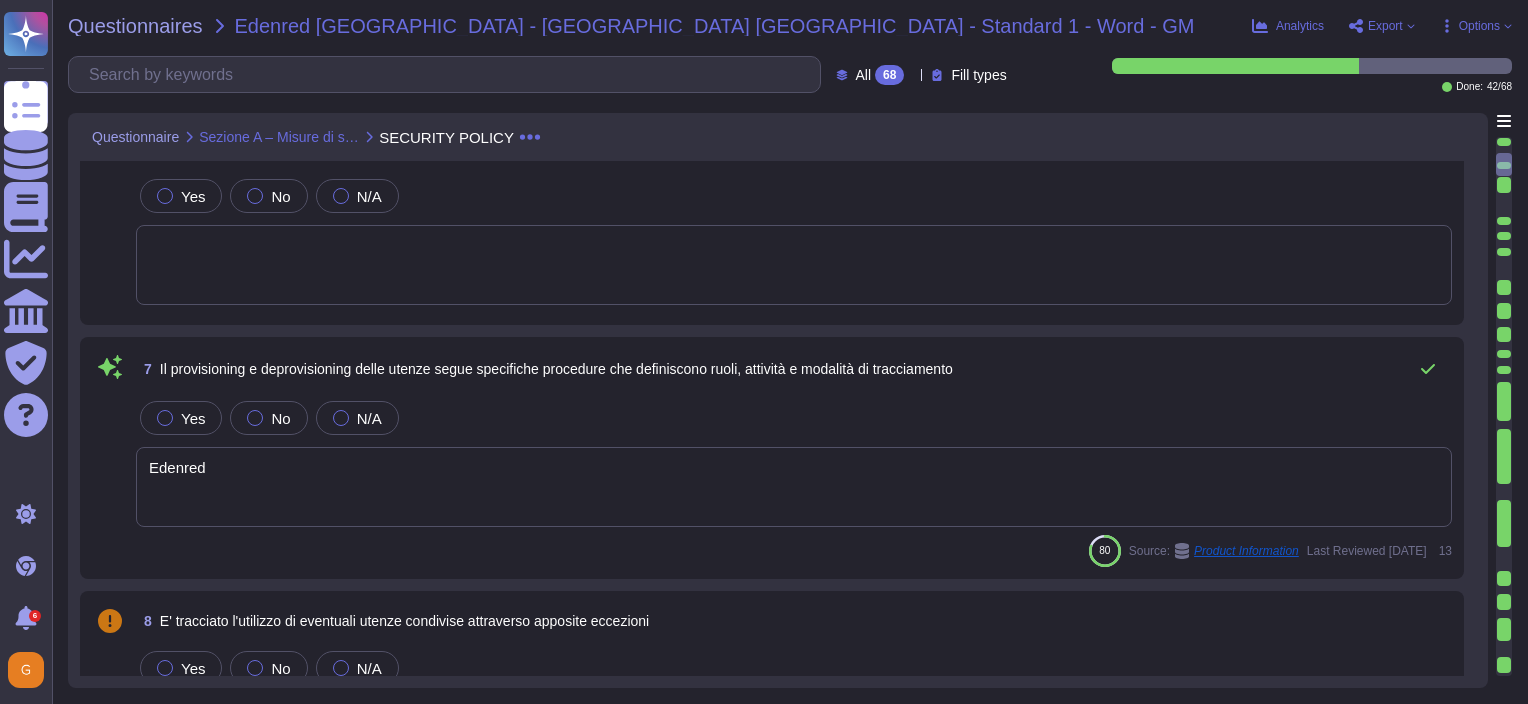 scroll, scrollTop: 500, scrollLeft: 0, axis: vertical 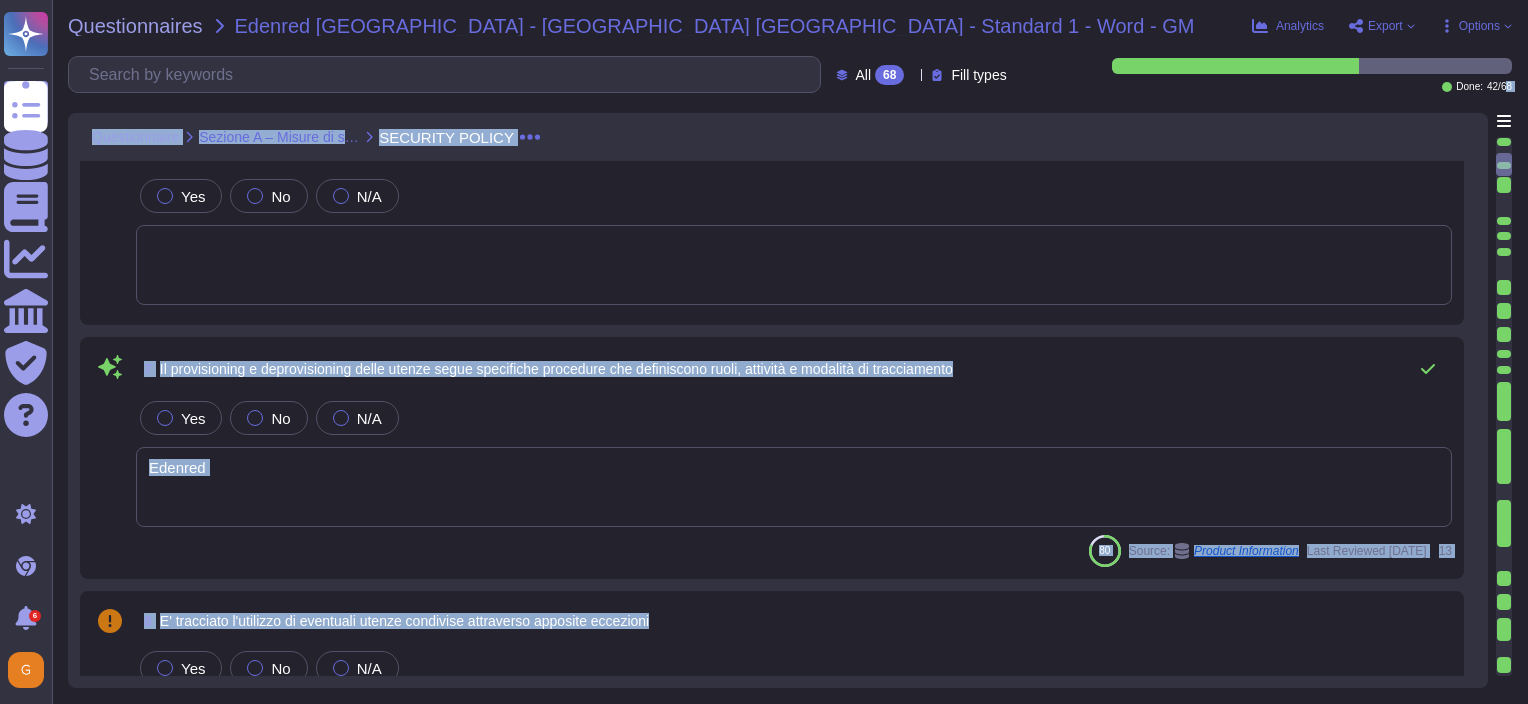 drag, startPoint x: 1500, startPoint y: 161, endPoint x: 1508, endPoint y: 83, distance: 78.40918 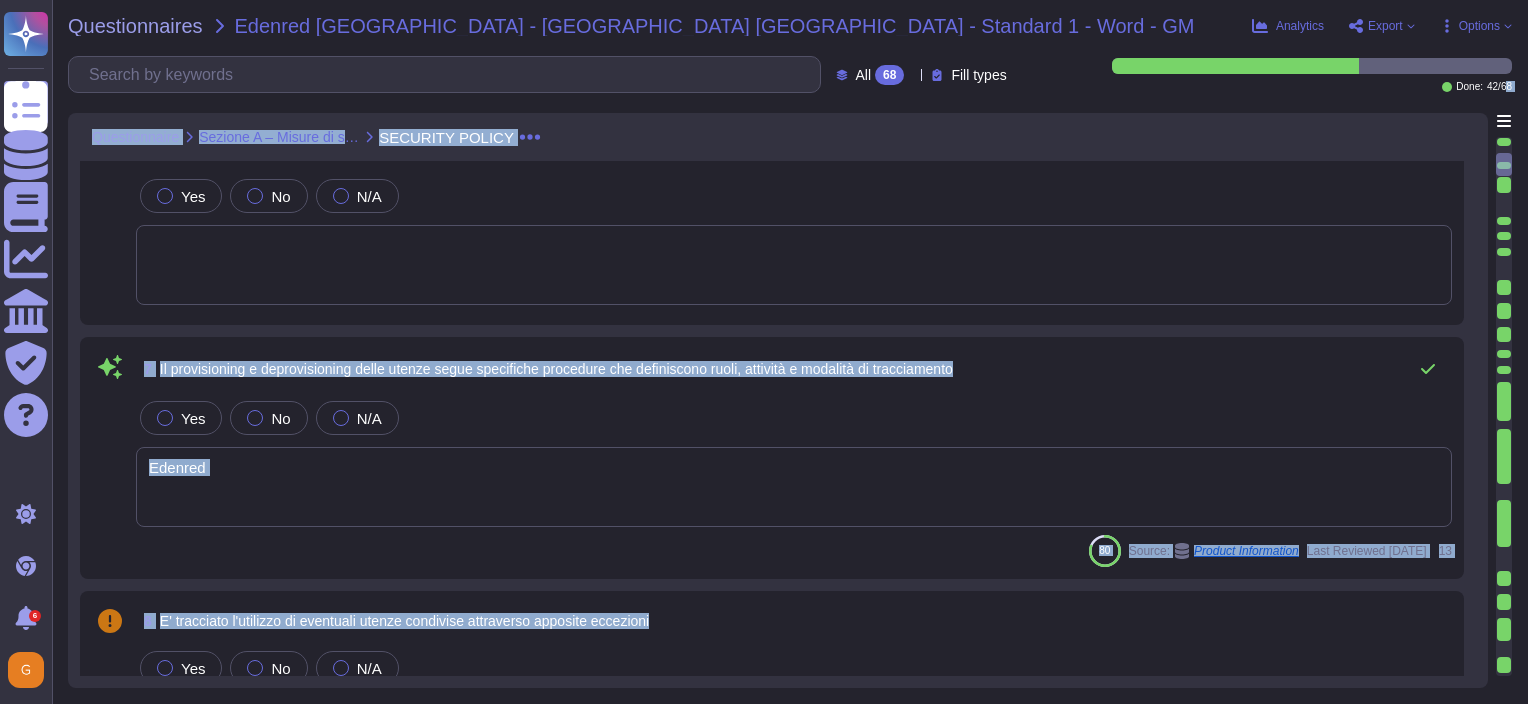 drag, startPoint x: 1508, startPoint y: 83, endPoint x: 1494, endPoint y: 177, distance: 95.036835 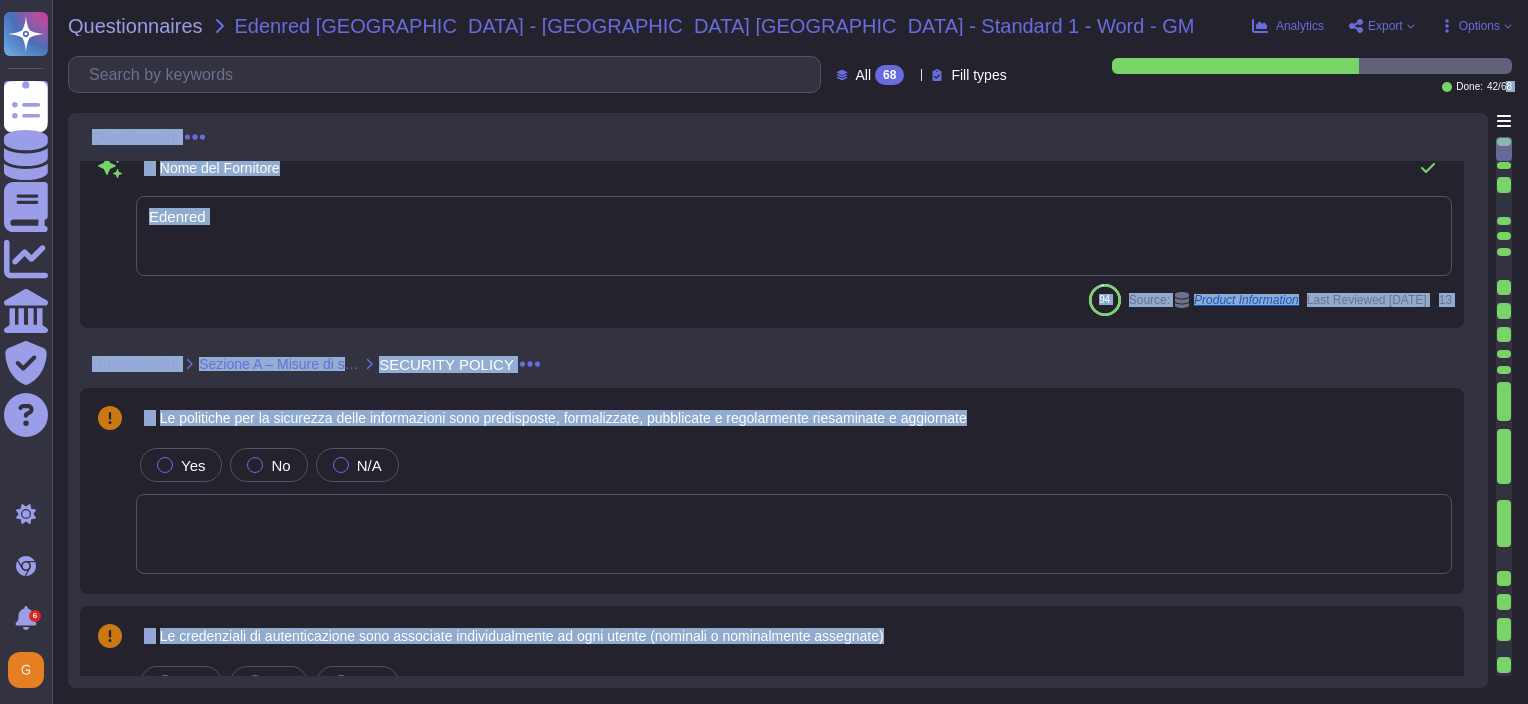 scroll, scrollTop: 0, scrollLeft: 0, axis: both 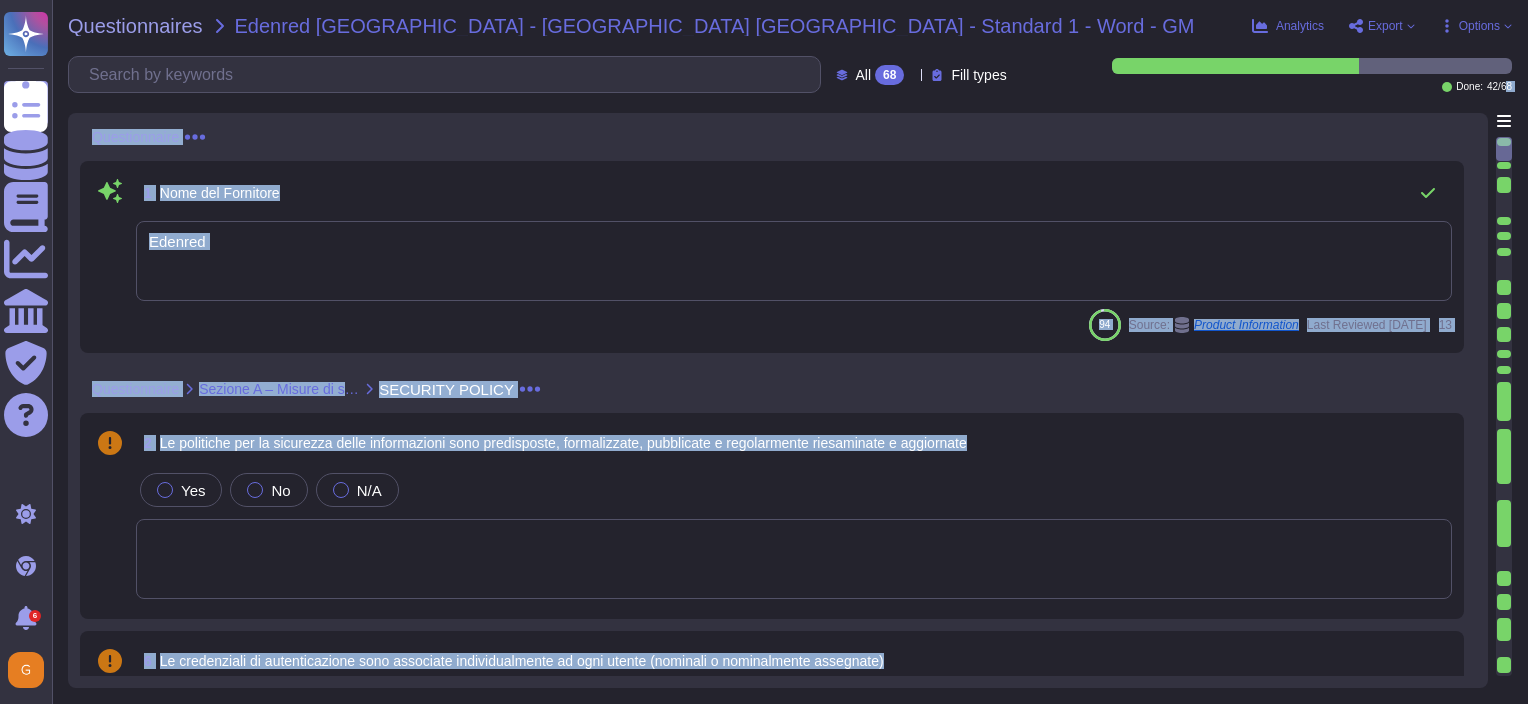 click on "1 Nome del Fornitore" at bounding box center (794, 193) 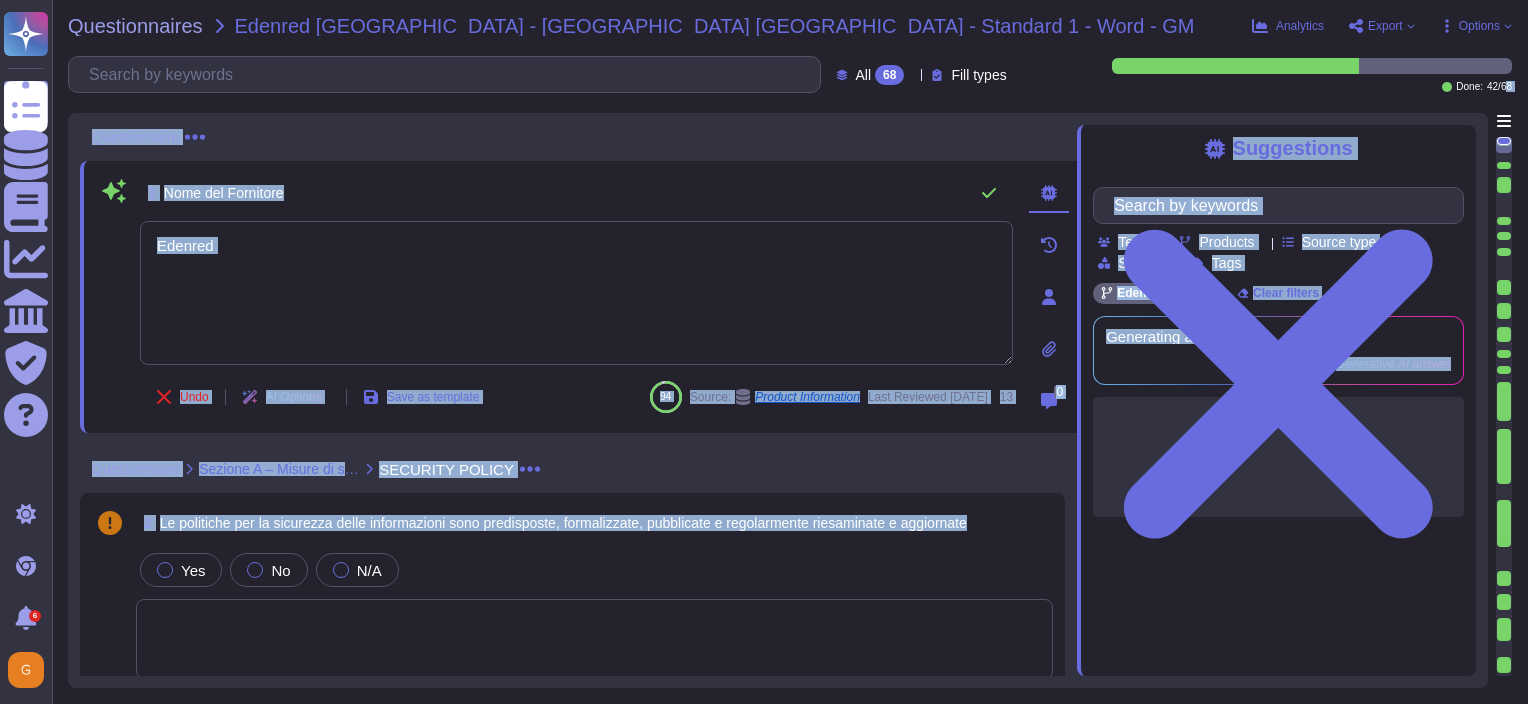 type on "Edenred" 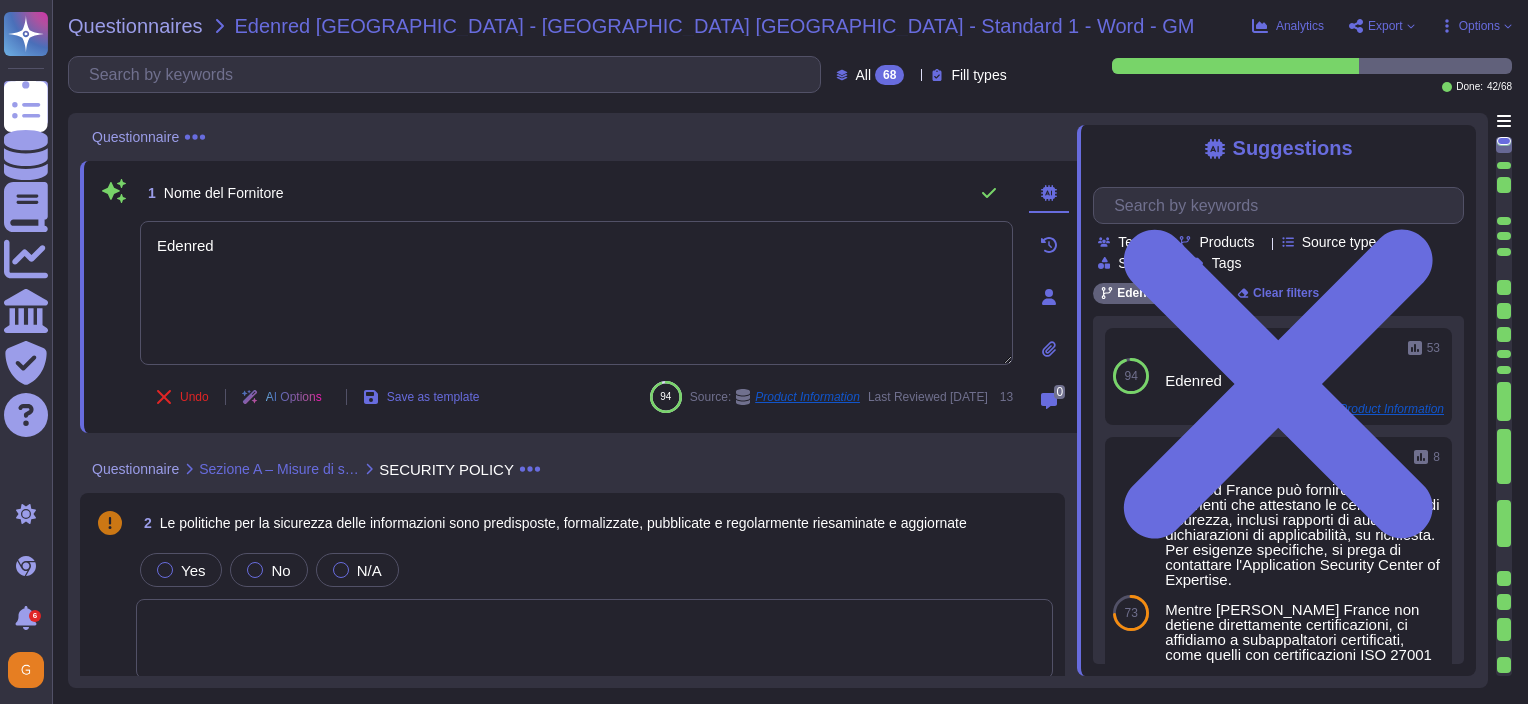 click on "Edenred [GEOGRAPHIC_DATA] - [GEOGRAPHIC_DATA] [GEOGRAPHIC_DATA] - Standard 1 - Word - GM" at bounding box center [715, 26] 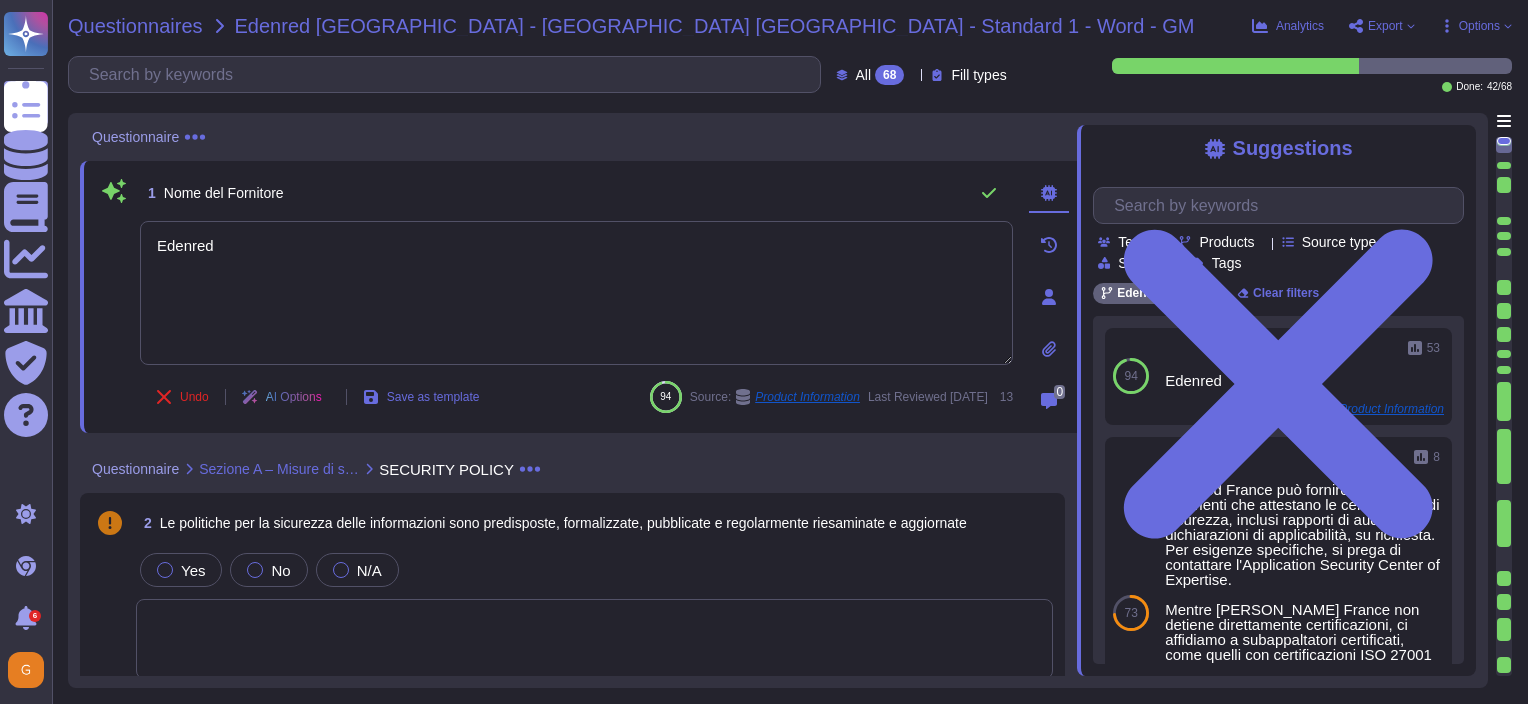 click on "Questionnaires" at bounding box center (135, 26) 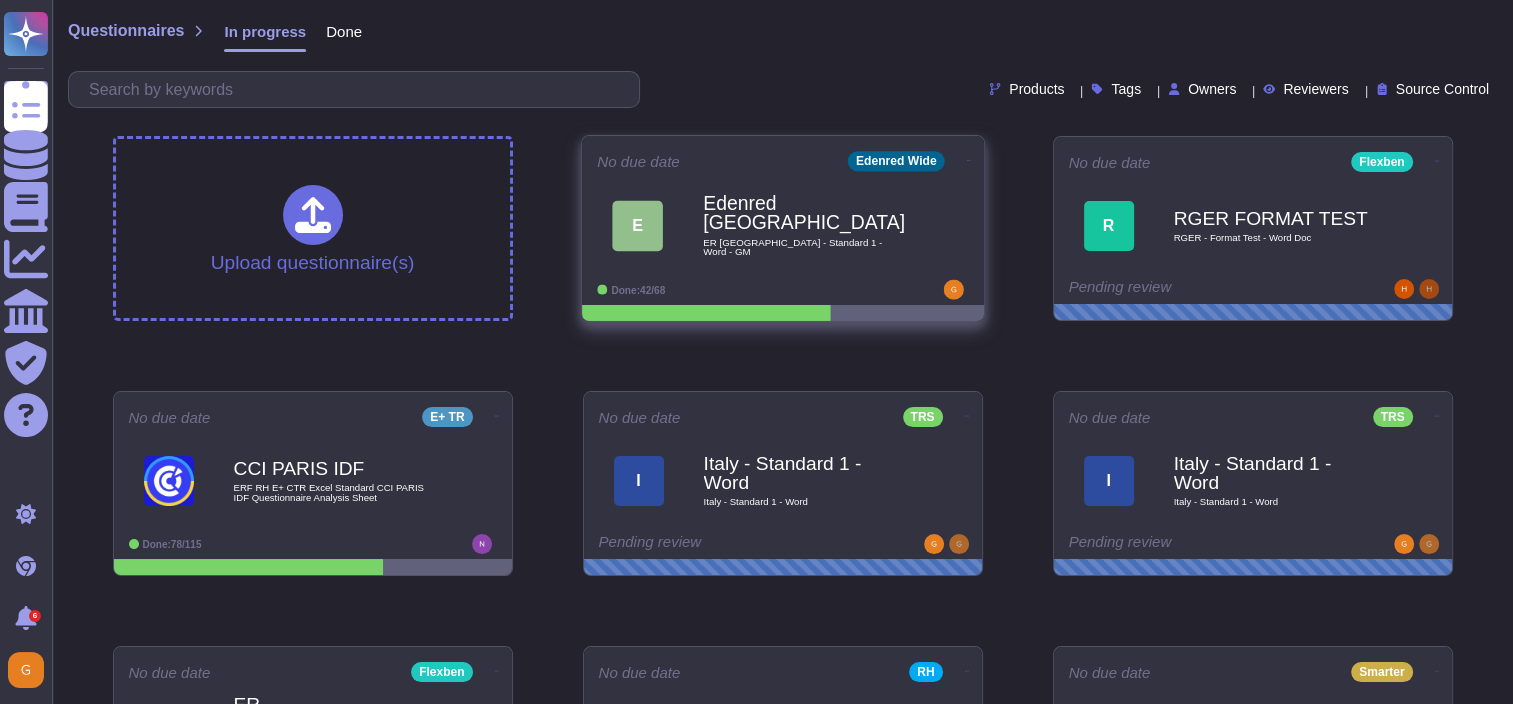 click 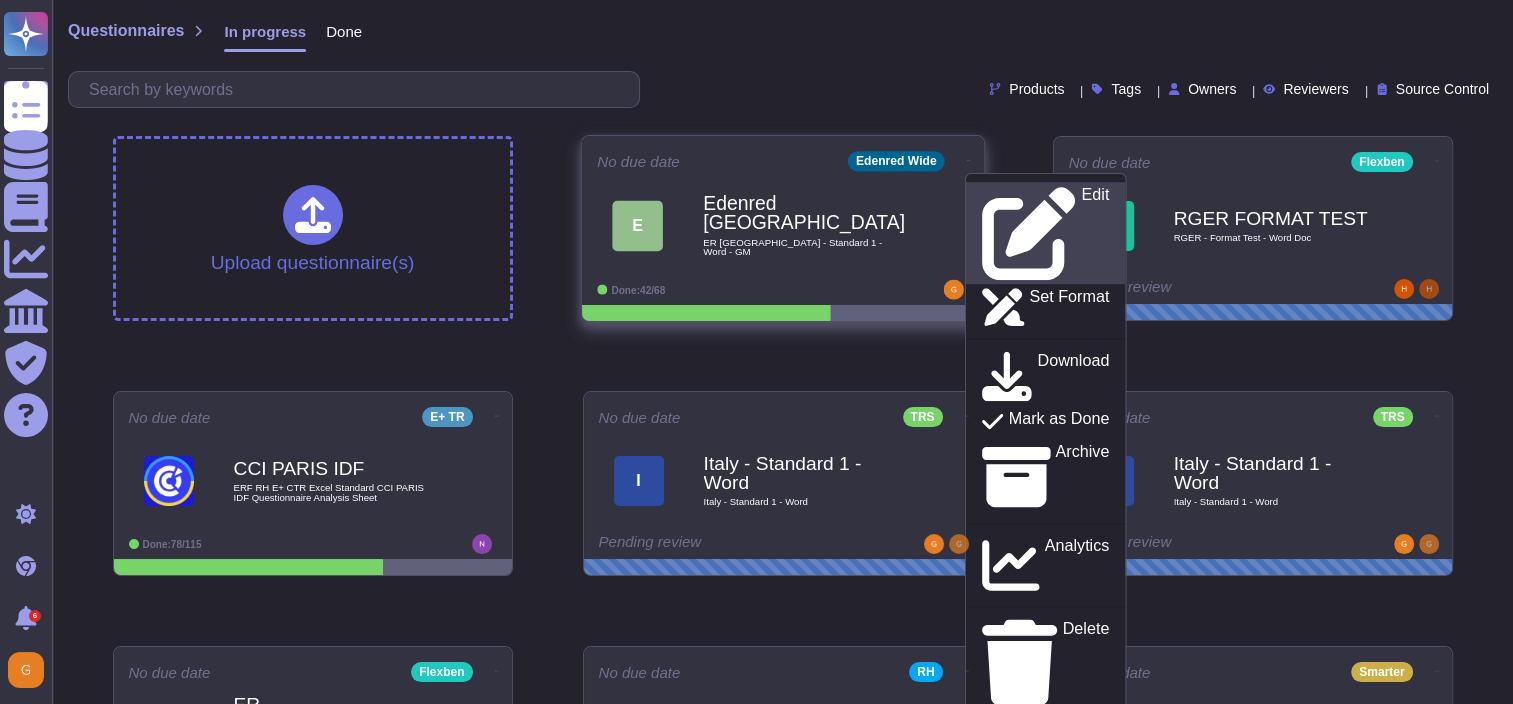 click on "Edit" at bounding box center (1095, 233) 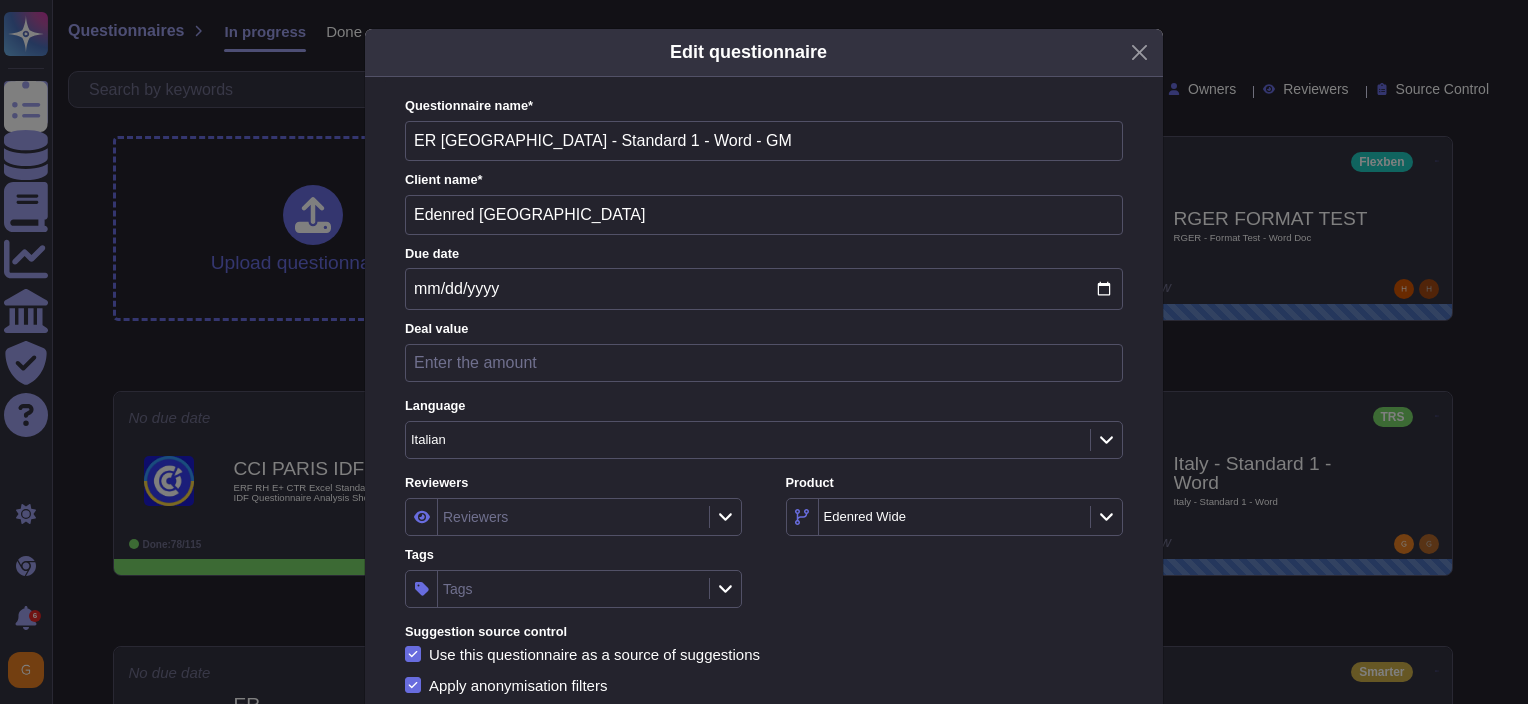 click on "Edenred Wide" at bounding box center (952, 517) 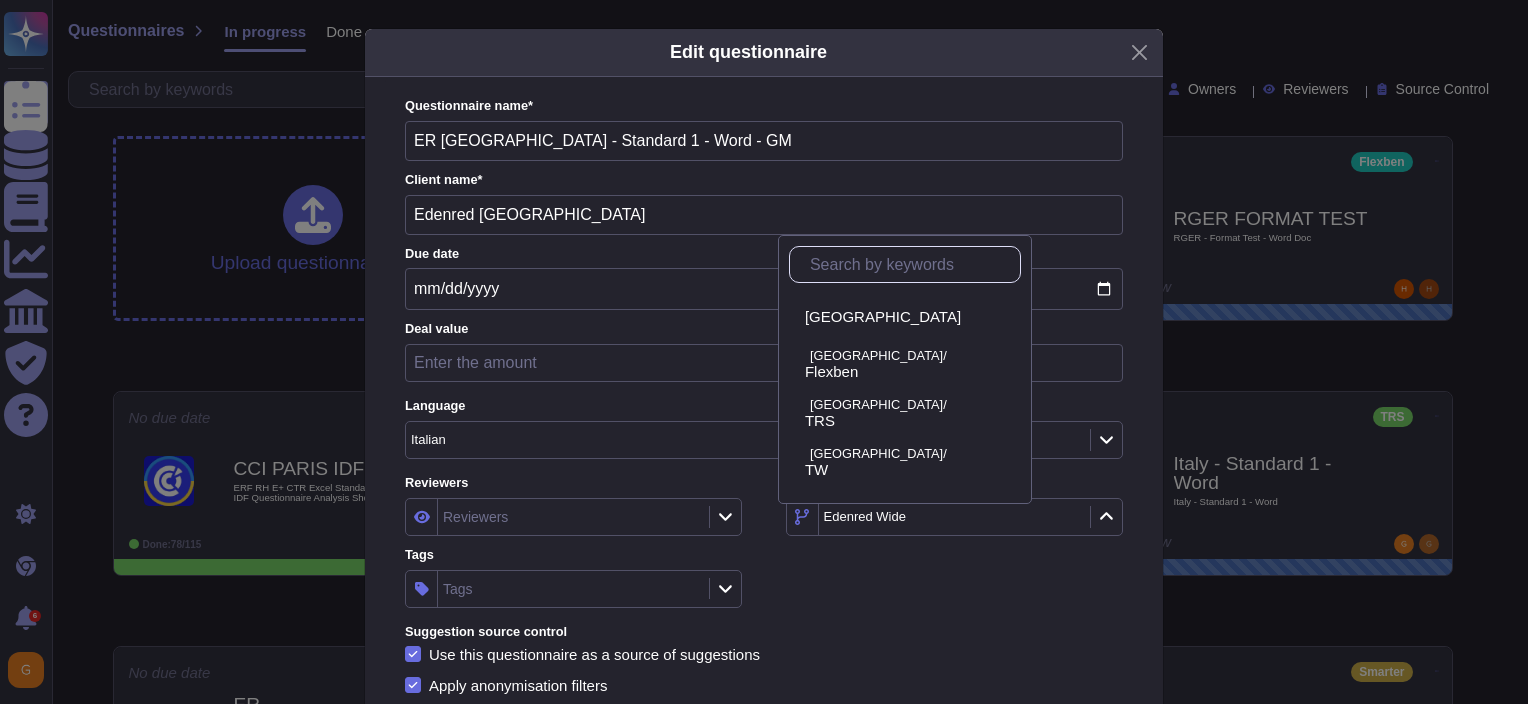 scroll, scrollTop: 812, scrollLeft: 0, axis: vertical 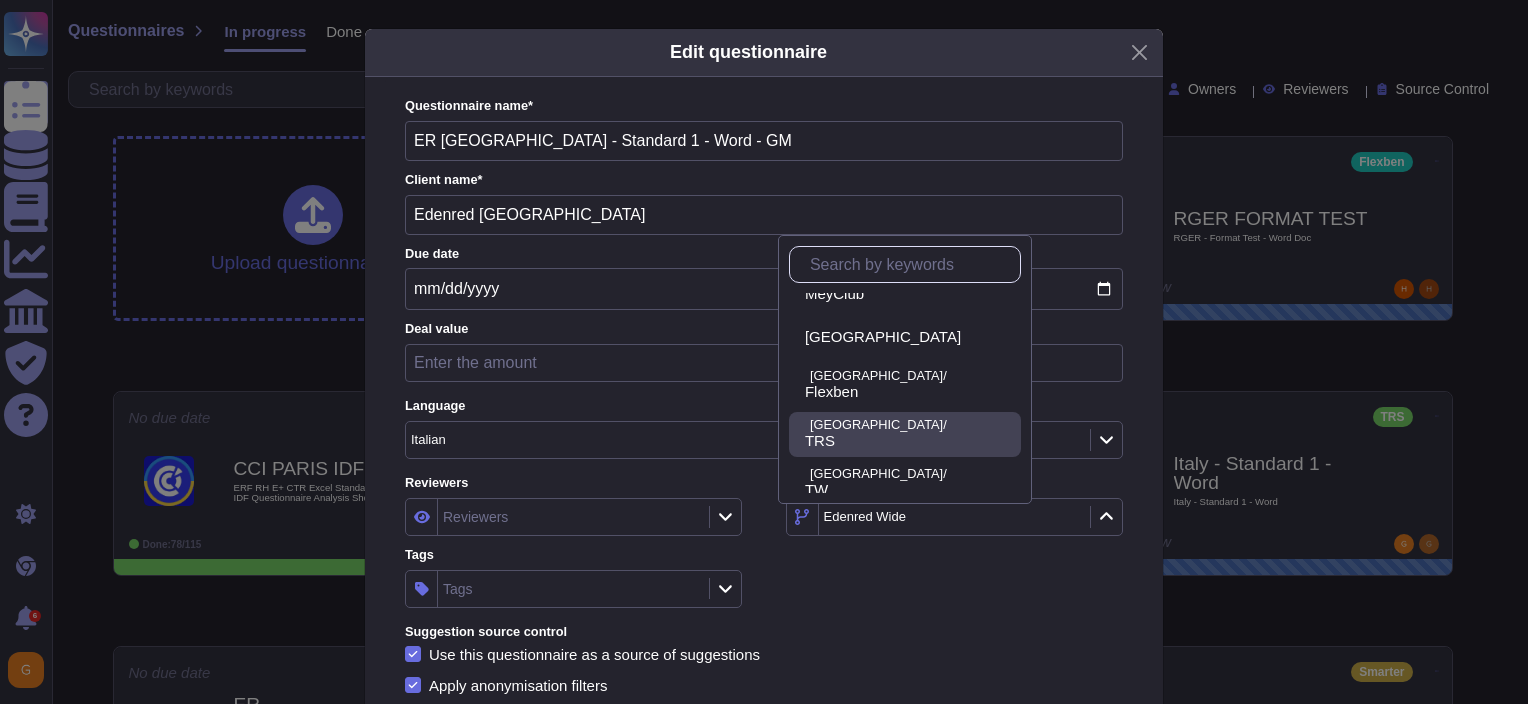 click on "TRS" at bounding box center (909, 441) 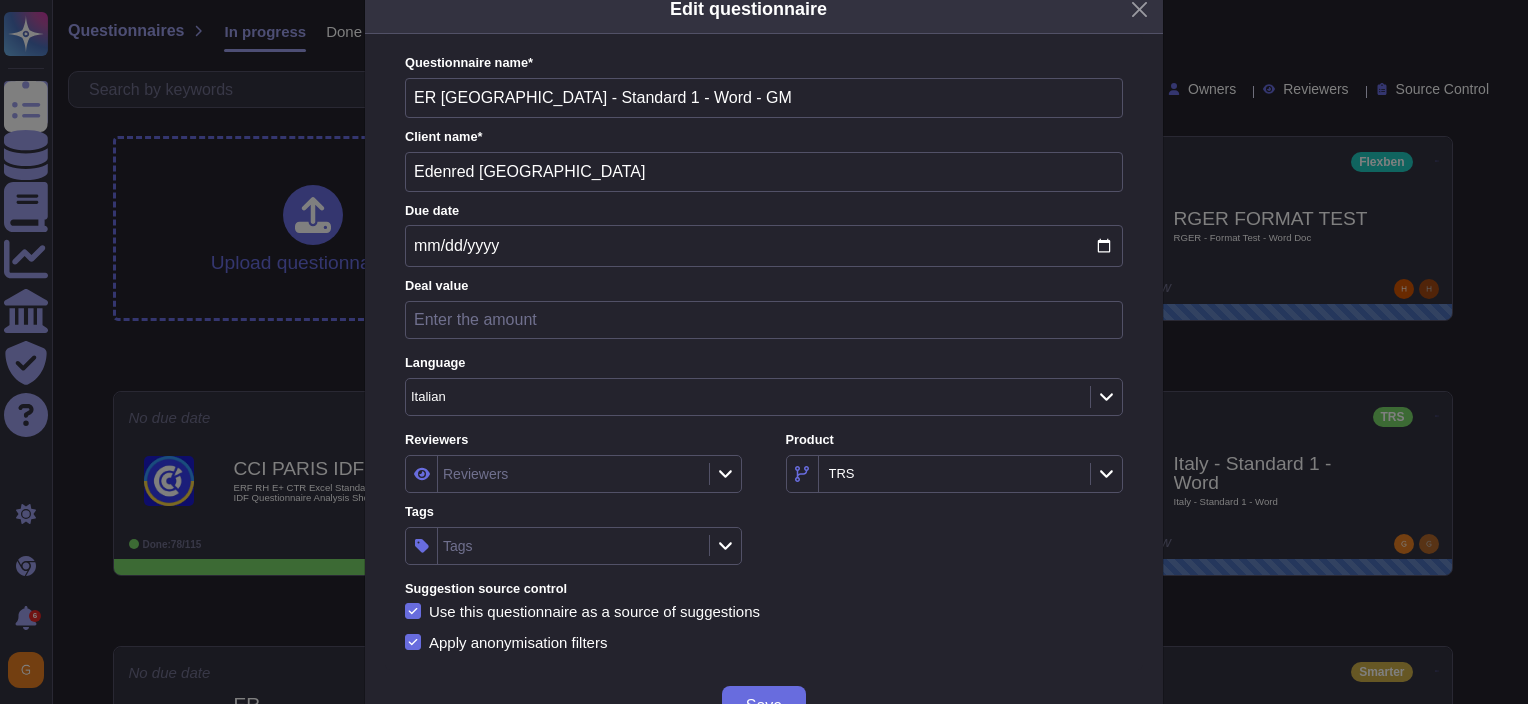 scroll, scrollTop: 104, scrollLeft: 0, axis: vertical 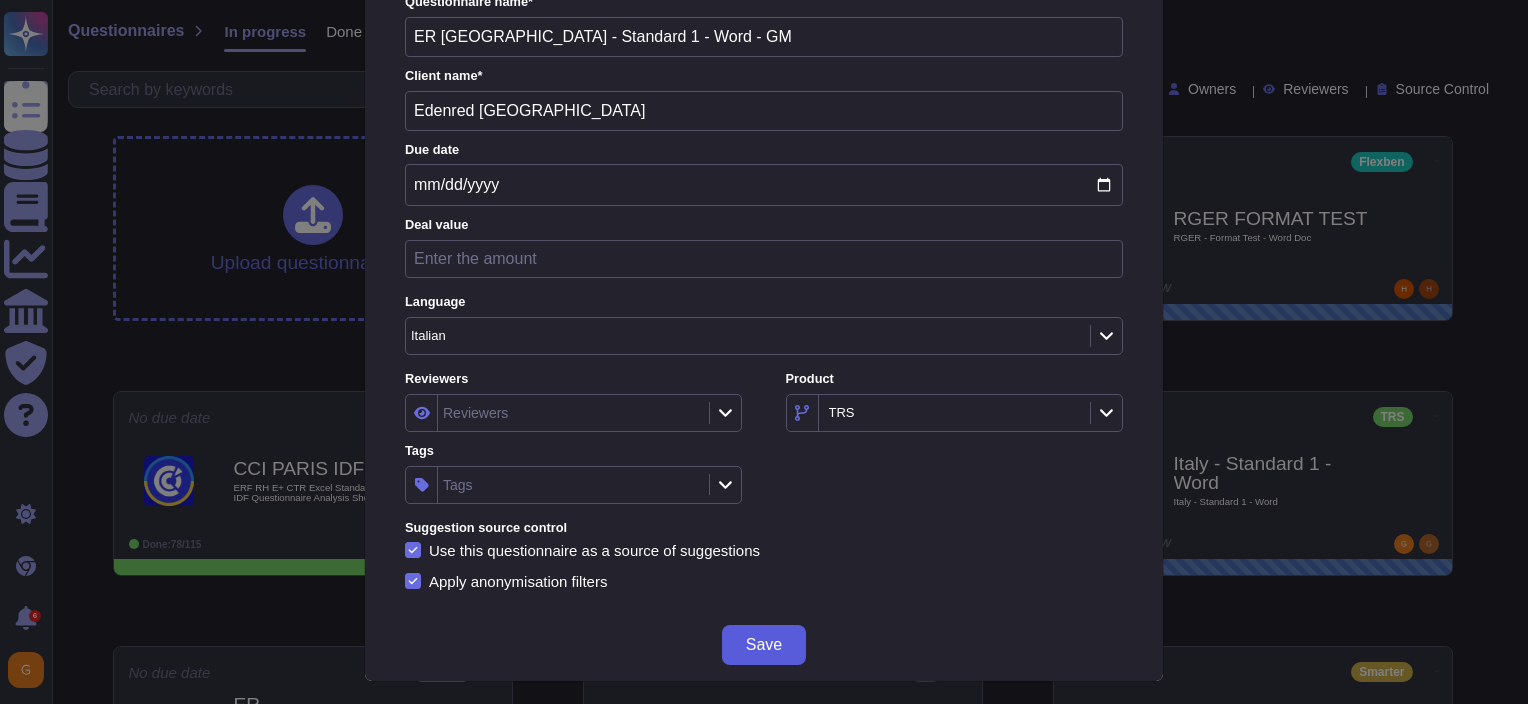 click on "Save" at bounding box center (764, 645) 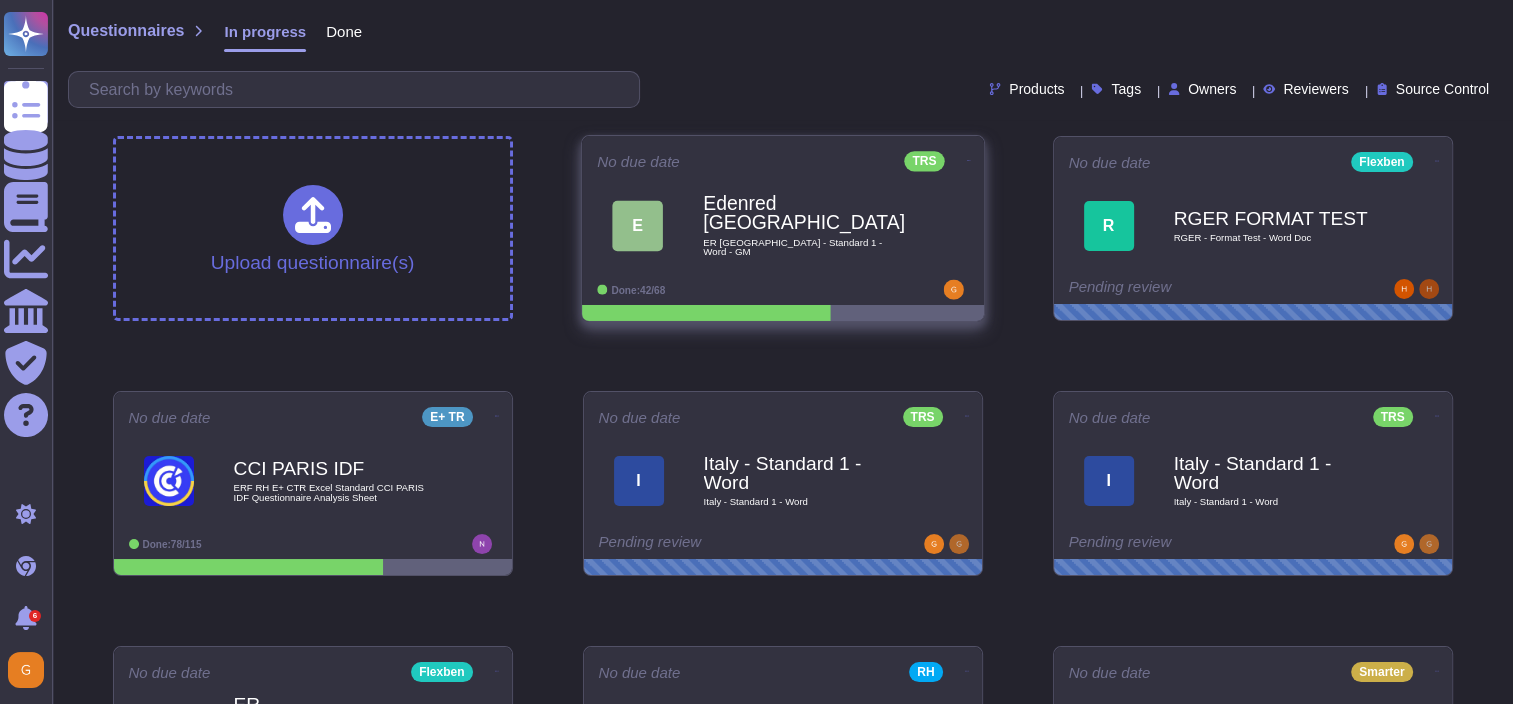 click on "ER [GEOGRAPHIC_DATA] - Standard 1 - Word - GM" at bounding box center (804, 247) 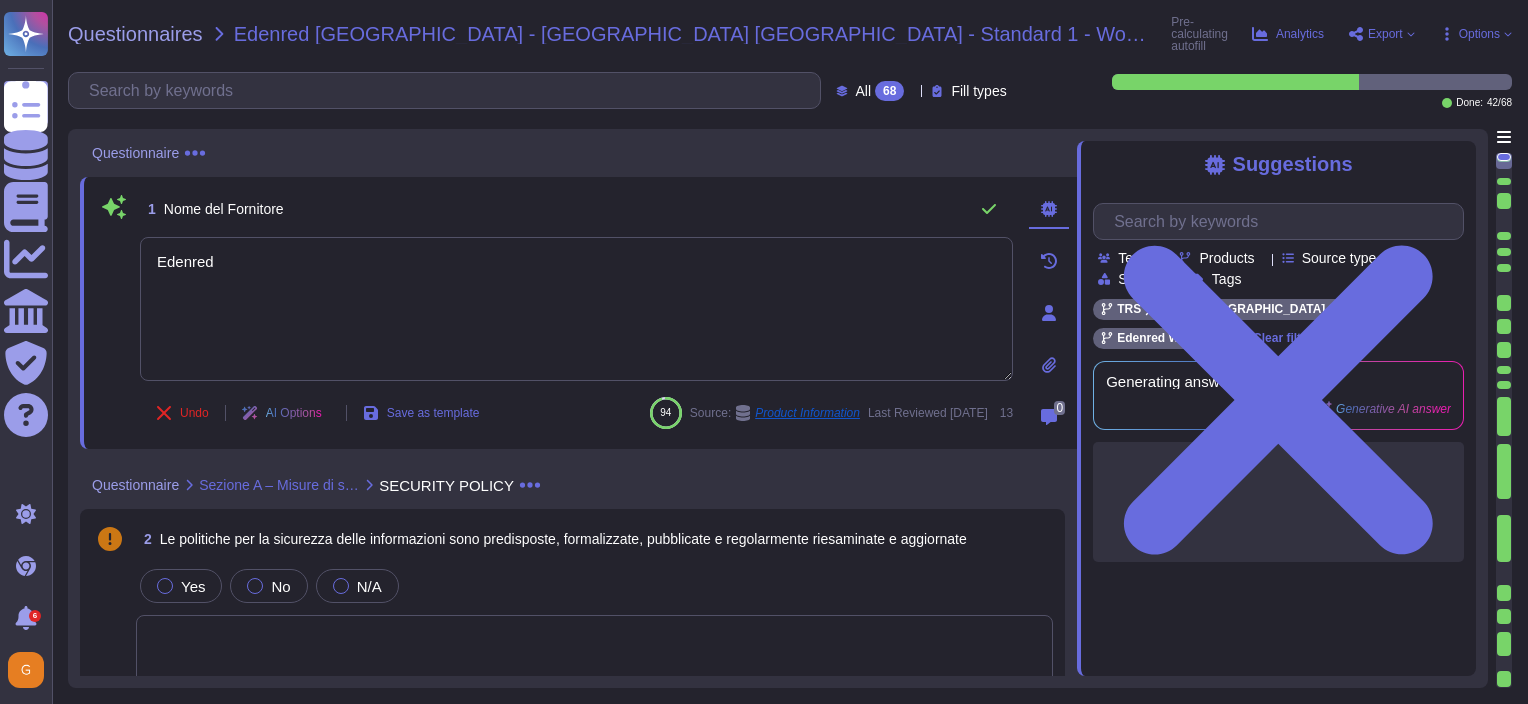 type on "Edenred" 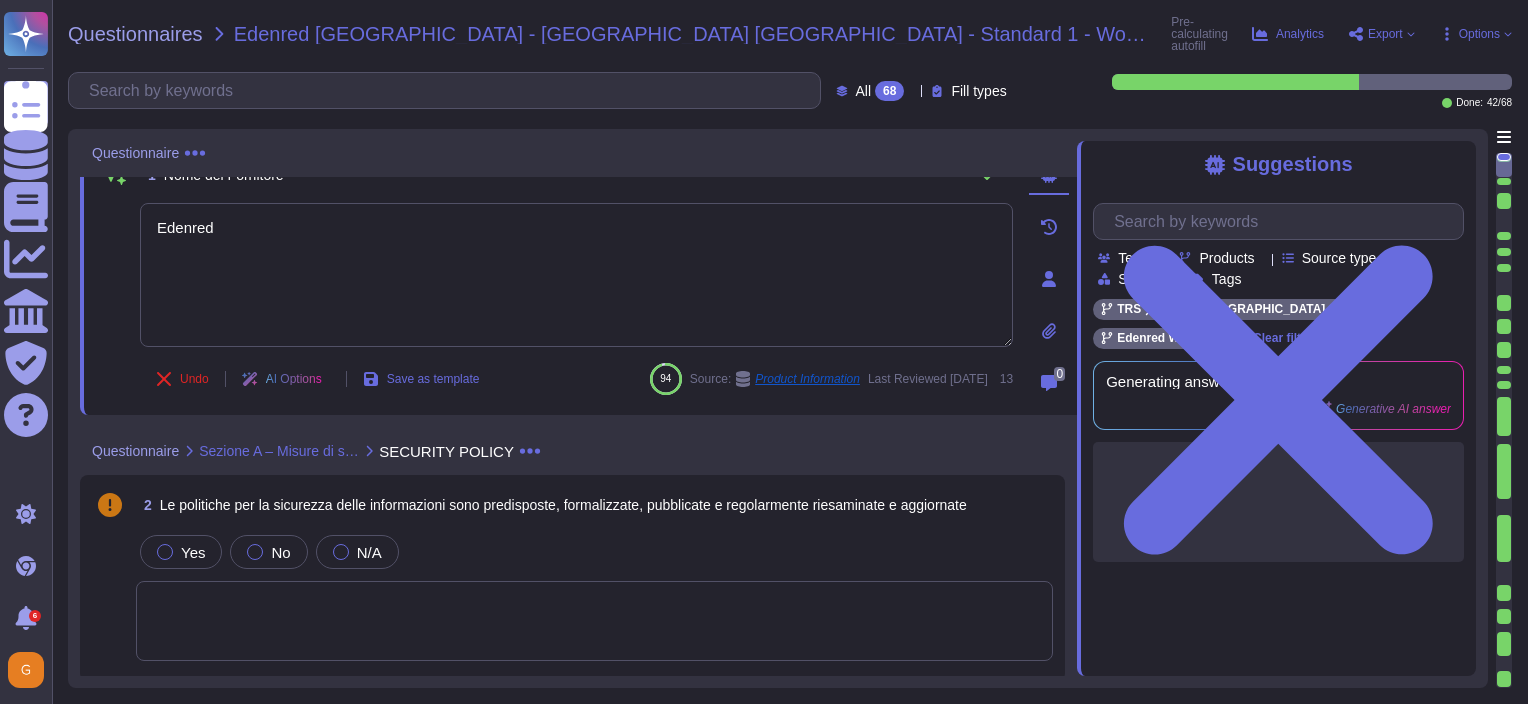scroll, scrollTop: 0, scrollLeft: 0, axis: both 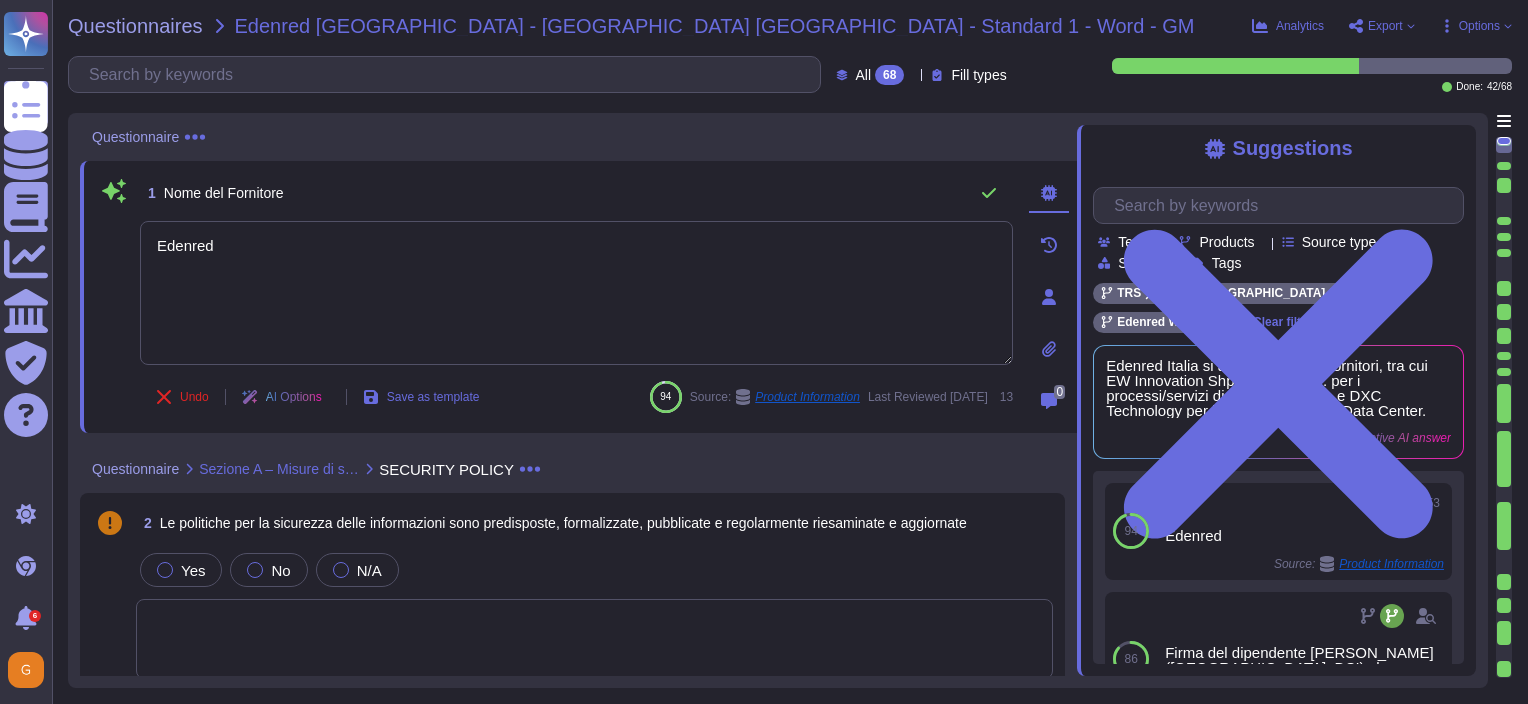 click on "Options" at bounding box center (1479, 26) 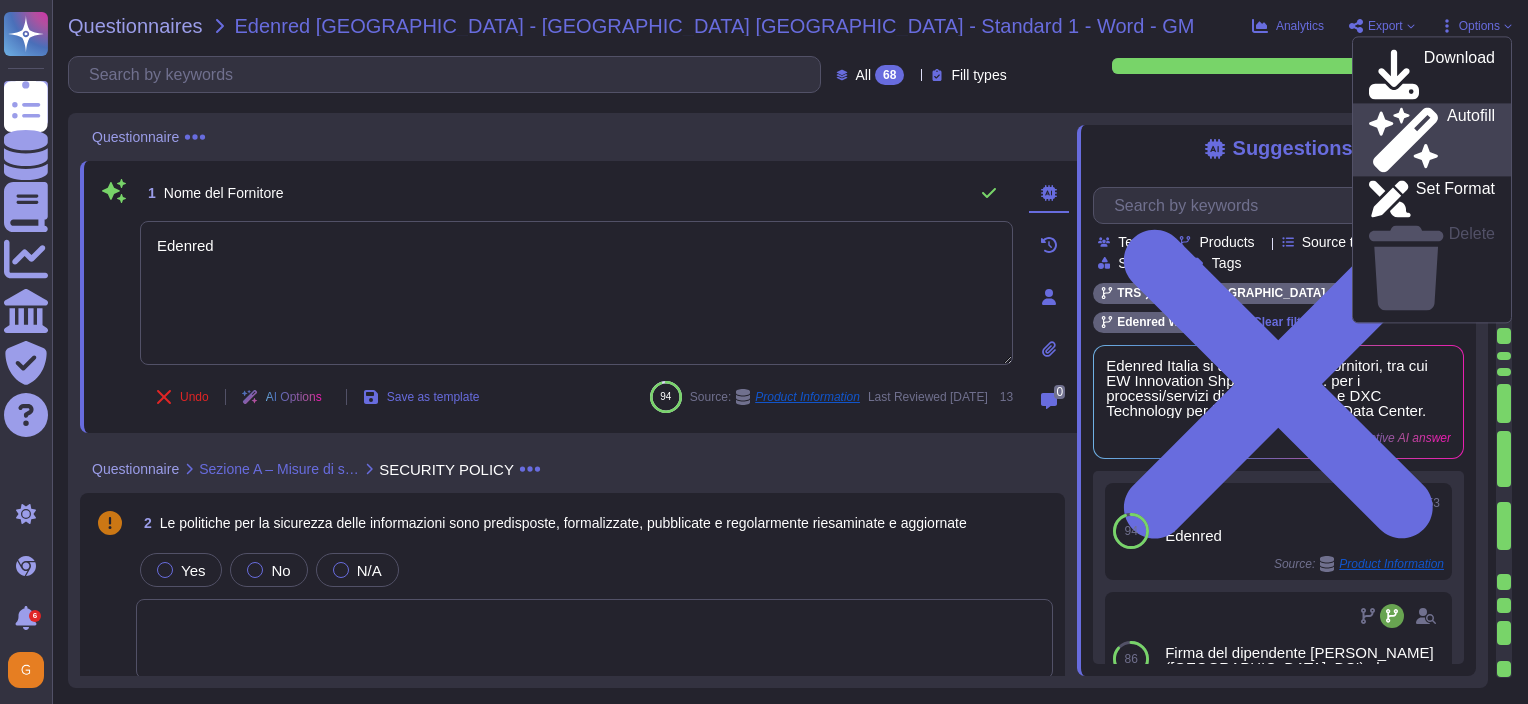 click on "Autofill" at bounding box center [1471, 140] 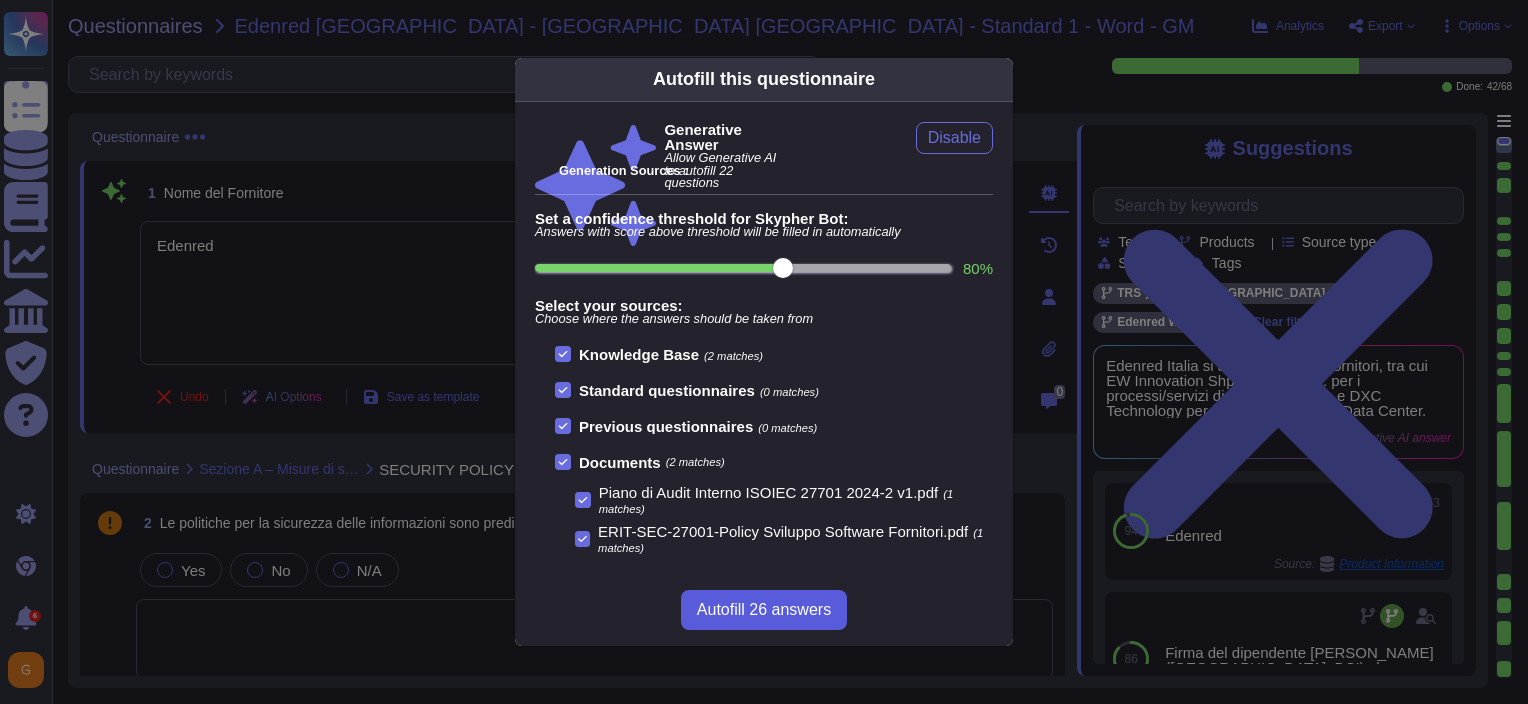 click on "Autofill 26 answers" at bounding box center (764, 610) 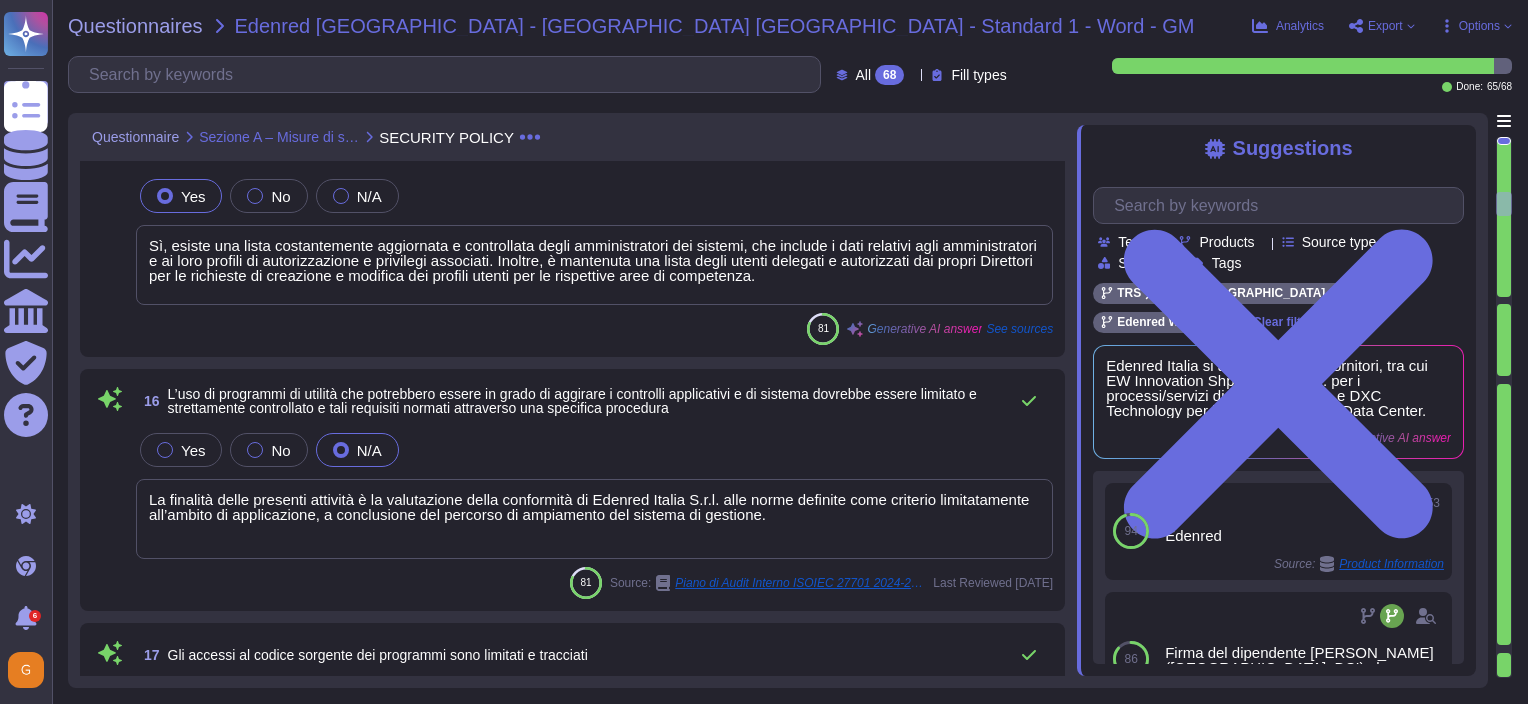 scroll, scrollTop: 2200, scrollLeft: 0, axis: vertical 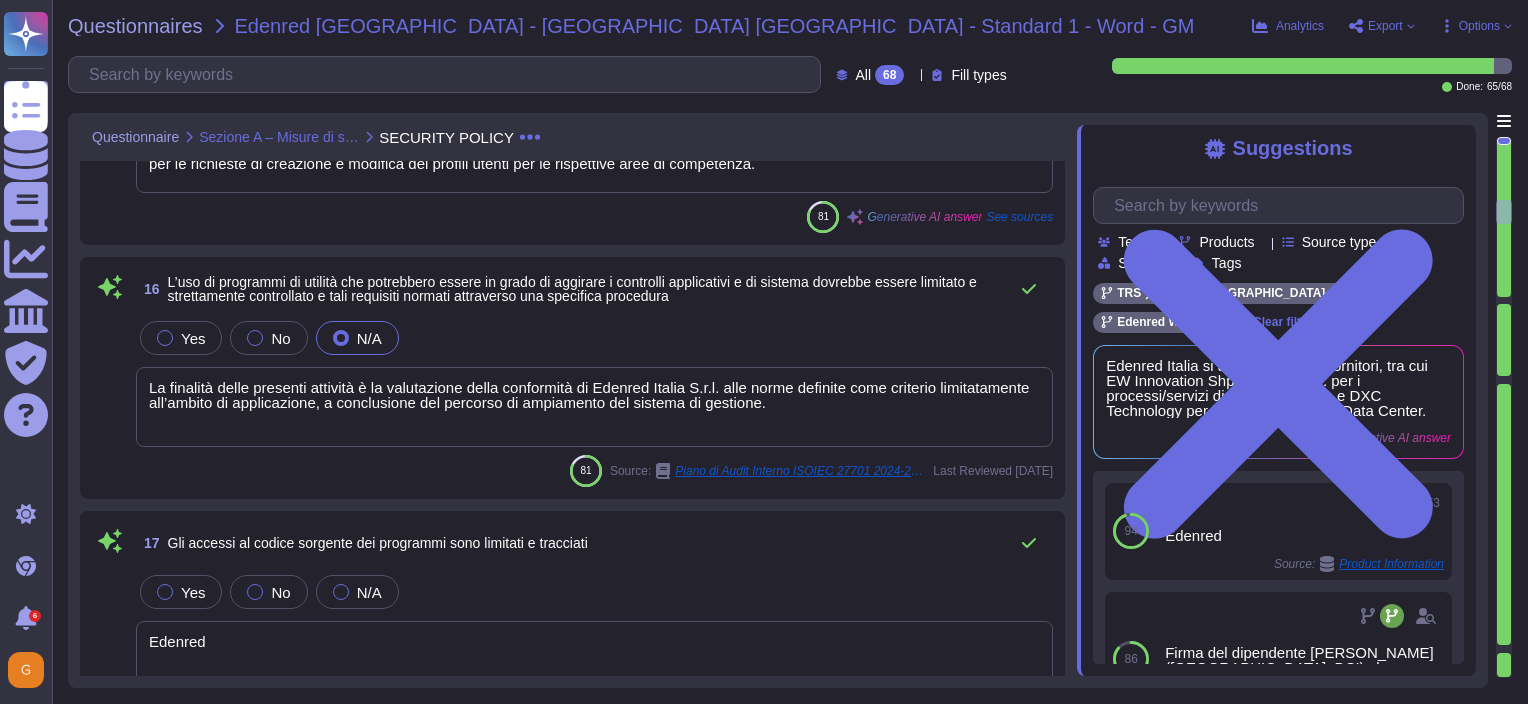 drag, startPoint x: 1500, startPoint y: 142, endPoint x: 1517, endPoint y: 101, distance: 44.38468 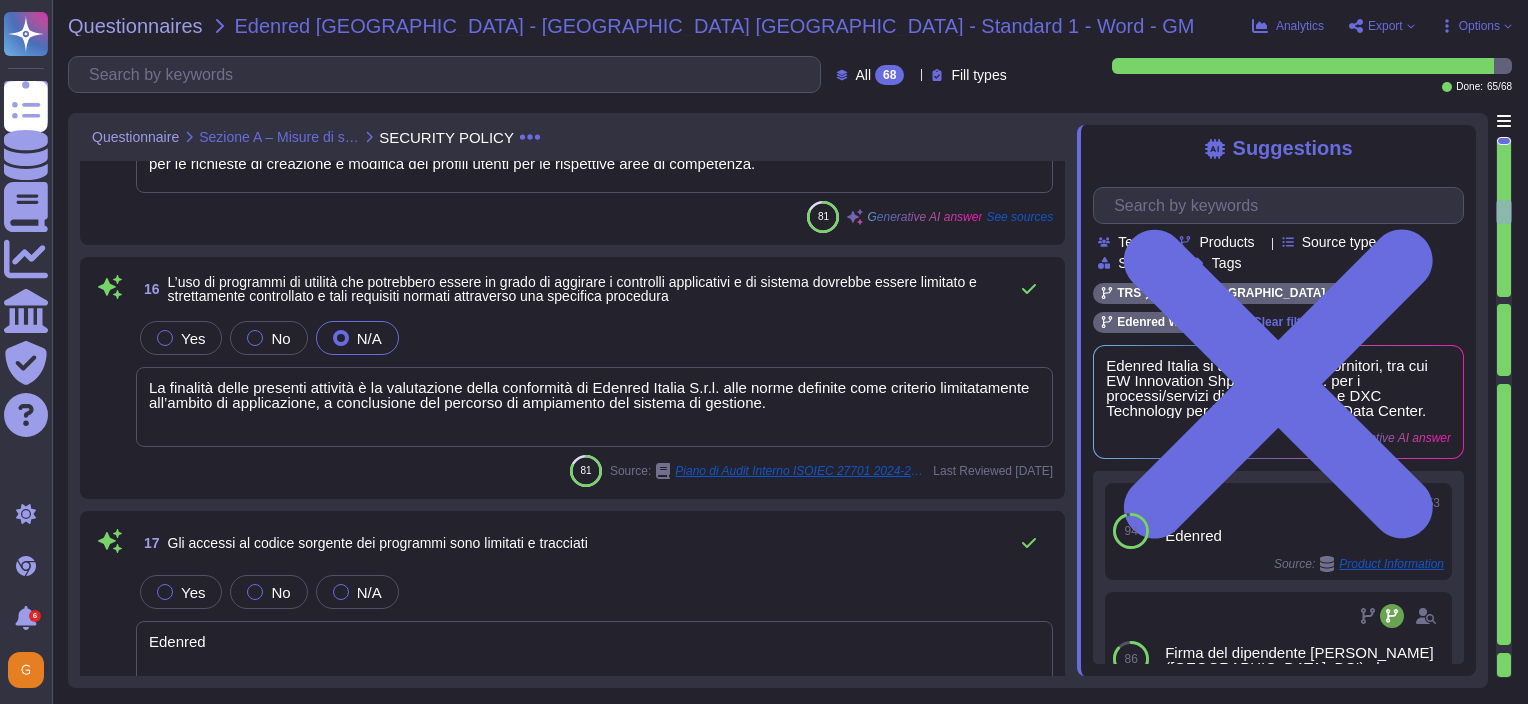 click on "Questionnaires Edenred [GEOGRAPHIC_DATA] - ER [GEOGRAPHIC_DATA] - Standard 1 - Word - GM Analytics Export Options Download Autofill Set Format Delete All 68 Fill types Done: 65 / 68 Questionnaire Sezione A – Misure di sicurezza logica e fisica SECURITY POLICY 12 Le credenziali di autenticazione sono costituite da dispositivo token, OTP, certificato o caratteristica biometrica Yes No N/A Edenred 82 Source: Product Information Last Reviewed   [DATE] 13 14 Risulta presente un sistema di autorizzazione, che consente di autorizzare l'accesso solo a determinati dati (profili di accesso) distinguendo le utenze e i relativi privilegi in base al ruolo (rbac) Yes No N/A 83 Generative AI answer See sources 15 Esiste una lista aggiornata degli utenti, degli amministratori  e dei relativi profili di autorizzazione e privilegi associati Yes No N/A 81 Generative AI answer See sources 16 Yes No N/A 81 Source: Piano di Audit Interno ISOIEC 27701 2024-2 v1.pdf Last Reviewed   [DATE] 17 Yes No N/A Edenred 82 Source: Product Information   13" at bounding box center (790, 352) 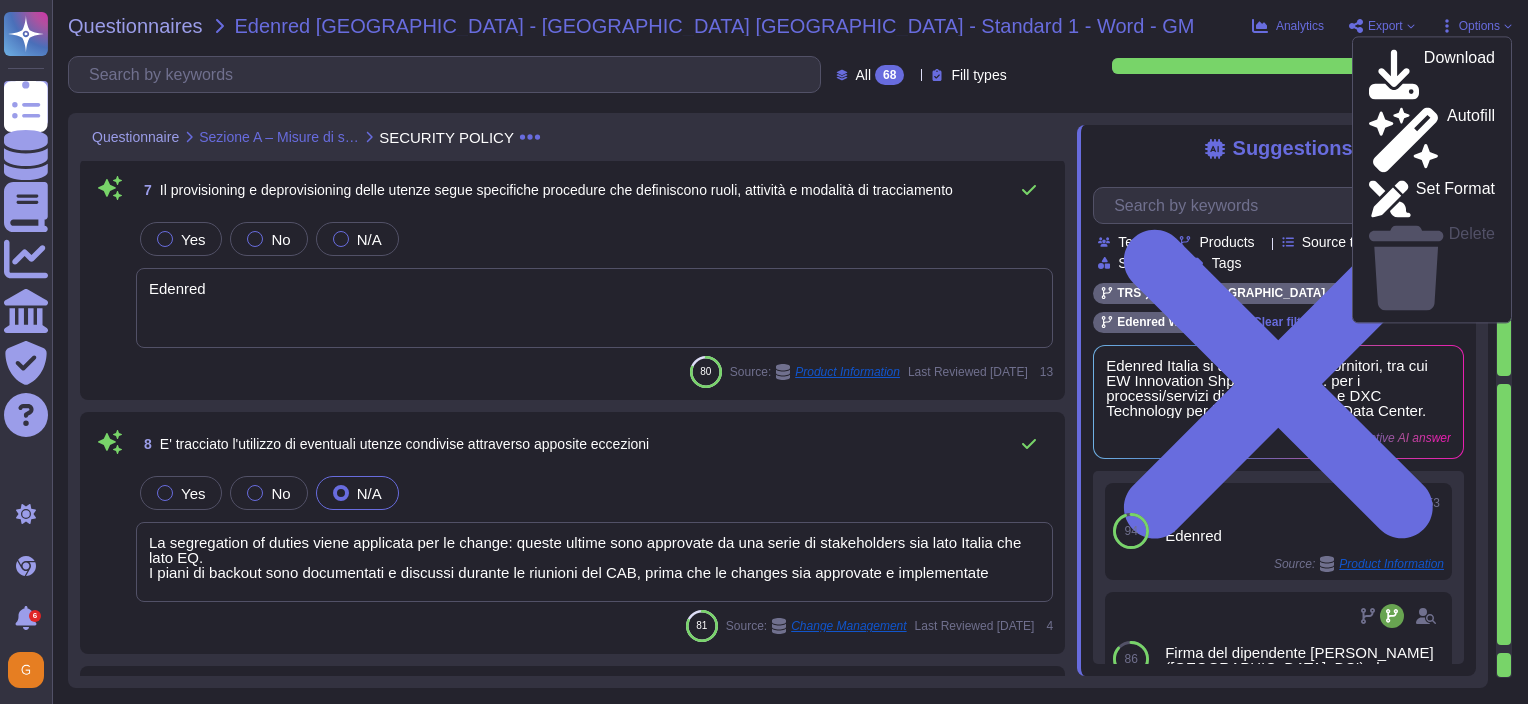 scroll, scrollTop: 700, scrollLeft: 0, axis: vertical 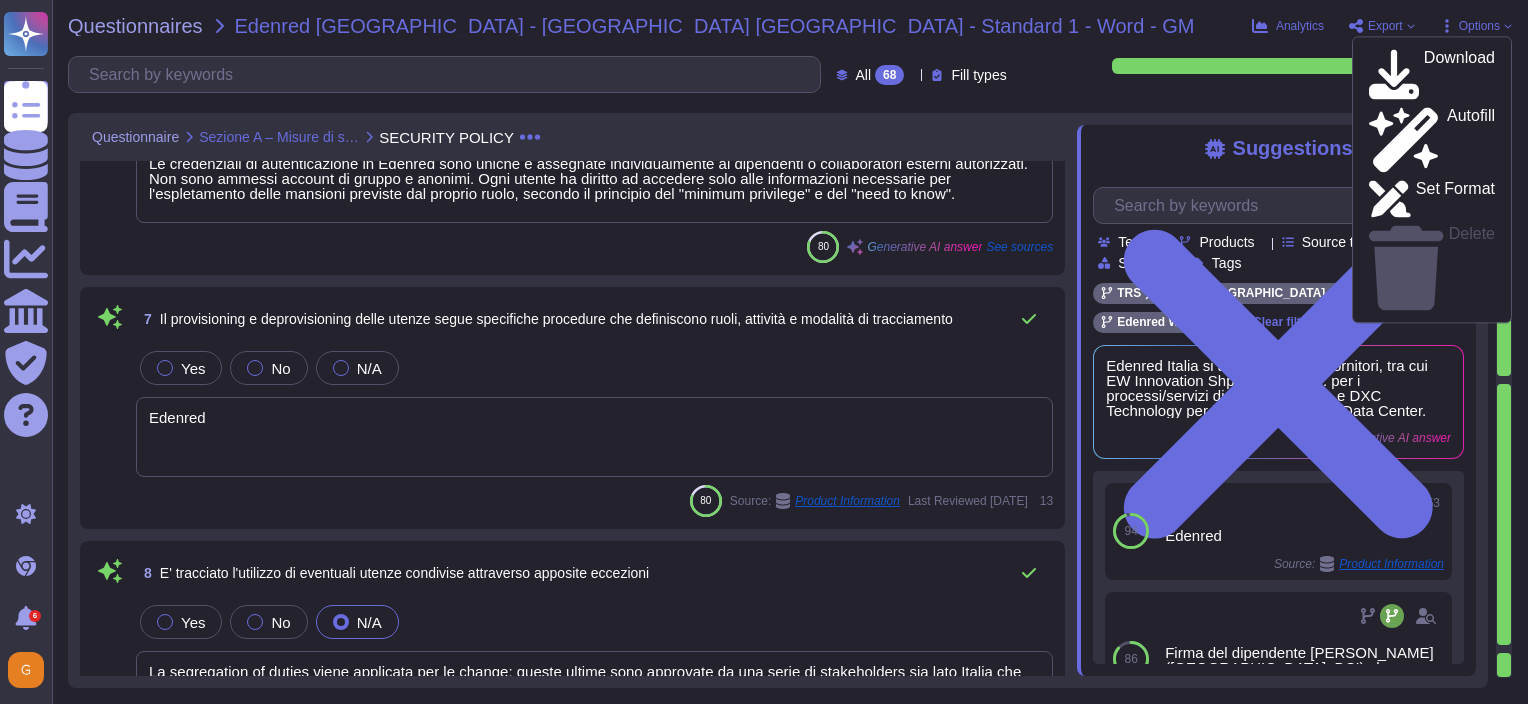 click on "Edenred [GEOGRAPHIC_DATA] - [GEOGRAPHIC_DATA] [GEOGRAPHIC_DATA] - Standard 1 - Word - GM" at bounding box center [715, 26] 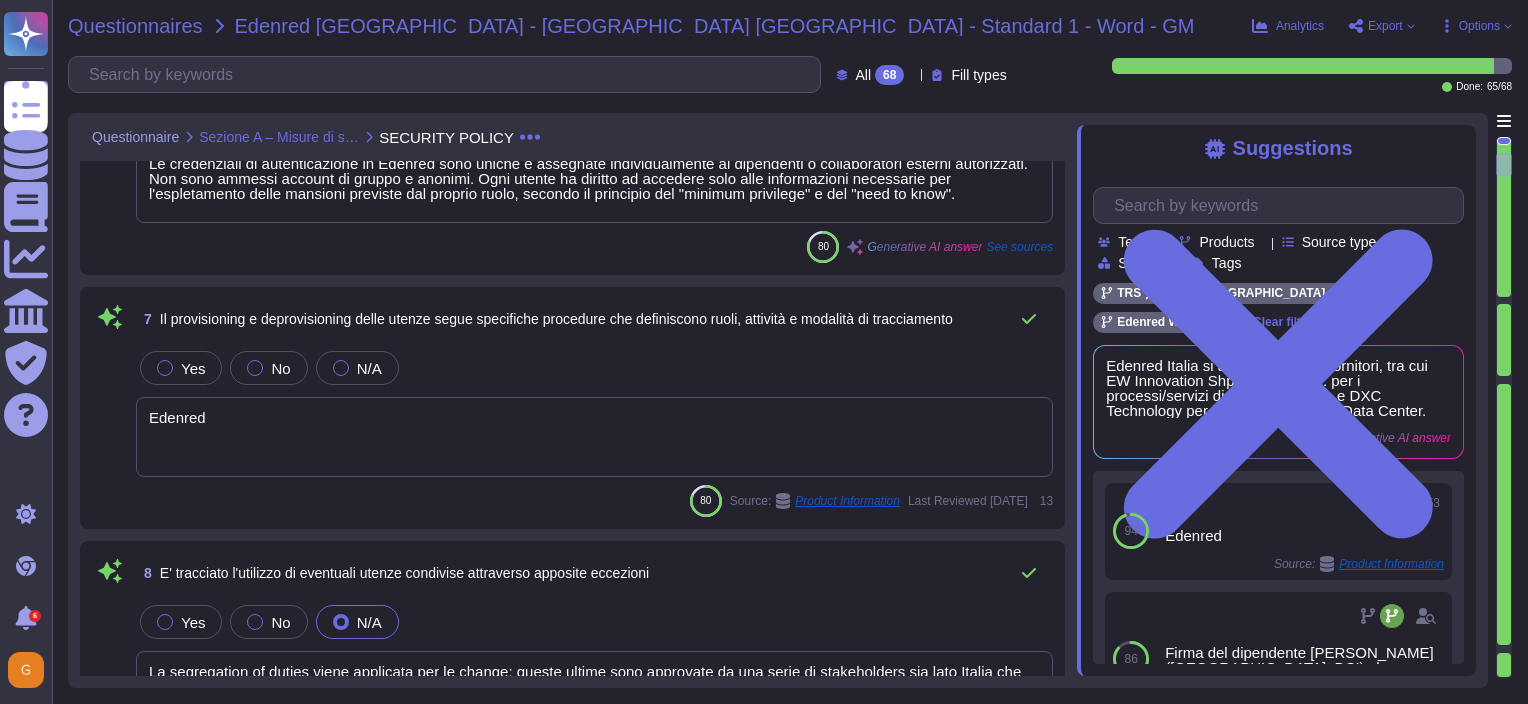 click on "Questionnaires" at bounding box center (135, 26) 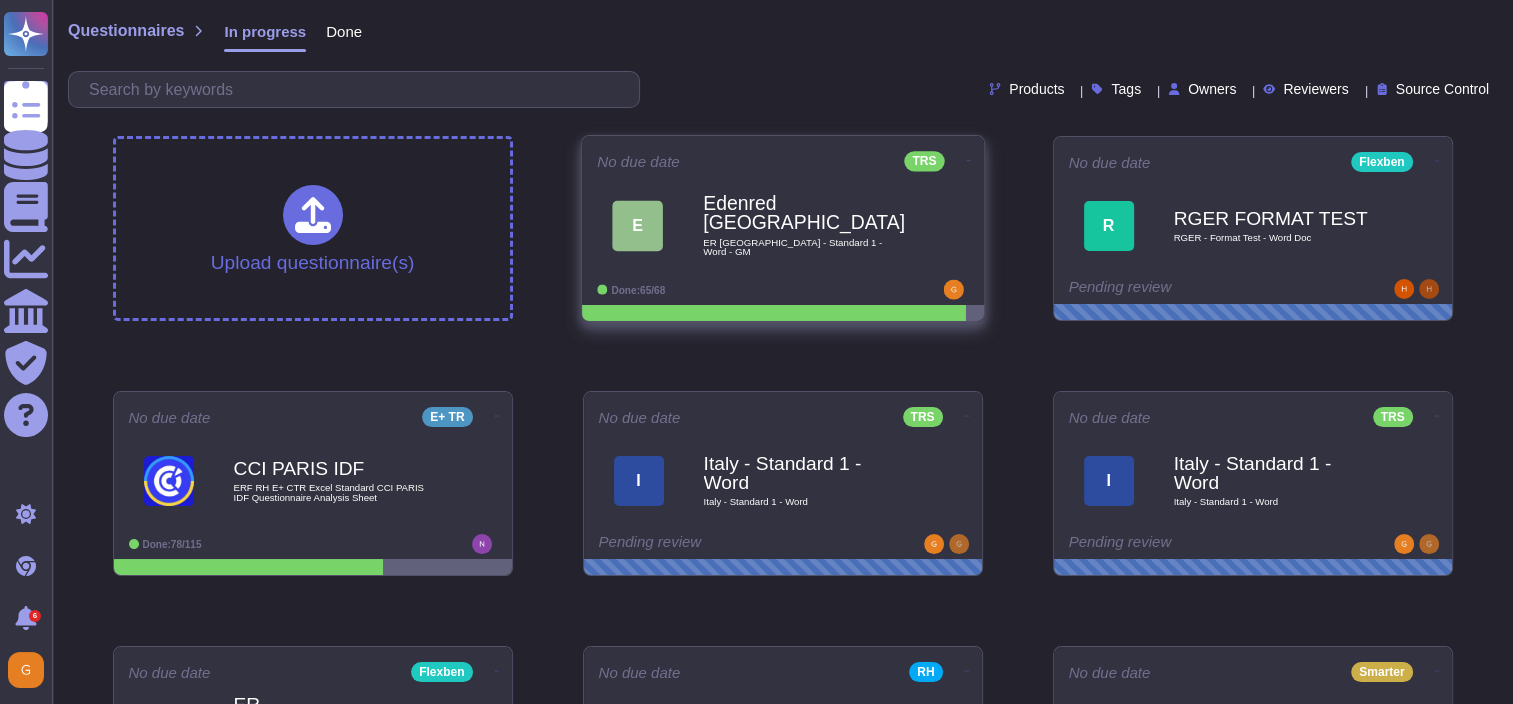click 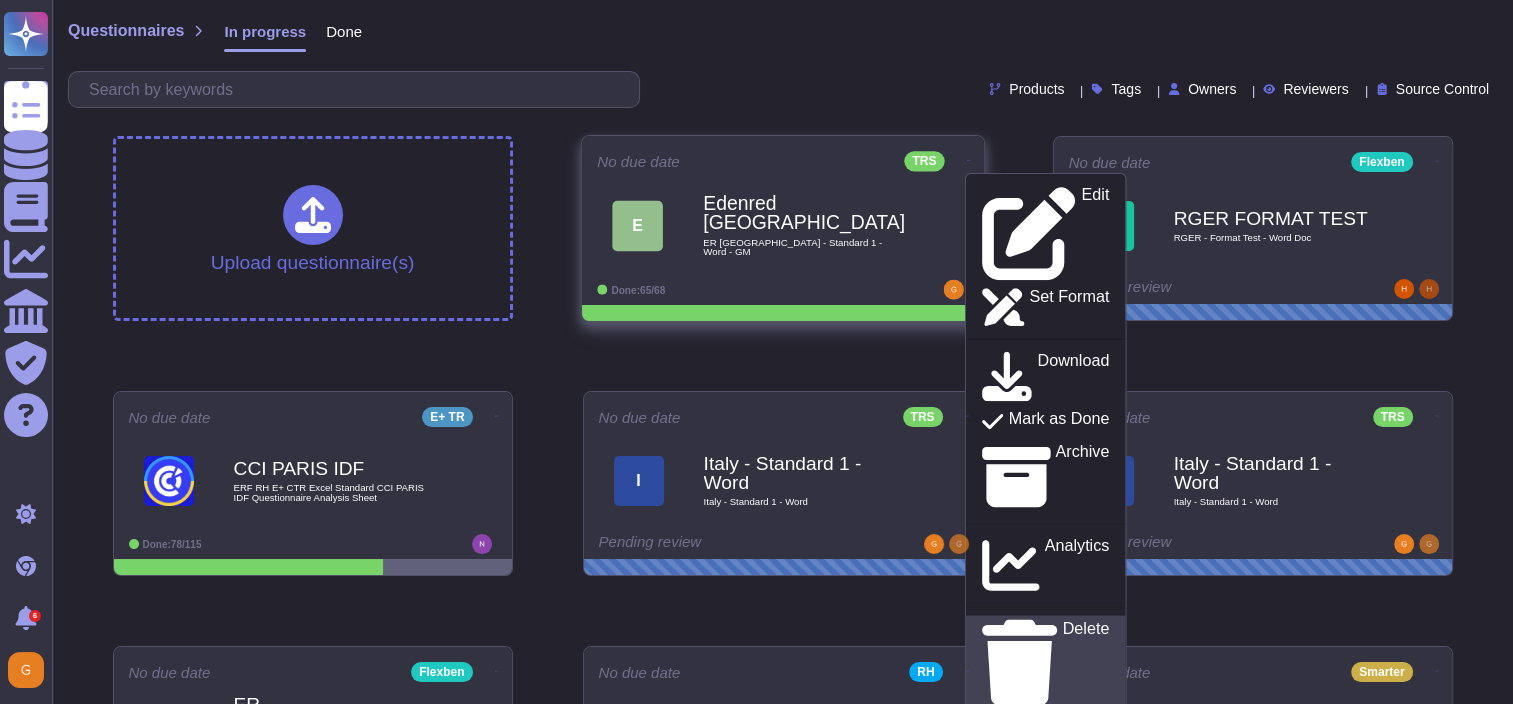 click on "Delete" at bounding box center [1085, 662] 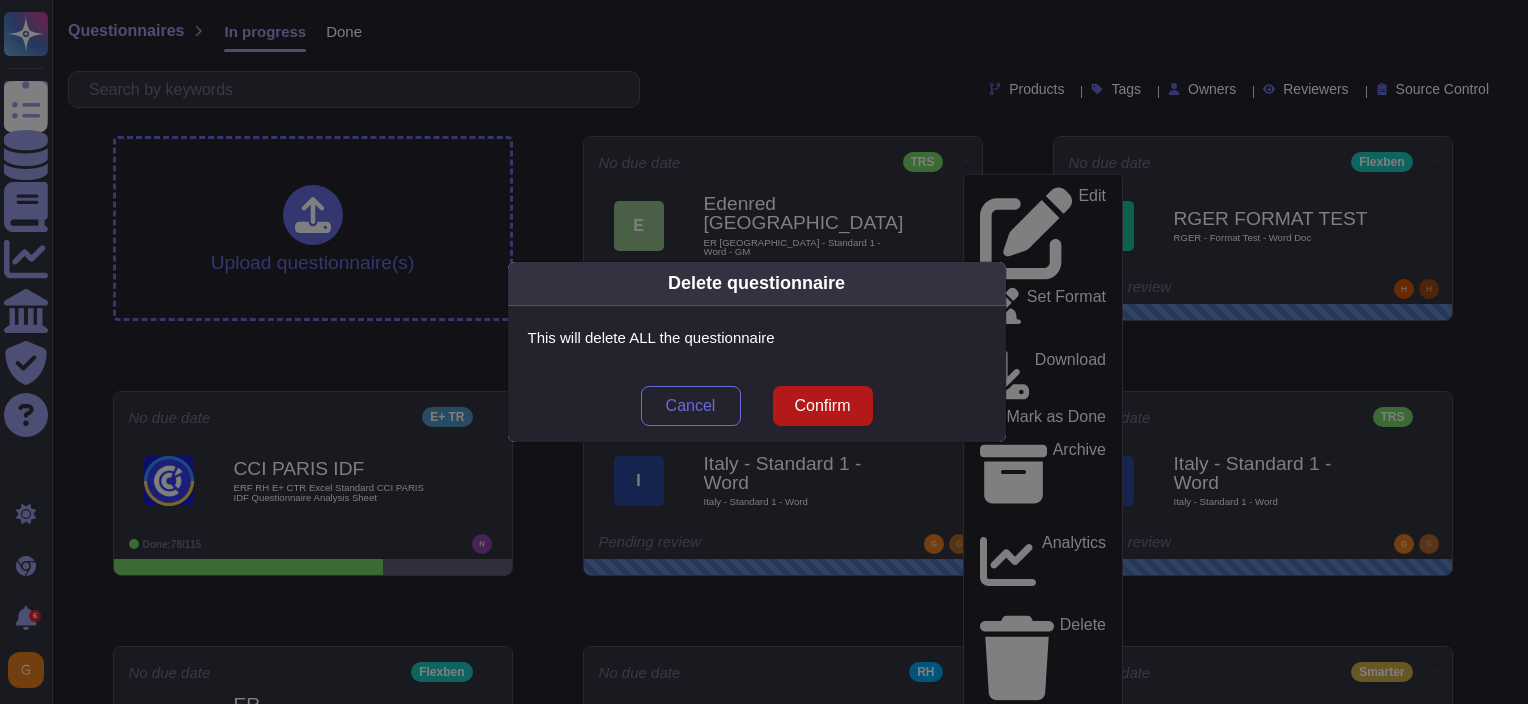 click on "Confirm" at bounding box center [822, 406] 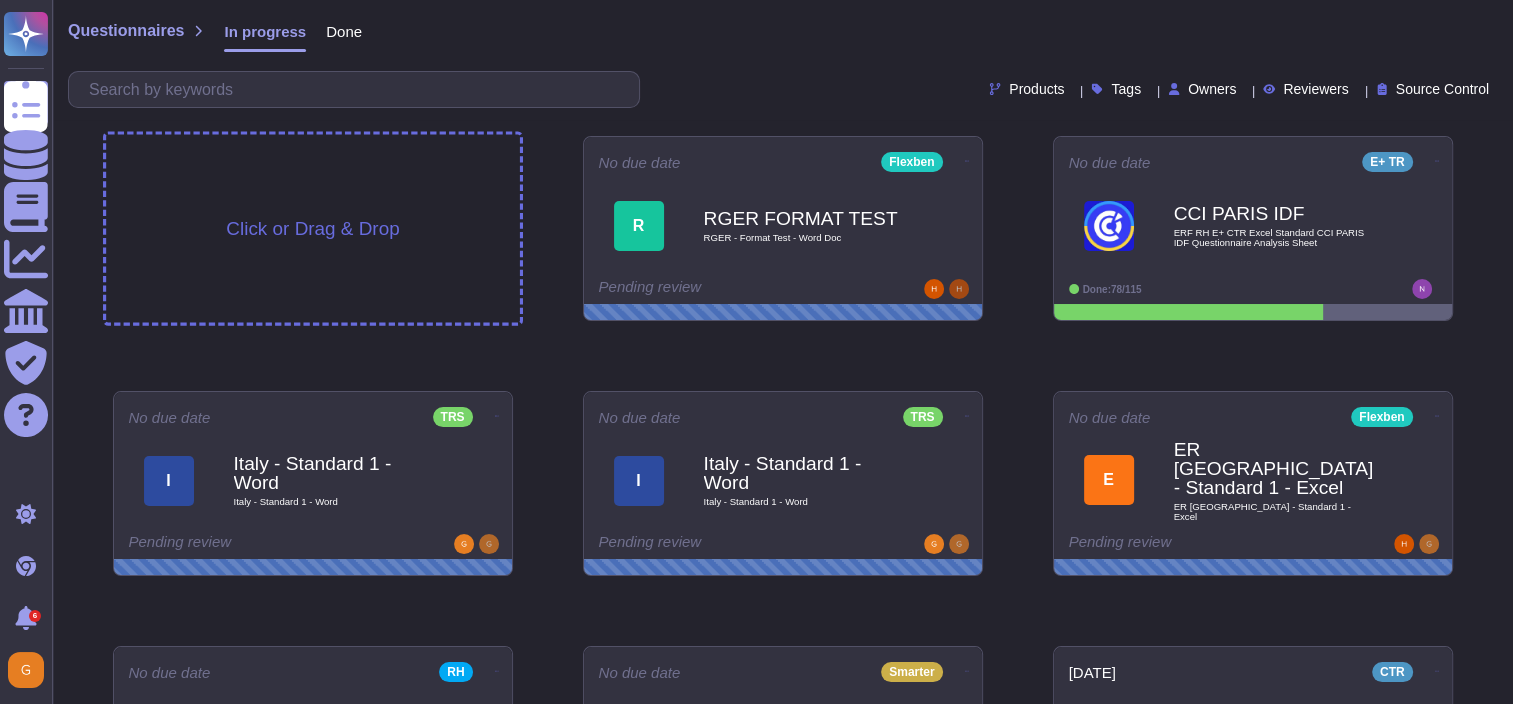 click on "Click or Drag & Drop" at bounding box center (312, 228) 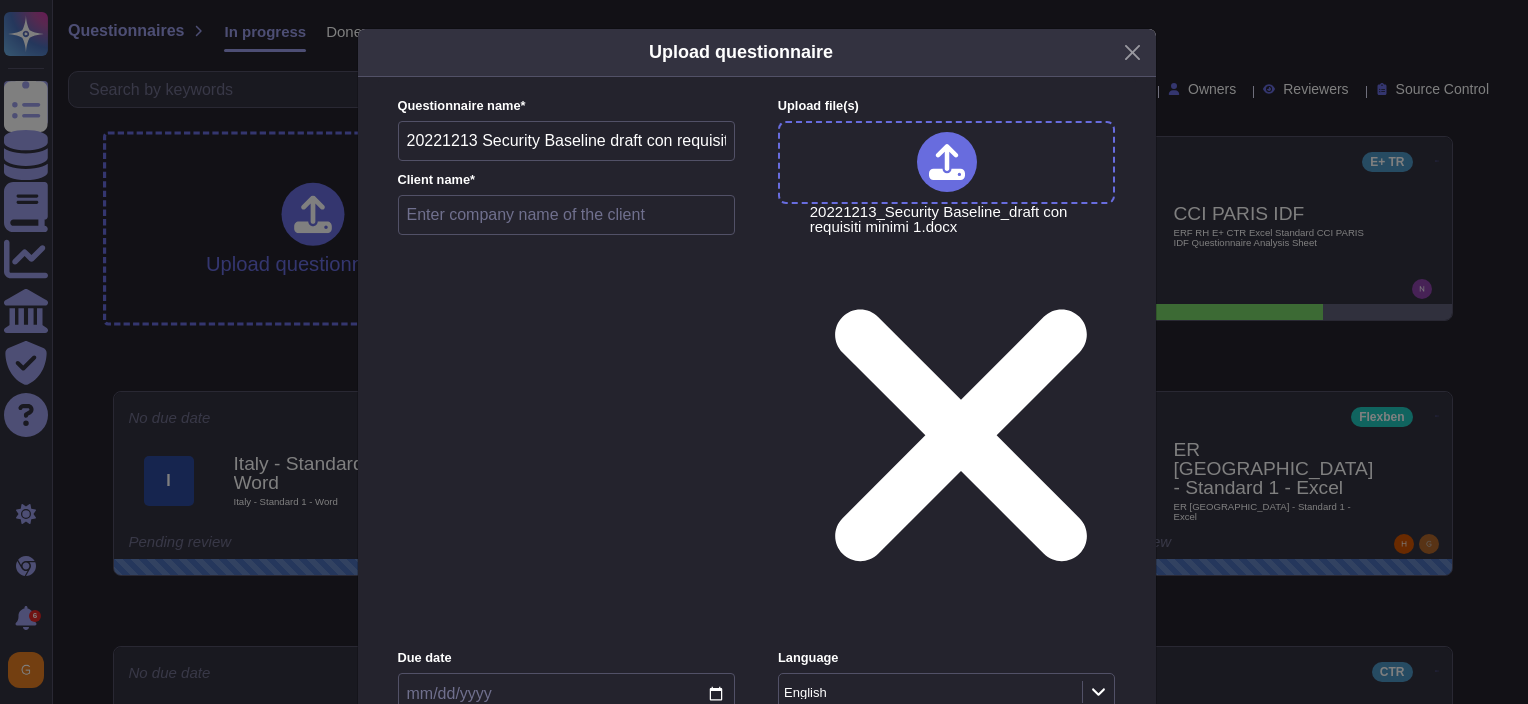 click on "English" at bounding box center (920, 692) 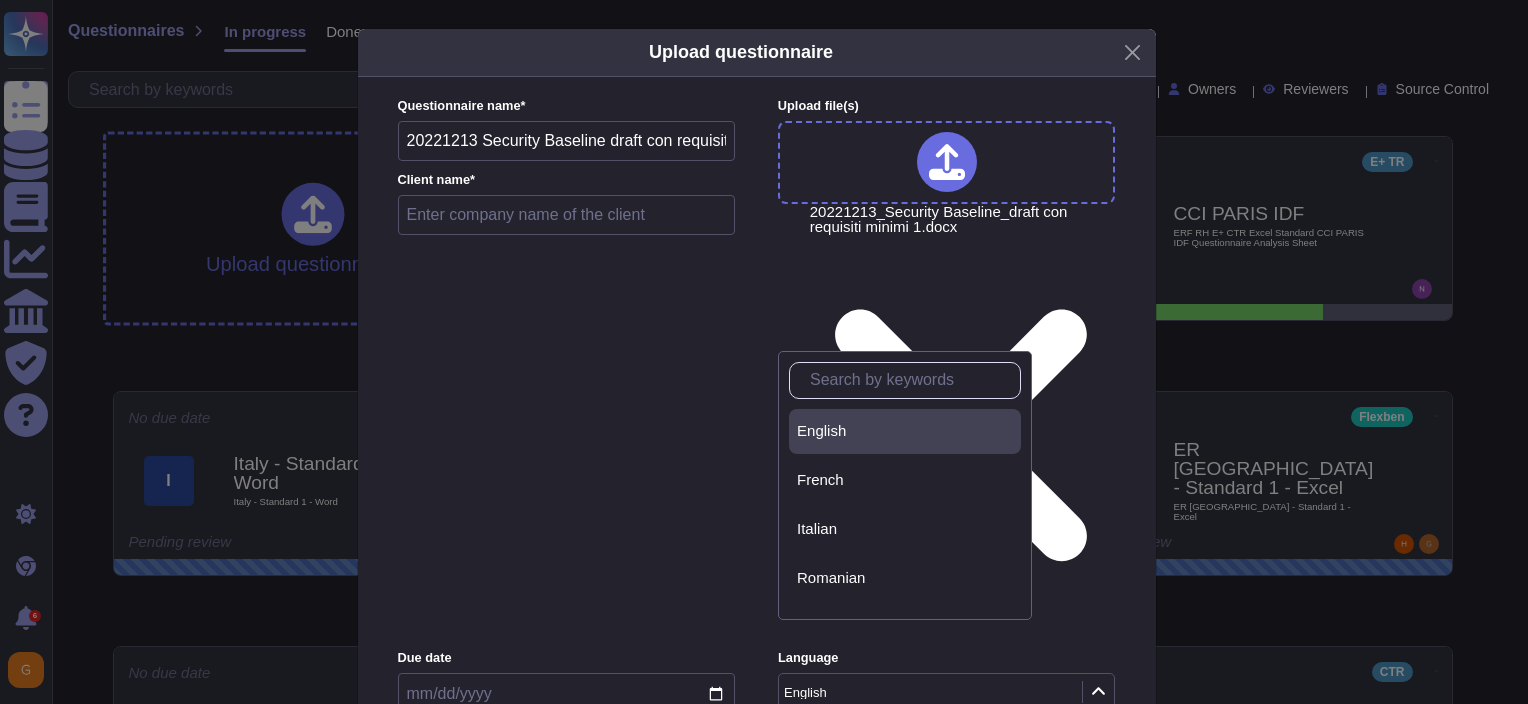 click on "Italian" at bounding box center (817, 529) 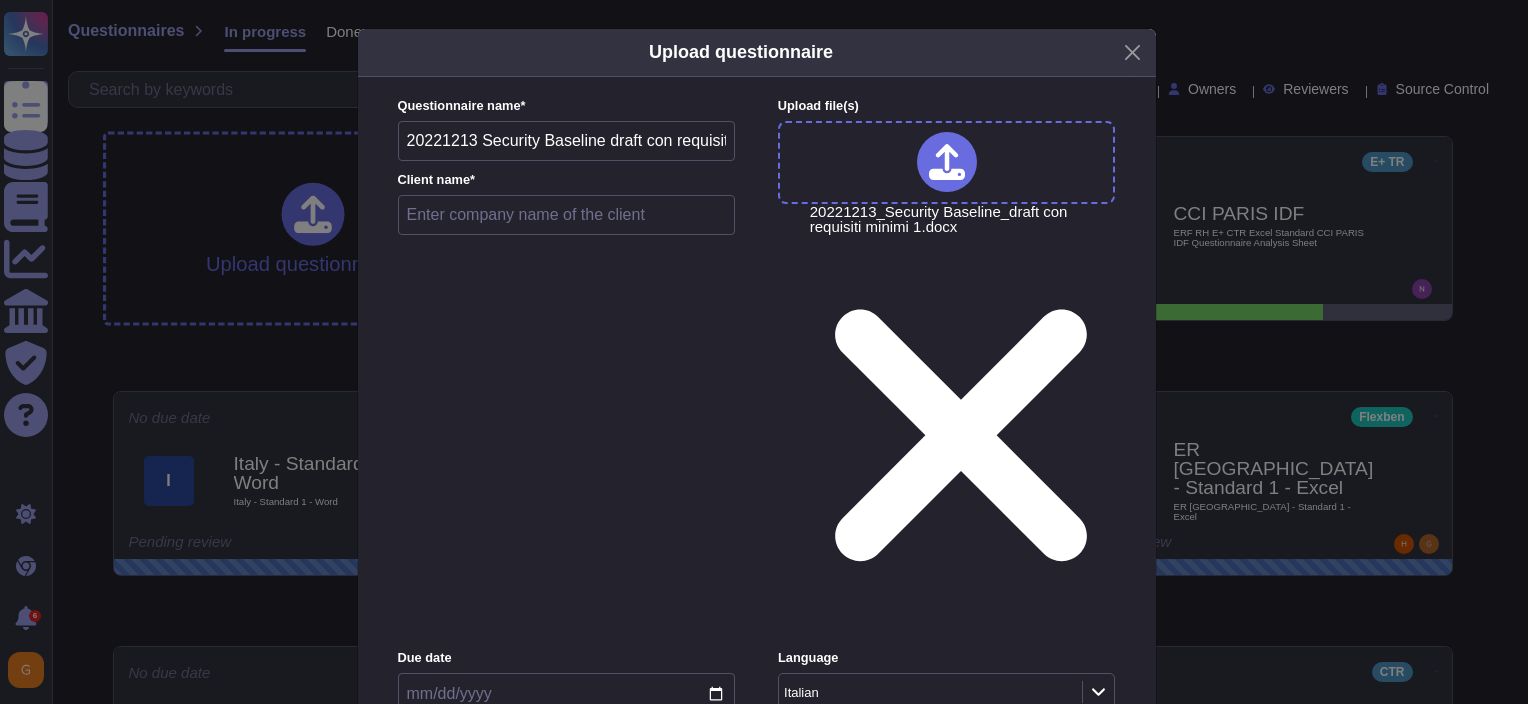 click on "Edenred Wide" at bounding box center [944, 778] 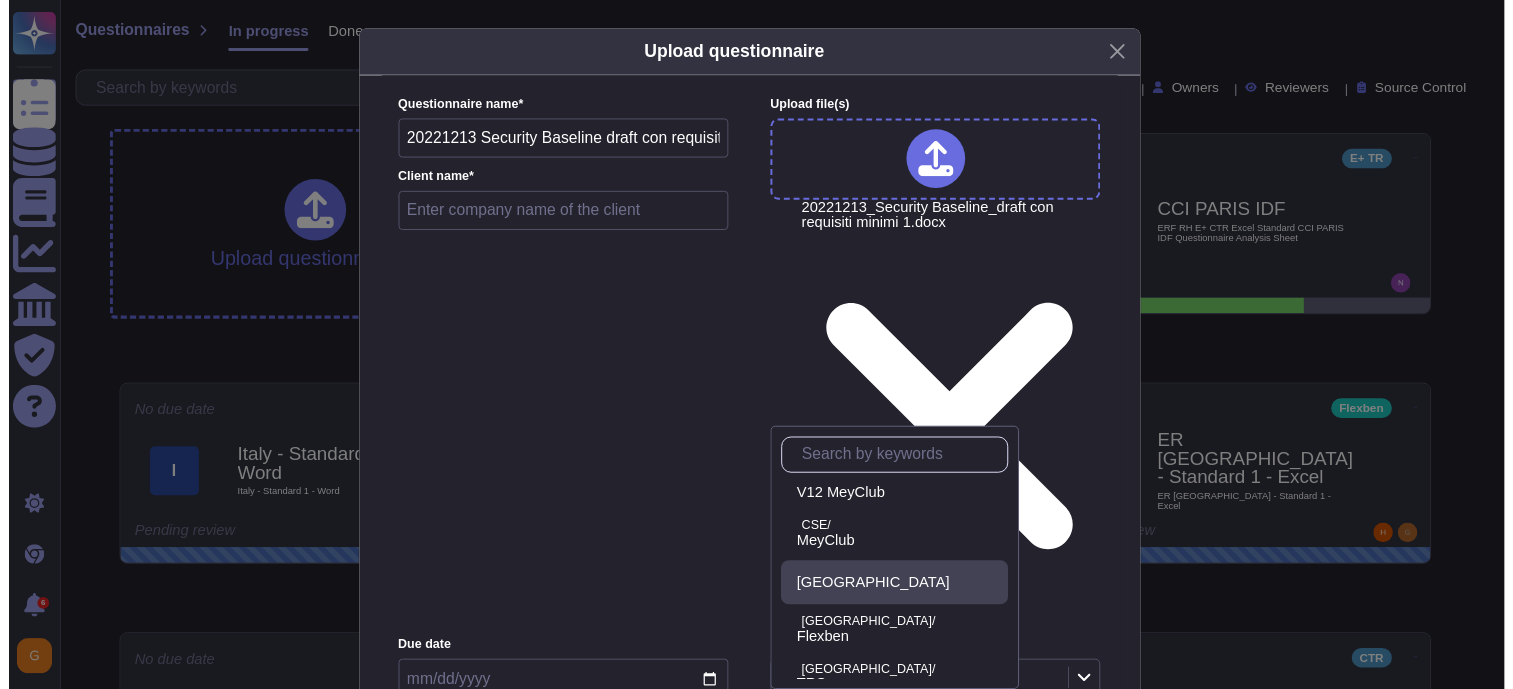 scroll, scrollTop: 800, scrollLeft: 0, axis: vertical 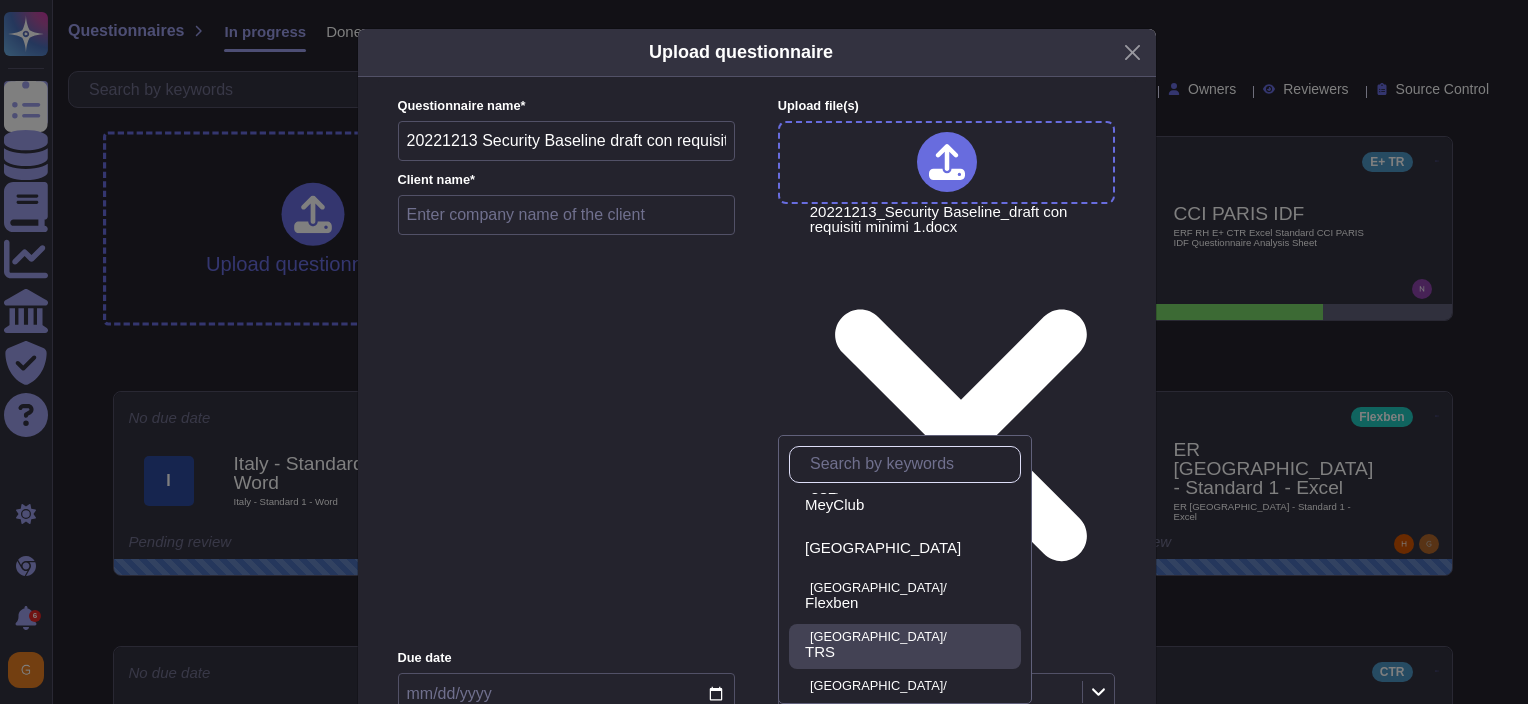 click on "TRS" at bounding box center (909, 652) 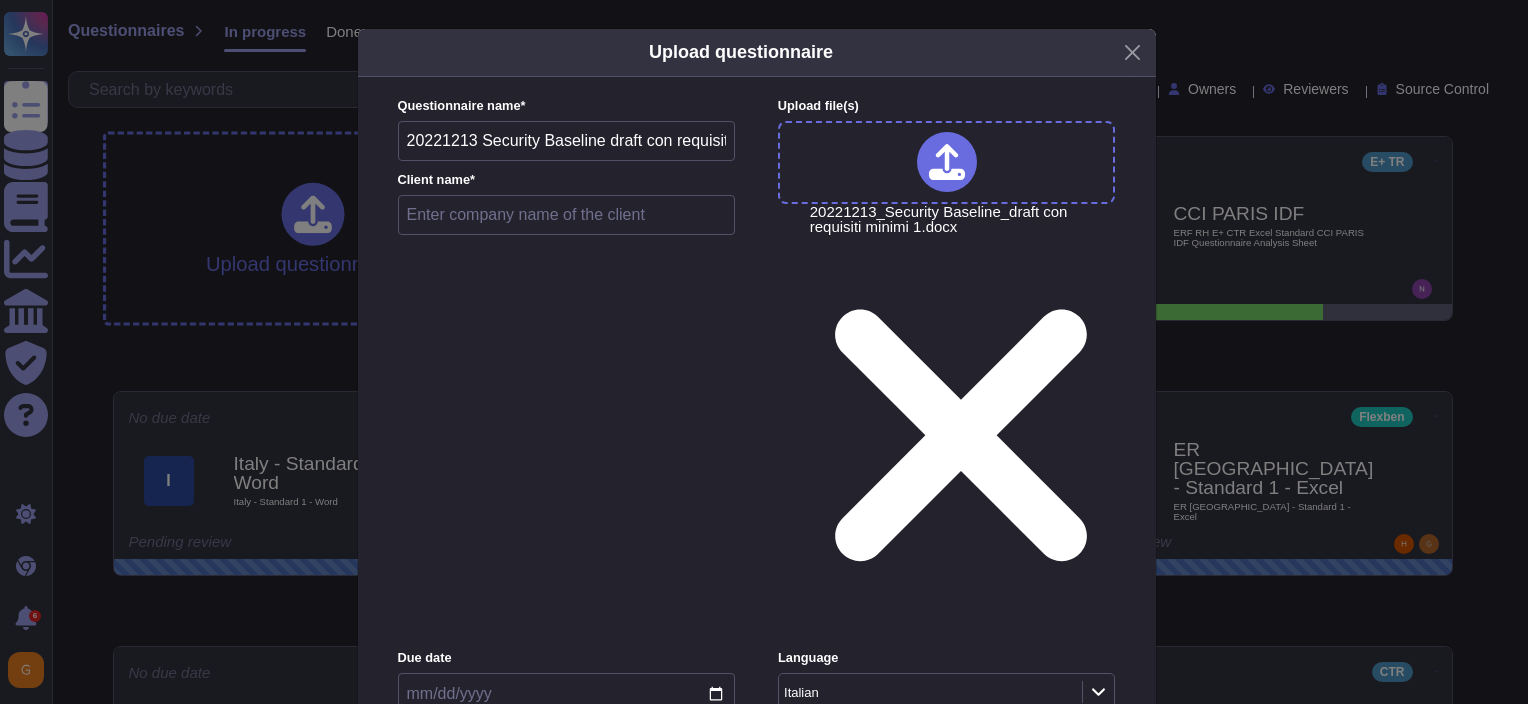 click on "20221213 Security Baseline draft con requisiti minimi 1" at bounding box center [567, 141] 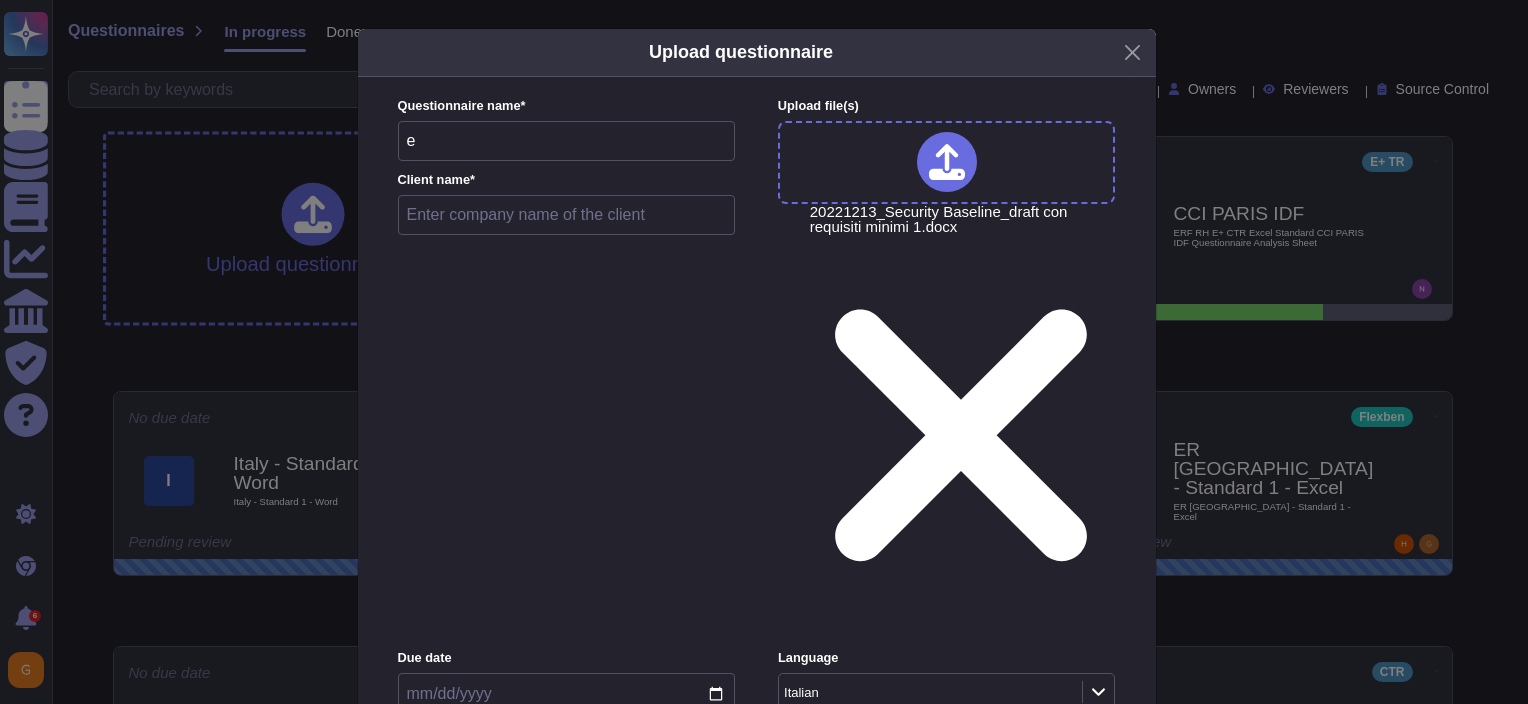 type on "ER [GEOGRAPHIC_DATA] - Standard 1 - Word - GM" 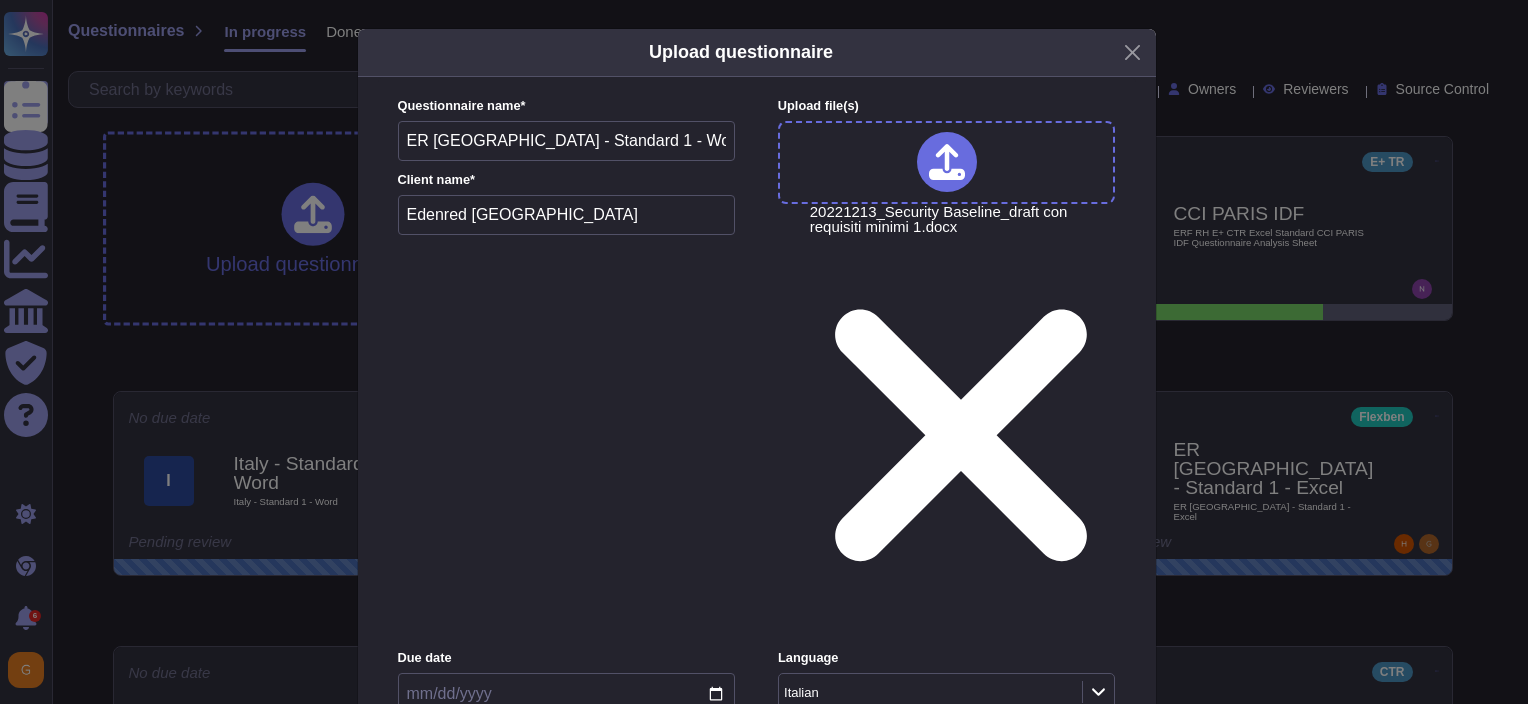 click on "Upload" at bounding box center (756, 989) 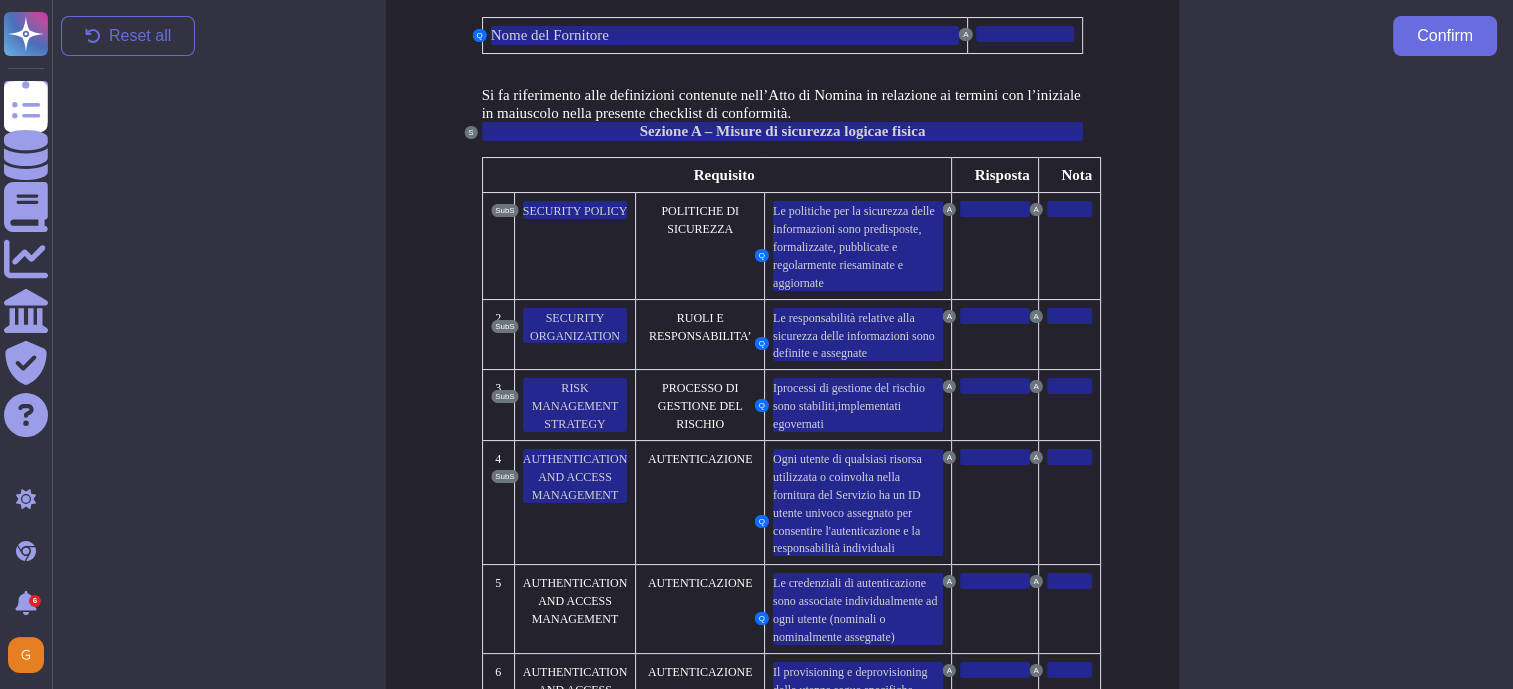 scroll, scrollTop: 200, scrollLeft: 0, axis: vertical 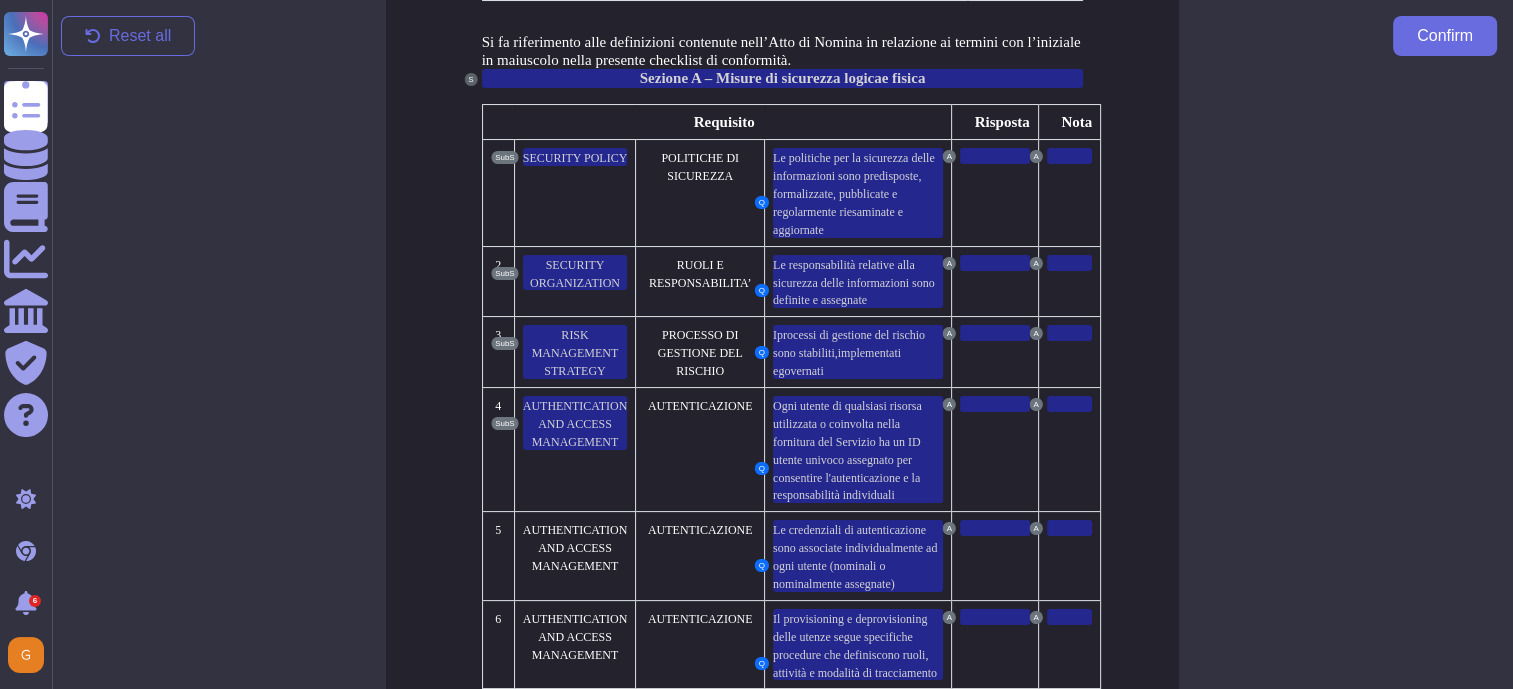 click on "S" at bounding box center (470, 79) 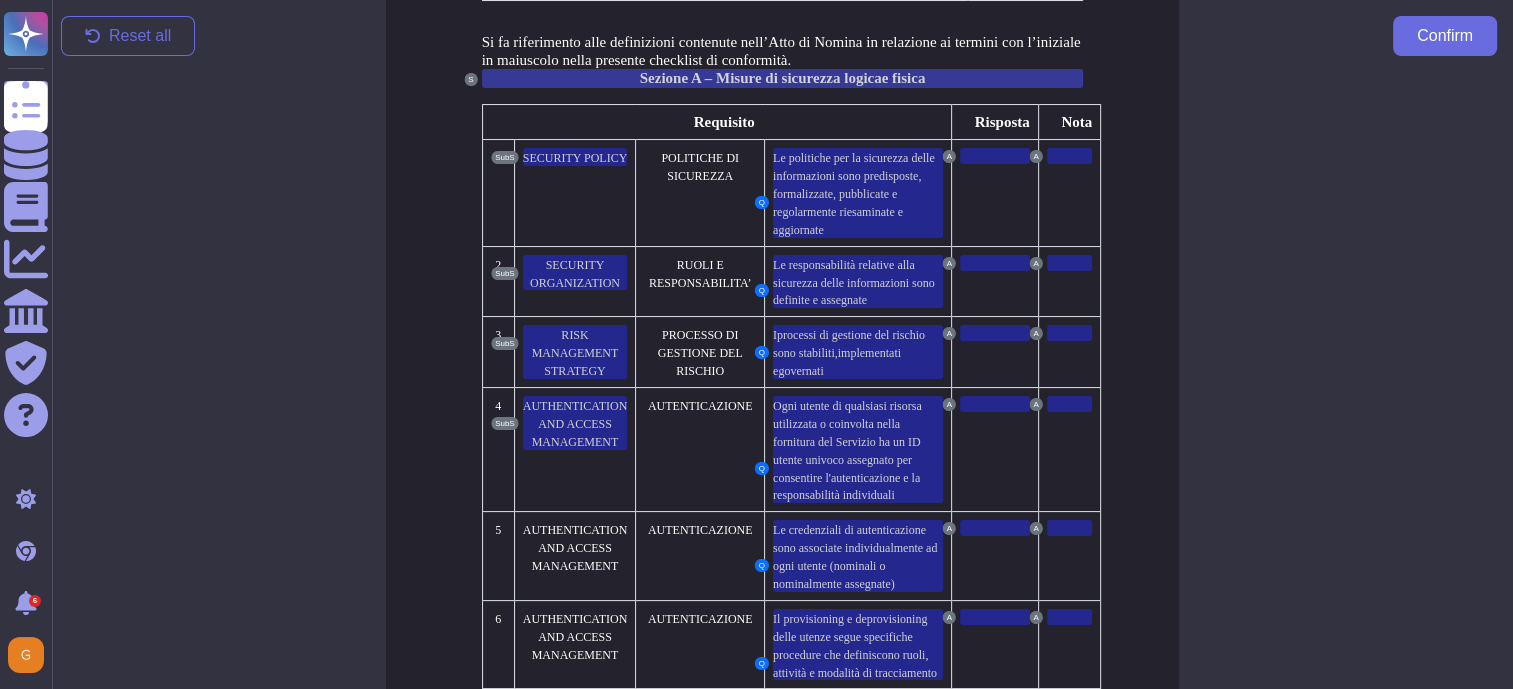 click on "Sezione A – Misure di sicurezza logica  e fisica" at bounding box center (783, 78) 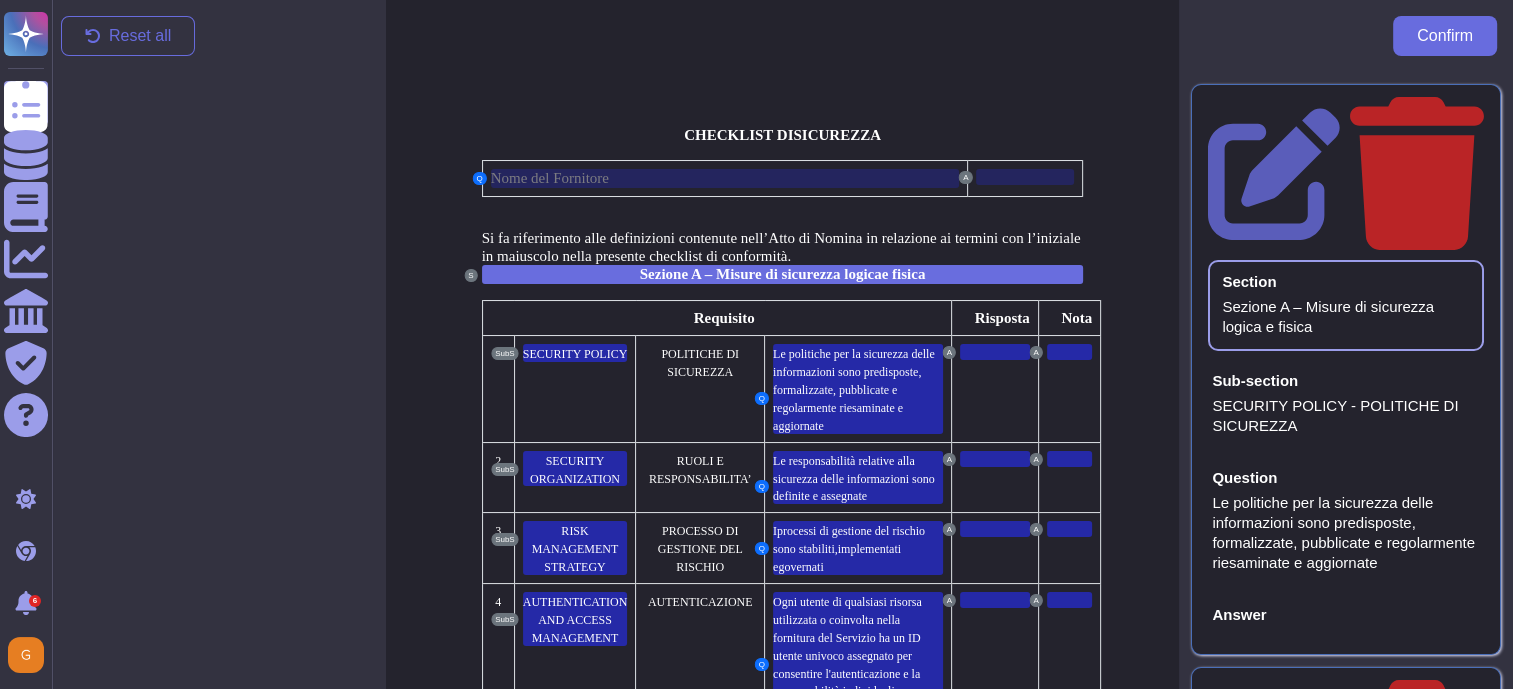 scroll, scrollTop: 0, scrollLeft: 0, axis: both 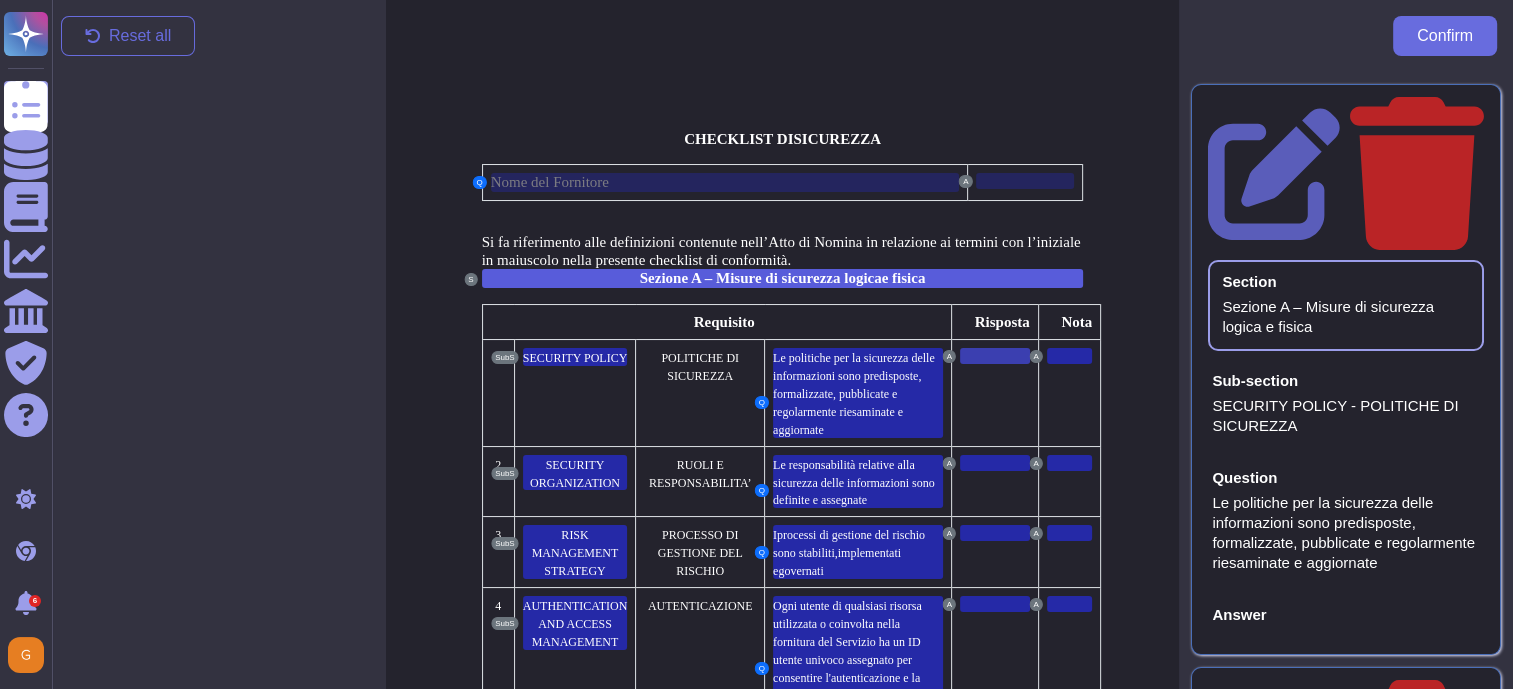 click at bounding box center [995, 356] 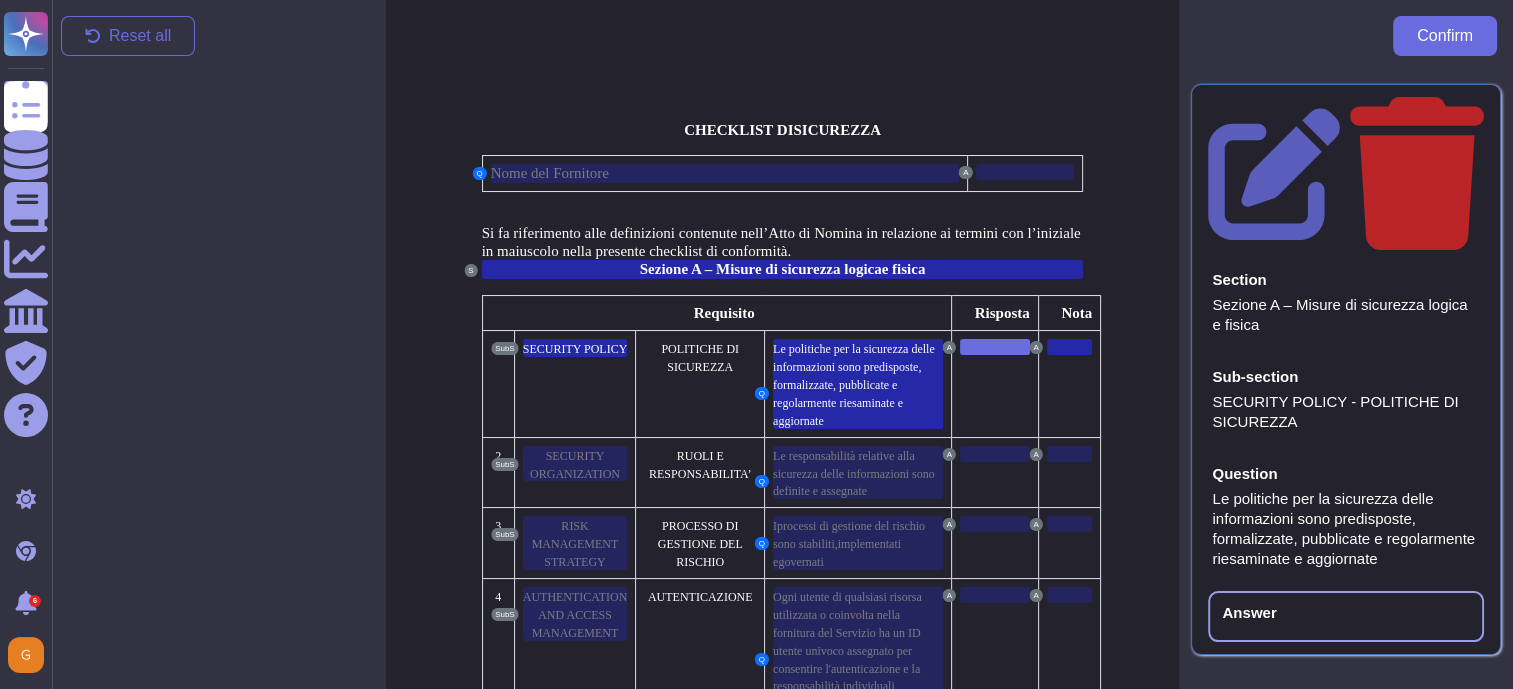 click at bounding box center [995, 347] 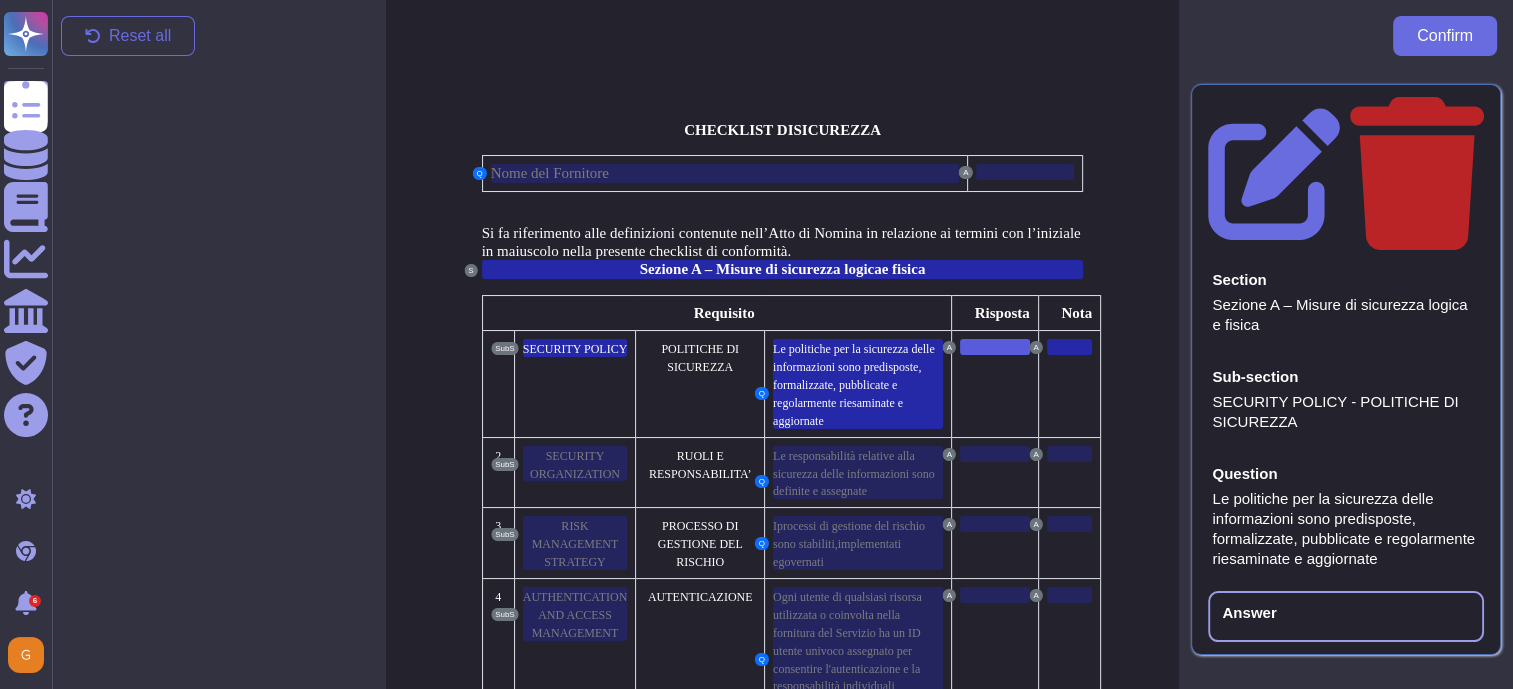 click 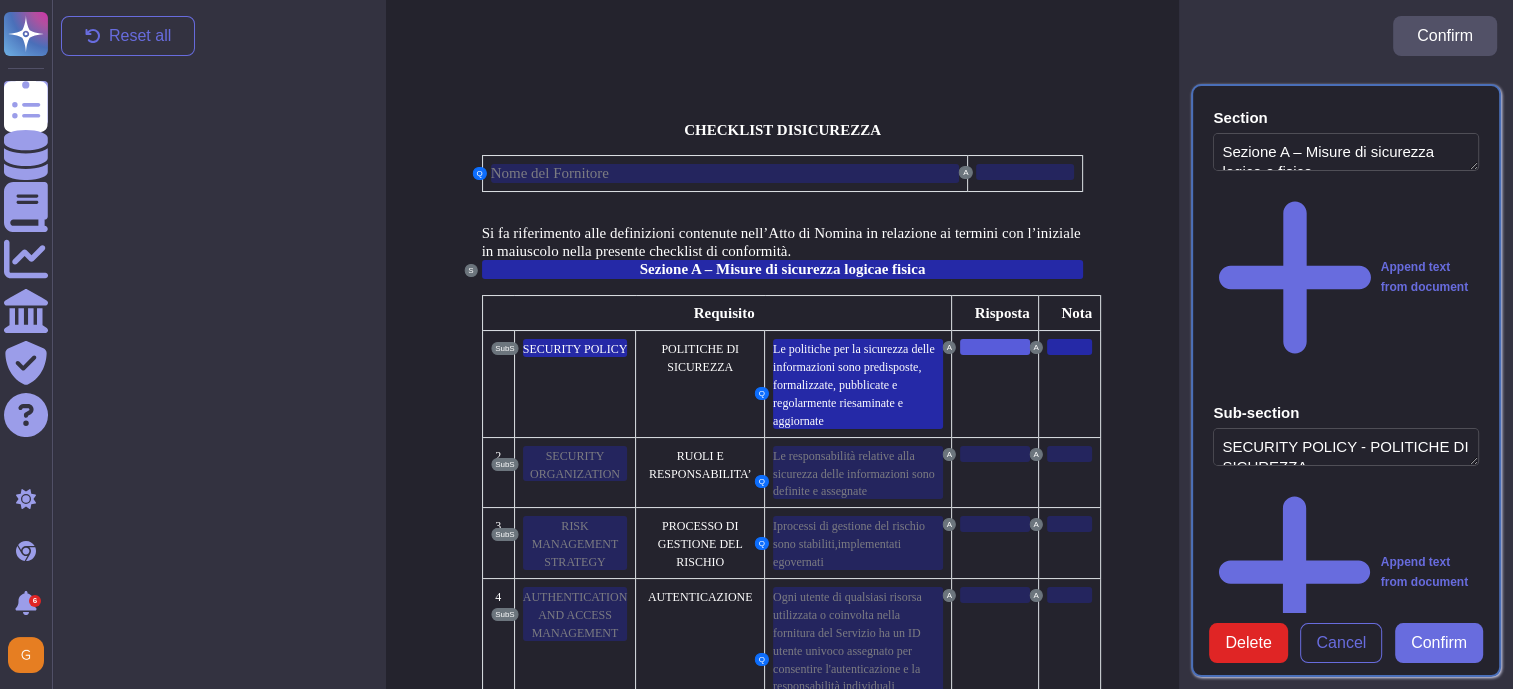 type on "Sezione A – Misure di sicurezza logica e fisica" 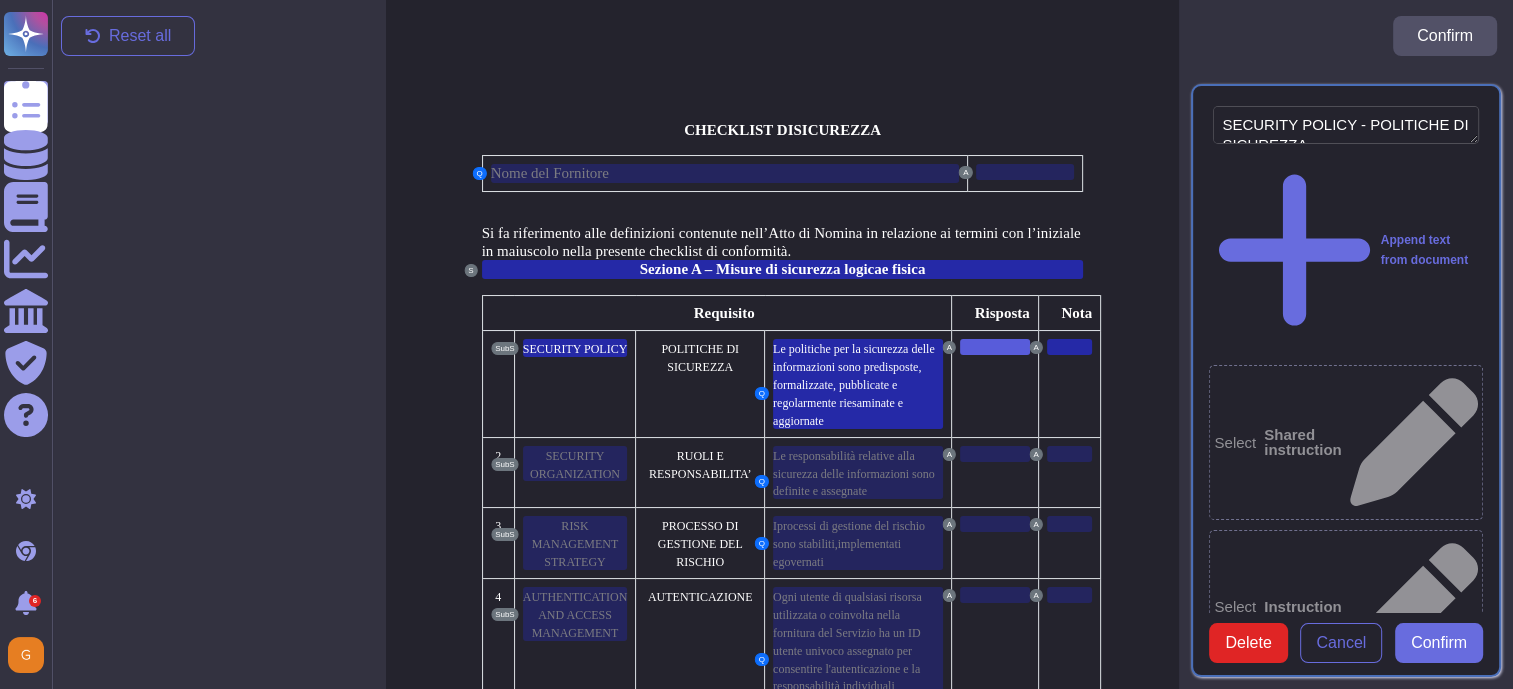 click on "Short answer (Yes / No)" at bounding box center (1304, 1623) 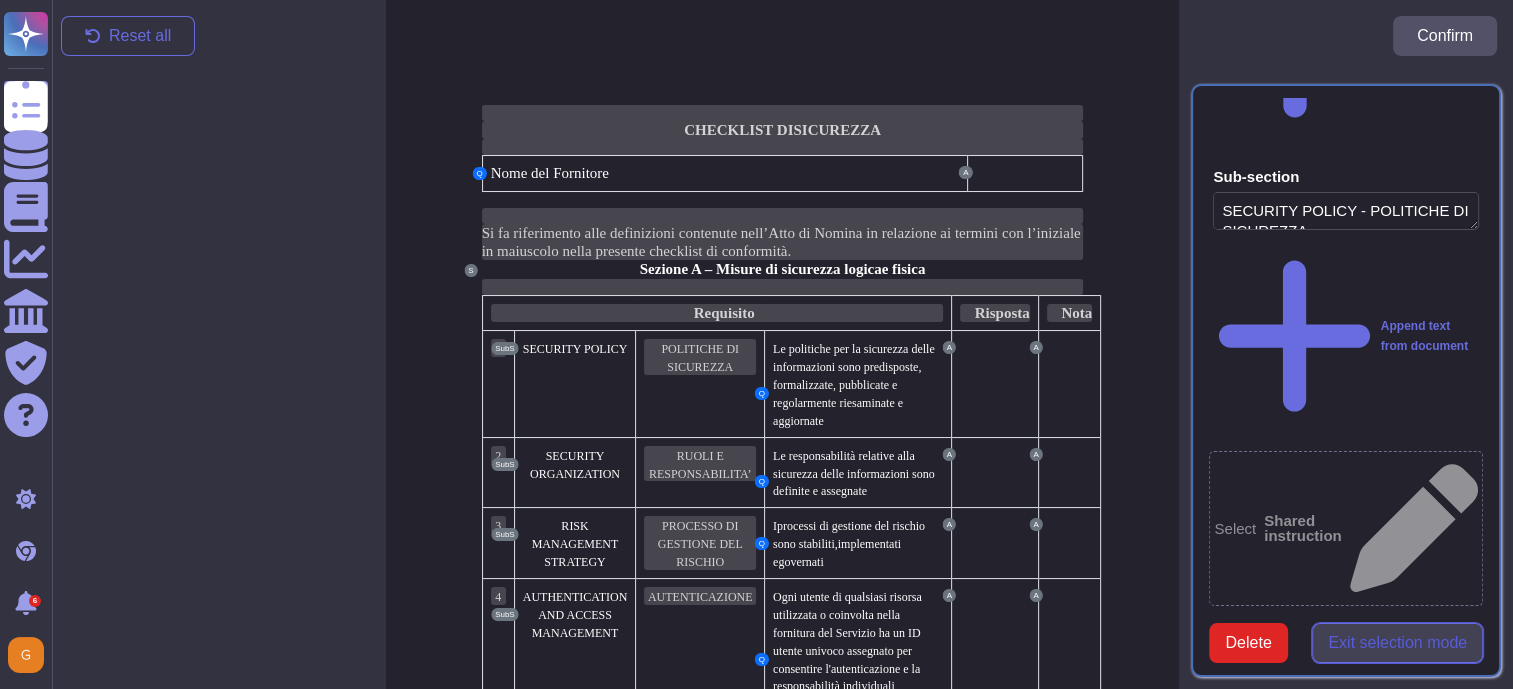 click on "Exit selection mode" at bounding box center [1397, 643] 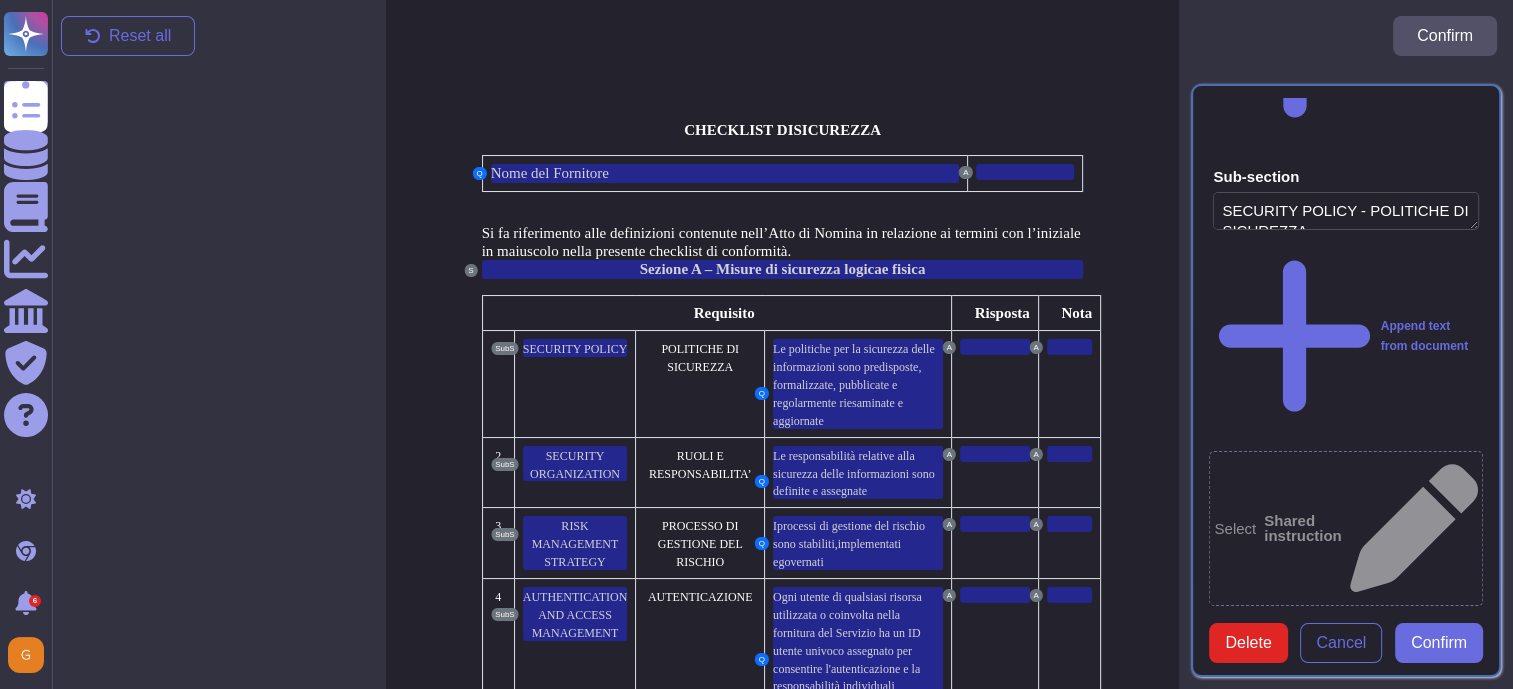 scroll, scrollTop: 219, scrollLeft: 0, axis: vertical 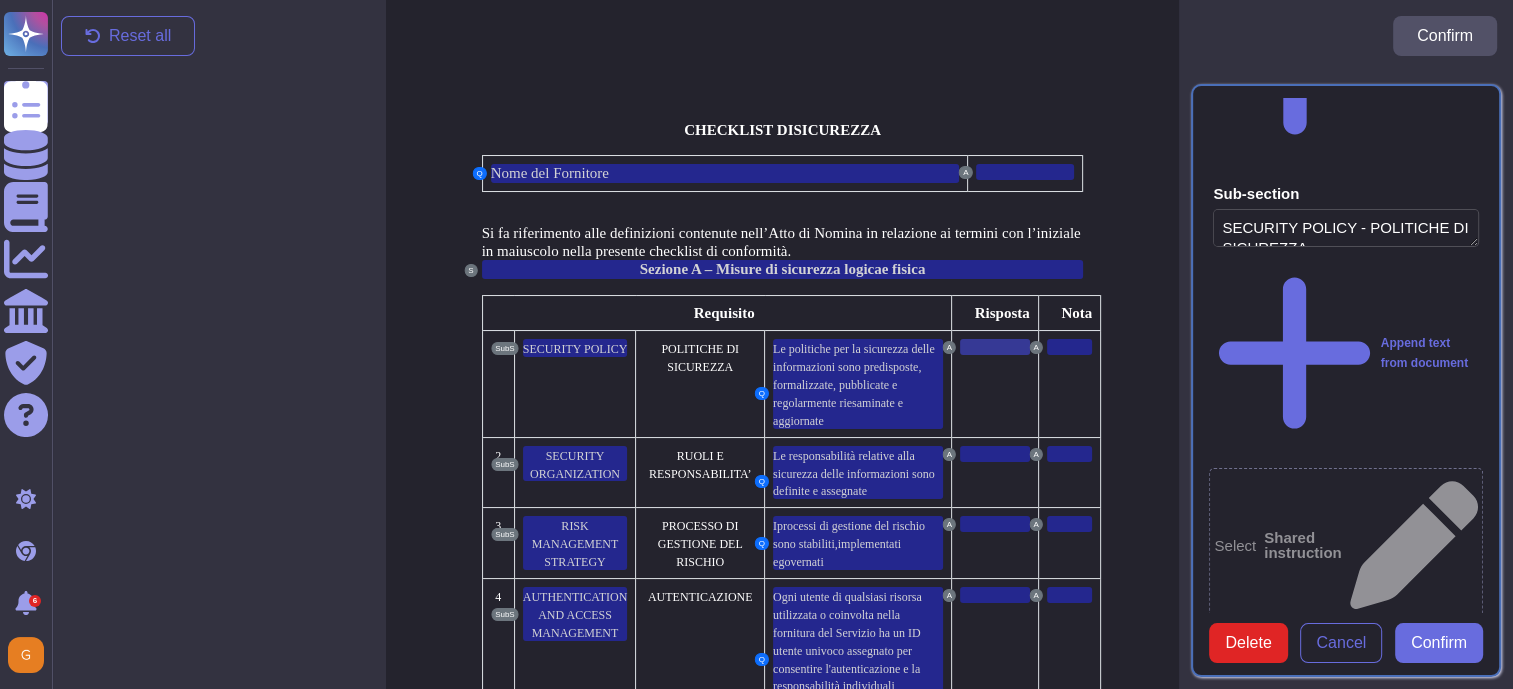 click at bounding box center (995, 347) 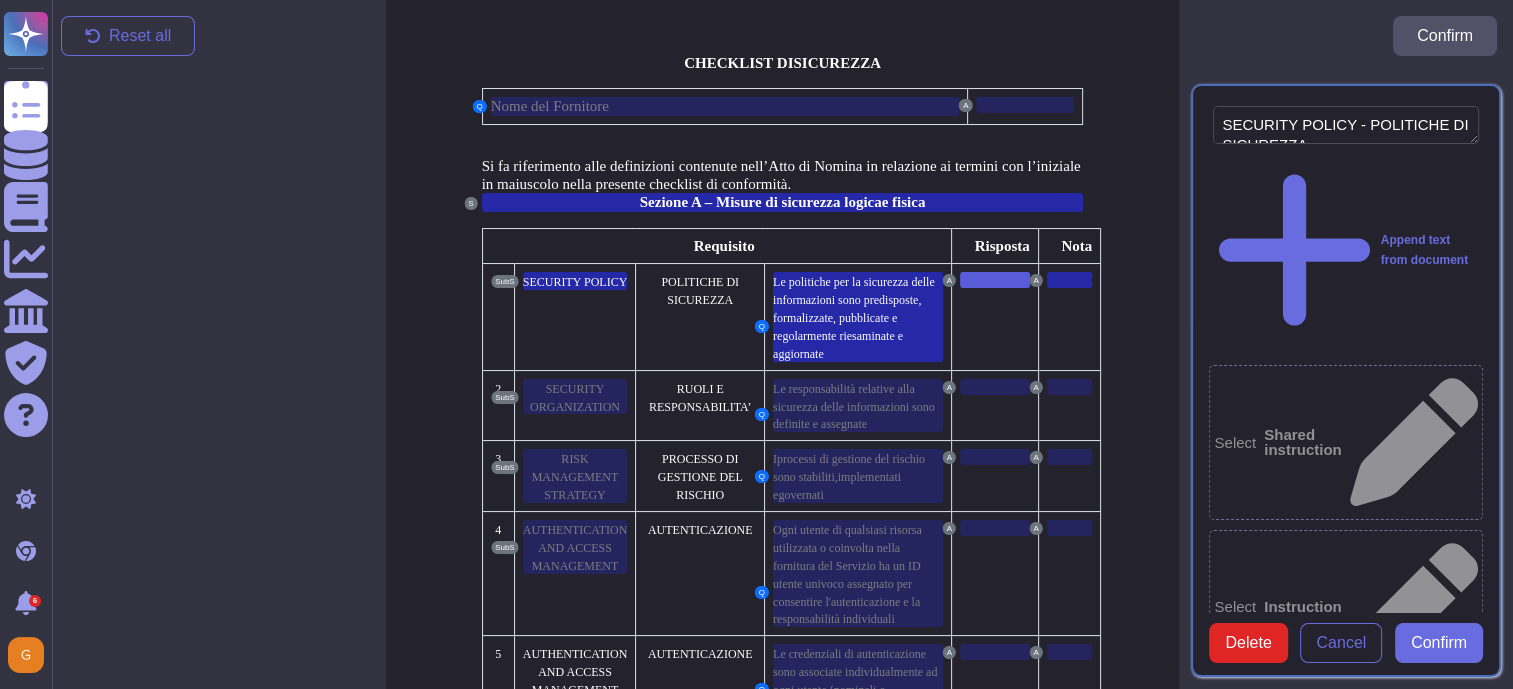 scroll, scrollTop: 109, scrollLeft: 0, axis: vertical 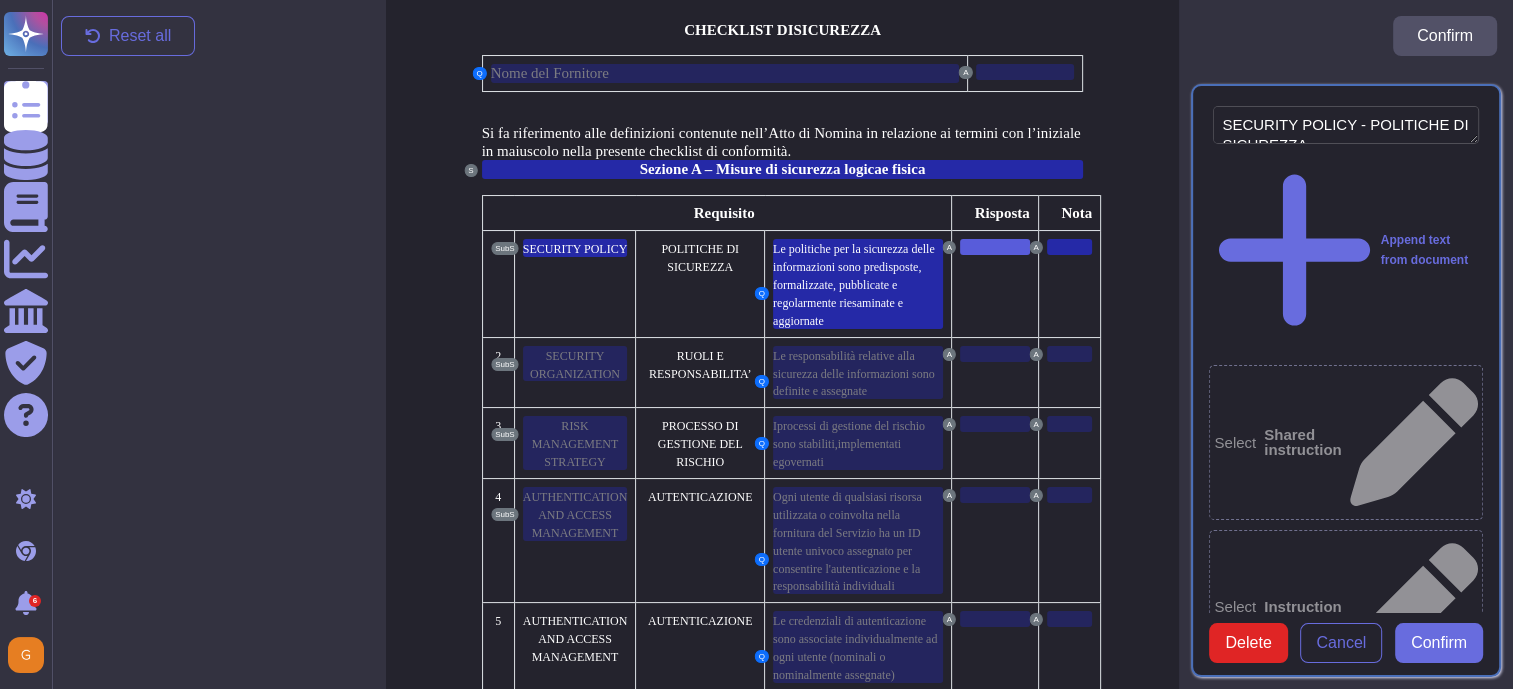 click on "Short answer (Yes / No)" at bounding box center (1304, 1623) 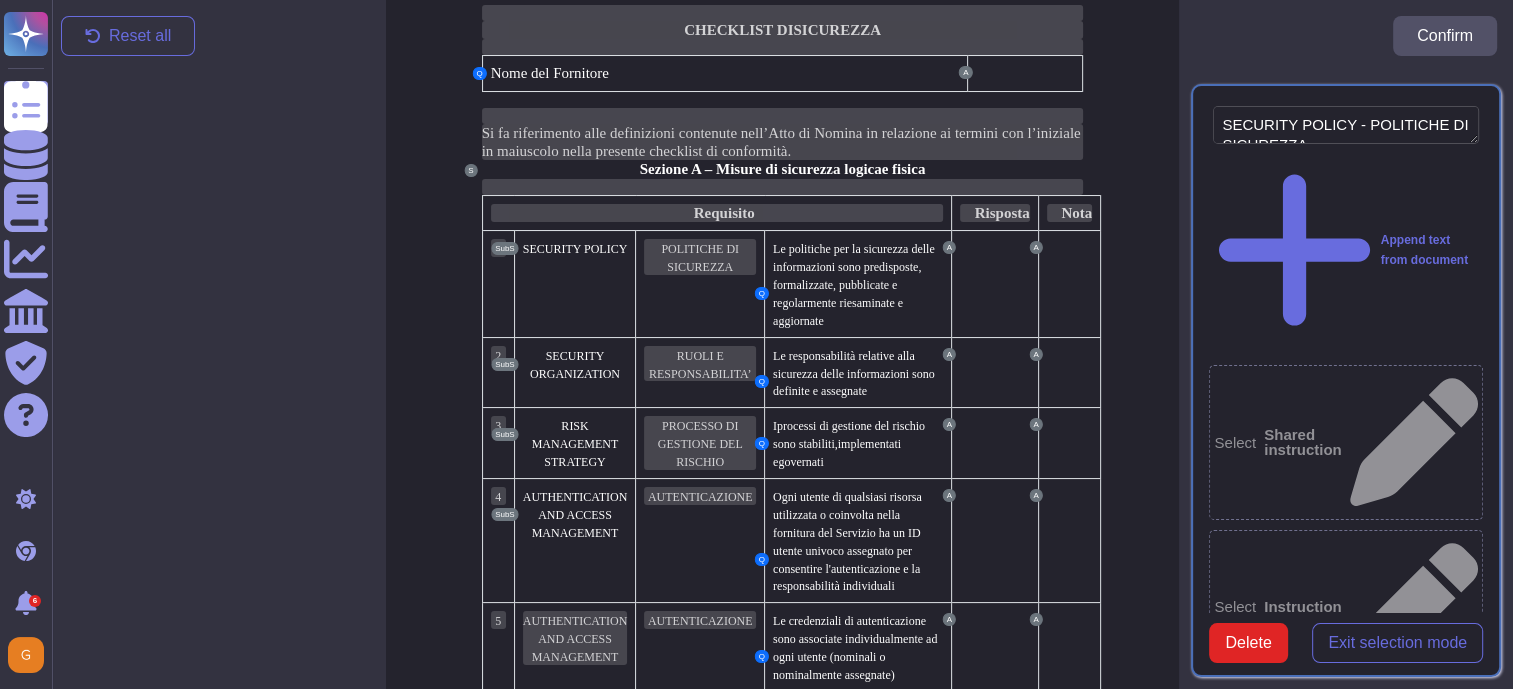 scroll, scrollTop: 236, scrollLeft: 0, axis: vertical 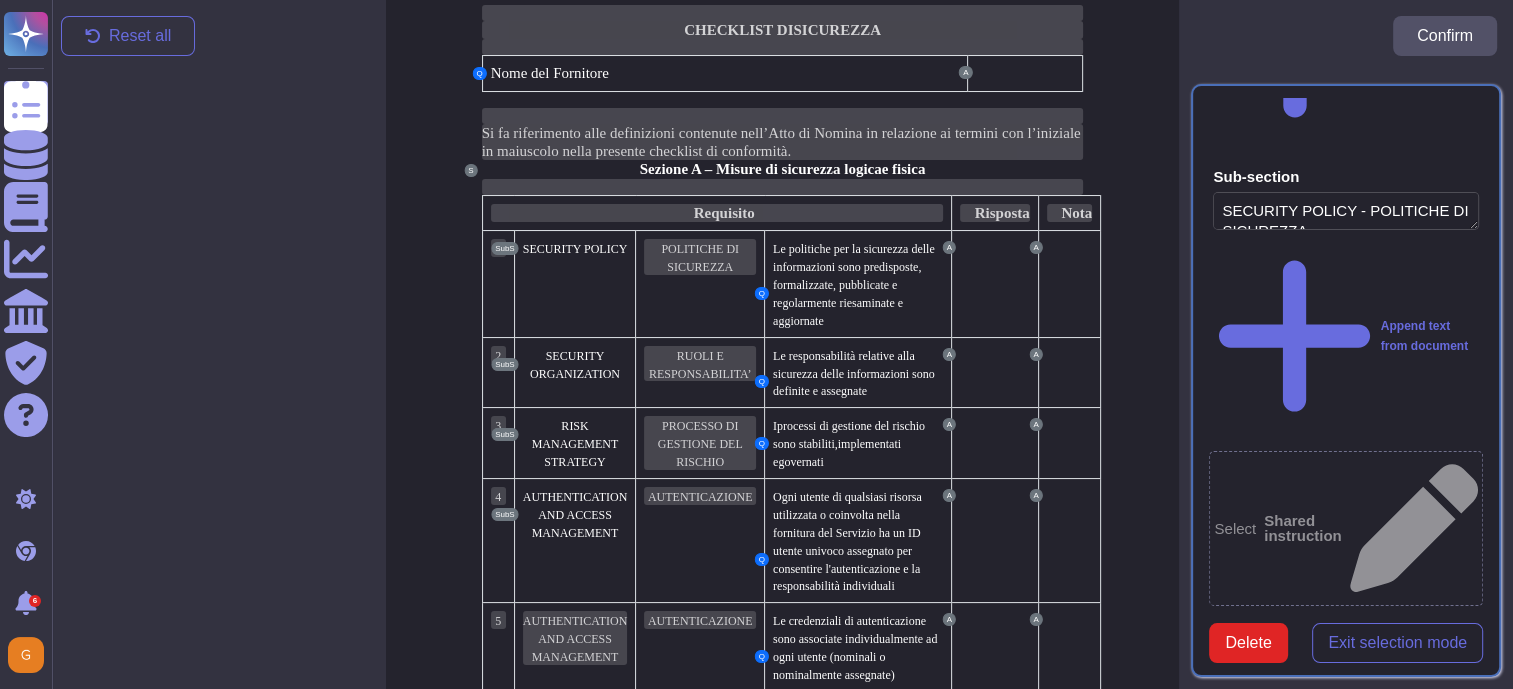 click 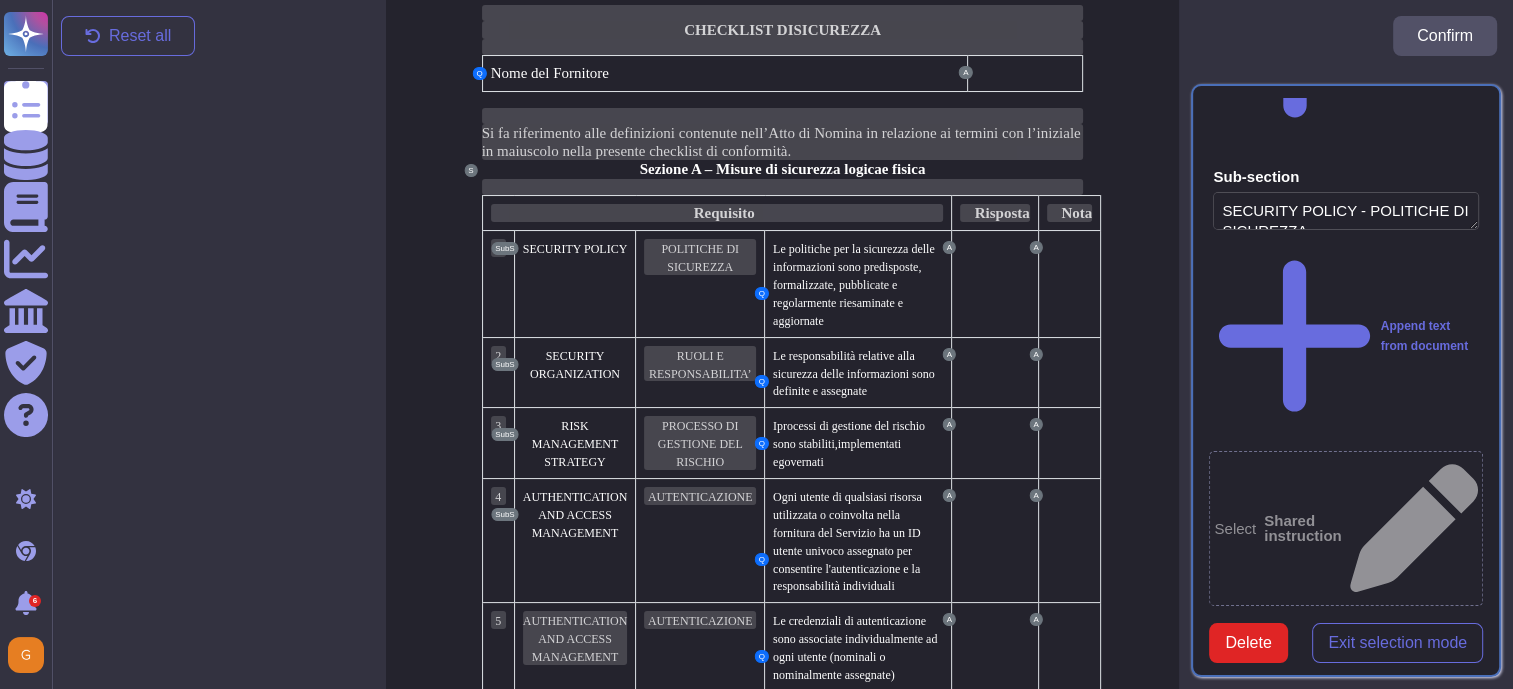 click on "Select Short answer (Yes / No)" at bounding box center (1346, 1619) 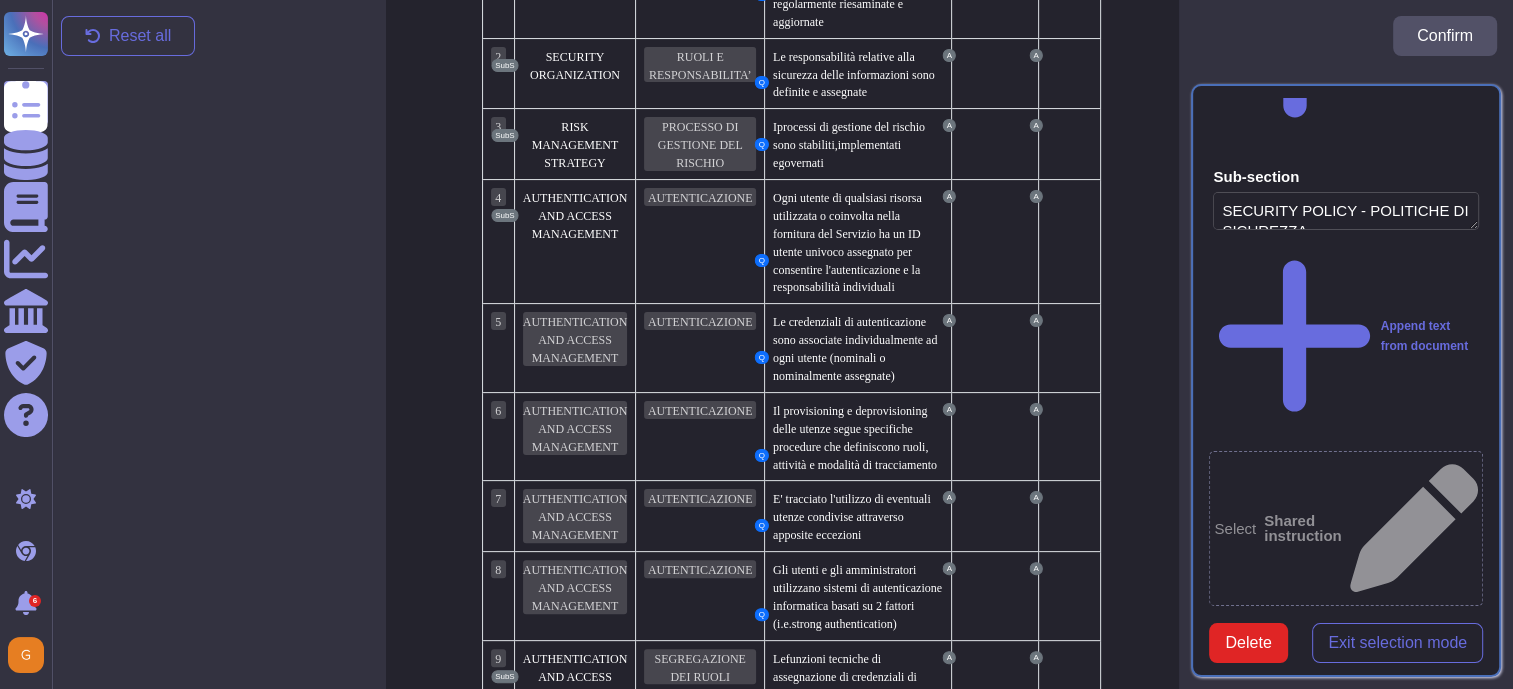 scroll, scrollTop: 409, scrollLeft: 0, axis: vertical 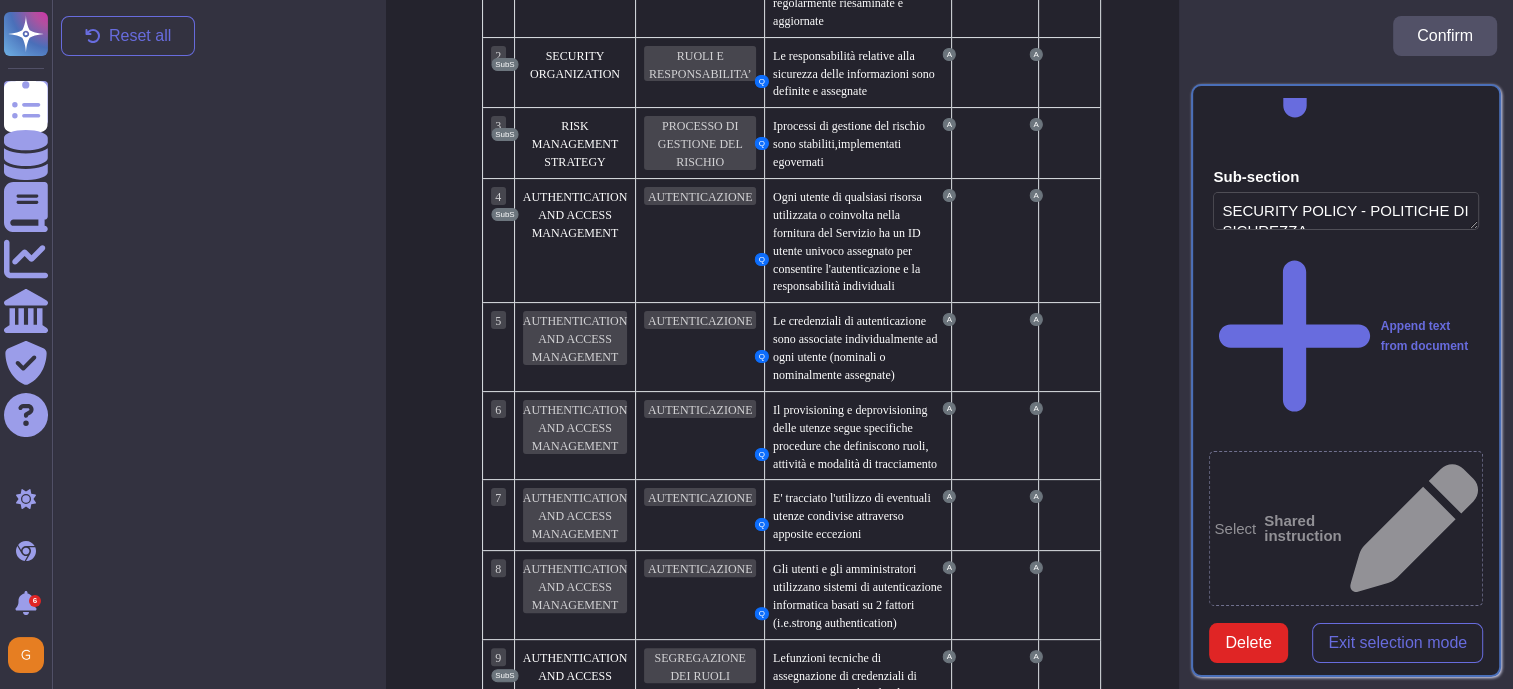 click on "Short answer (Yes / No)" at bounding box center [1311, 1618] 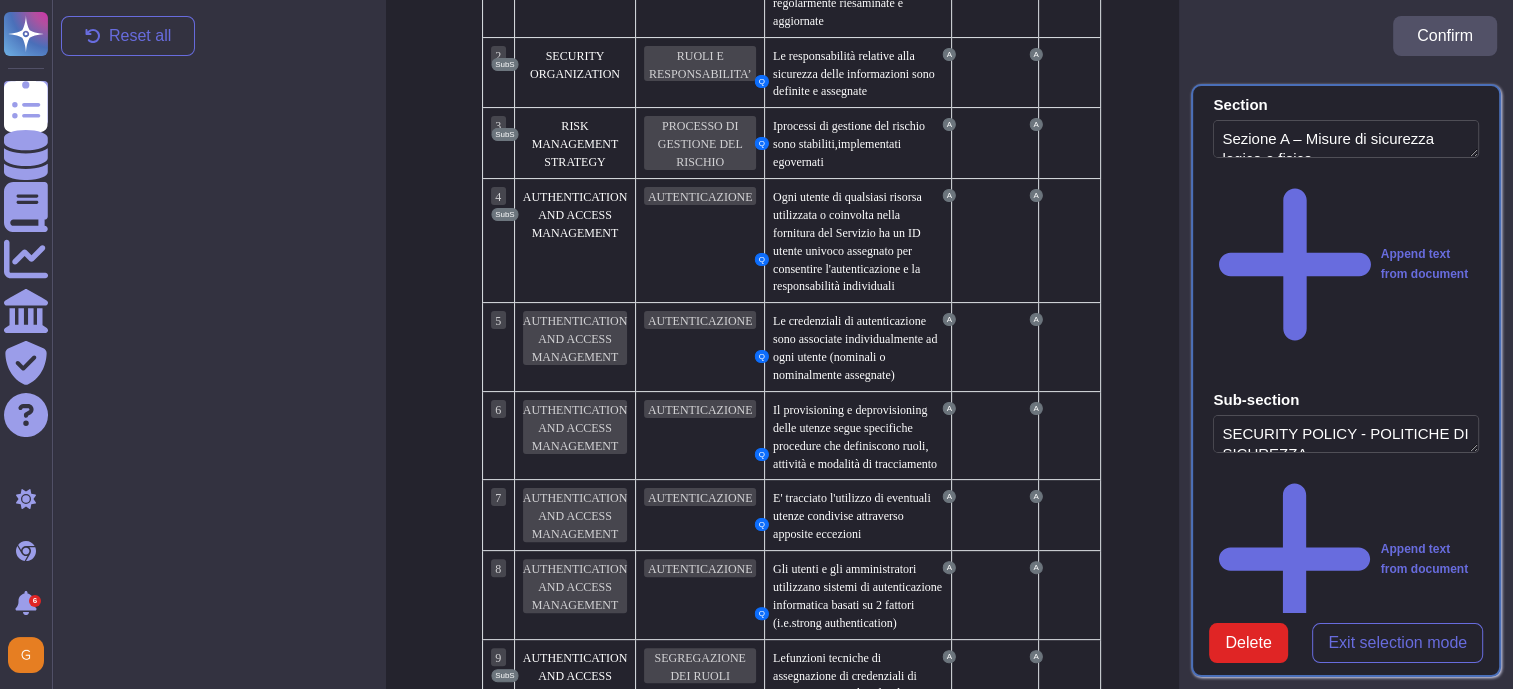 scroll, scrollTop: 0, scrollLeft: 0, axis: both 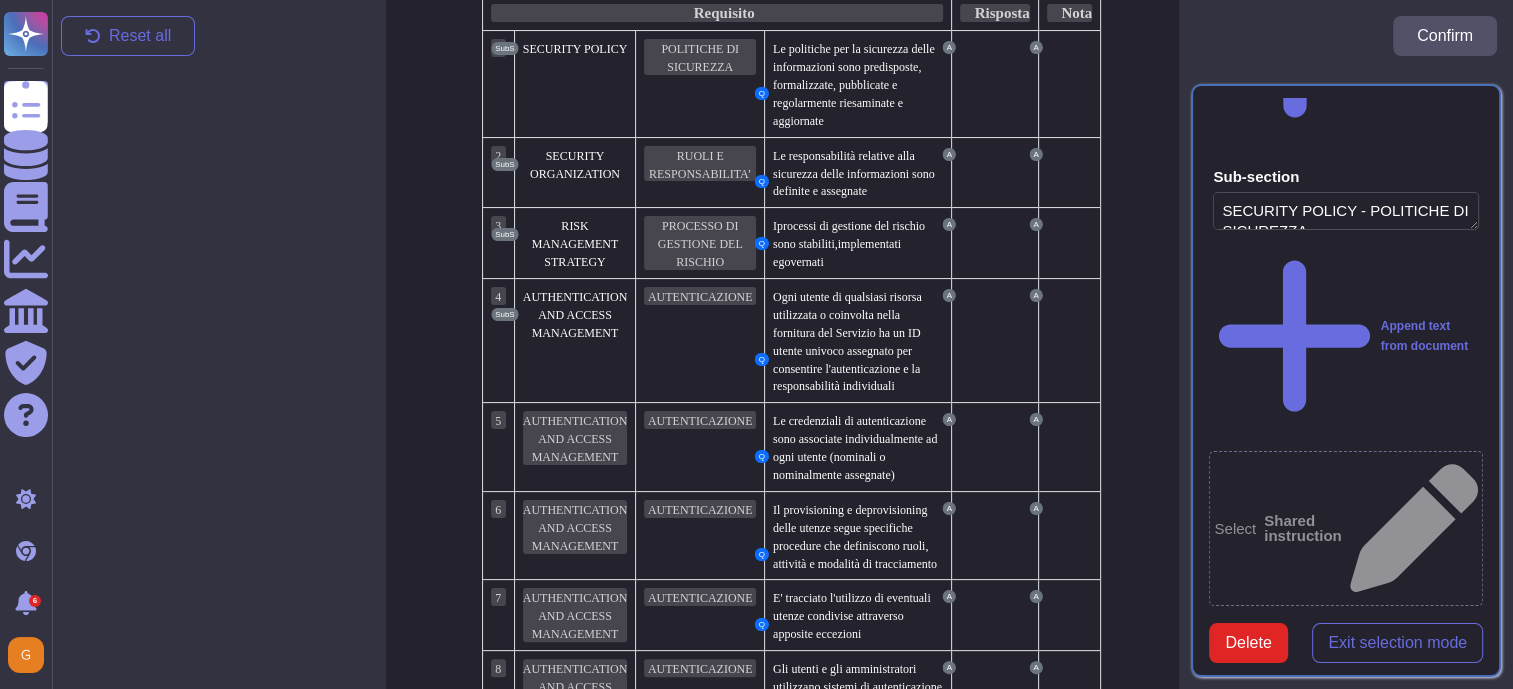 click on "Checkbox(es)" at bounding box center (1313, 1765) 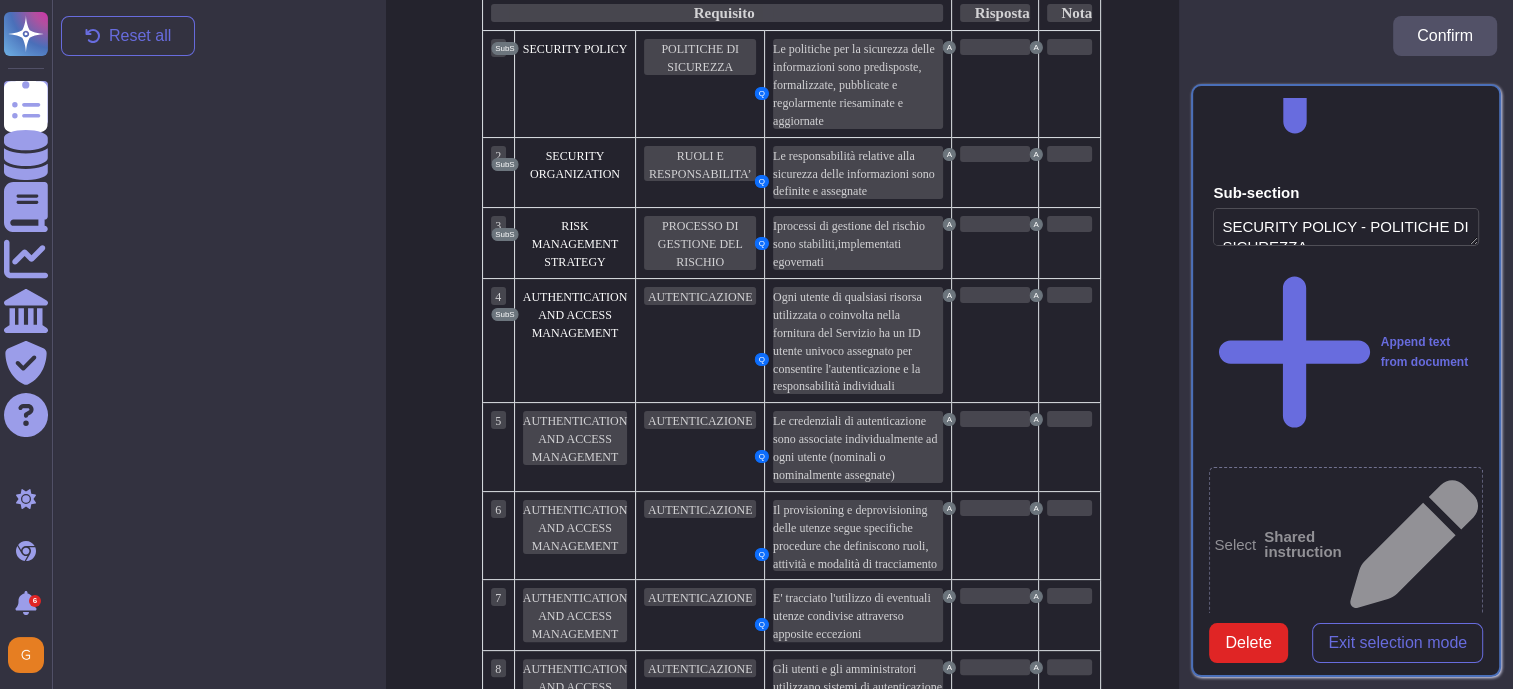 click on "Select Short answer (Yes / No)" at bounding box center [1346, 1641] 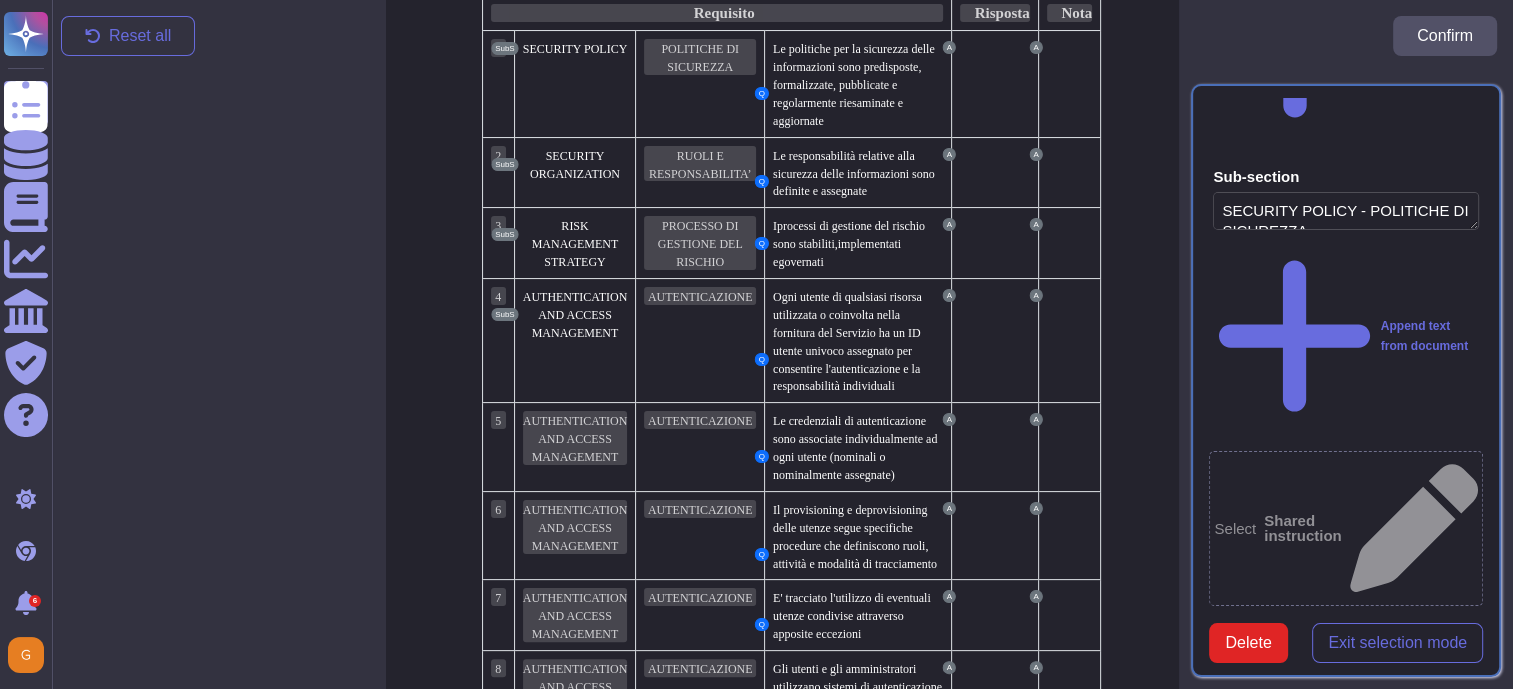 click on "Reset all Confirm" at bounding box center [779, 36] 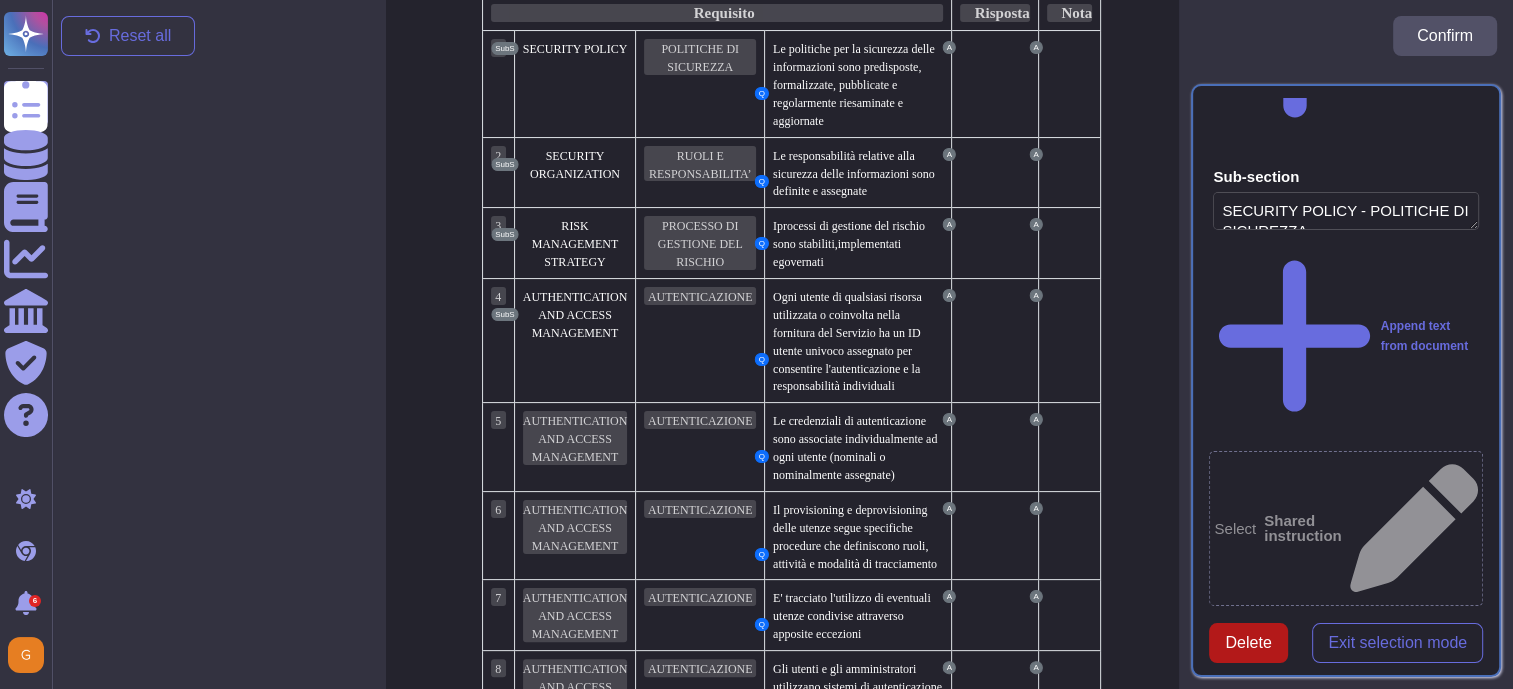 click on "Delete" at bounding box center (1248, 643) 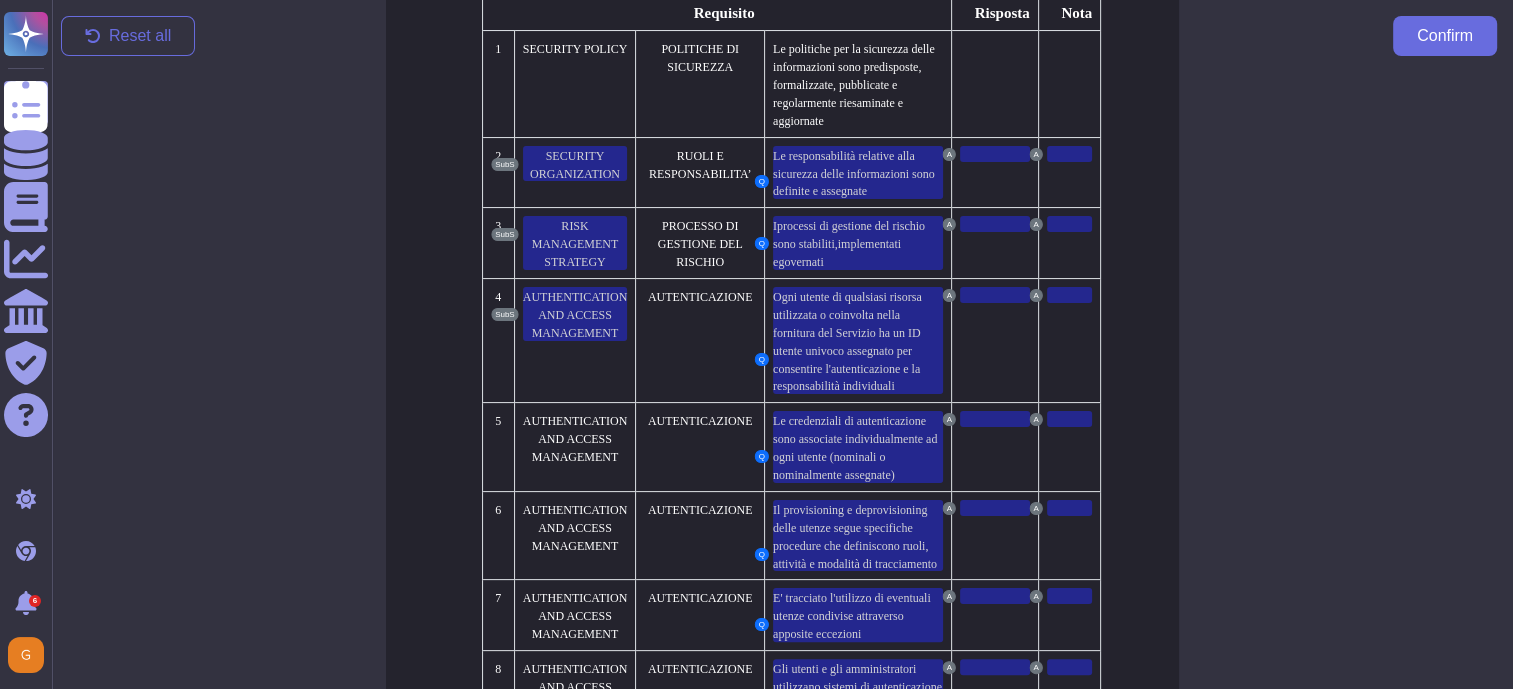 click on "Reset all Confirm" at bounding box center [779, 36] 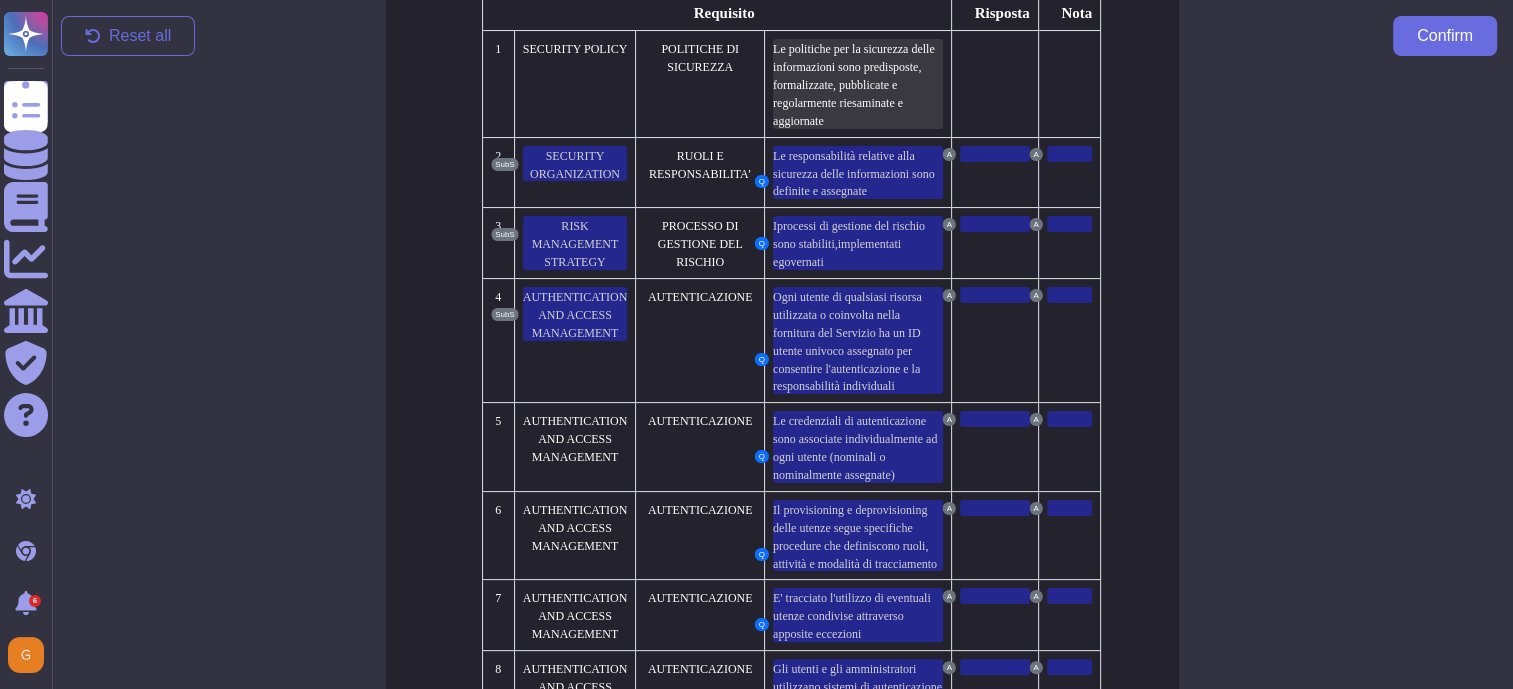 click on "e politiche per la sicurezza delle informazioni sono predisposte, formalizzate, pubblicate e regolarmente riesaminate e aggiornate" at bounding box center [854, 83] 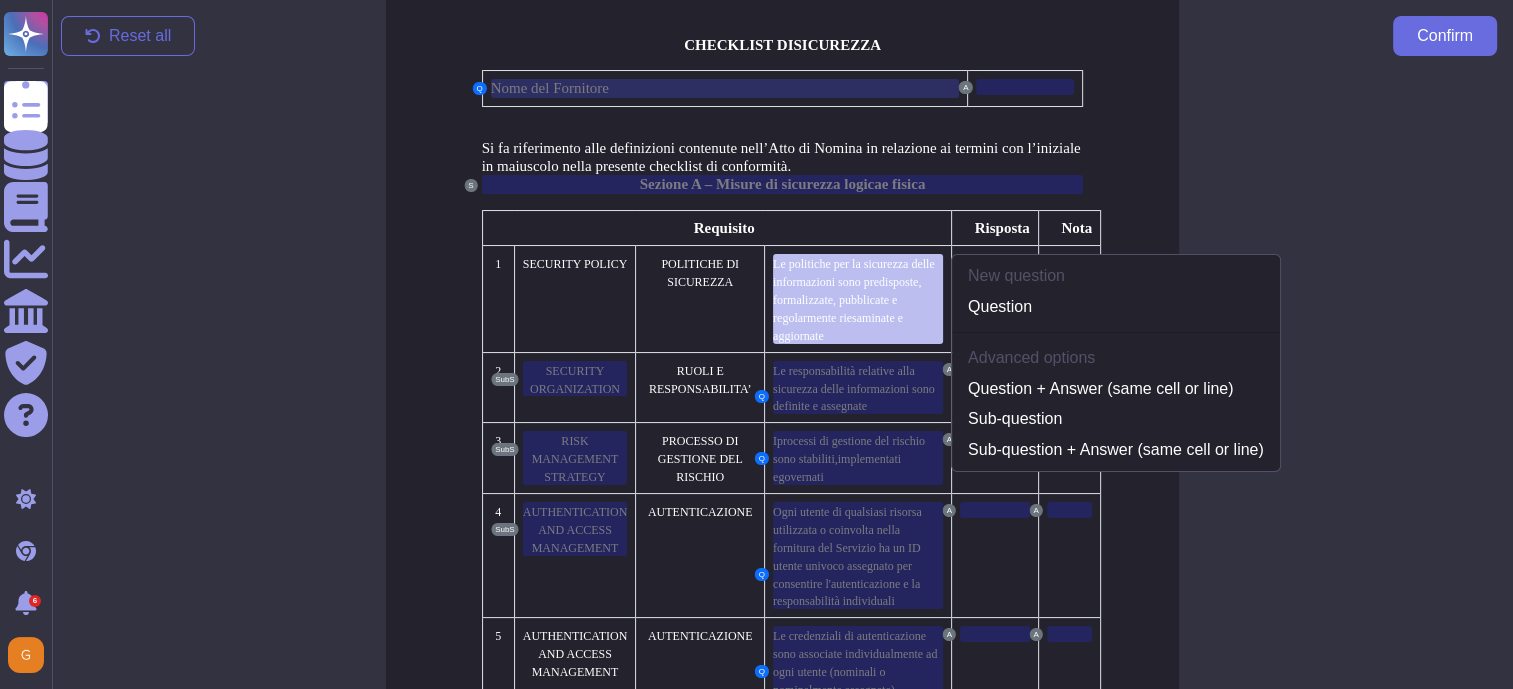 scroll, scrollTop: 55, scrollLeft: 0, axis: vertical 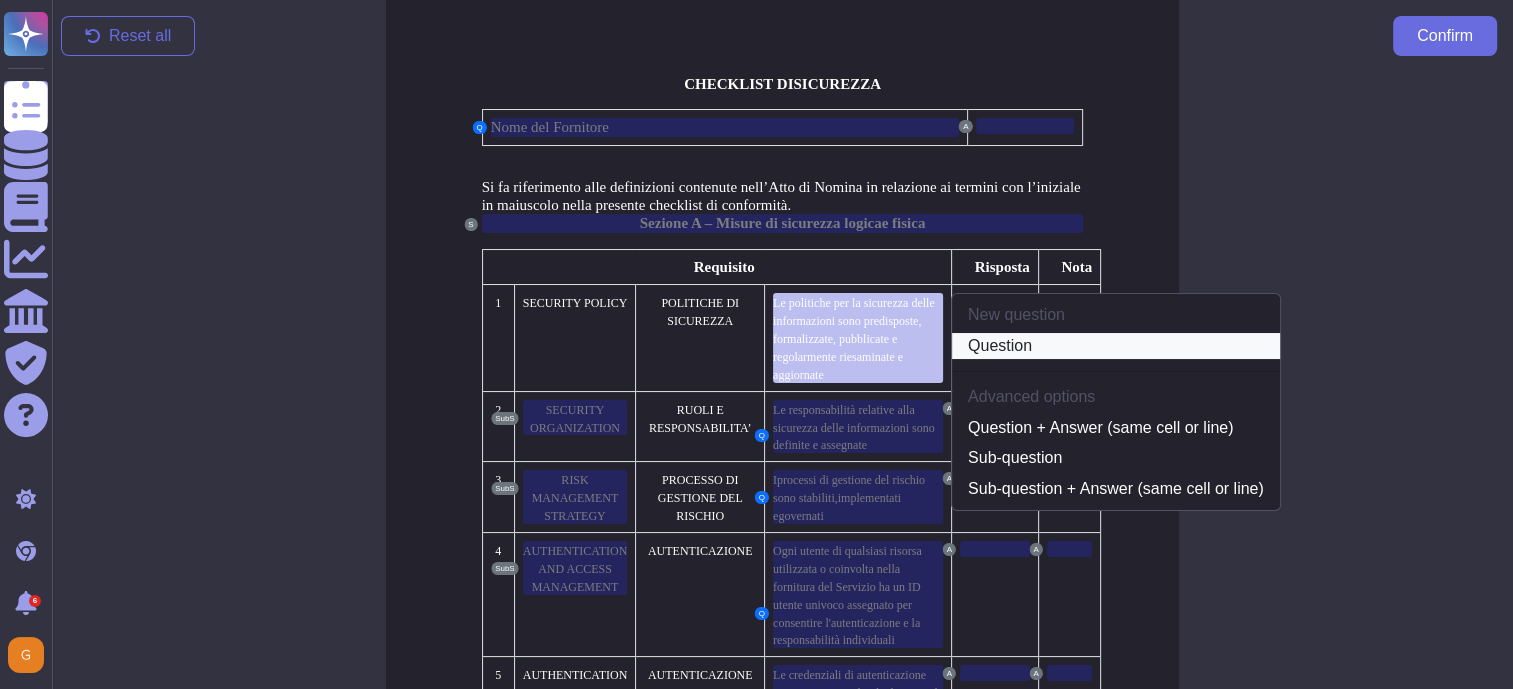 click on "Question" at bounding box center [1116, 346] 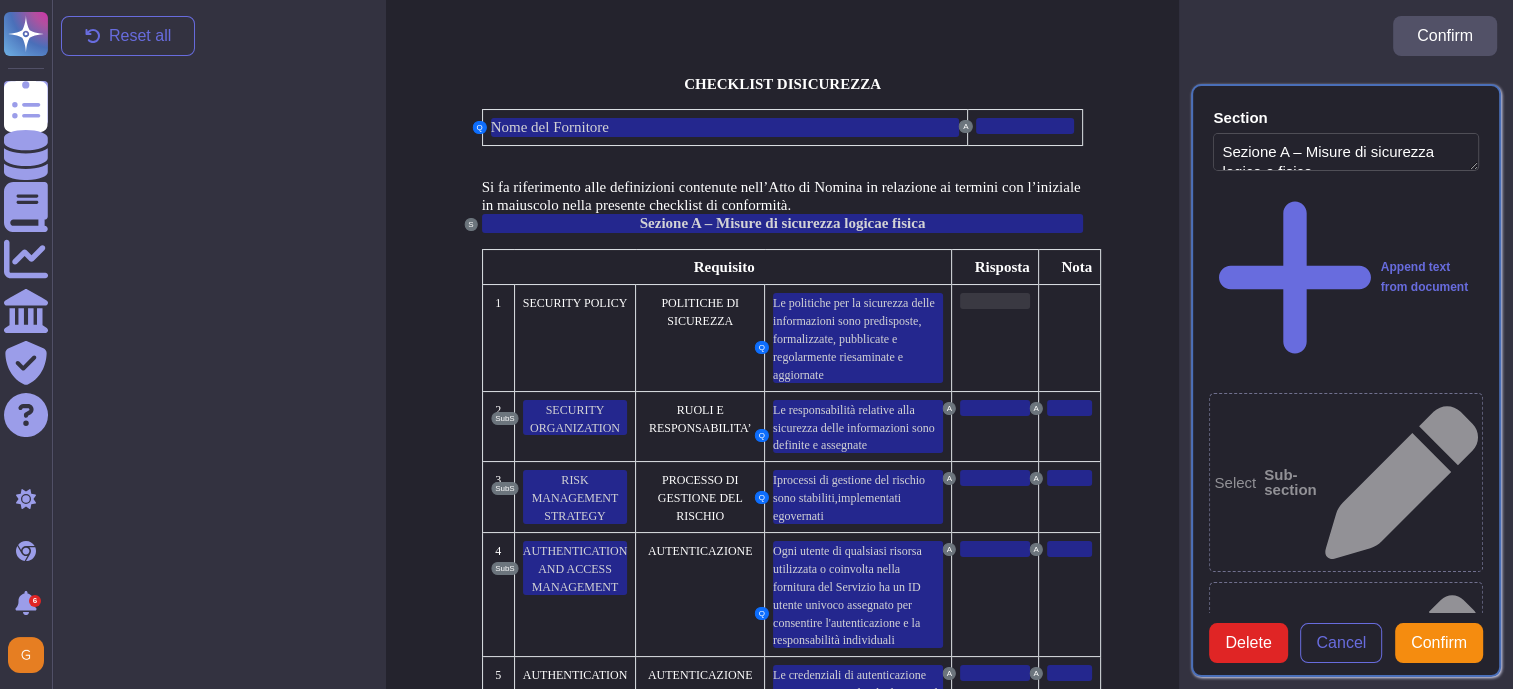type on "Sezione A – Misure di sicurezza logica e fisica" 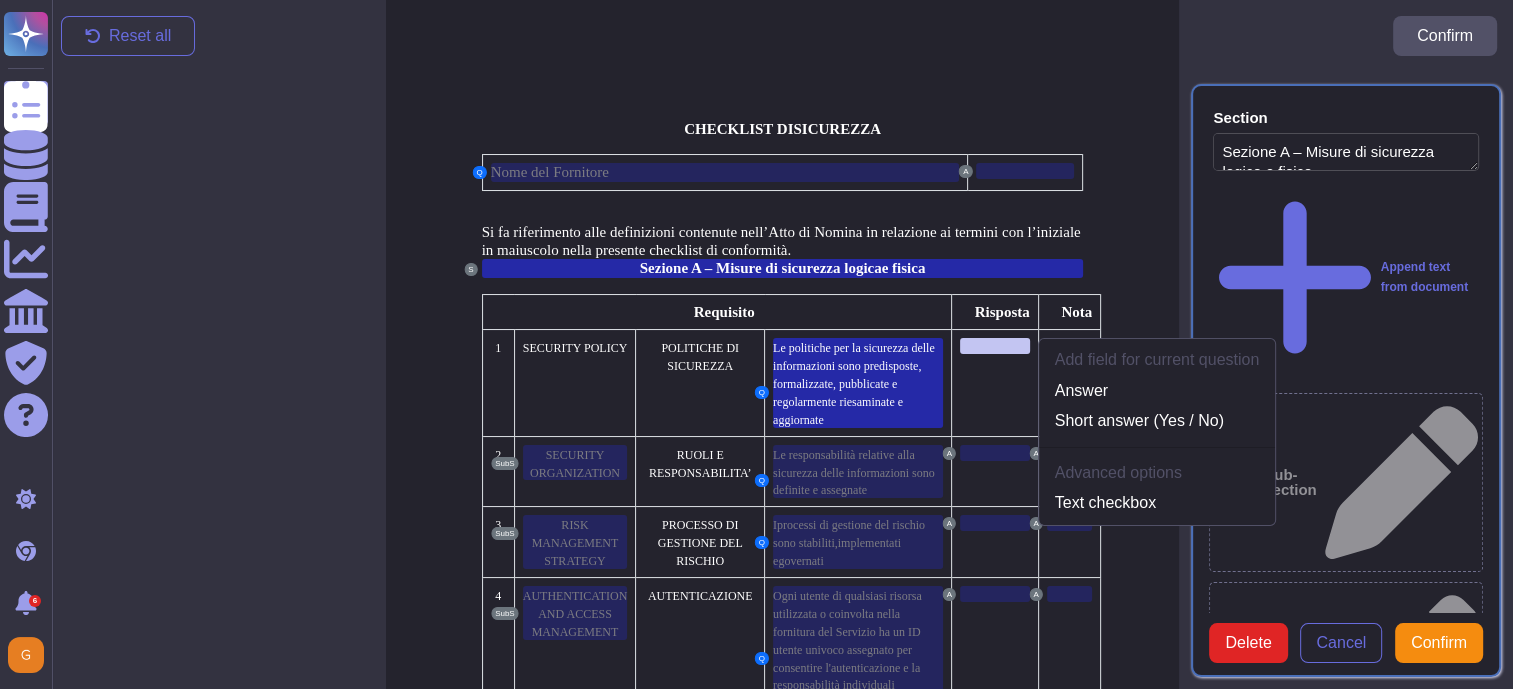 scroll, scrollTop: 9, scrollLeft: 0, axis: vertical 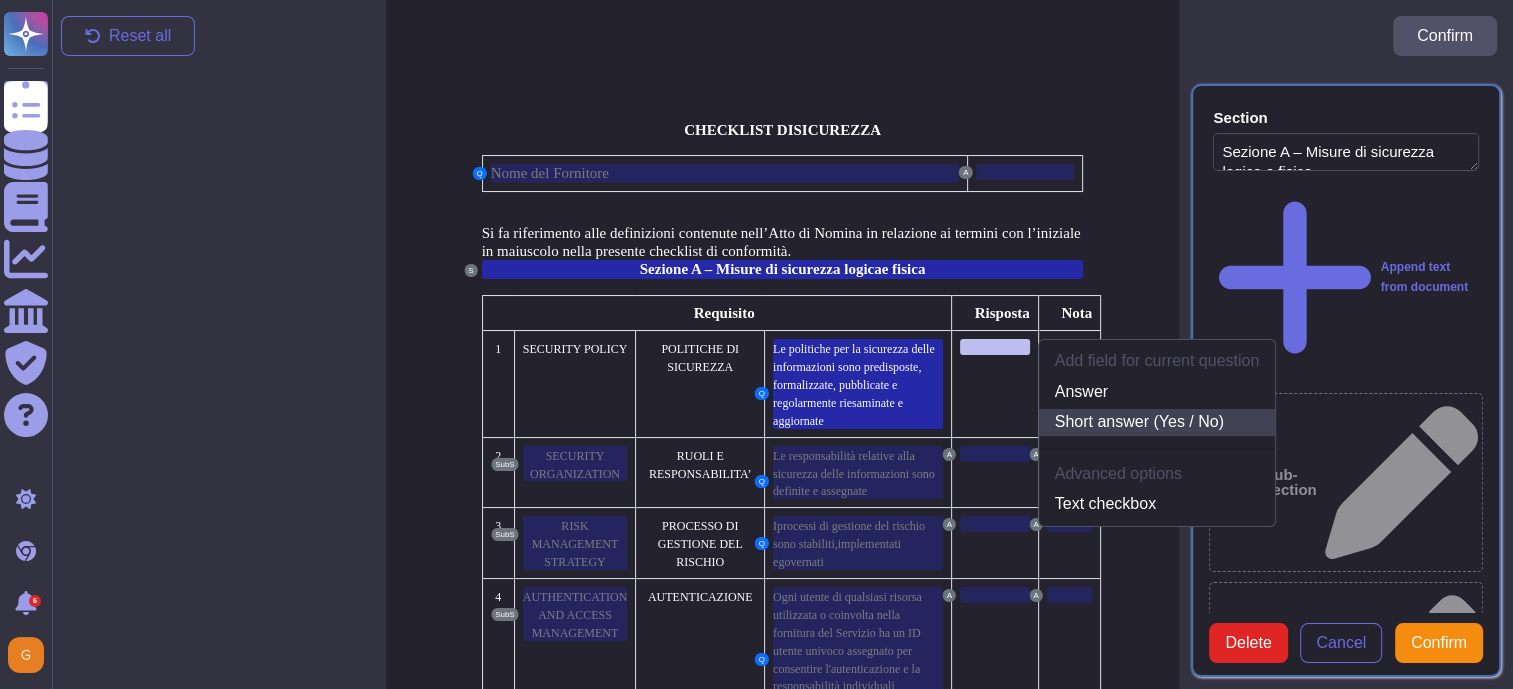 click on "Short answer (Yes / No)" at bounding box center (1157, 422) 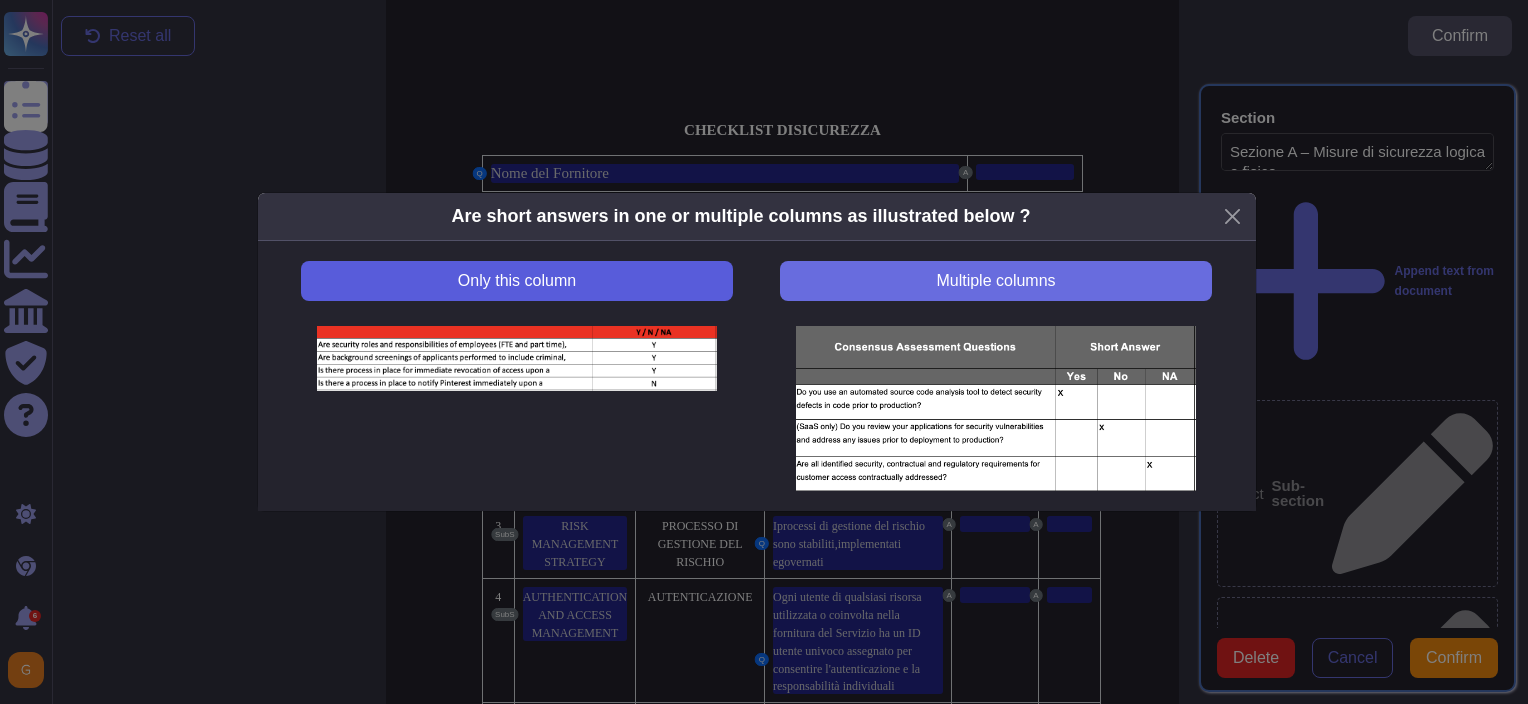 click on "Only this column" at bounding box center [517, 281] 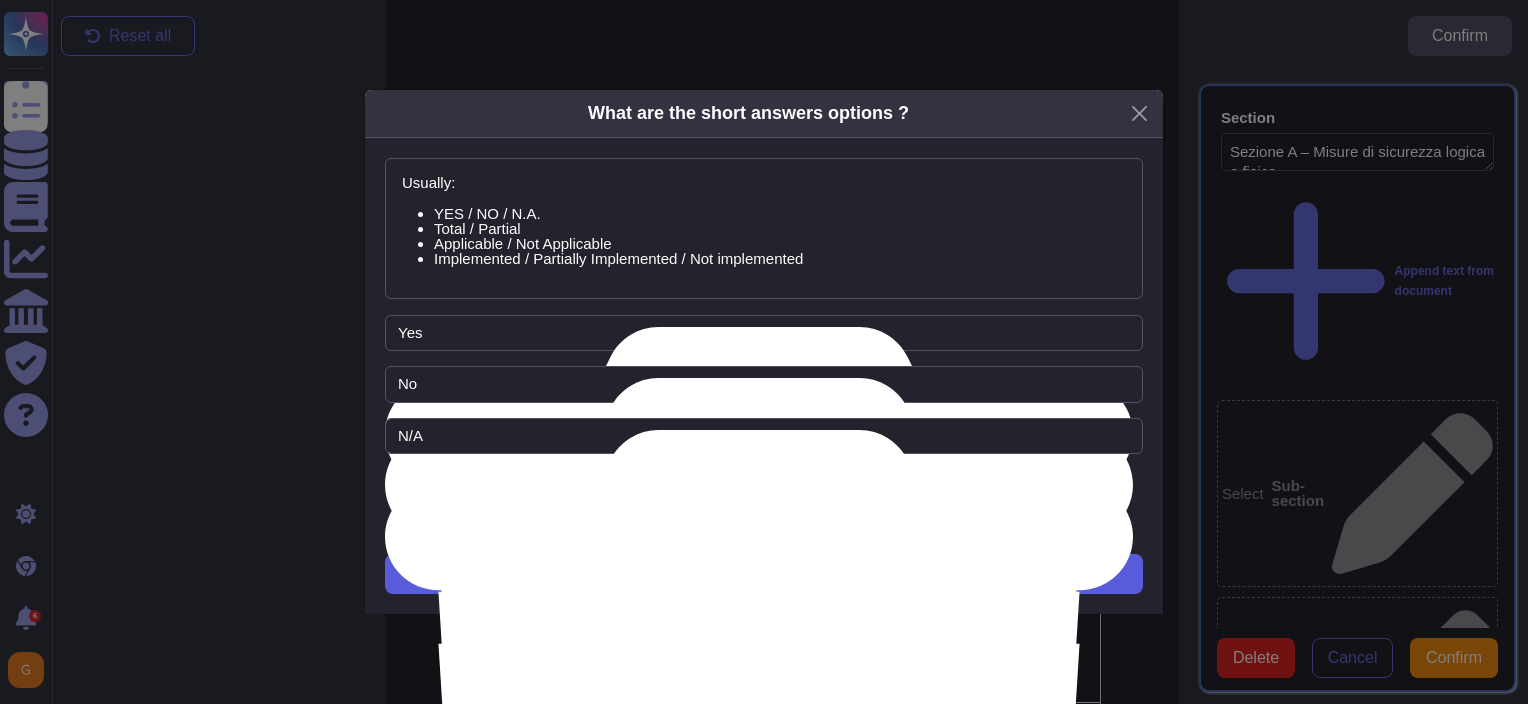 click on "Next" at bounding box center [764, 574] 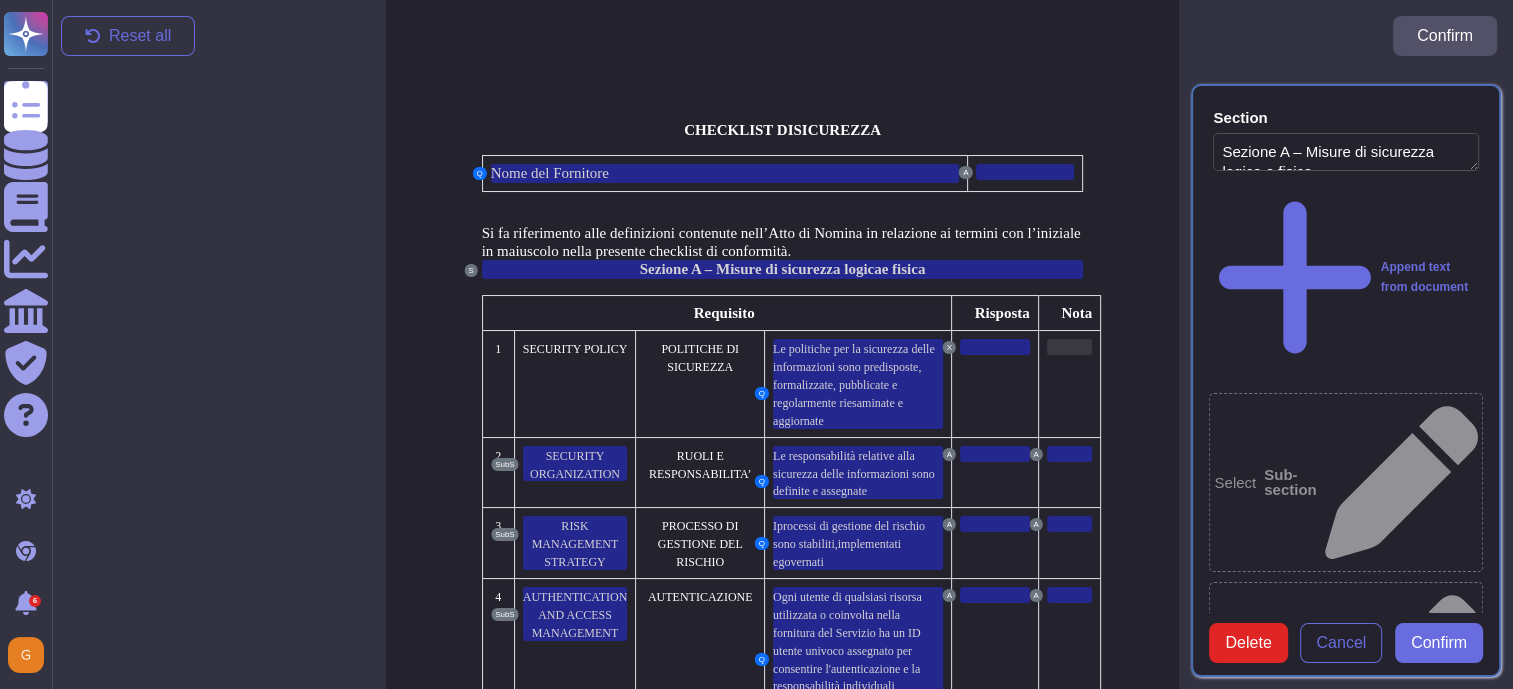 click at bounding box center [1069, 347] 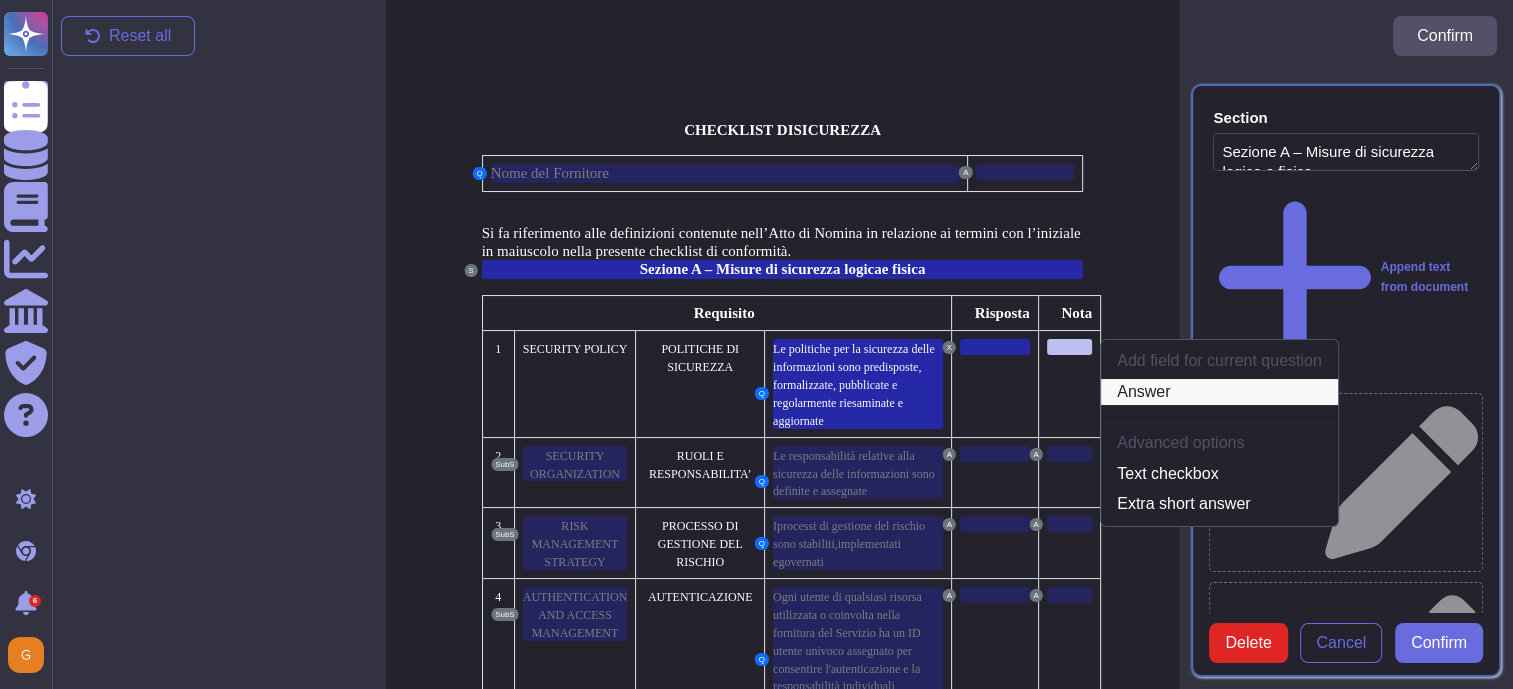 click on "Answer" at bounding box center (1219, 392) 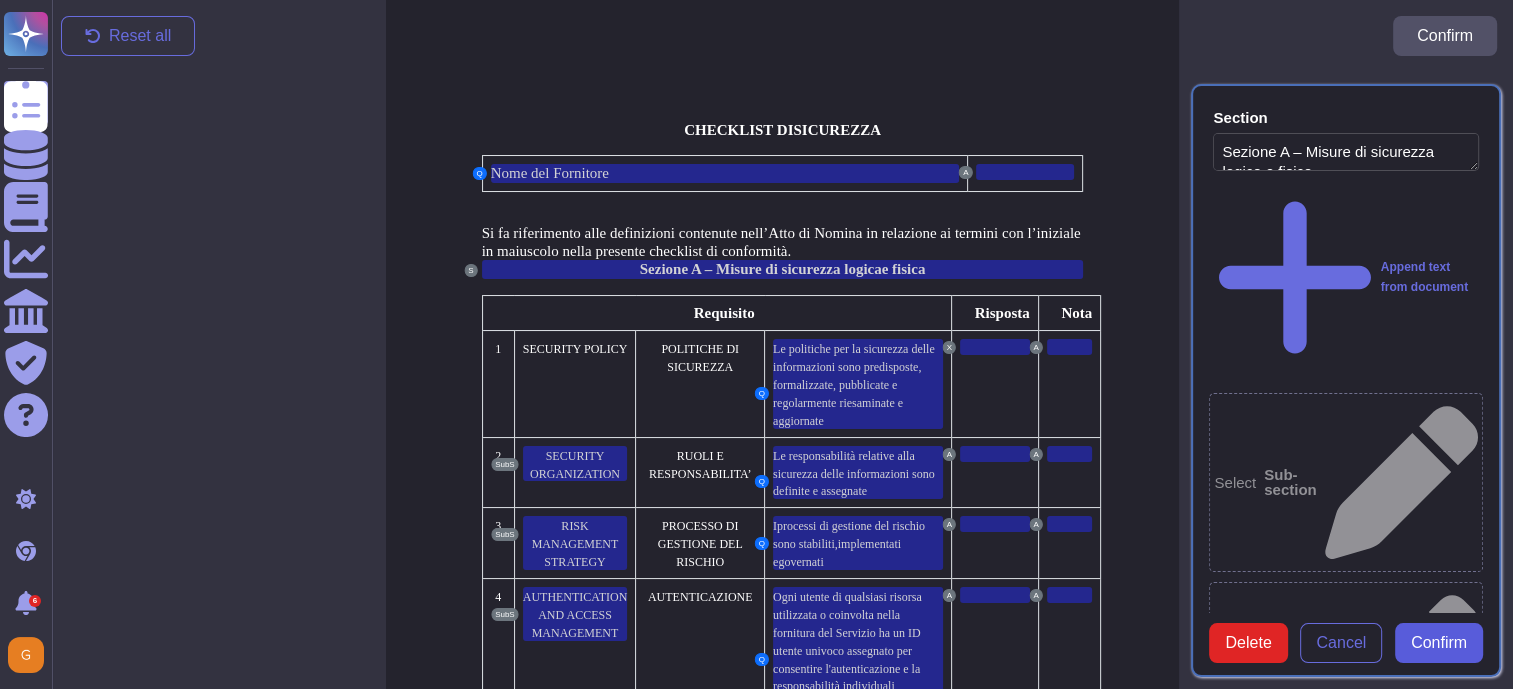 click on "Confirm" at bounding box center [1439, 643] 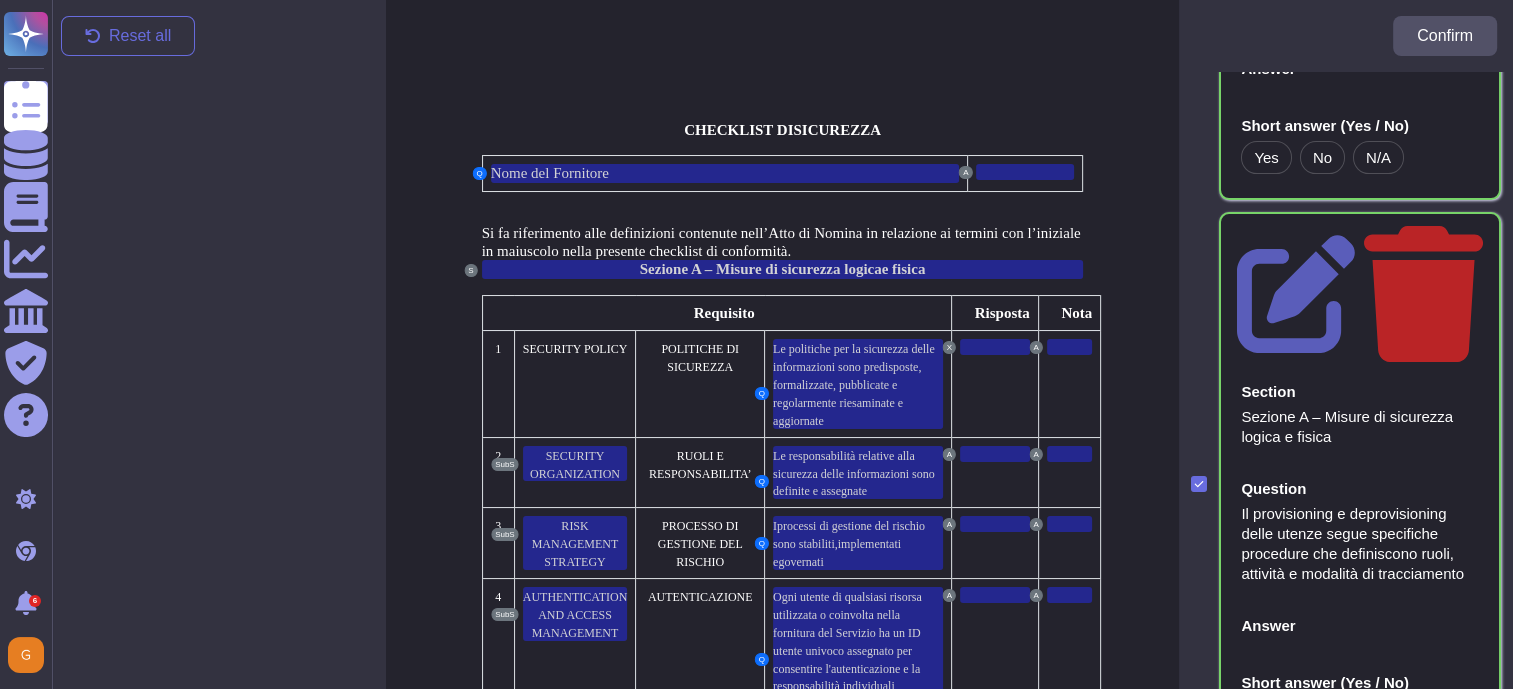 scroll, scrollTop: 500, scrollLeft: 0, axis: vertical 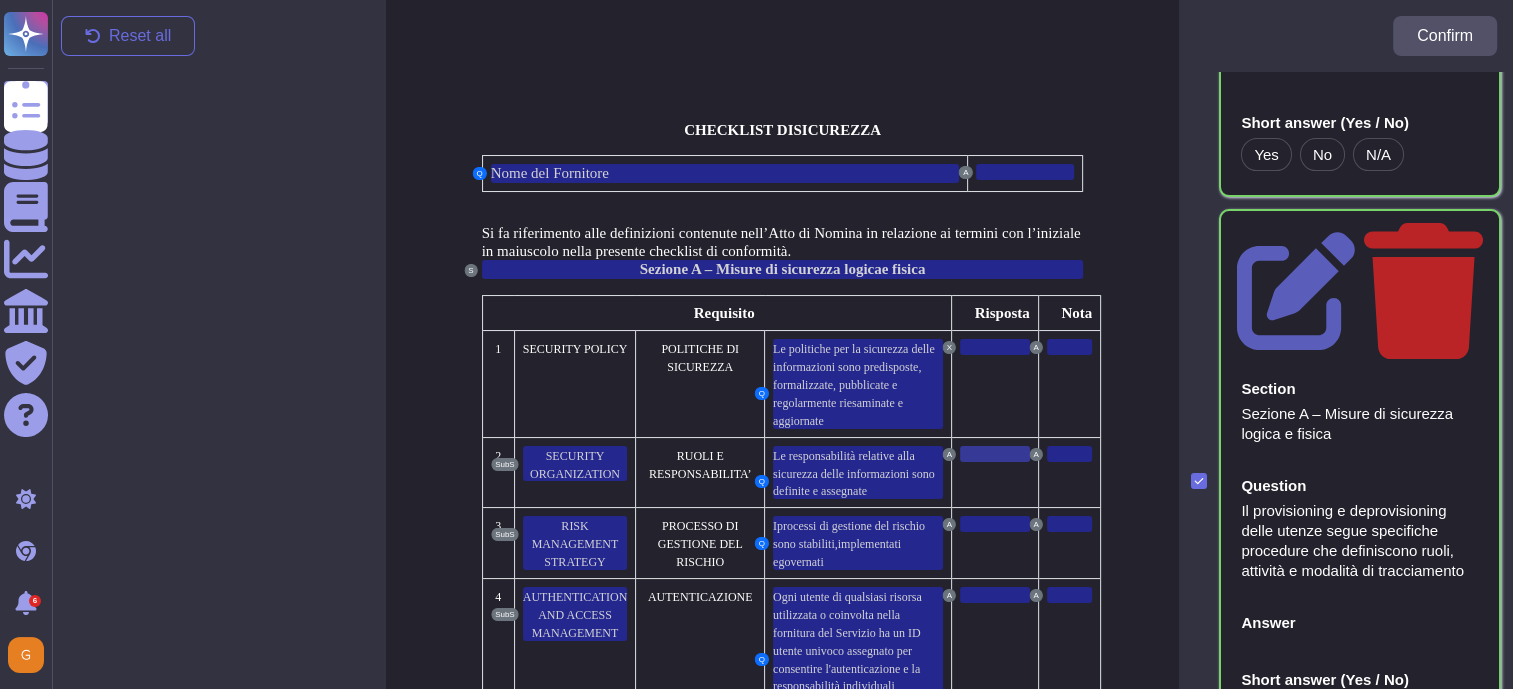click at bounding box center (995, 454) 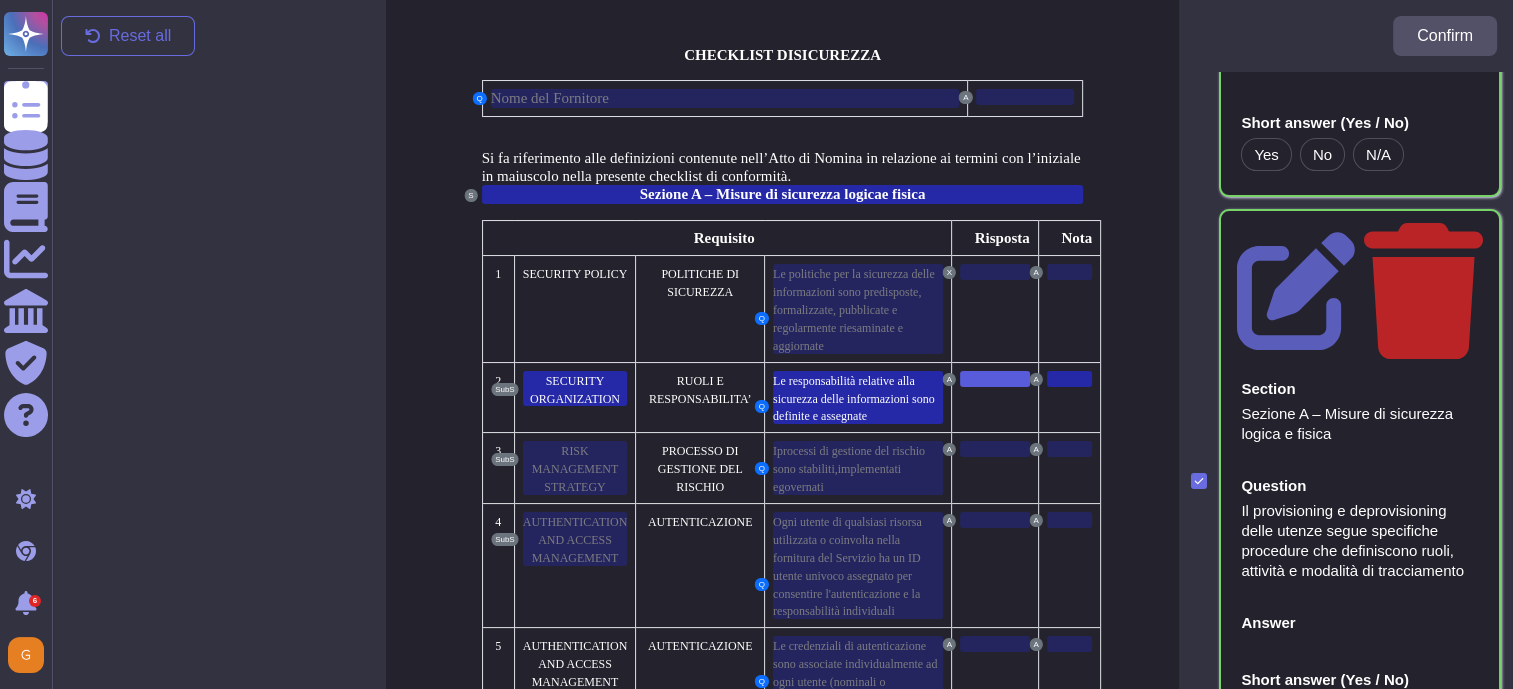 scroll, scrollTop: 134, scrollLeft: 0, axis: vertical 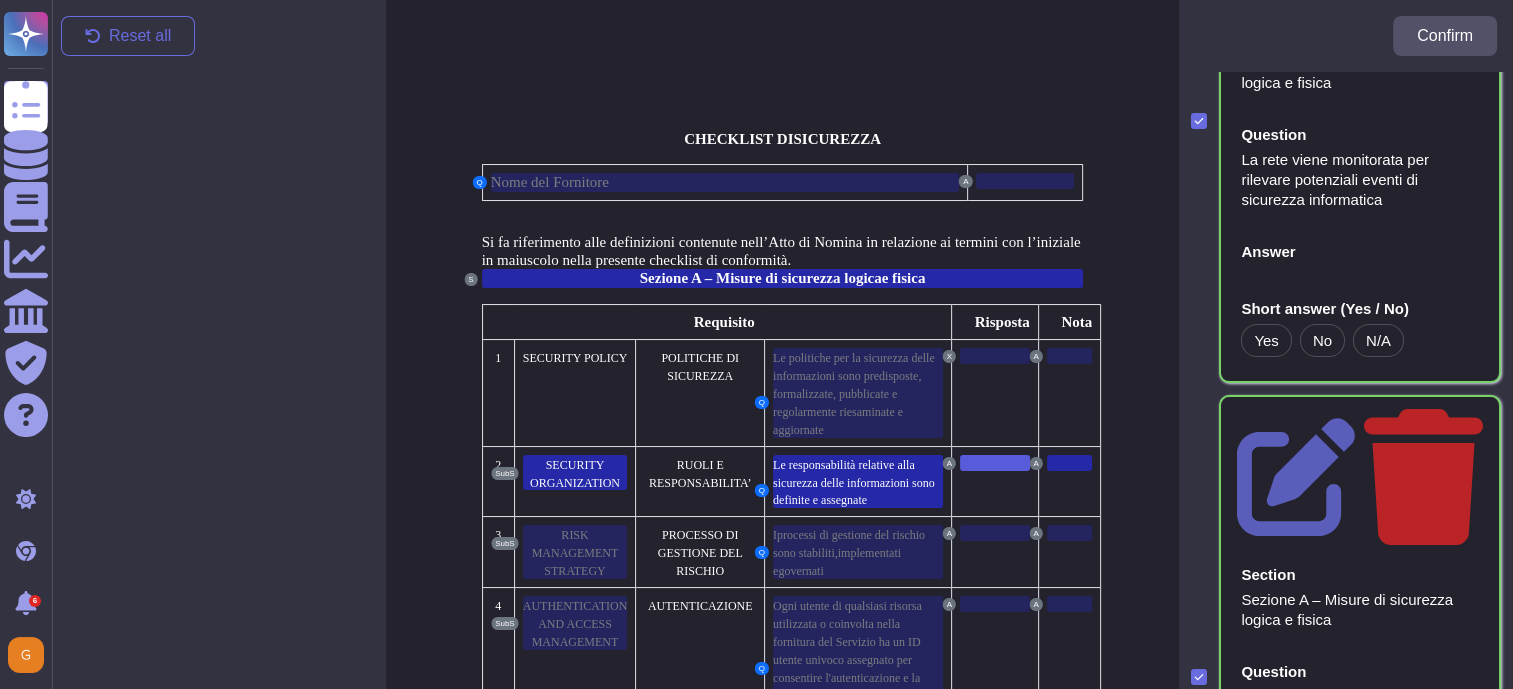 click on "CHECKLIST DI  SICUREZZA Q Nome del Fornitore A Si fa riferimento alle definizioni contenute nell’Atto di Nomina in relazione ai termini con l’iniziale in maiuscolo nella presente checklist di conformità. S Sezione A – Misure di sicurezza logica  e fisica Requisito Risposta Nota 1 SECURITY POLICY  POLITICHE DI SICUREZZA Q L e politiche per la sicurezza delle informazioni sono predisposte, formalizzate, pubblicate e regolarmente riesaminate e aggiornate X A 2 SubS SECURITY ORGANIZATION  RUOLI E RESPONSABILITA’ Q L e responsabilità relative alla sicurezza delle informazioni sono definite e assegnate A A 3 SubS RISK MANAGEMENT STRATEGY PROCESSO DI GESTIONE DEL RISCHIO  Q I  processi di gestione del rischio sono stabiliti,  implementati e  g overnati A A 4 SubS AUTHENTICATION AND ACCESS MANAGEMENT AUTENTICAZIONE Q Ogni utente di qualsiasi risorsa utilizzata o coinvolta nella fornitura del Servizio ha un ID utente univoco assegnato per consentire l'autenticazione e la responsabilità individuali A A 5 Q A" at bounding box center [783, 4295] 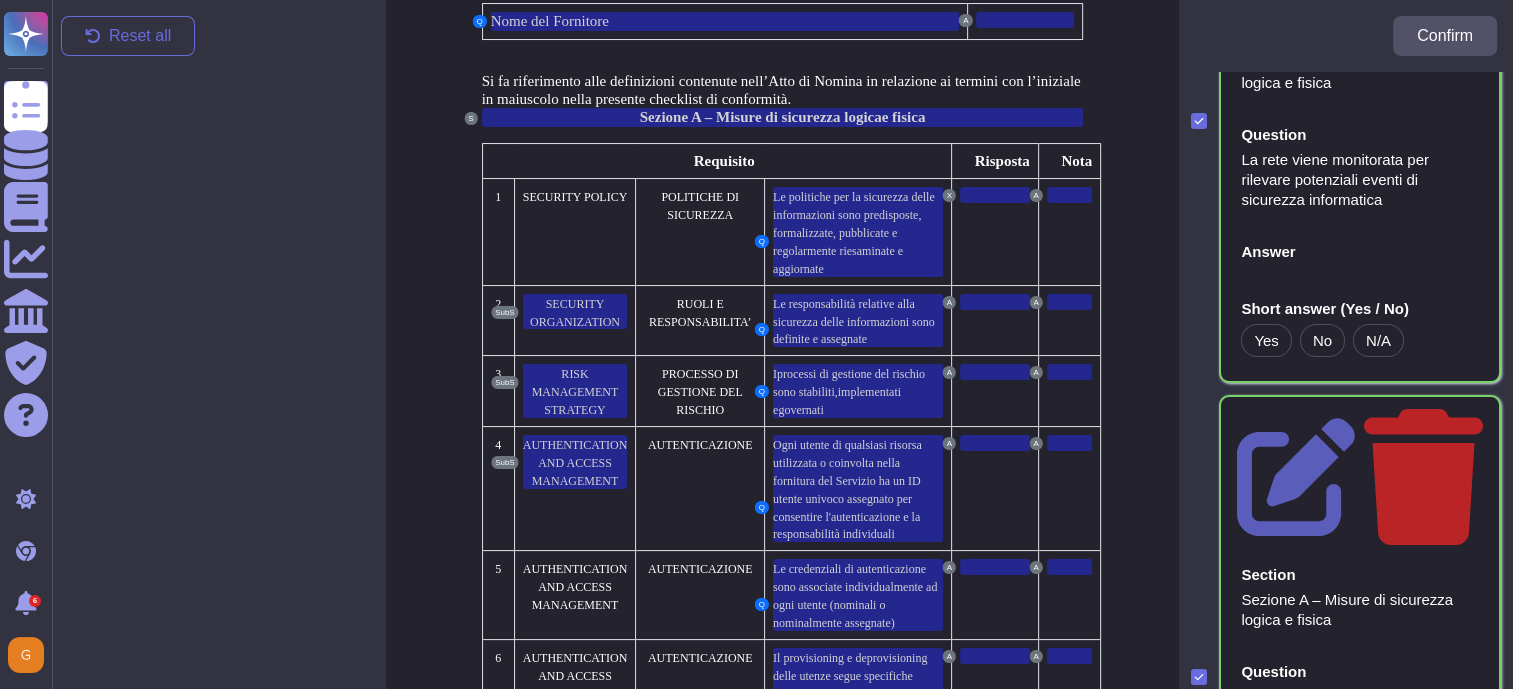 scroll, scrollTop: 100, scrollLeft: 0, axis: vertical 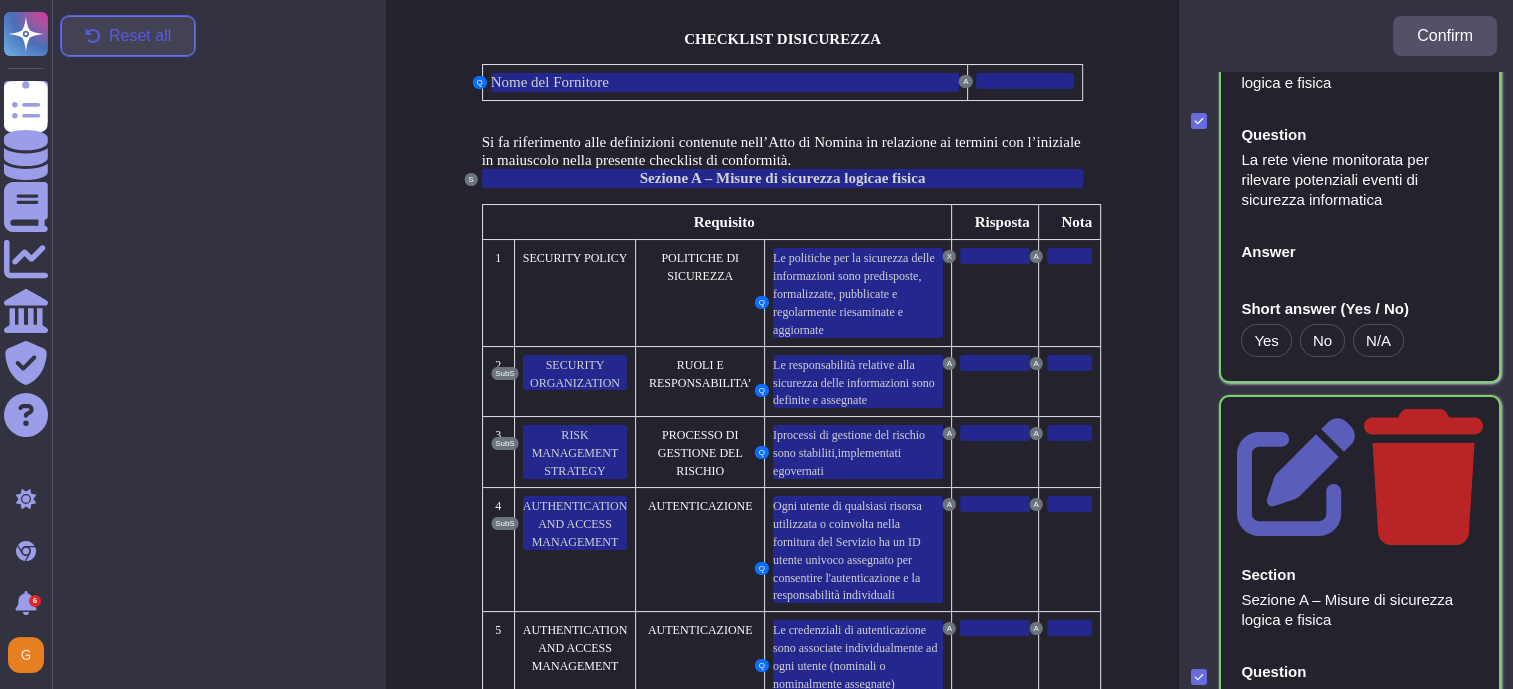 click on "Reset all" at bounding box center (128, 36) 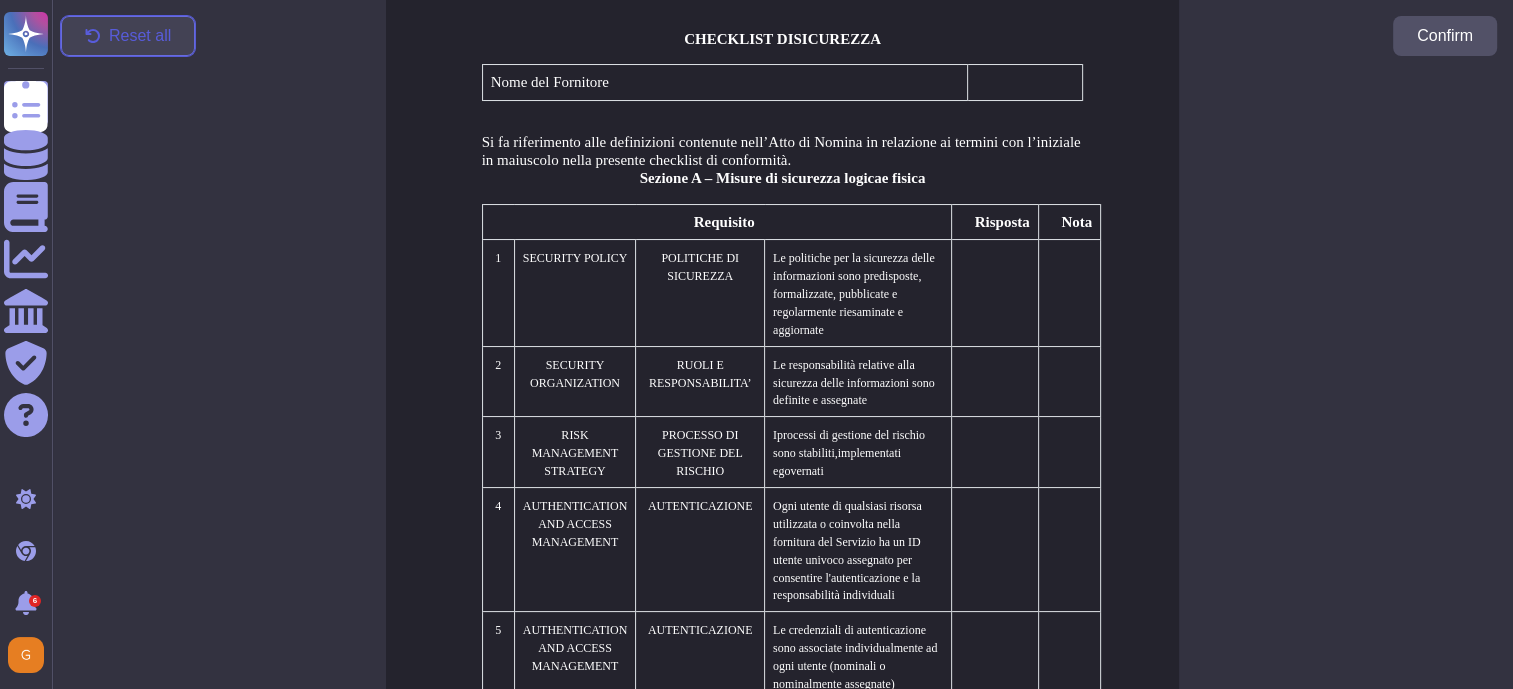 scroll, scrollTop: 0, scrollLeft: 0, axis: both 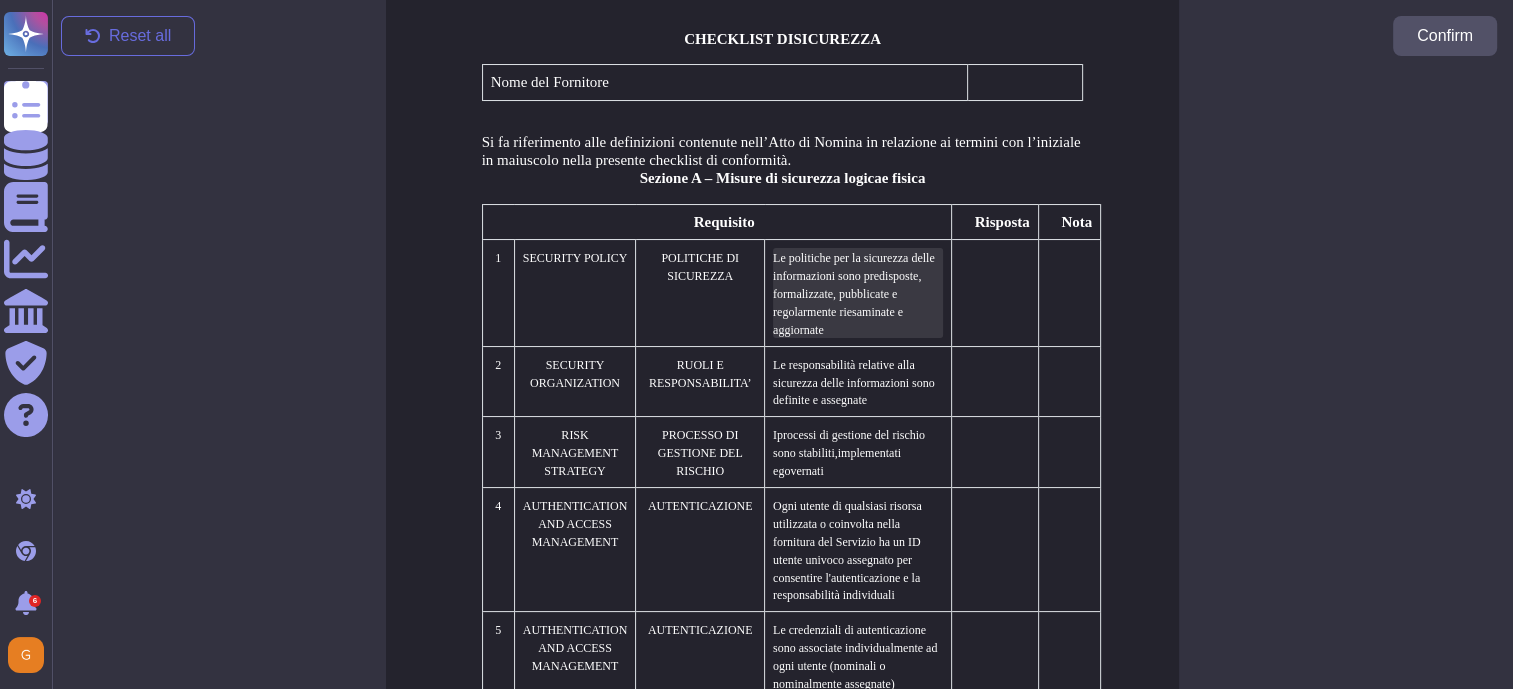 click on "e politiche per la sicurezza delle informazioni sono predisposte, formalizzate, pubblicate e regolarmente riesaminate e aggiornate" at bounding box center (854, 294) 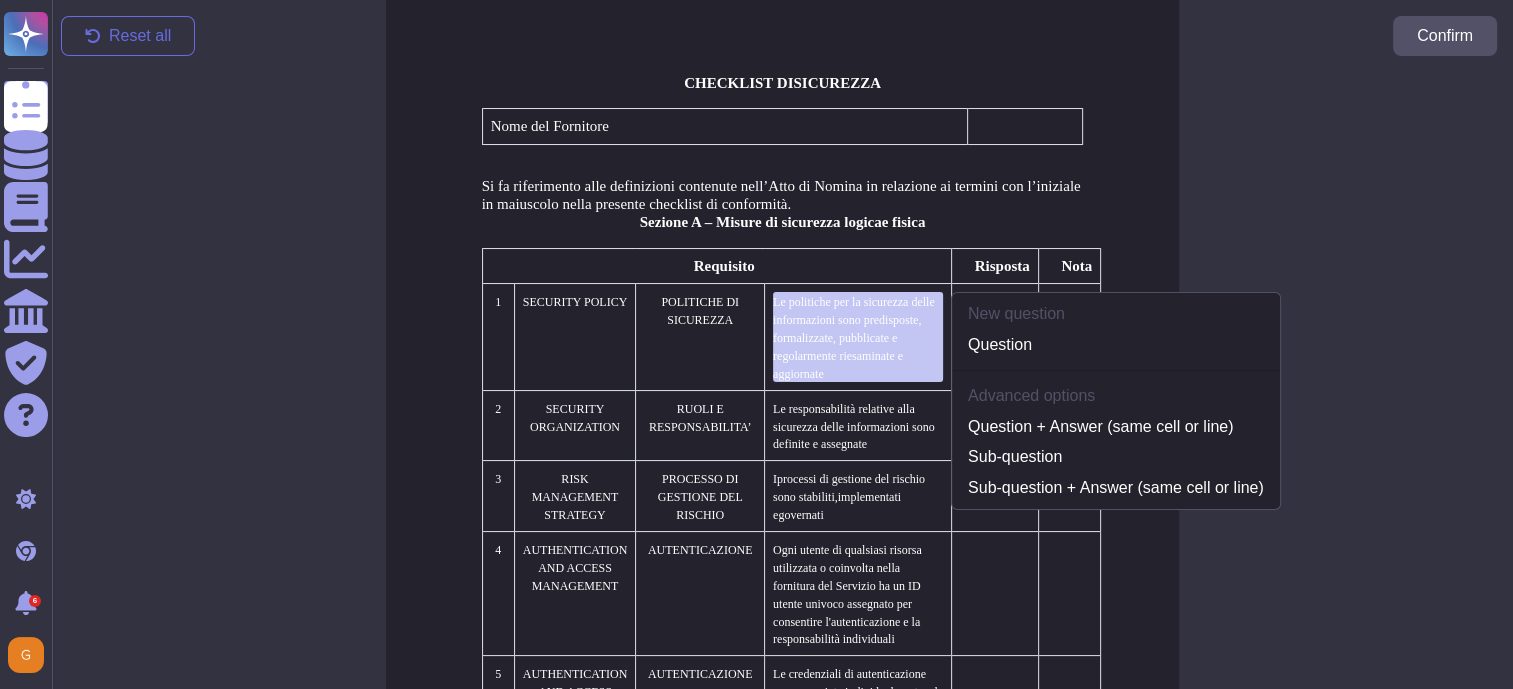 scroll, scrollTop: 55, scrollLeft: 0, axis: vertical 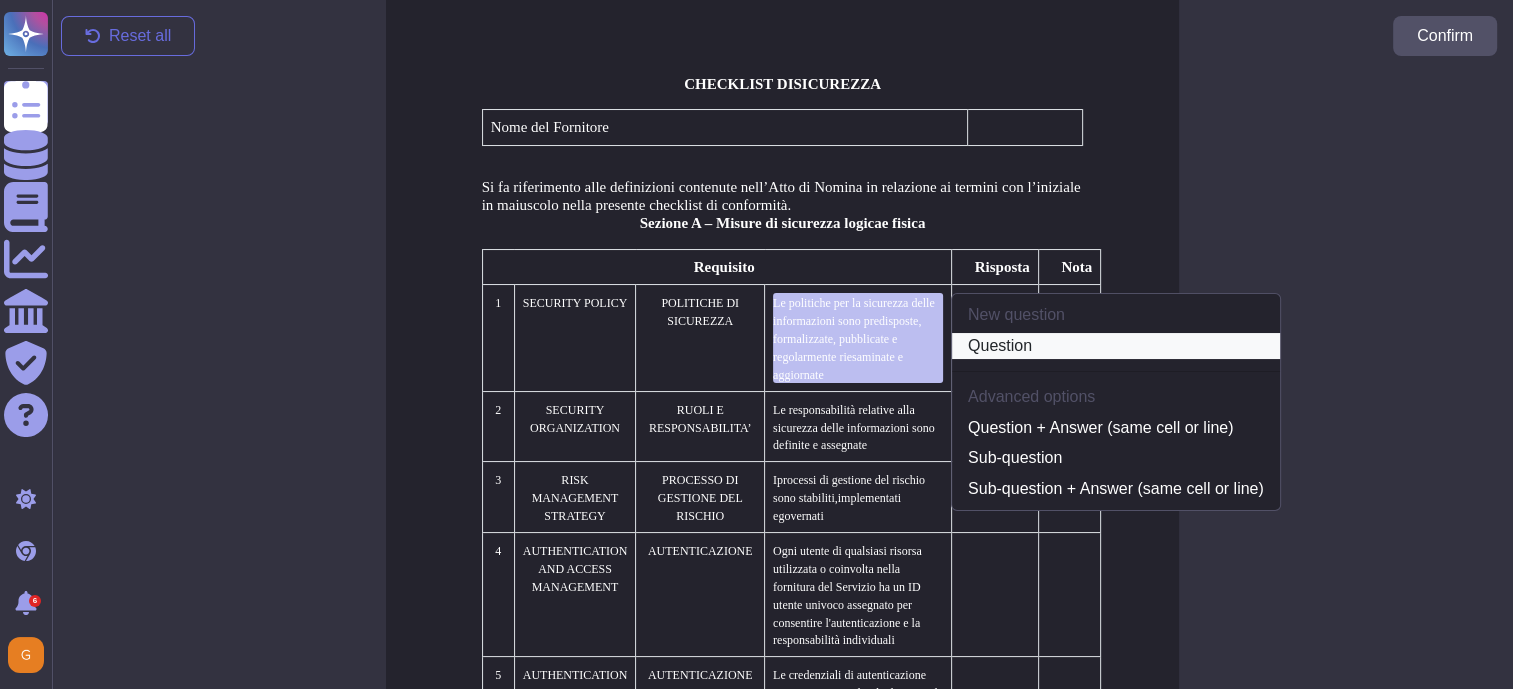 click on "Question" at bounding box center [1116, 346] 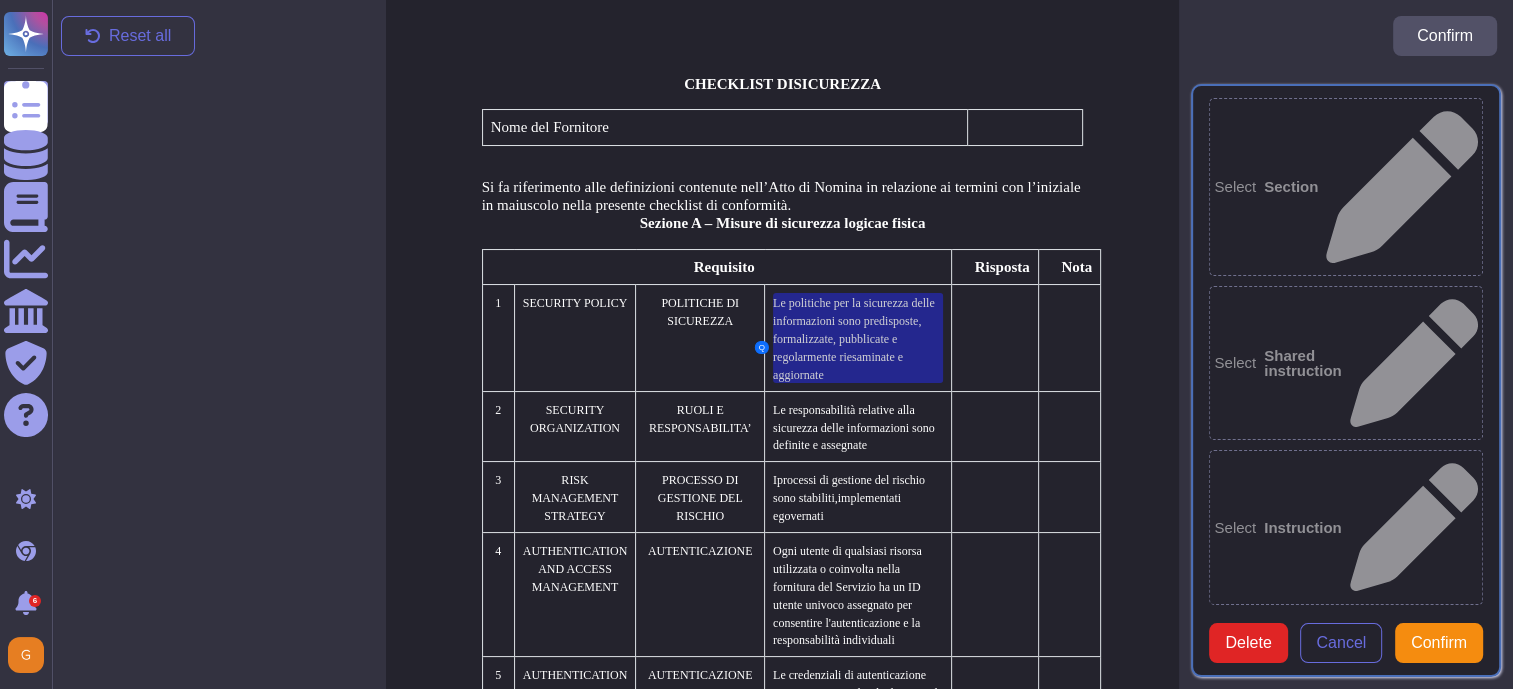 type on "Le politiche per la sicurezza delle informazioni sono predisposte, formalizzate, pubblicate e regolarmente riesaminate e aggiornate" 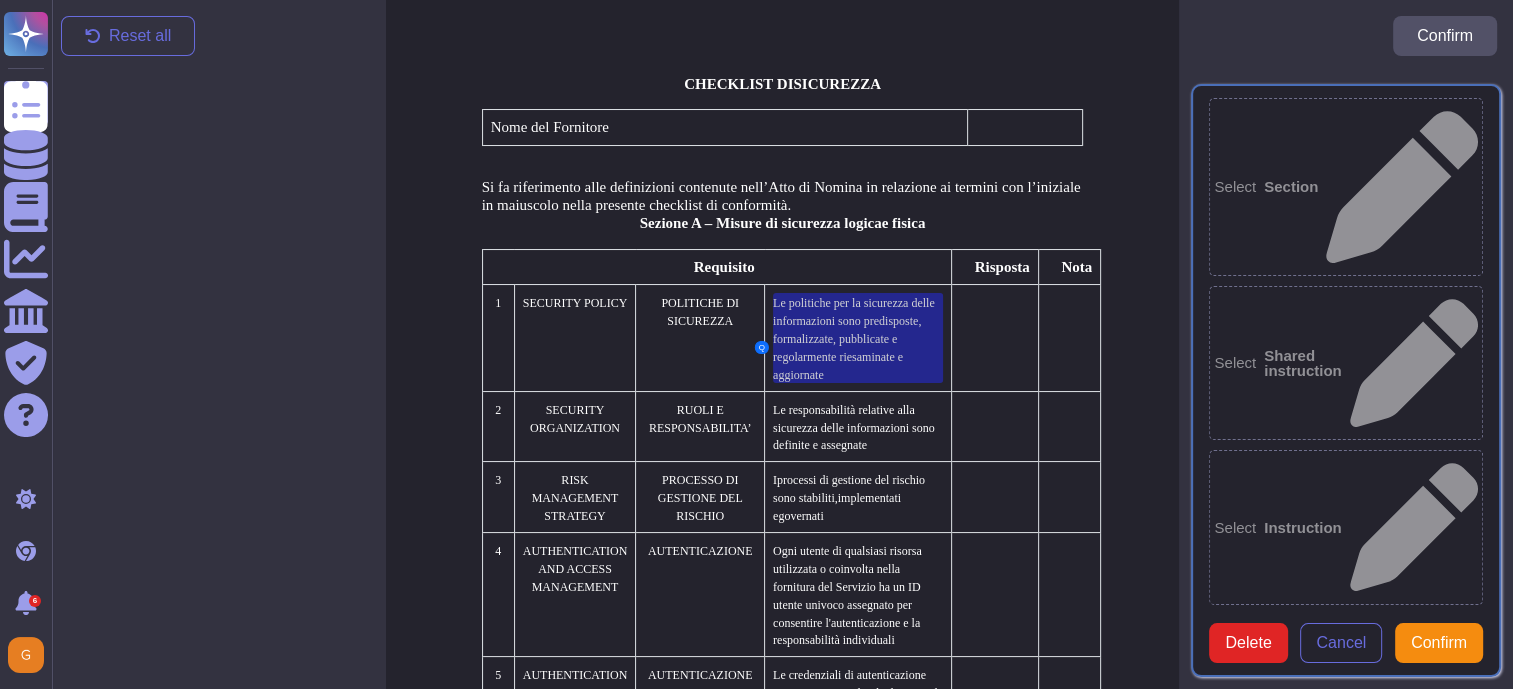 click on "Select Short answer (Yes / No)" at bounding box center (1346, 1352) 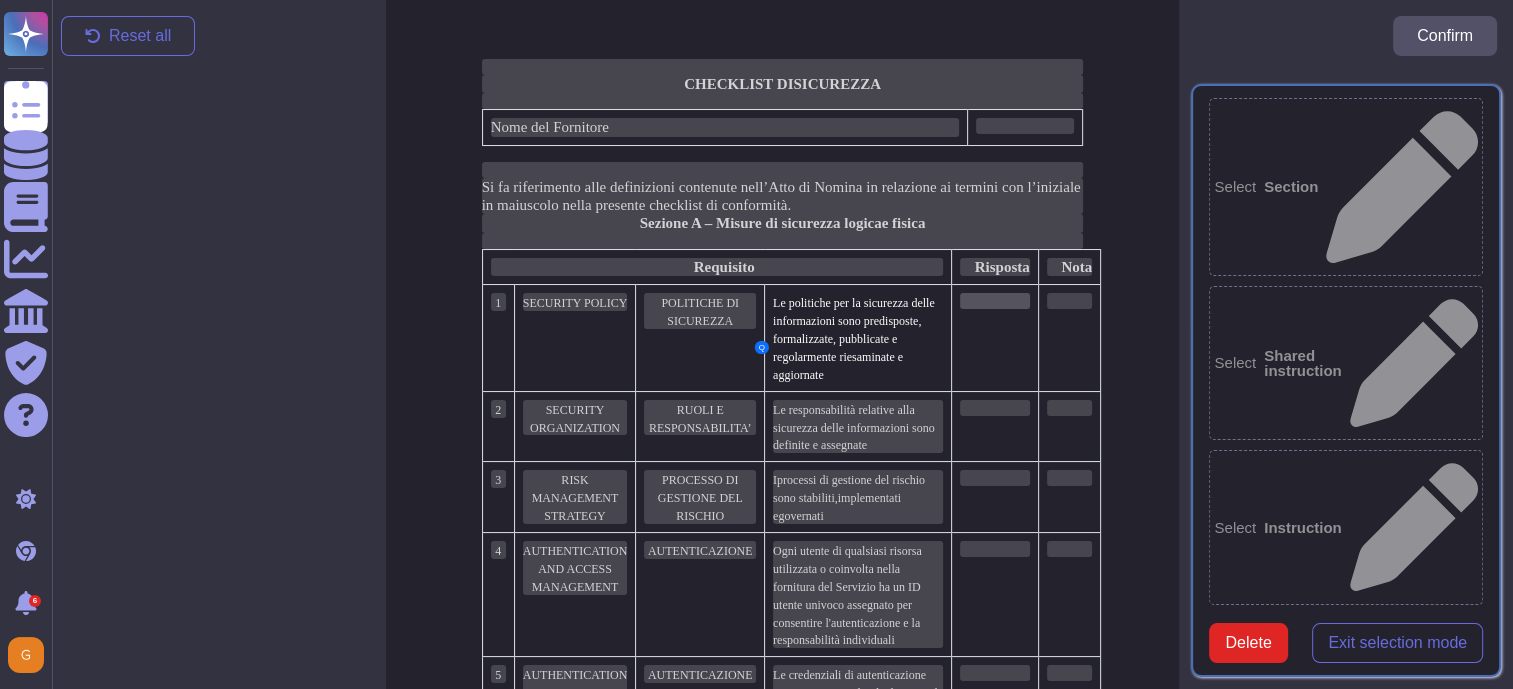 click at bounding box center [995, 301] 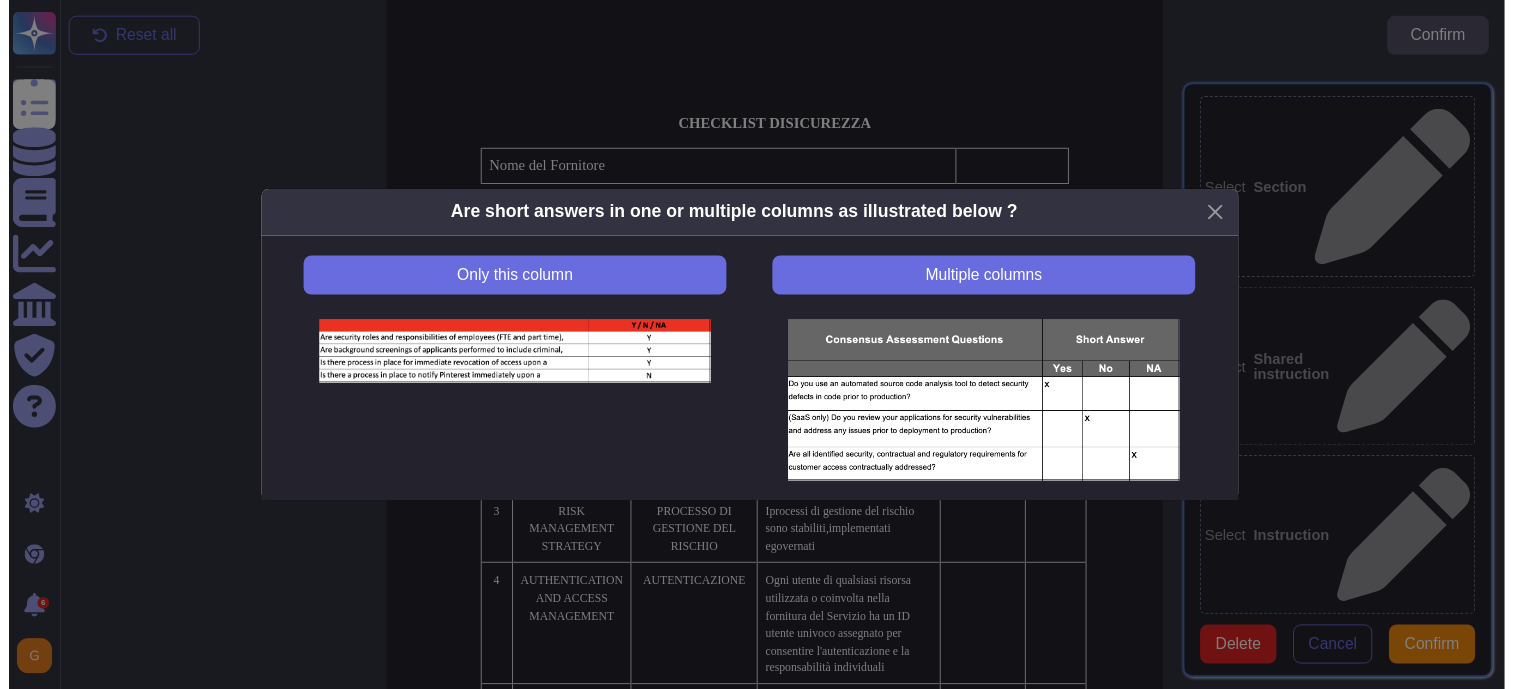 scroll, scrollTop: 9, scrollLeft: 0, axis: vertical 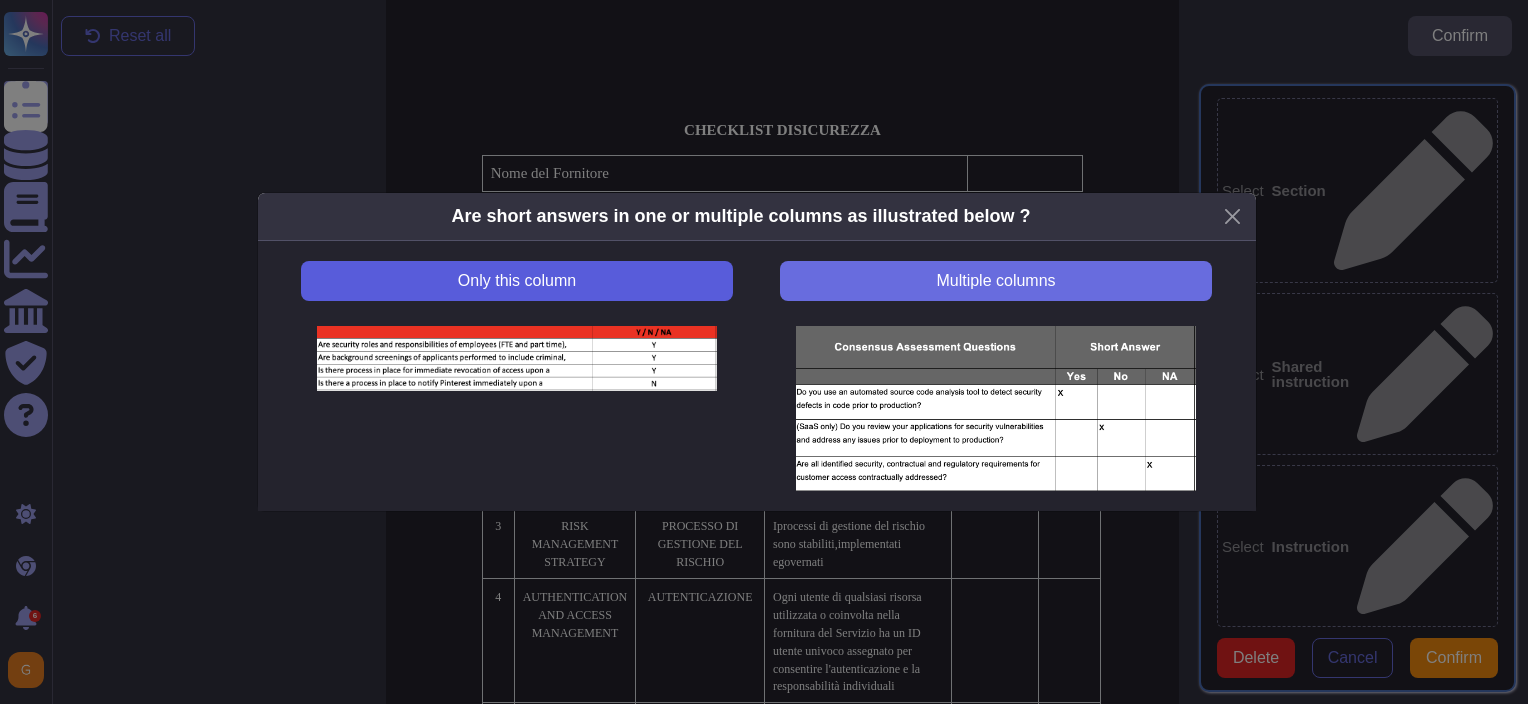 click on "Only this column" at bounding box center (516, 281) 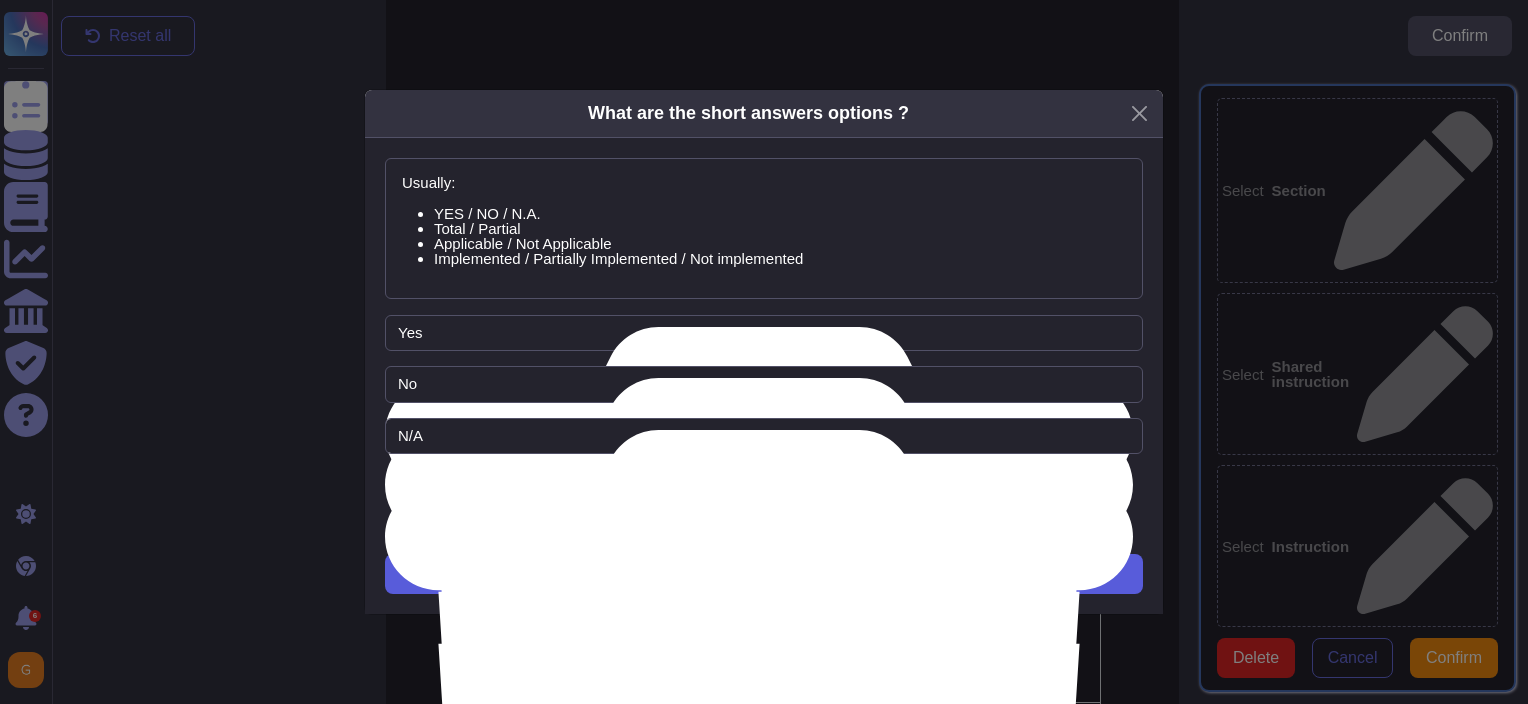 click on "Next" at bounding box center [764, 574] 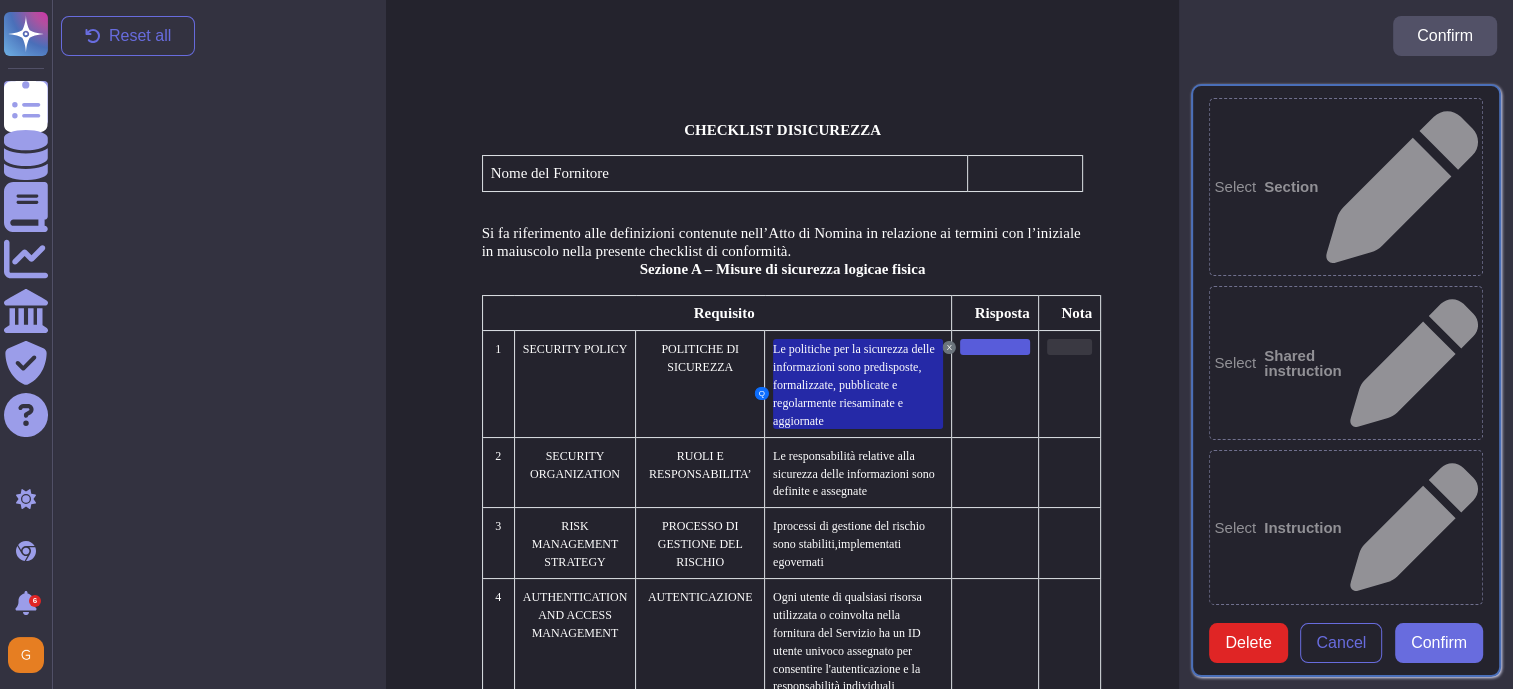 click at bounding box center [1069, 347] 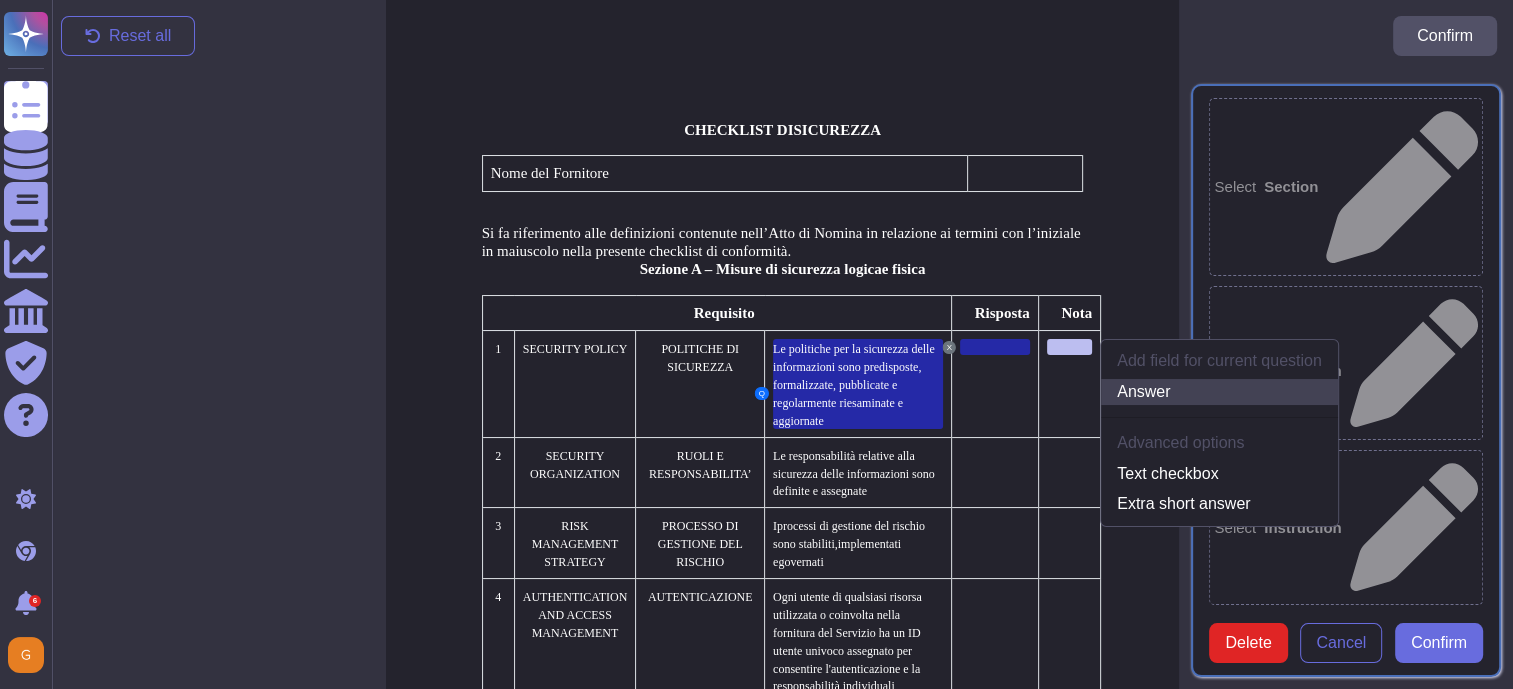 click on "Answer" at bounding box center (1219, 392) 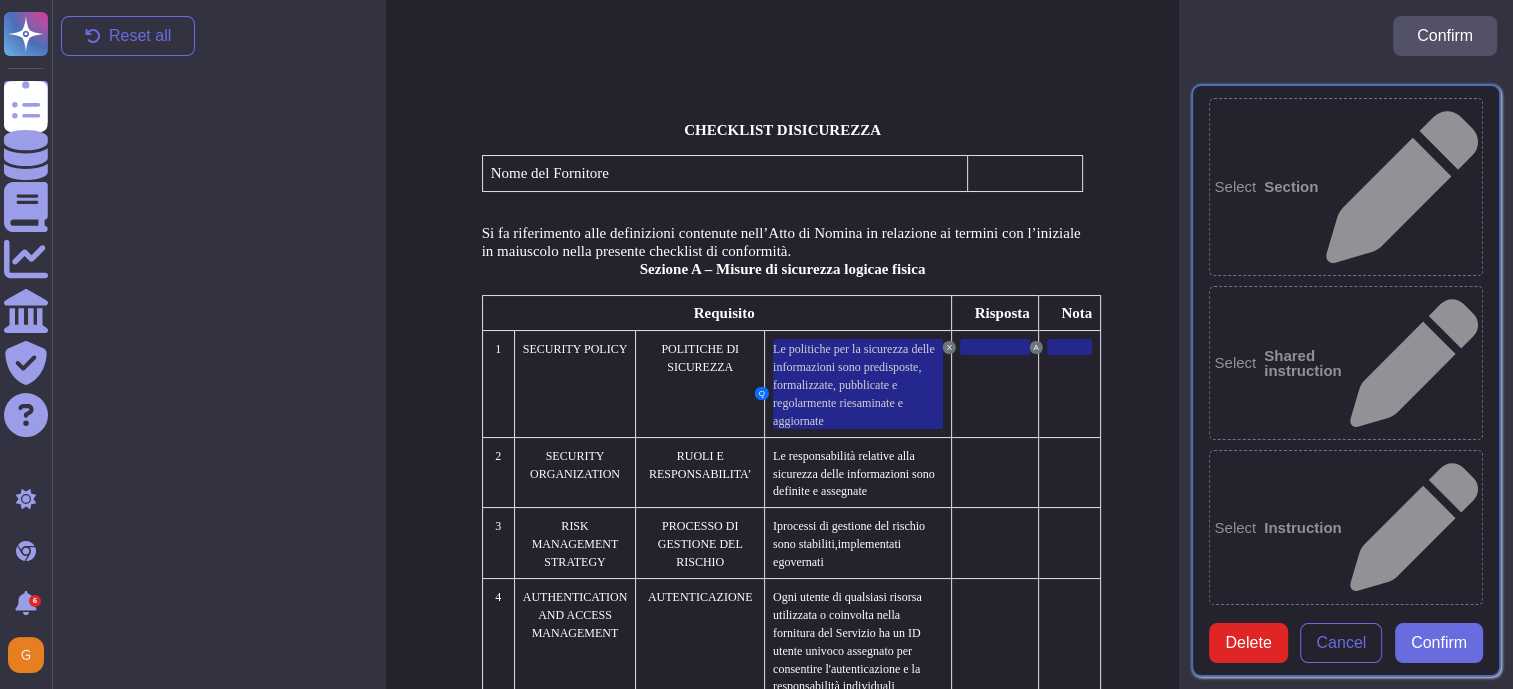 click on "Confirm" at bounding box center (1439, 643) 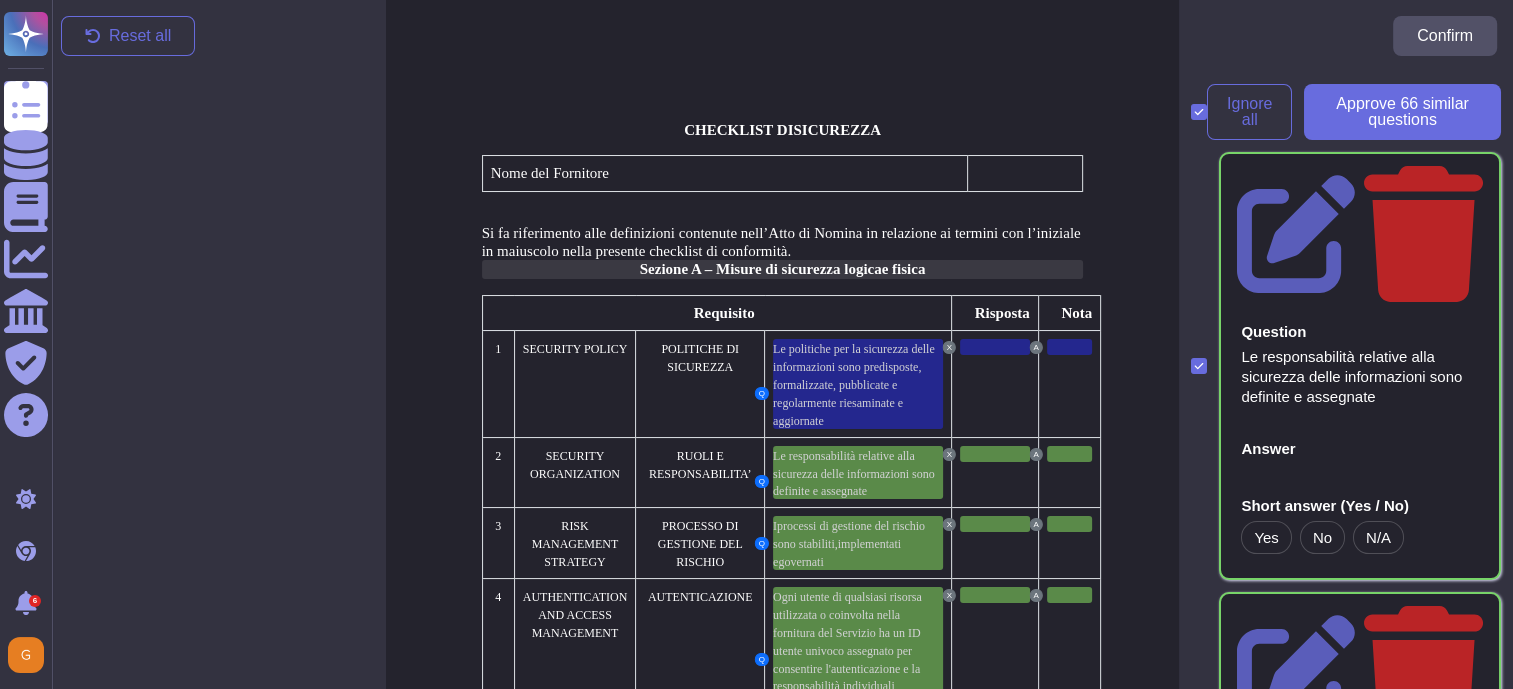 click on "Sezione A – Misure di sicurezza logica" at bounding box center (761, 269) 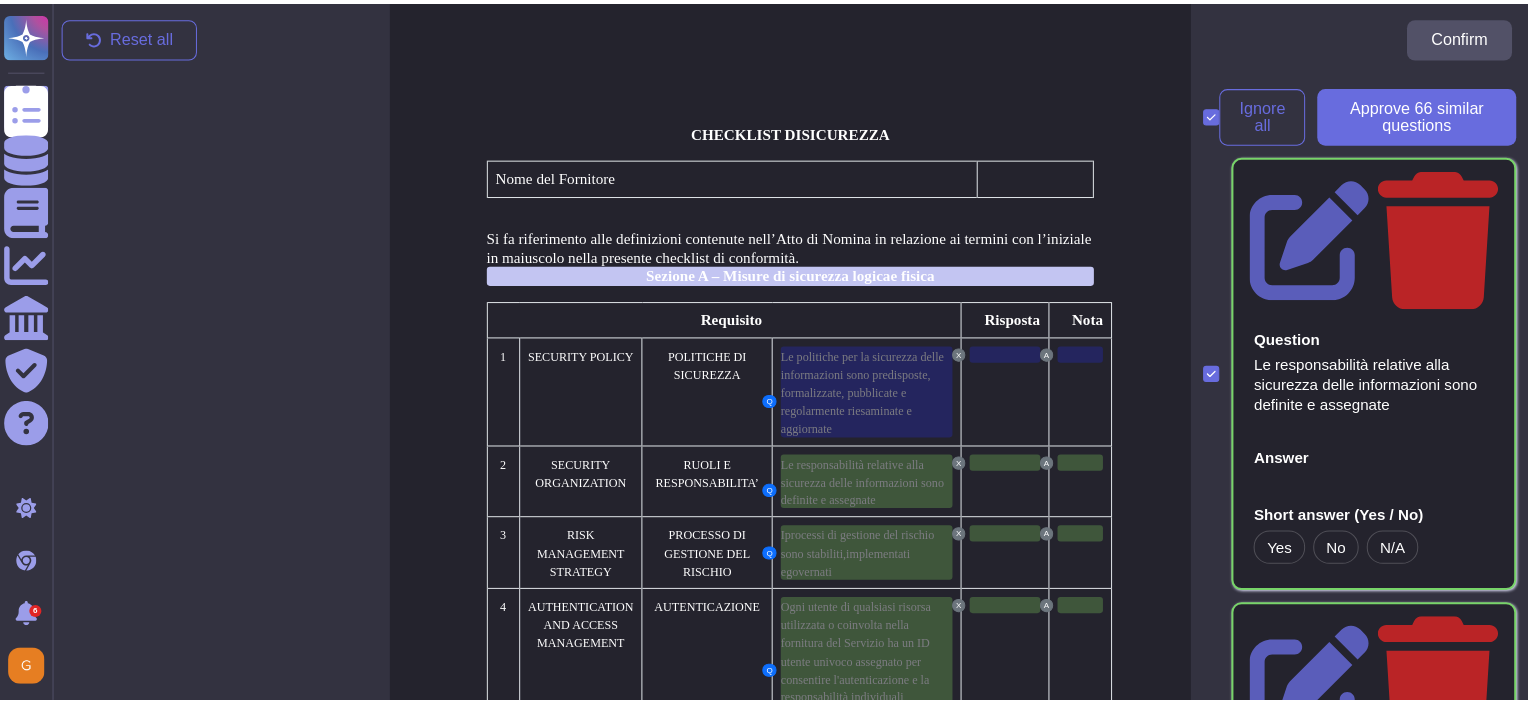 scroll, scrollTop: 0, scrollLeft: 0, axis: both 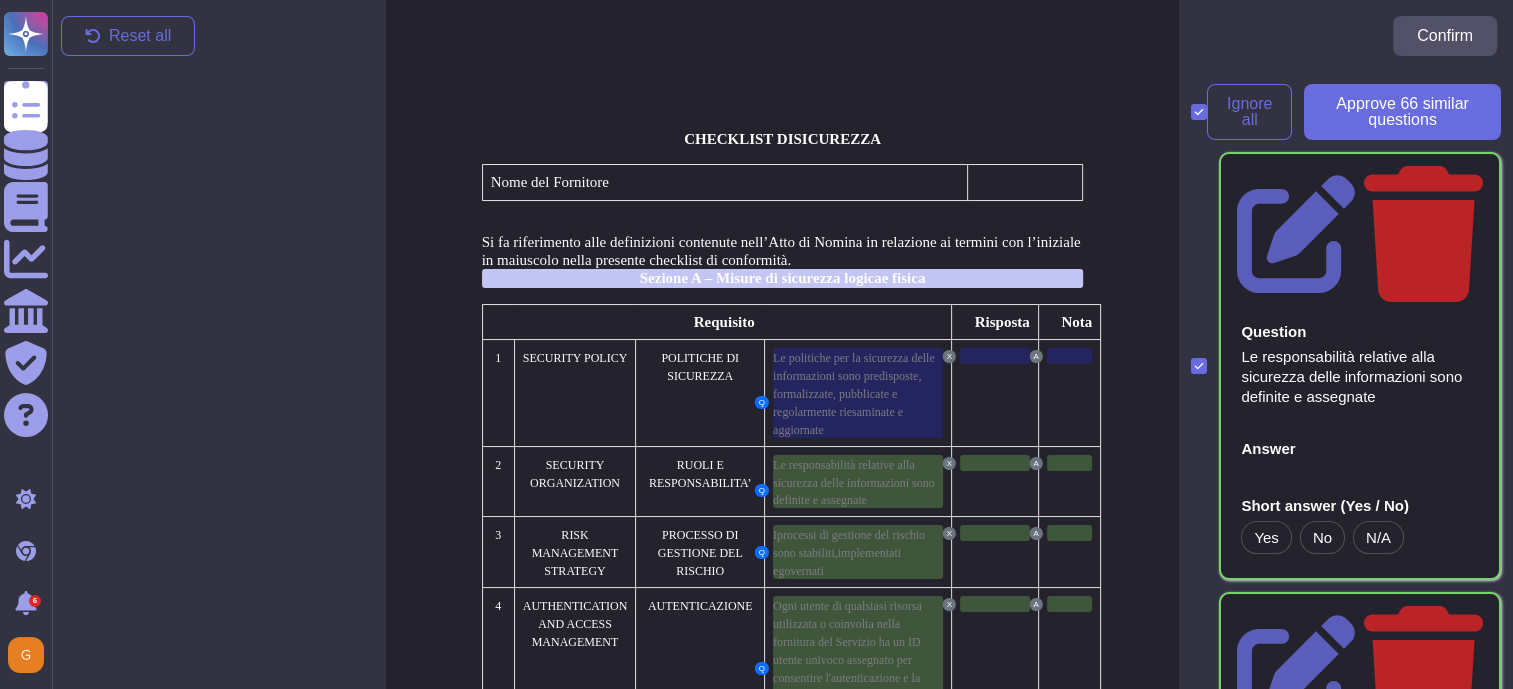 click on "Sezione A – Misure di sicurezza logica" at bounding box center [761, 278] 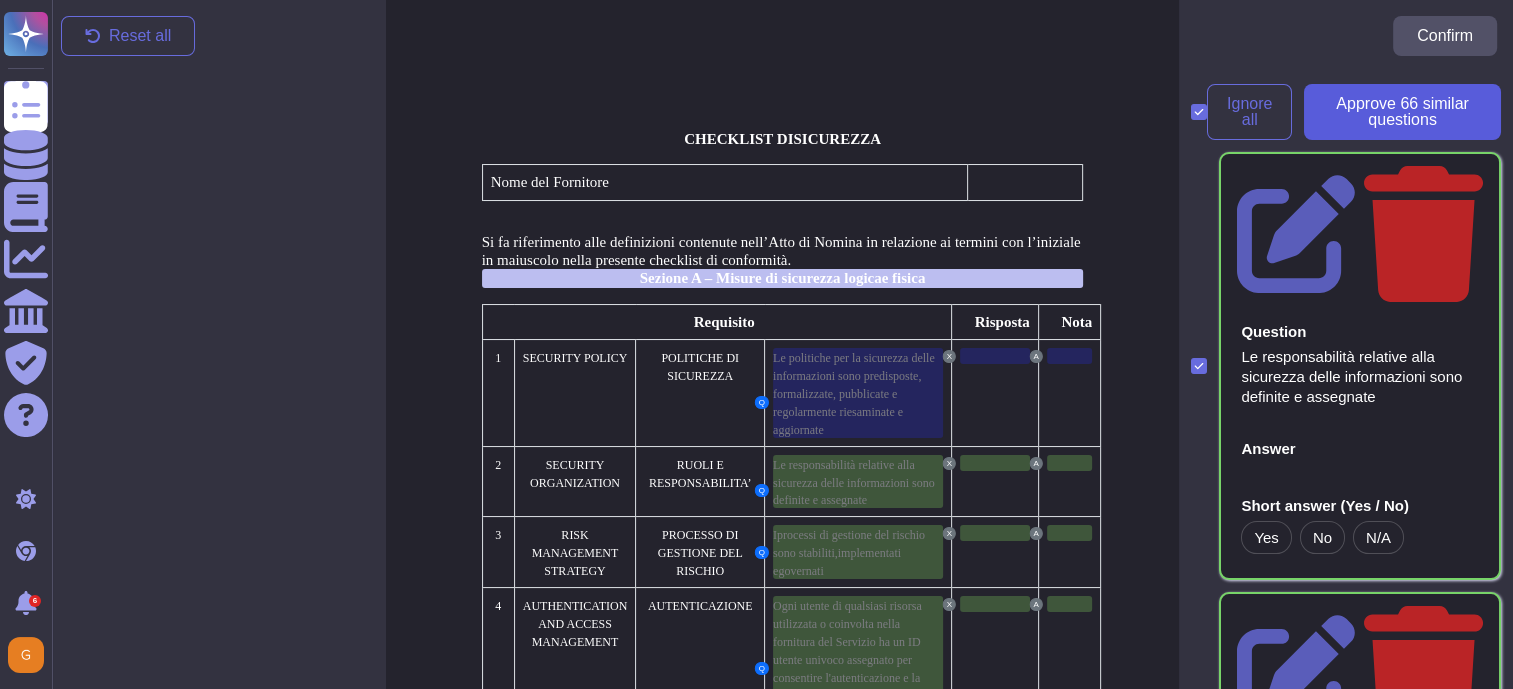 click on "Approve   66   similar question s" at bounding box center [1402, 112] 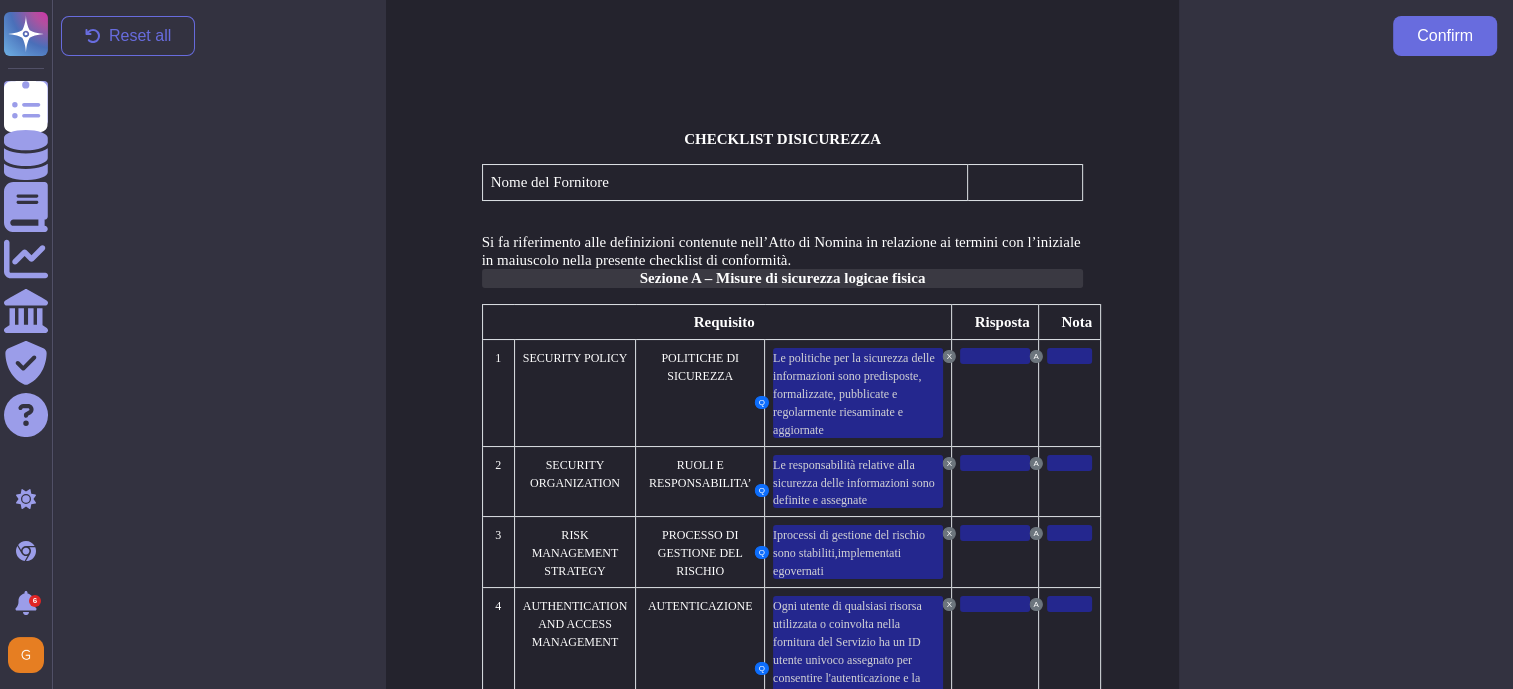 click on "Sezione A – Misure di sicurezza logica" at bounding box center [761, 278] 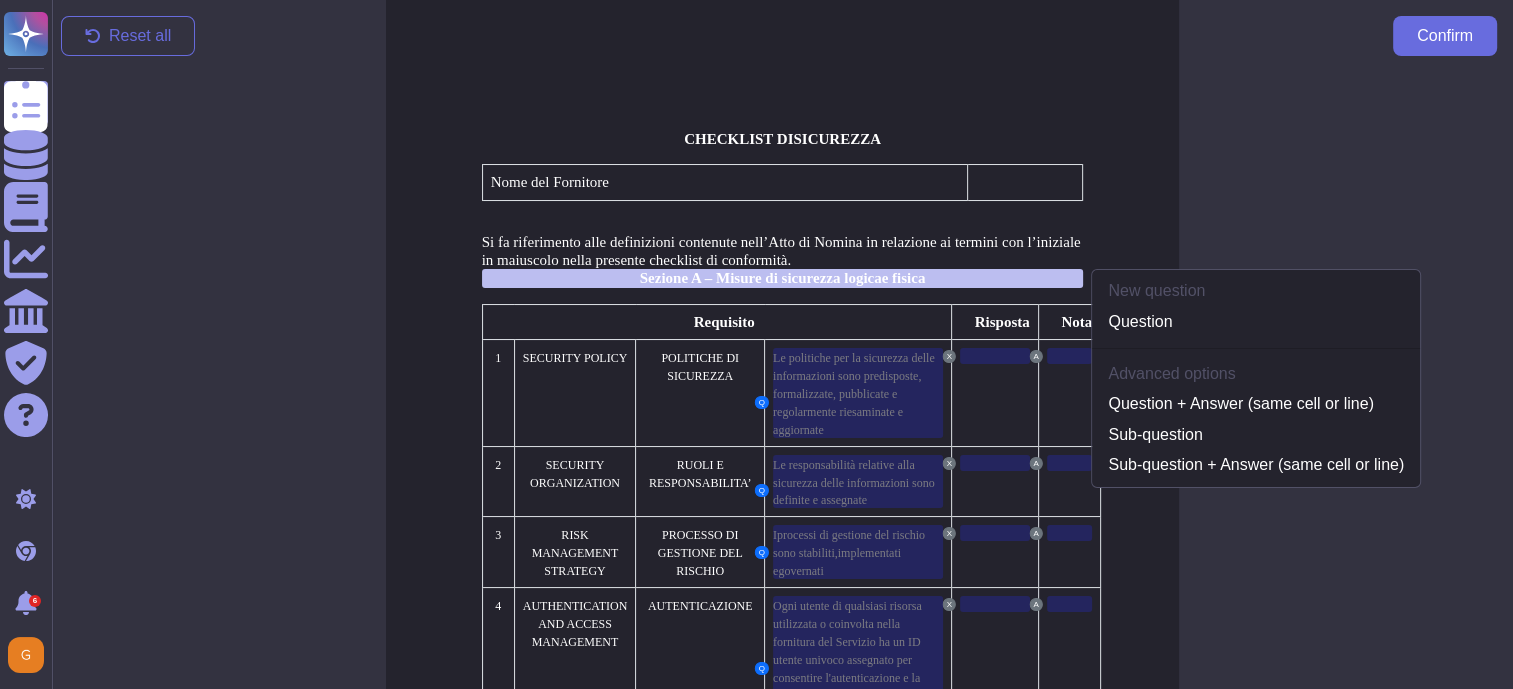 click at bounding box center (1346, 380) 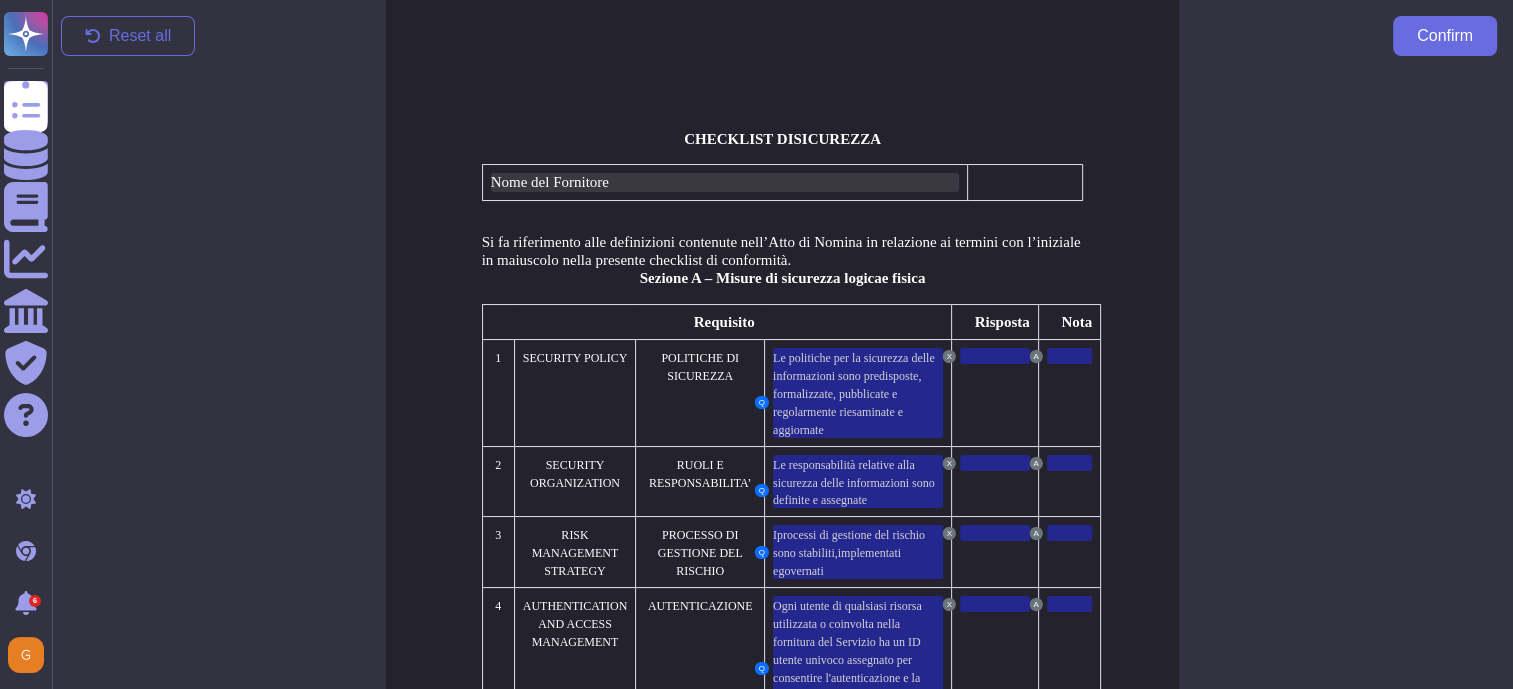 click on "Nome del Fornitore" at bounding box center (725, 182) 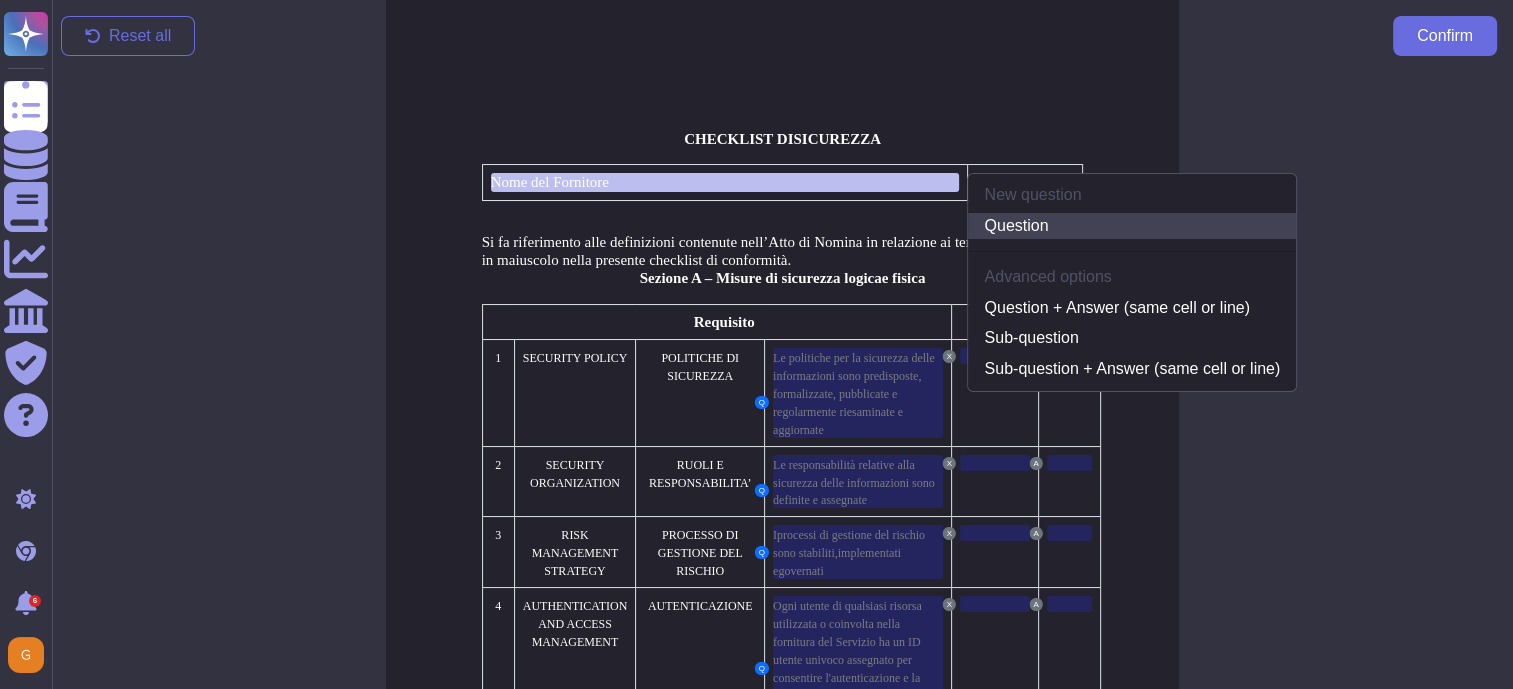 click on "Question" at bounding box center [1132, 226] 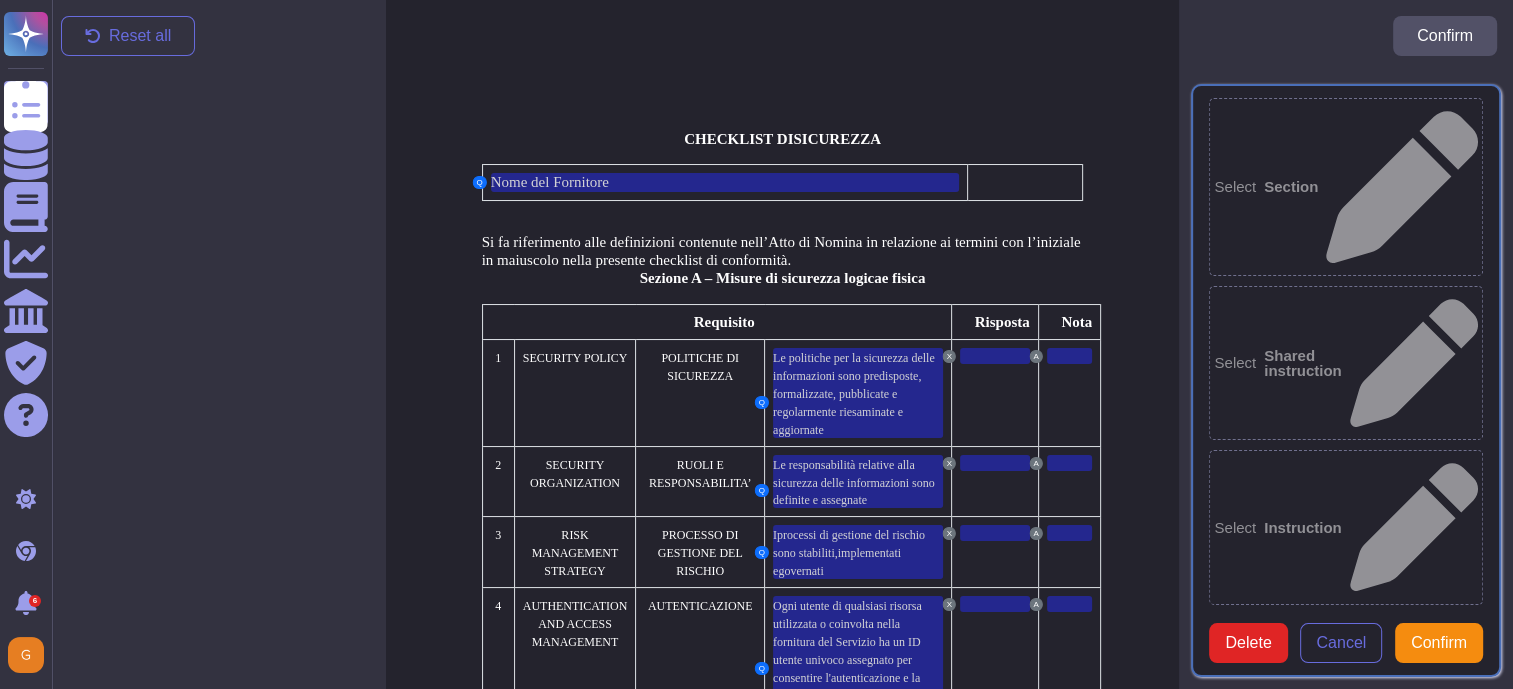 type on "Nome del Fornitore" 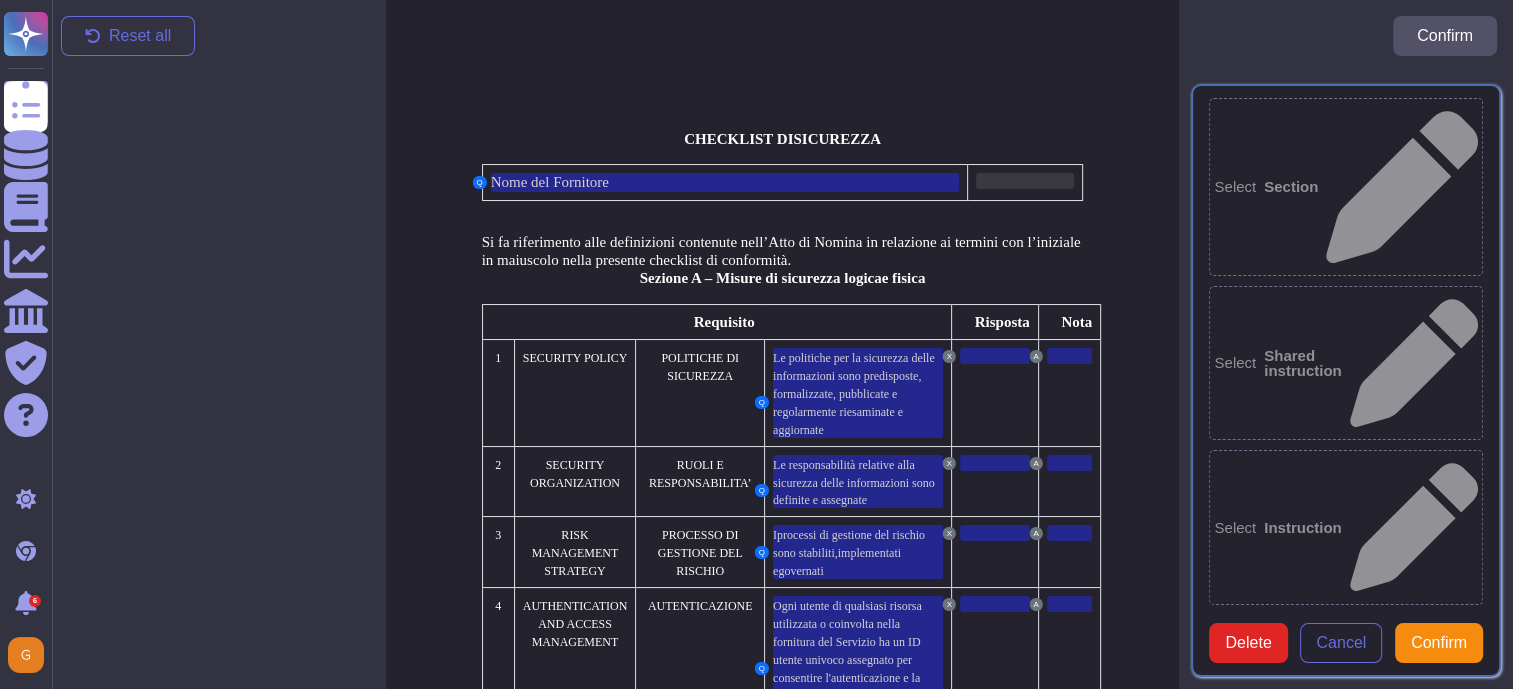 click at bounding box center [1025, 181] 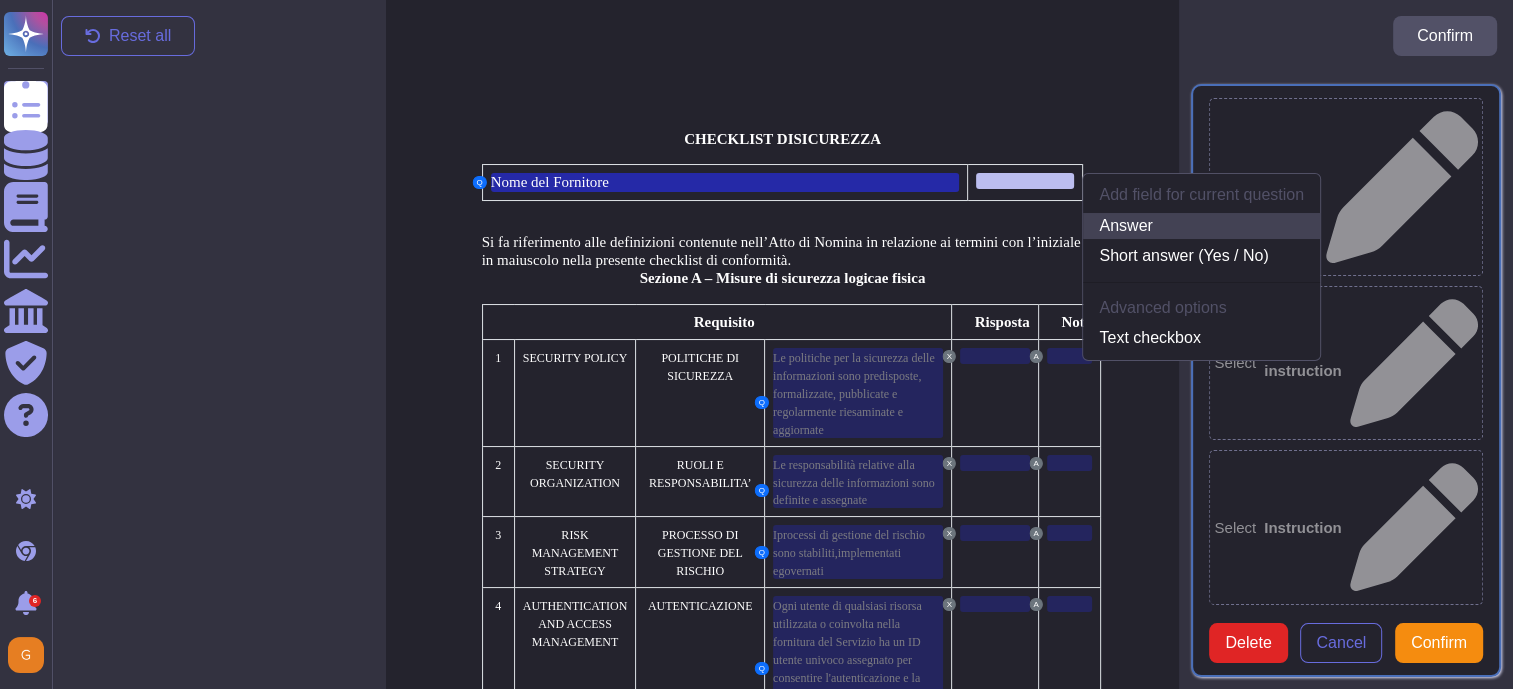 click on "Answer" at bounding box center [1201, 226] 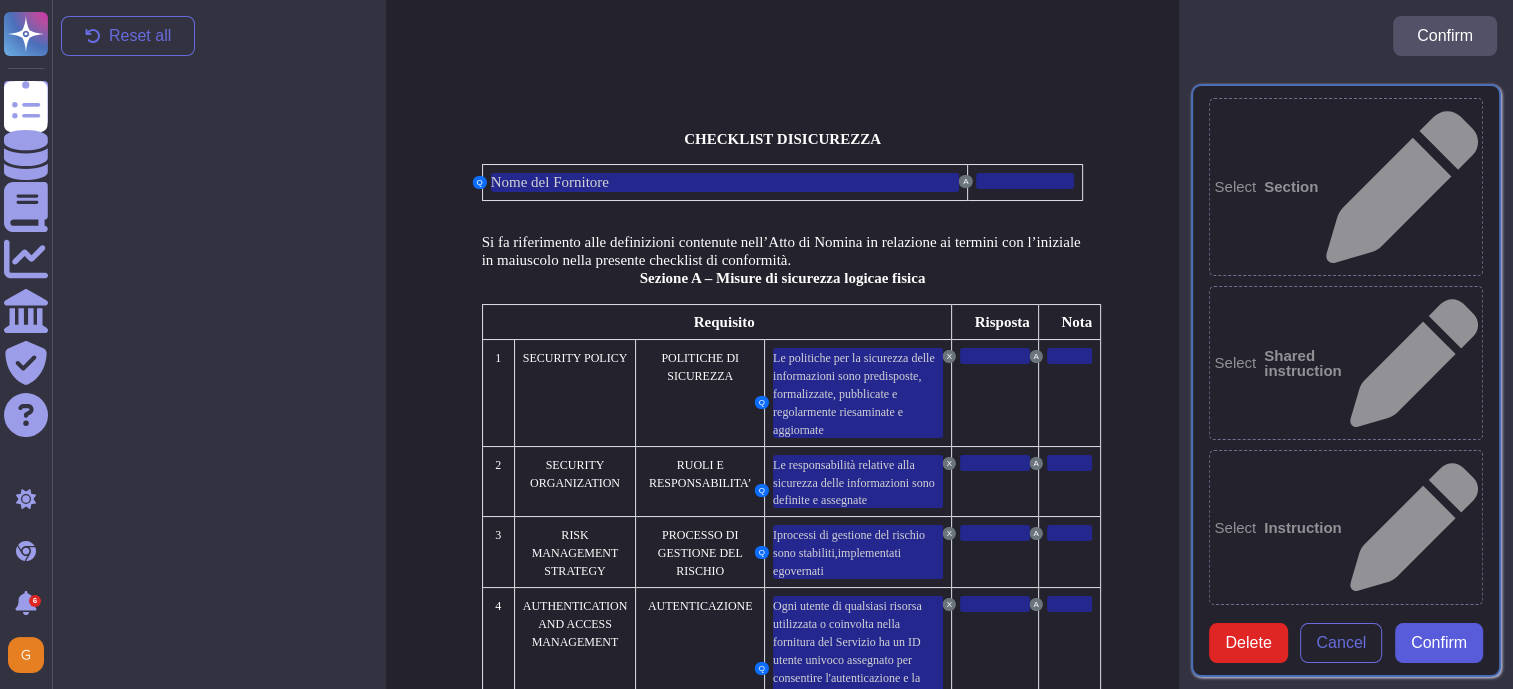 click on "Confirm" at bounding box center (1439, 643) 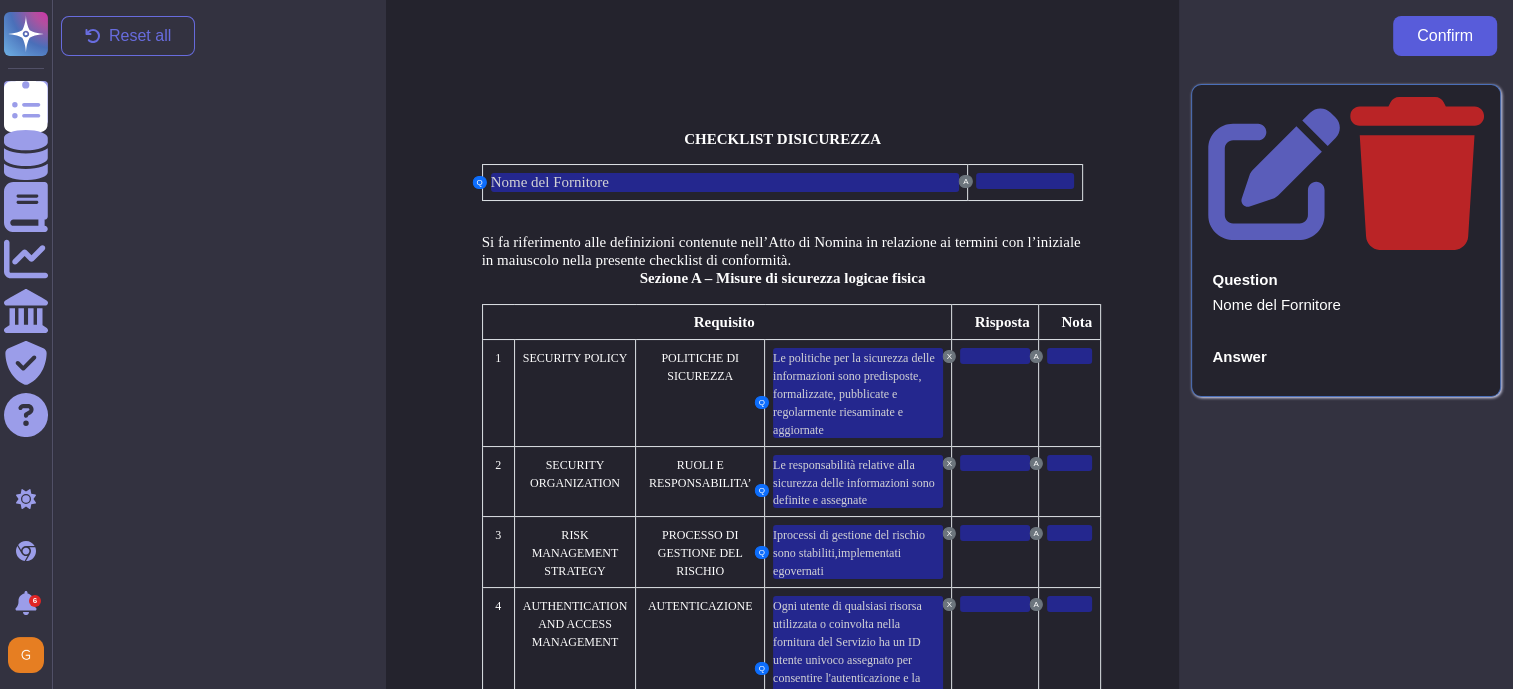 click on "Confirm" at bounding box center [1445, 36] 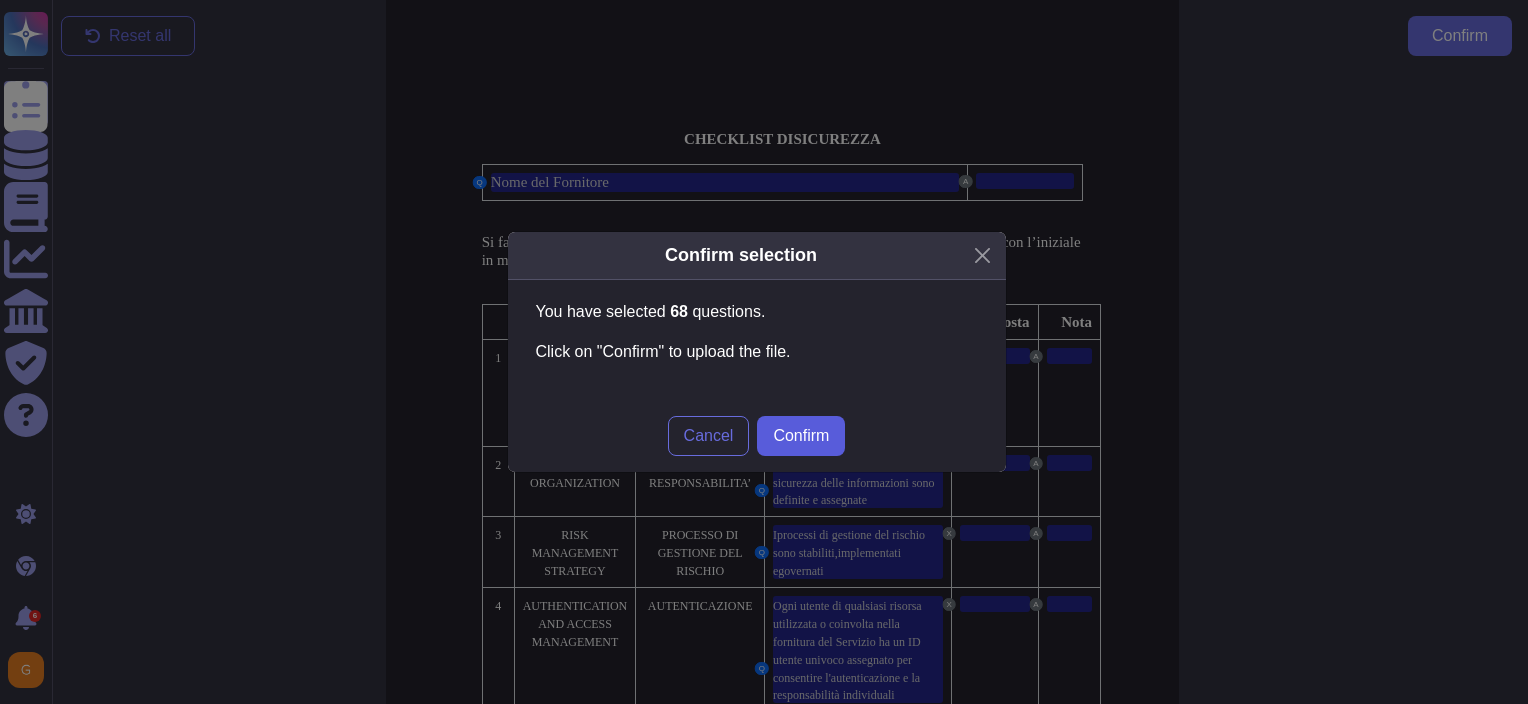 click on "Confirm" at bounding box center [801, 436] 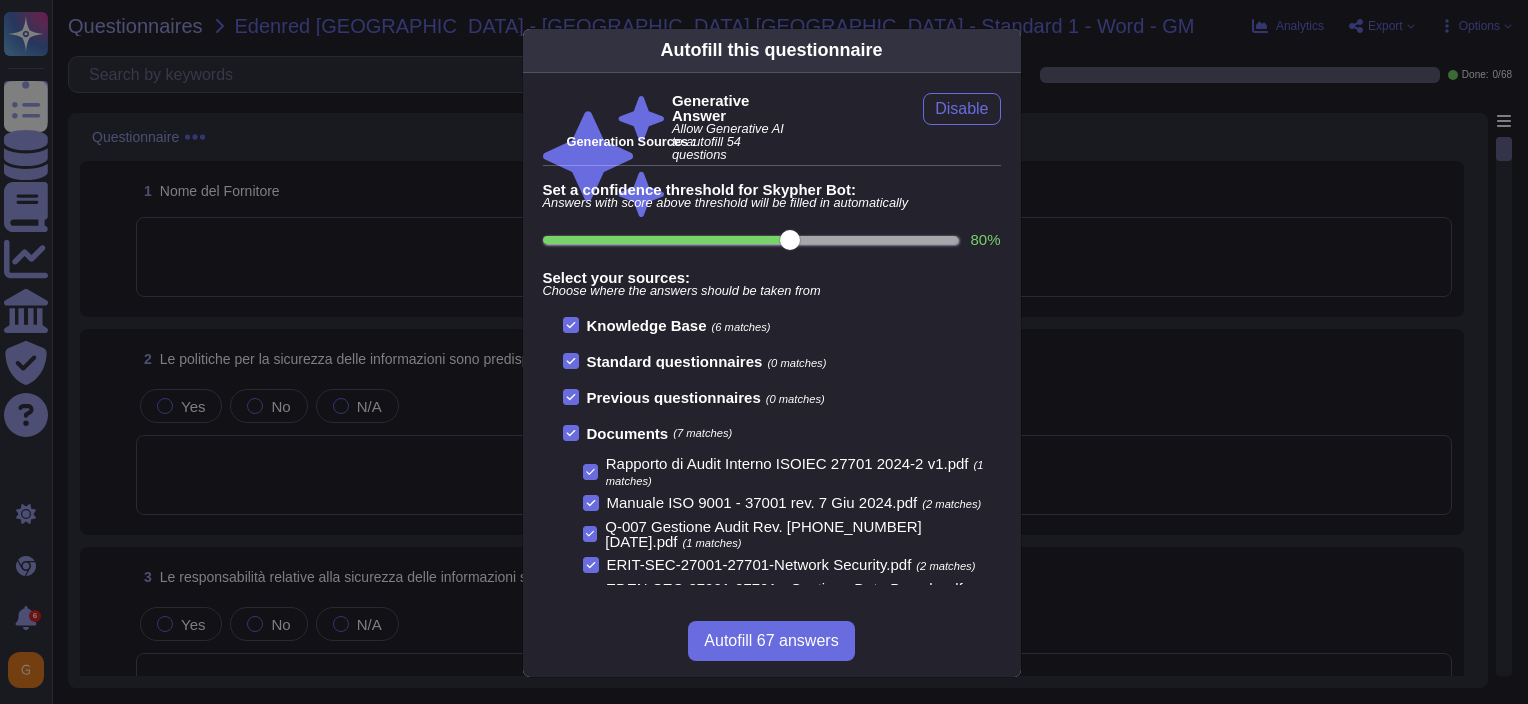 scroll, scrollTop: 36, scrollLeft: 0, axis: vertical 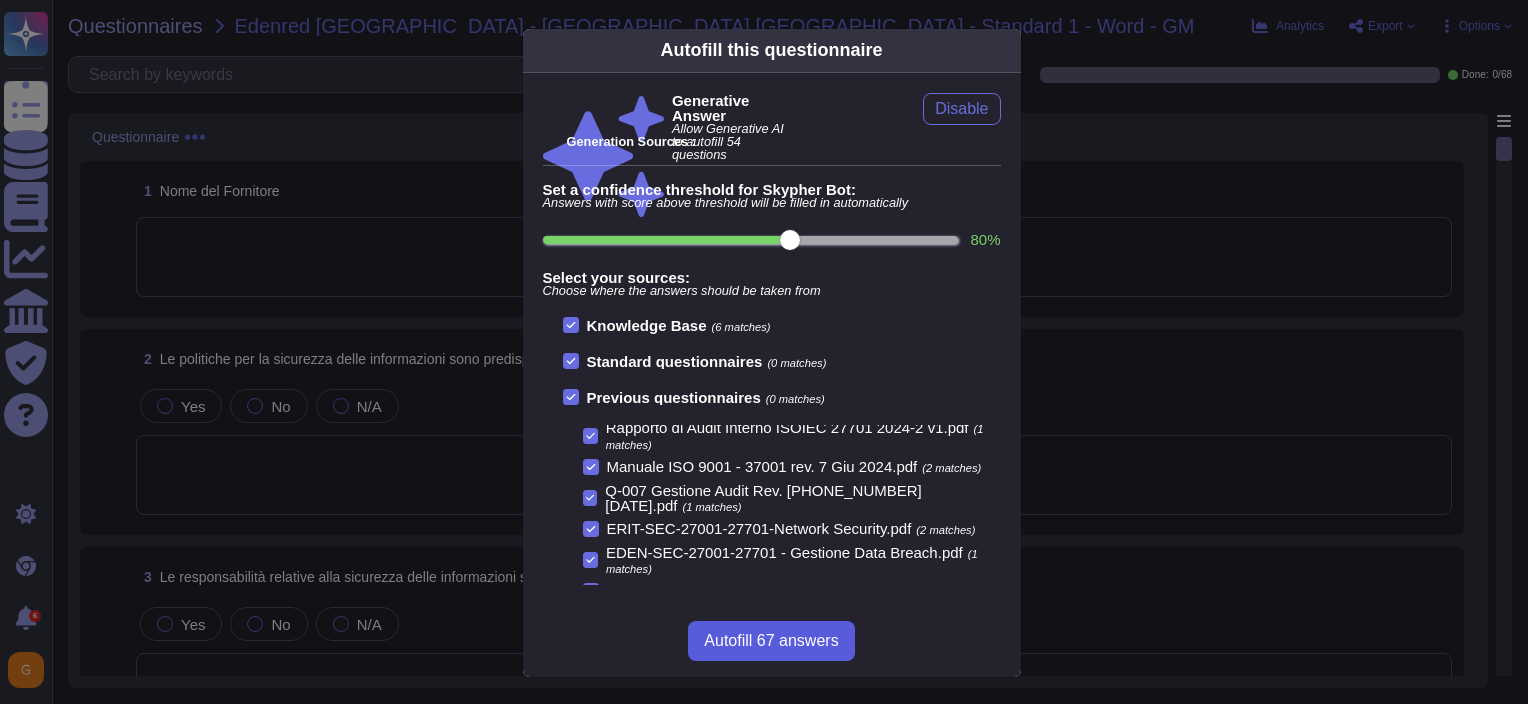click on "Autofill 67 answers" at bounding box center (771, 641) 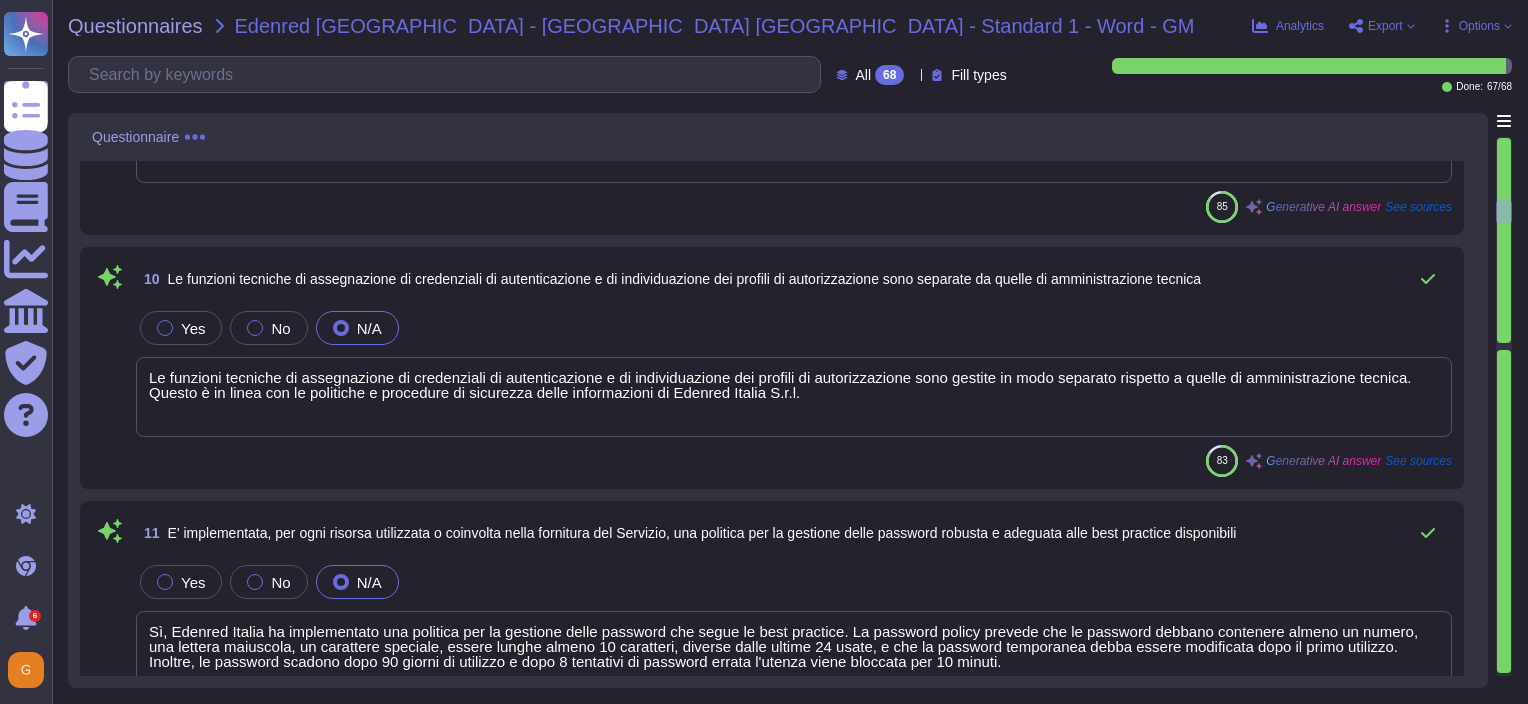 scroll, scrollTop: 2151, scrollLeft: 0, axis: vertical 